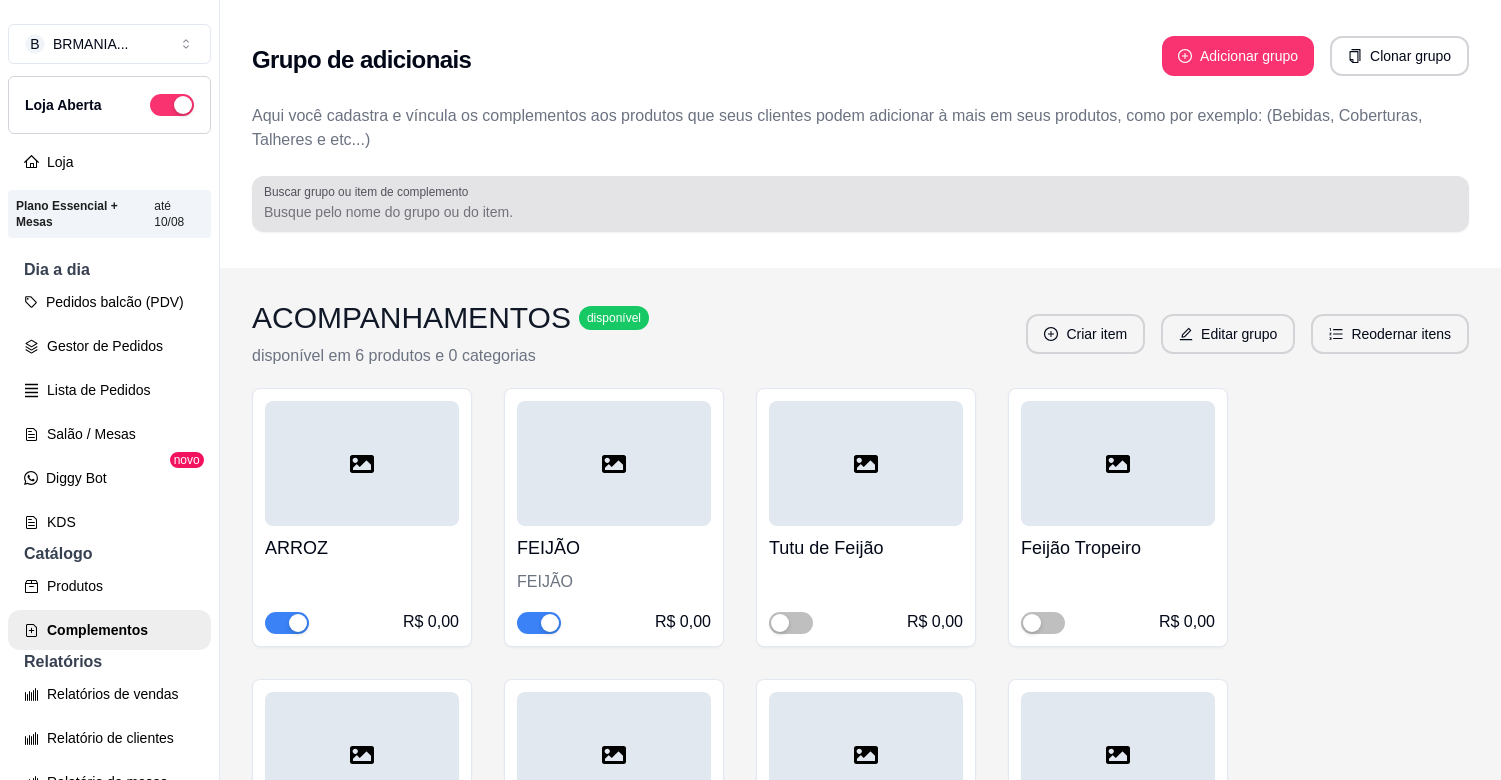scroll, scrollTop: 0, scrollLeft: 0, axis: both 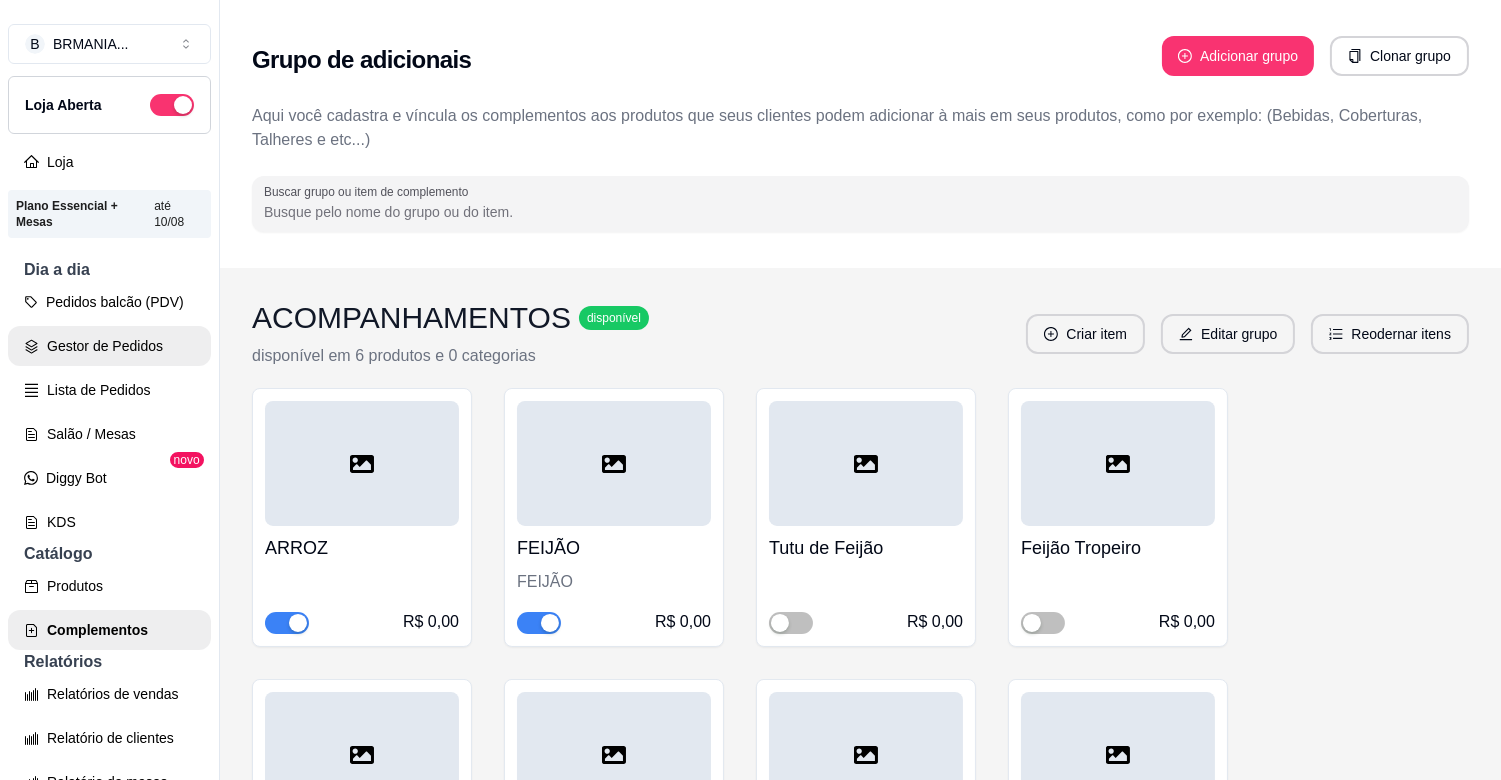 click on "Gestor de Pedidos" at bounding box center [109, 346] 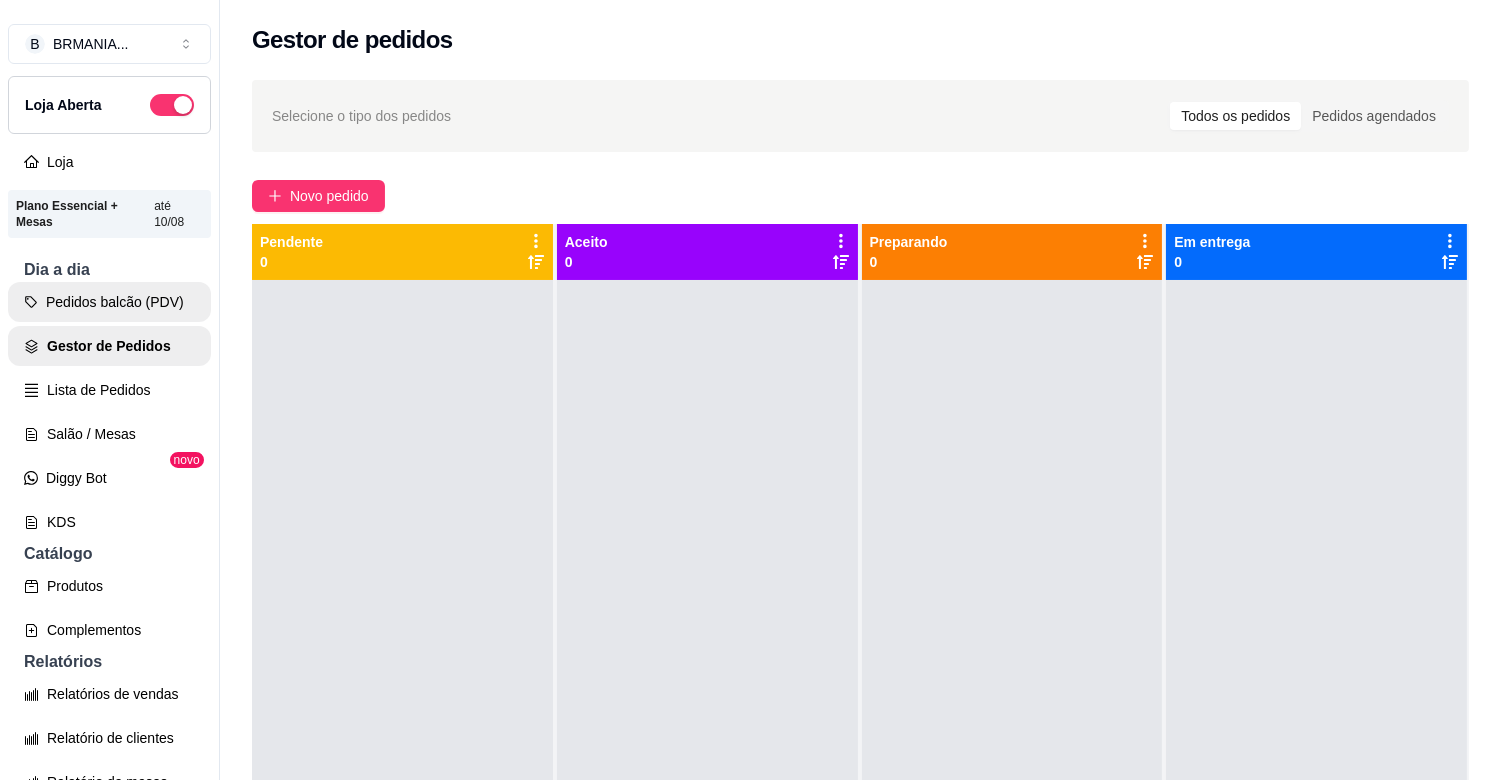 click on "Pedidos balcão (PDV)" at bounding box center (109, 302) 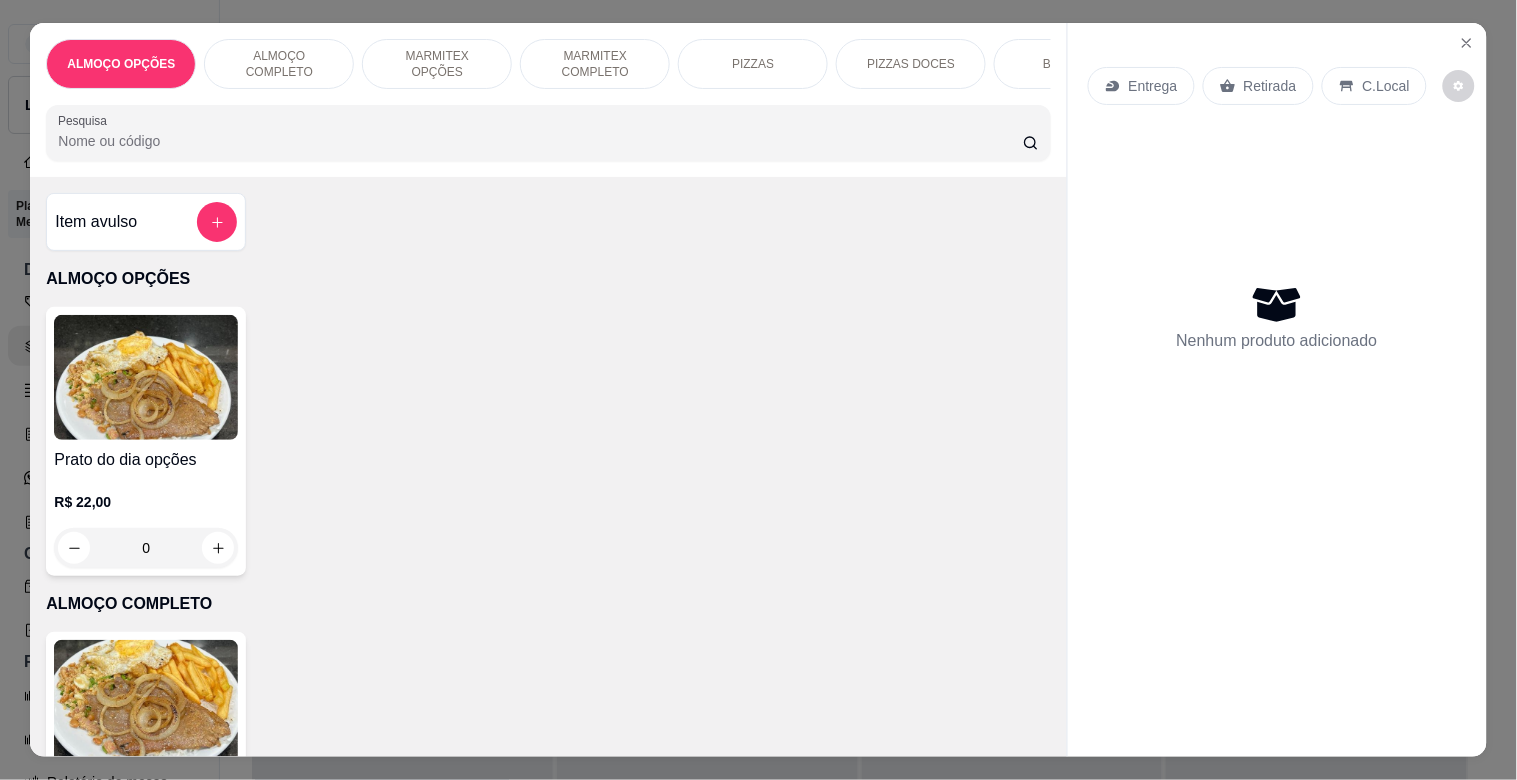 click on "MARMITEX COMPLETO" at bounding box center [595, 64] 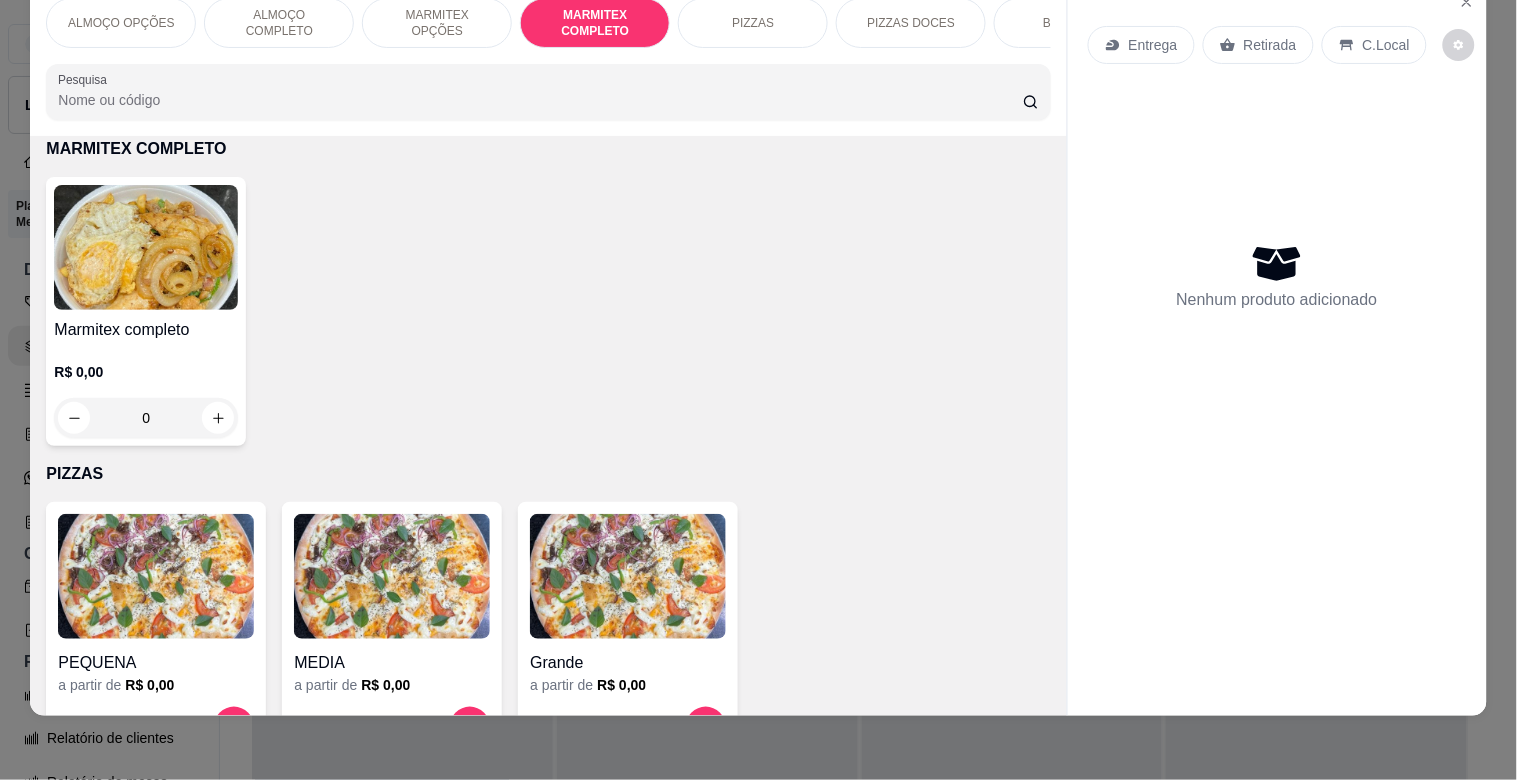 click at bounding box center (146, 247) 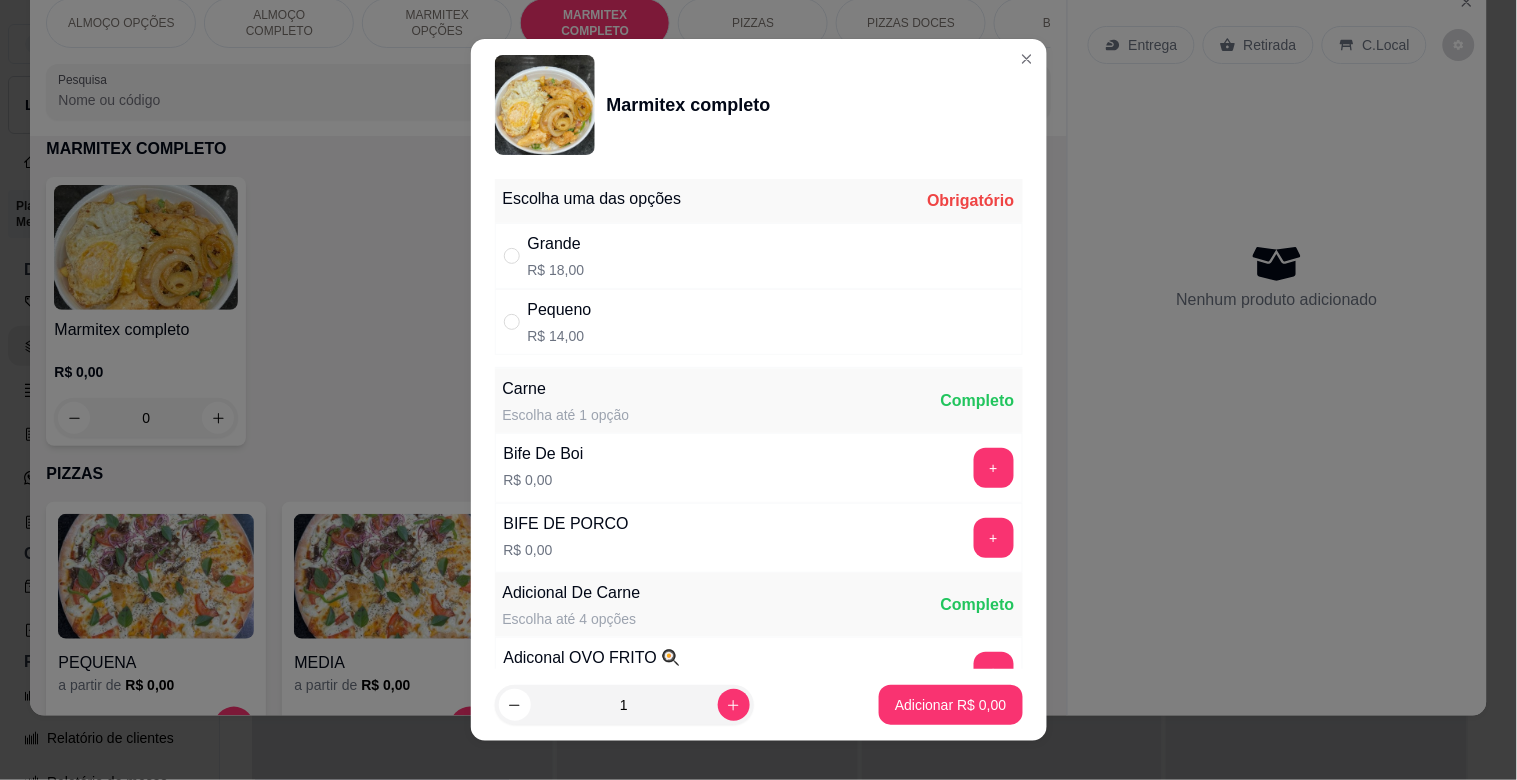 click on "Grande  R$ 18,00" at bounding box center (759, 256) 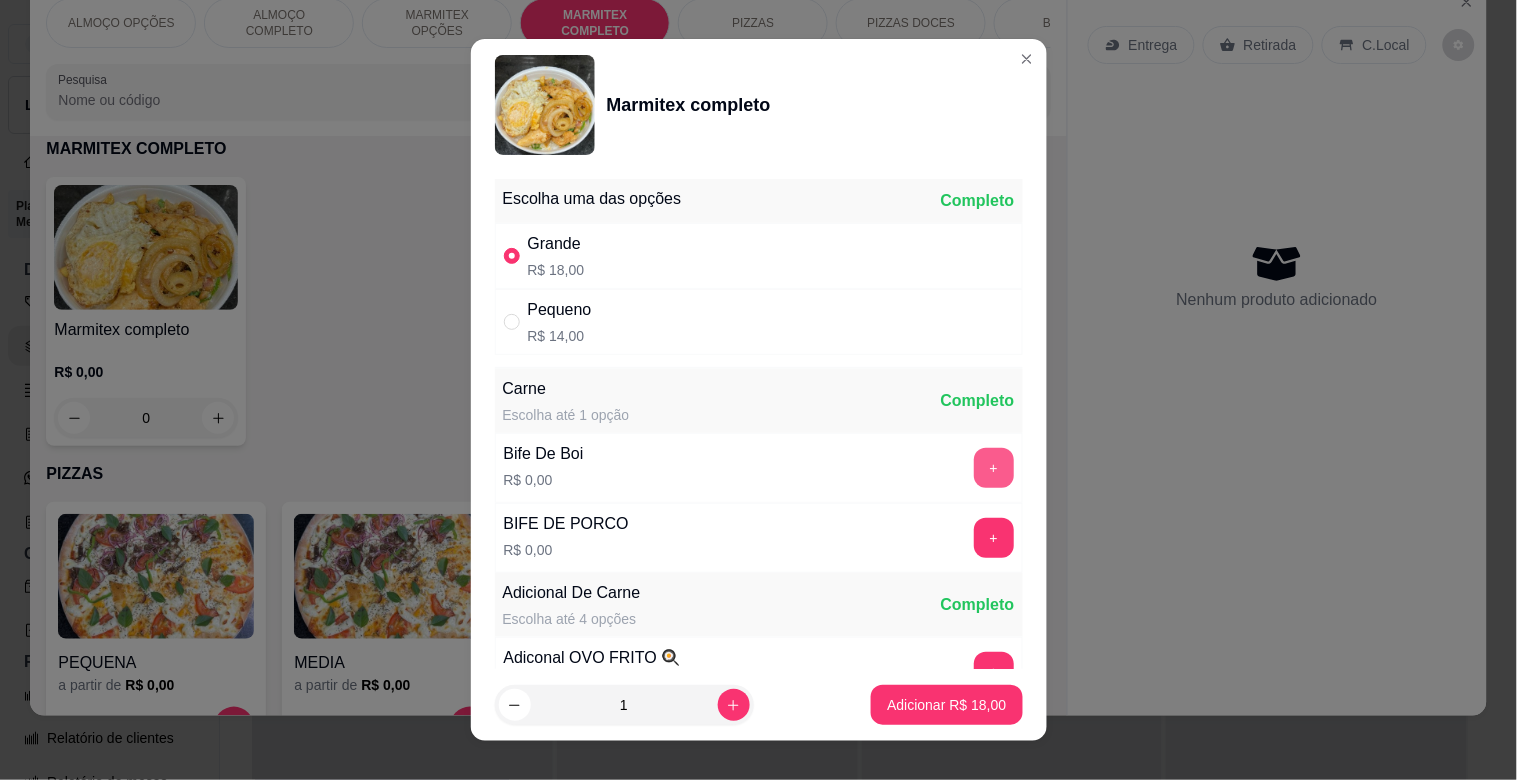 click on "+" at bounding box center [994, 468] 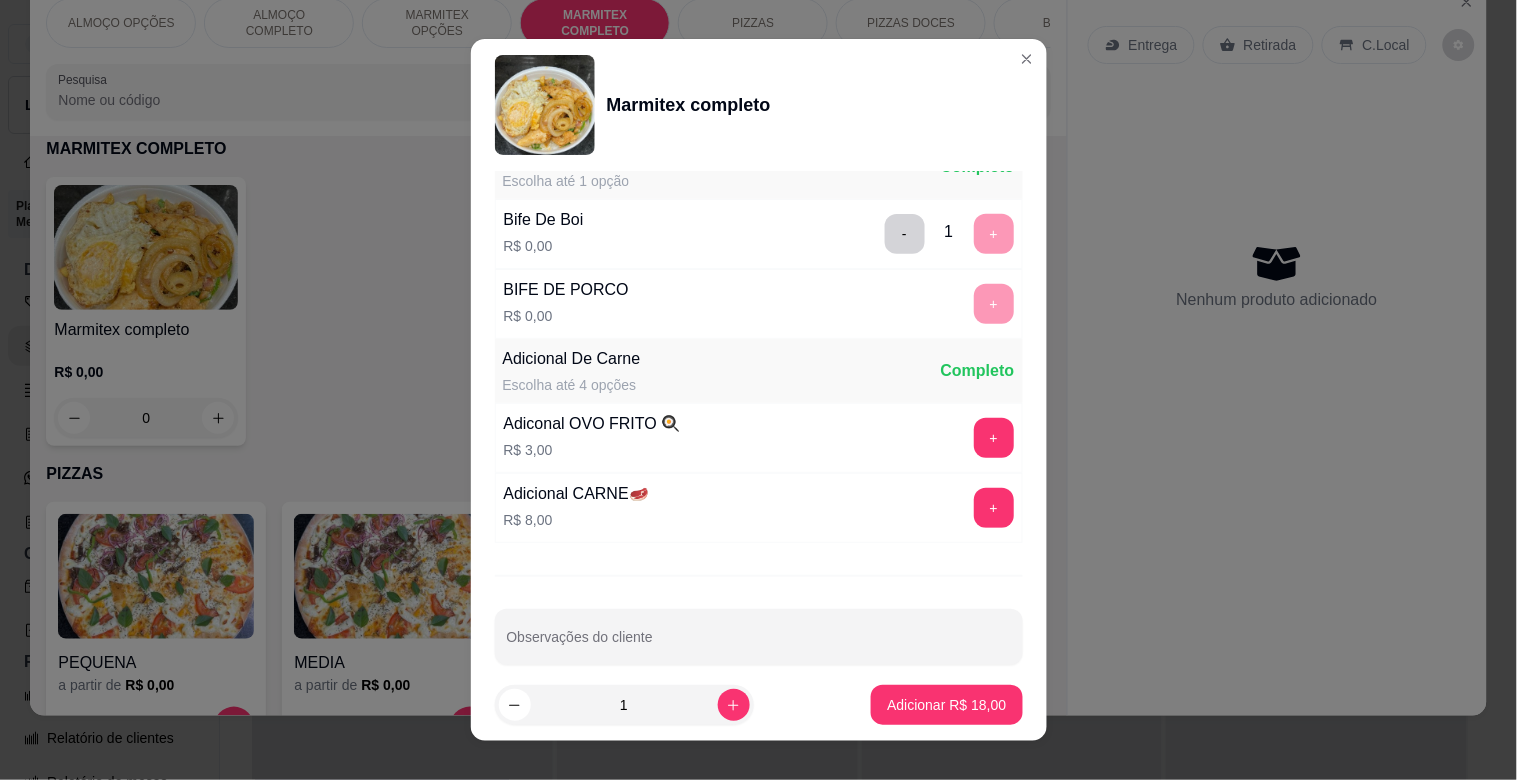 scroll, scrollTop: 280, scrollLeft: 0, axis: vertical 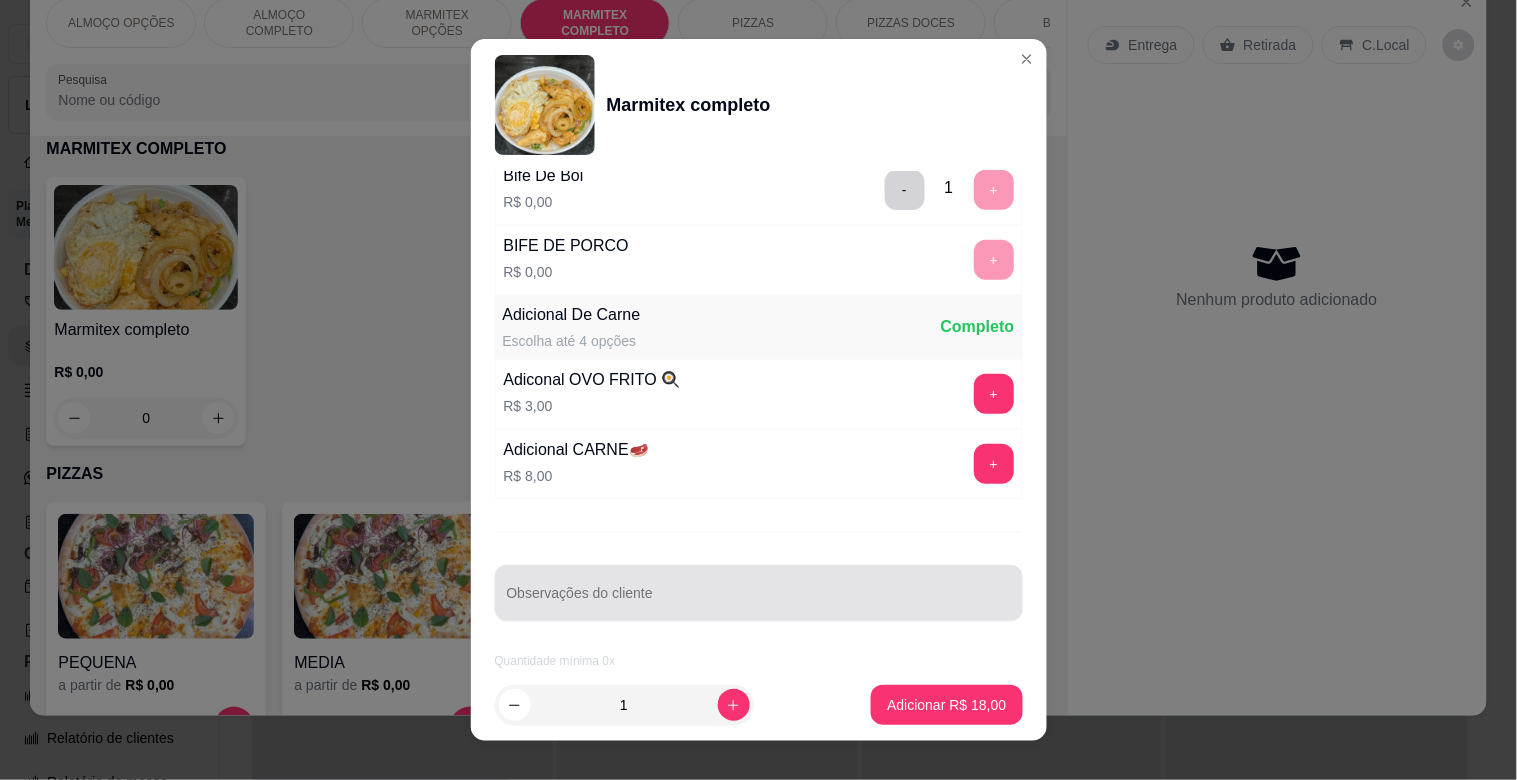 click at bounding box center [759, 593] 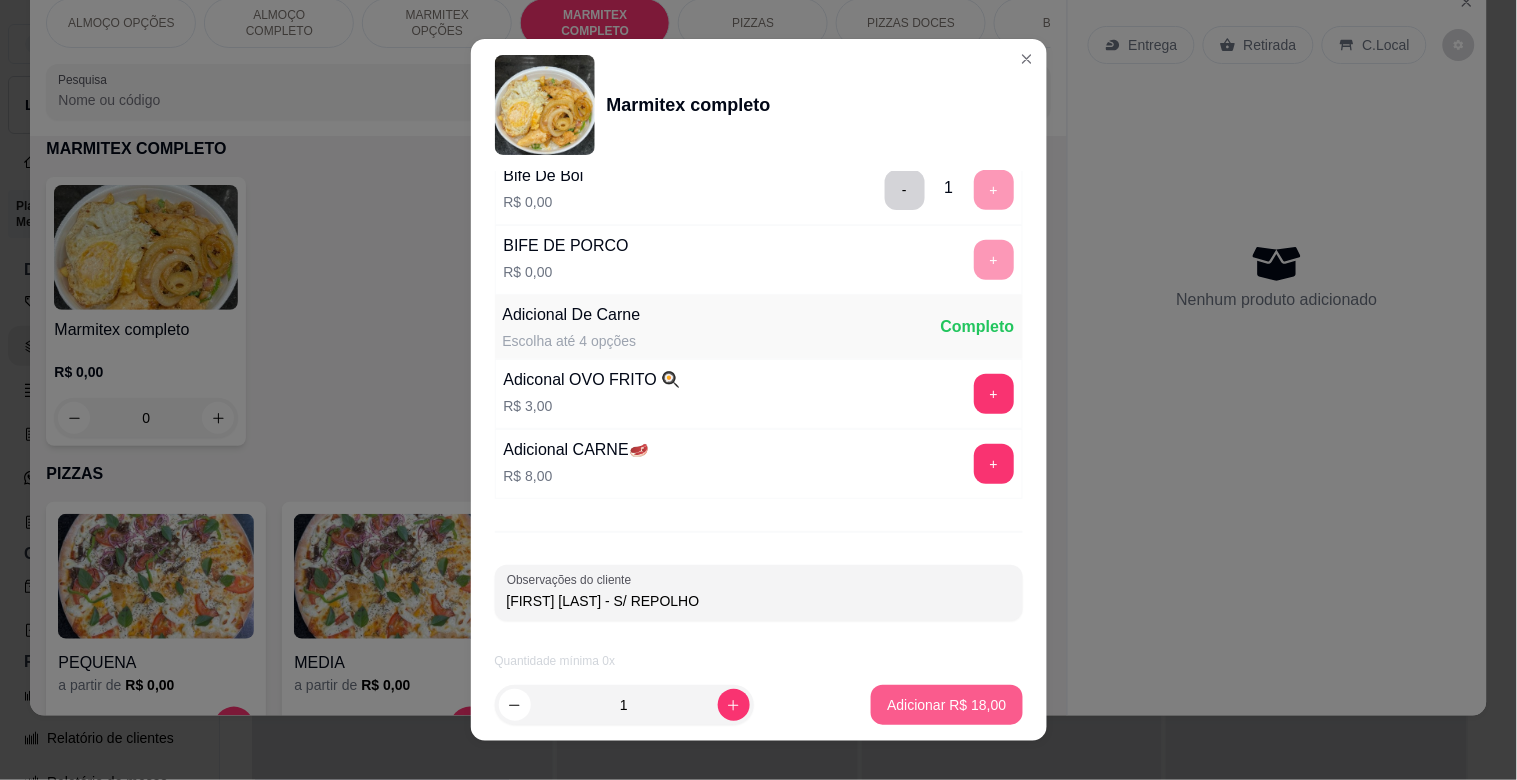type on "[FIRST] [LAST] - S/ REPOLHO" 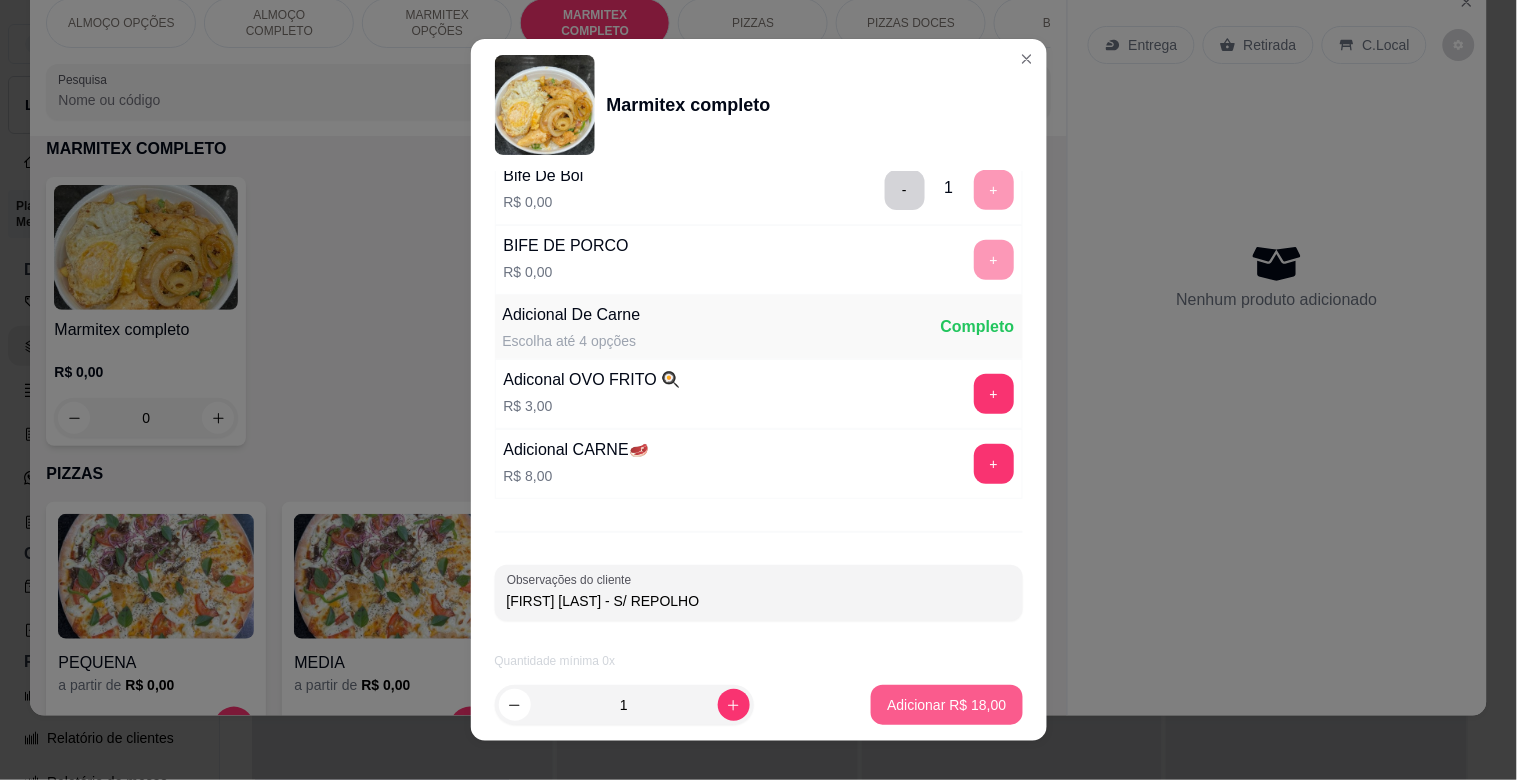 click on "Adicionar   R$ 18,00" at bounding box center (946, 705) 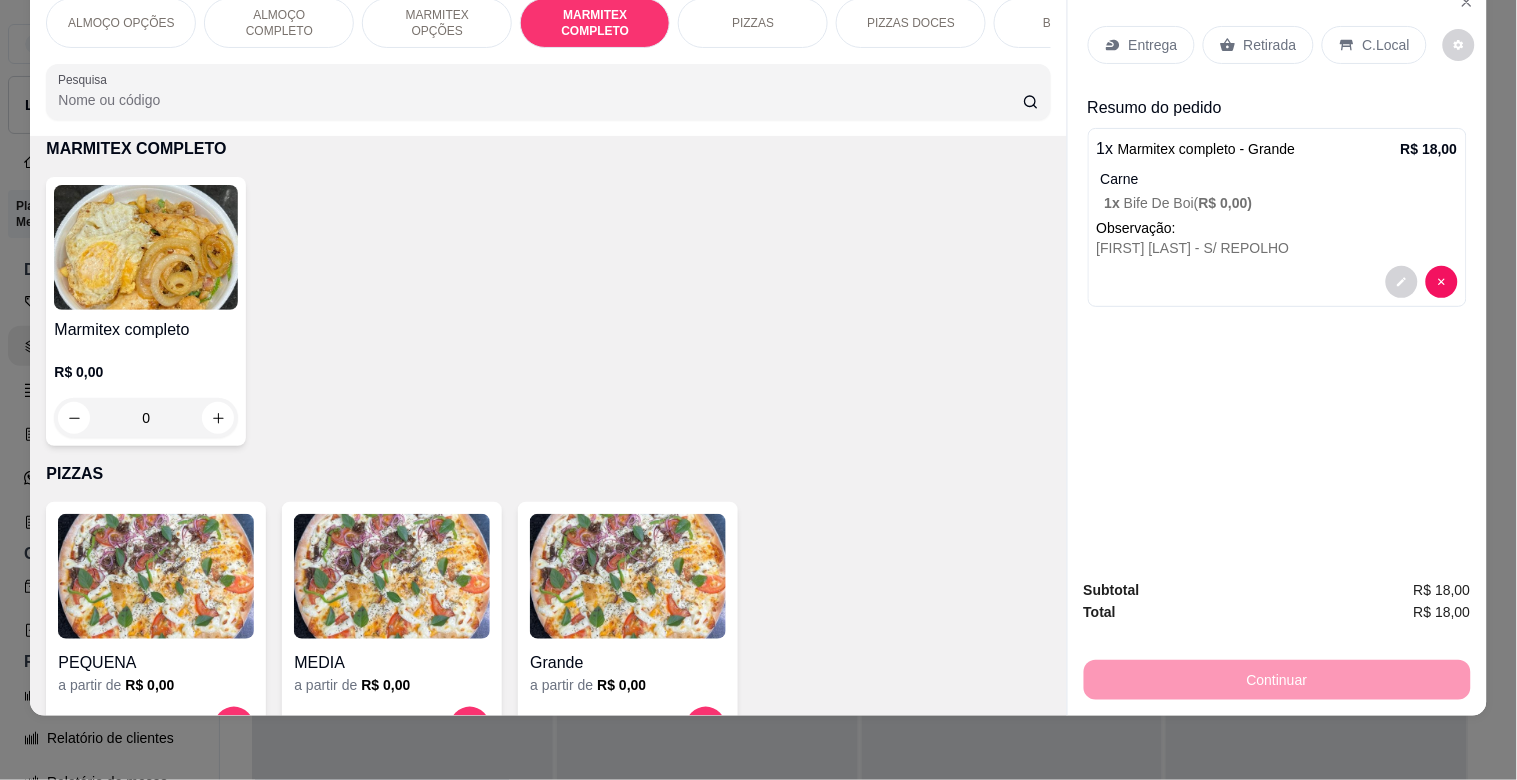 click at bounding box center [146, 247] 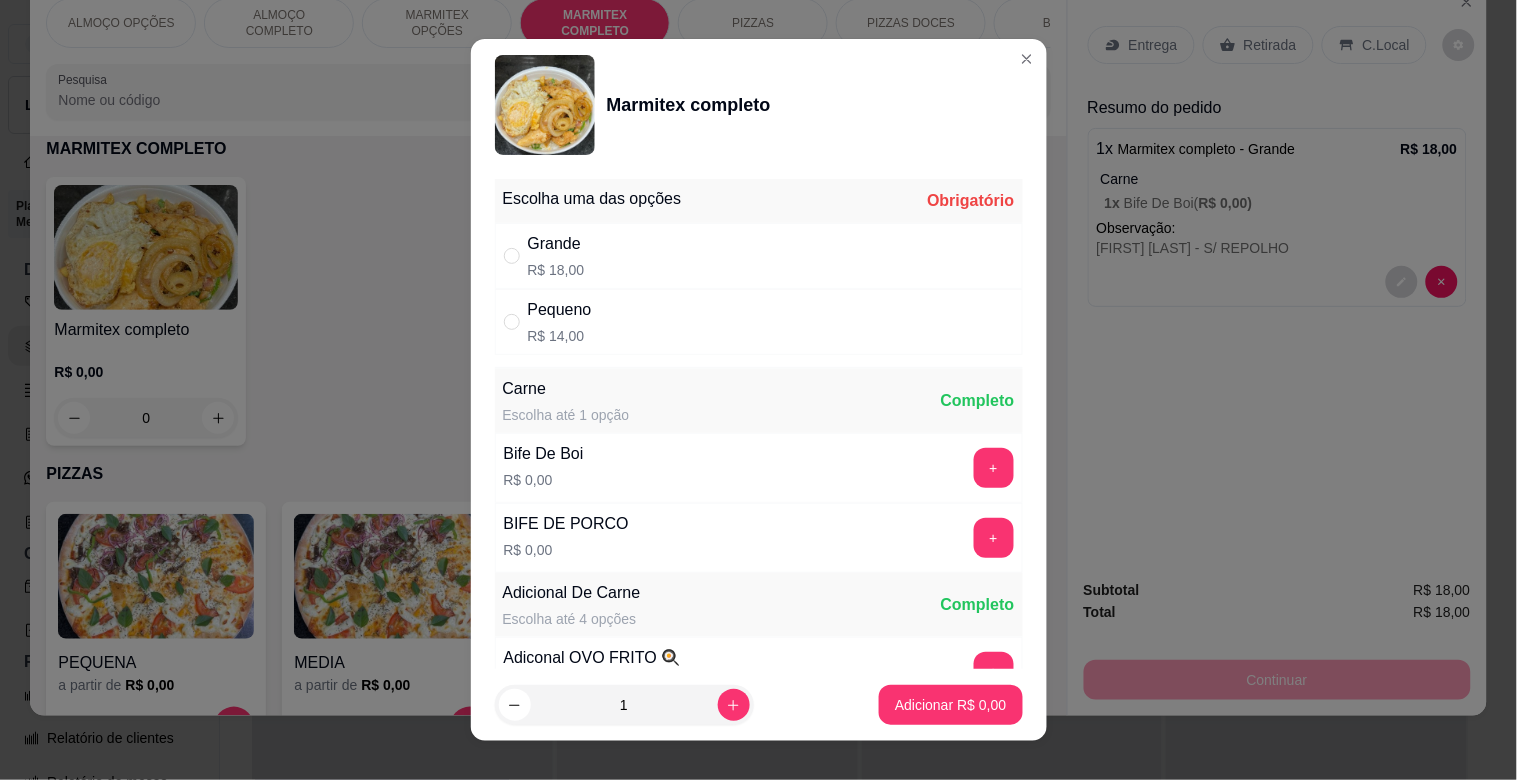 click on "Grande  R$ 18,00" at bounding box center (759, 256) 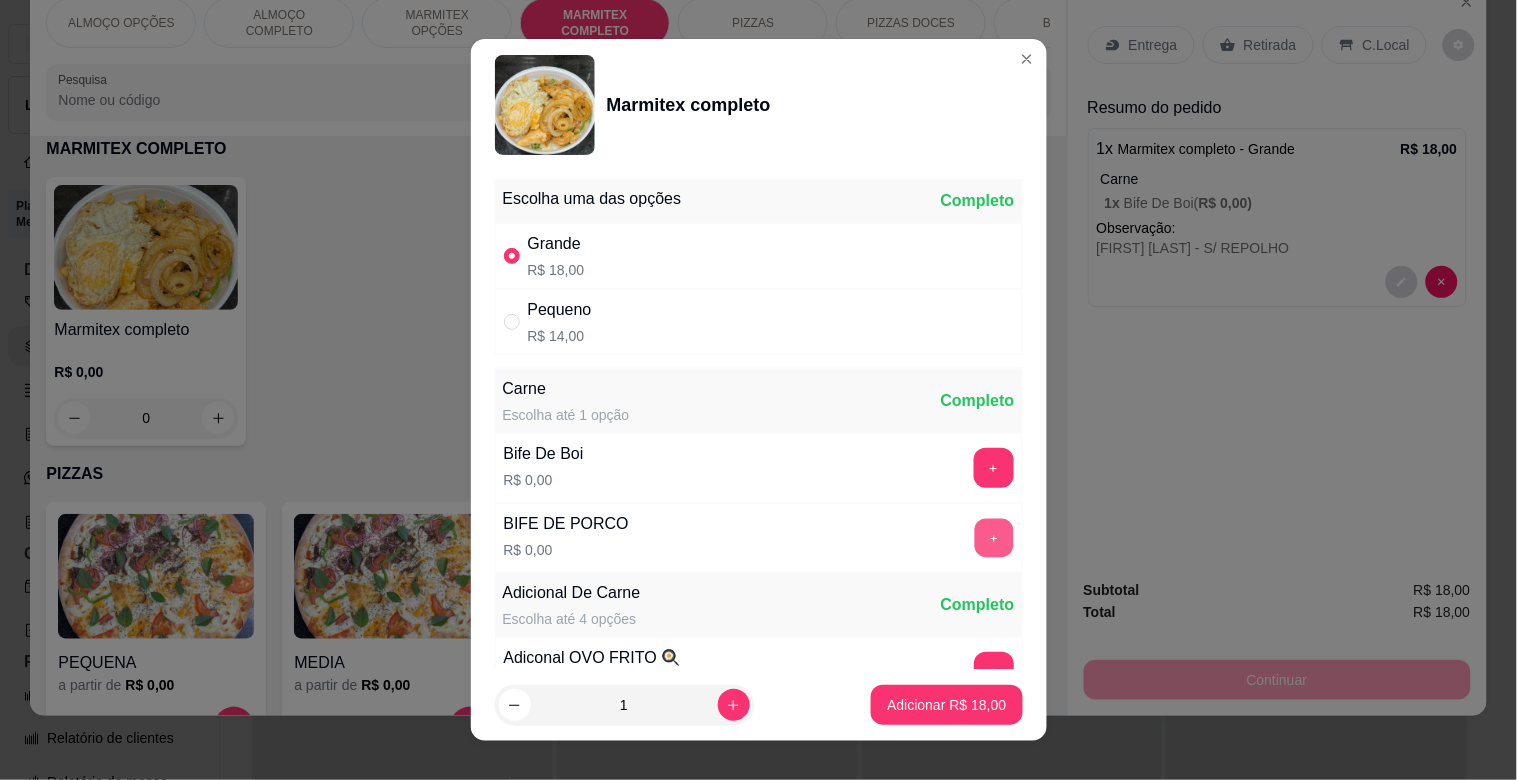click on "+" at bounding box center (993, 538) 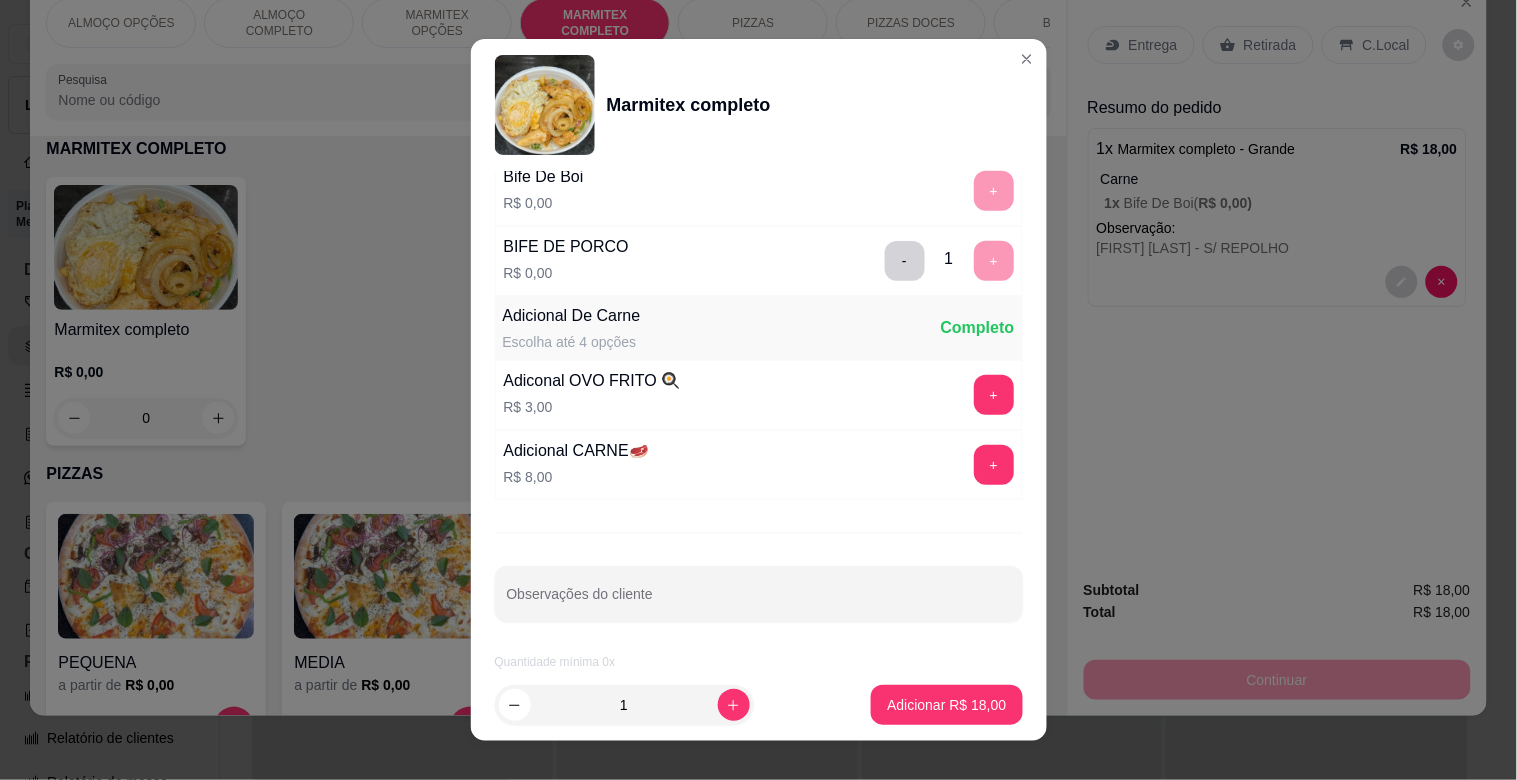 scroll, scrollTop: 280, scrollLeft: 0, axis: vertical 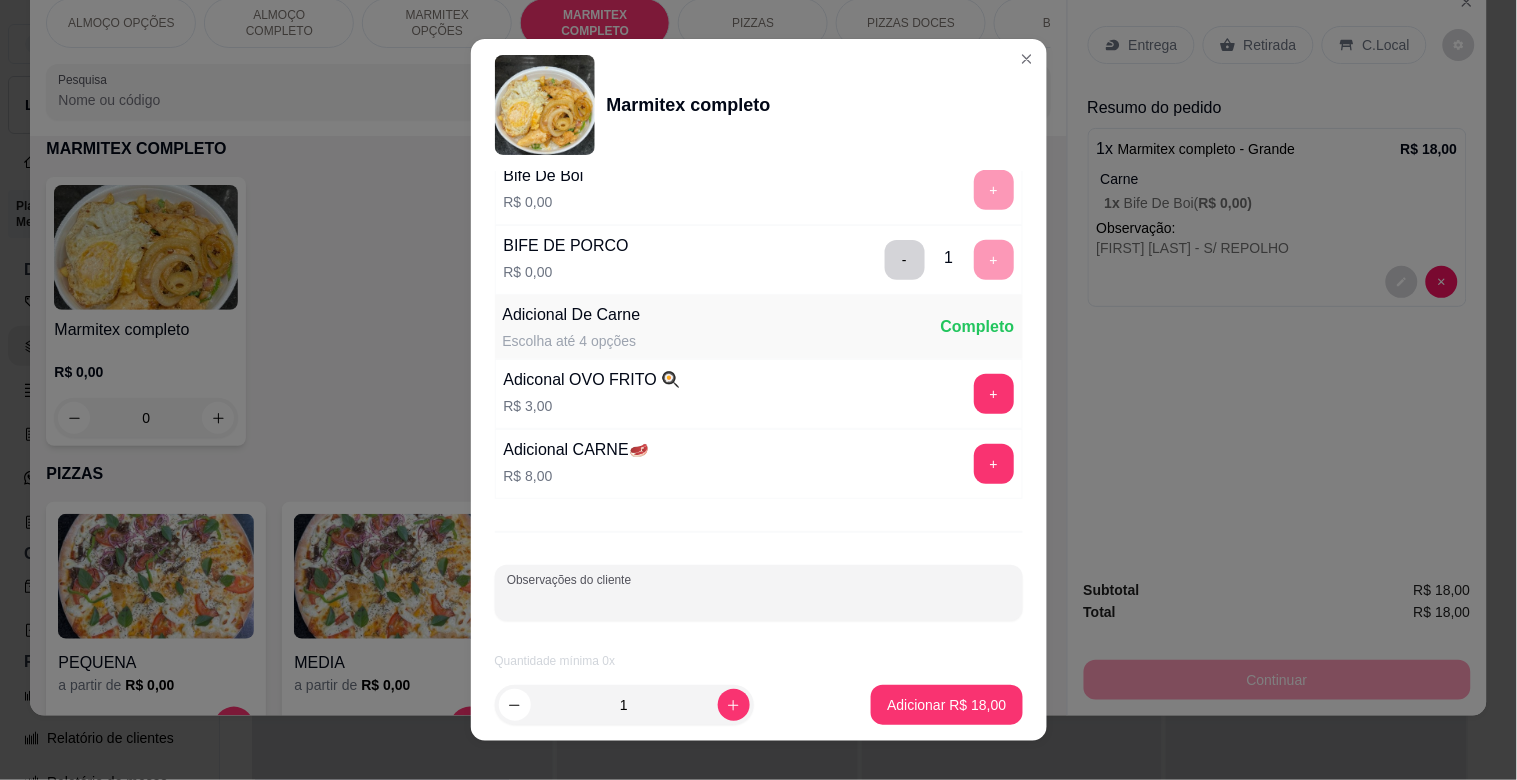 click on "Observações do cliente" at bounding box center (759, 601) 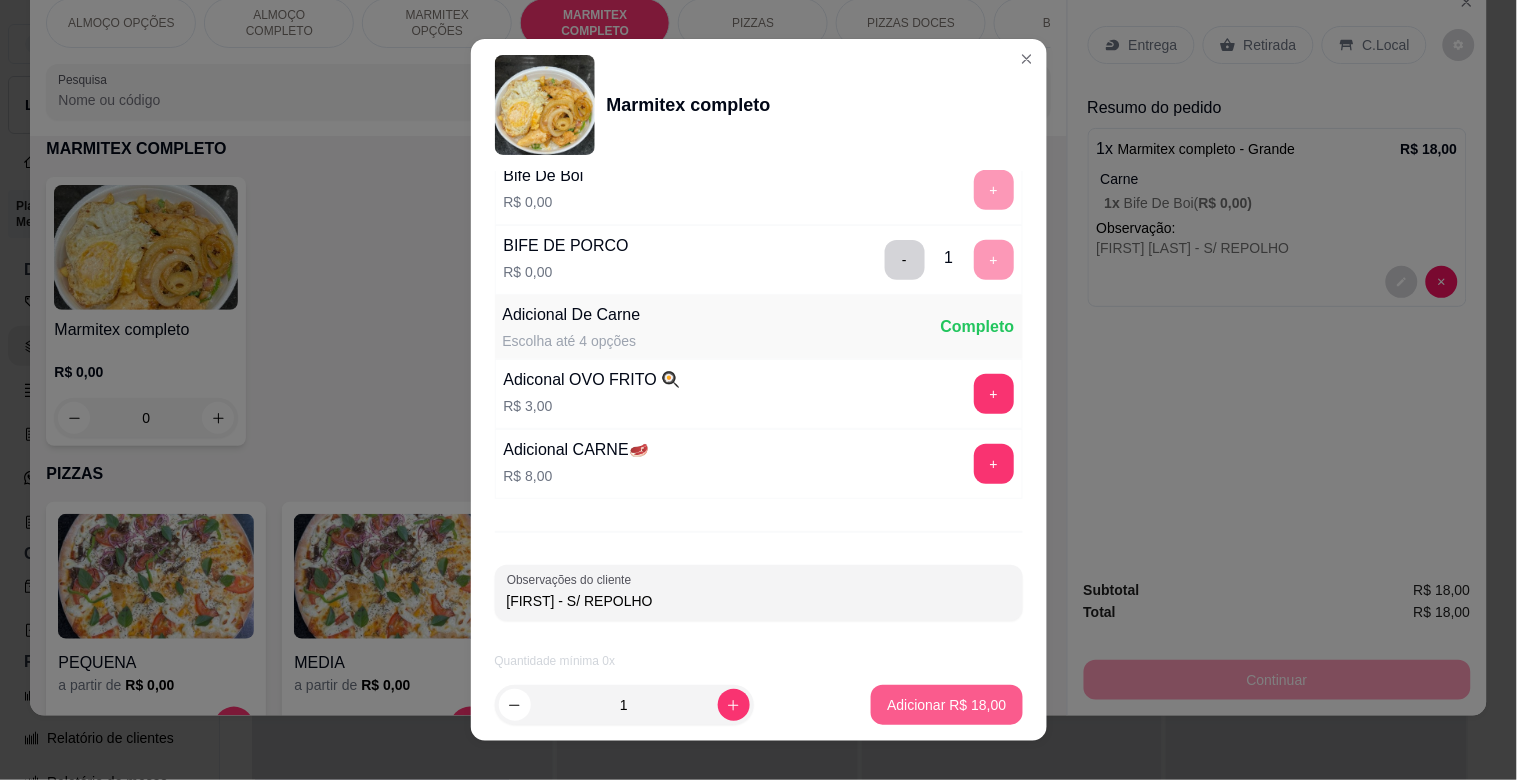 type on "[FIRST] - S/ REPOLHO" 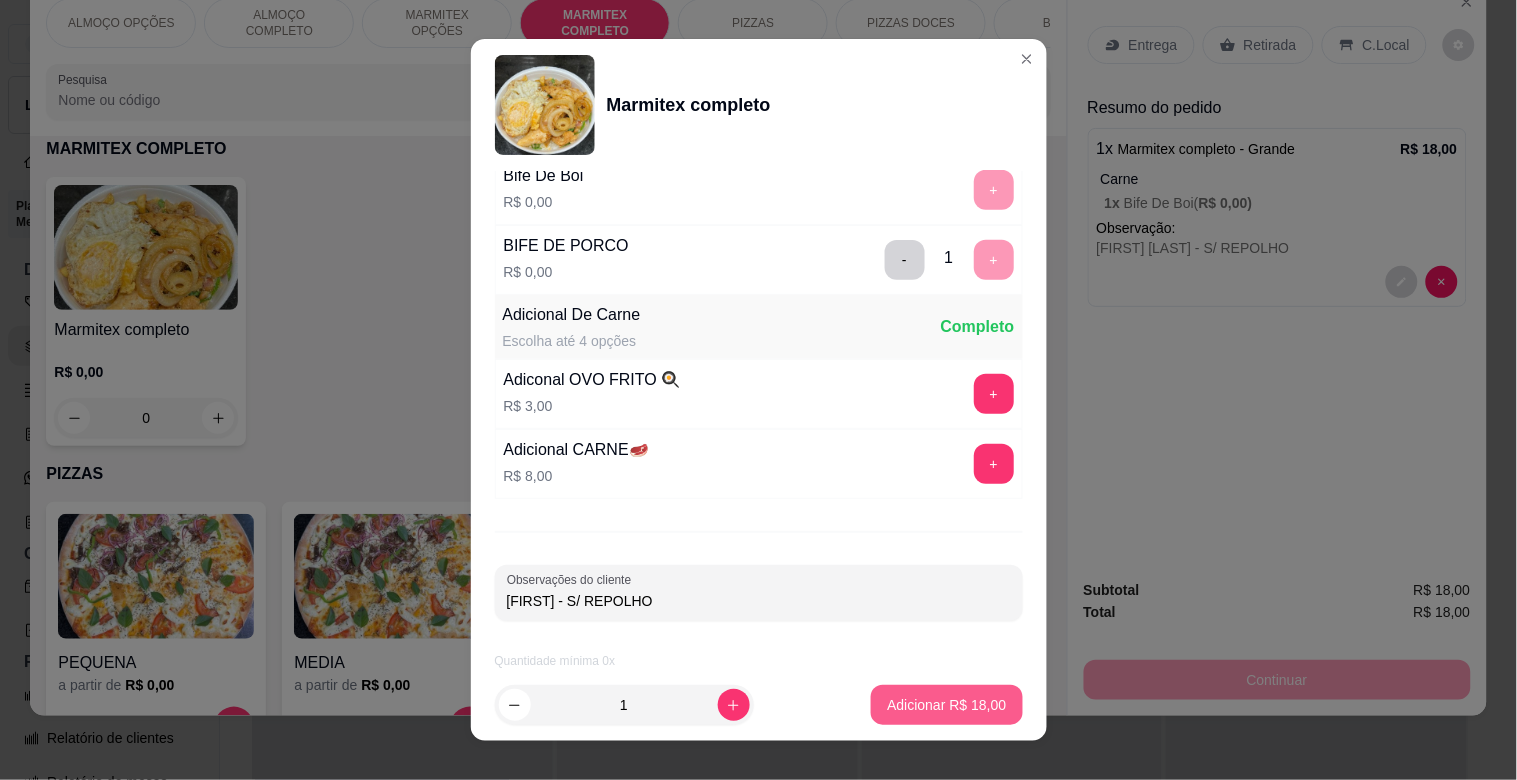 click on "Adicionar   R$ 18,00" at bounding box center (946, 705) 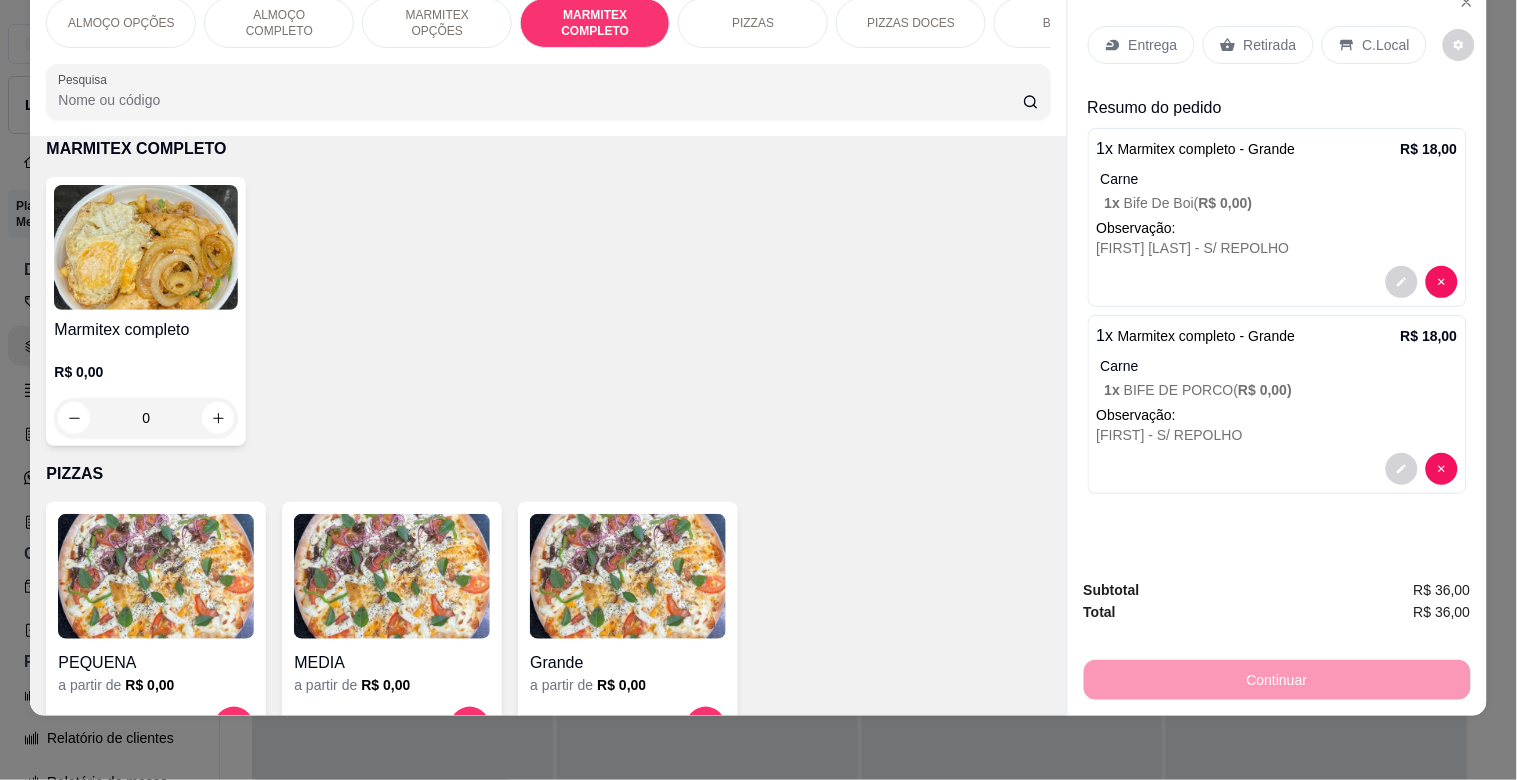 click on "Entrega" at bounding box center (1153, 45) 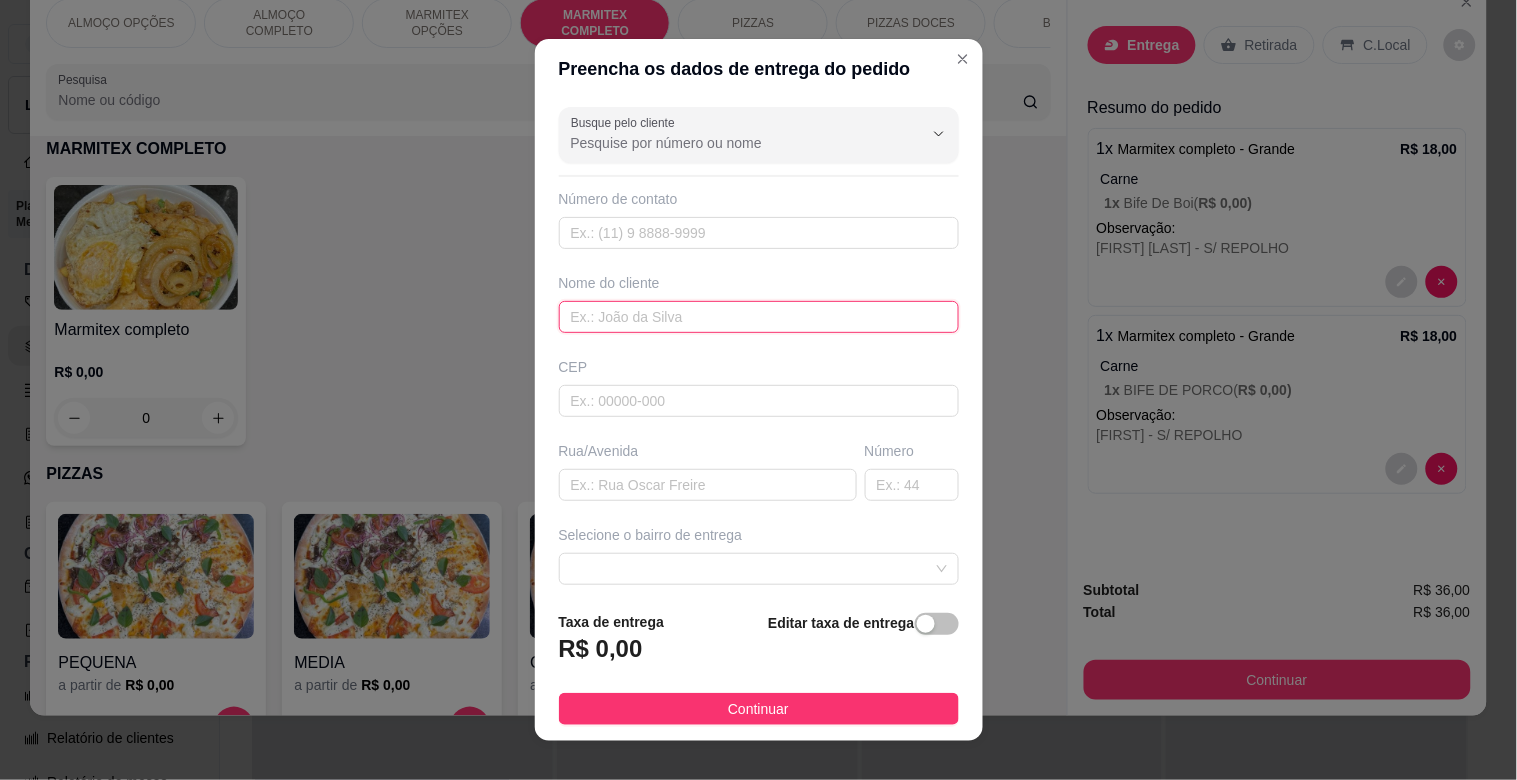 click at bounding box center [759, 317] 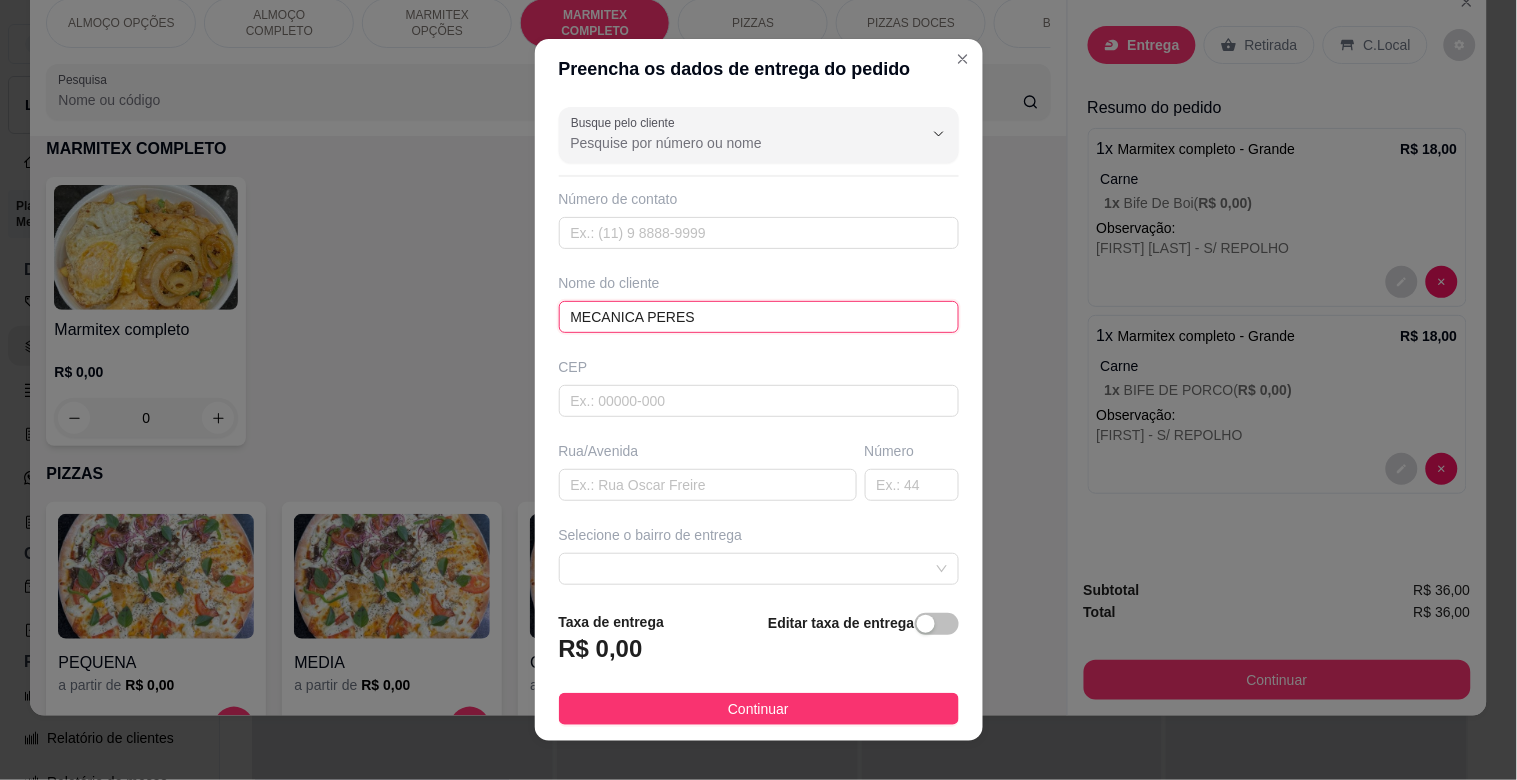 type on "MECANICA PERES" 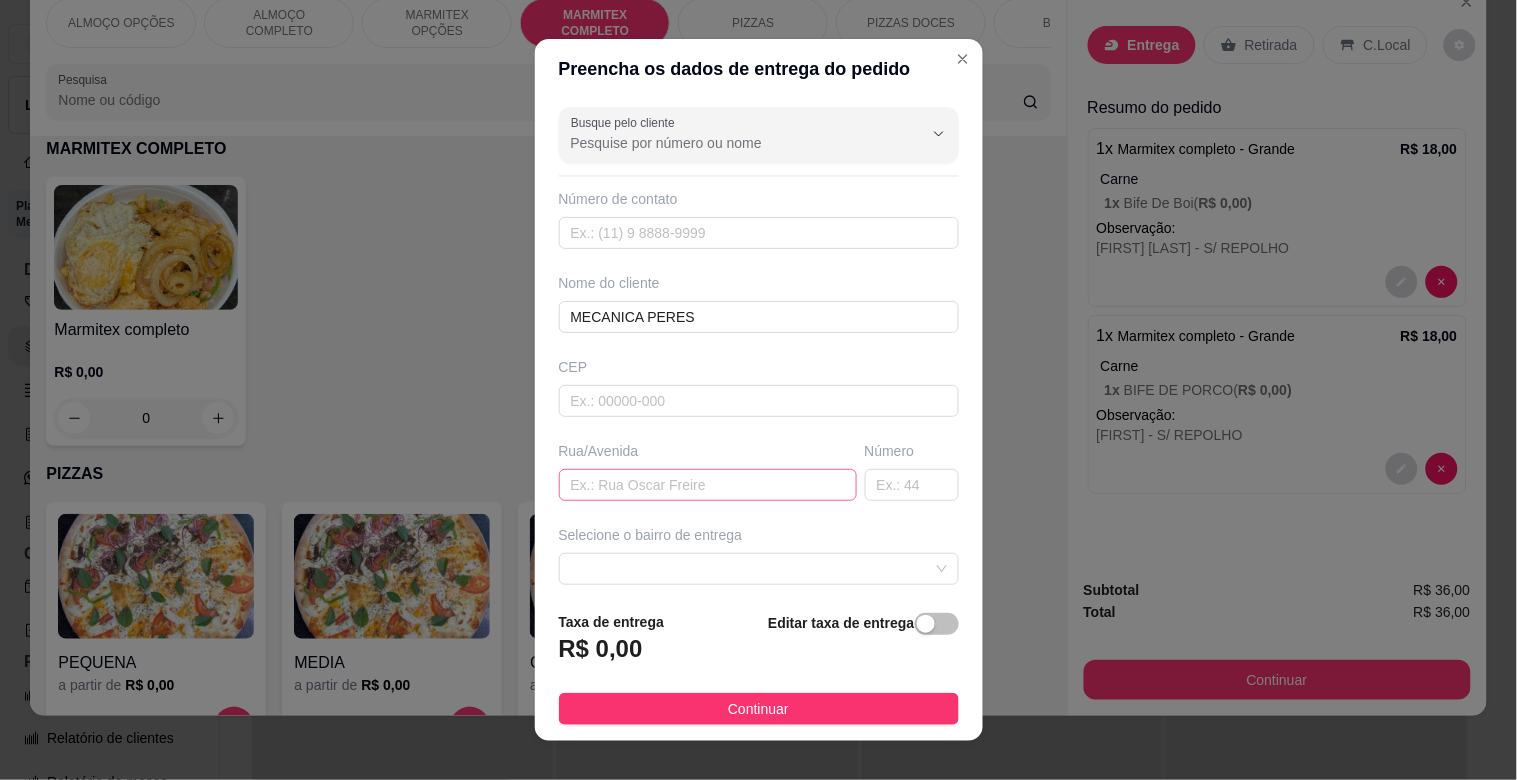 drag, startPoint x: 652, startPoint y: 502, endPoint x: 653, endPoint y: 483, distance: 19.026299 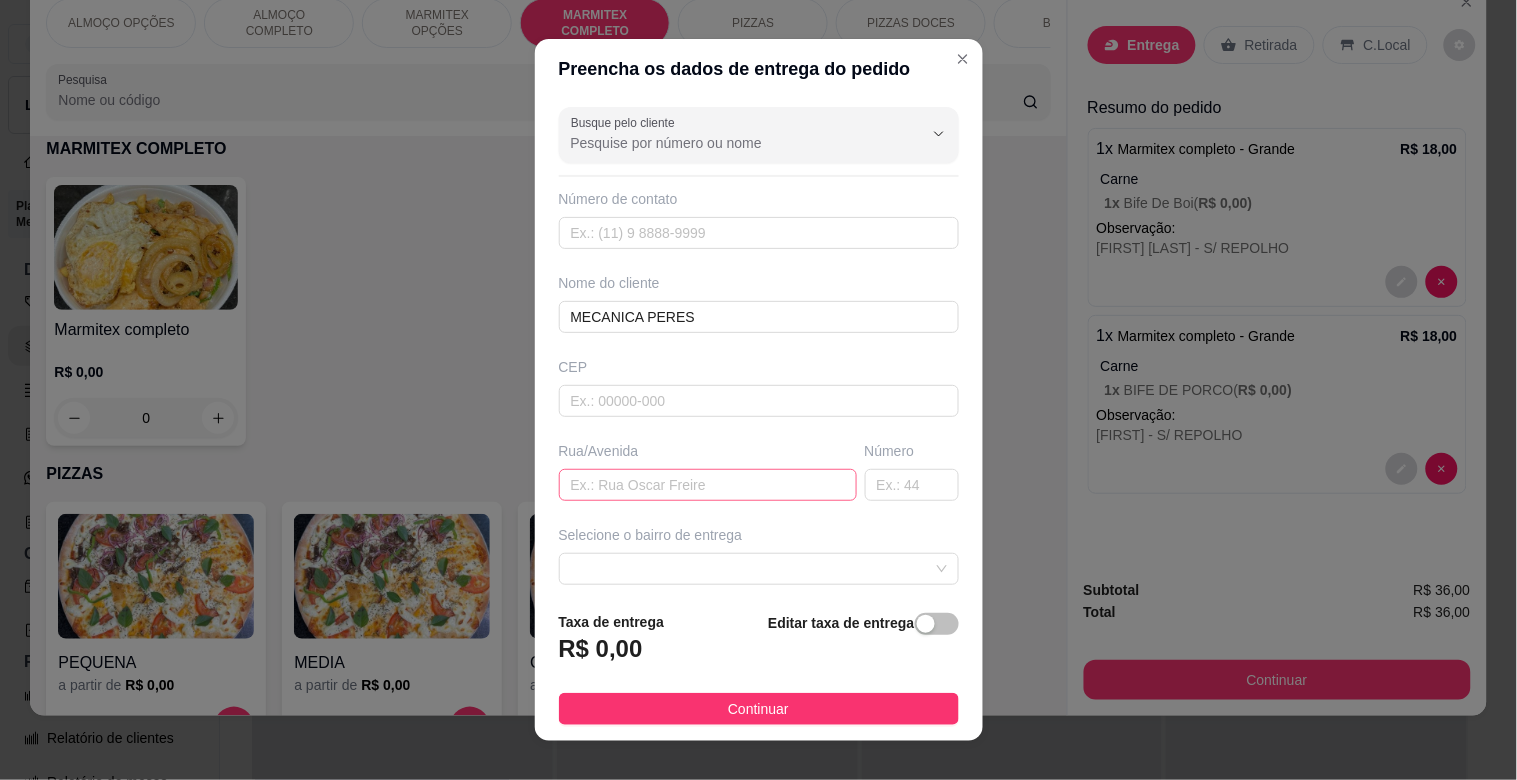 click on "Busque pelo cliente Número de contato Nome do cliente [COMPANY_NAME] CEP Rua/Avenida Número Selecione o bairro de entrega Cidade Complemento" at bounding box center (759, 347) 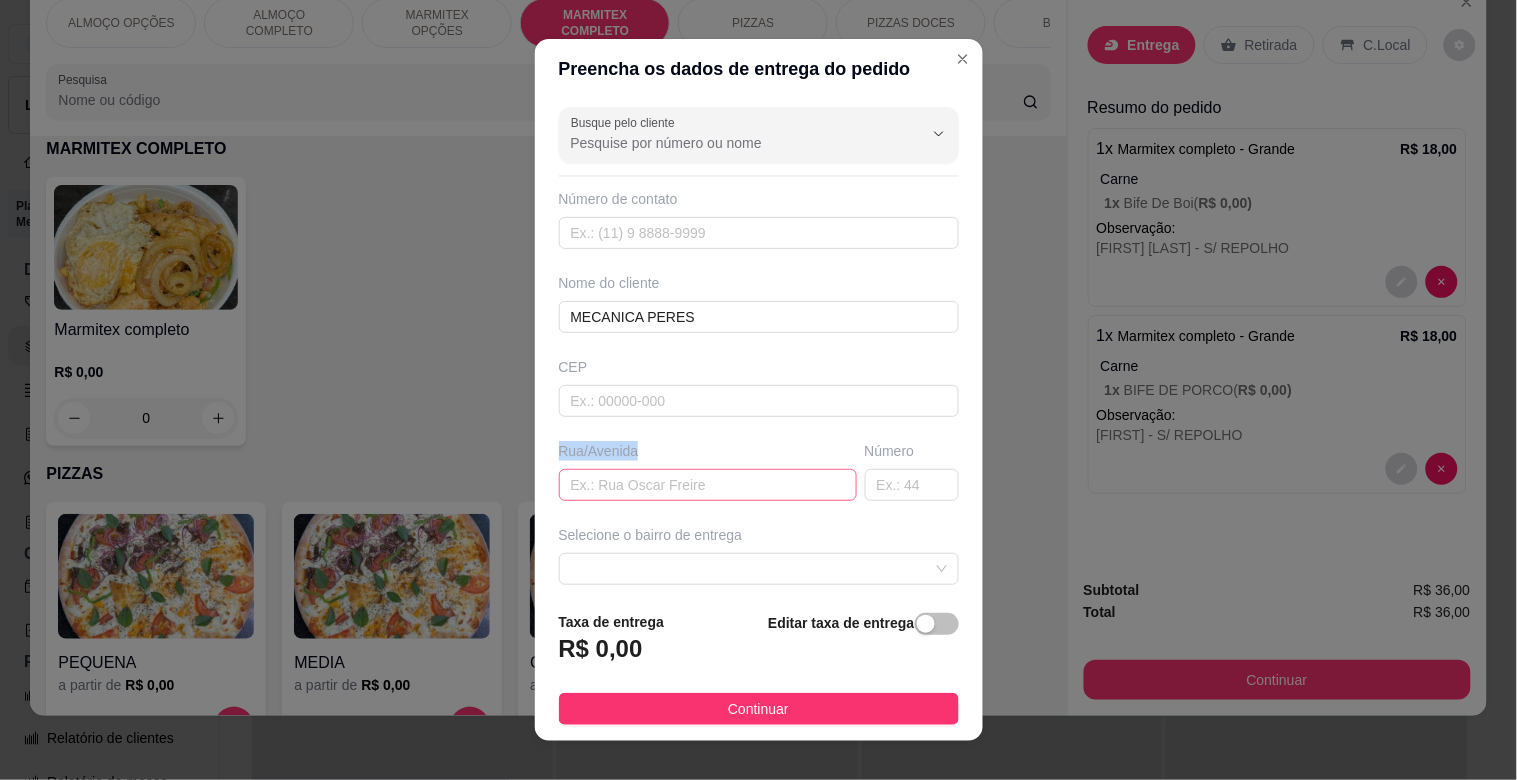 click at bounding box center (708, 485) 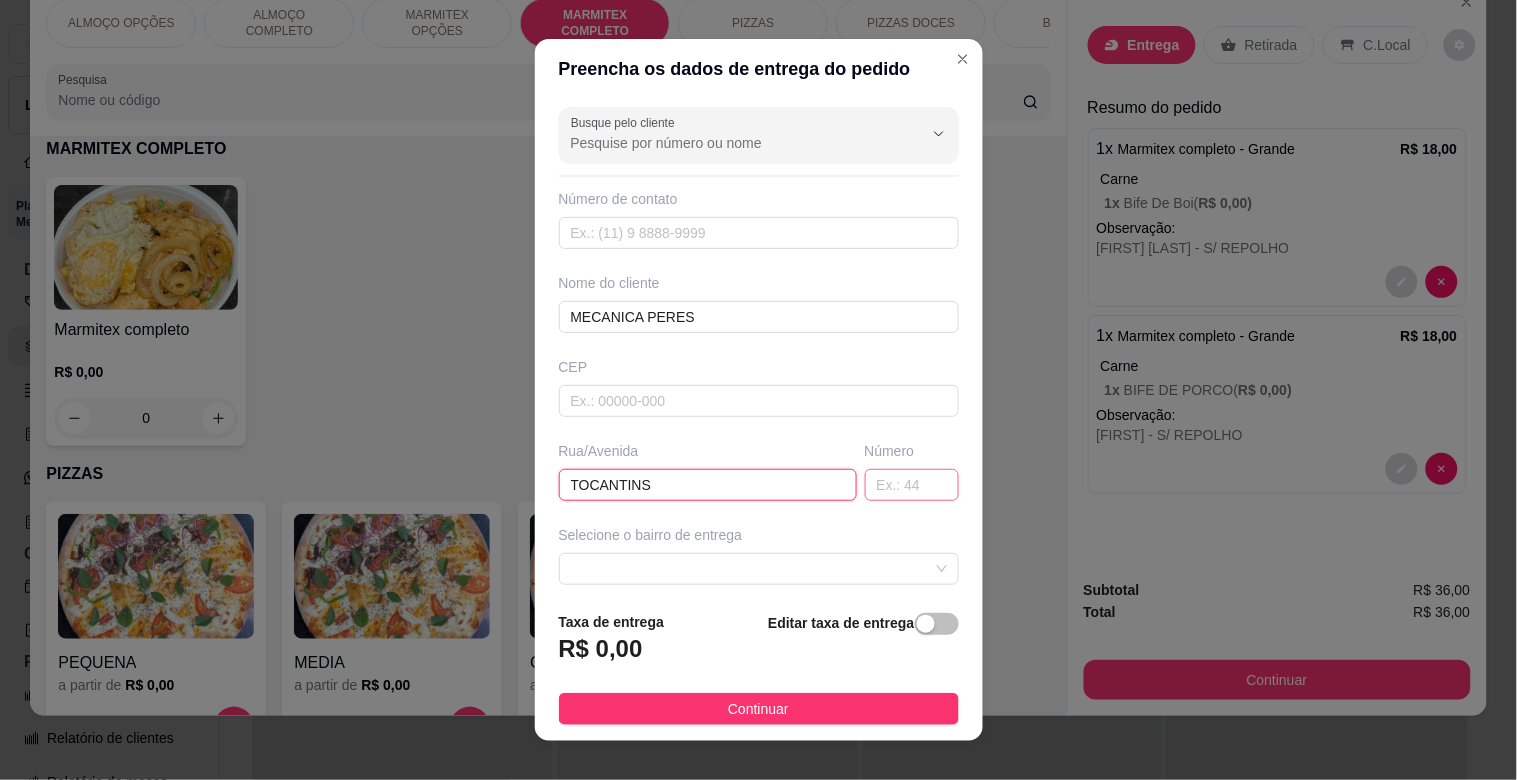 type on "TOCANTINS" 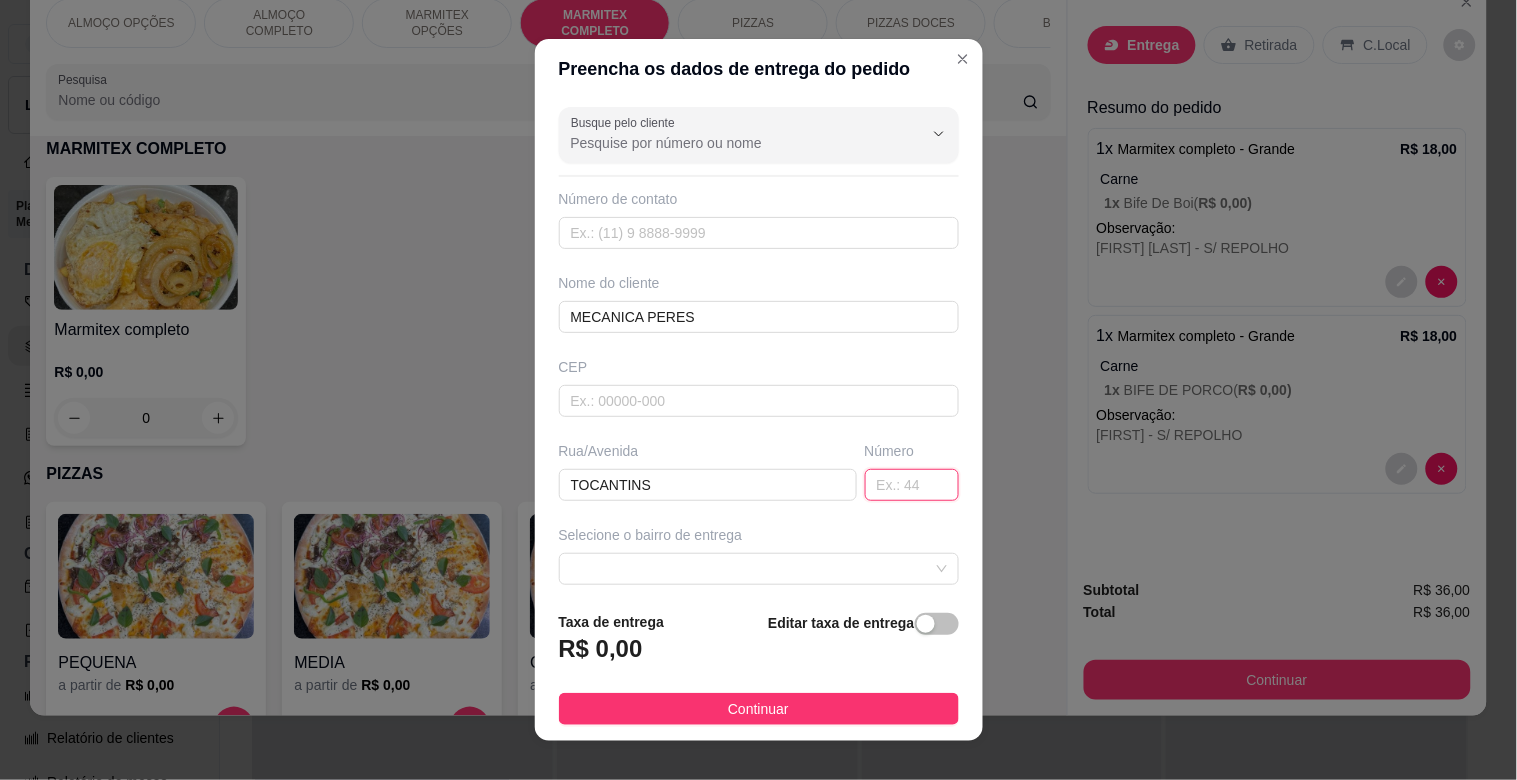 click at bounding box center [912, 485] 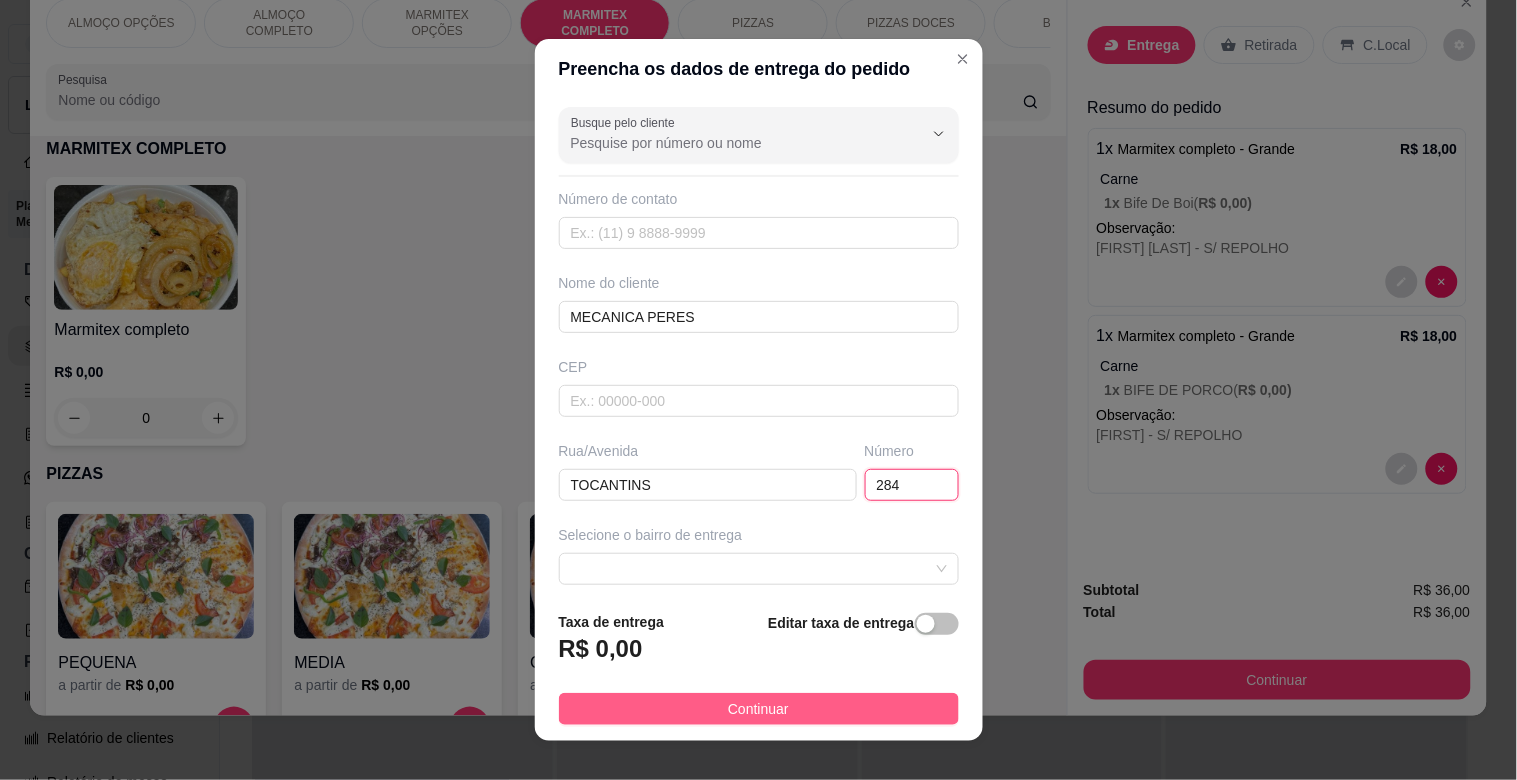type on "284" 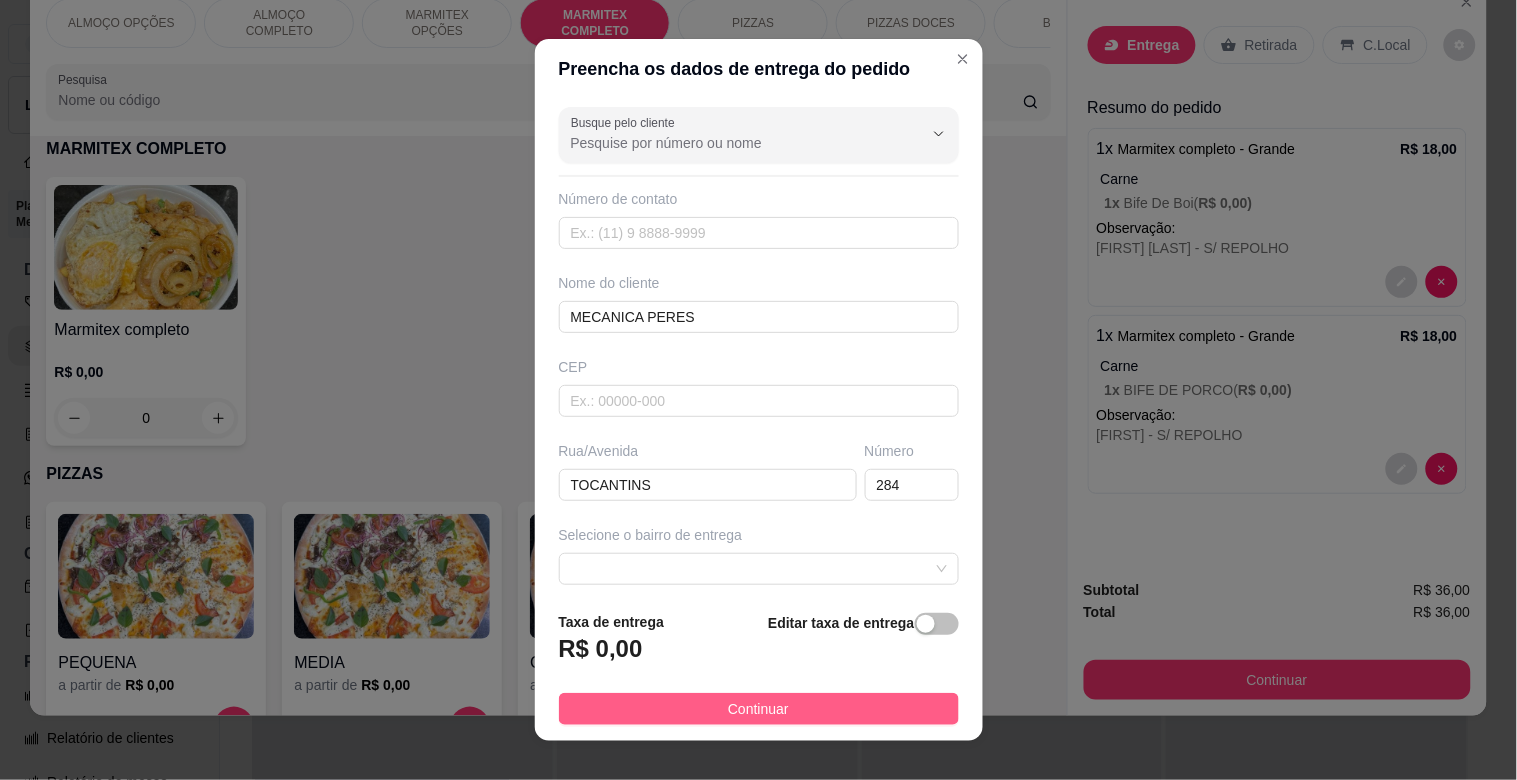 click on "Continuar" at bounding box center [759, 709] 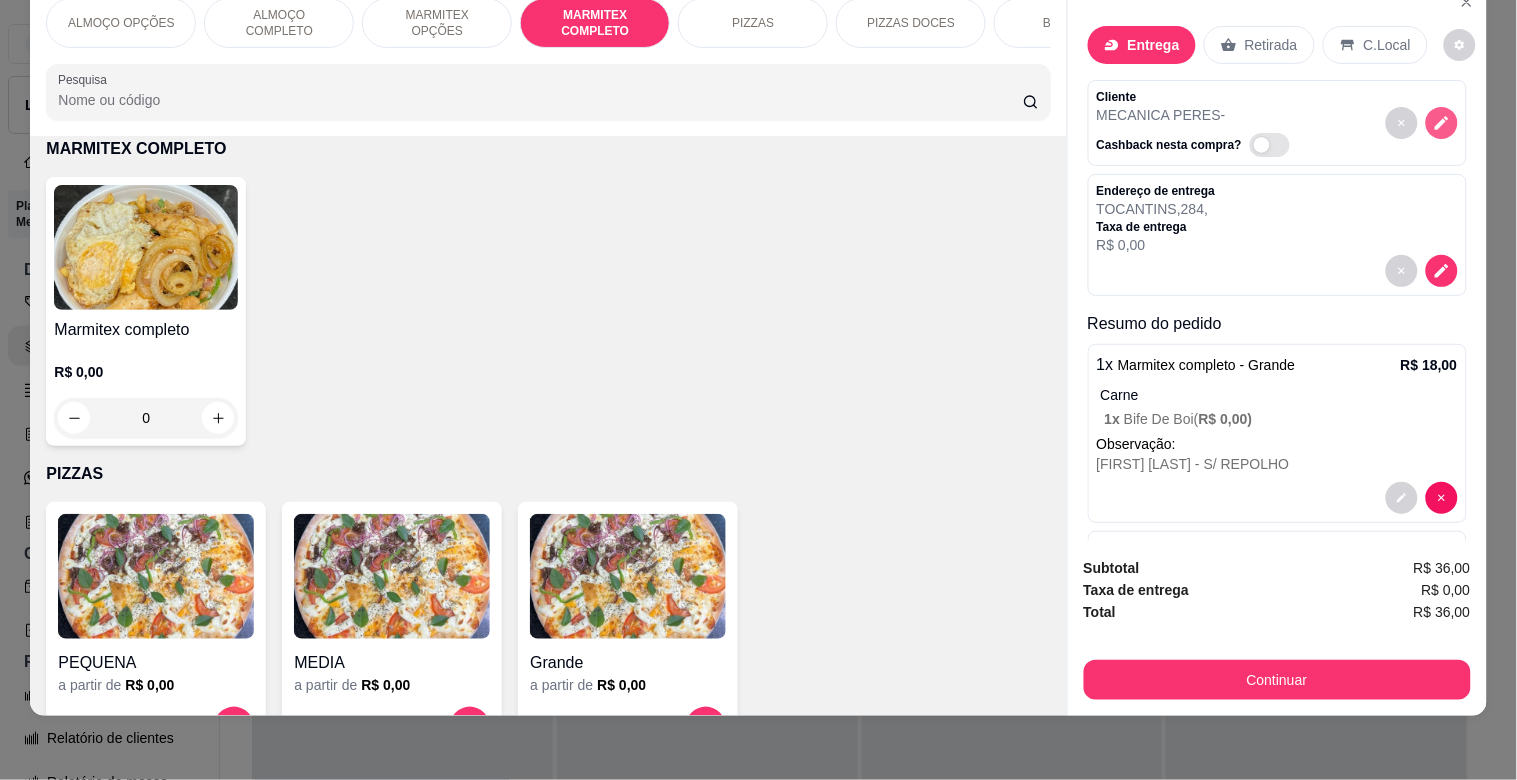 click 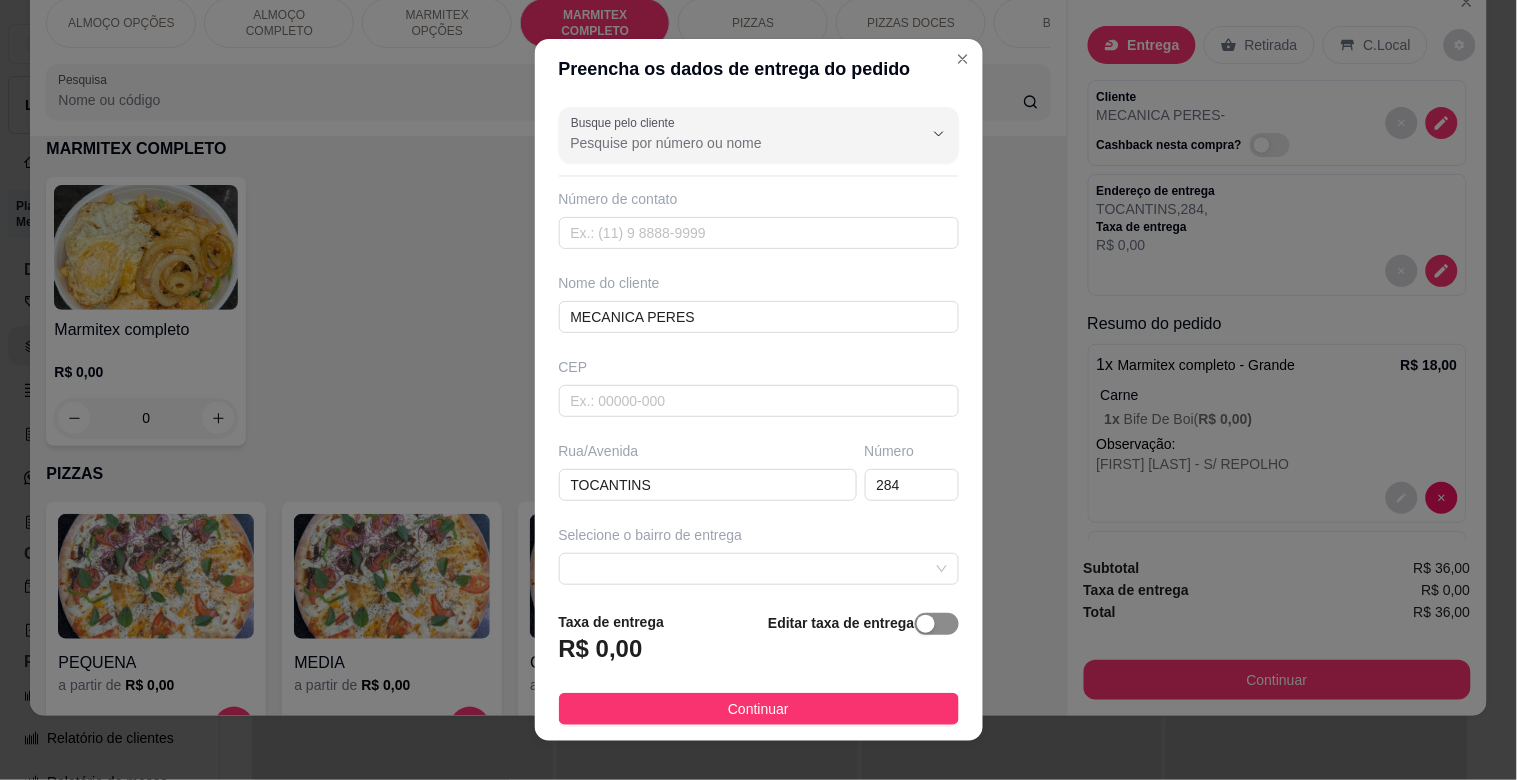 click at bounding box center [937, 624] 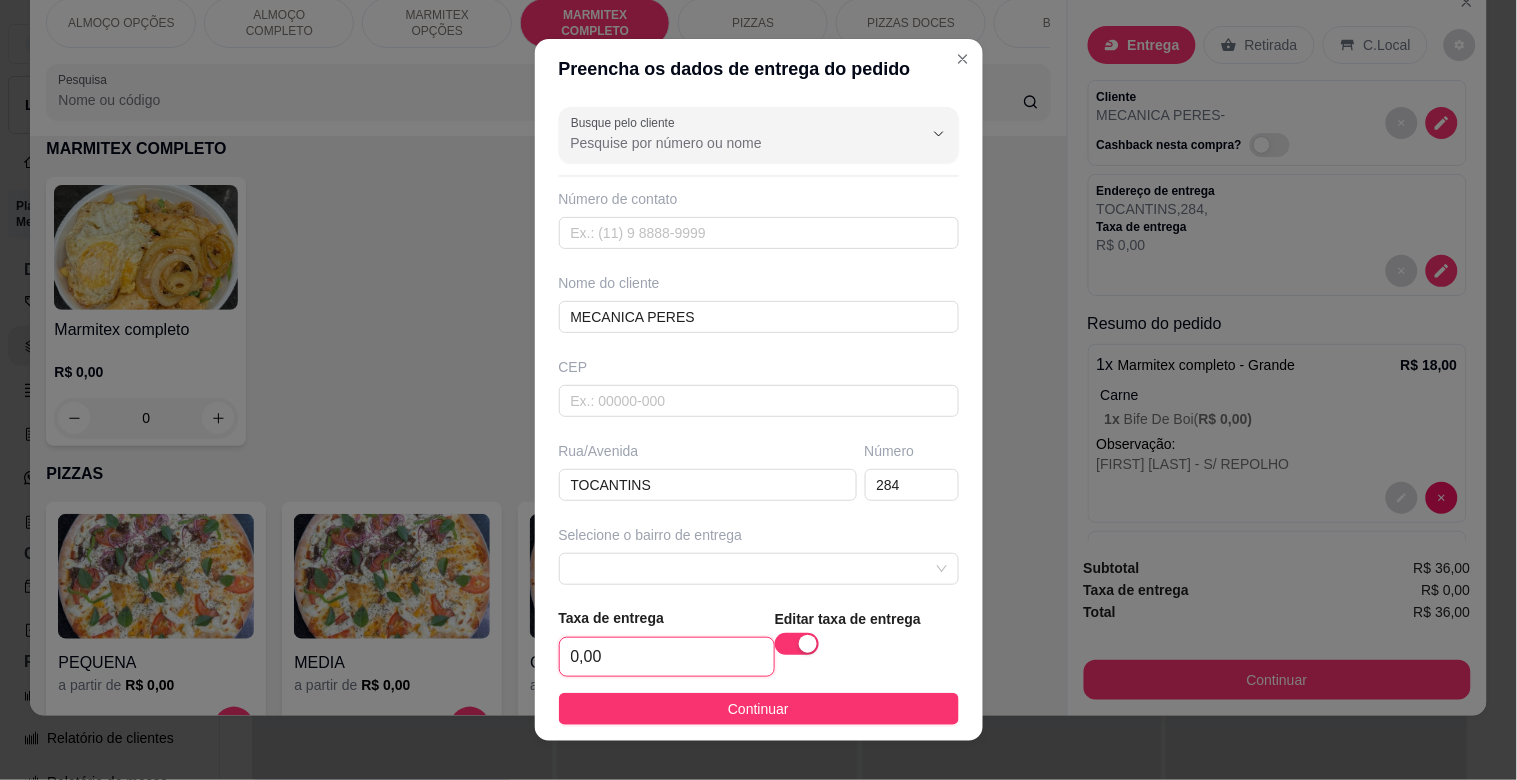 click on "0,00" at bounding box center [667, 657] 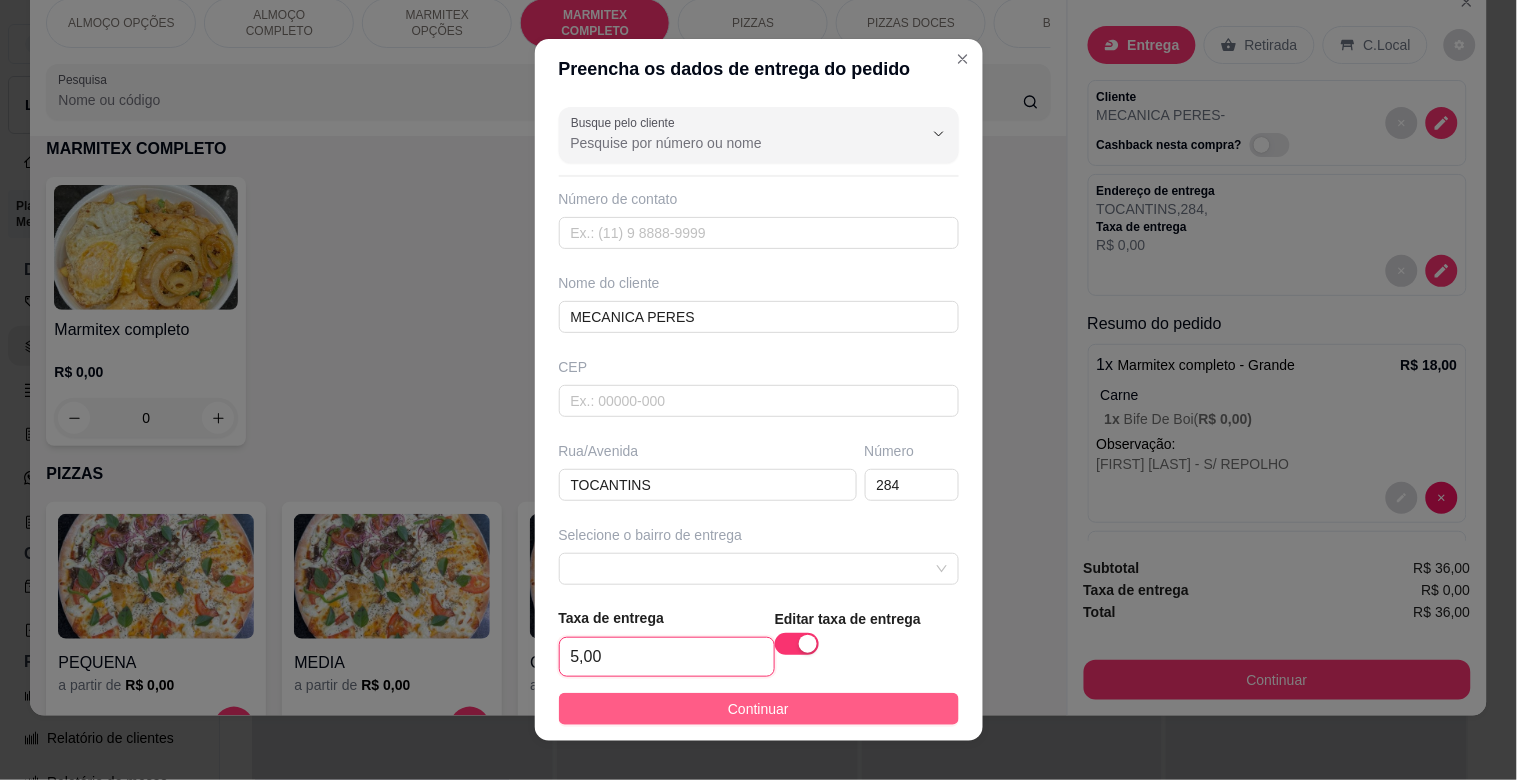 type on "5,00" 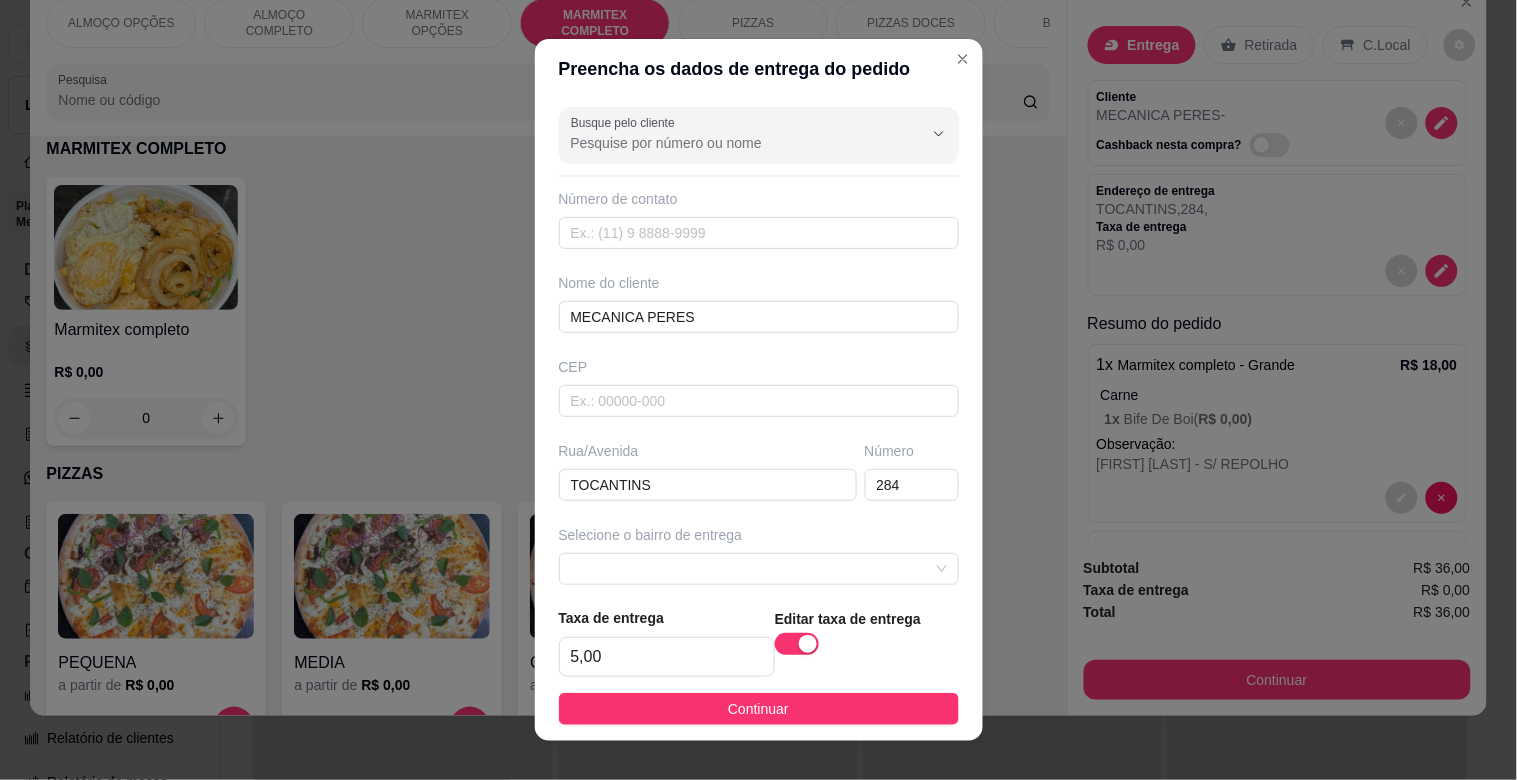 click on "Continuar" at bounding box center [758, 709] 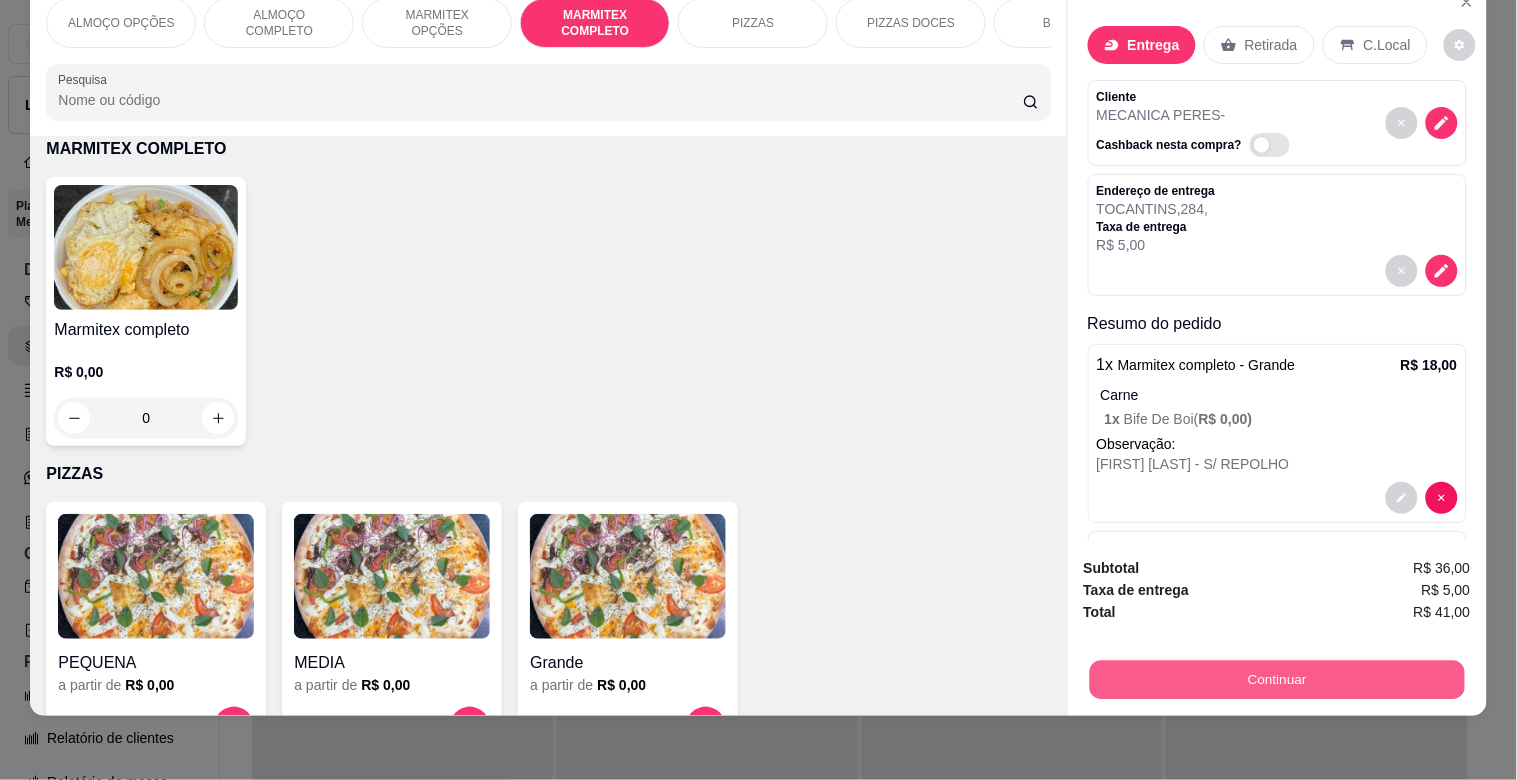 click on "Continuar" at bounding box center (1276, 679) 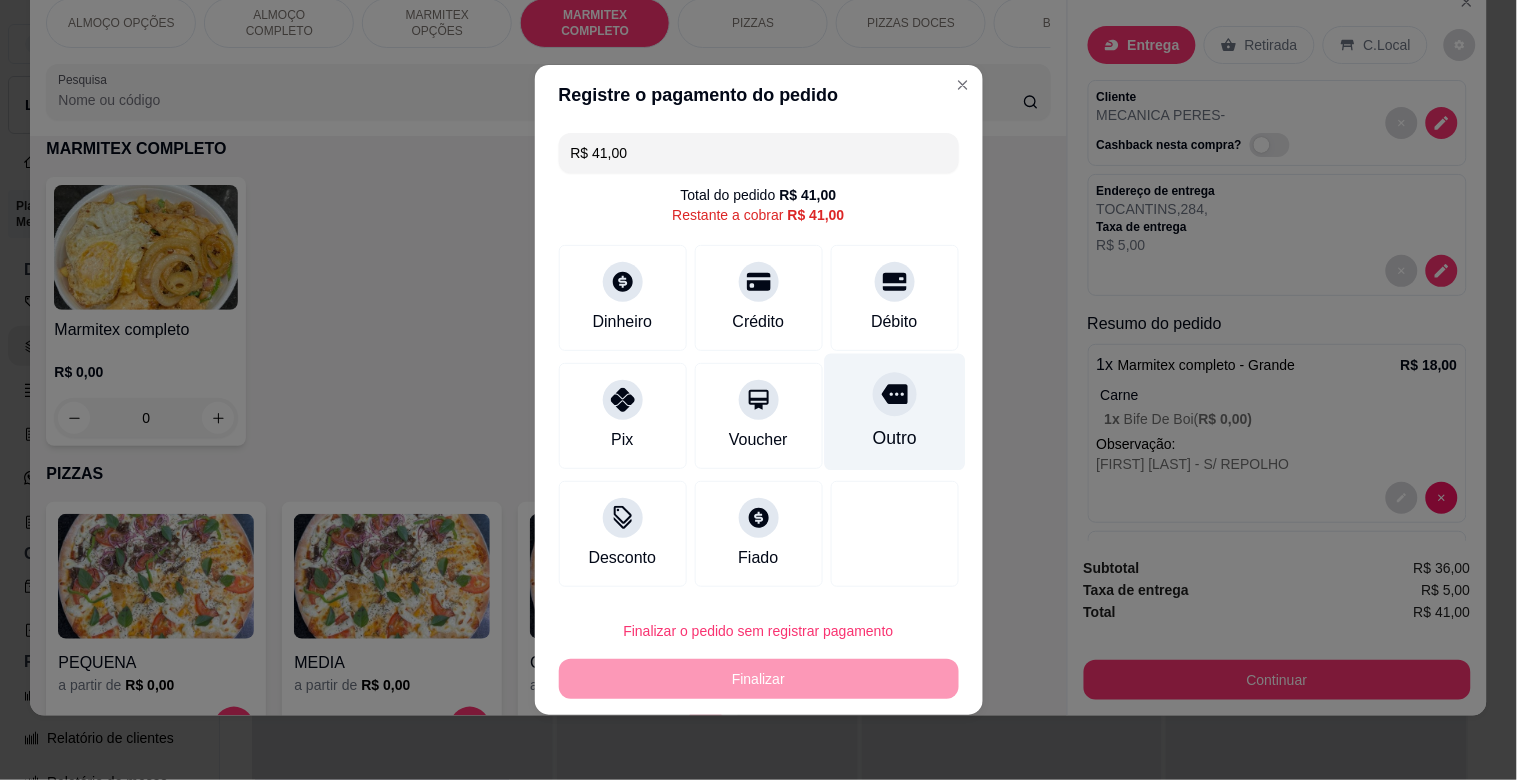 click on "Outro" at bounding box center (894, 412) 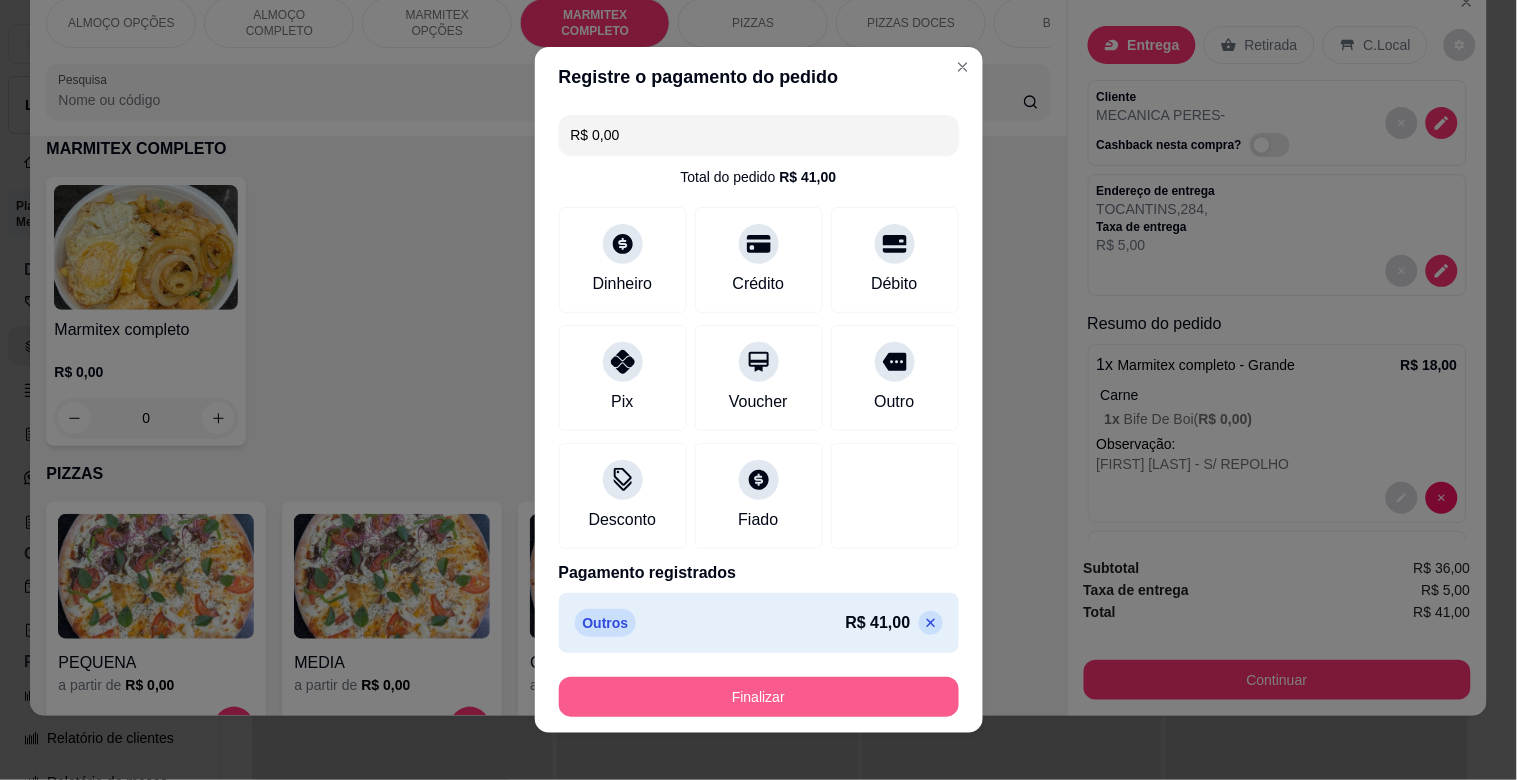 click on "Finalizar" at bounding box center (759, 697) 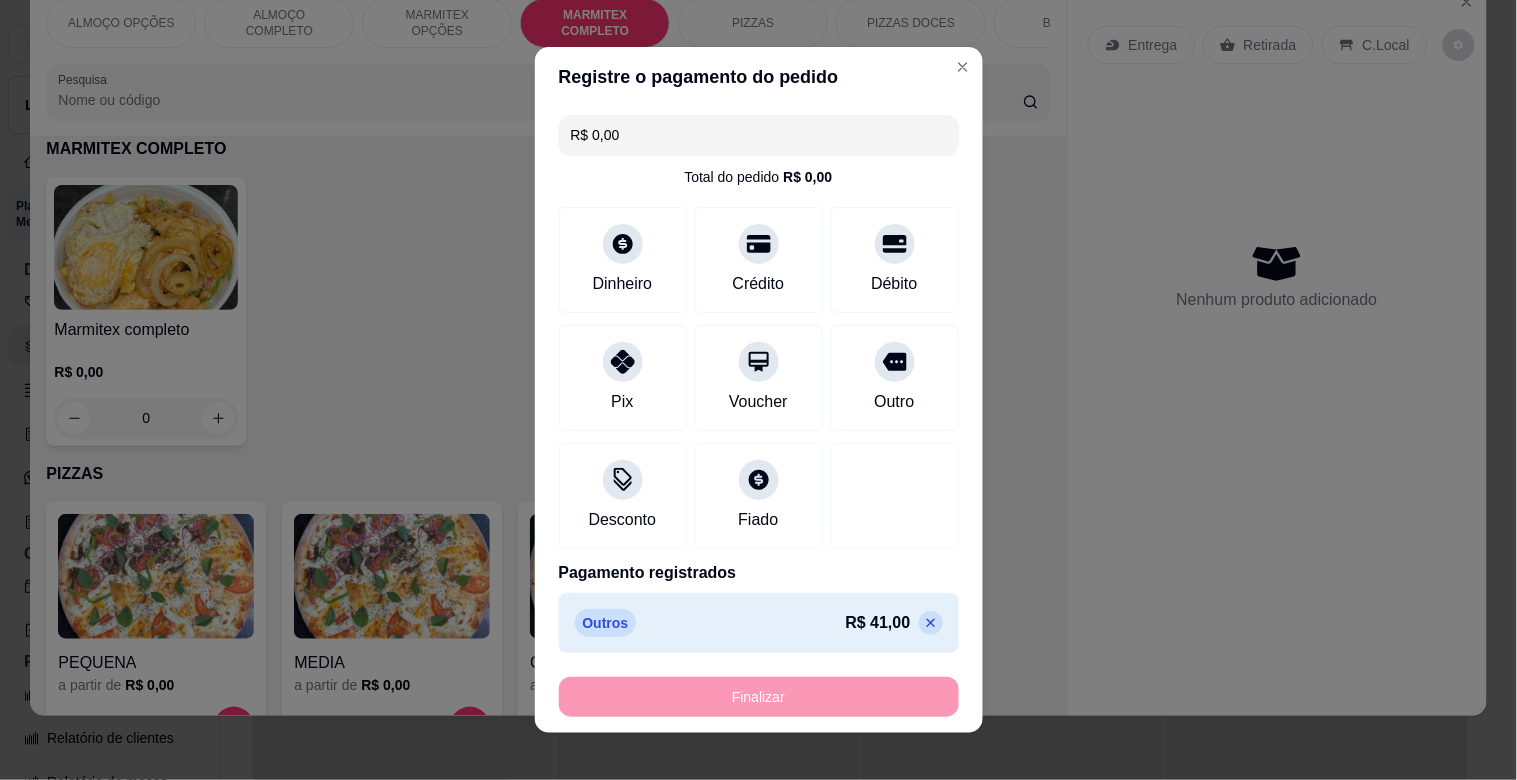 type on "-R$ 41,00" 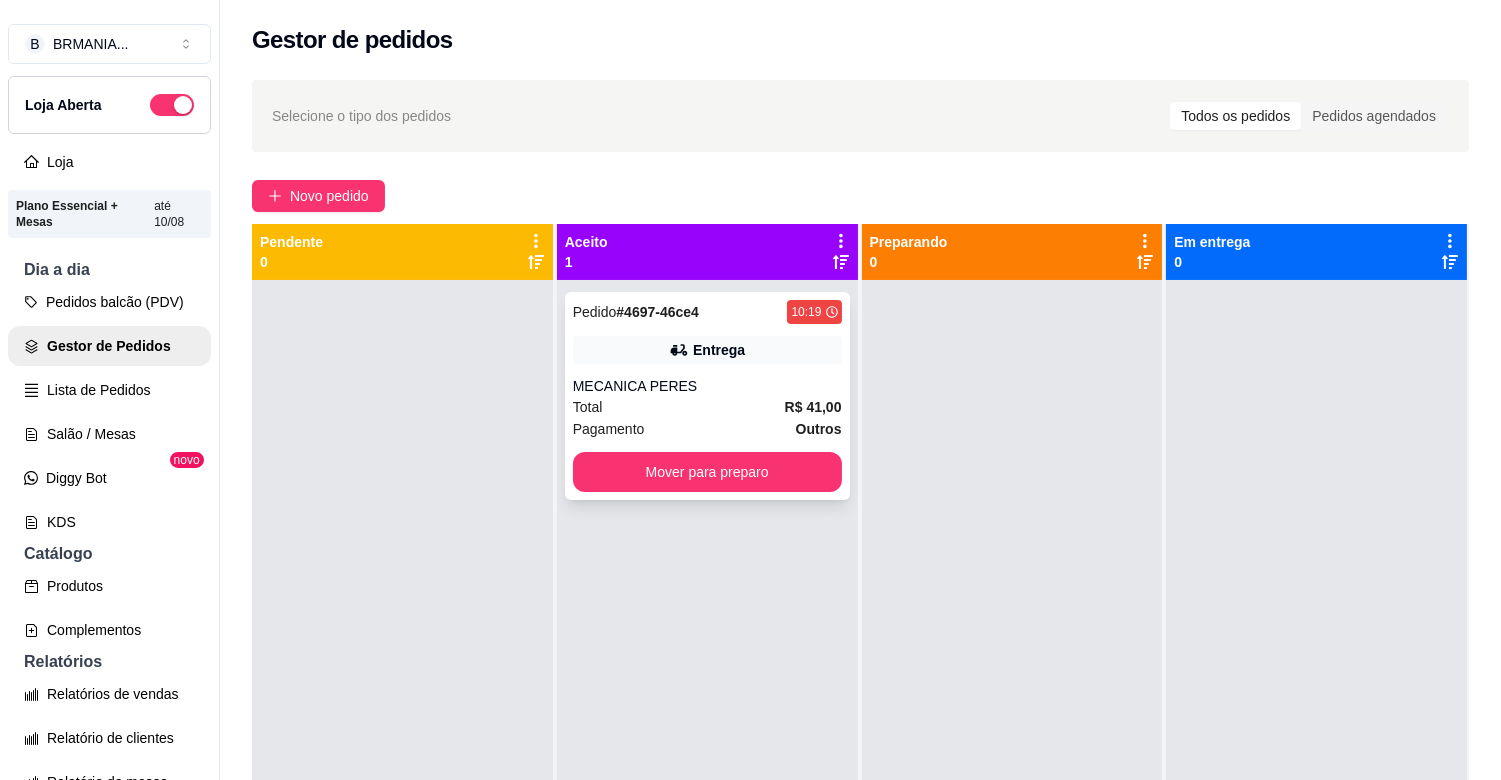 click on "MECANICA PERES" at bounding box center (707, 386) 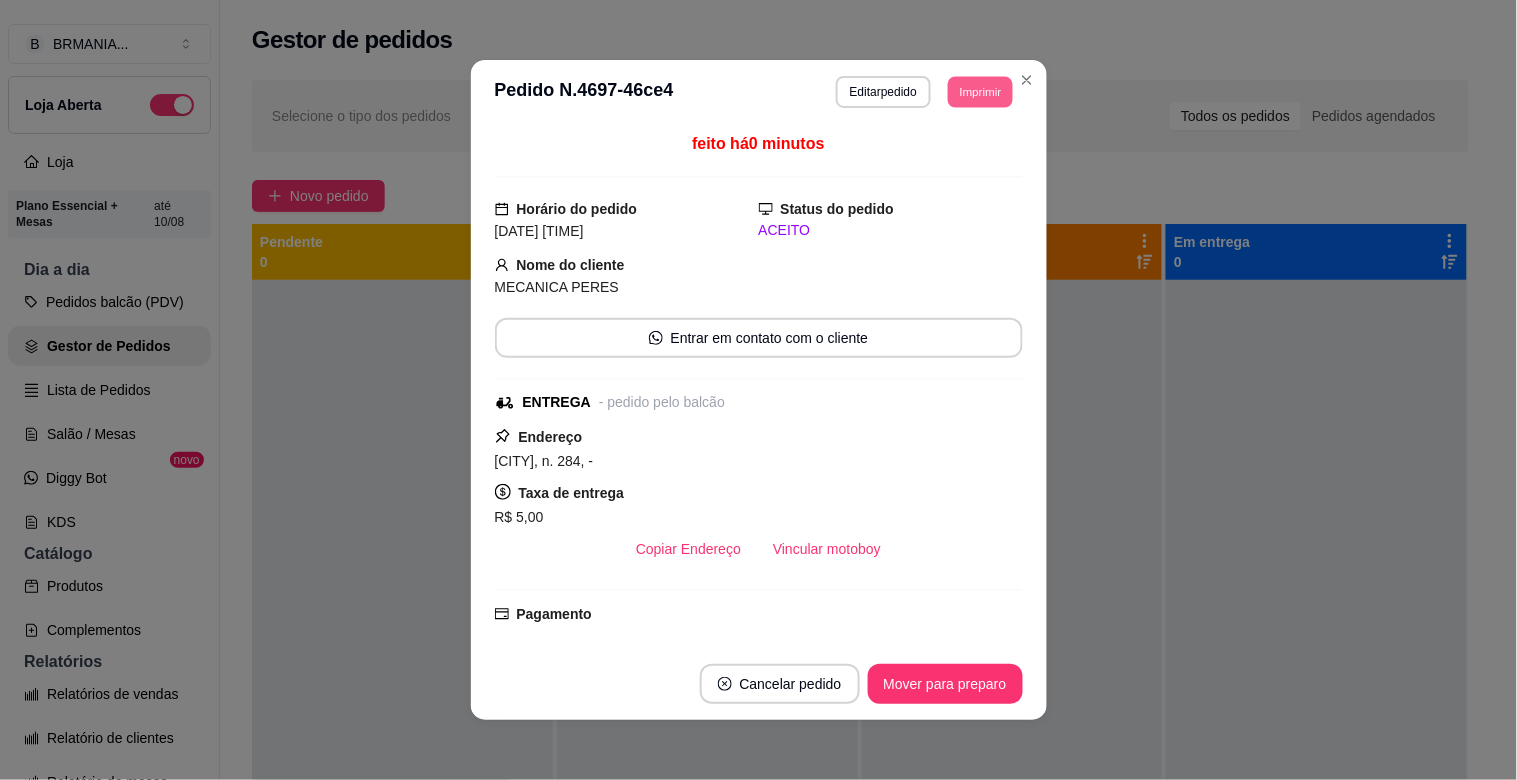 click on "Imprimir" at bounding box center (980, 91) 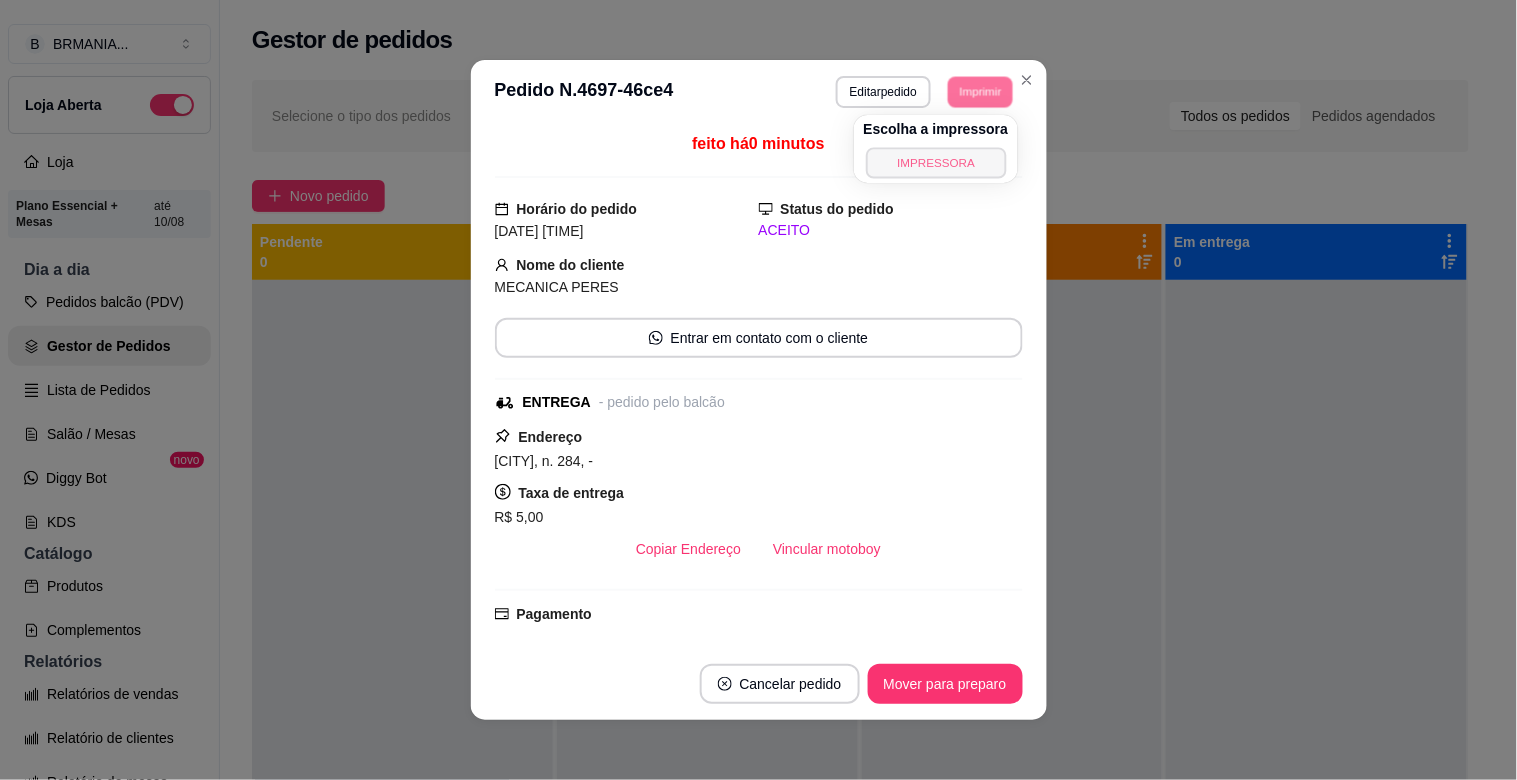click on "IMPRESSORA" at bounding box center (936, 162) 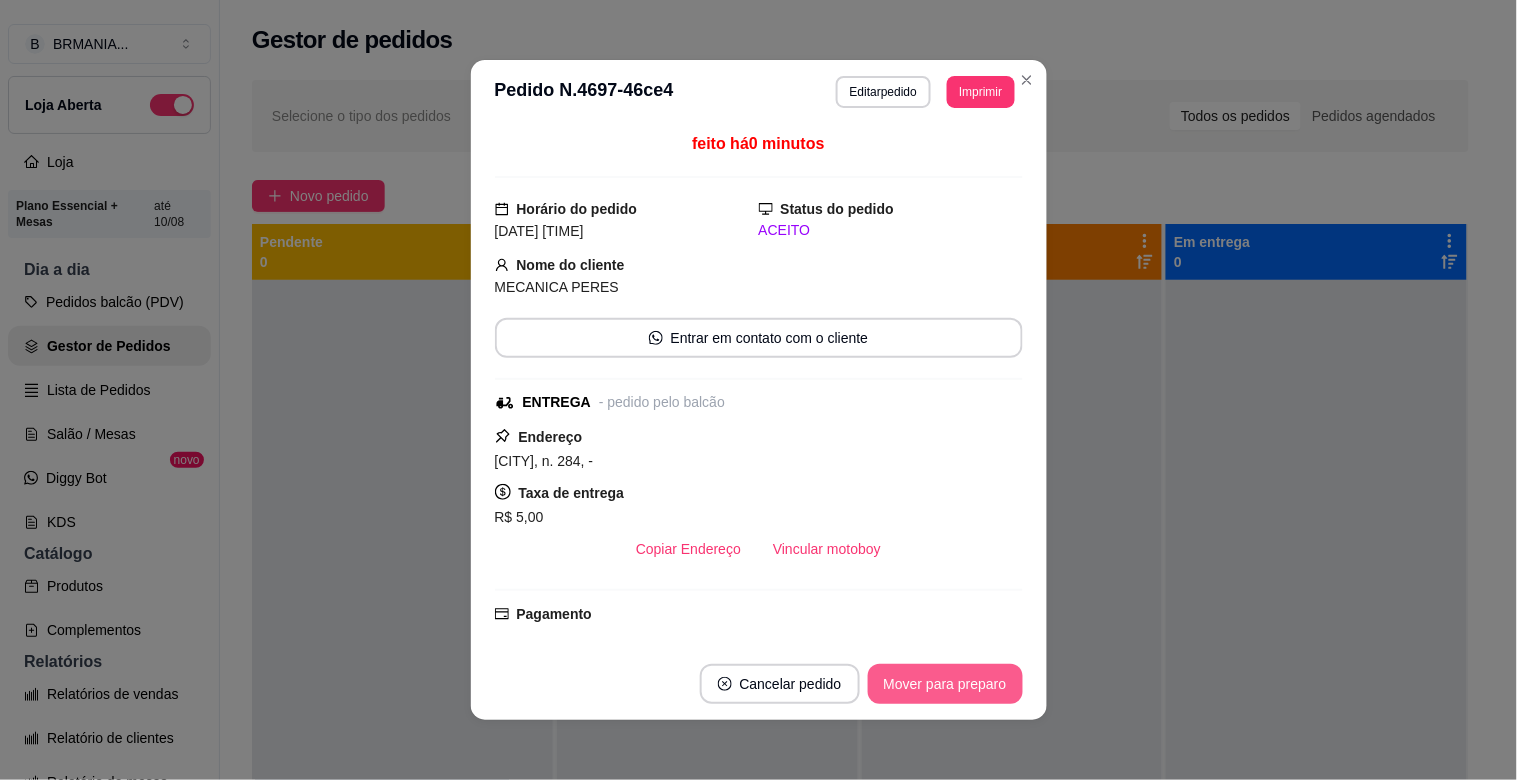 click on "Mover para preparo" at bounding box center [945, 684] 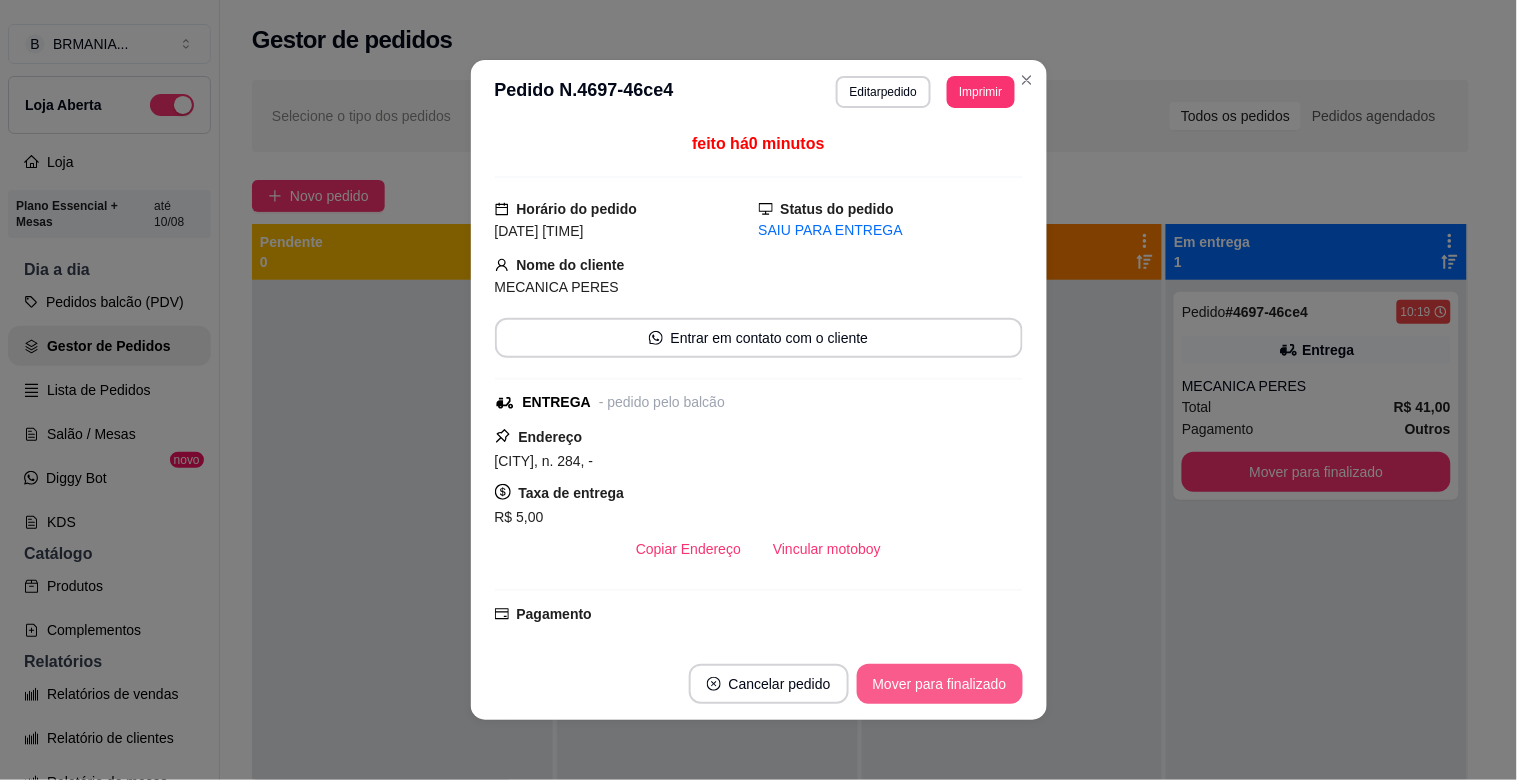 click on "Mover para finalizado" at bounding box center (940, 684) 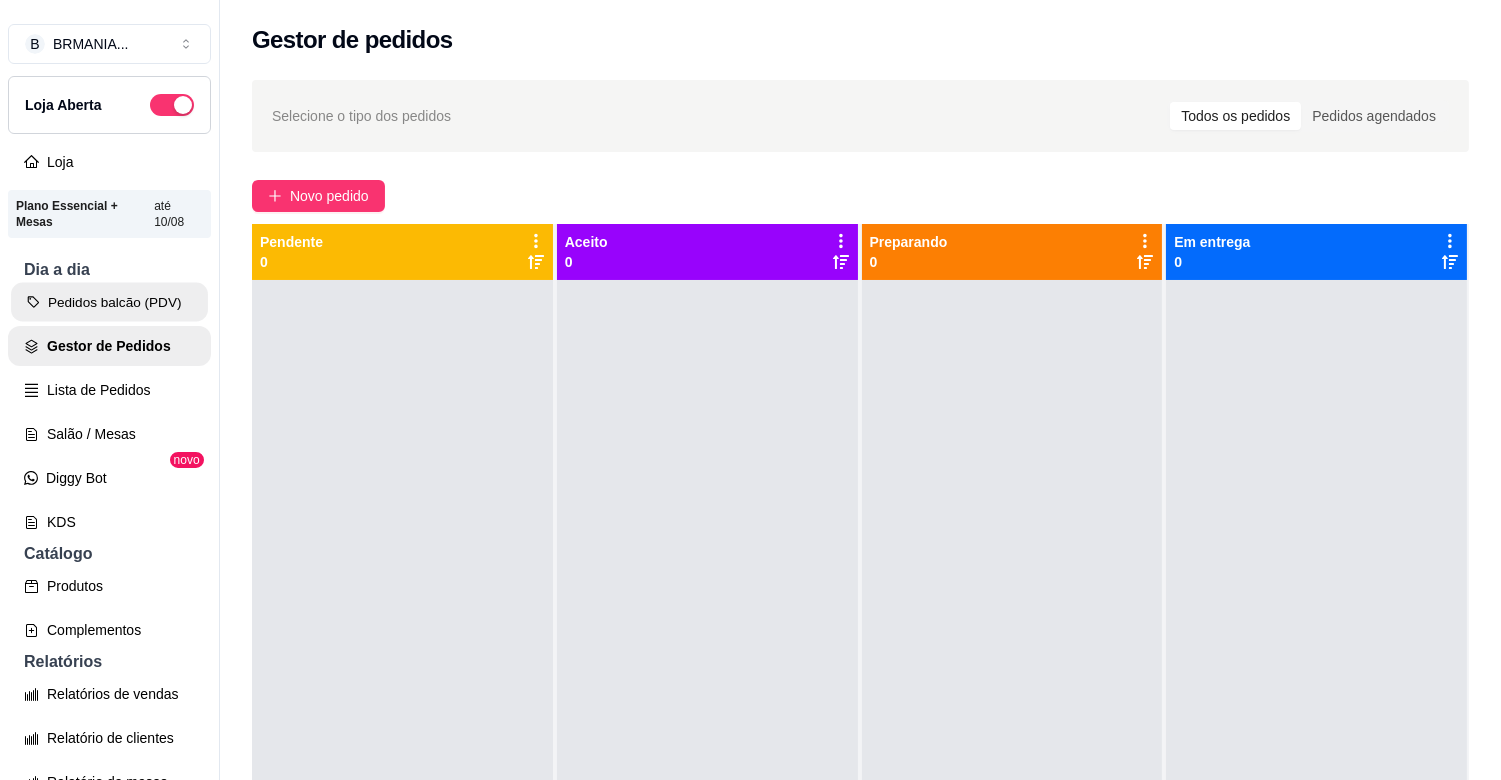 click on "Pedidos balcão (PDV)" at bounding box center (109, 302) 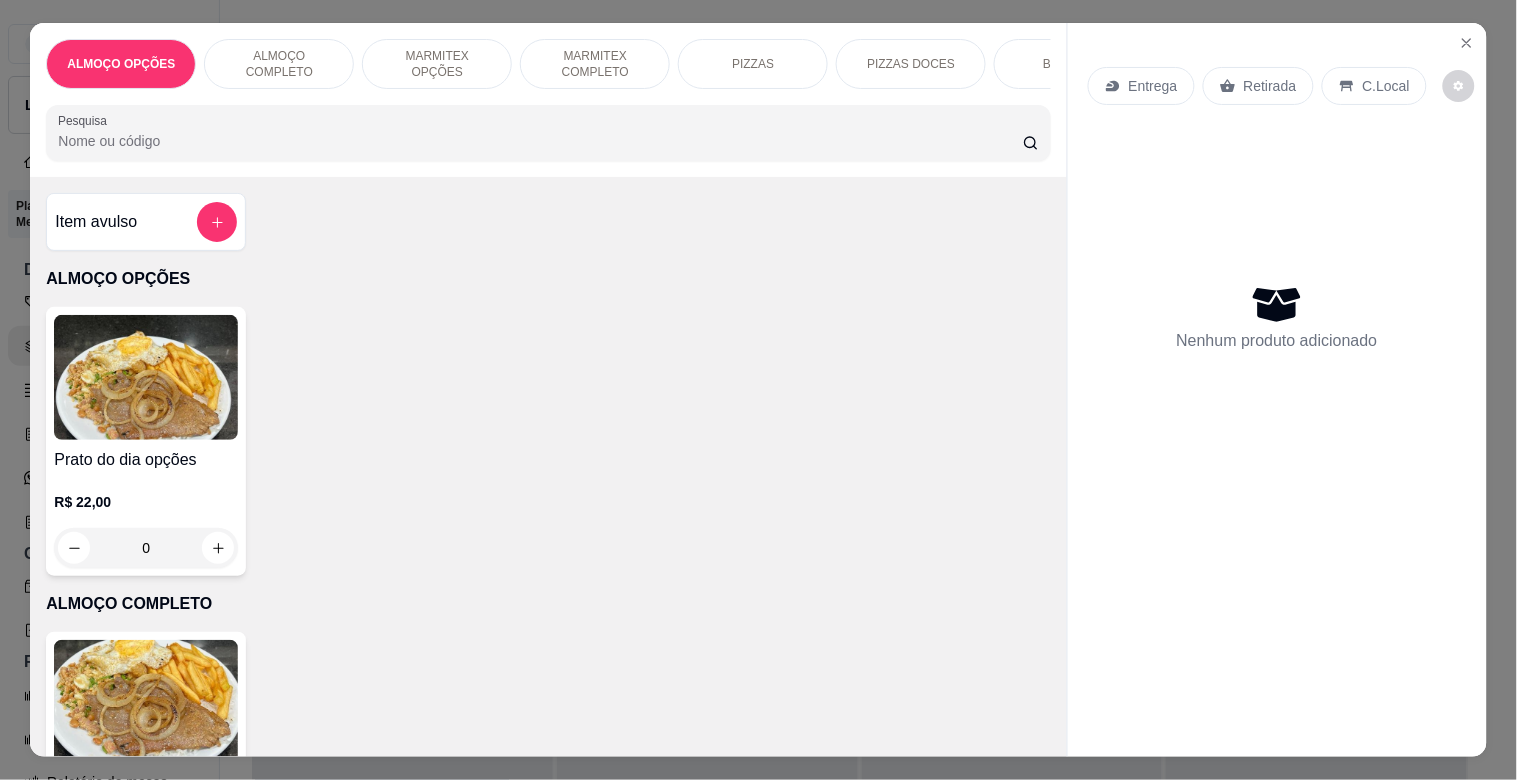 click on "MARMITEX COMPLETO" at bounding box center (595, 64) 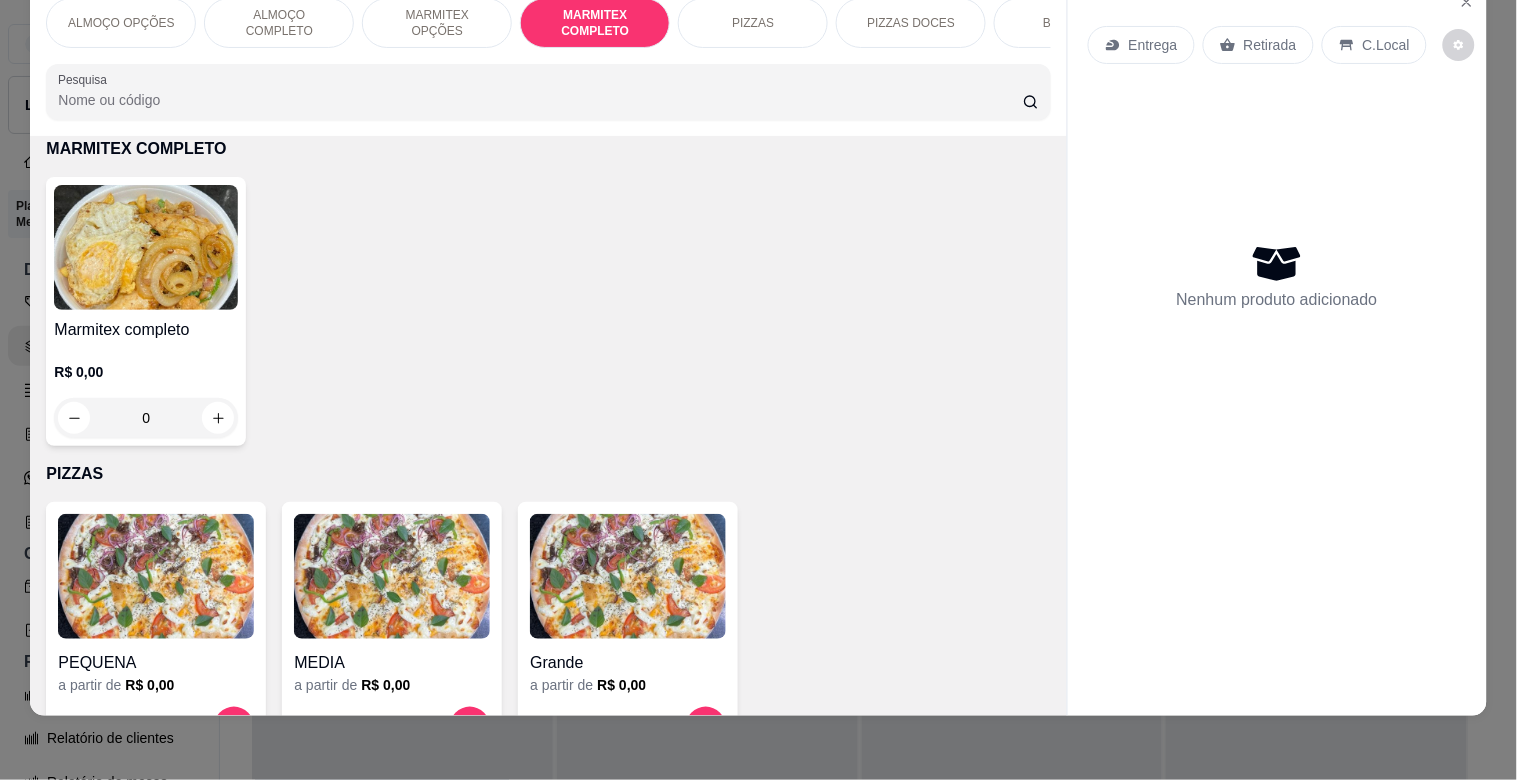 click at bounding box center (146, 247) 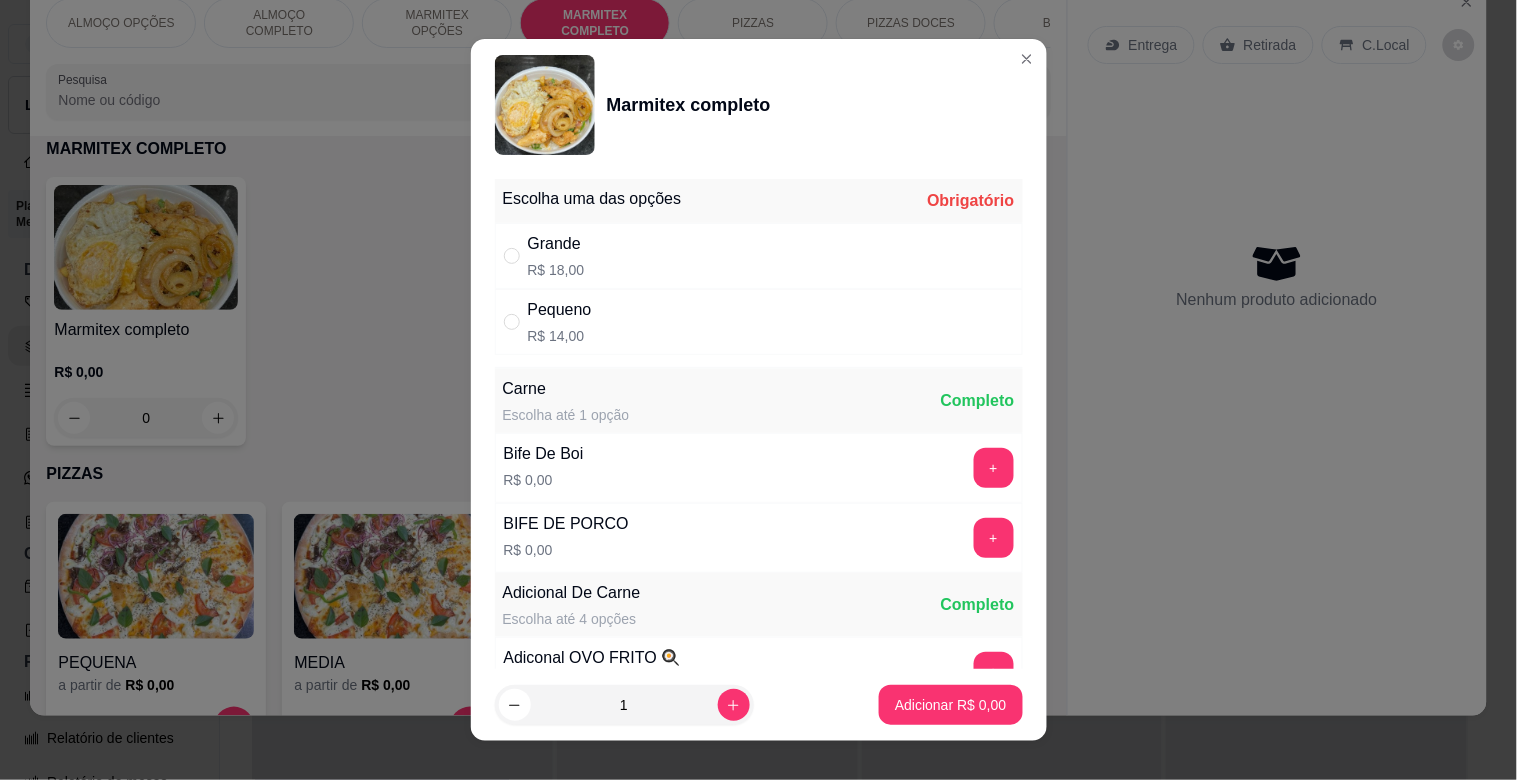click on "Grande  R$ 18,00" at bounding box center [759, 256] 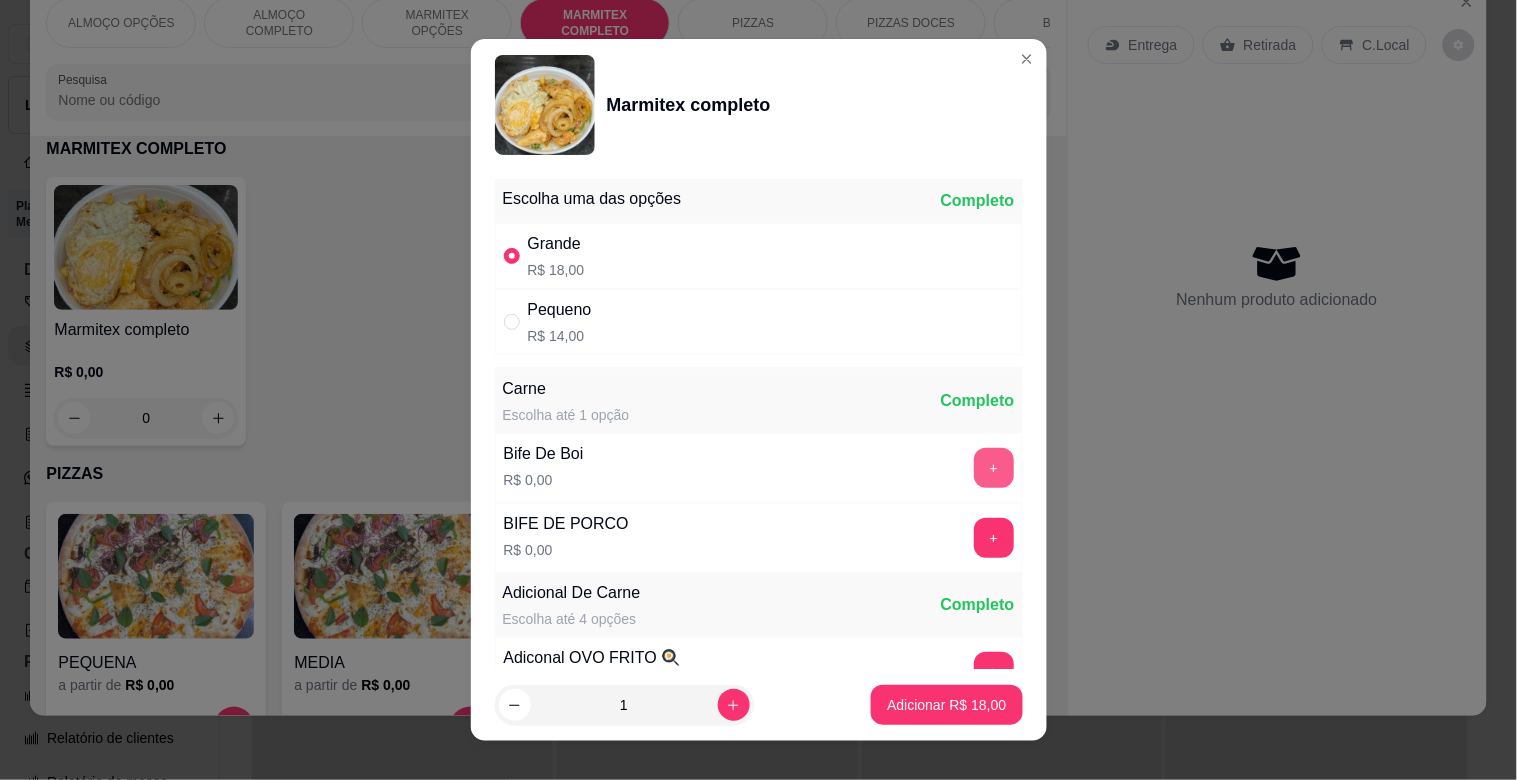 click on "+" at bounding box center [994, 468] 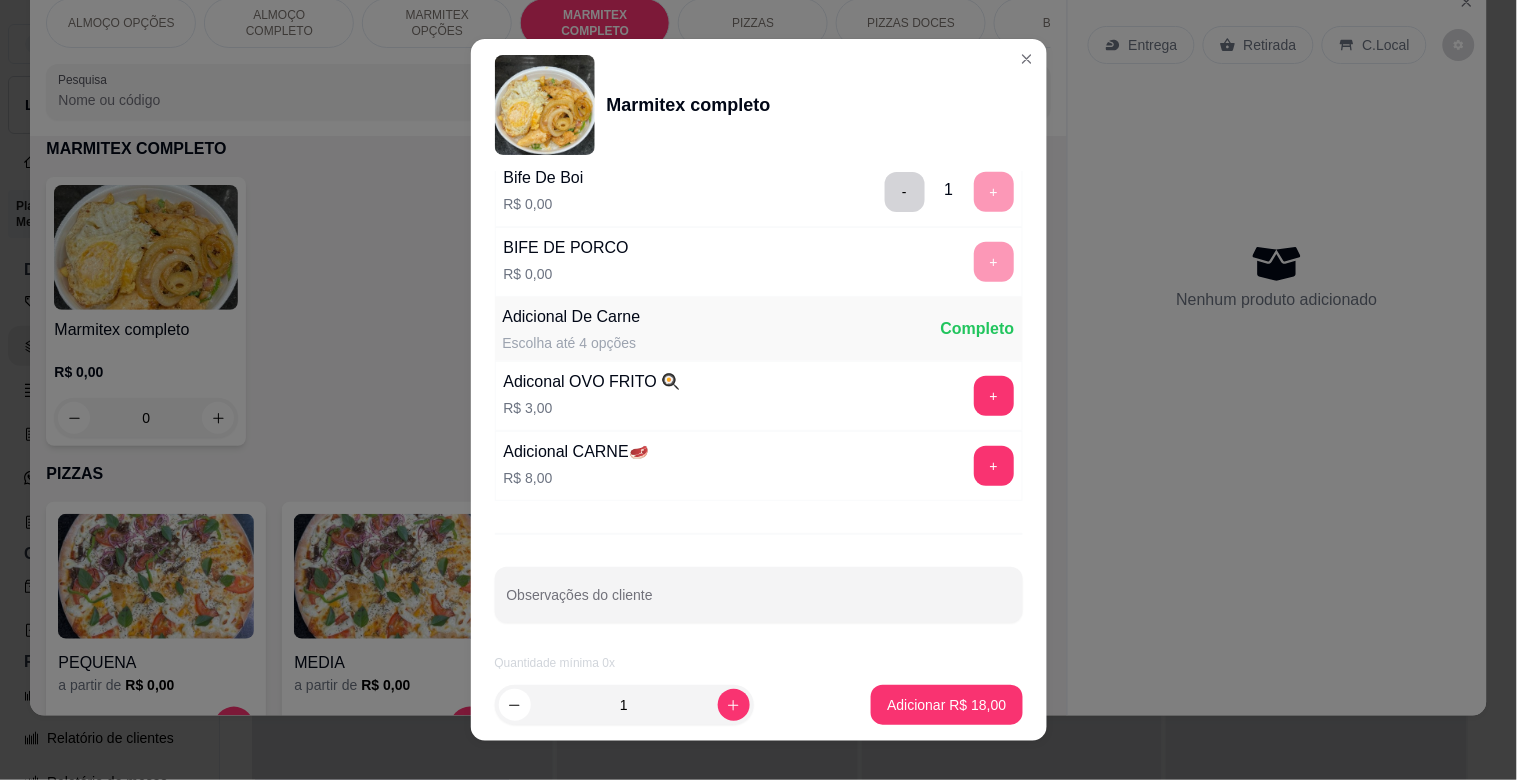 scroll, scrollTop: 280, scrollLeft: 0, axis: vertical 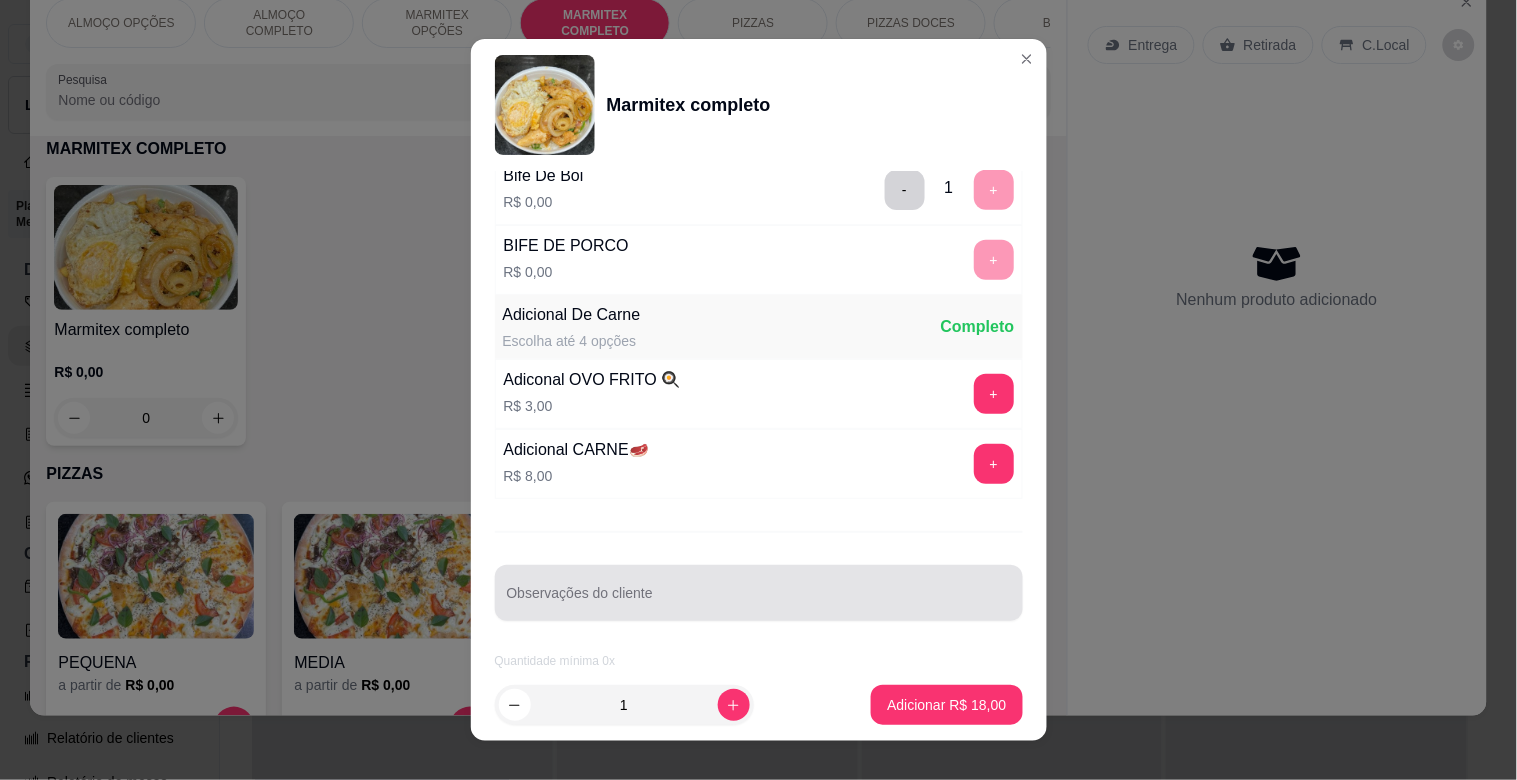 click on "Observações do cliente" at bounding box center [759, 601] 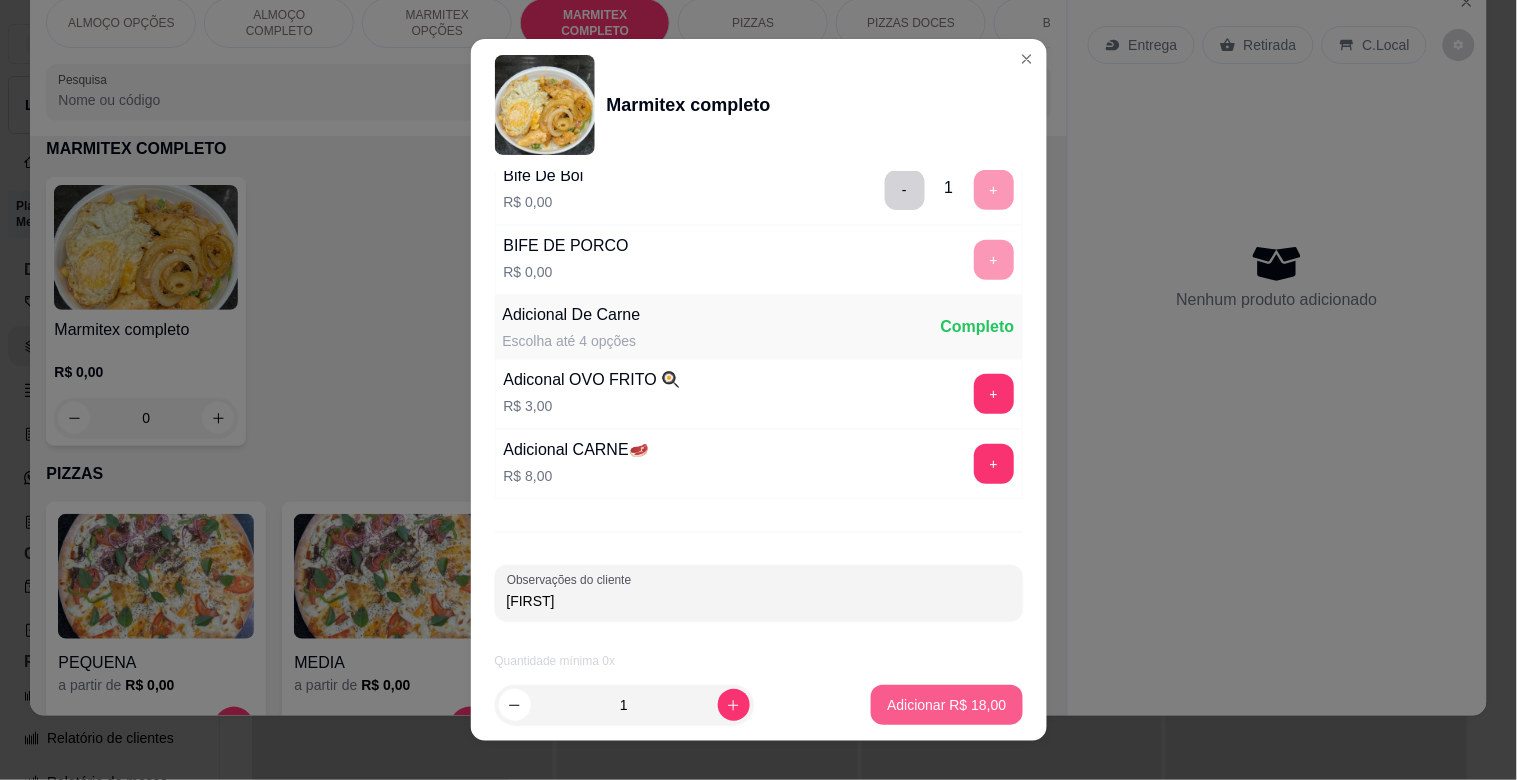type on "[FIRST]" 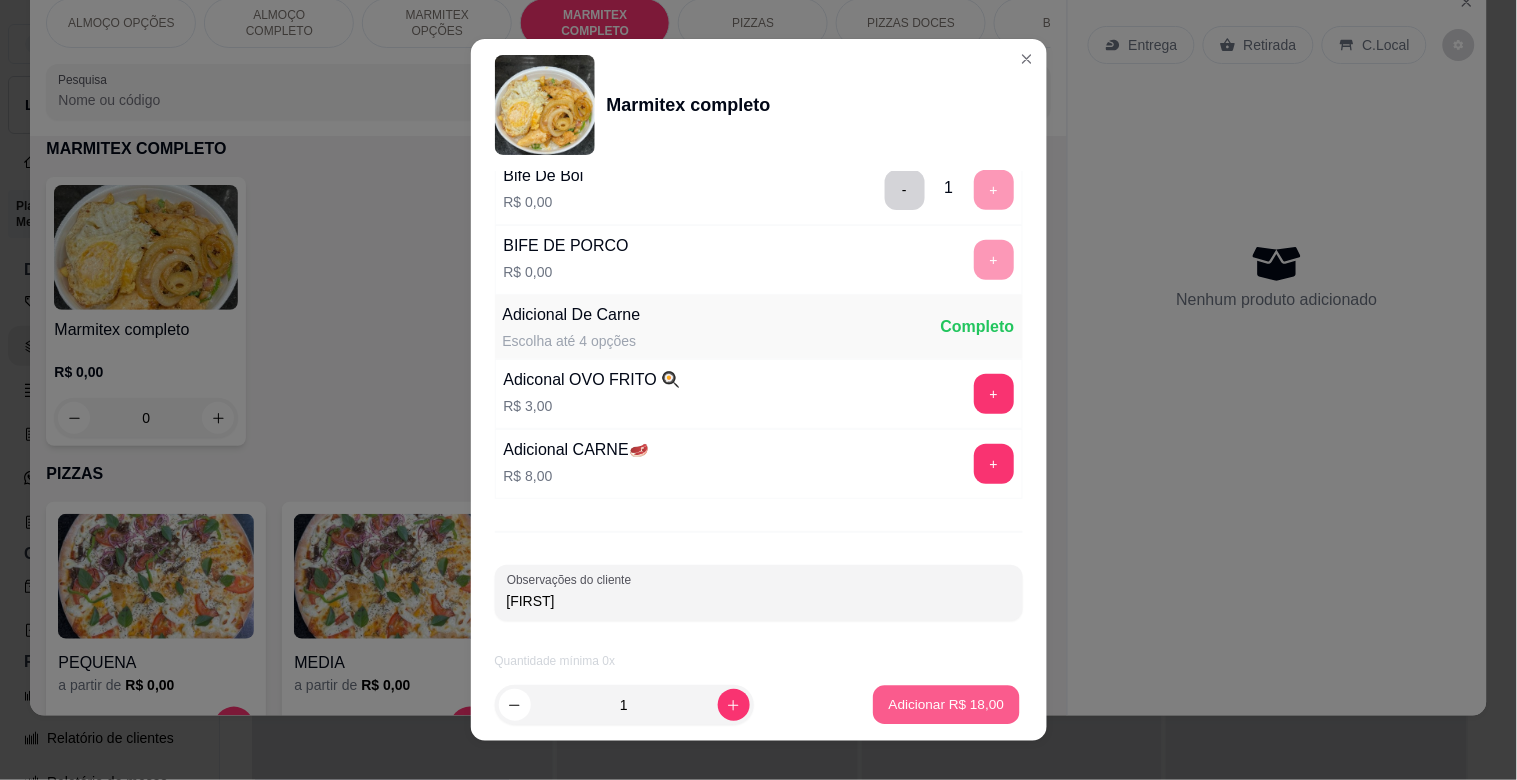 click on "Adicionar   R$ 18,00" at bounding box center [947, 705] 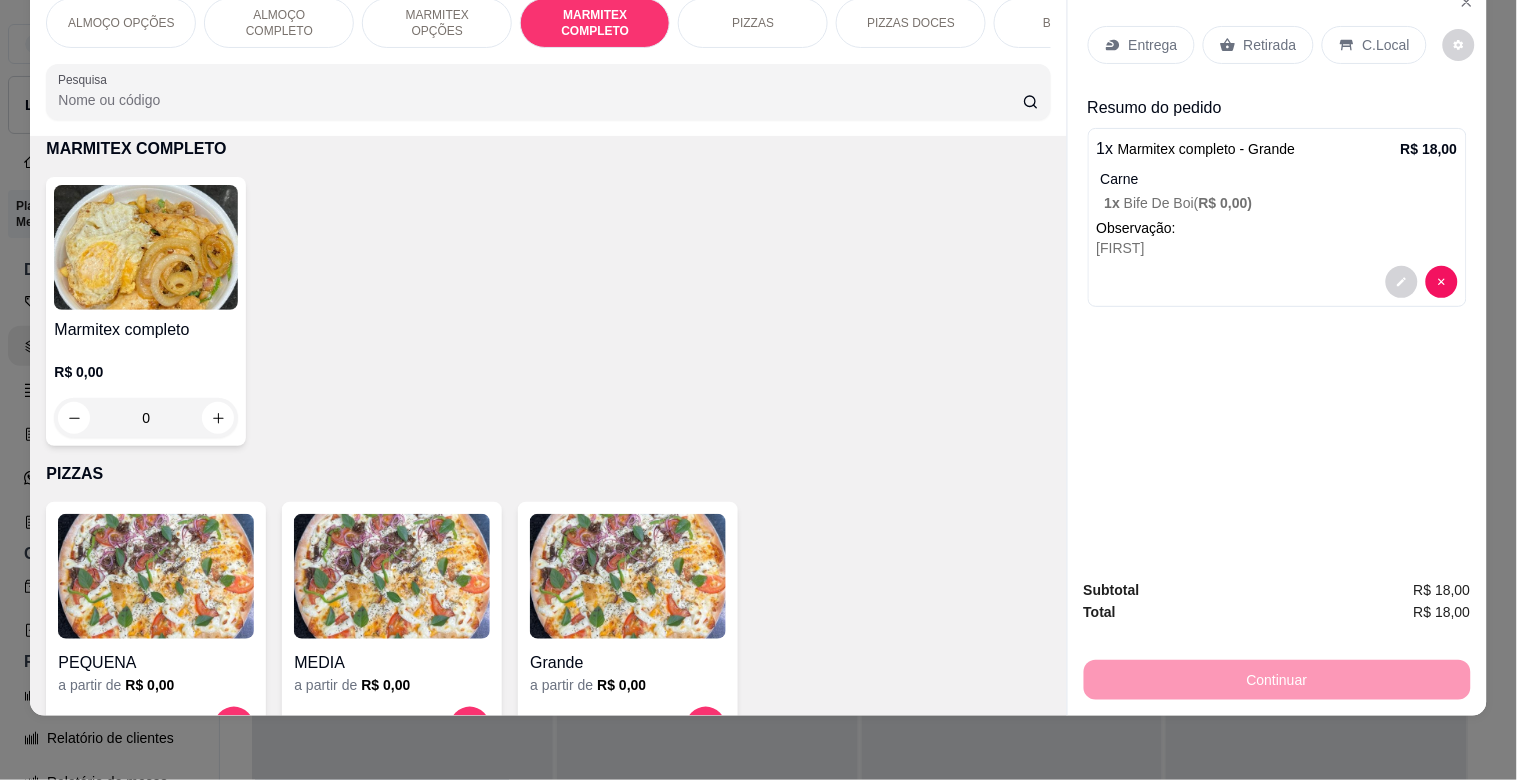 click at bounding box center (146, 247) 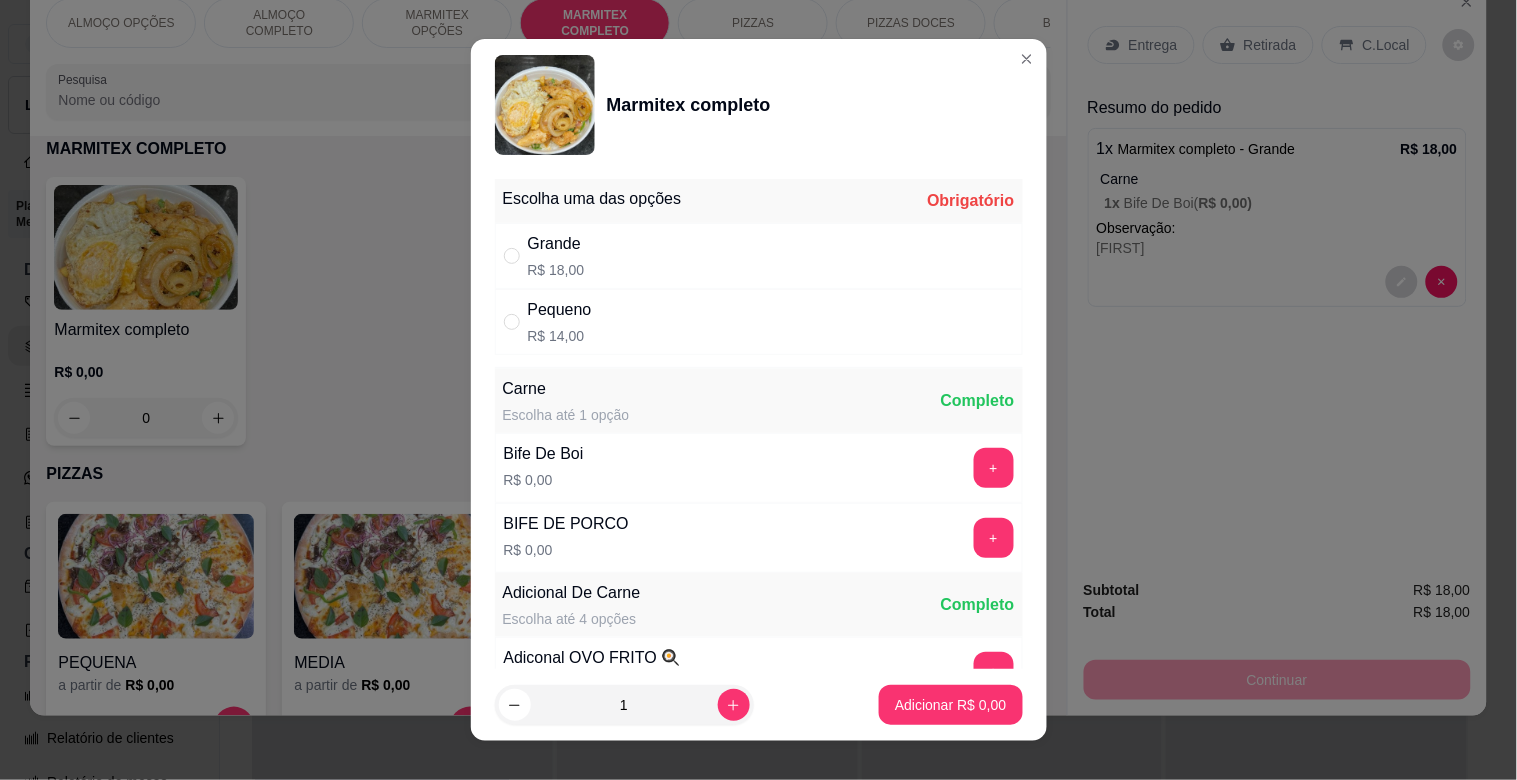 click on "Grande  R$ 18,00" at bounding box center (759, 256) 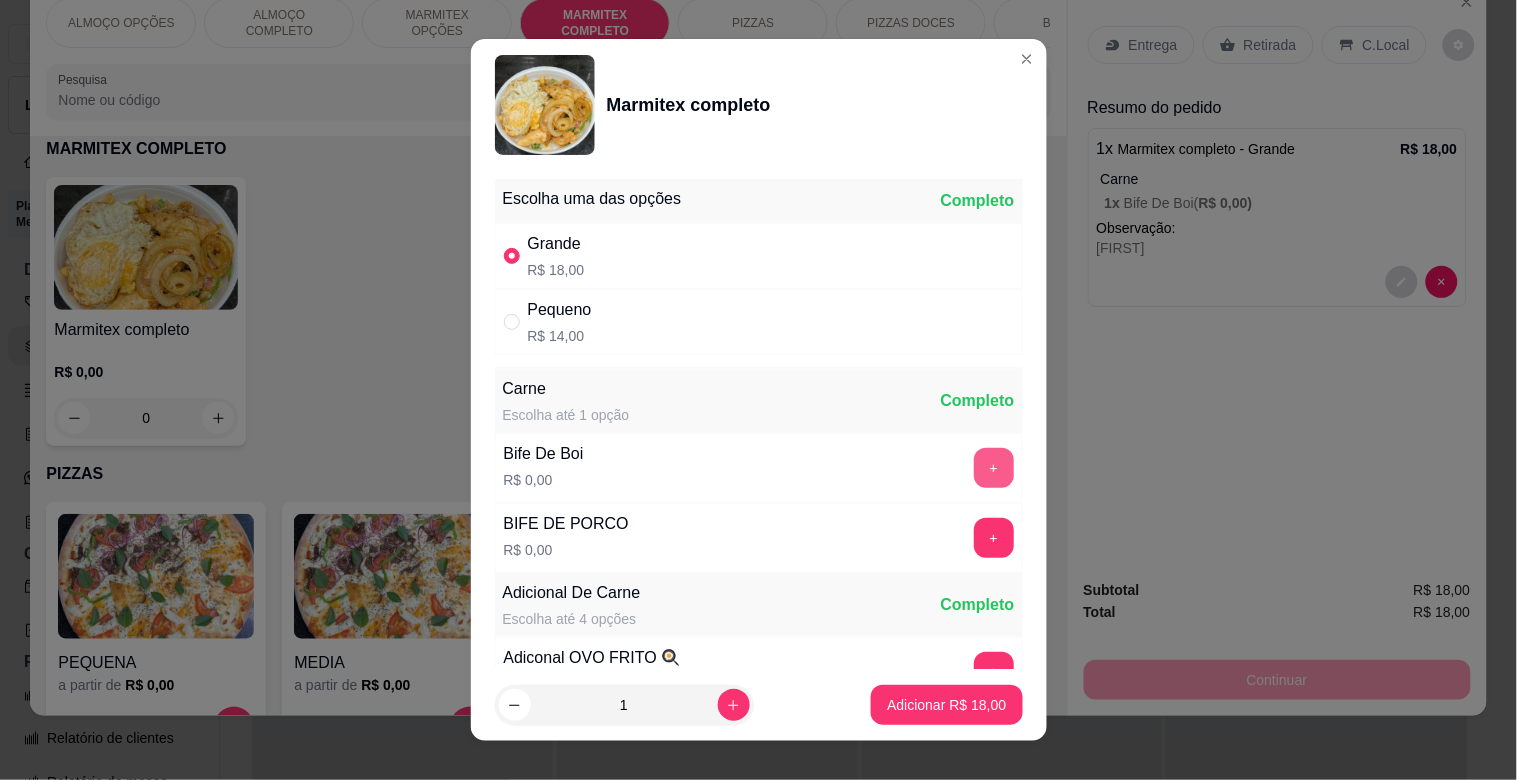 click on "+" at bounding box center (994, 468) 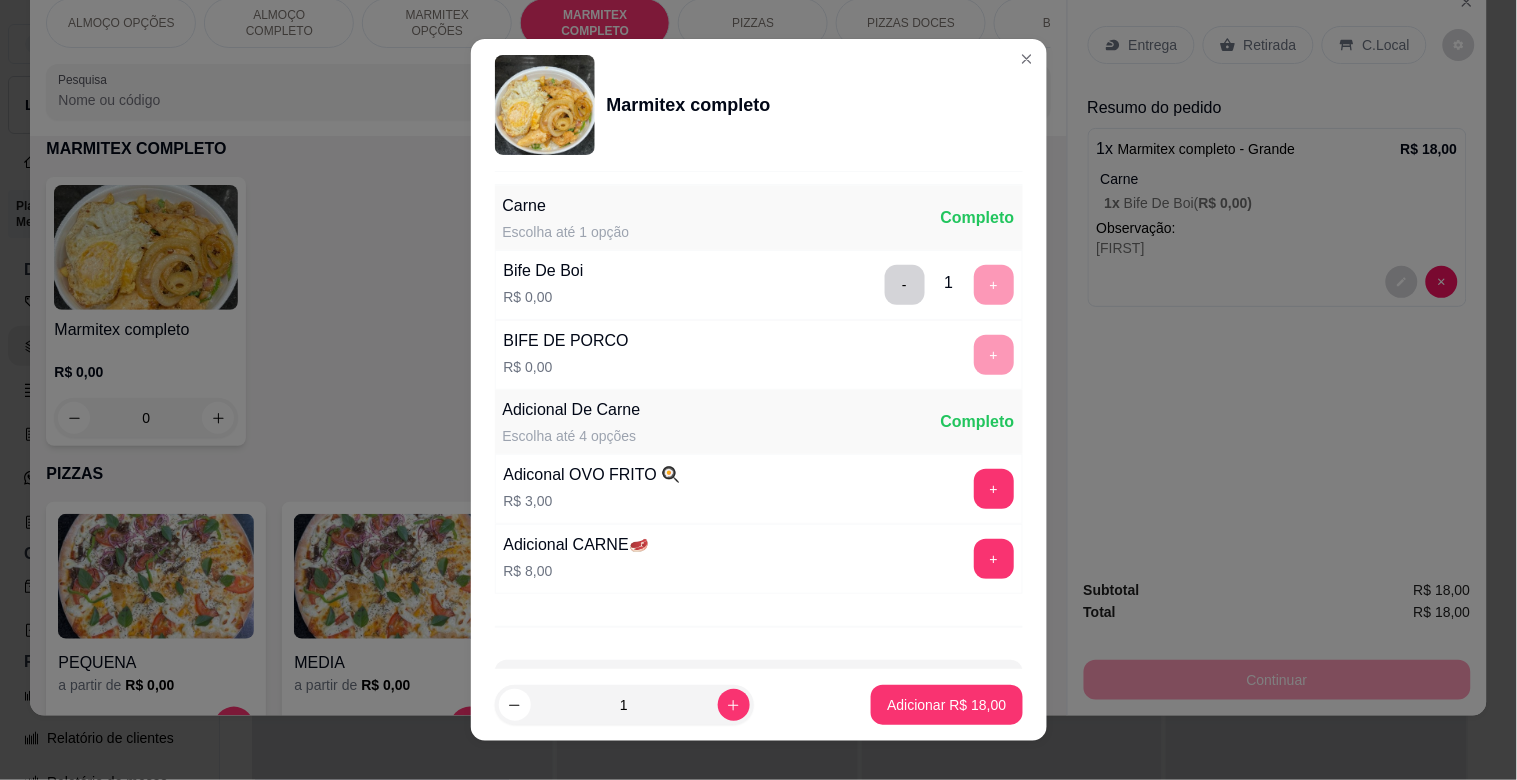 scroll, scrollTop: 280, scrollLeft: 0, axis: vertical 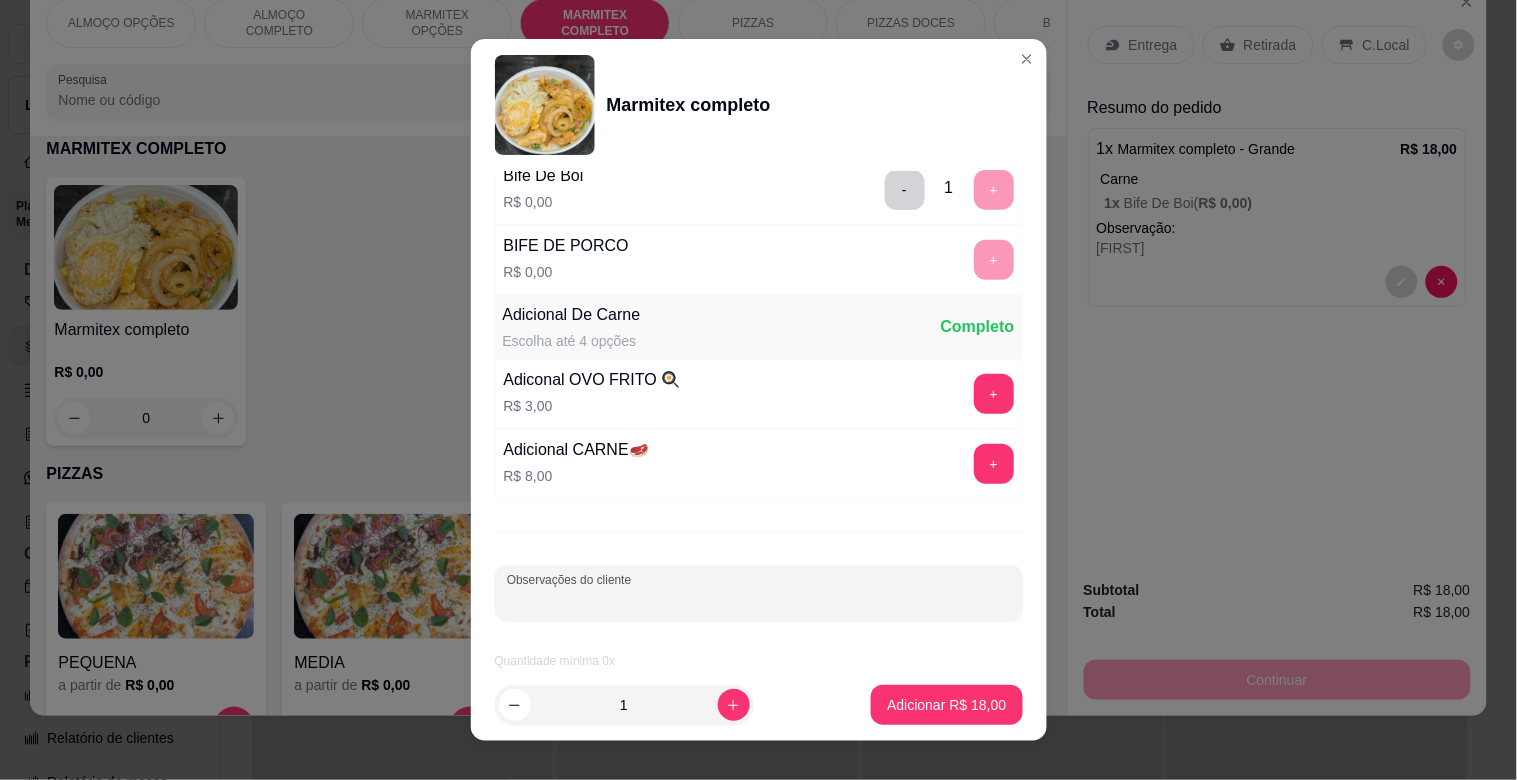 click on "Observações do cliente" at bounding box center [759, 601] 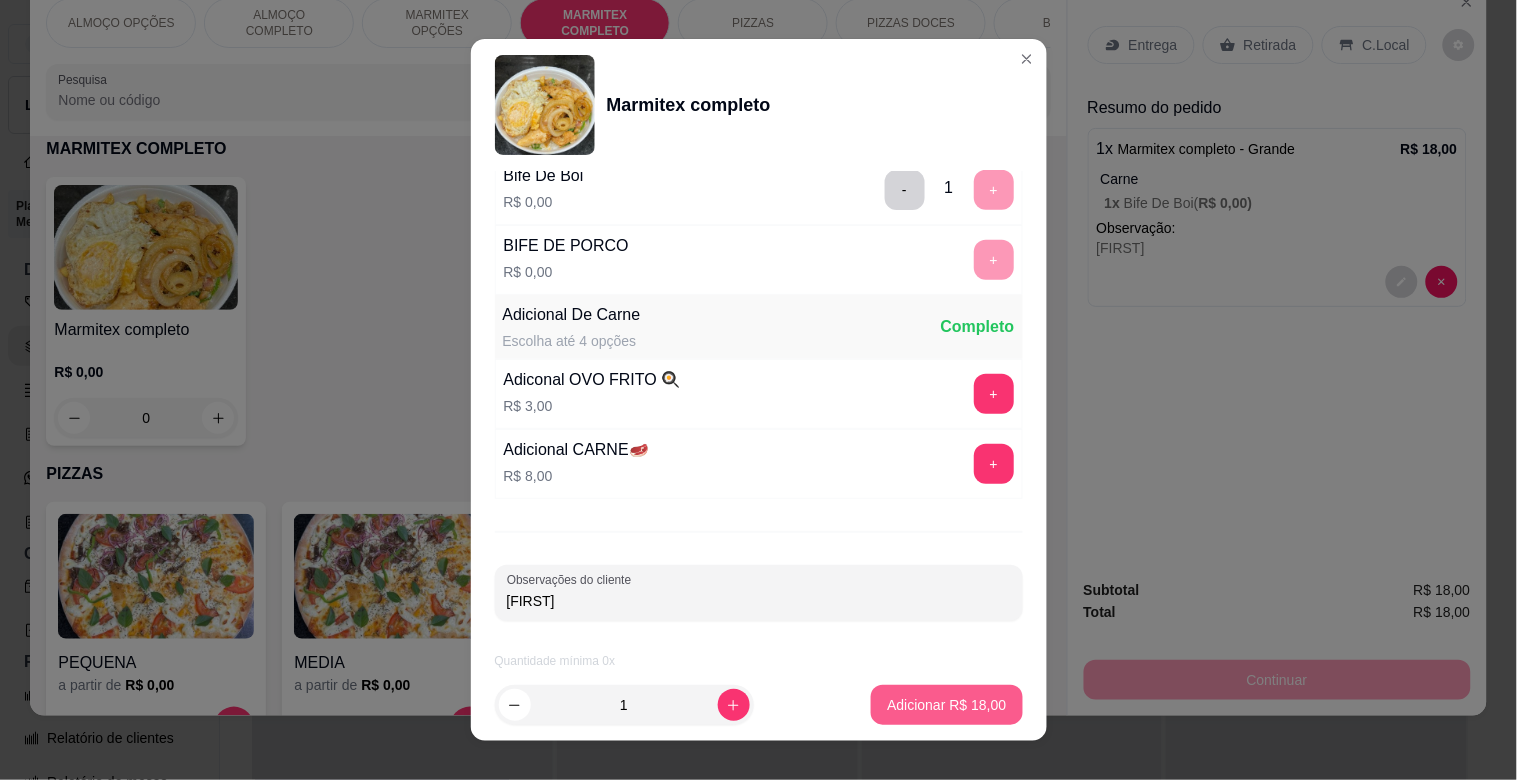 type on "[FIRST]" 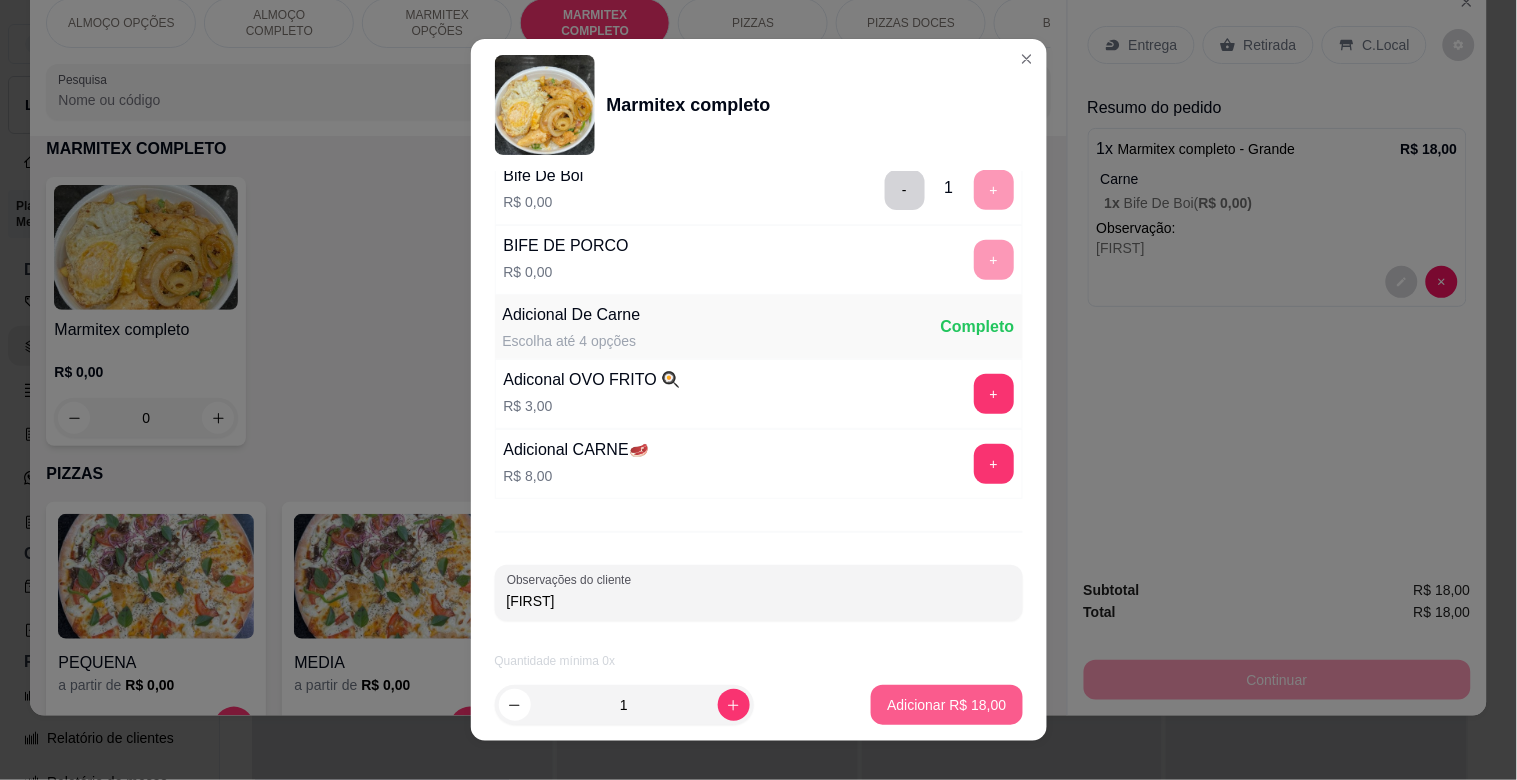 click on "Adicionar   R$ 18,00" at bounding box center [946, 705] 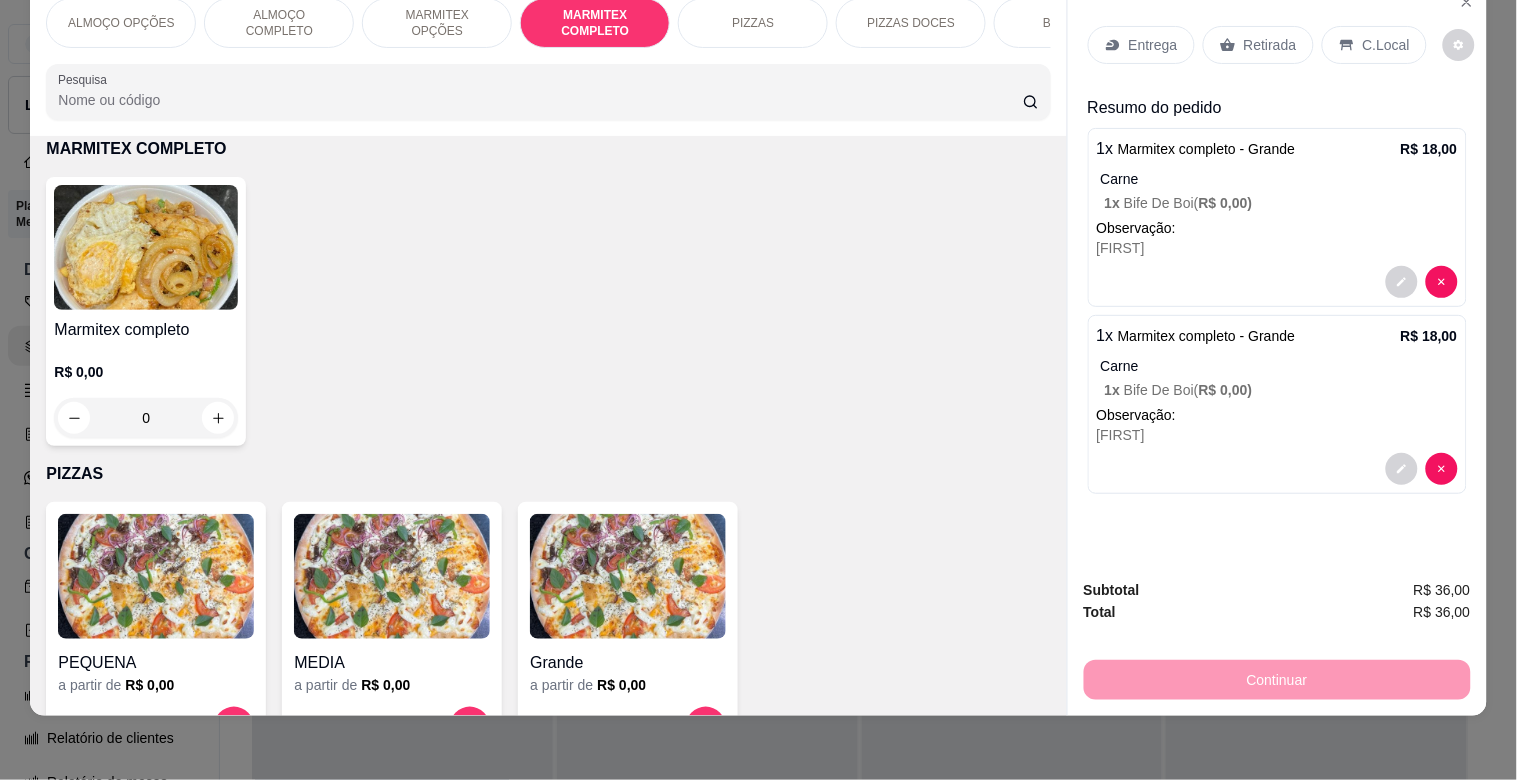 click at bounding box center [146, 247] 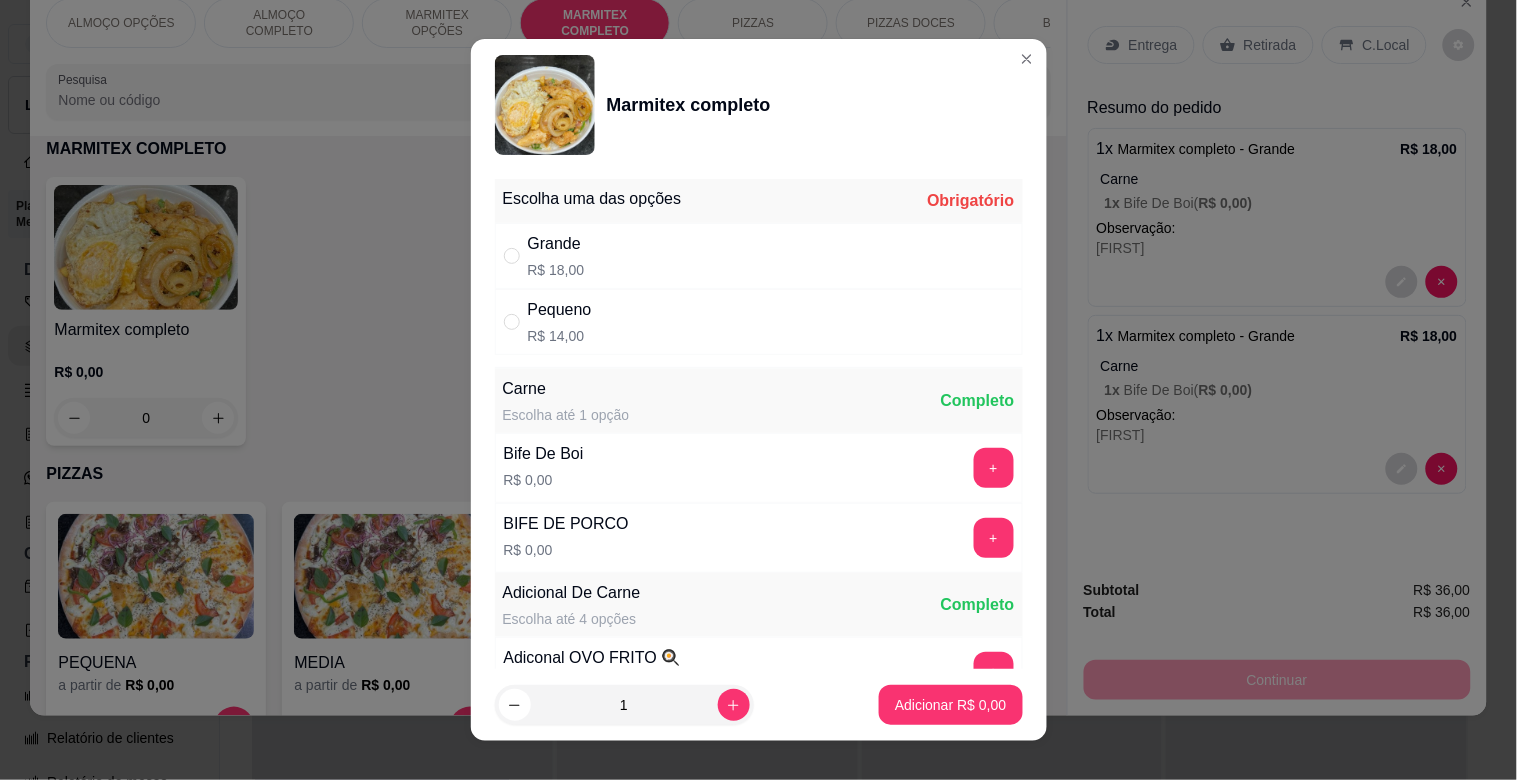 click on "Grande  R$ 18,00" at bounding box center [759, 256] 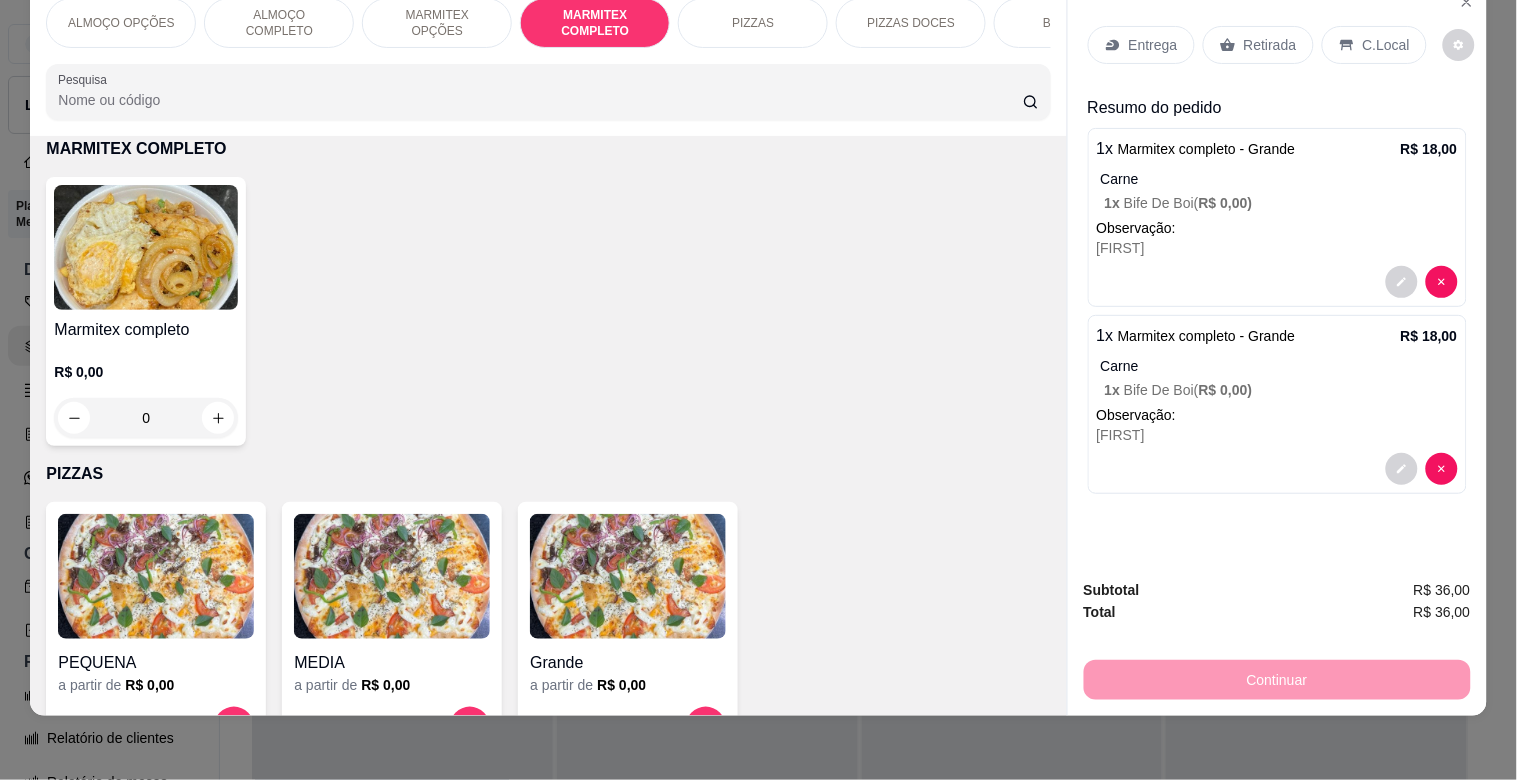 click on "MARMITEX OPÇÕES" at bounding box center (437, 23) 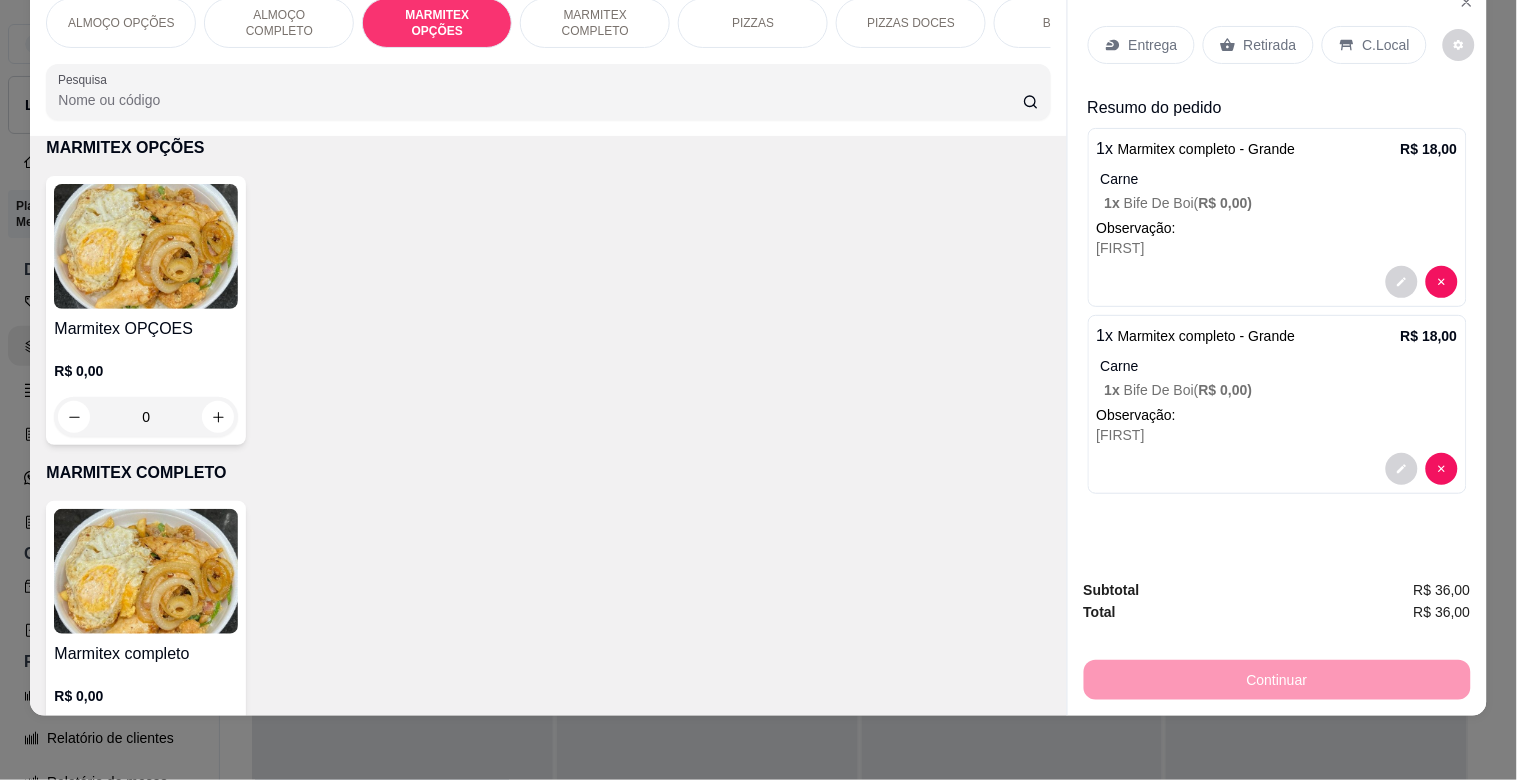 click at bounding box center (146, 246) 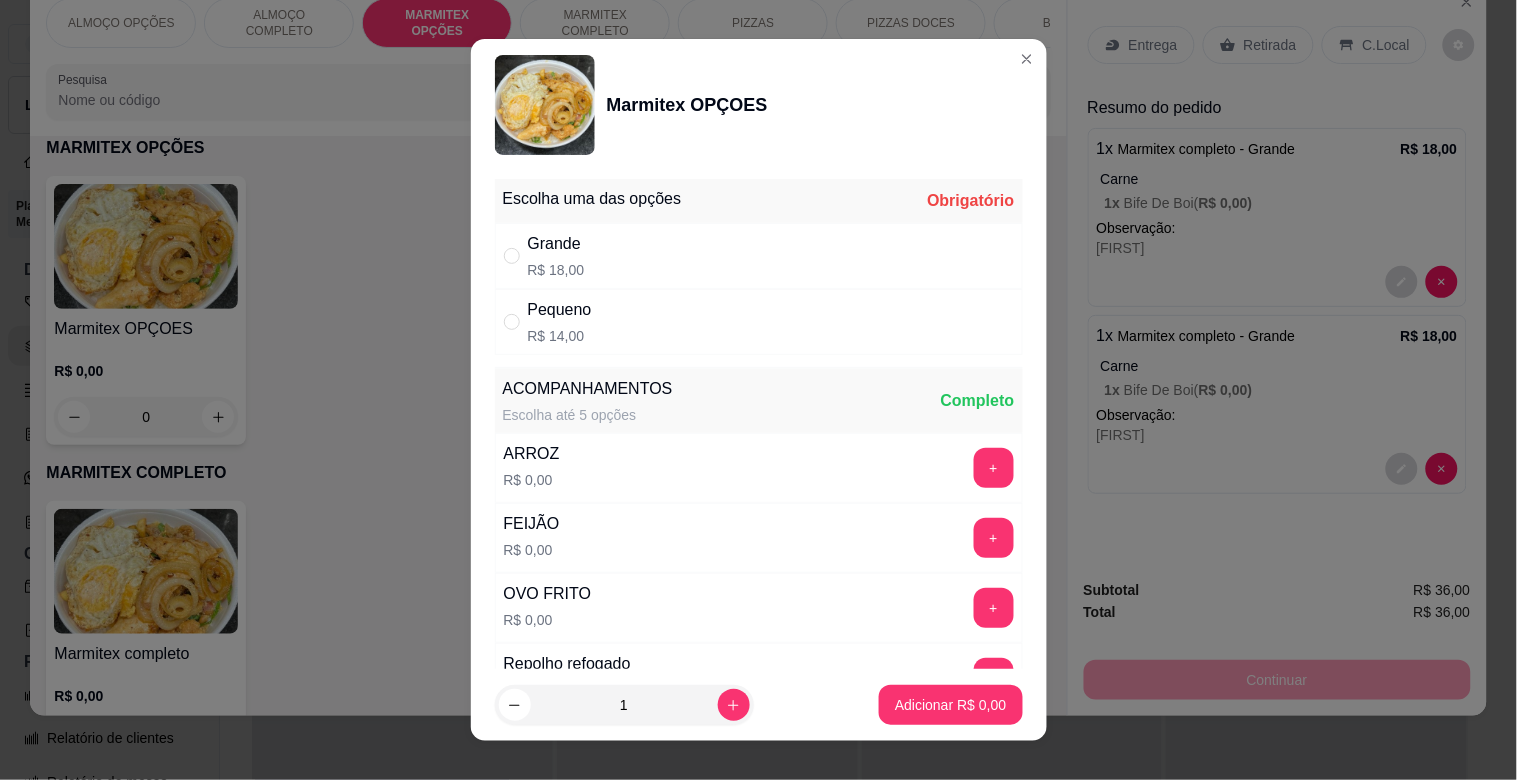click on "Grande  R$ 18,00" at bounding box center (759, 256) 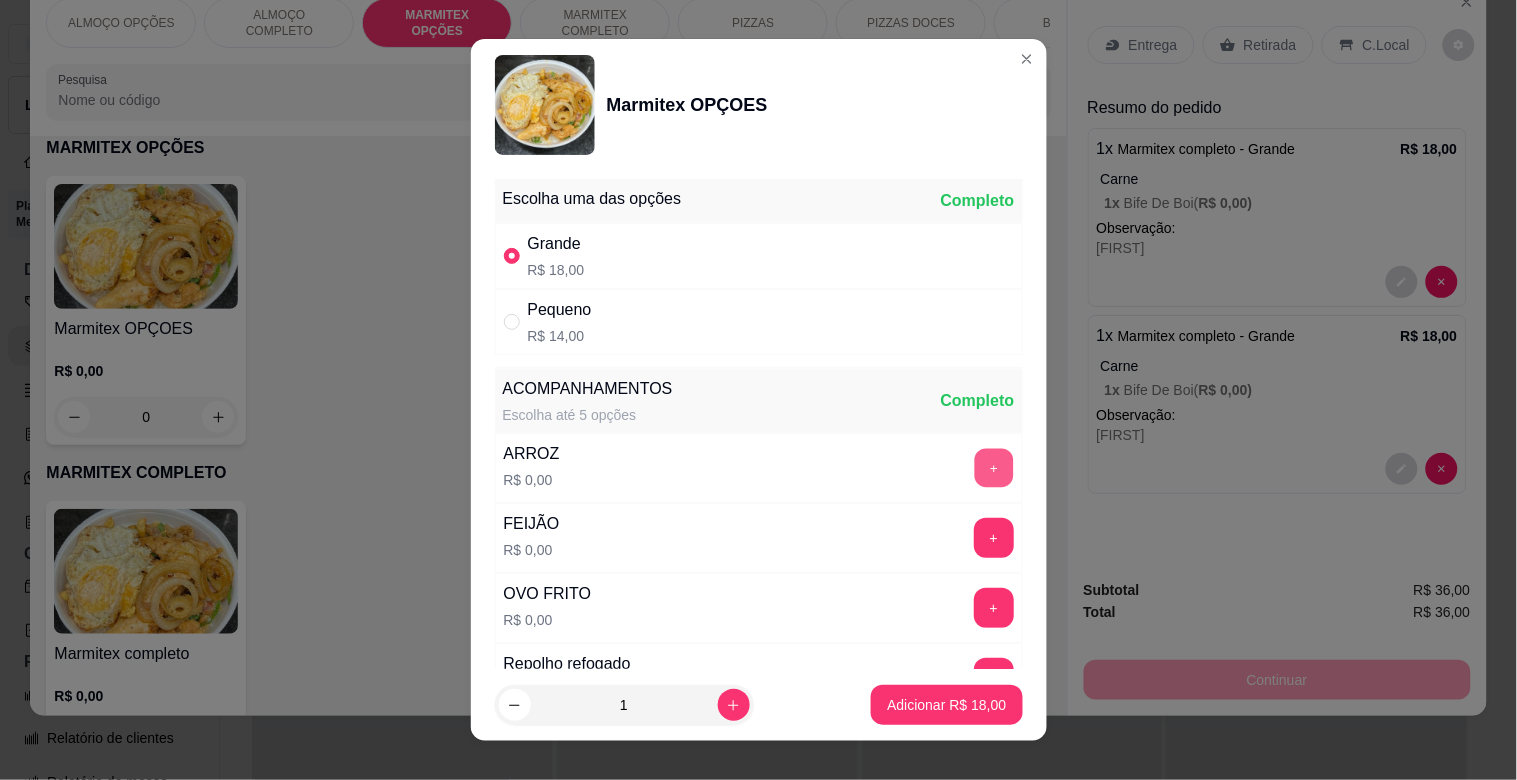 click on "+" at bounding box center [993, 468] 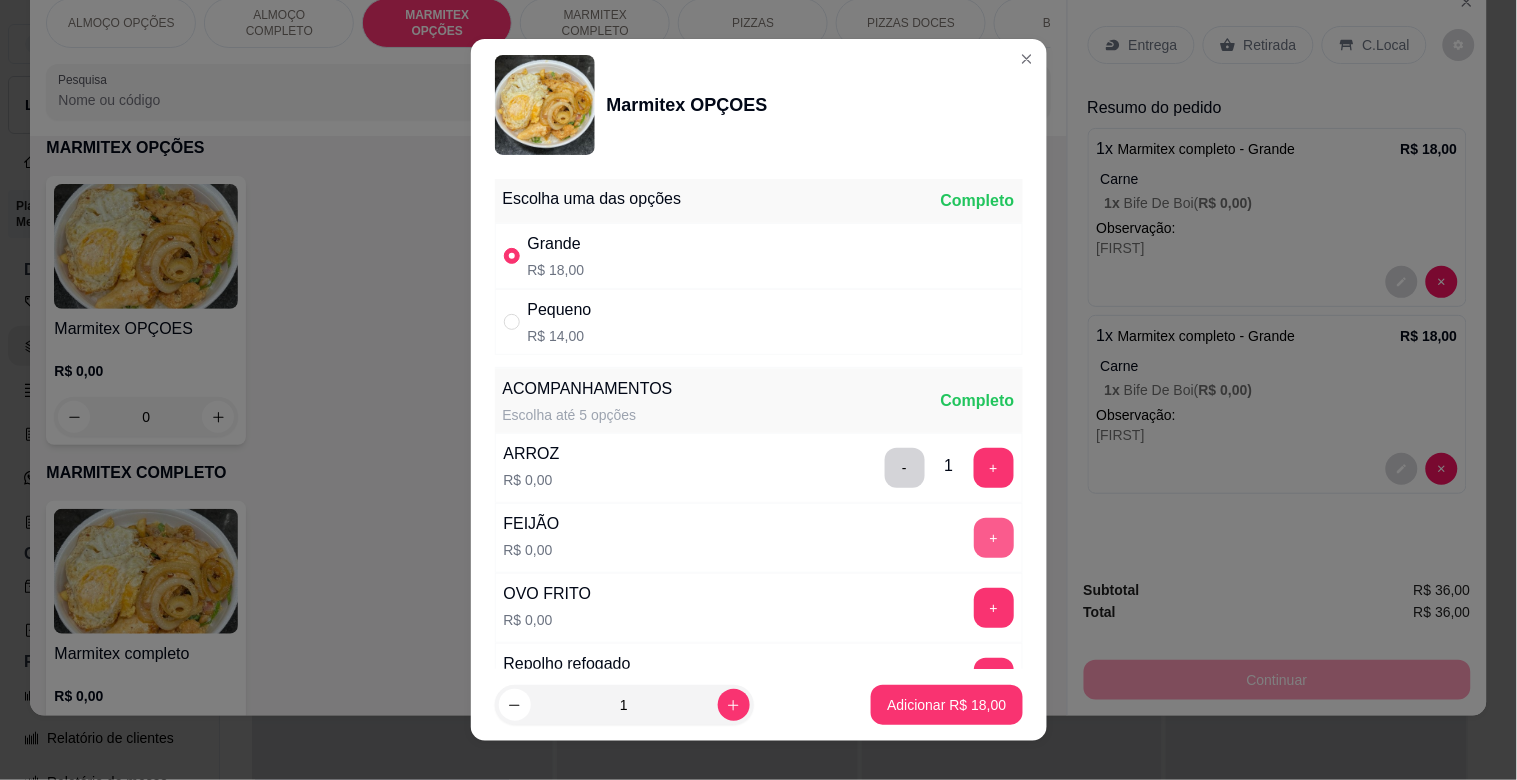 click on "+" at bounding box center [994, 538] 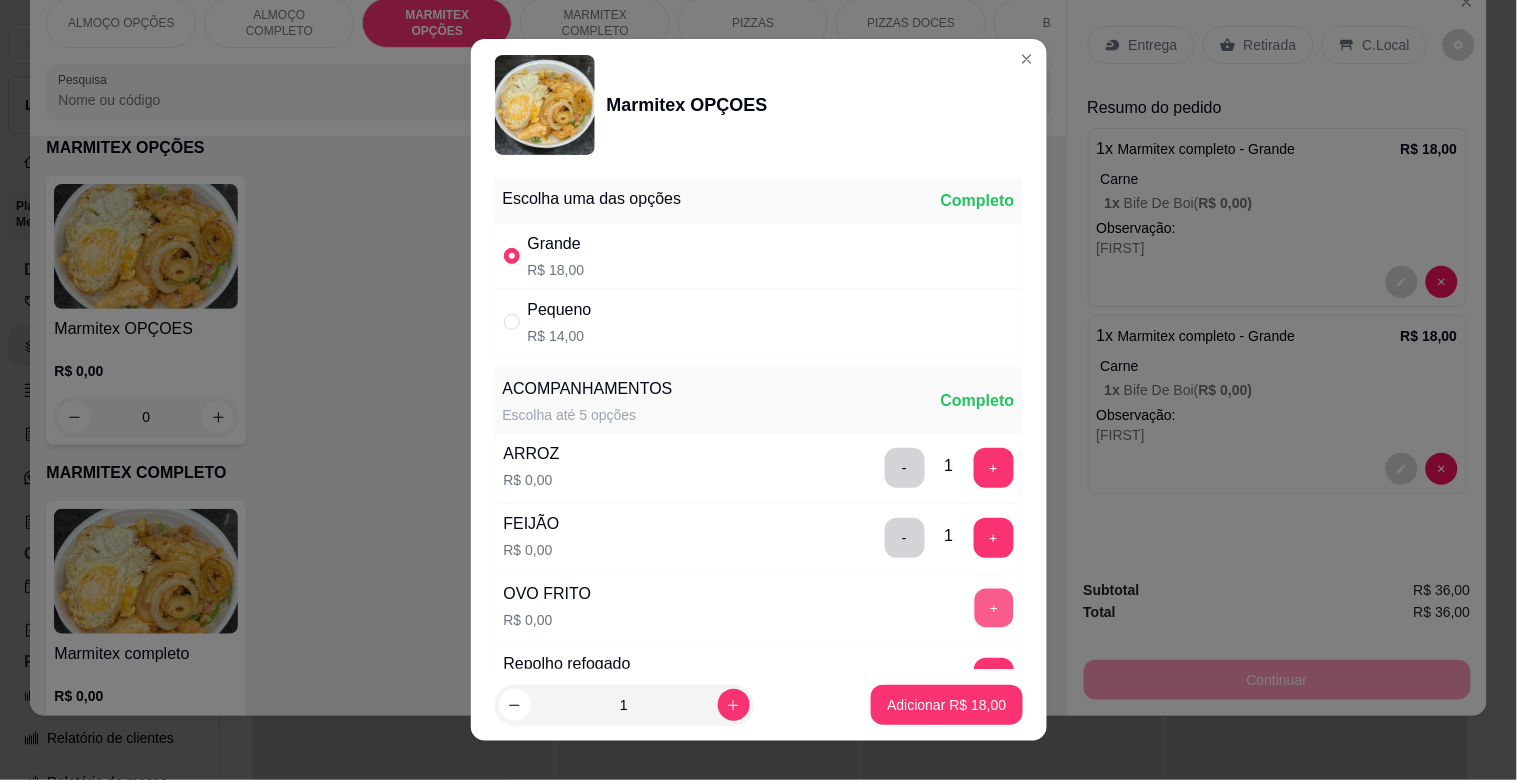 click on "+" at bounding box center [993, 608] 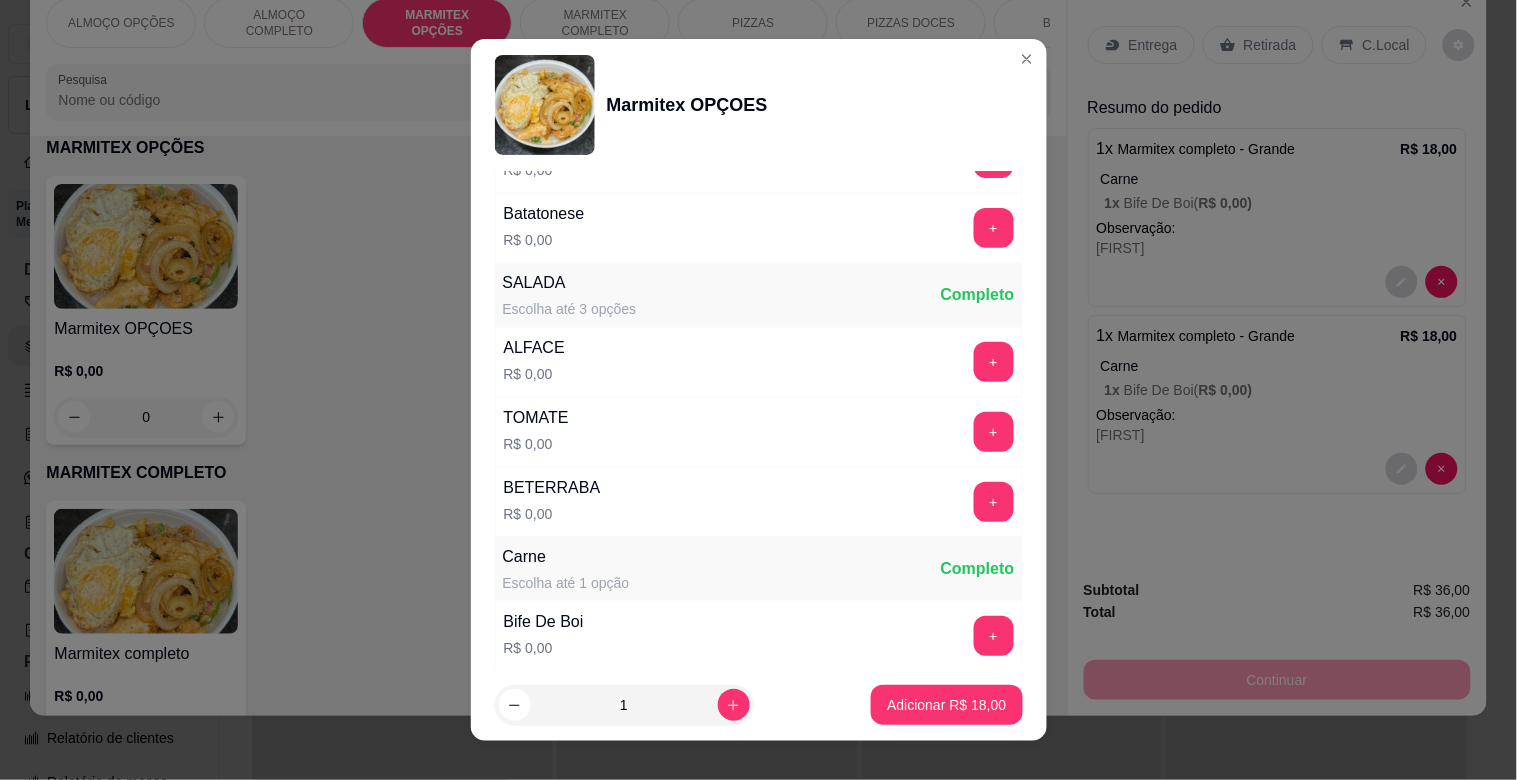 scroll, scrollTop: 565, scrollLeft: 0, axis: vertical 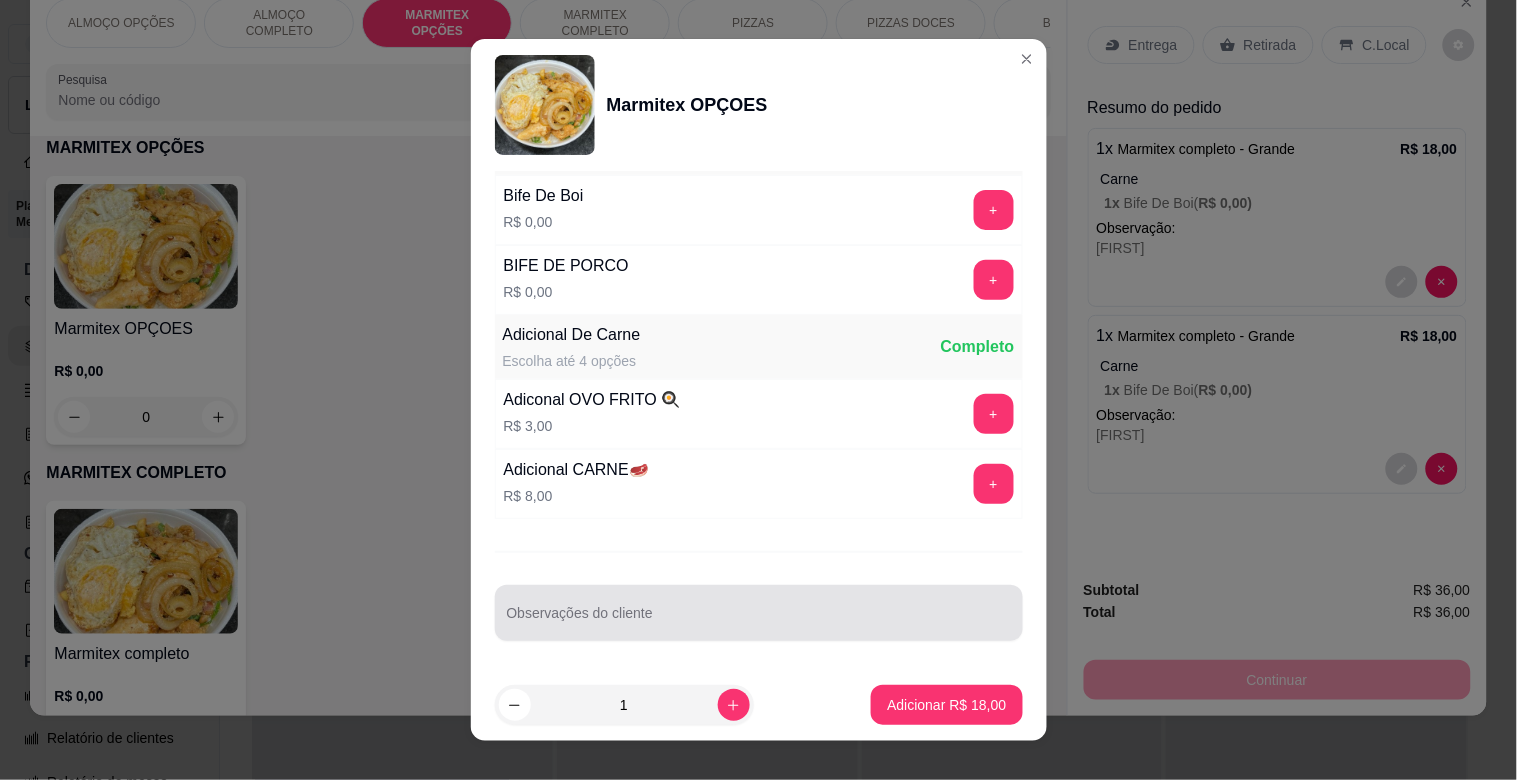 click on "Observações do cliente" at bounding box center (759, 621) 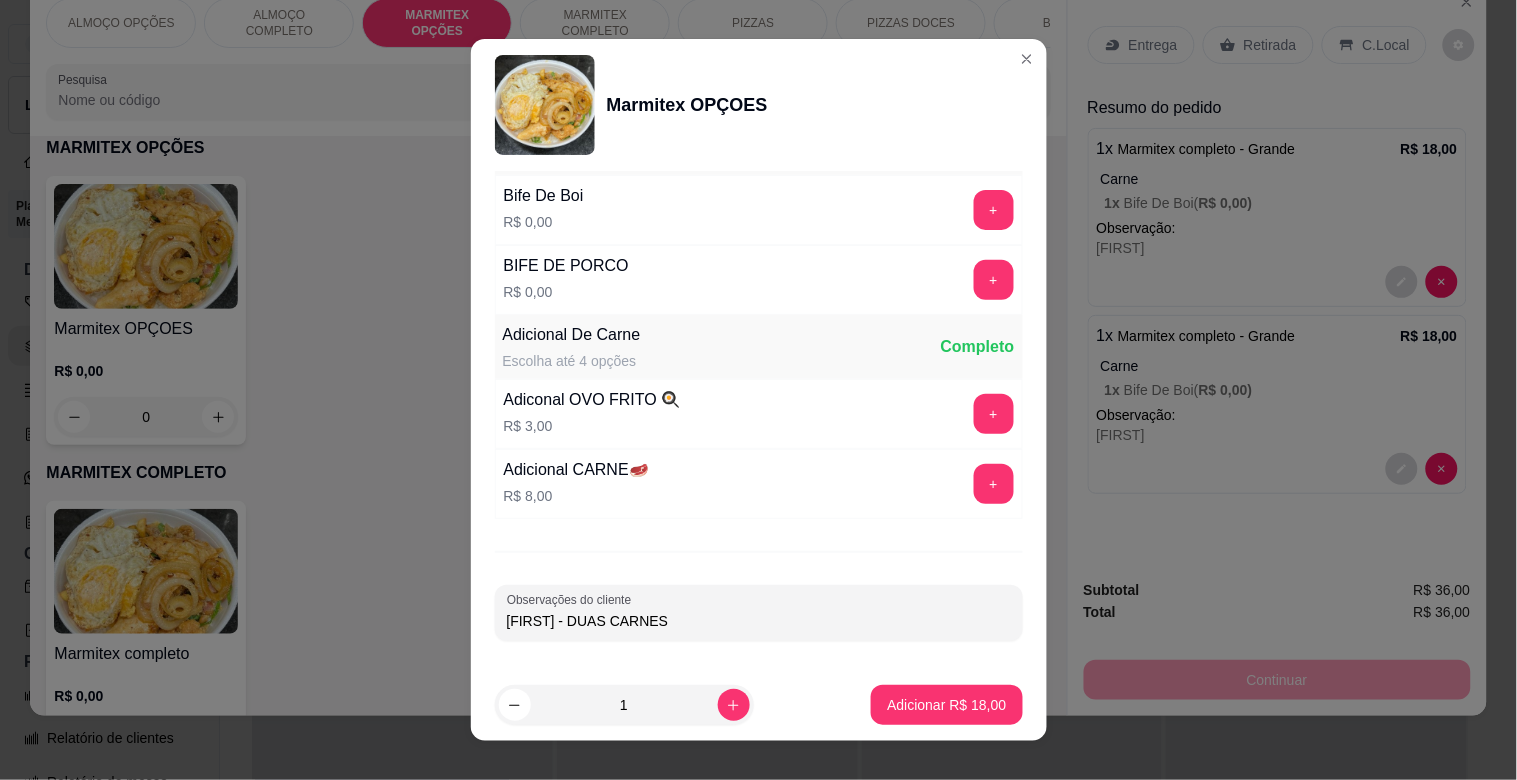 type on "[FIRST] - DUAS CARNES" 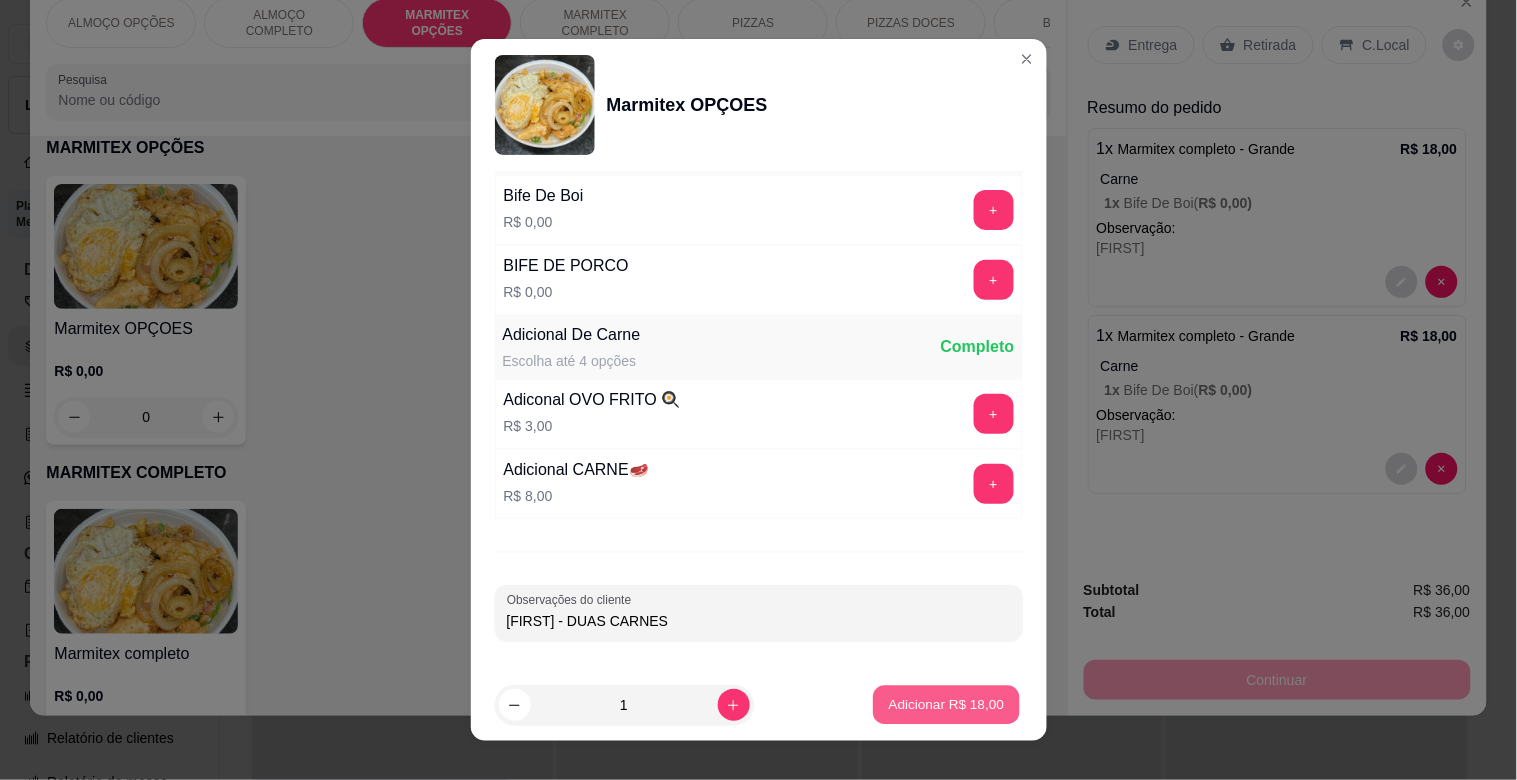 click on "Adicionar   R$ 18,00" at bounding box center (947, 704) 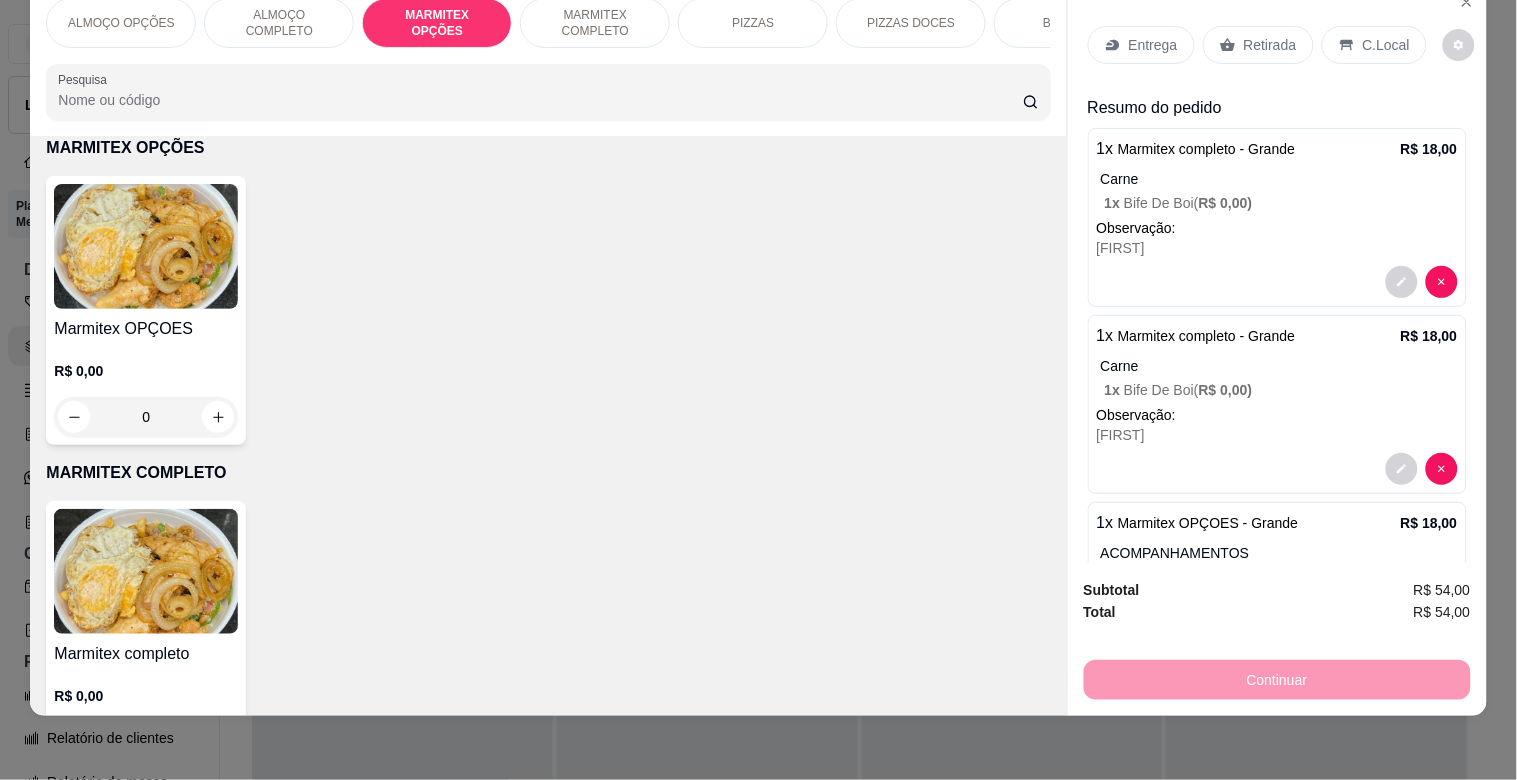 click on "Entrega" at bounding box center (1153, 45) 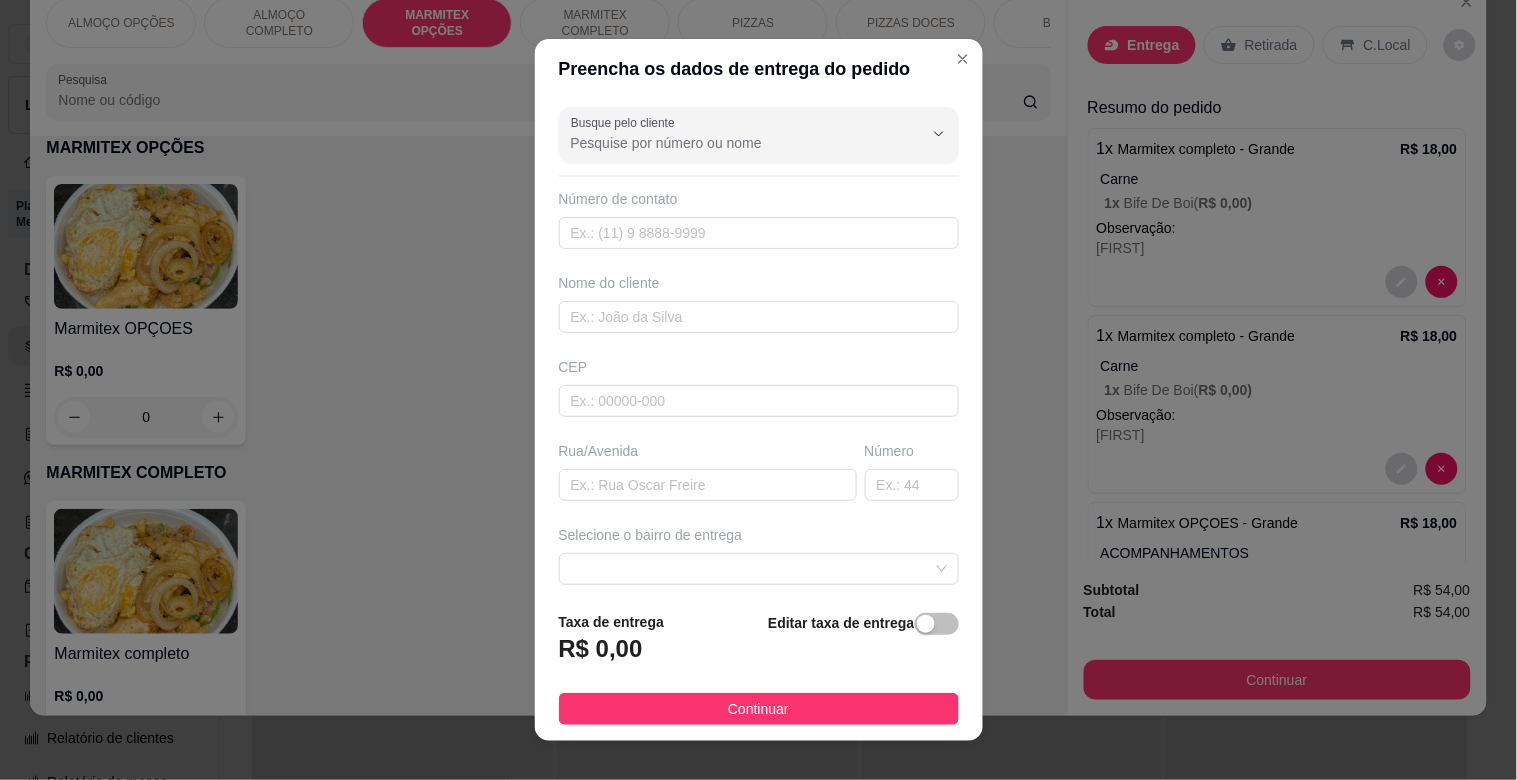 click on "Busque pelo cliente Número de contato Nome do cliente CEP Rua/Avenida Número Selecione o bairro de entrega Cidade Complemento" at bounding box center (759, 347) 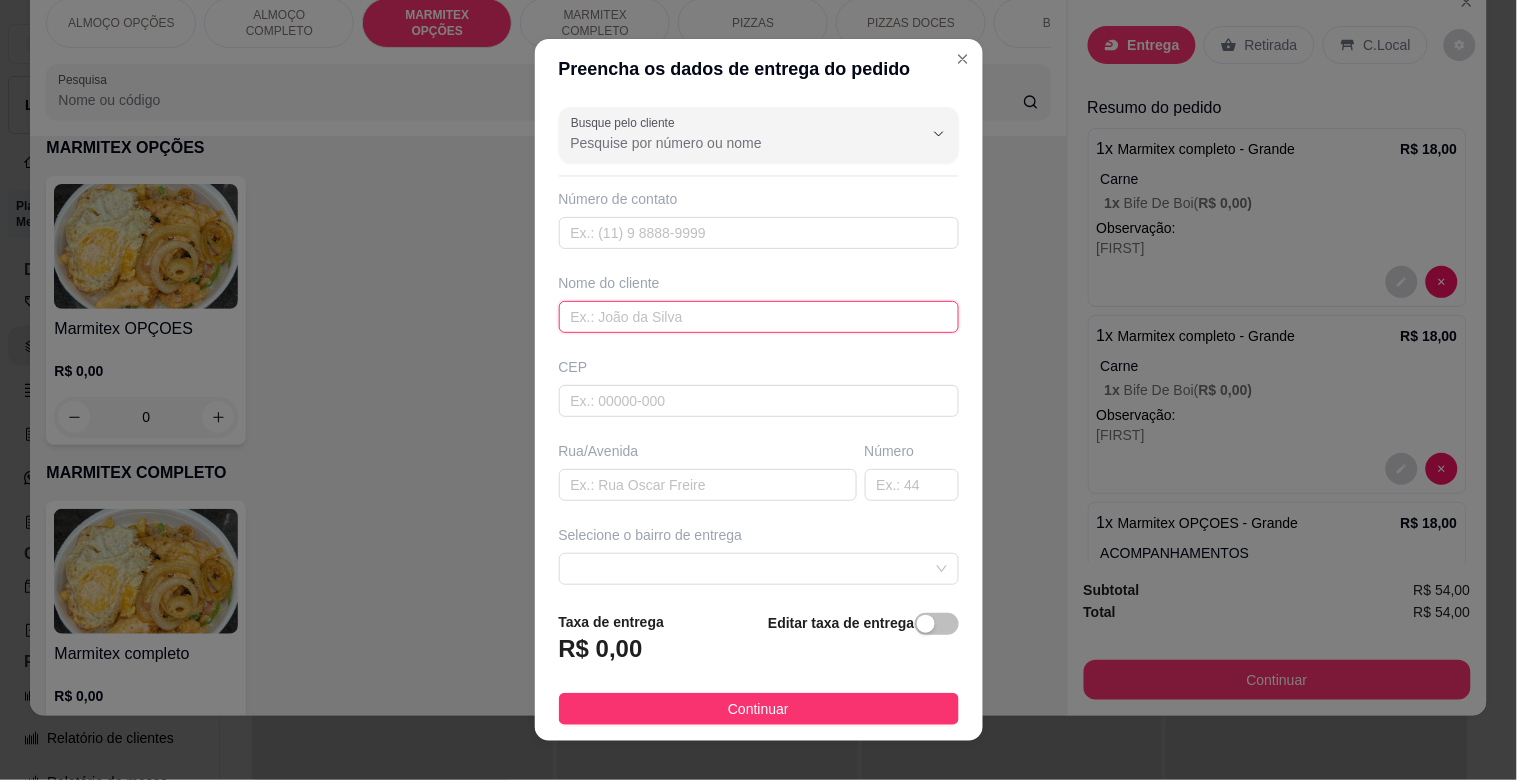 click at bounding box center [759, 317] 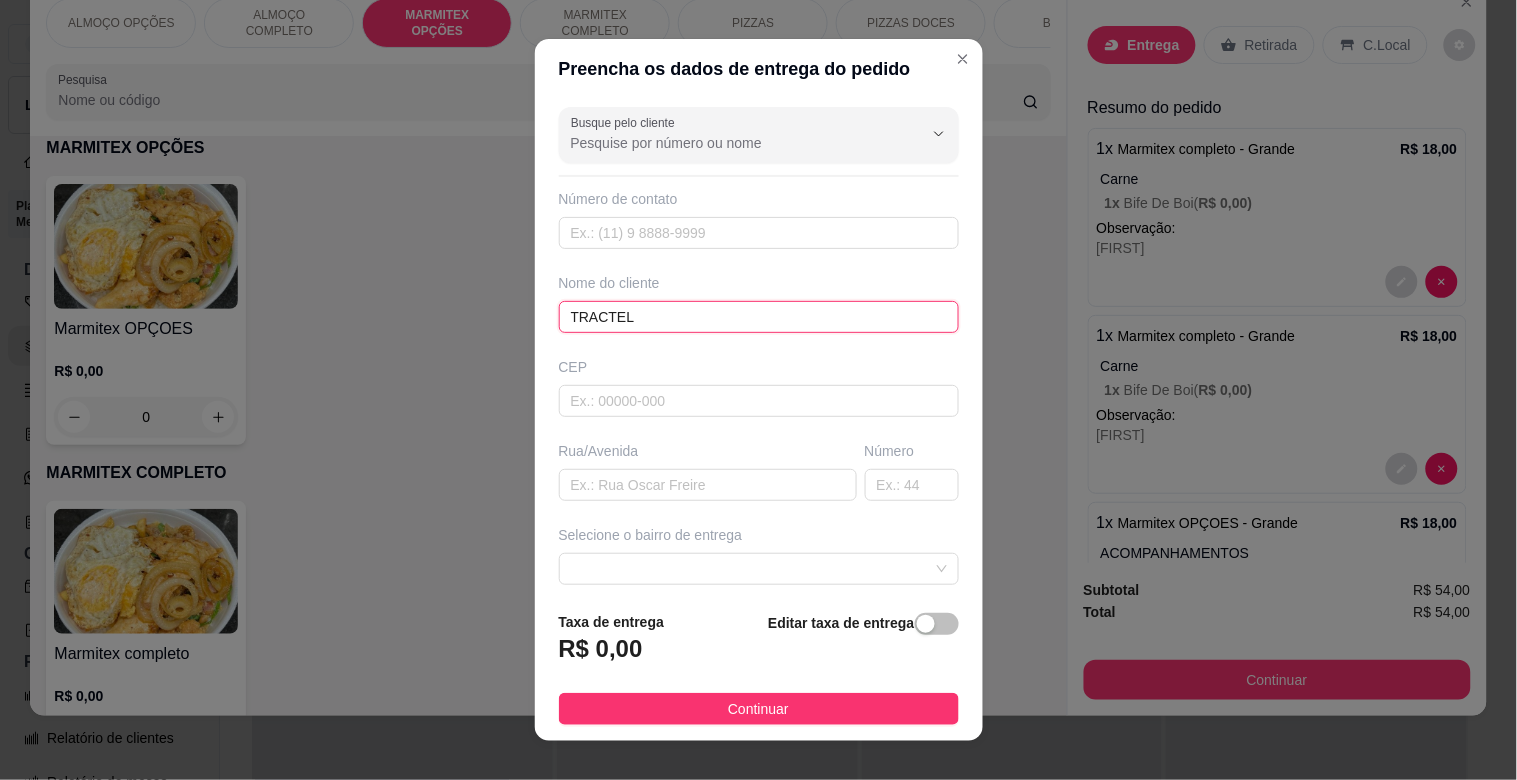type on "TRACTEL" 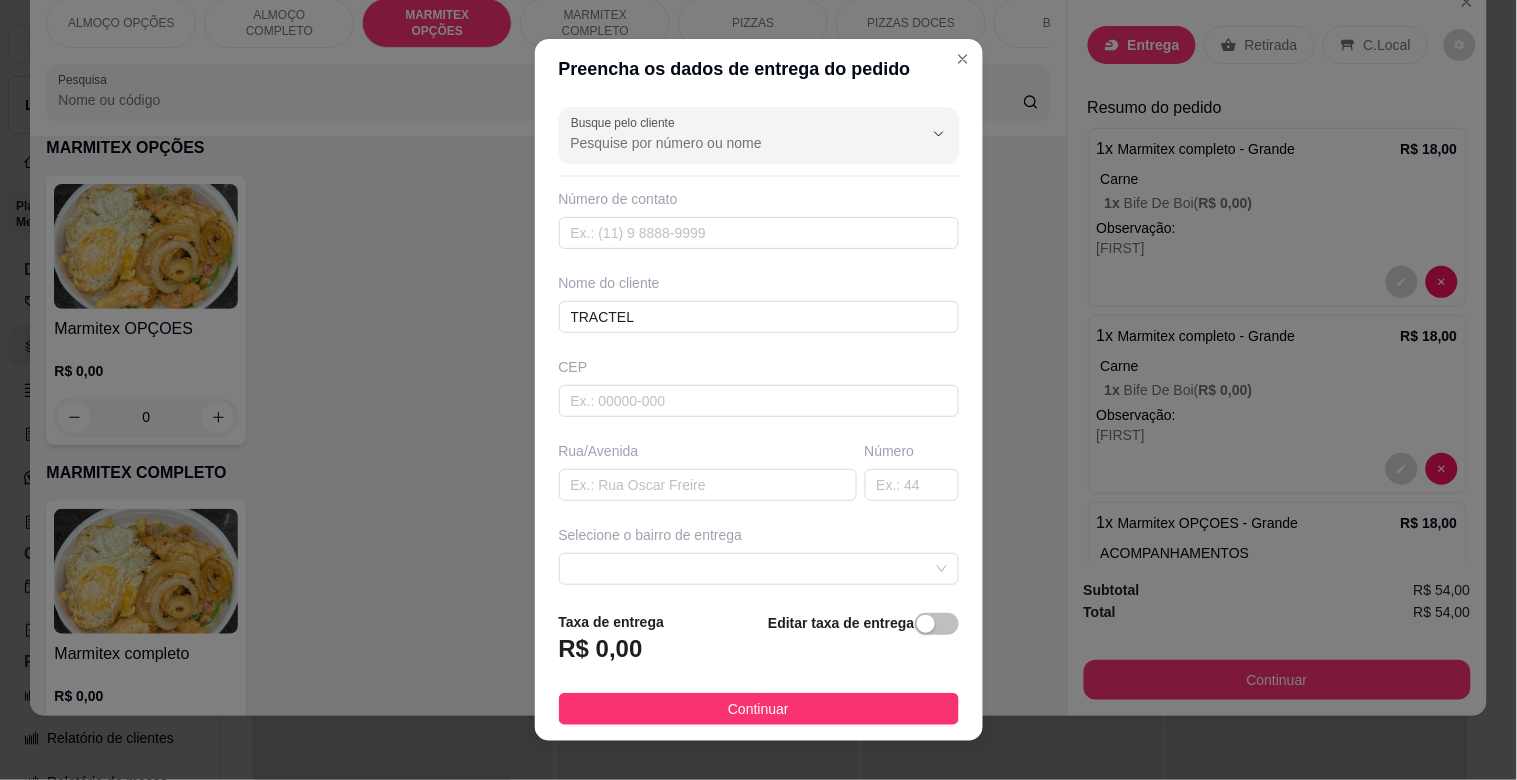 click at bounding box center [926, 624] 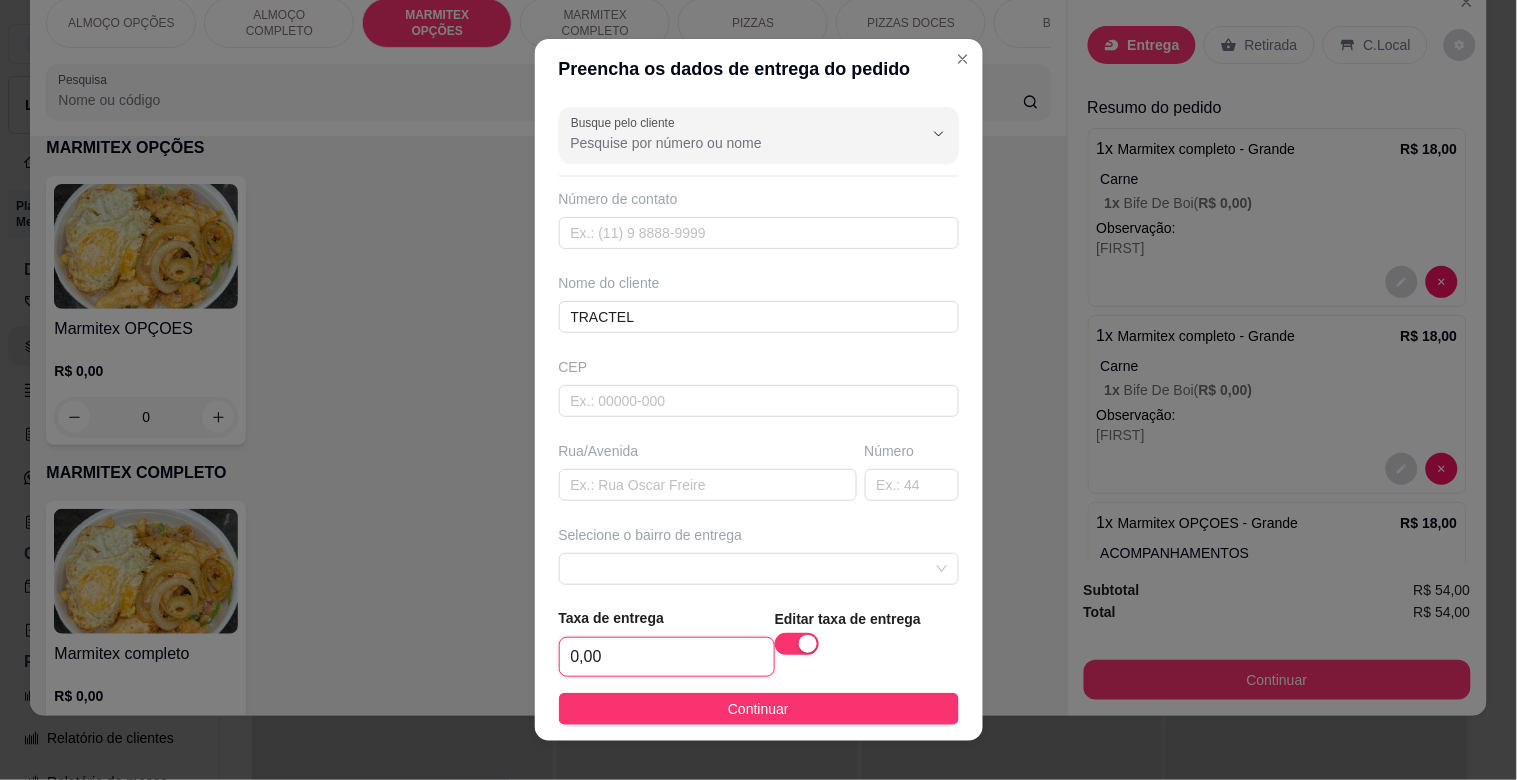 click on "0,00" at bounding box center (667, 657) 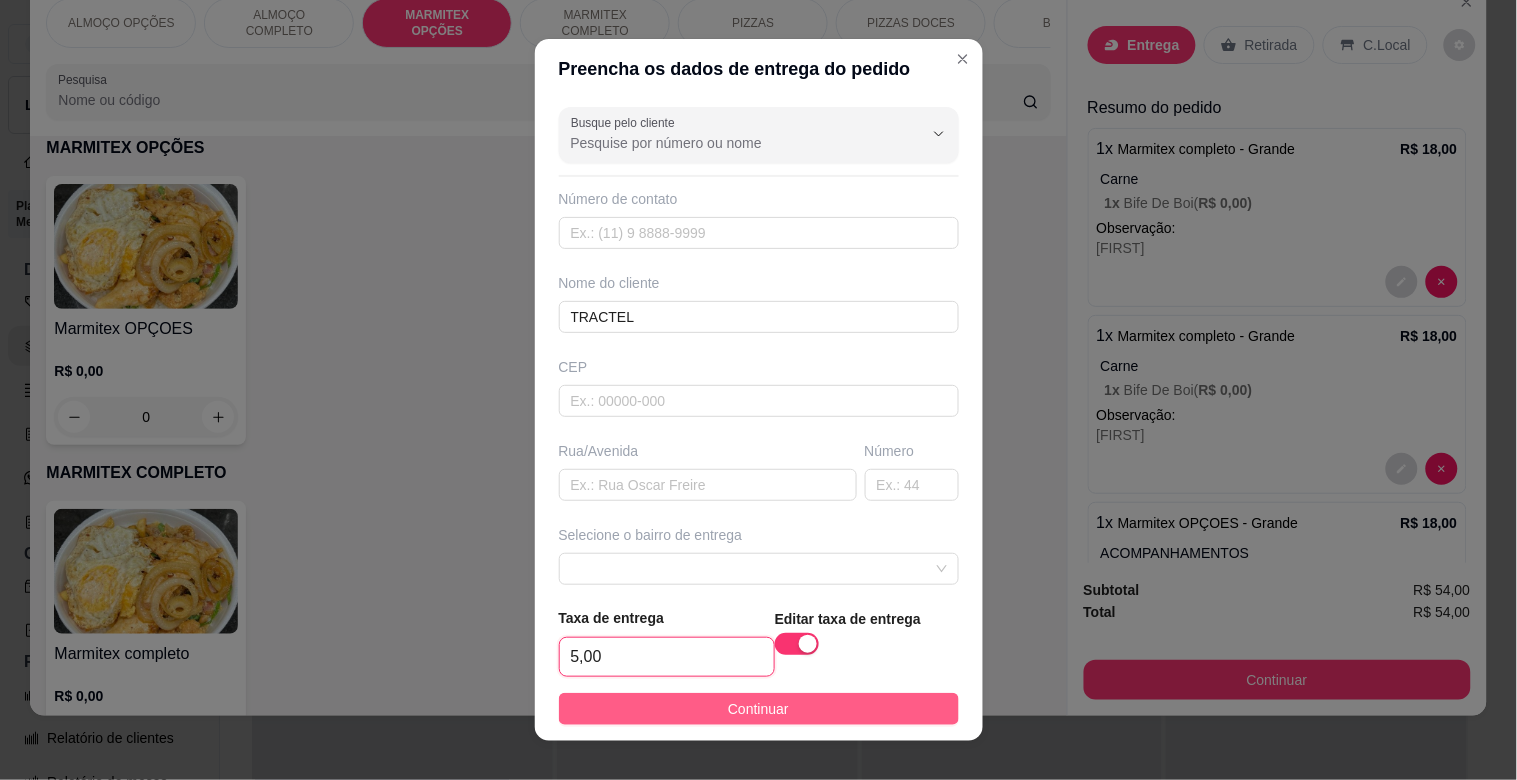 type on "5,00" 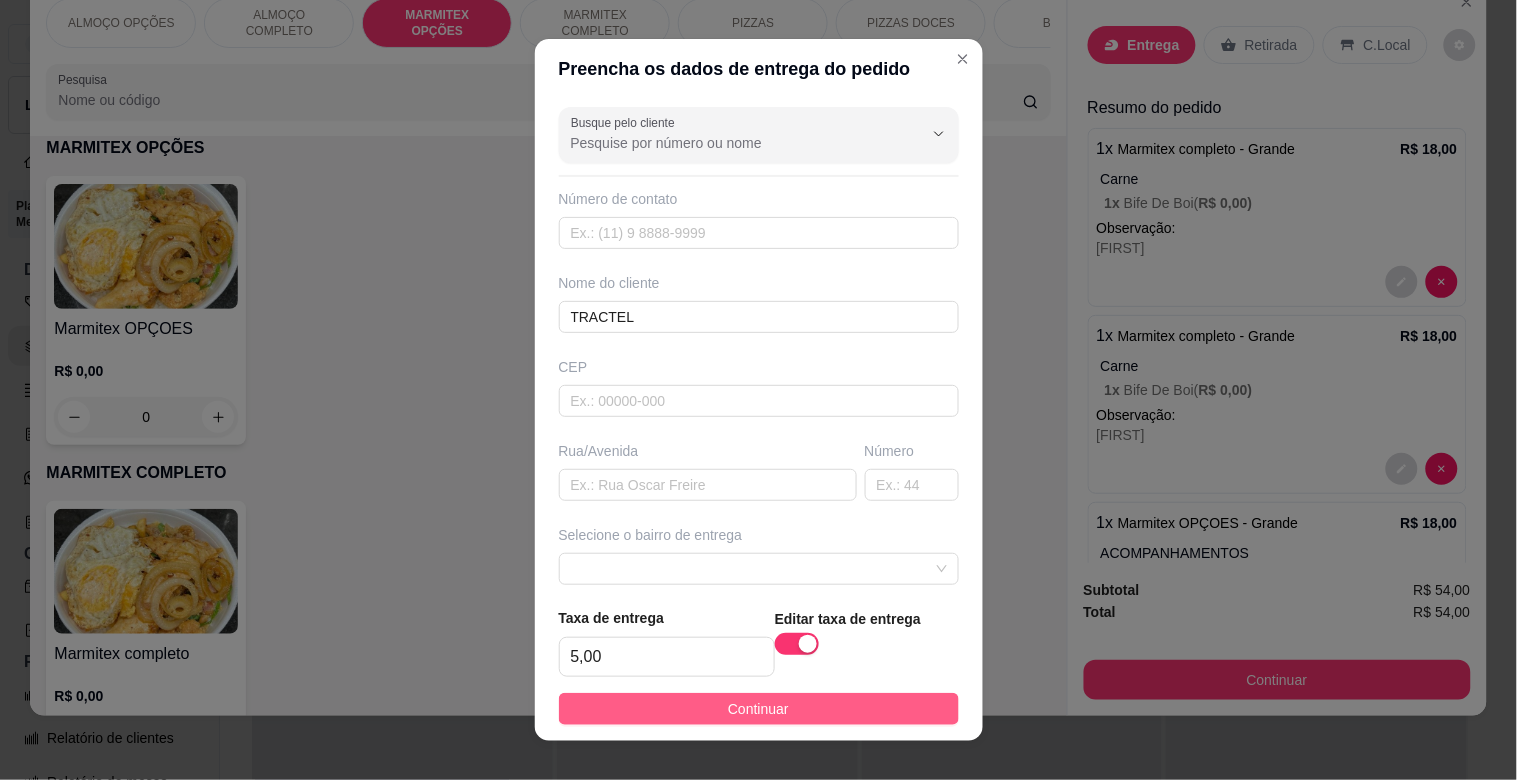 click on "Continuar" at bounding box center [759, 709] 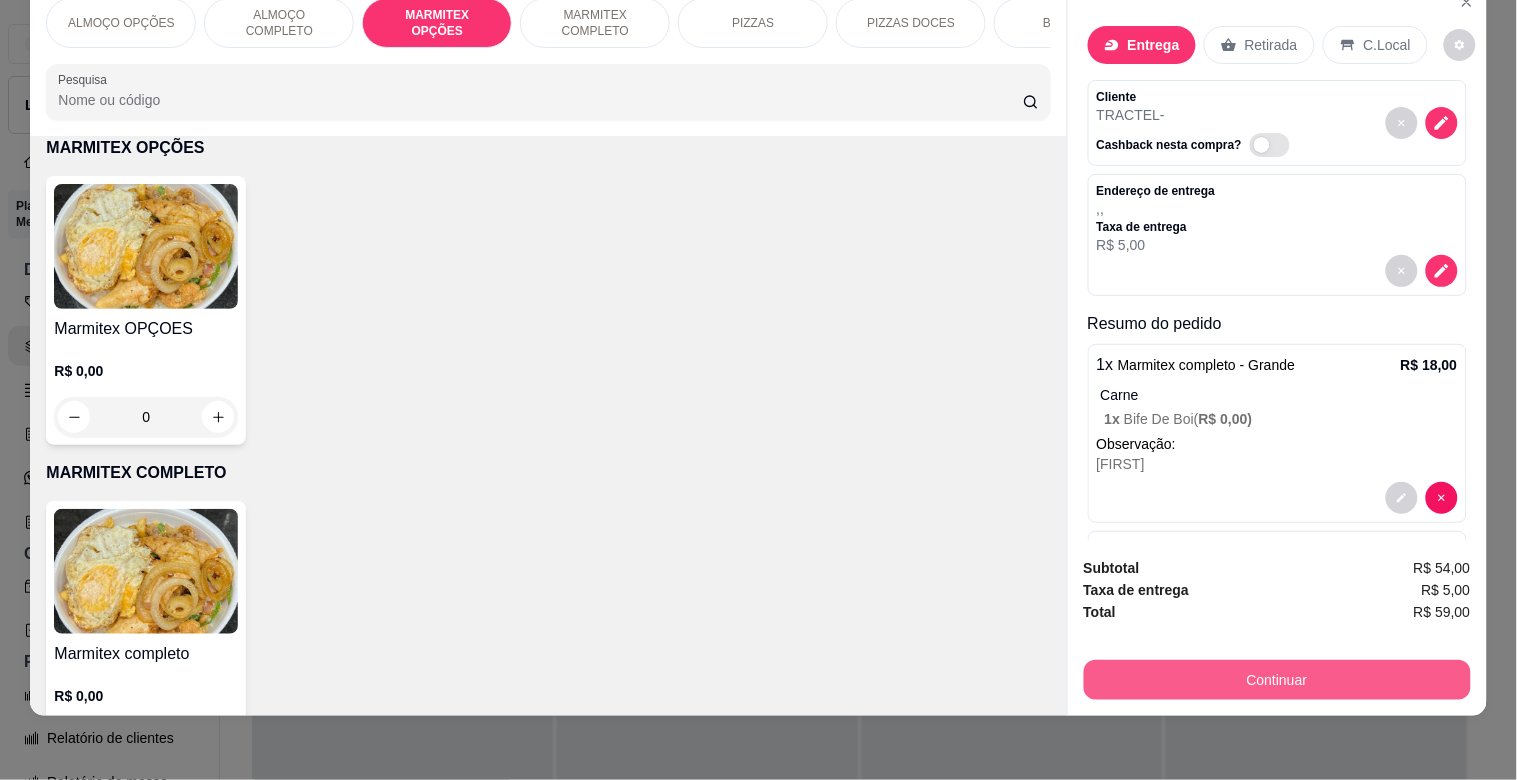 click on "Continuar" at bounding box center (1277, 680) 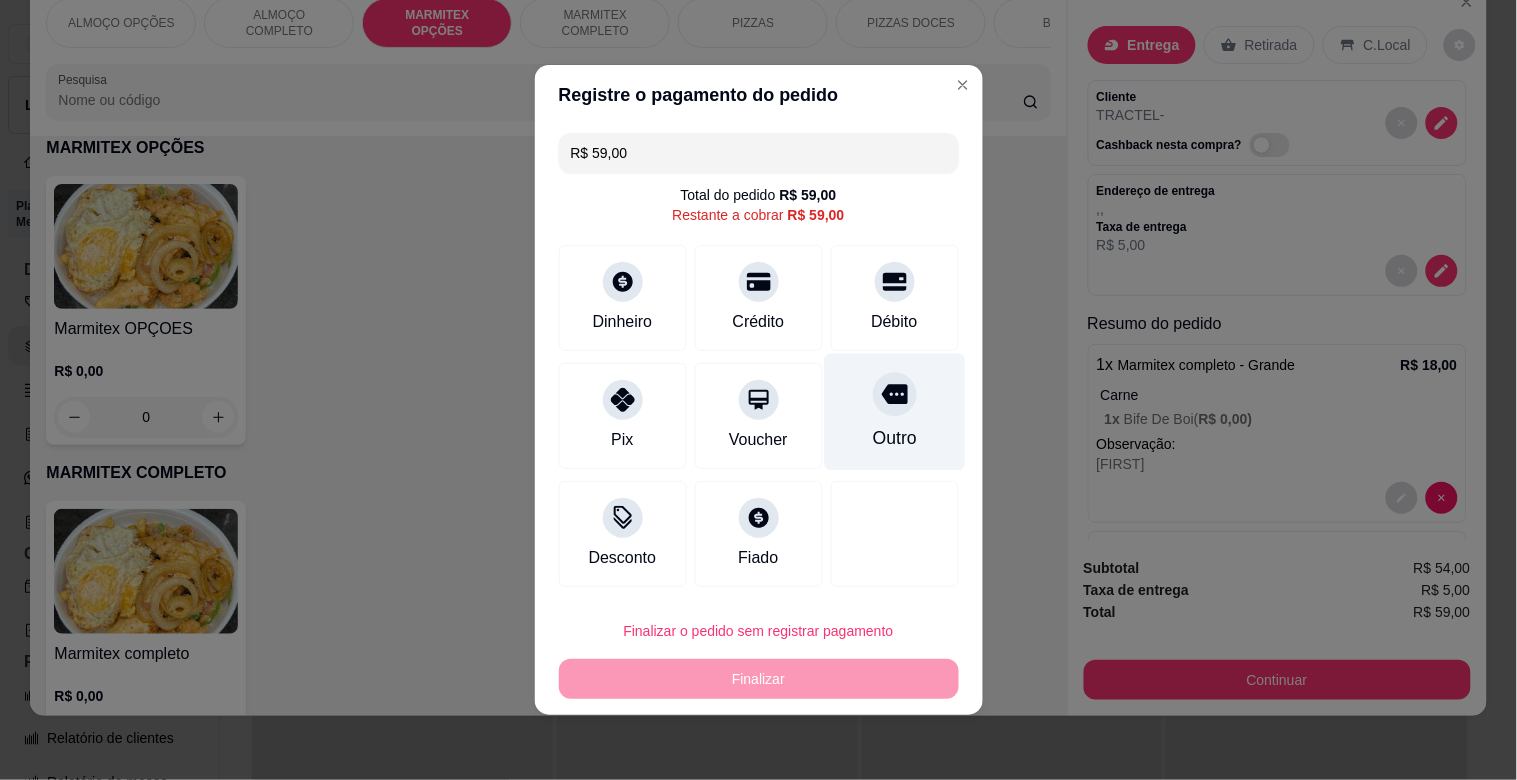 click on "Outro" at bounding box center [894, 412] 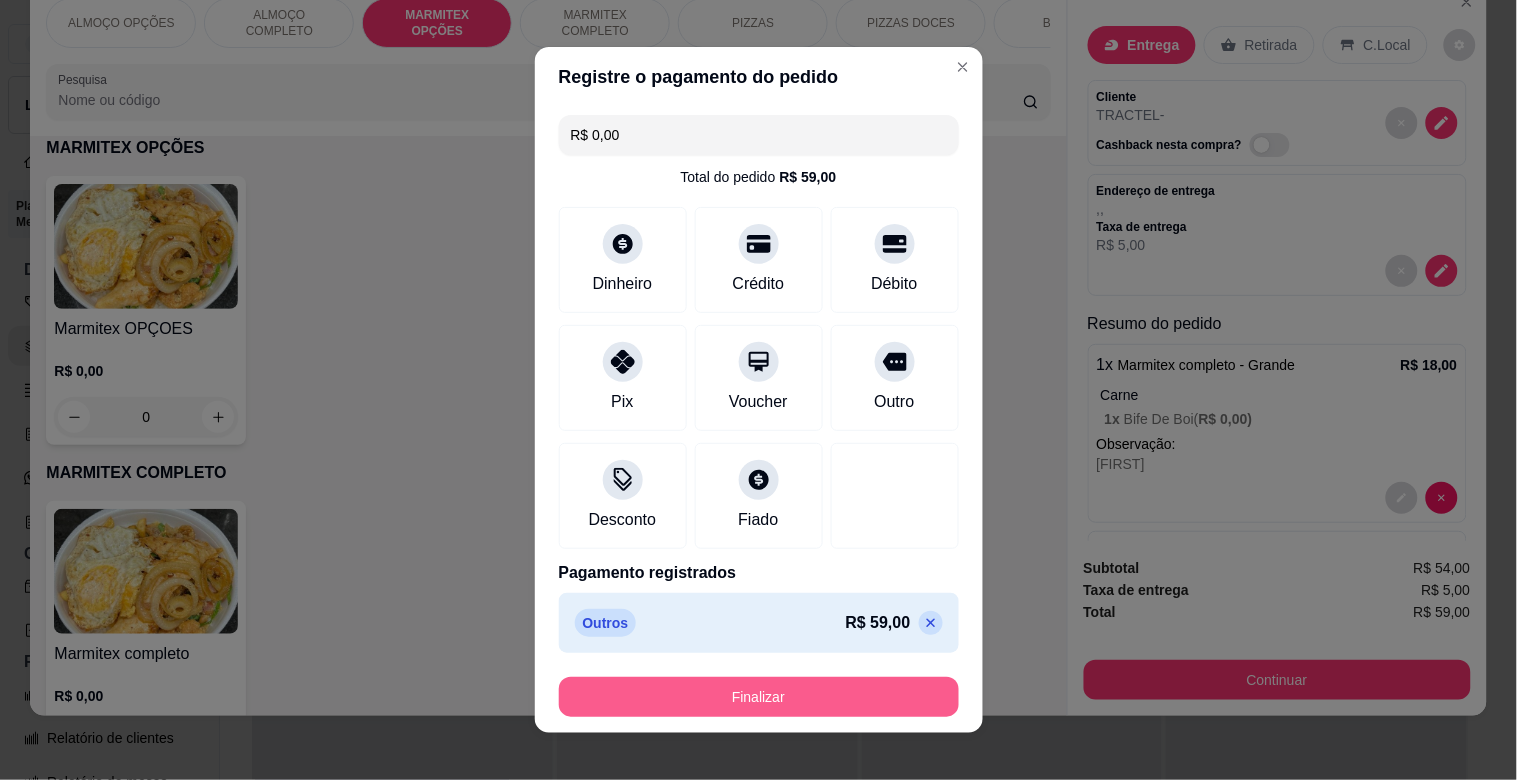 click on "Finalizar" at bounding box center [759, 697] 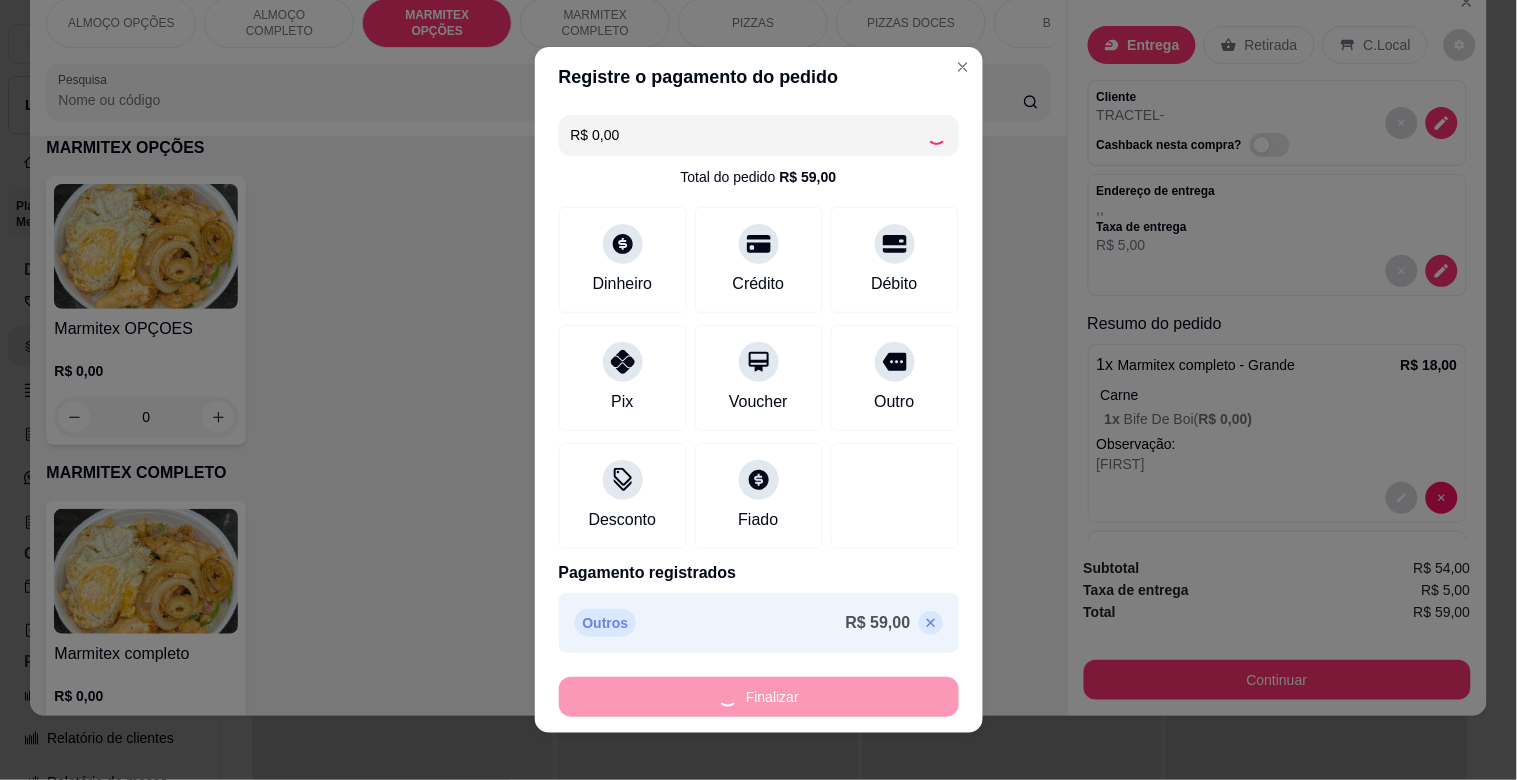 type on "-R$ 59,00" 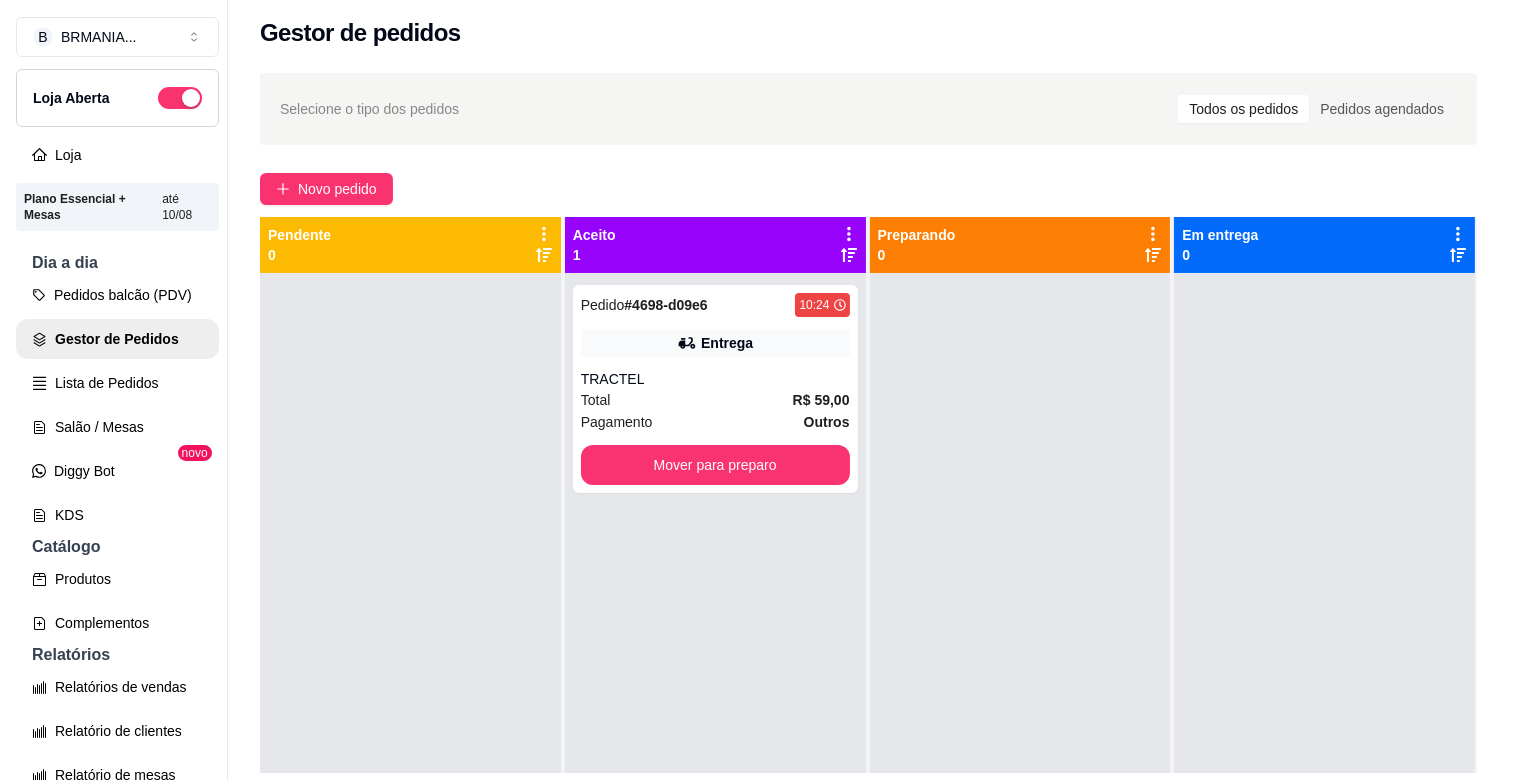 scroll, scrollTop: 32, scrollLeft: 0, axis: vertical 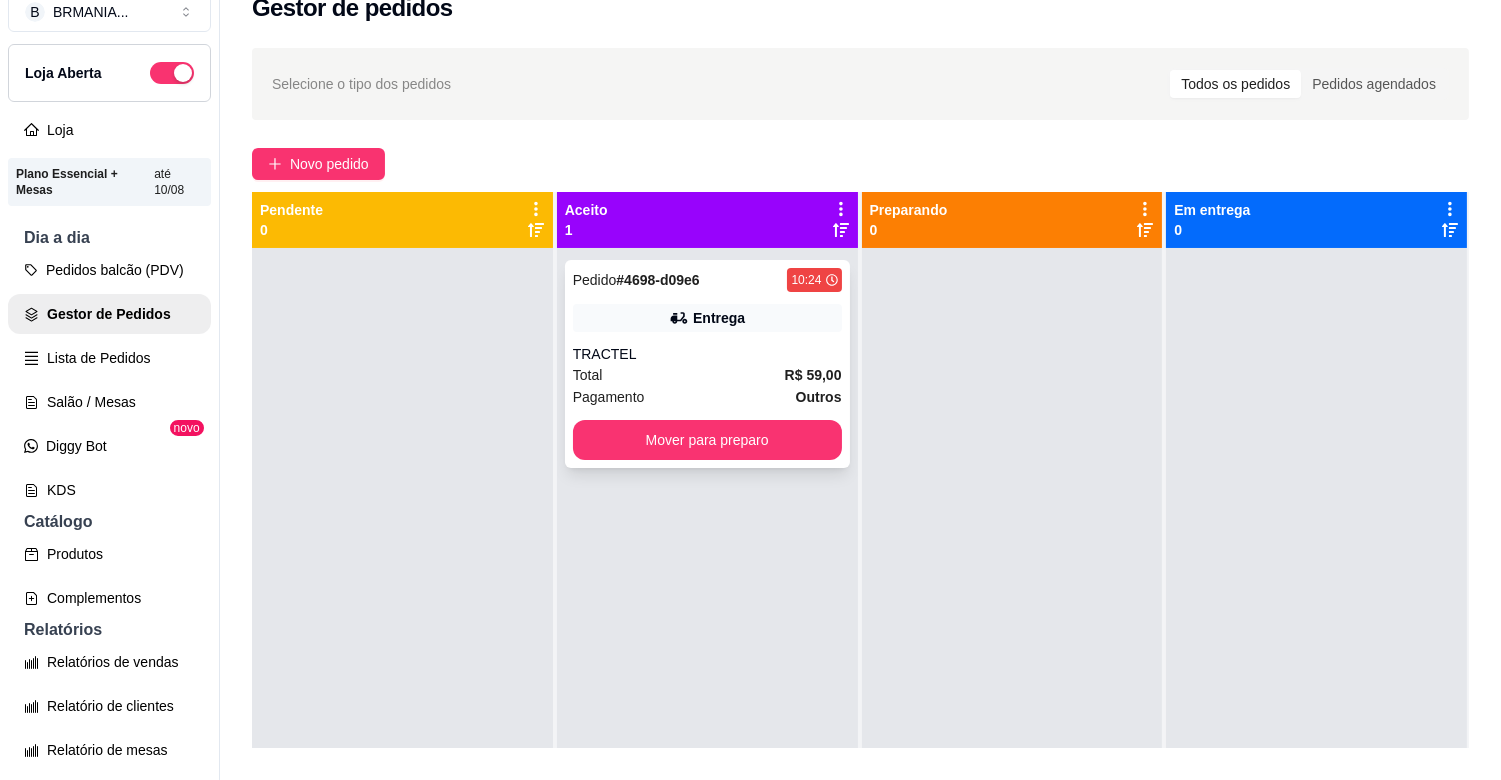 click on "TRACTEL" at bounding box center [707, 354] 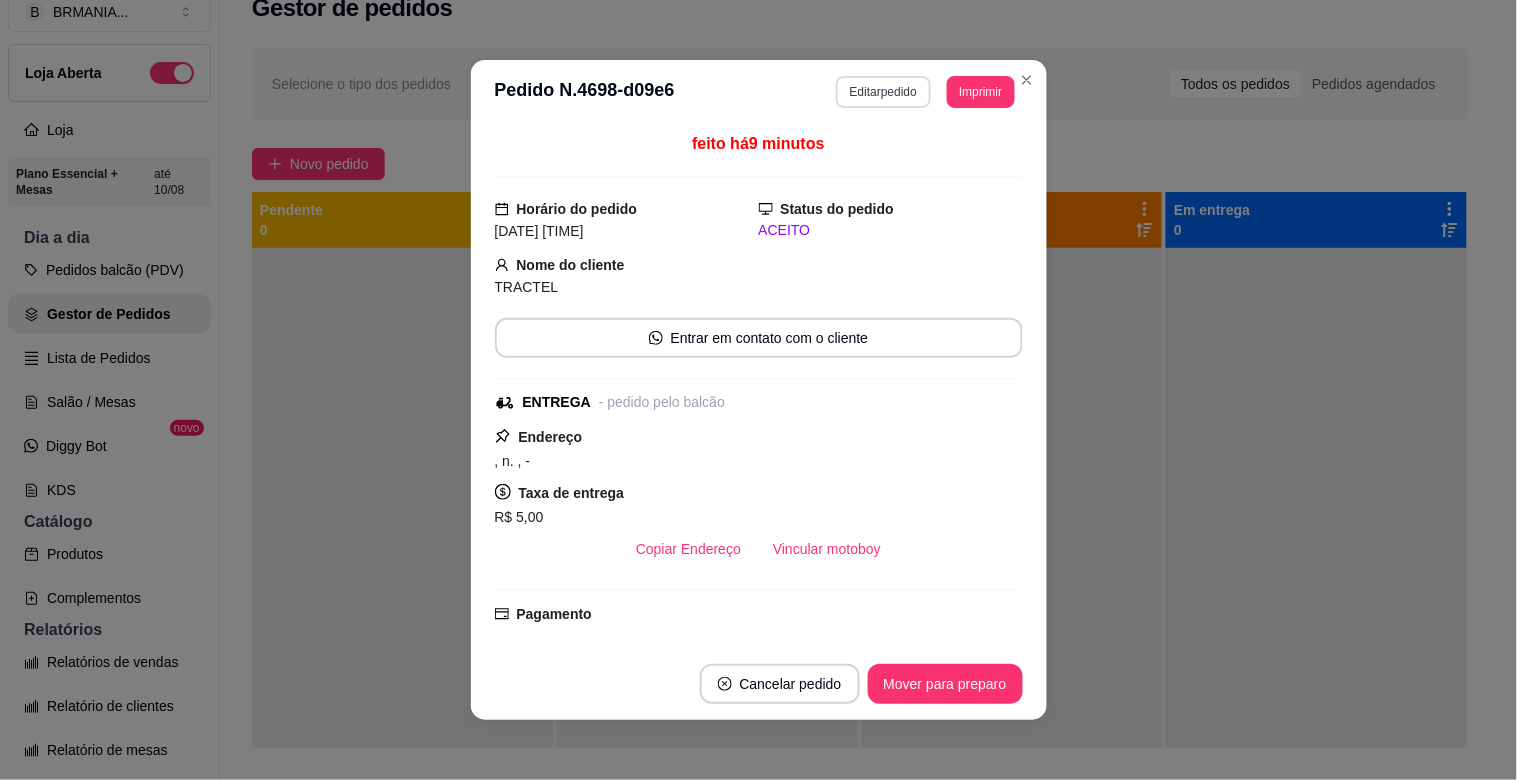 click on "Editar  pedido" at bounding box center (883, 92) 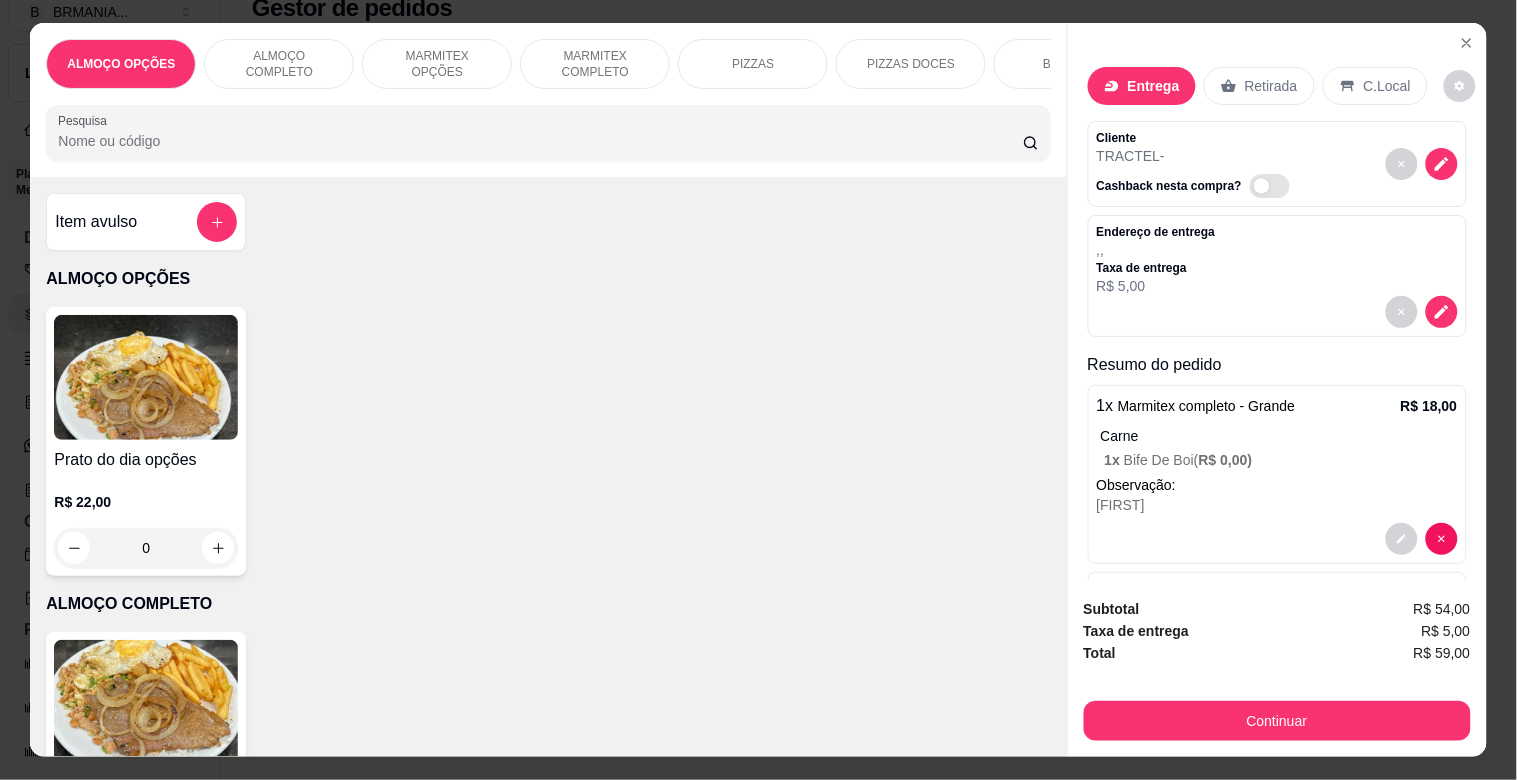 click on "MARMITEX COMPLETO" at bounding box center [595, 64] 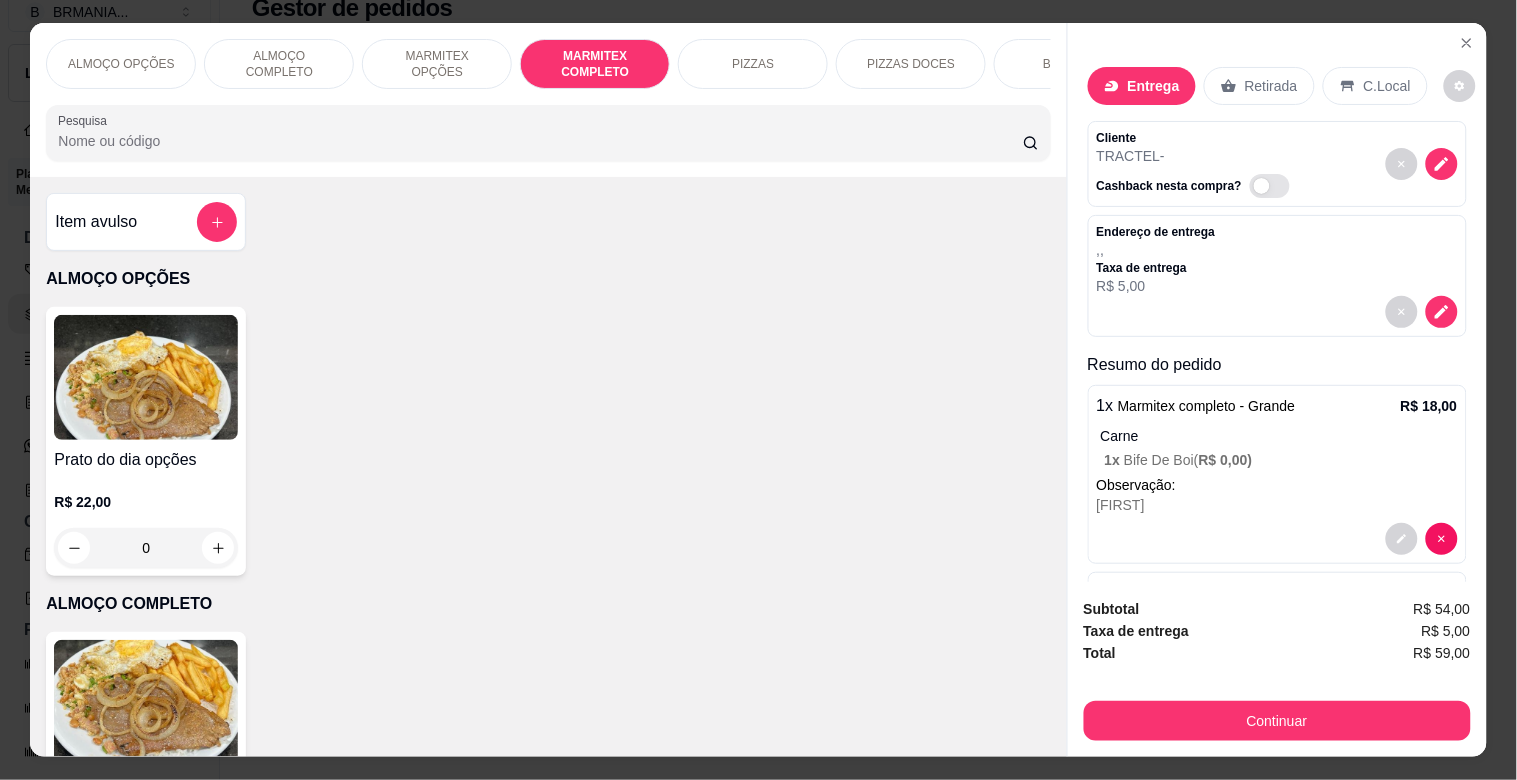 scroll, scrollTop: 1064, scrollLeft: 0, axis: vertical 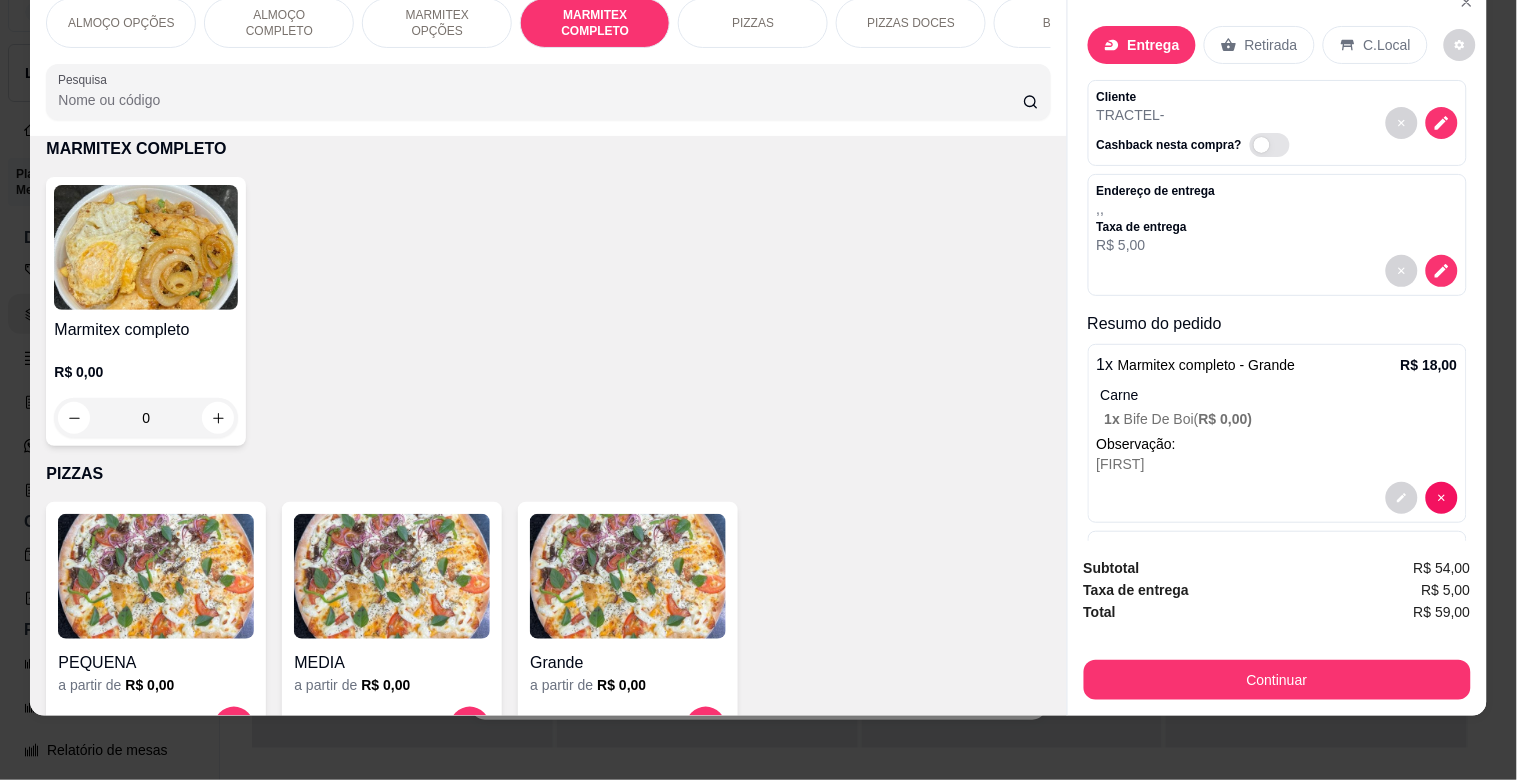 click at bounding box center (146, 247) 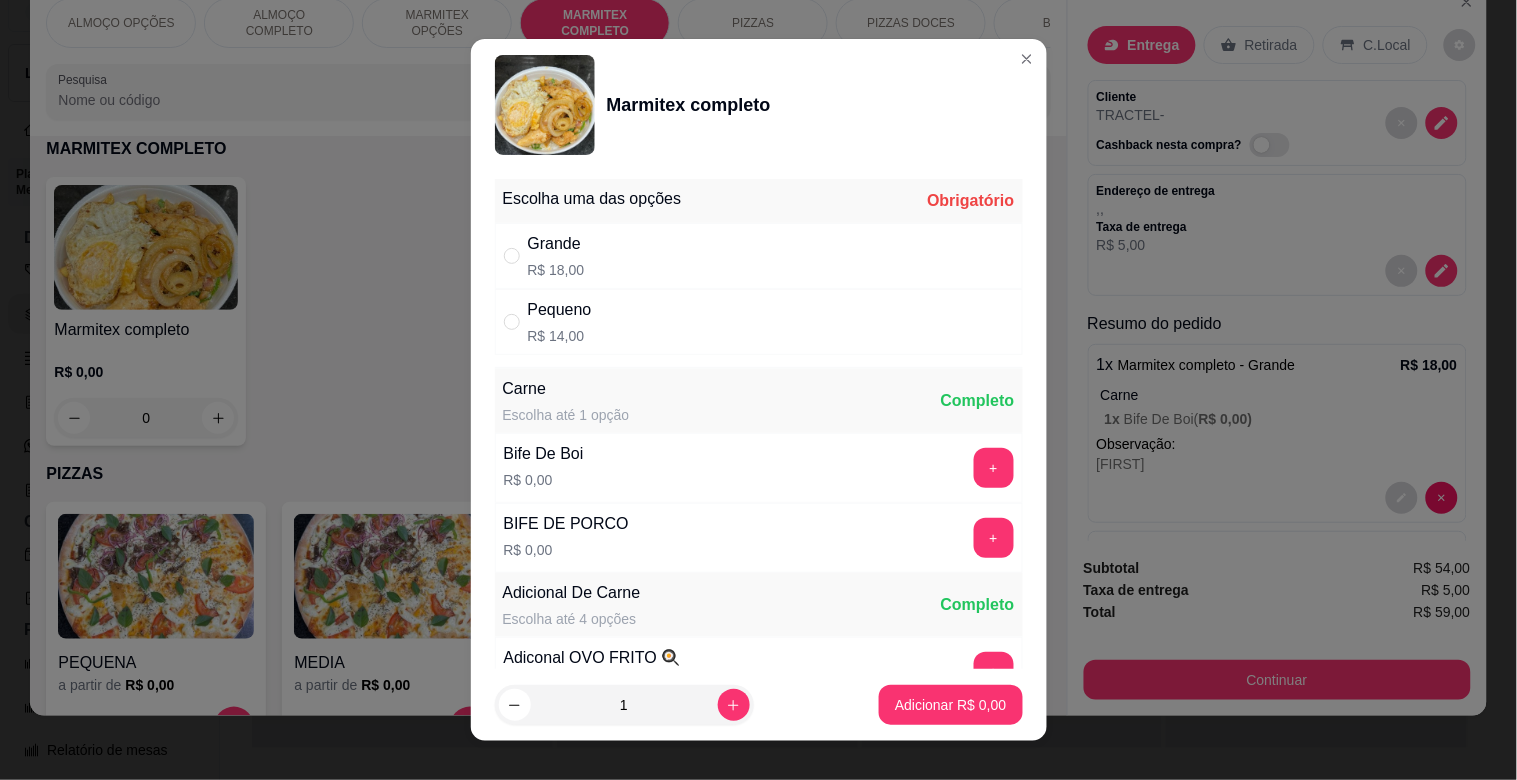 click on "Grande  R$ 18,00" at bounding box center (759, 256) 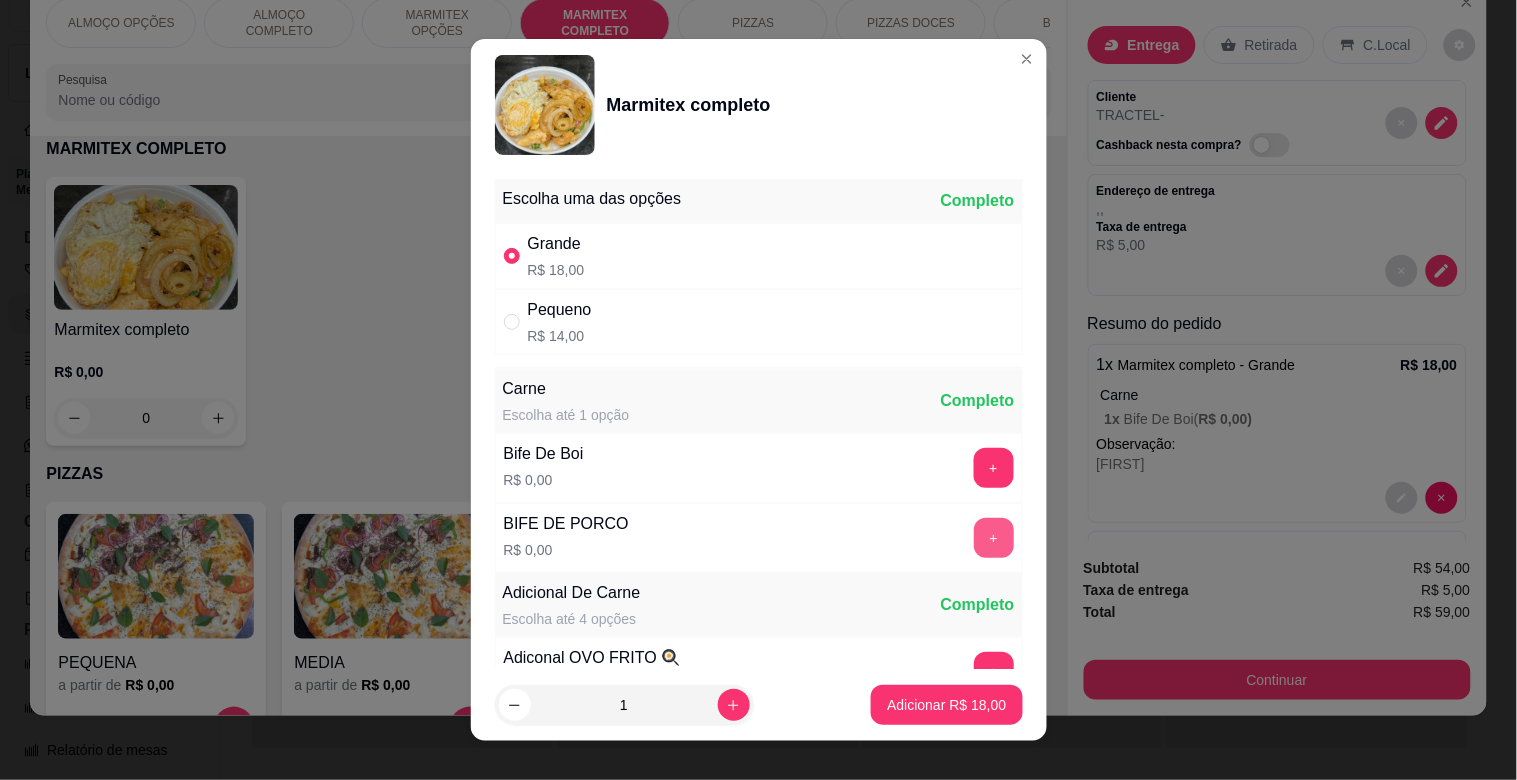 click on "+" at bounding box center (994, 538) 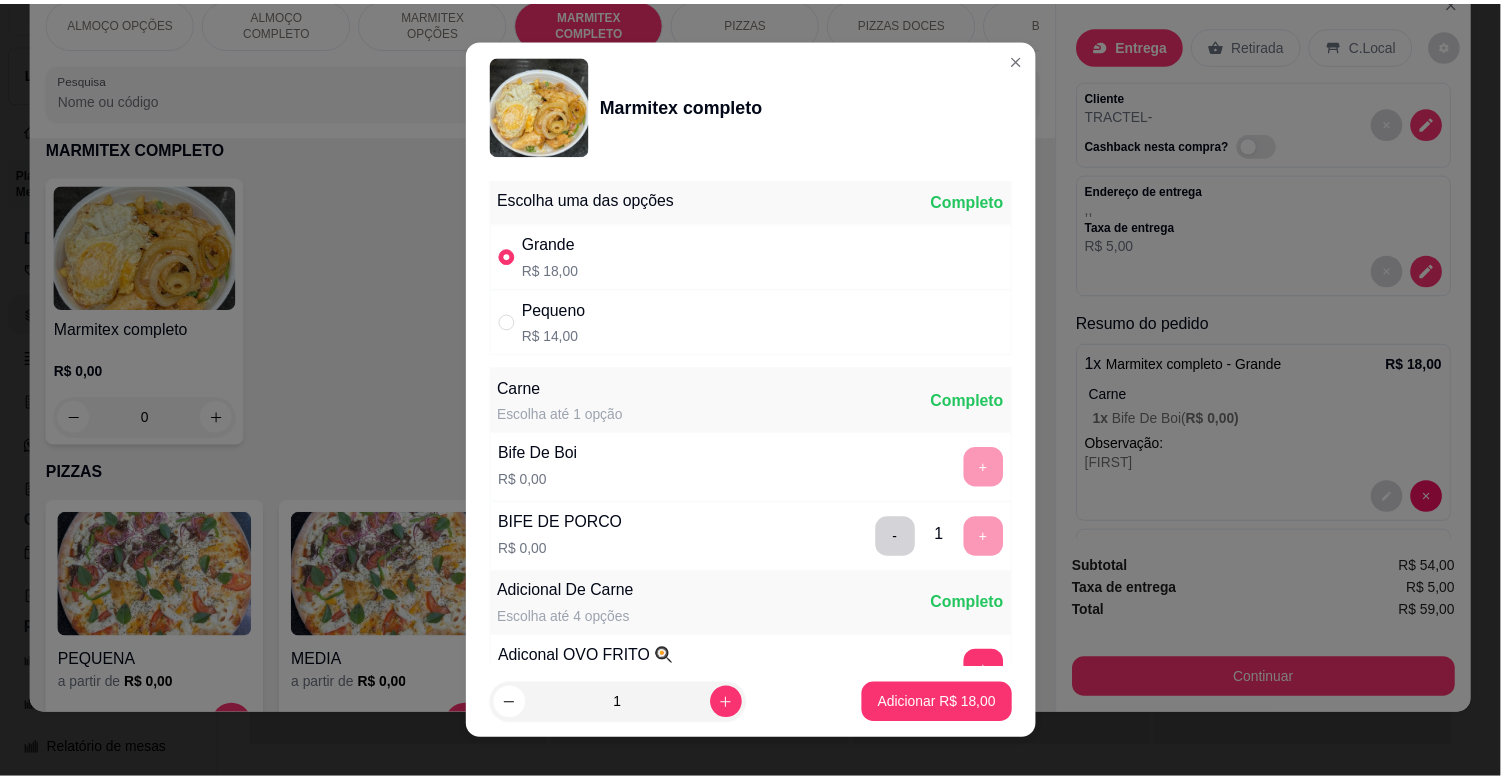 scroll, scrollTop: 280, scrollLeft: 0, axis: vertical 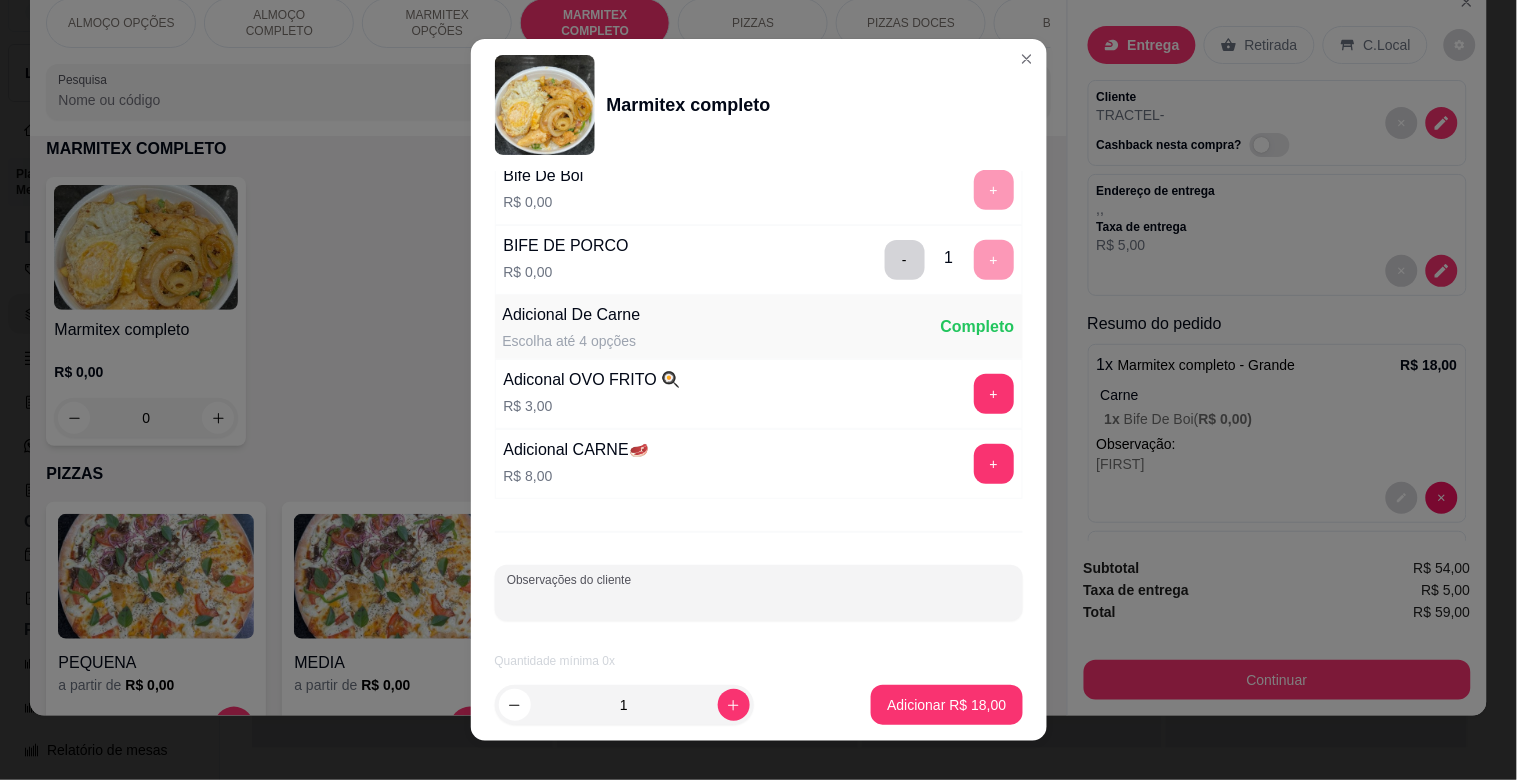 click on "Observações do cliente" at bounding box center (759, 601) 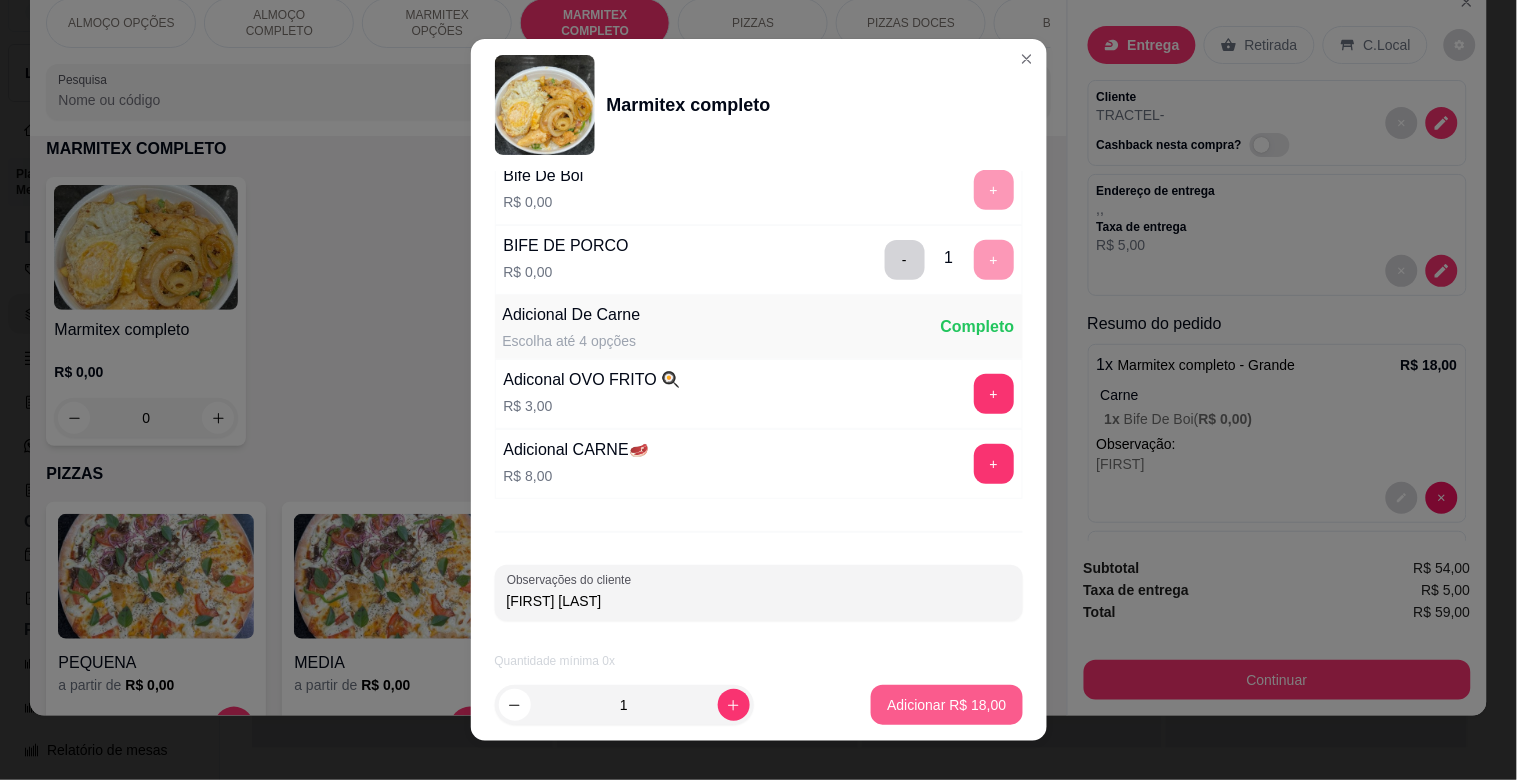 type on "[FIRST] [LAST]" 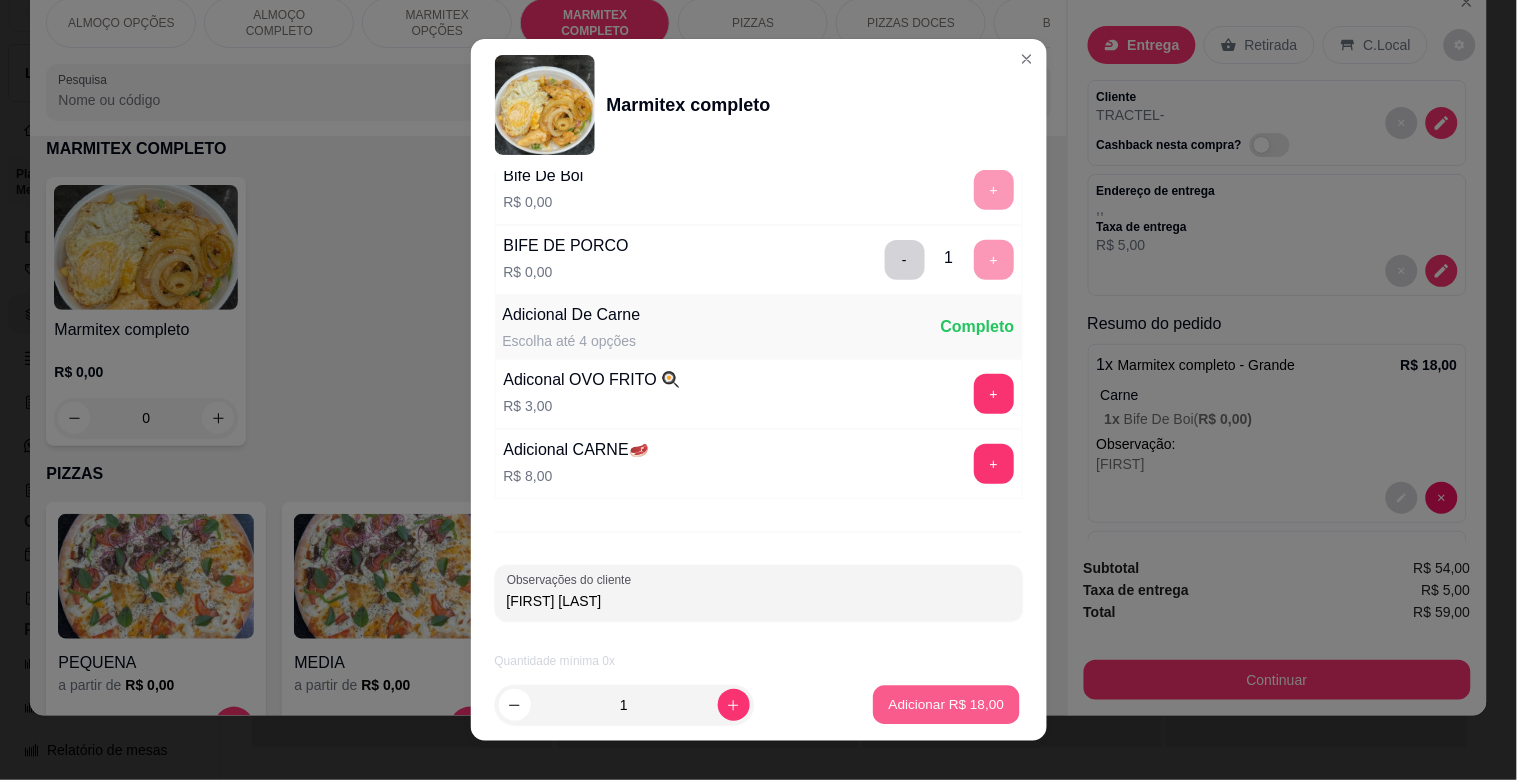 click on "Adicionar   R$ 18,00" at bounding box center (947, 705) 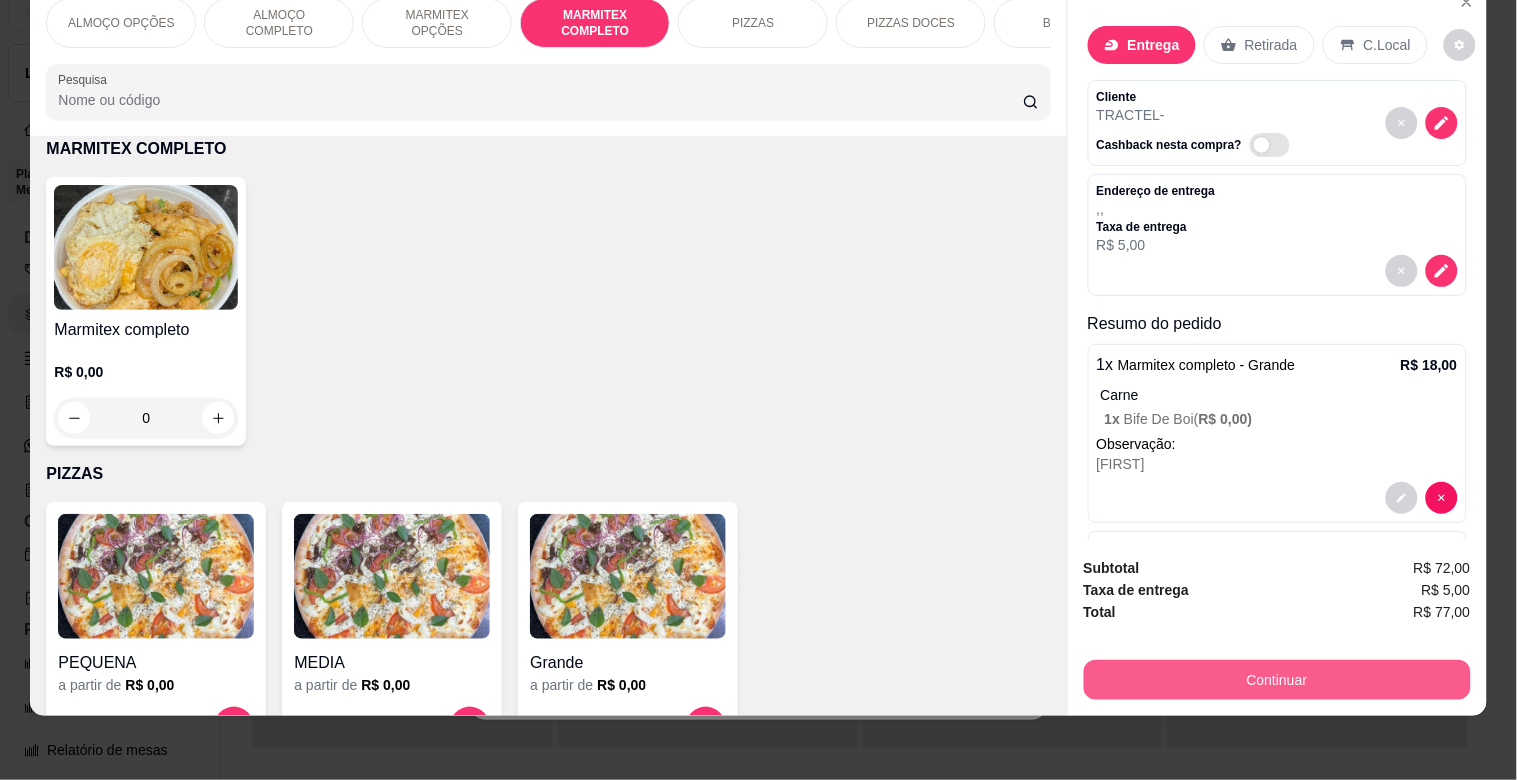 click on "Continuar" at bounding box center (1277, 680) 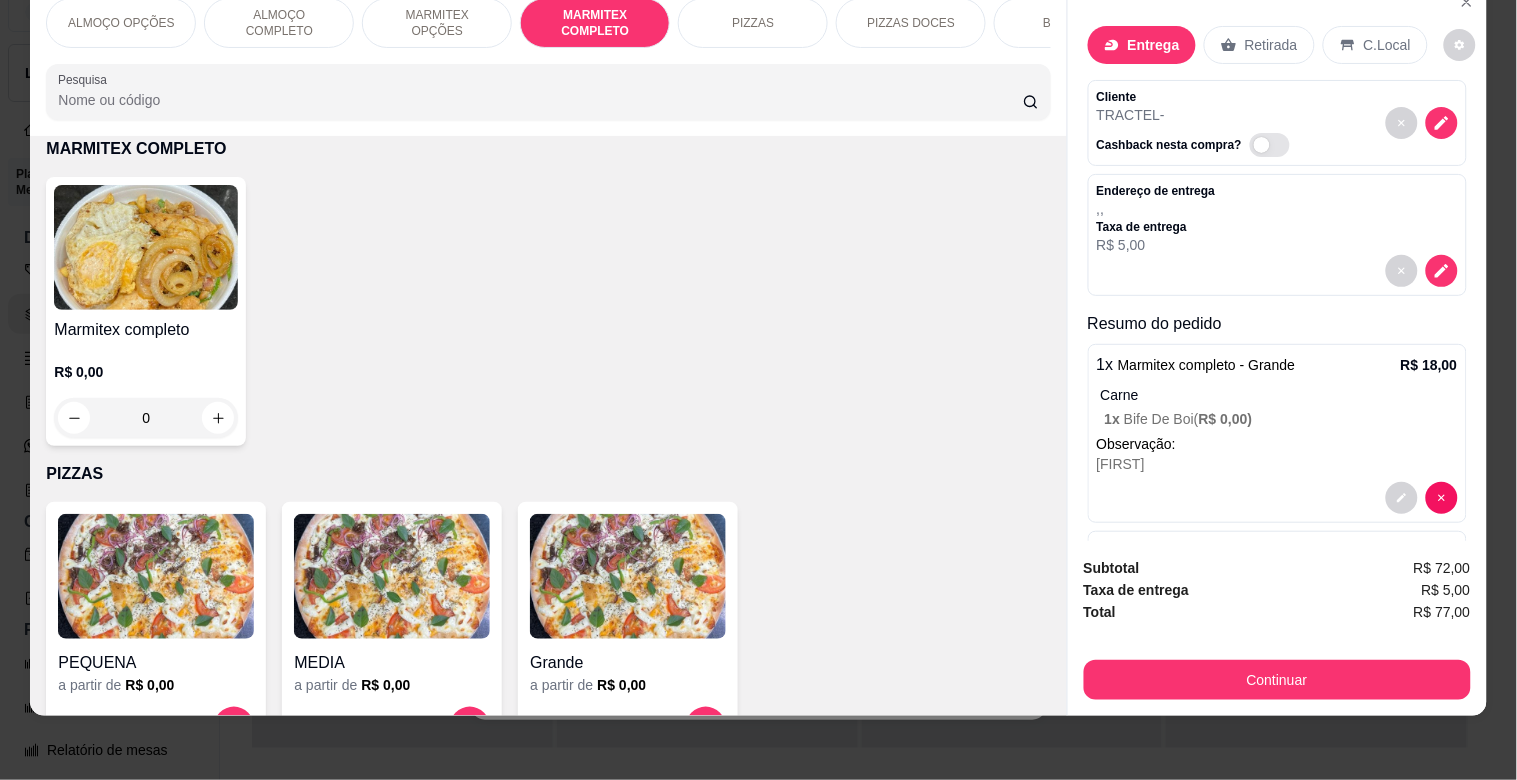 click on "Outro" at bounding box center (894, 438) 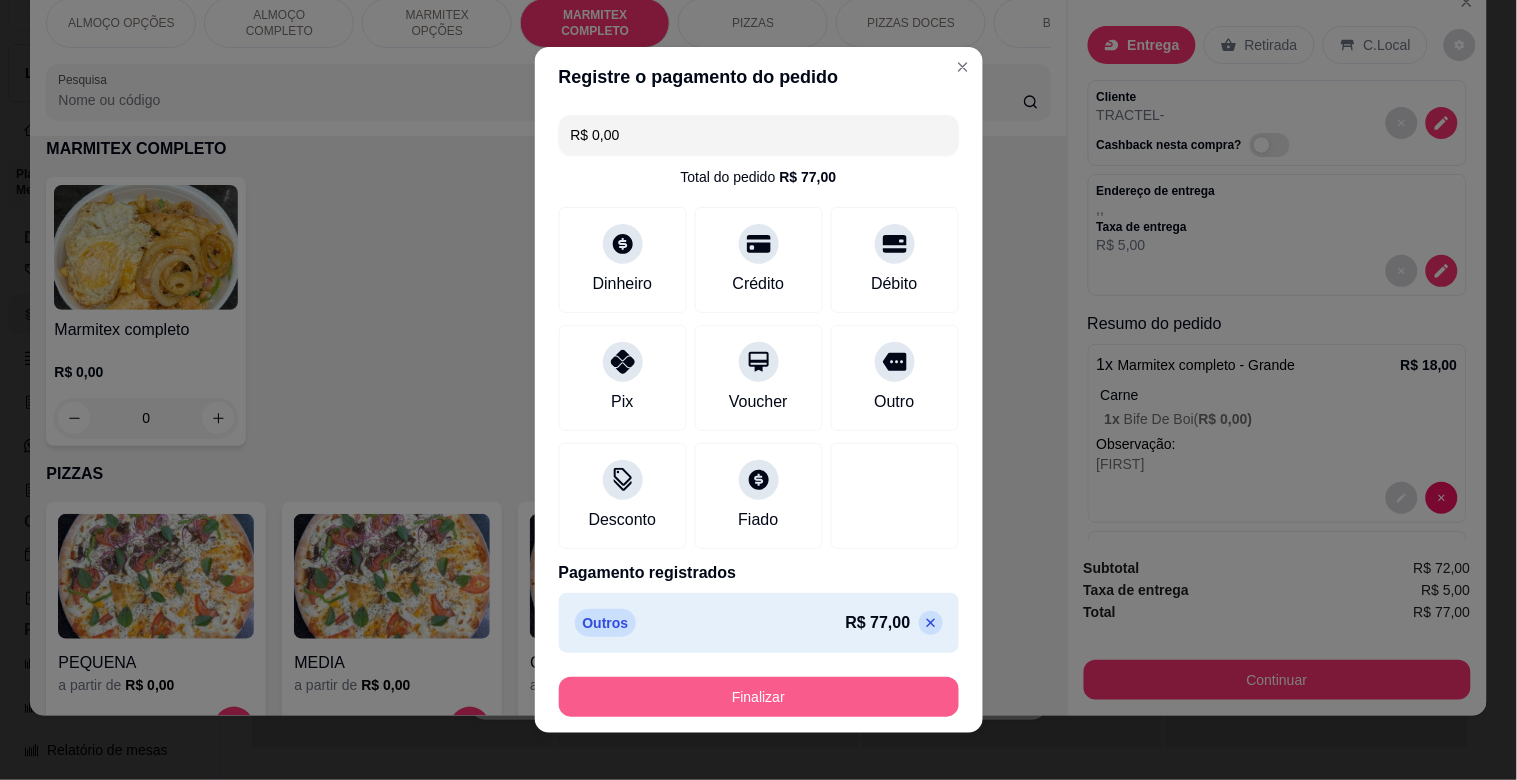 click on "Finalizar" at bounding box center (759, 697) 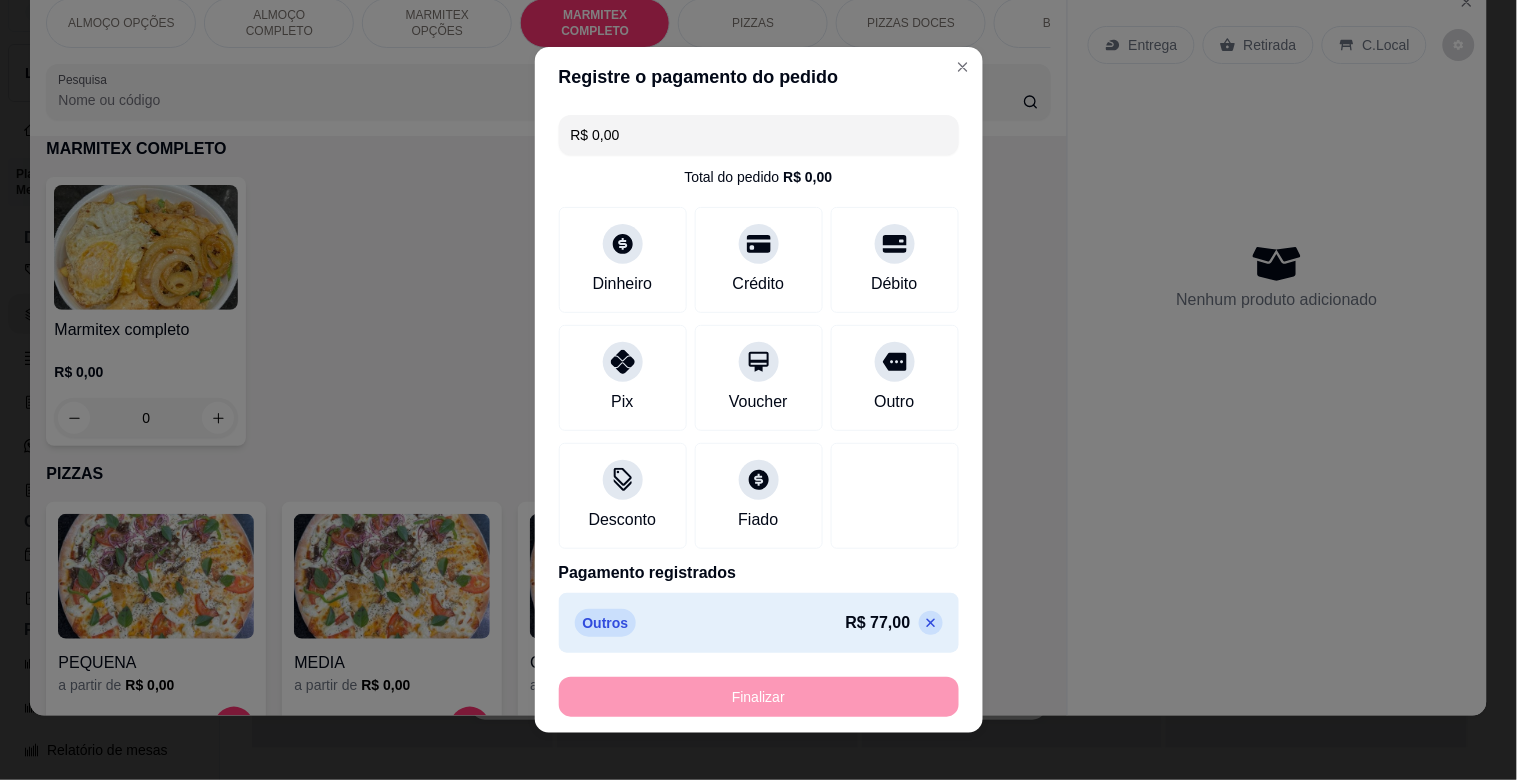 type on "-R$ 77,00" 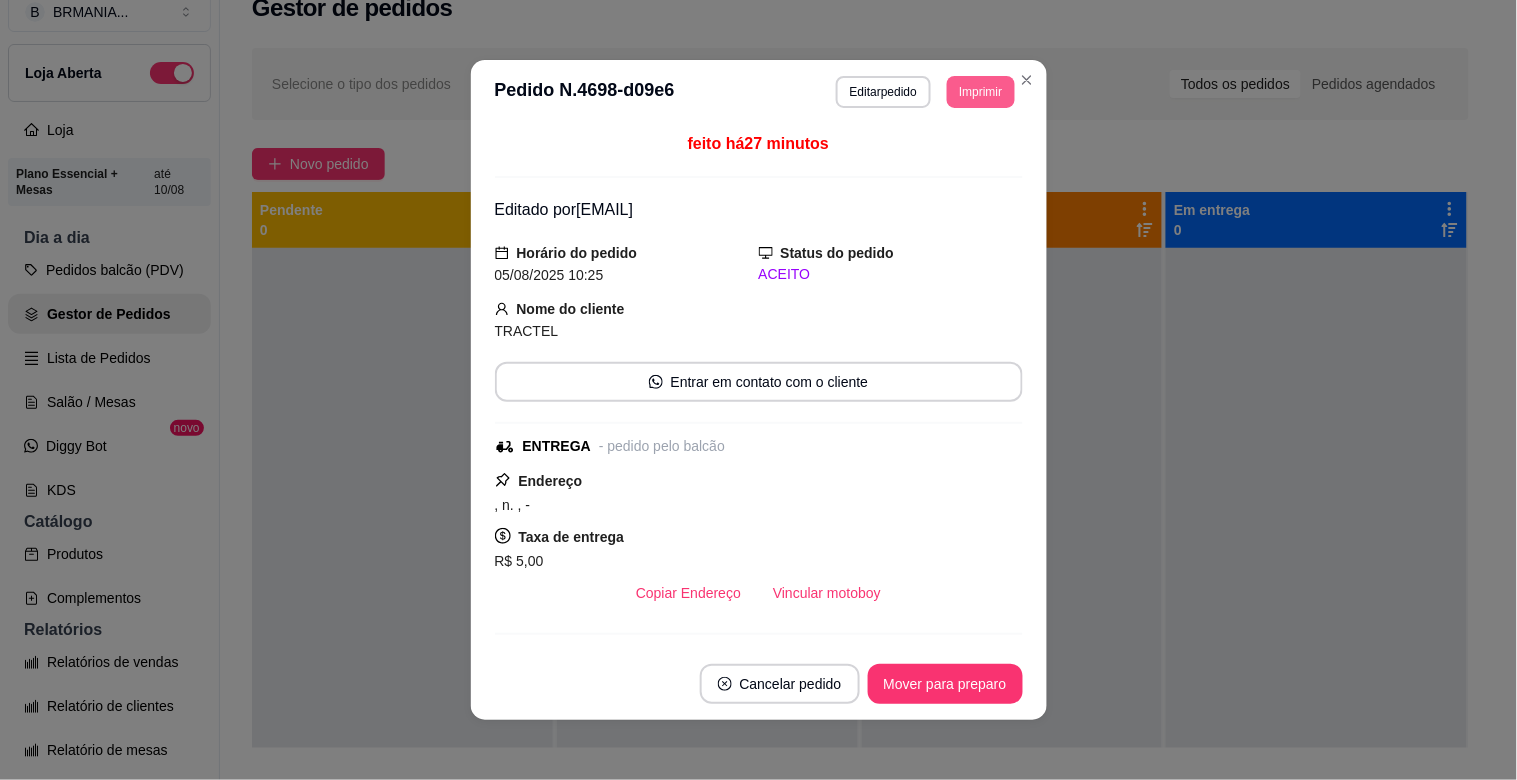 click on "Imprimir" at bounding box center (980, 92) 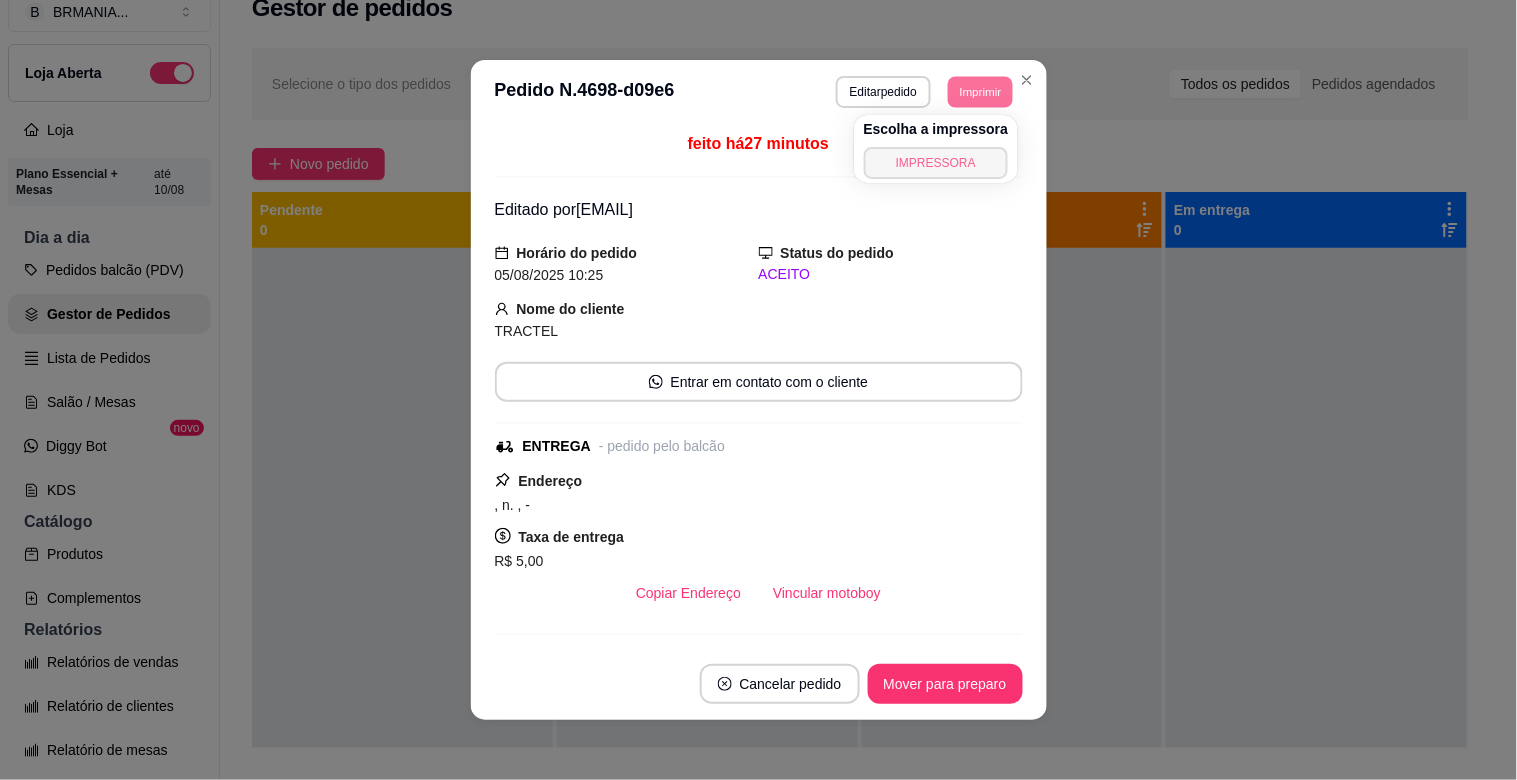 click on "IMPRESSORA" at bounding box center [936, 163] 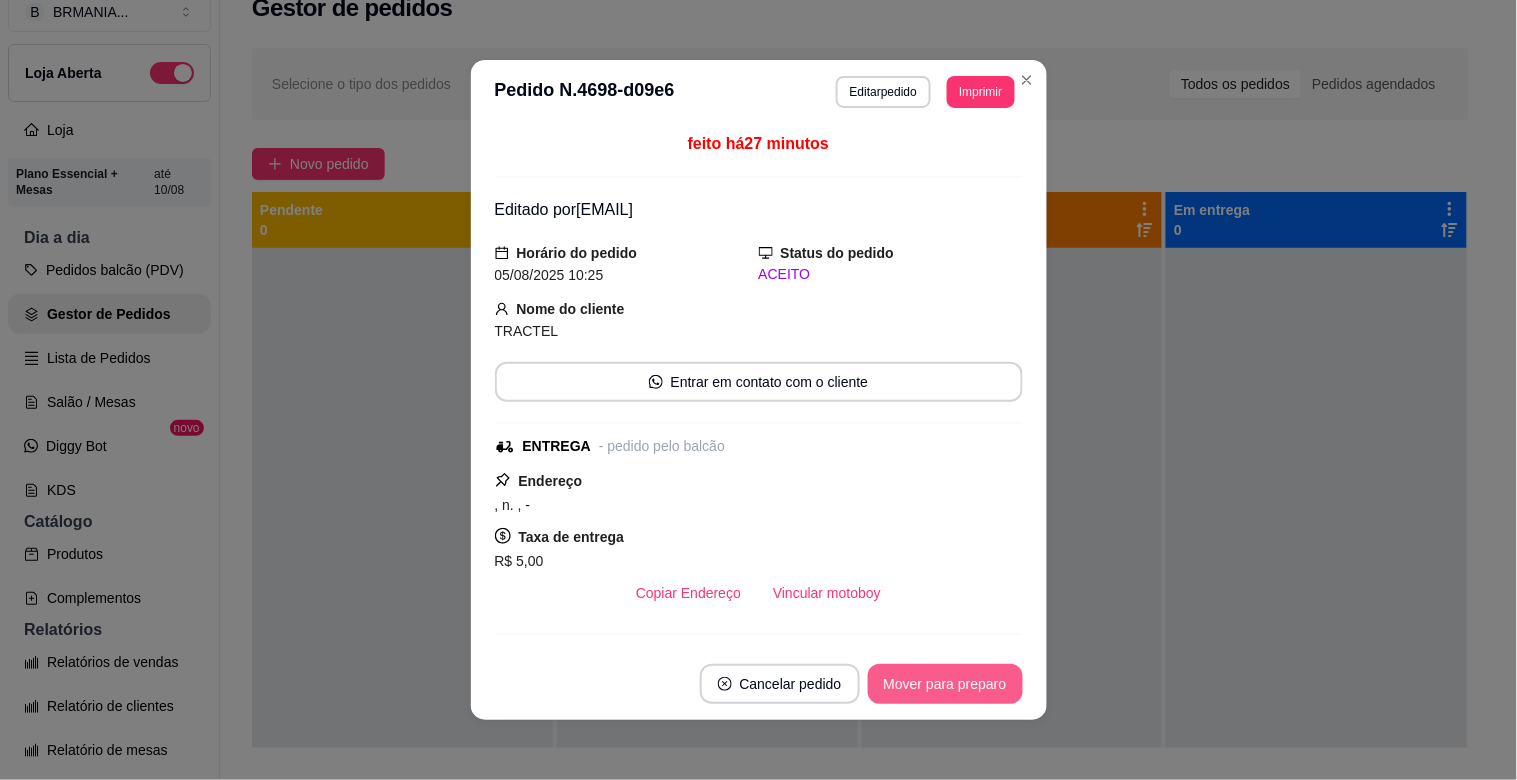 click on "Mover para preparo" at bounding box center (945, 684) 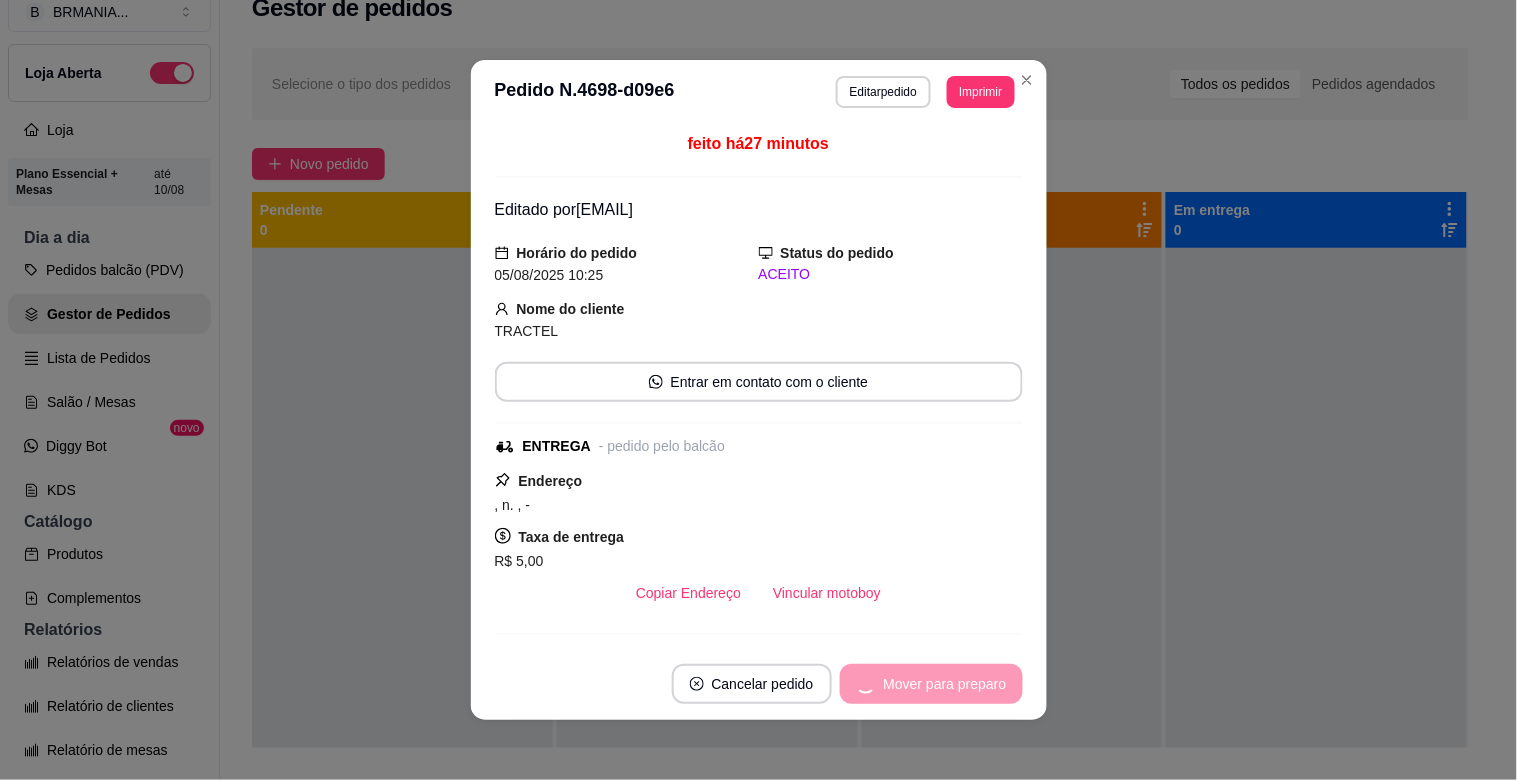click on "Mover para preparo" at bounding box center [931, 684] 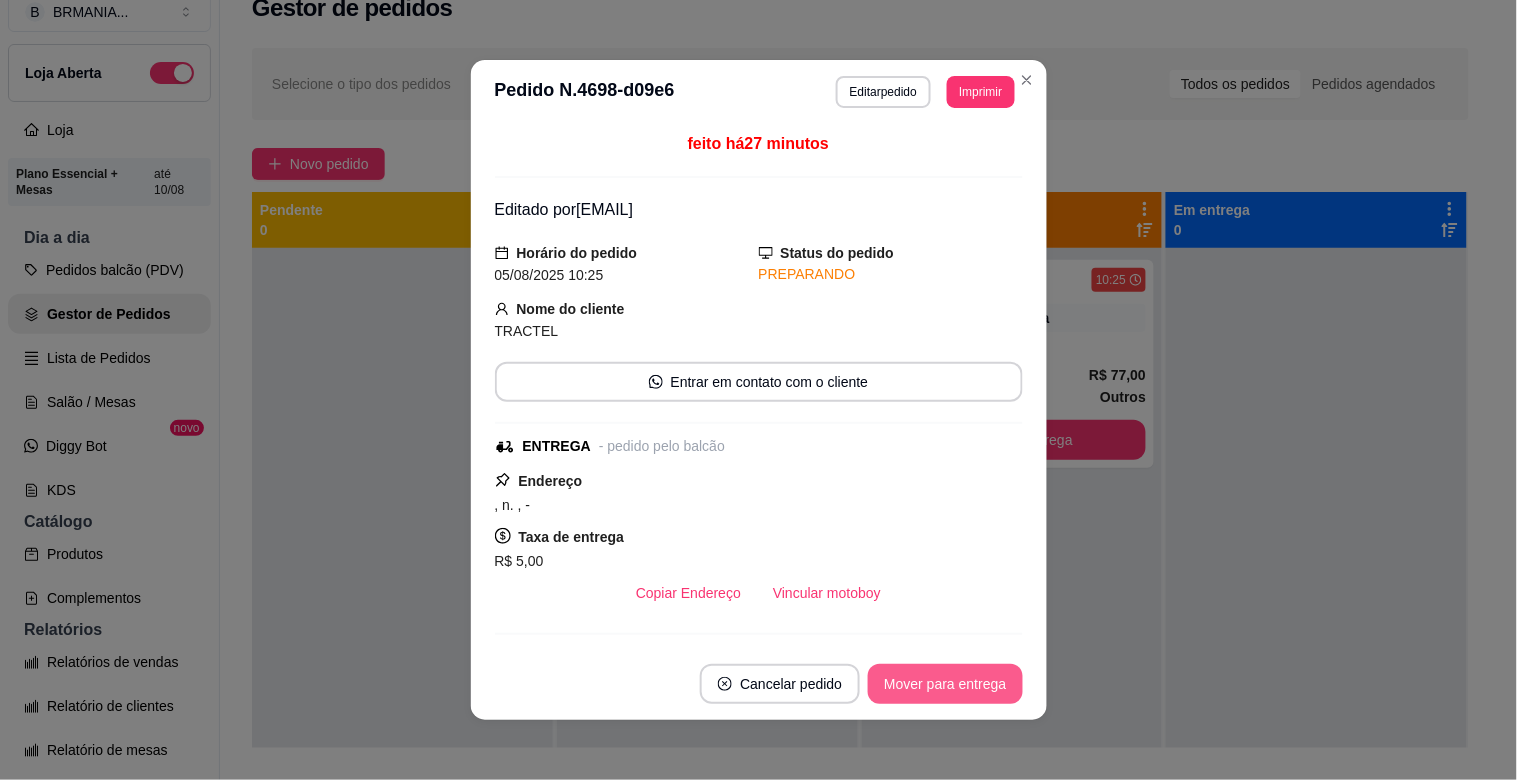 click on "Mover para entrega" at bounding box center [945, 684] 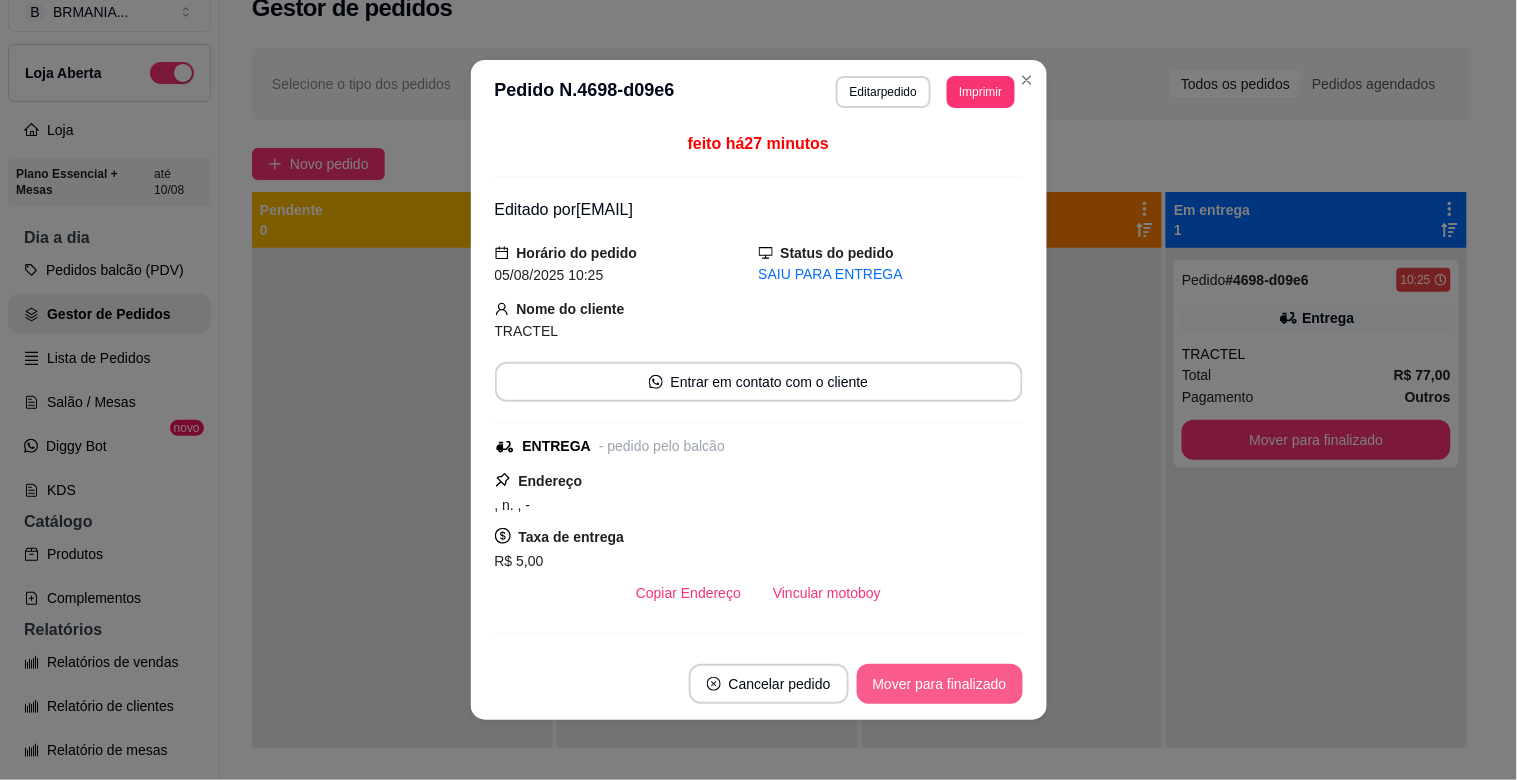 click on "Mover para finalizado" at bounding box center [940, 684] 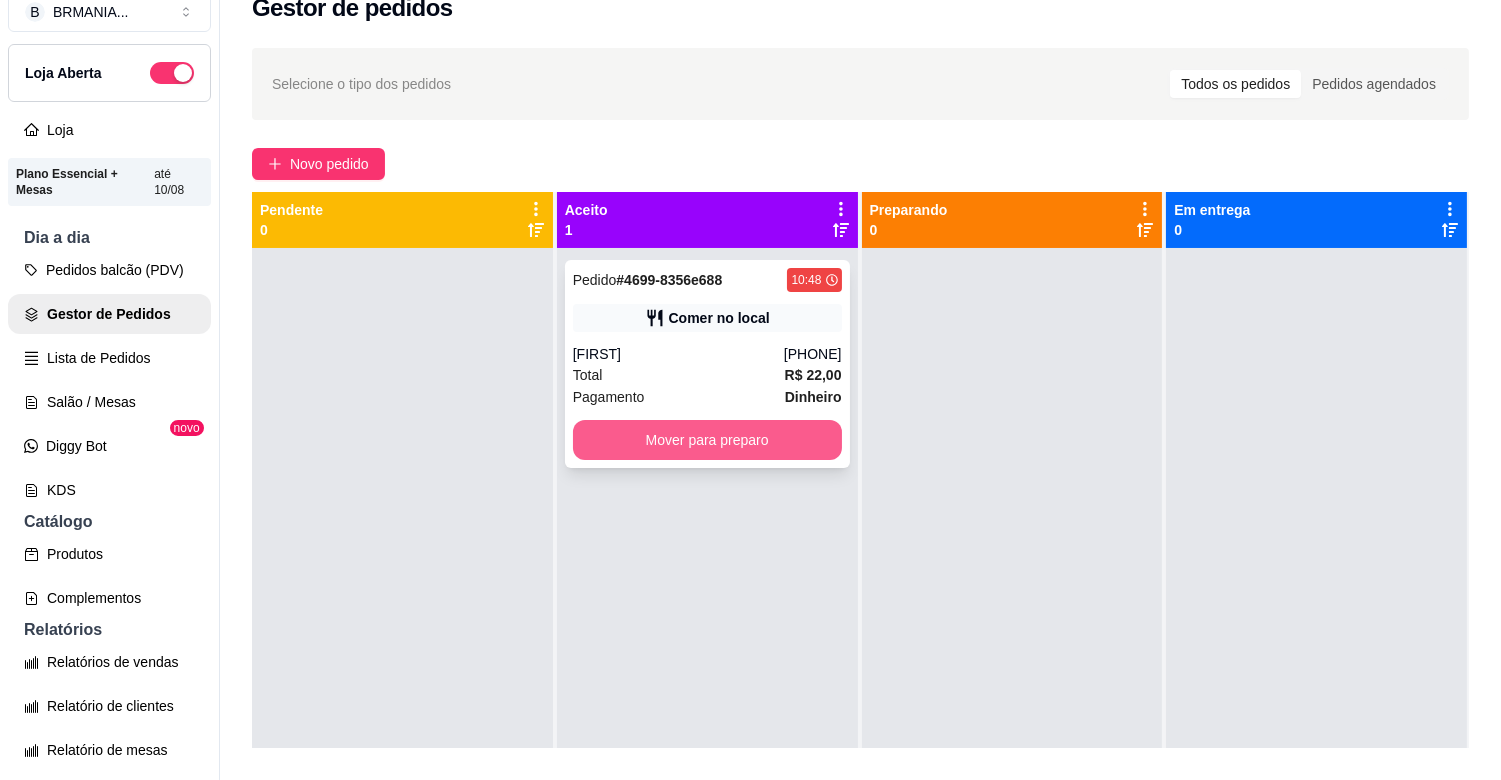 click on "Mover para preparo" at bounding box center (707, 440) 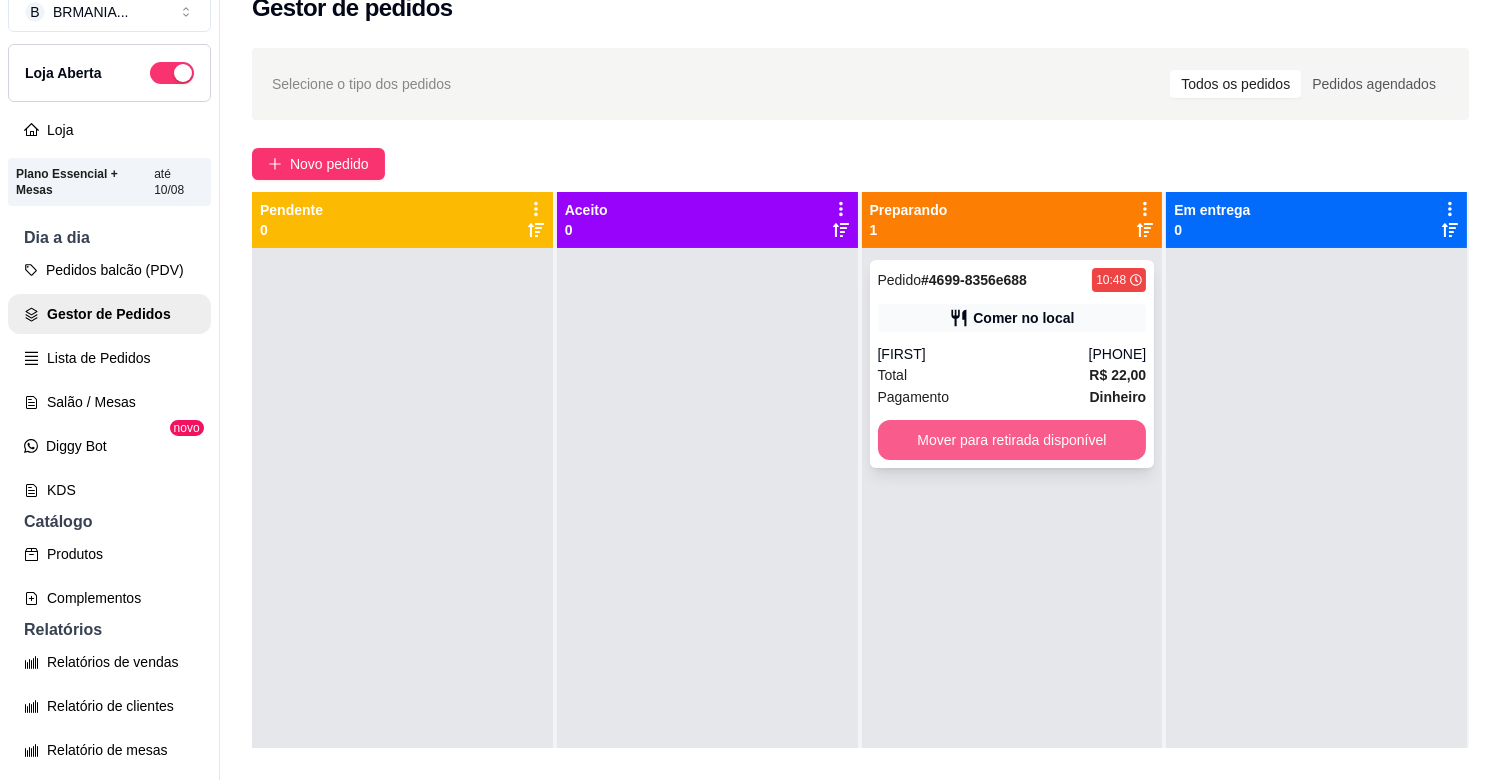 click on "Mover para retirada disponível" at bounding box center (1012, 440) 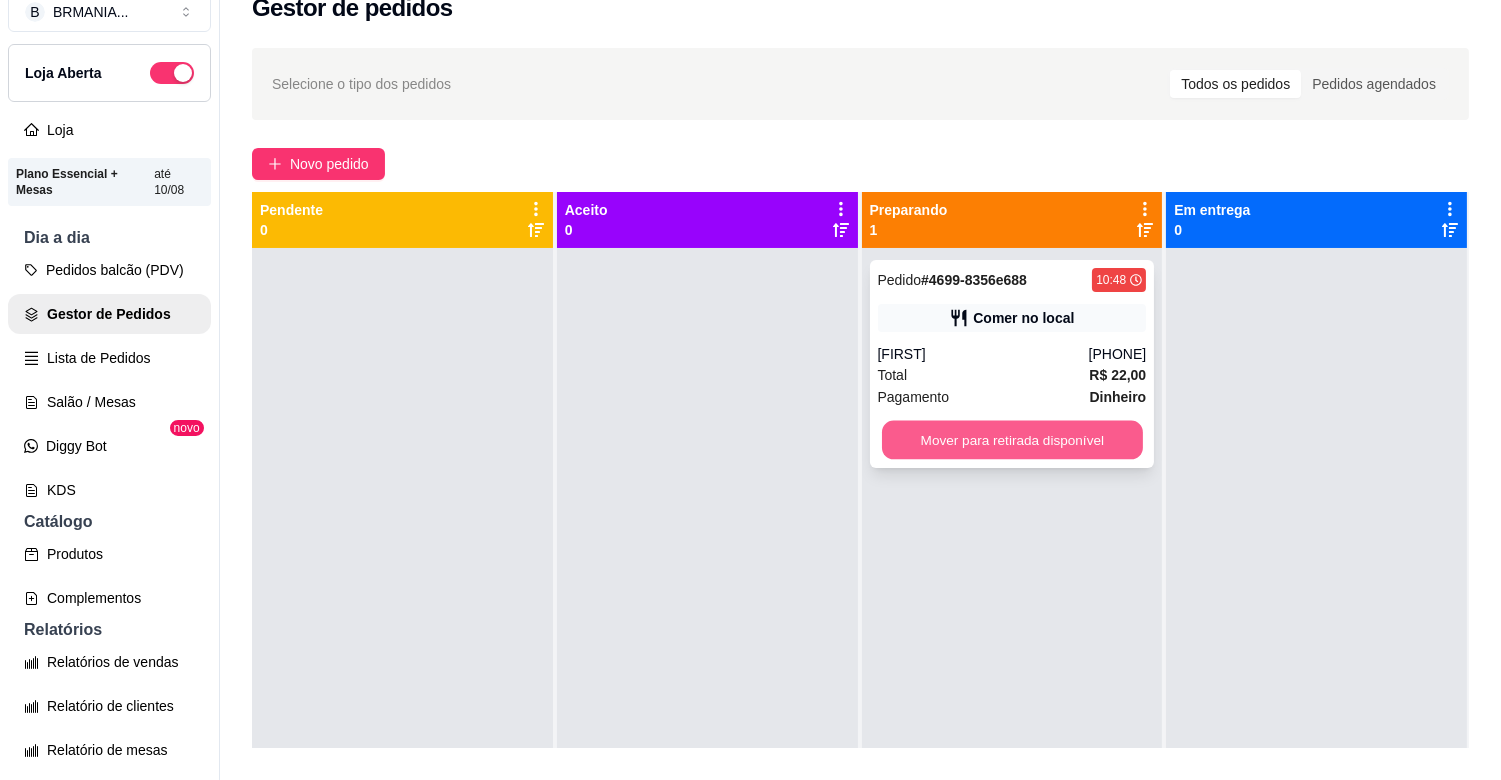 click on "Mover para retirada disponível" at bounding box center [1012, 440] 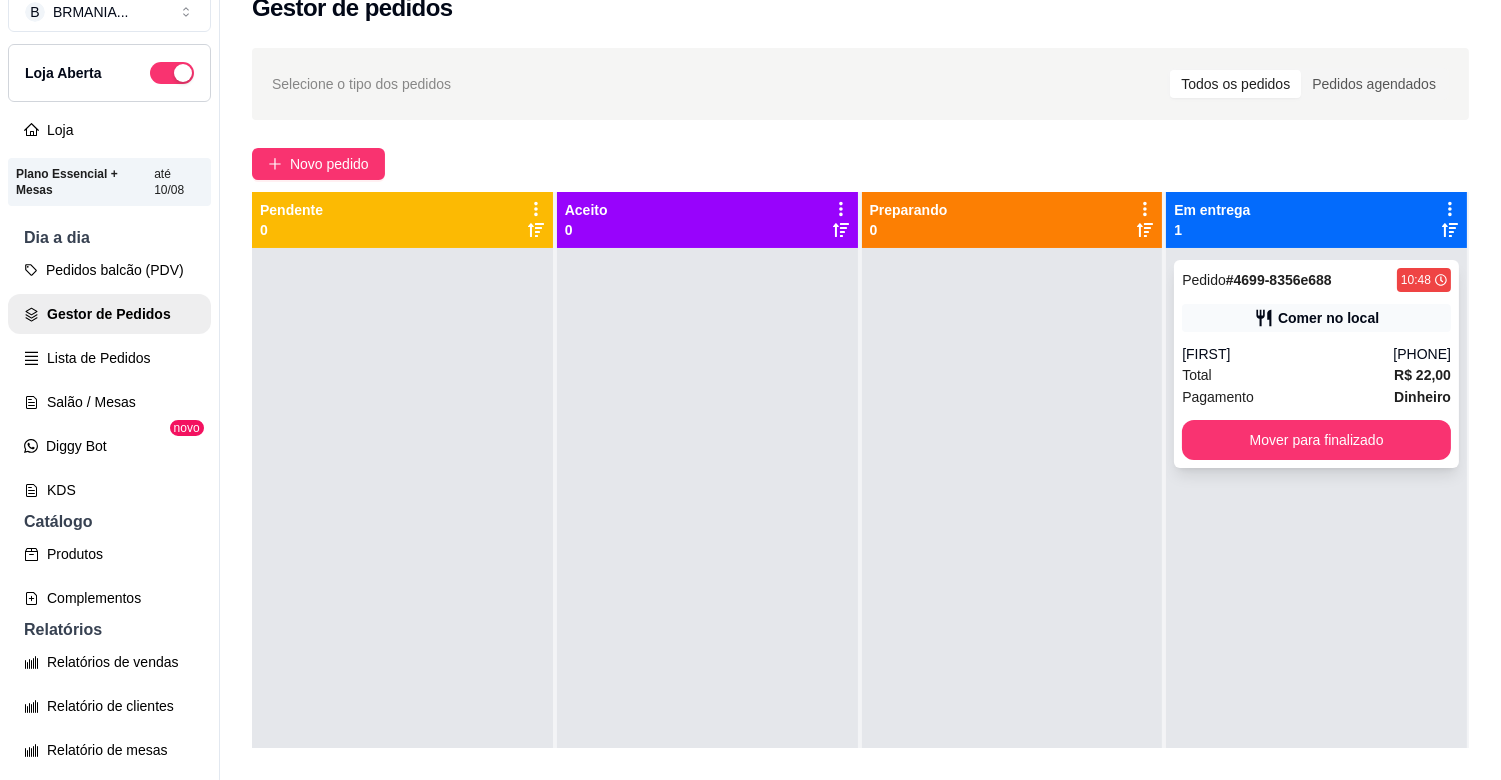 click on "Total R$ 22,00" at bounding box center [1316, 375] 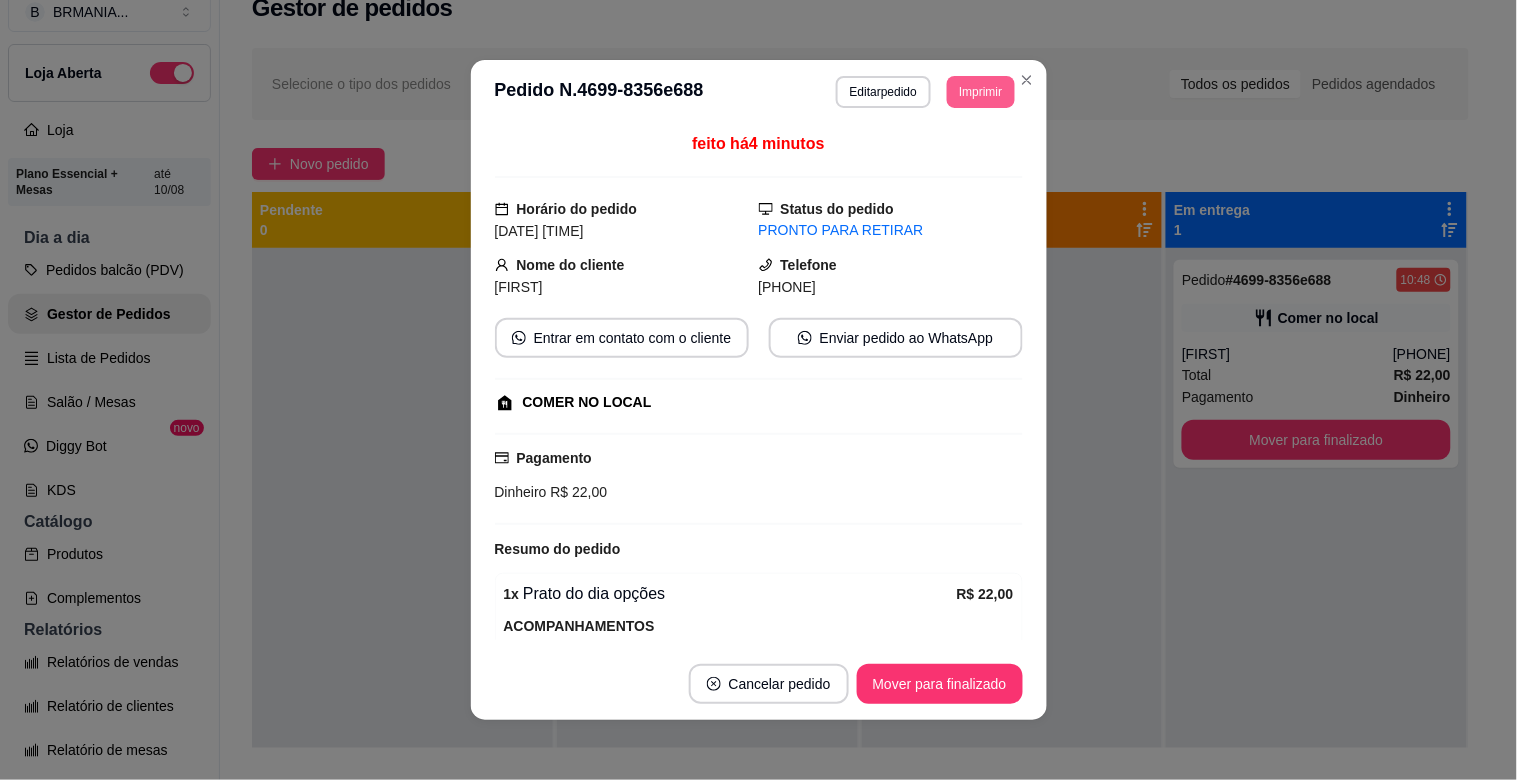 click on "Imprimir" at bounding box center [980, 92] 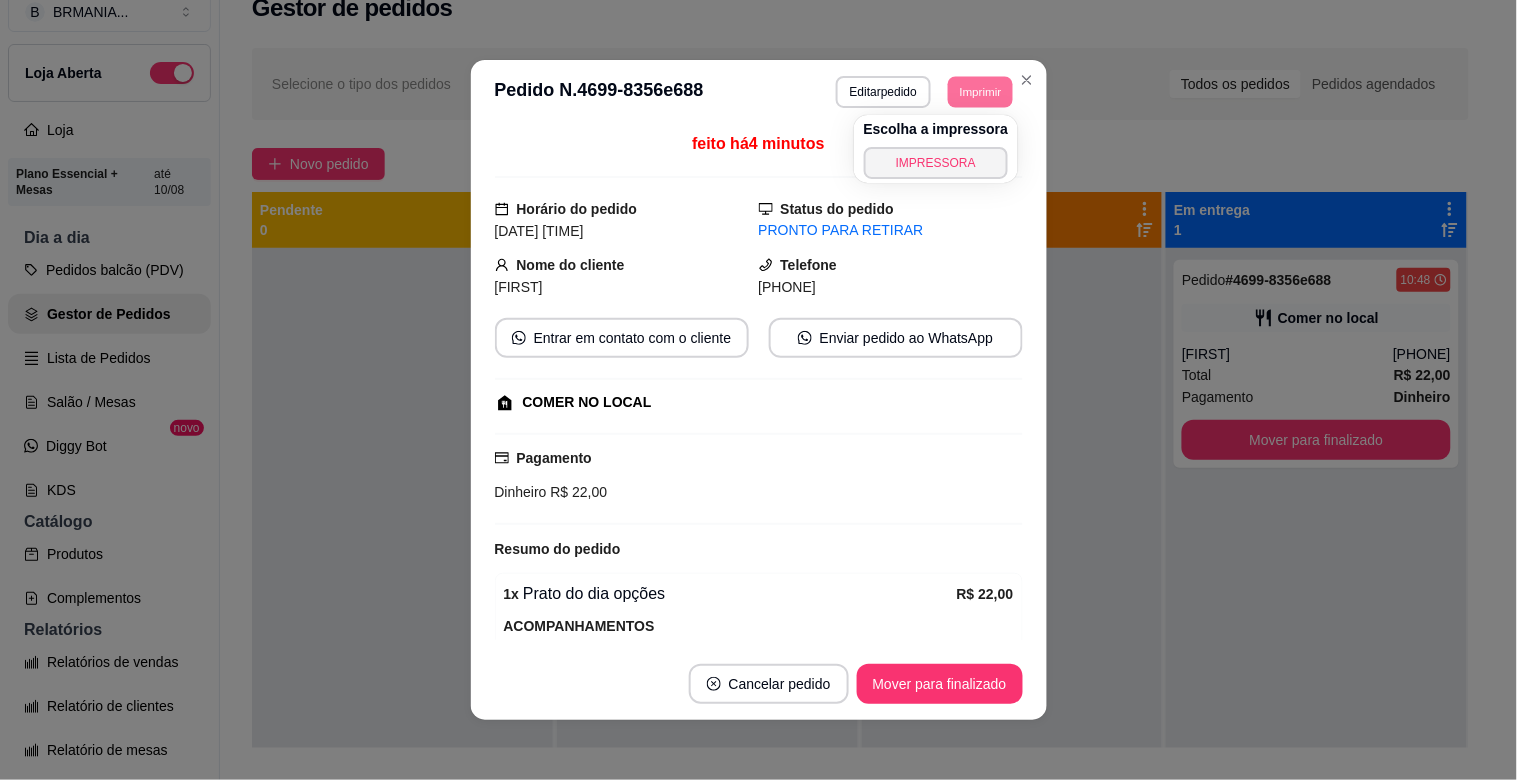 click on "**********" at bounding box center (758, 390) 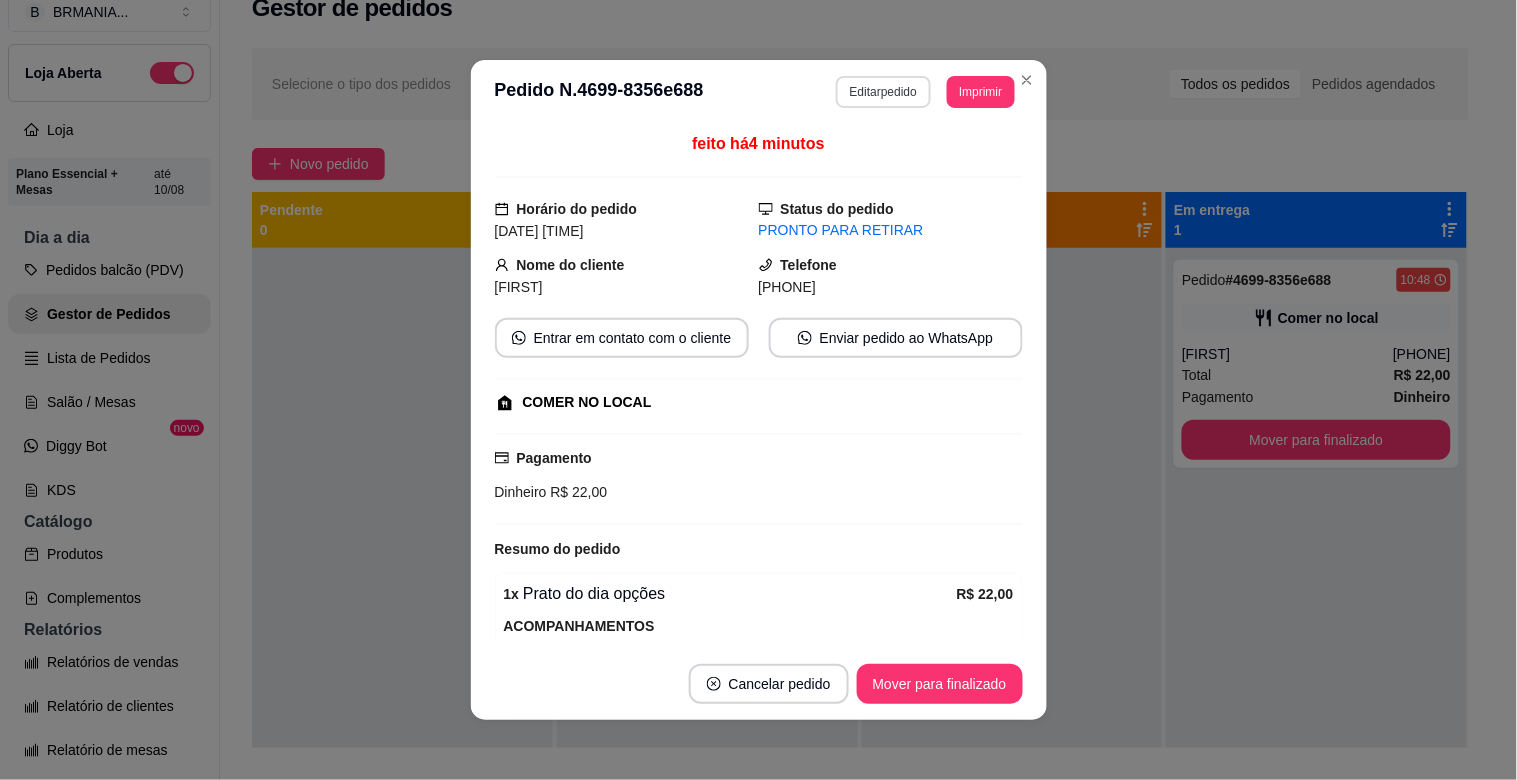 click on "Editar  pedido" at bounding box center [883, 92] 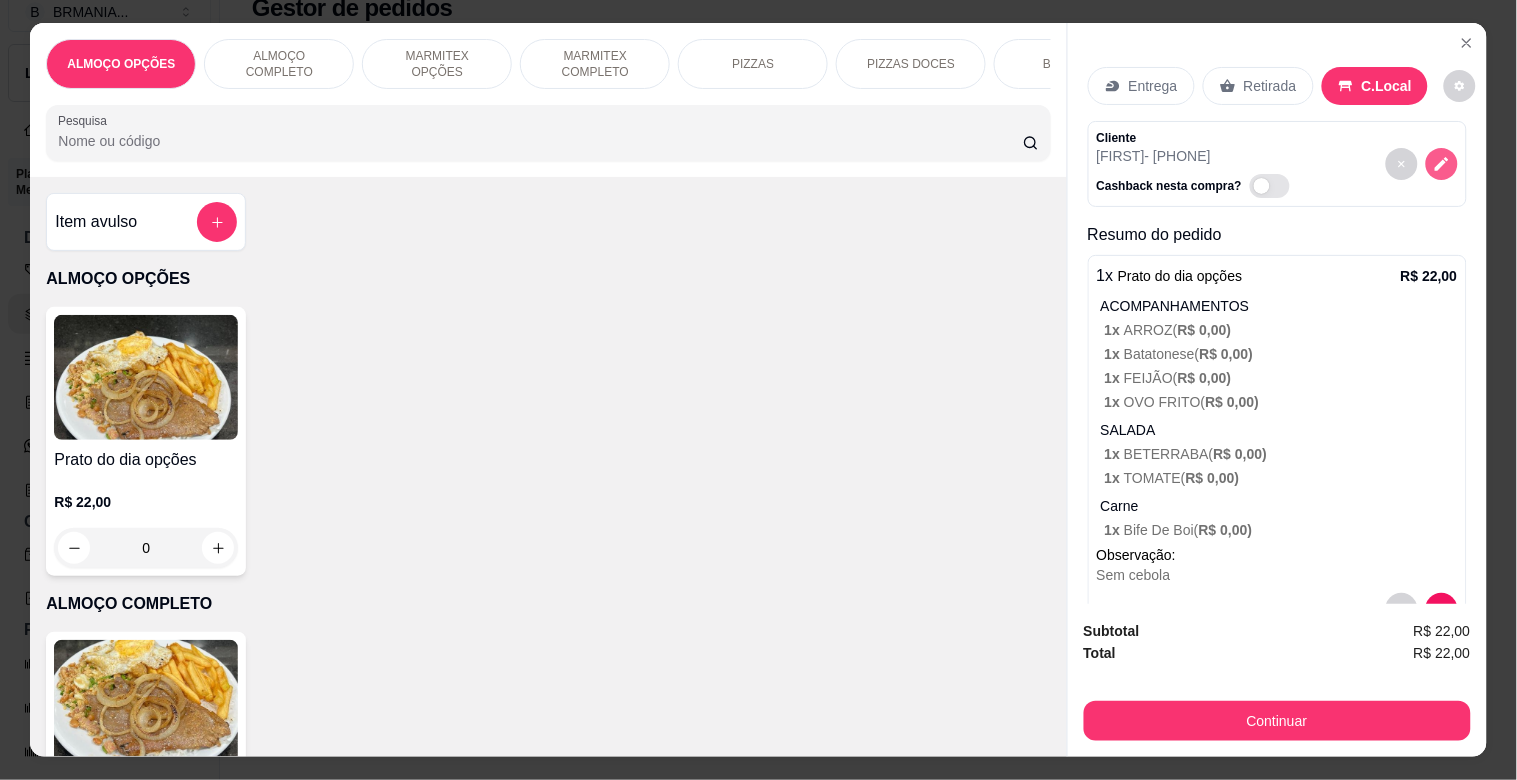 click 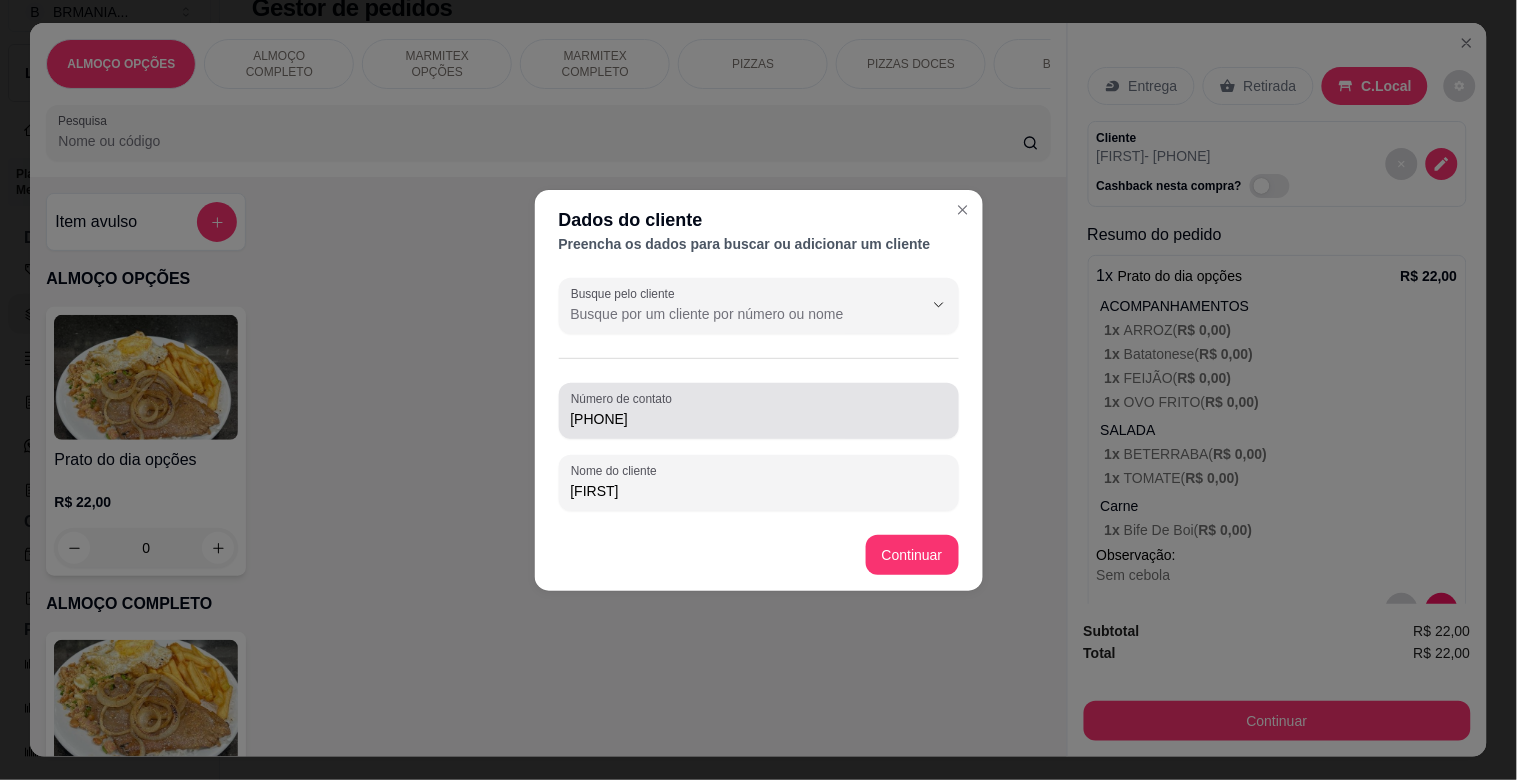 drag, startPoint x: 728, startPoint y: 410, endPoint x: 748, endPoint y: 413, distance: 20.22375 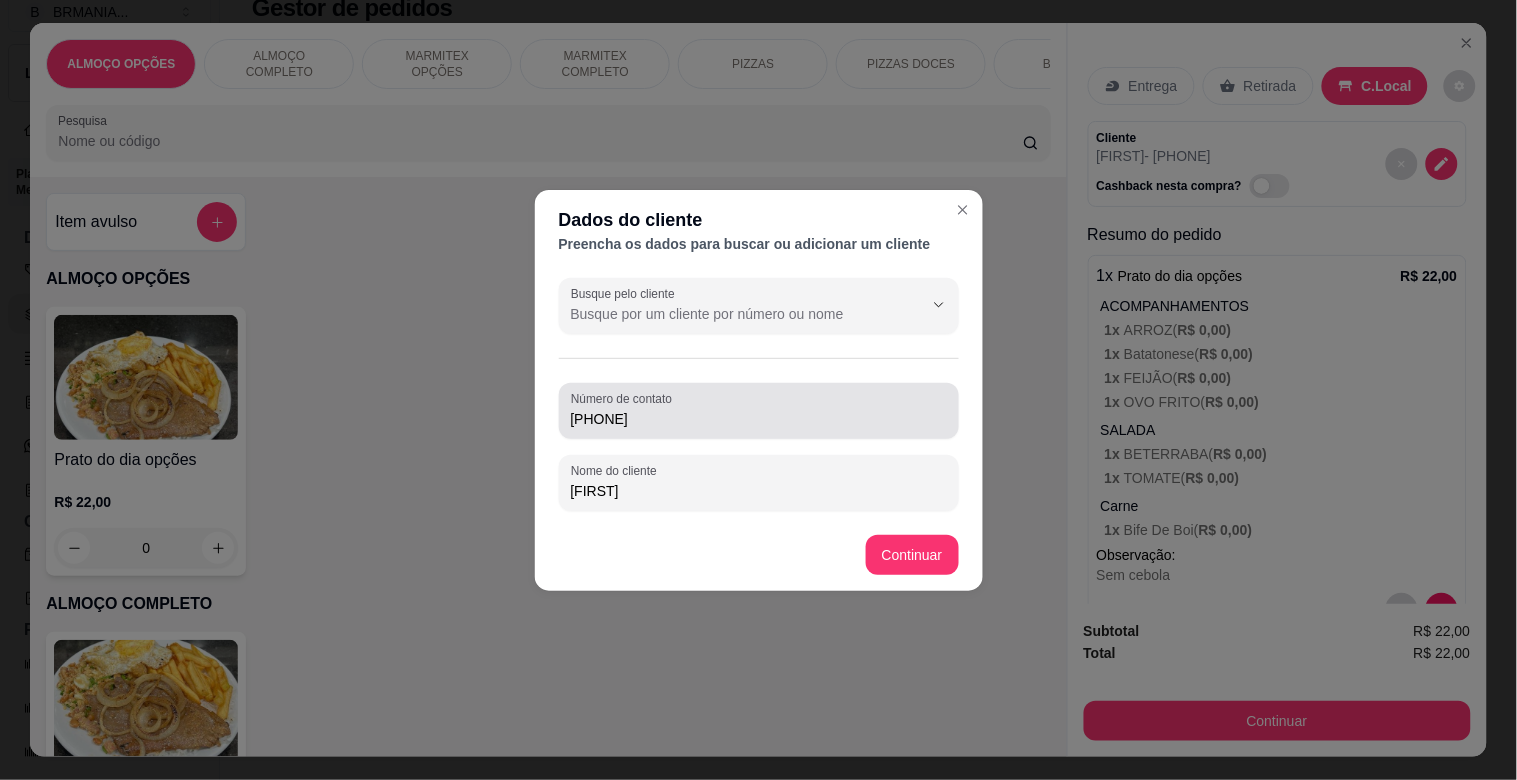 click on "[PHONE]" at bounding box center (759, 419) 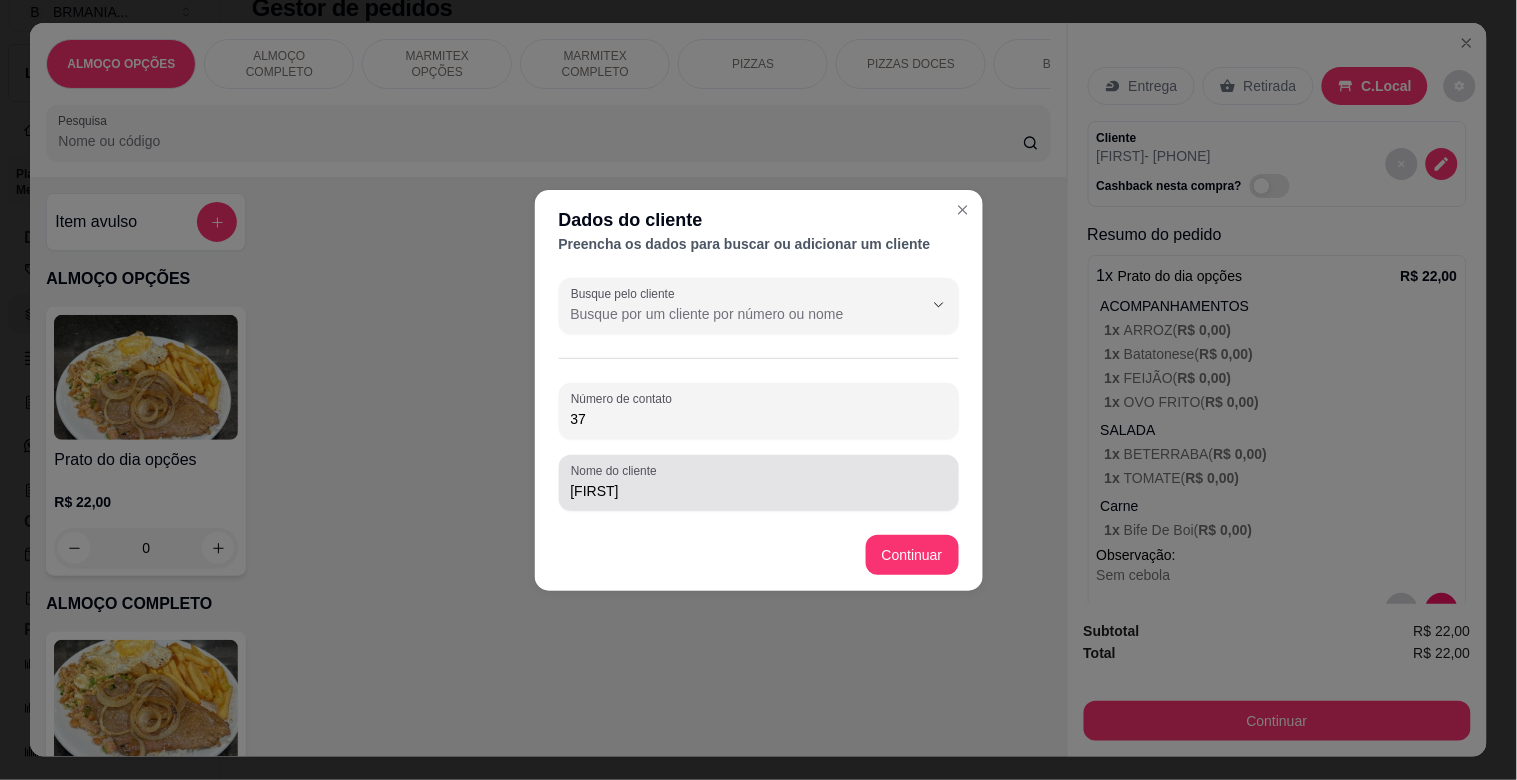 type on "3" 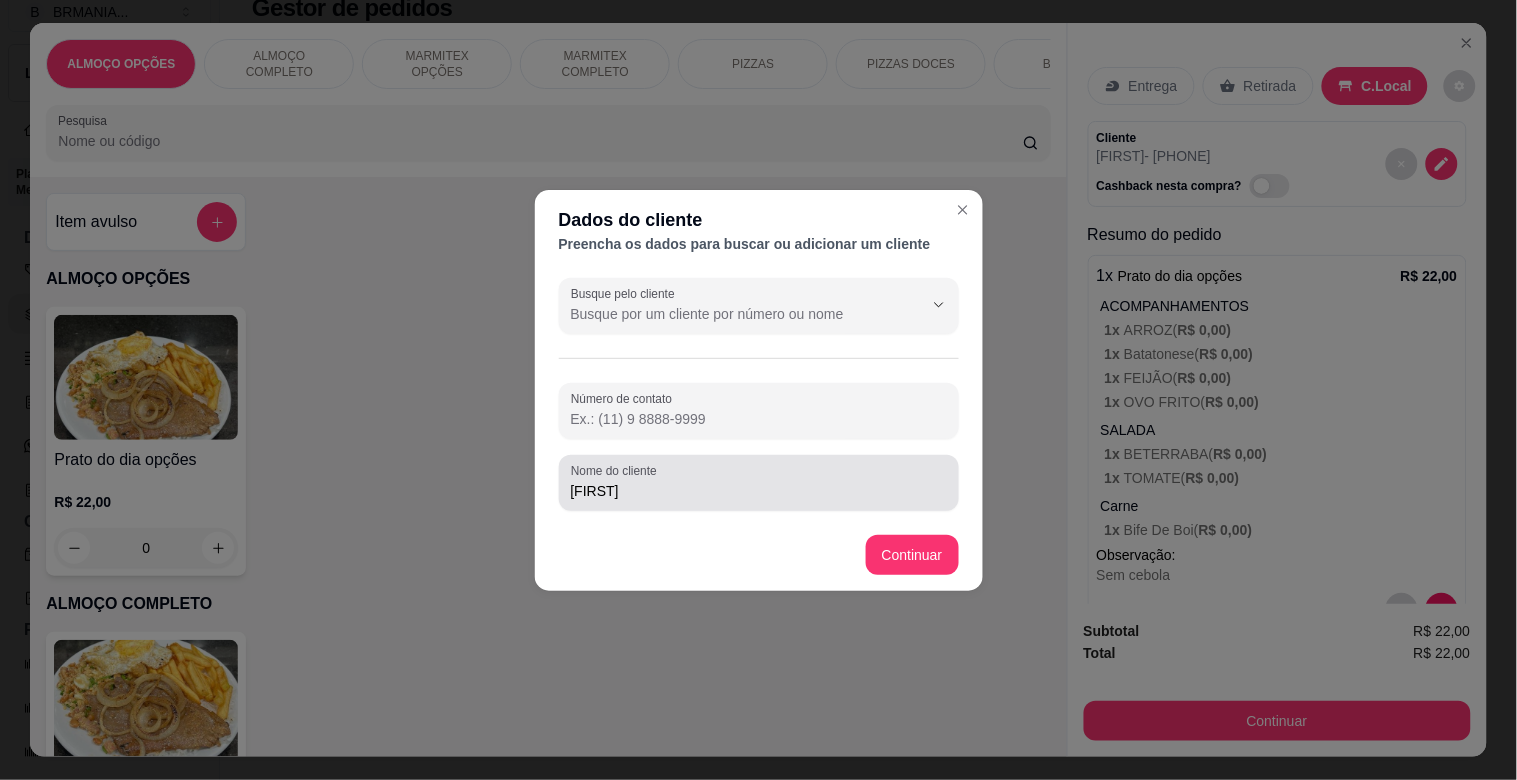 type 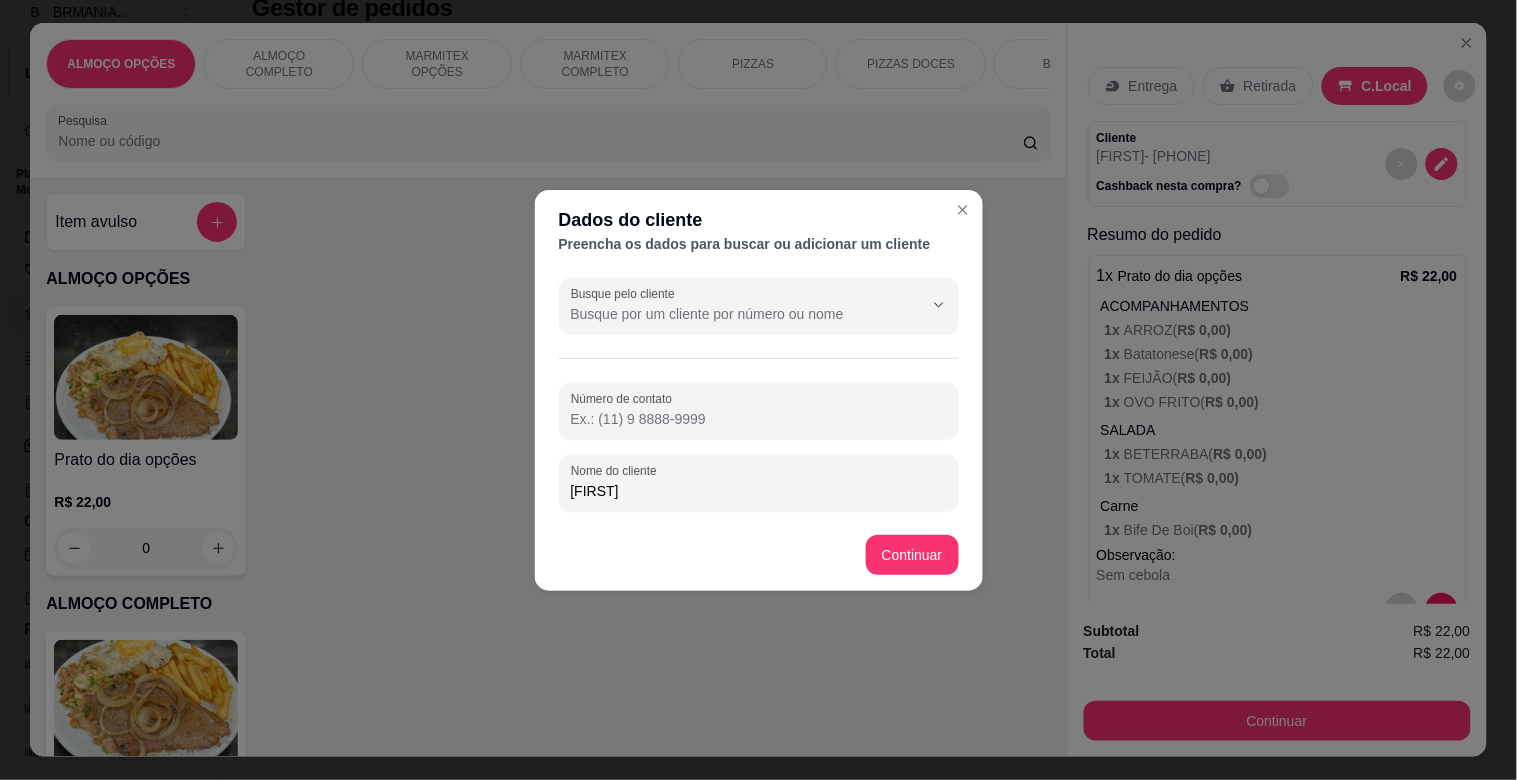 click on "[FIRST]" at bounding box center [759, 491] 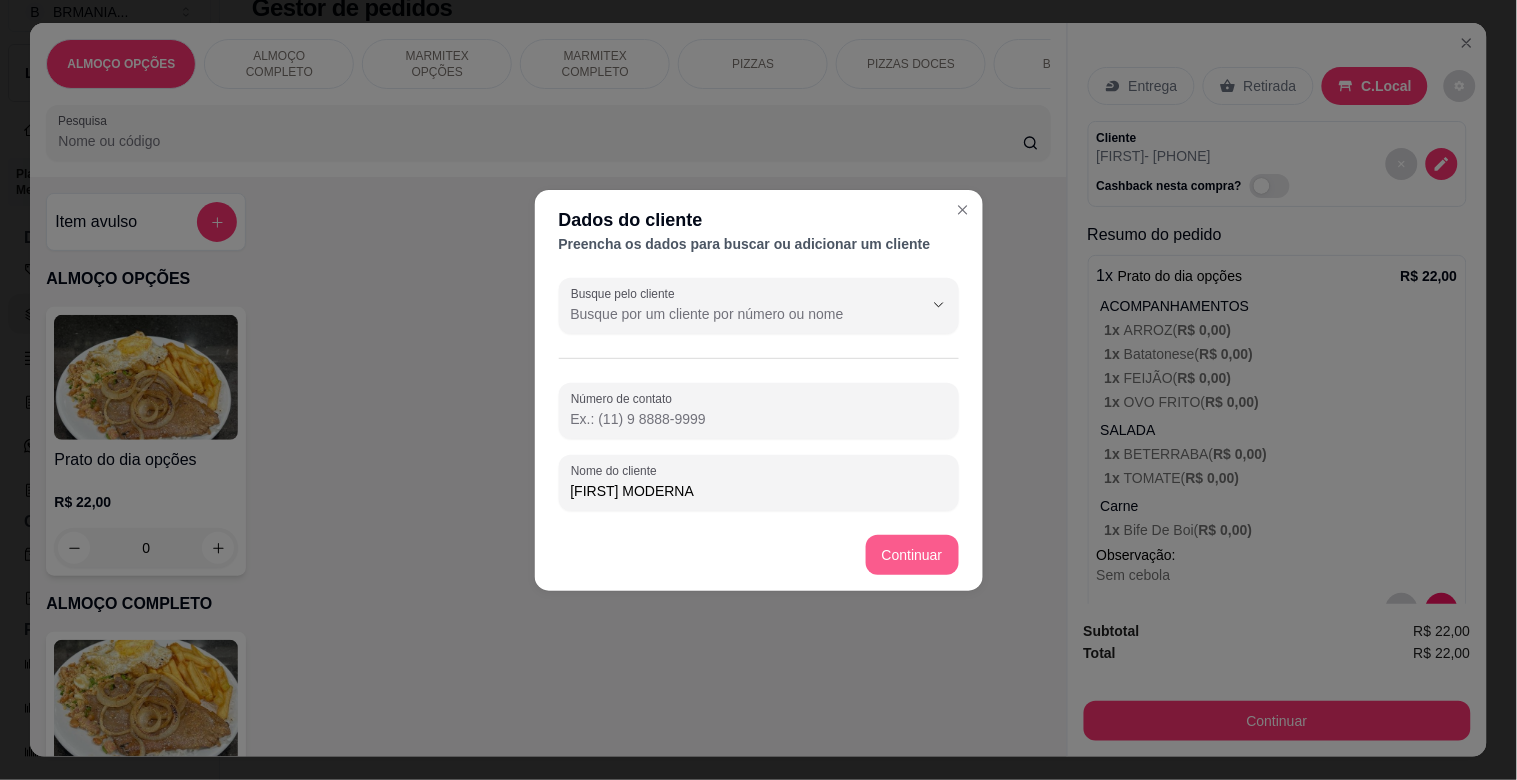 type on "[FIRST] MODERNA" 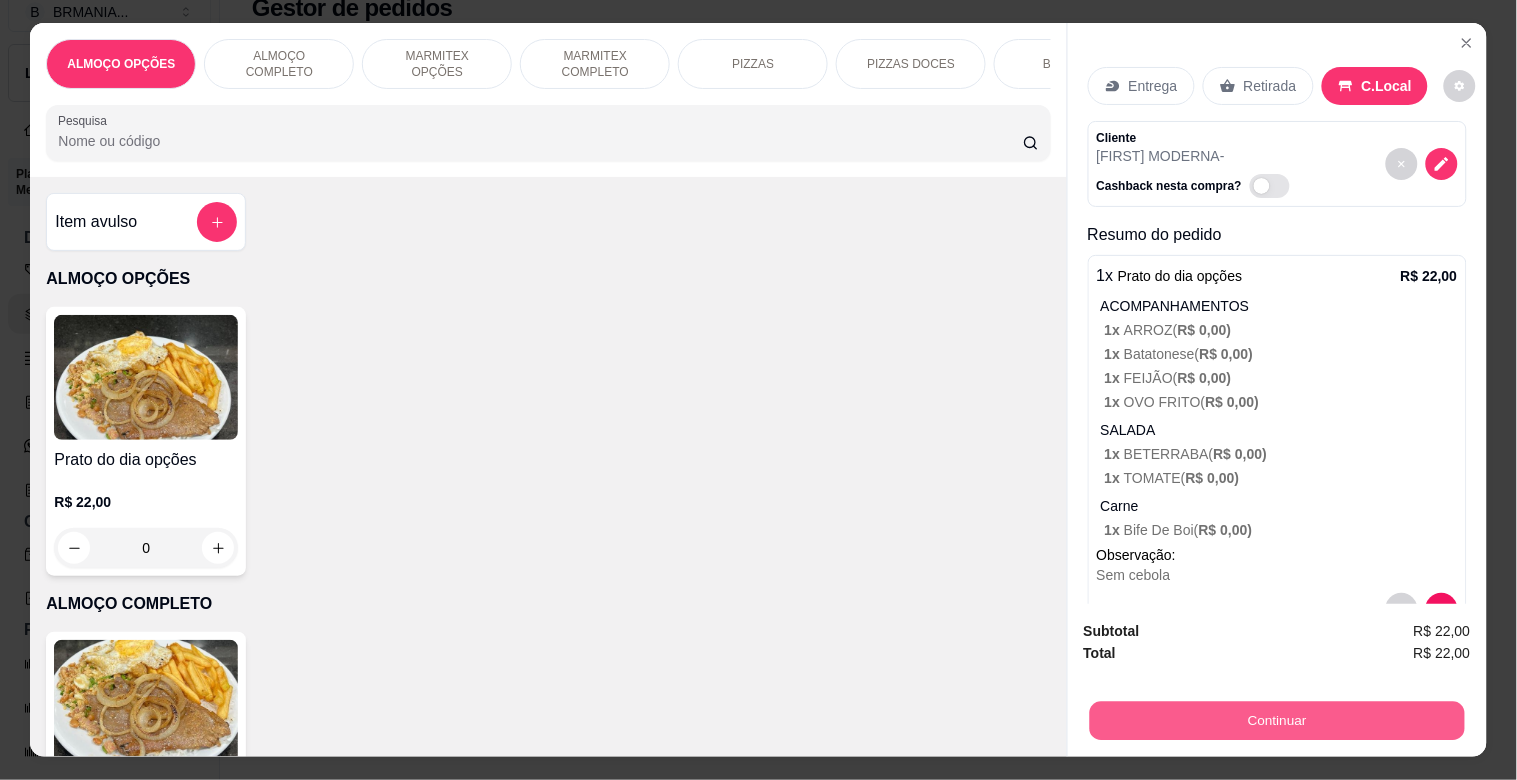 click on "Continuar" at bounding box center [1276, 720] 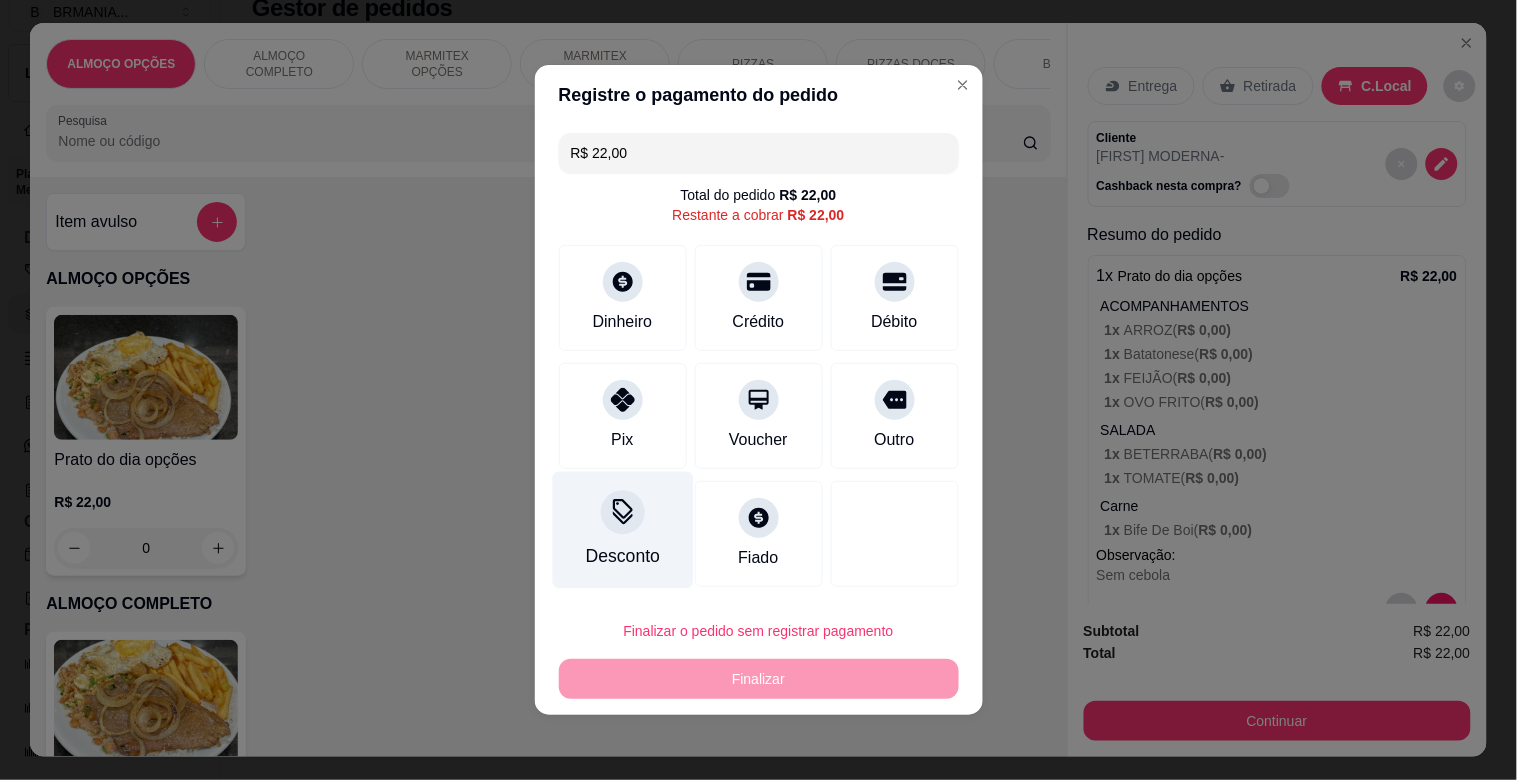 click 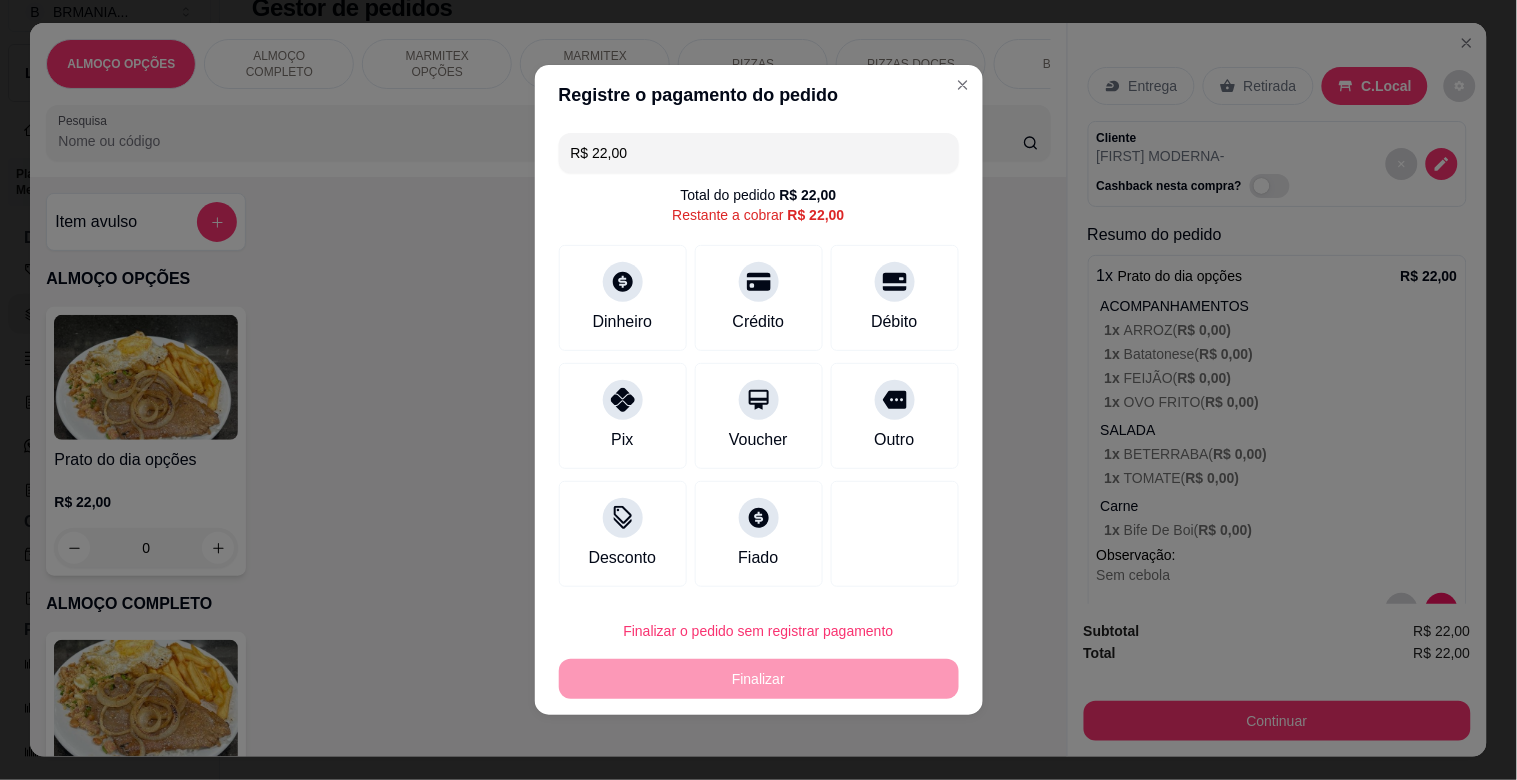 click at bounding box center (759, 446) 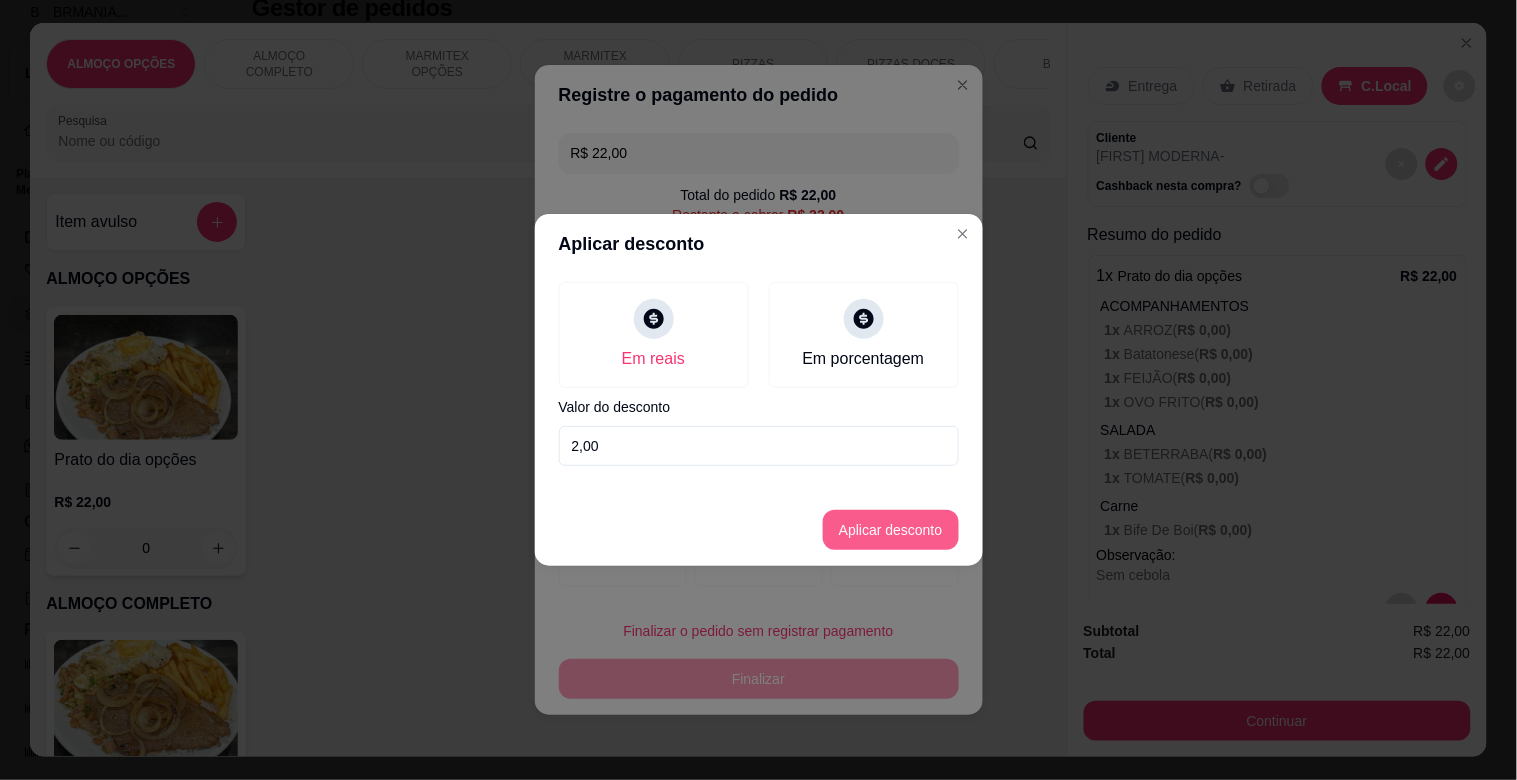type on "2,00" 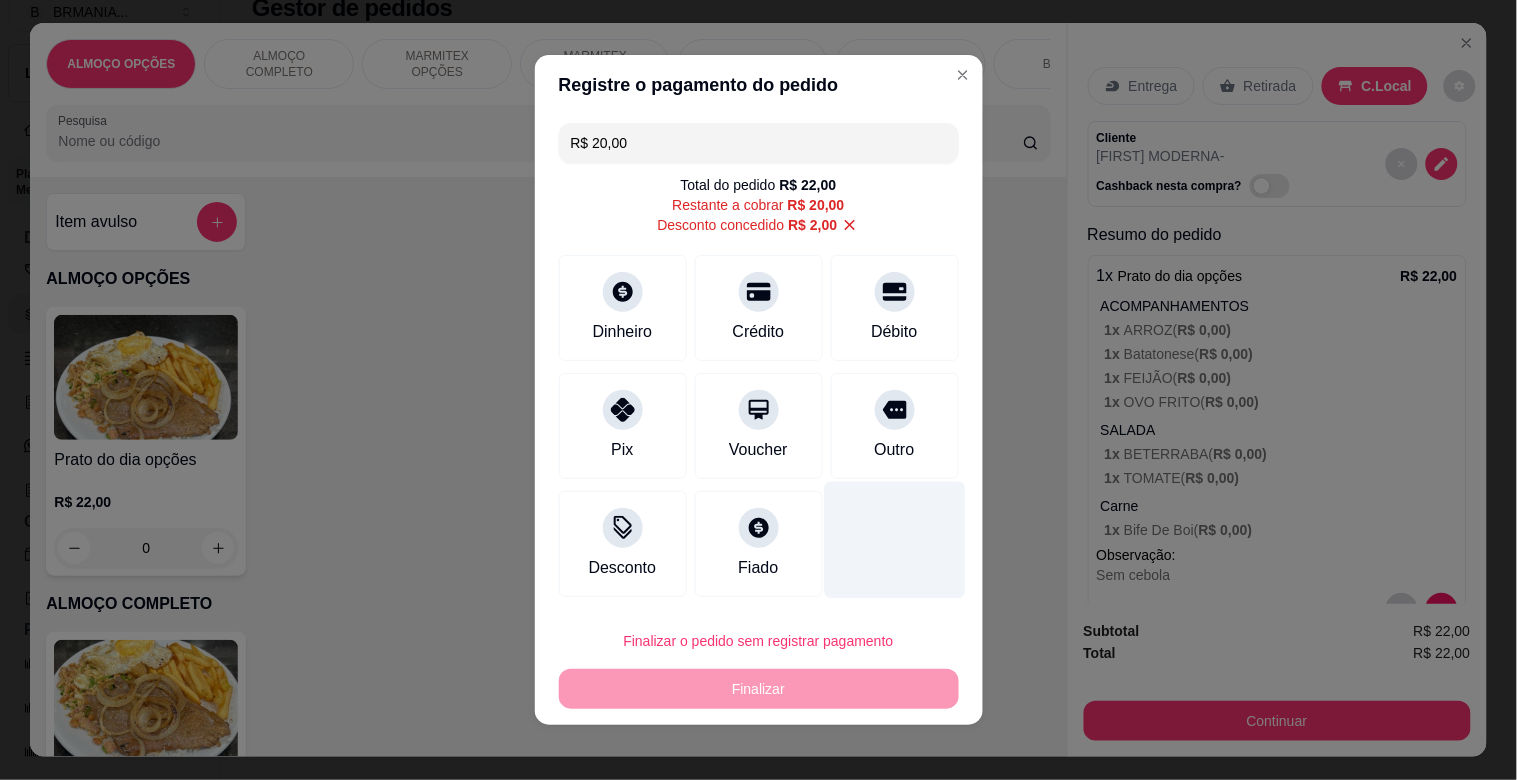 drag, startPoint x: 857, startPoint y: 428, endPoint x: 908, endPoint y: 483, distance: 75.00667 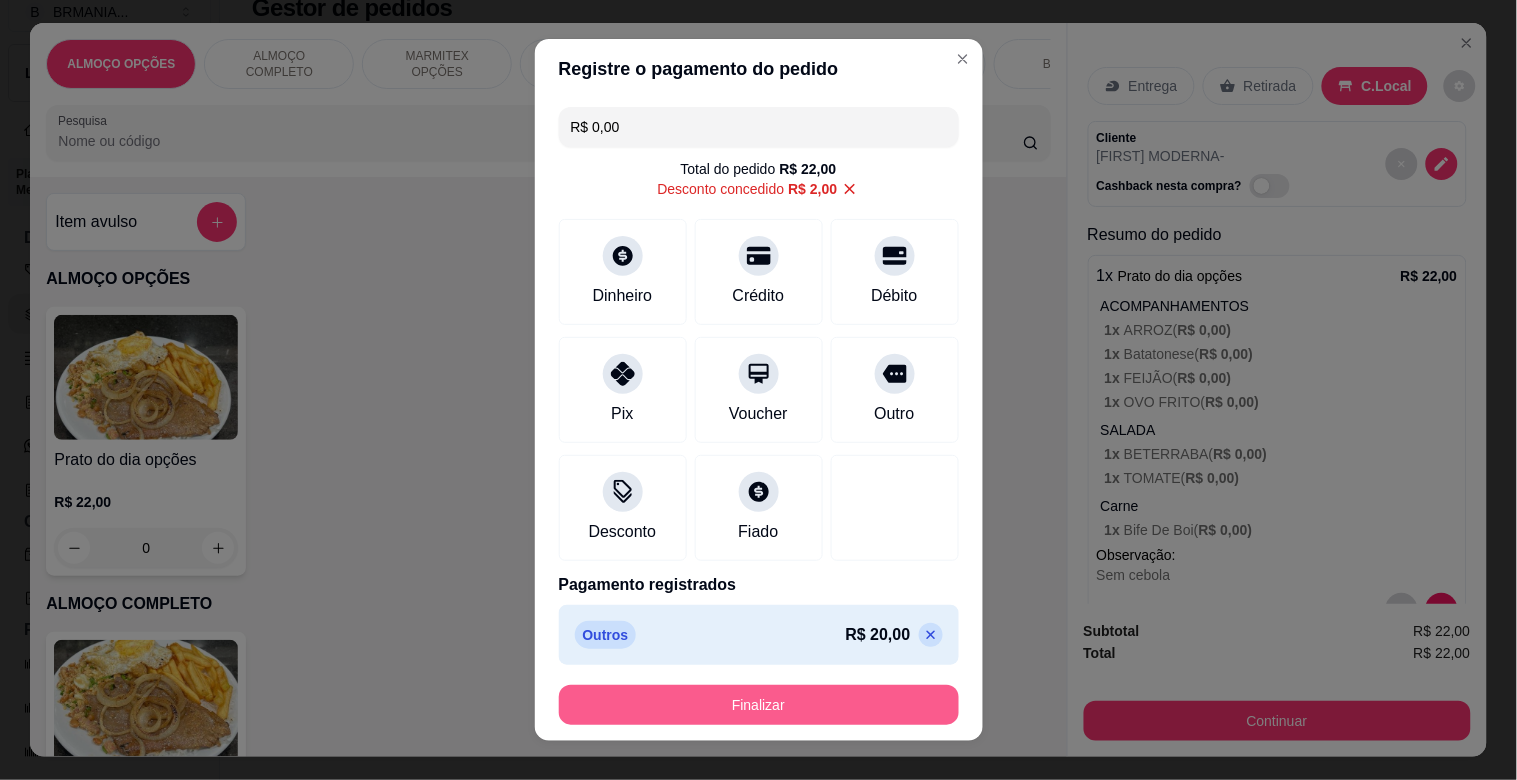 click on "Finalizar" at bounding box center [759, 705] 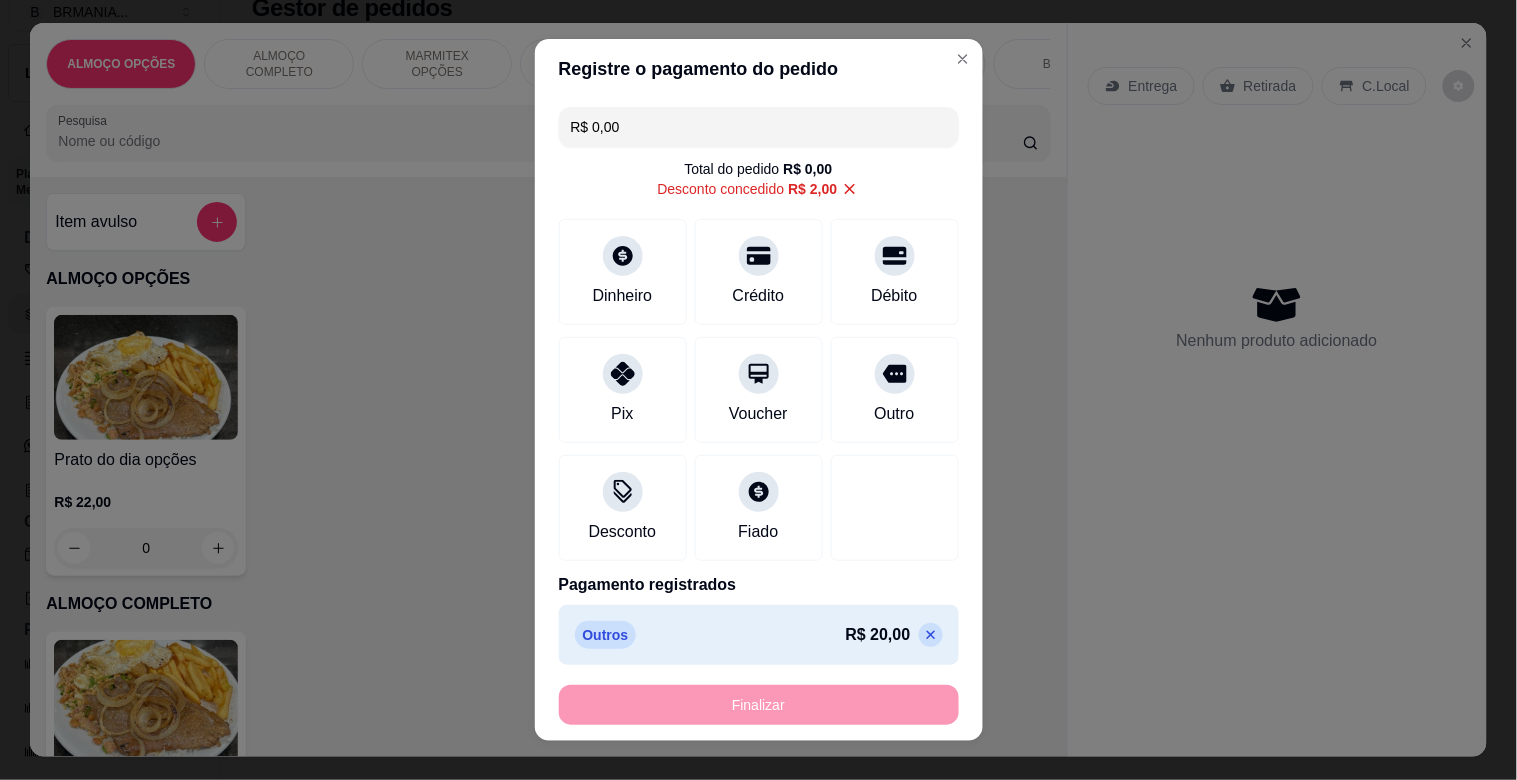 type on "-R$ 22,00" 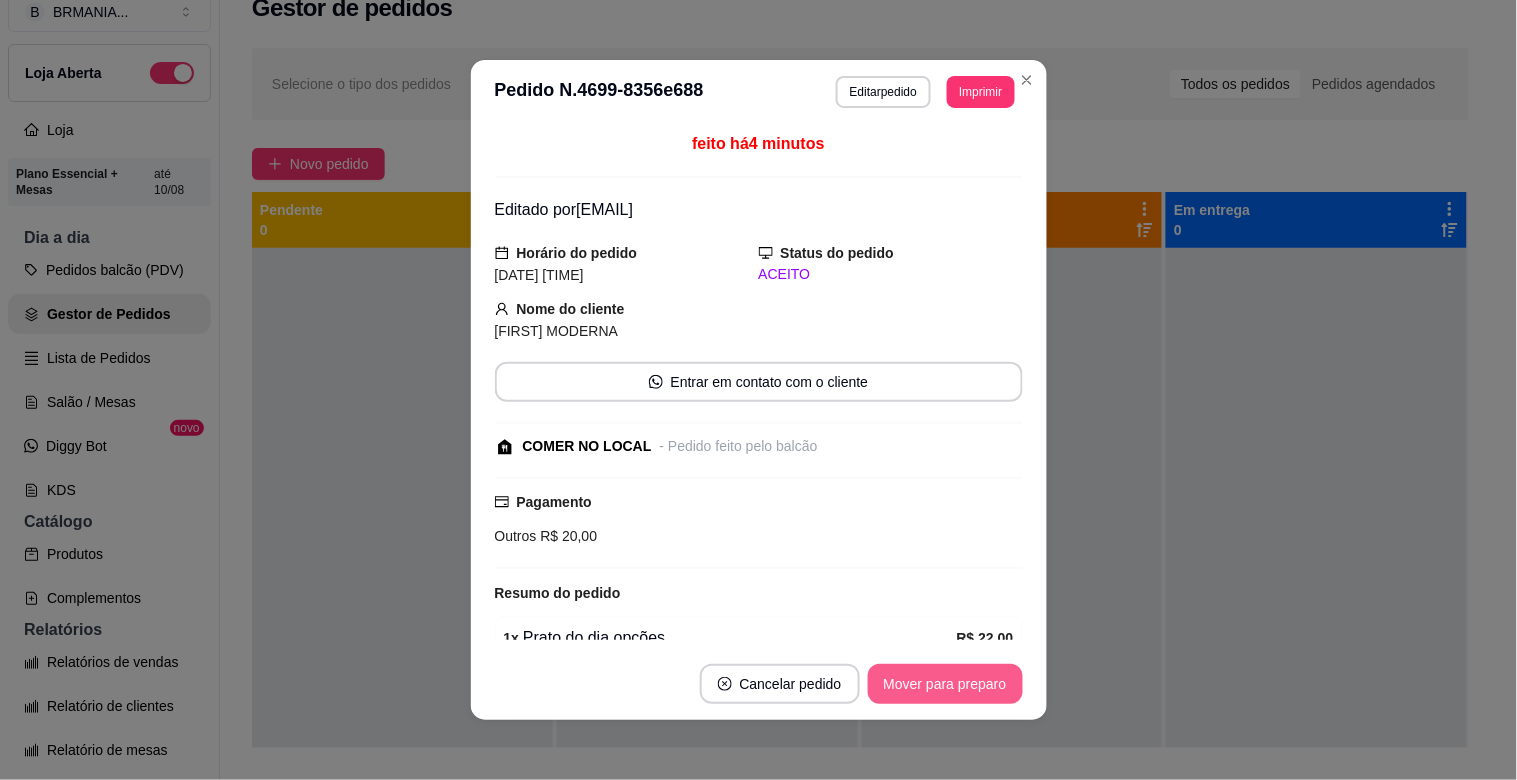 click on "Mover para preparo" at bounding box center (945, 684) 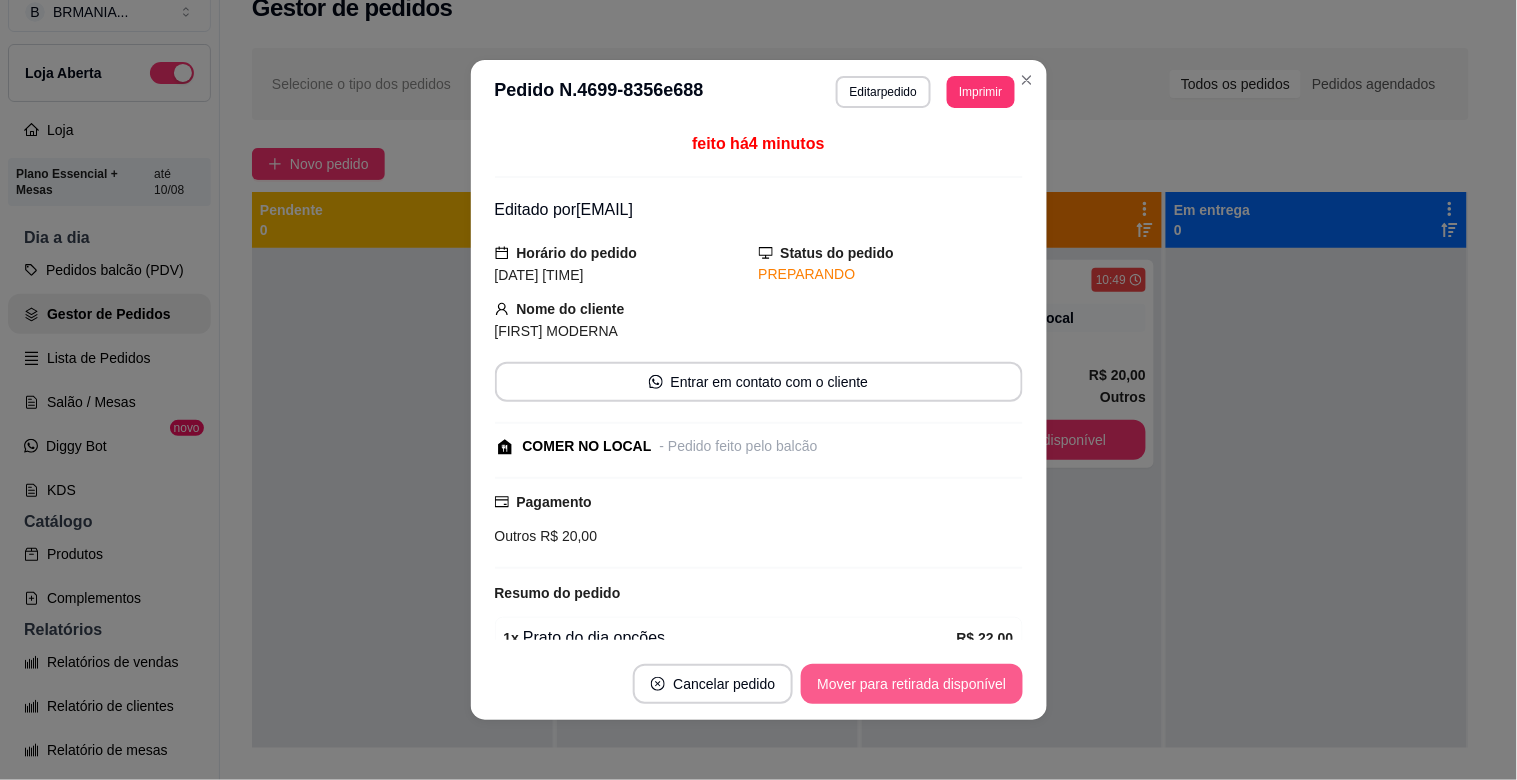 click on "Mover para retirada disponível" at bounding box center (911, 684) 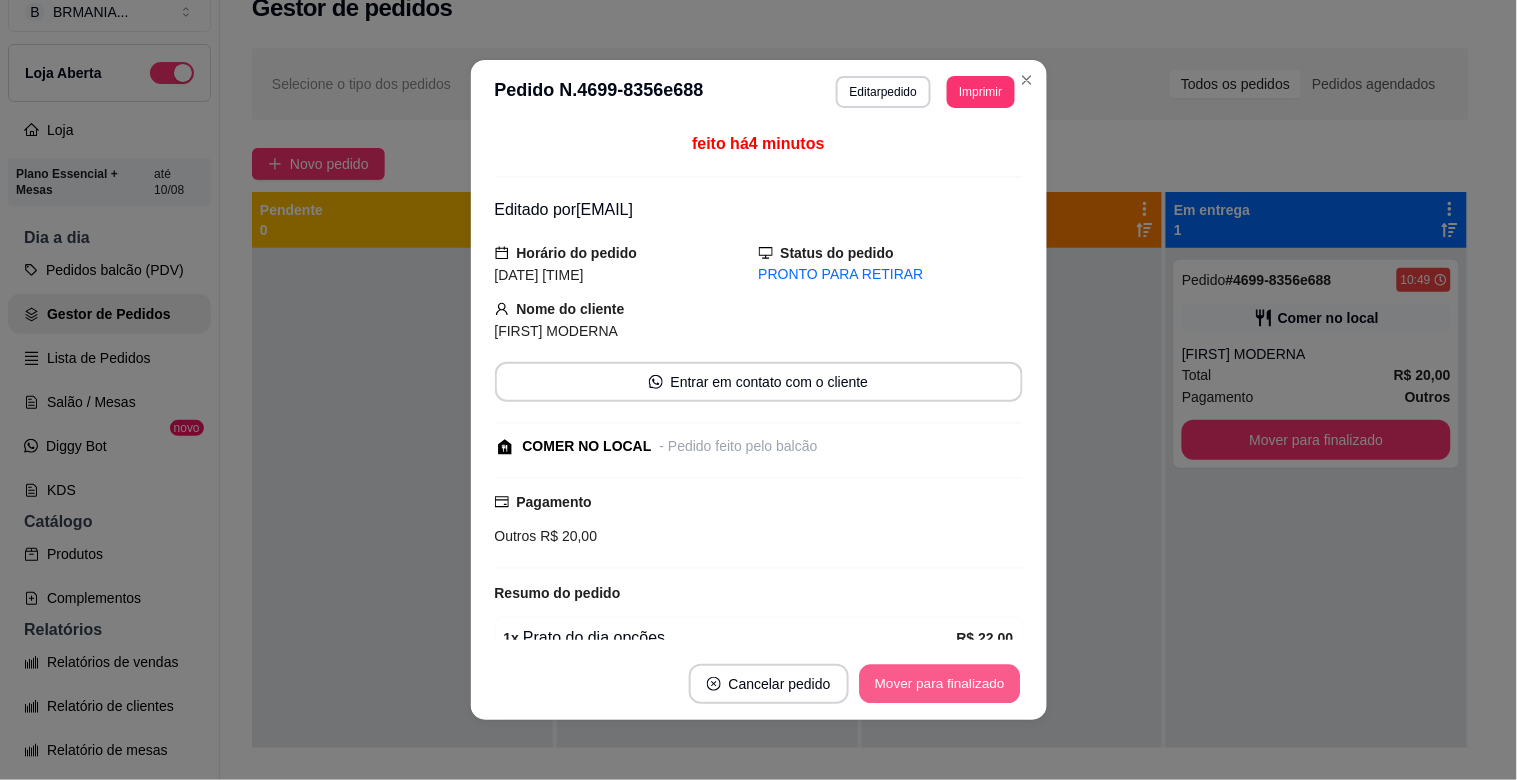 click on "Mover para finalizado" at bounding box center (939, 684) 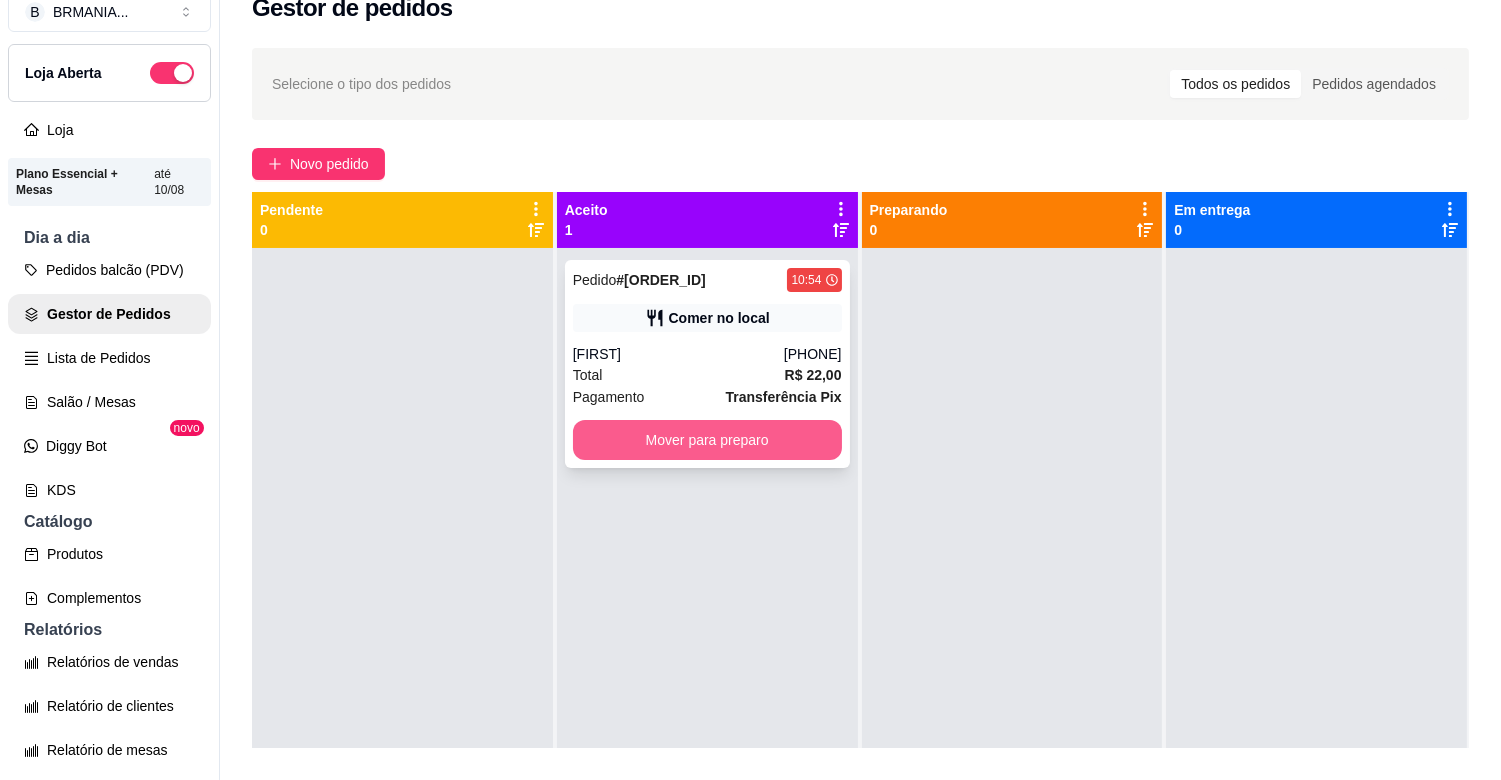 click on "Mover para preparo" at bounding box center [707, 440] 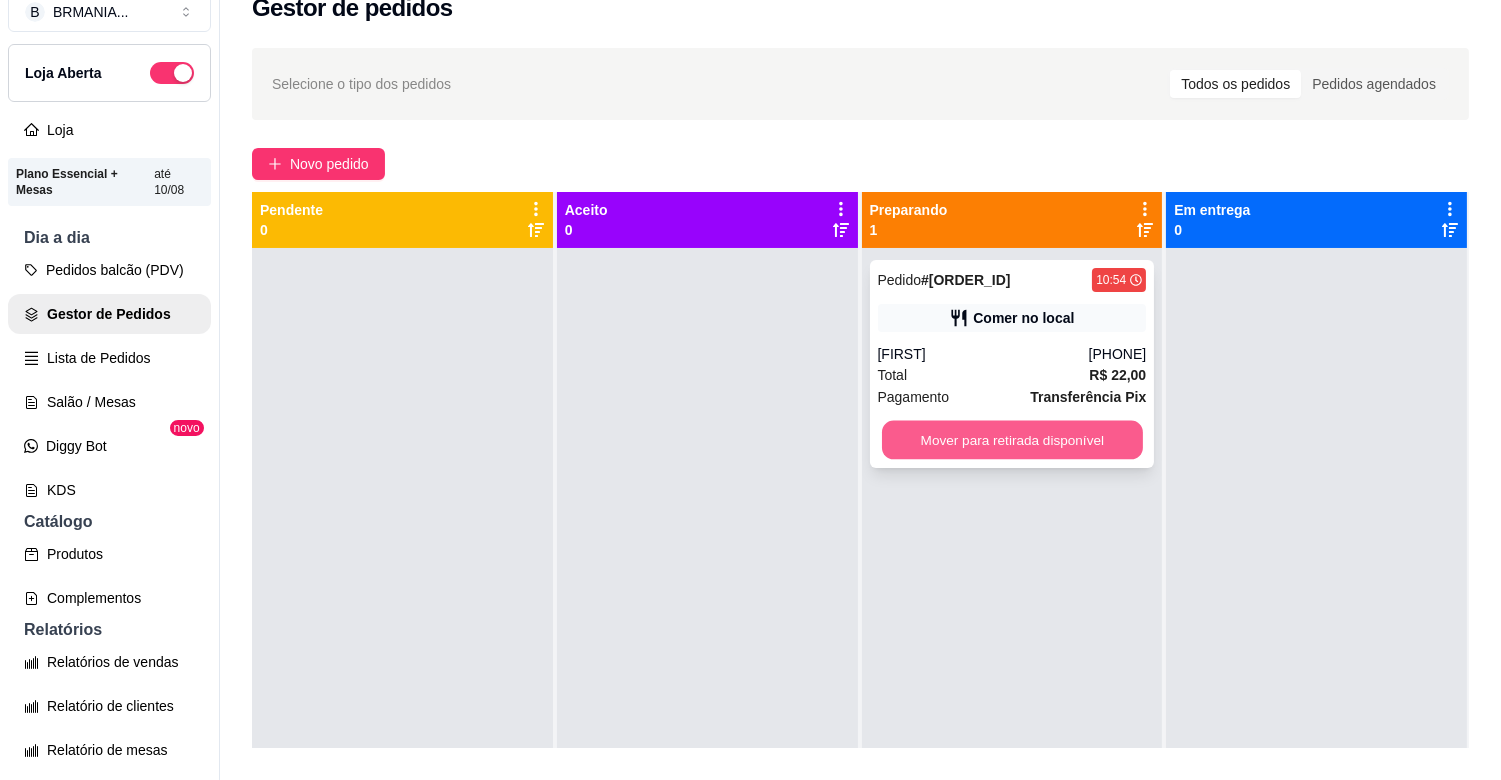 click on "Mover para retirada disponível" at bounding box center [1012, 440] 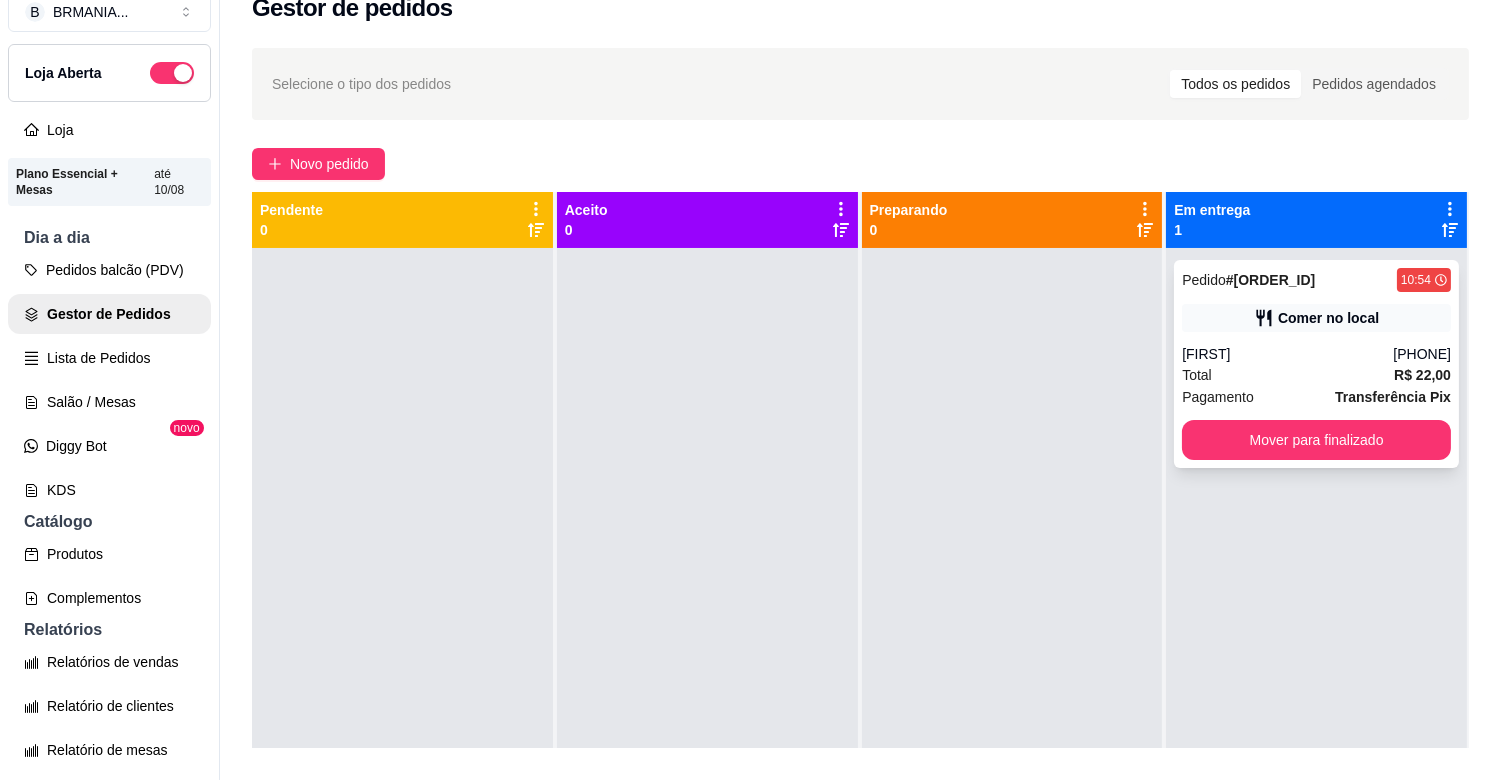 click on "Comer no local" at bounding box center (1328, 318) 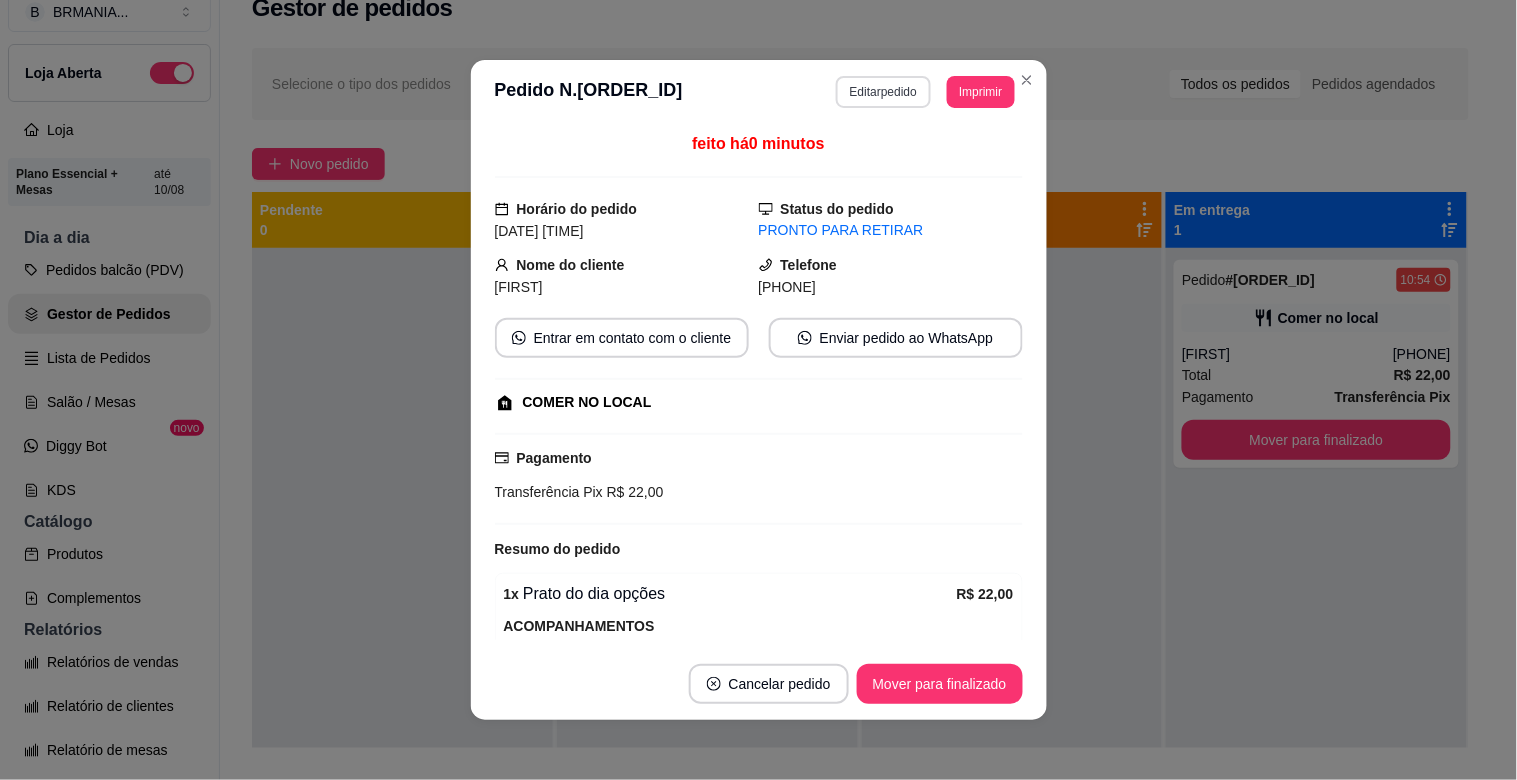 click on "Editar  pedido" at bounding box center [883, 92] 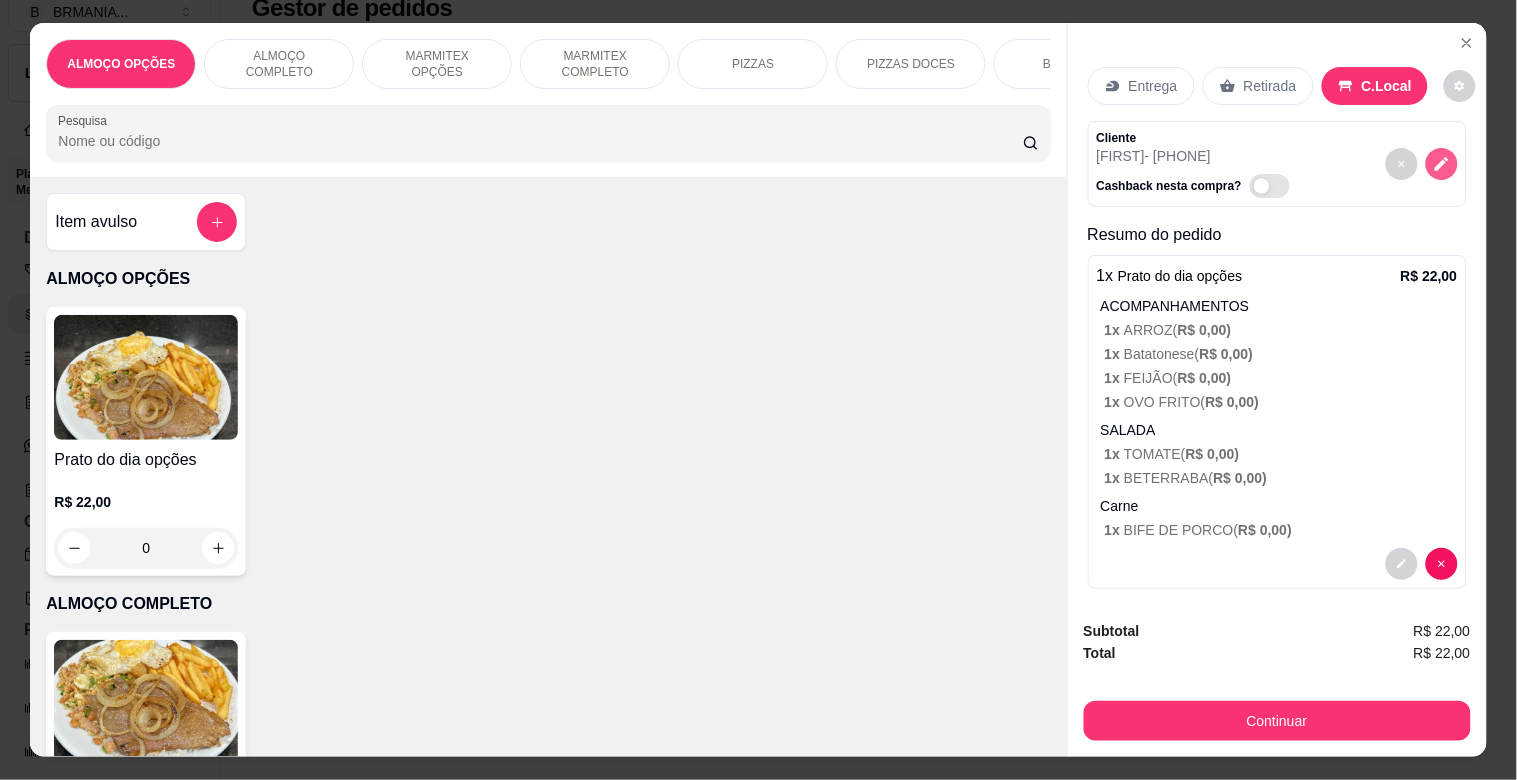 click at bounding box center (1442, 164) 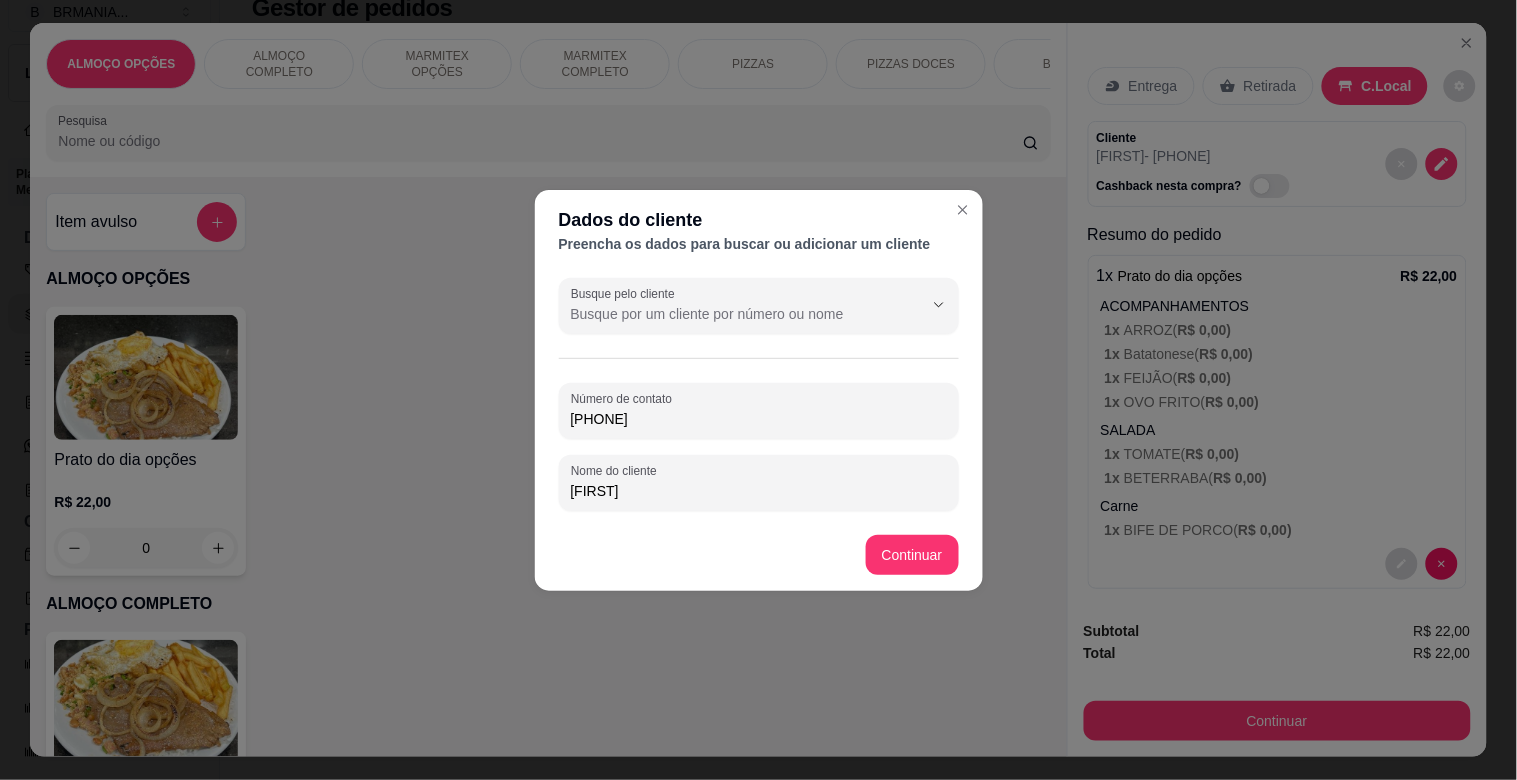click on "Número de contato ([PHONE]) Nome do cliente [FIRST]" at bounding box center [759, 447] 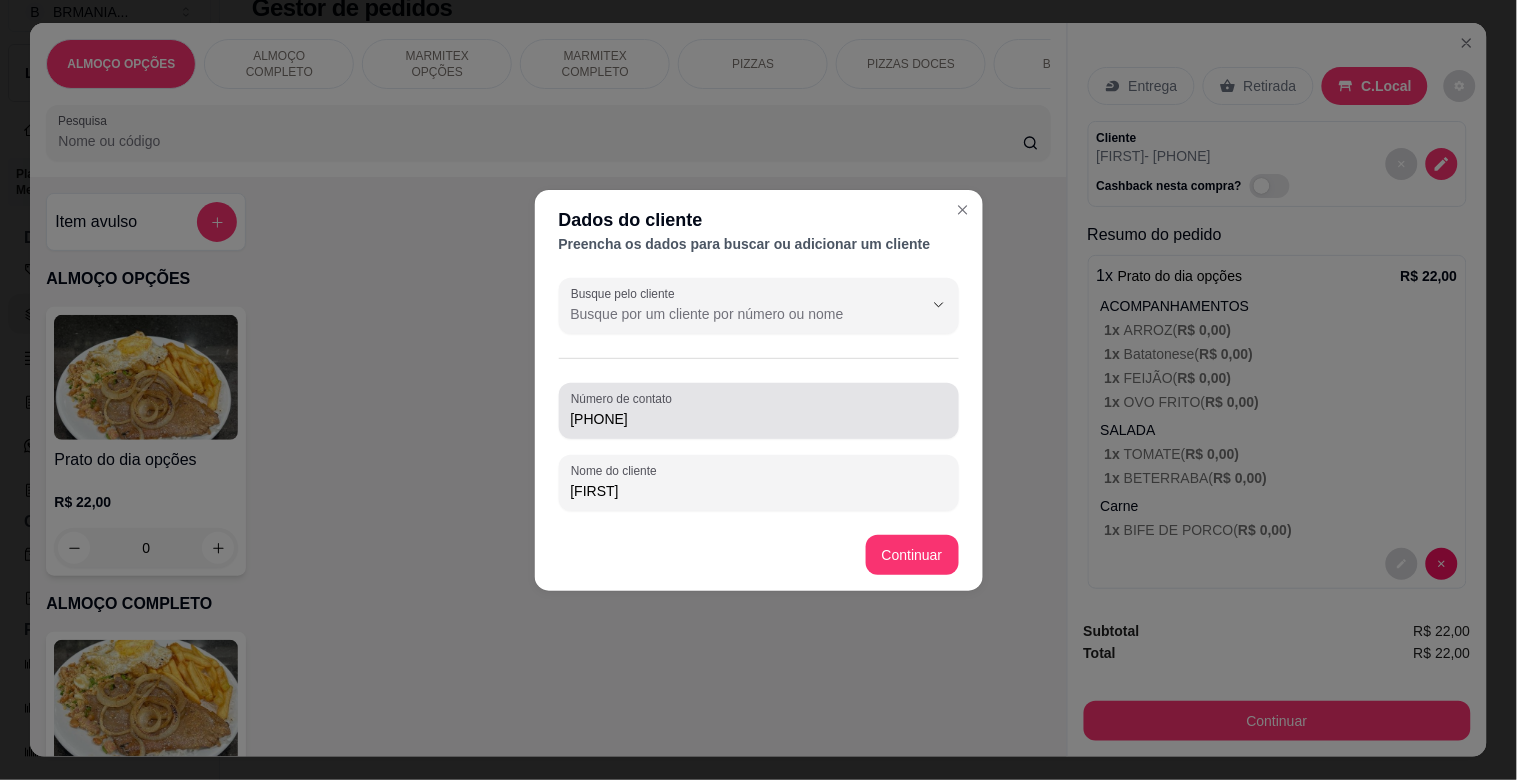 click on "[PHONE]" at bounding box center [759, 411] 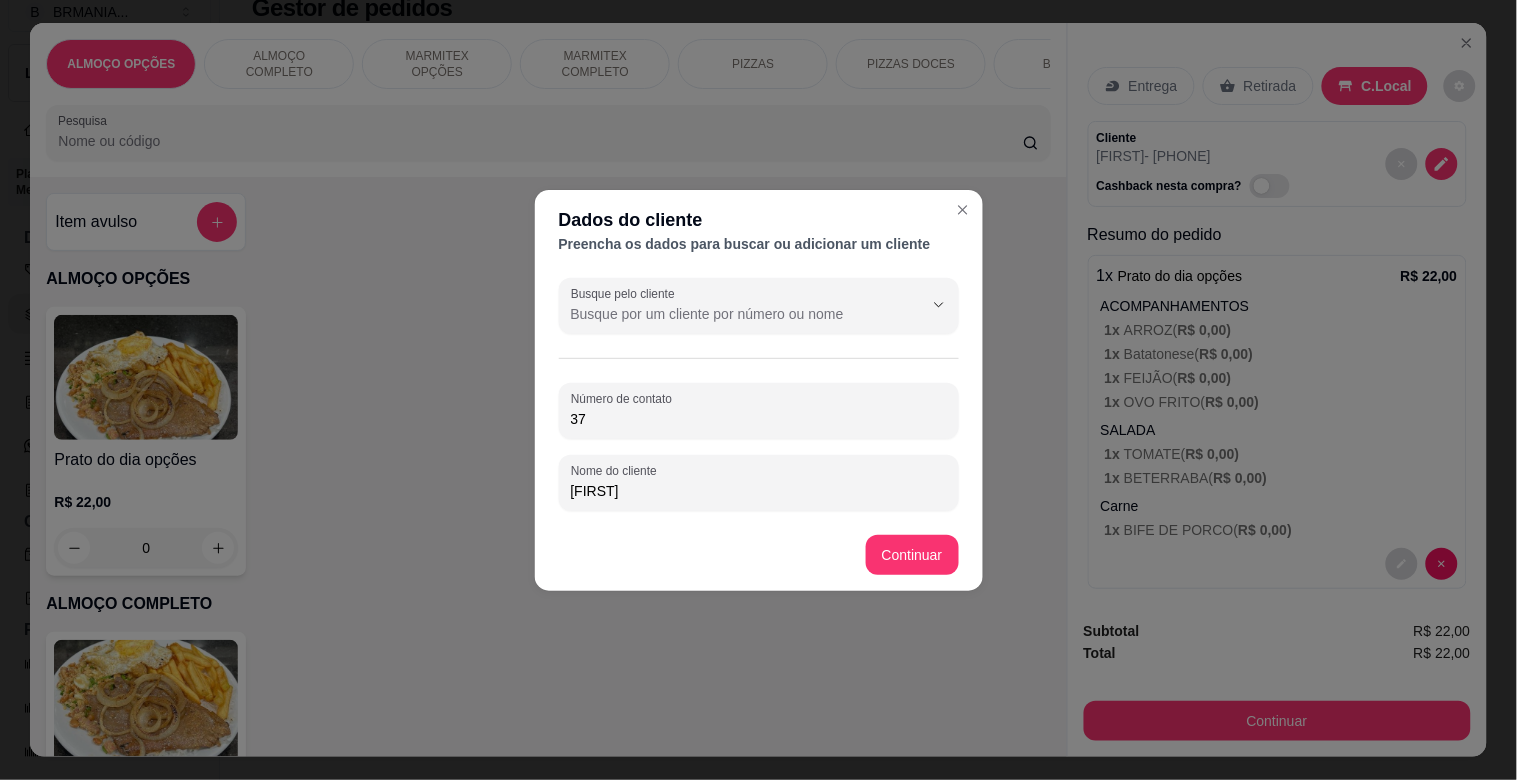 type on "3" 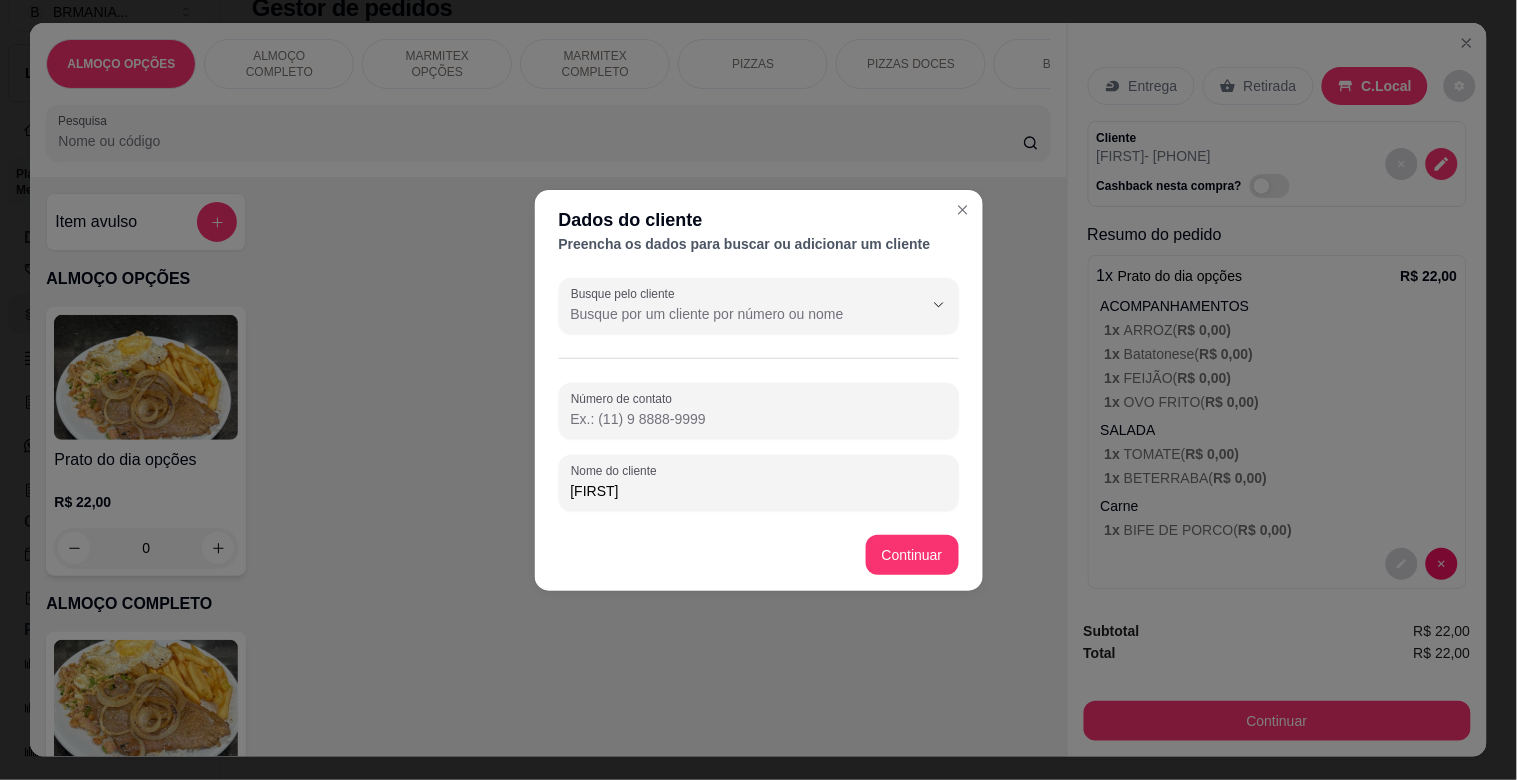 type 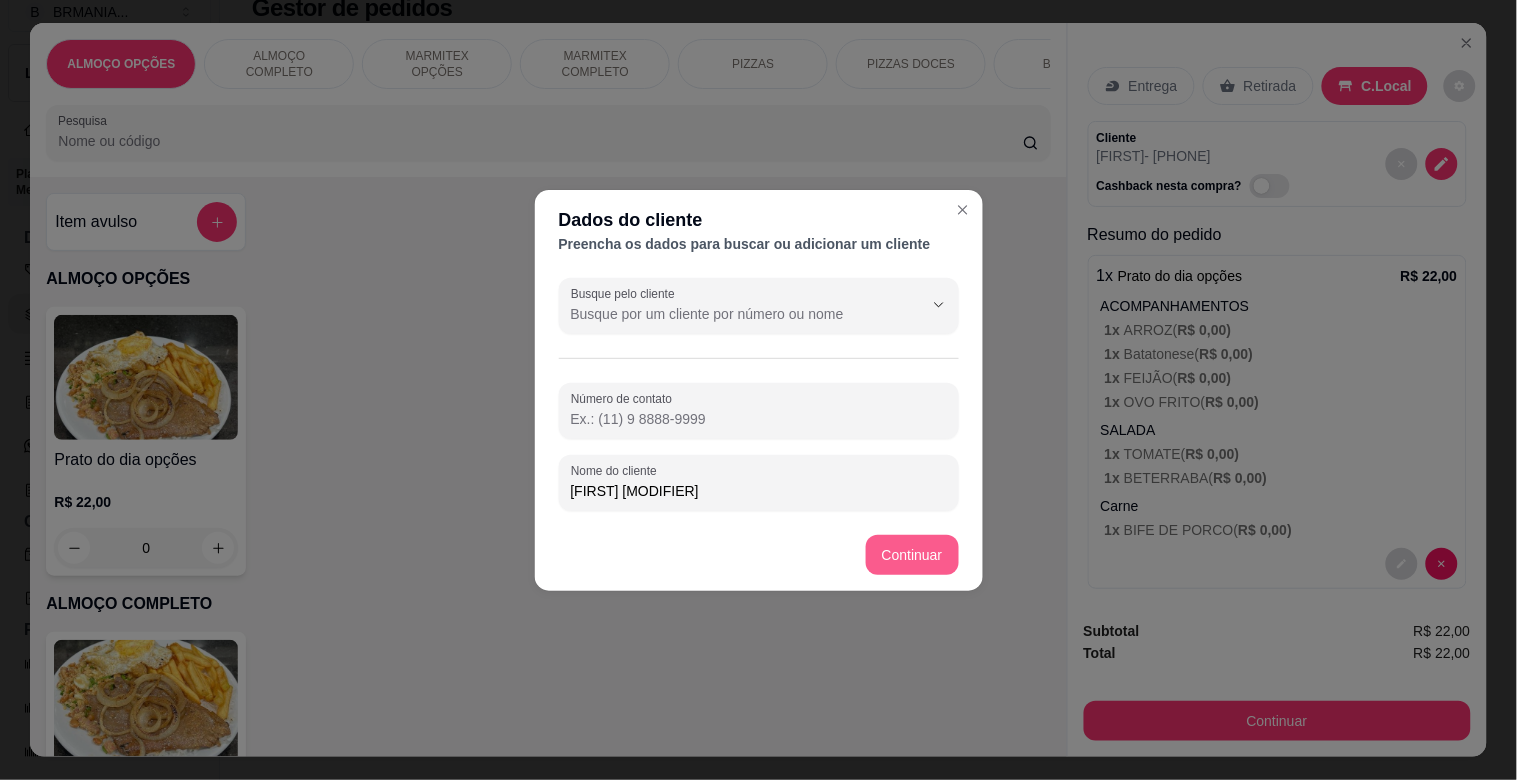 type on "[FIRST] [MODIFIER]" 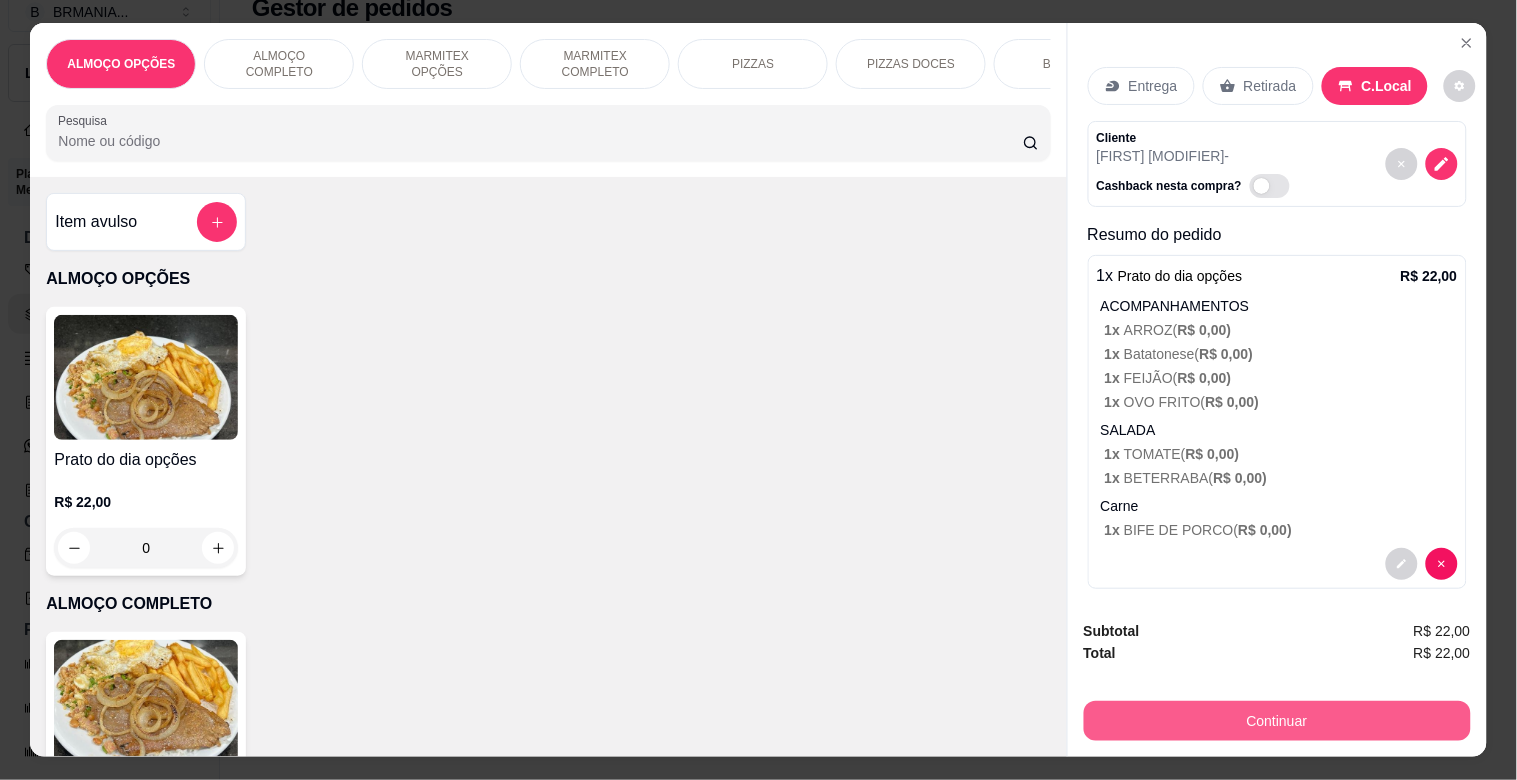 click on "Continuar" at bounding box center [1277, 721] 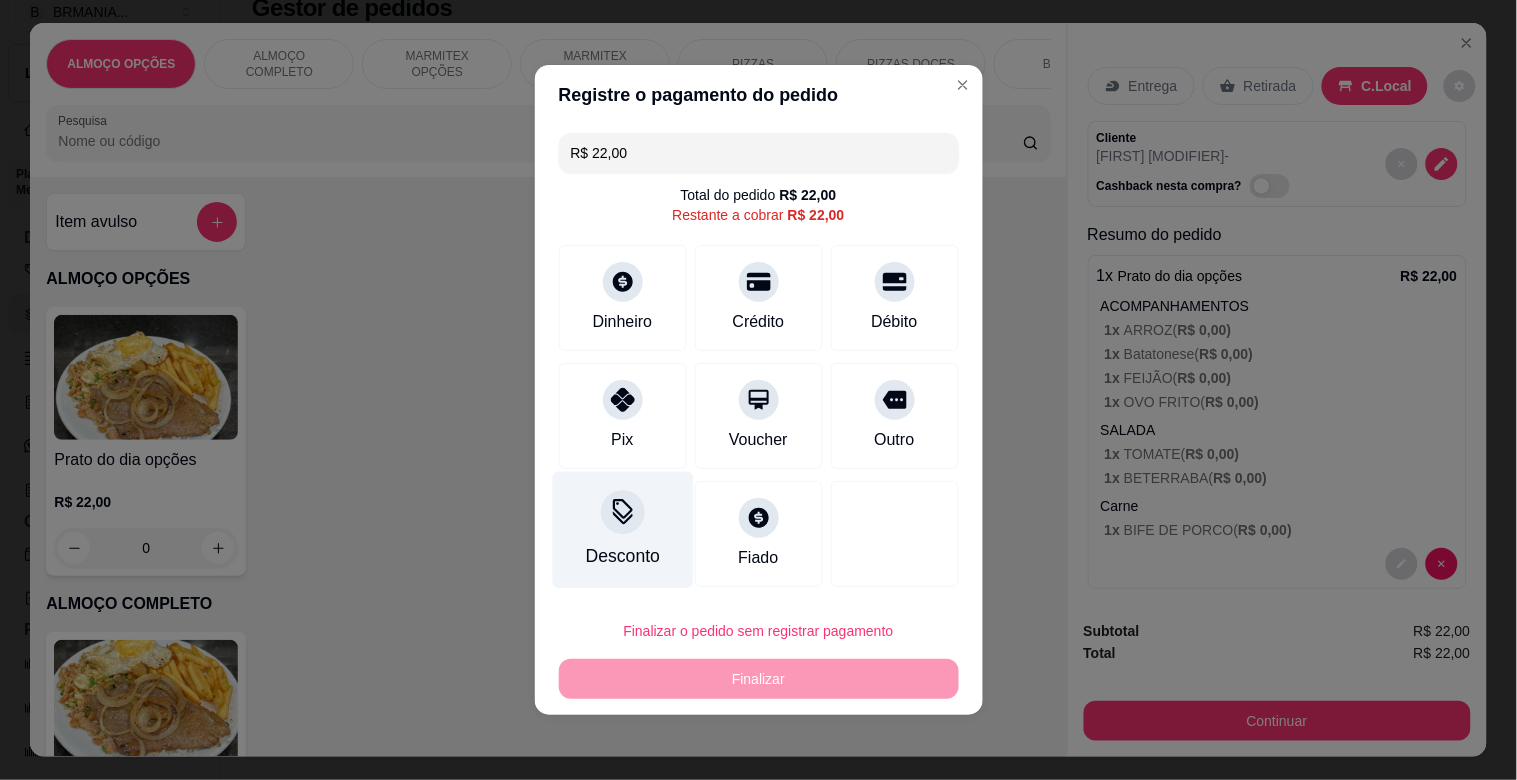 click on "Desconto" at bounding box center (622, 530) 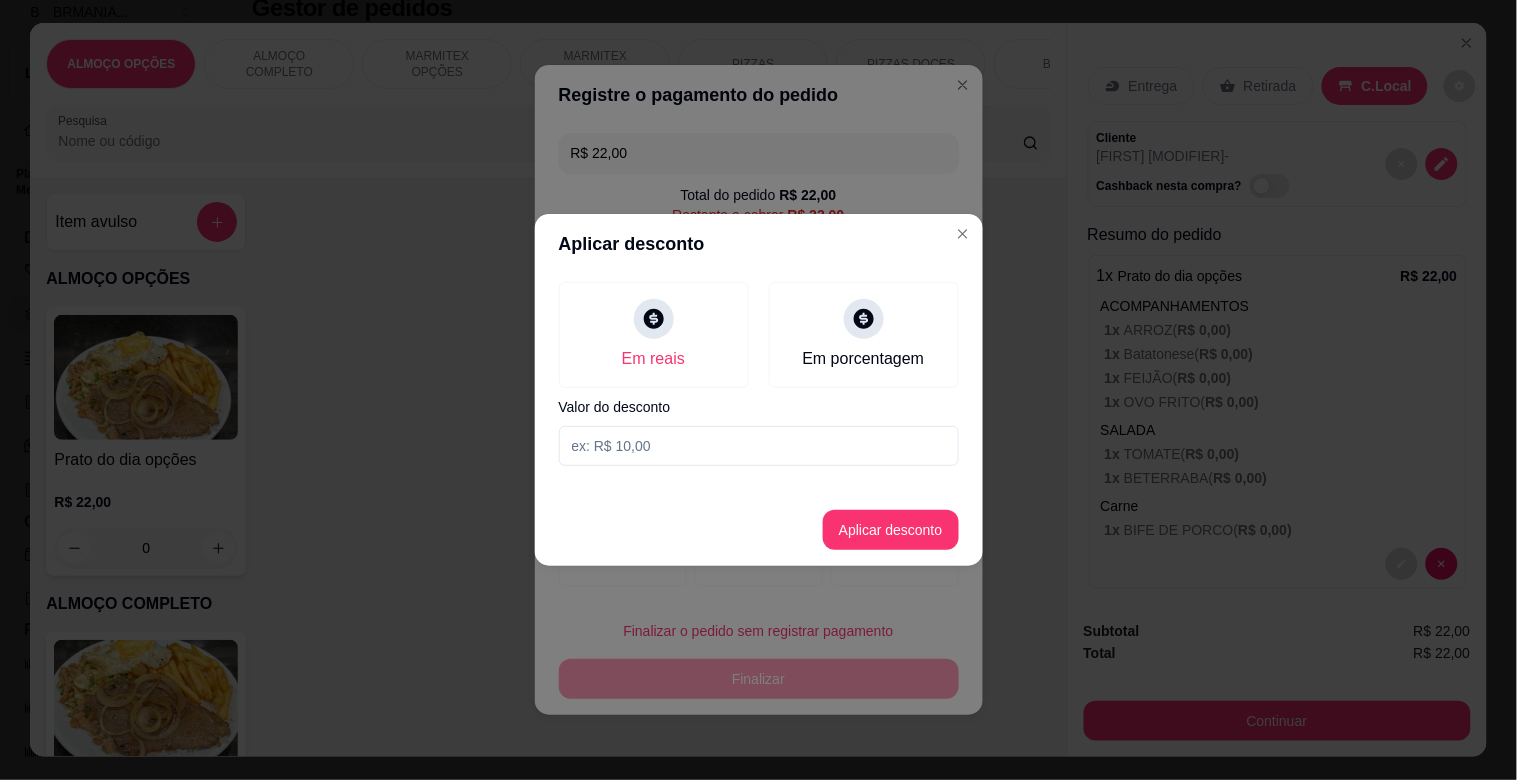 click at bounding box center [759, 446] 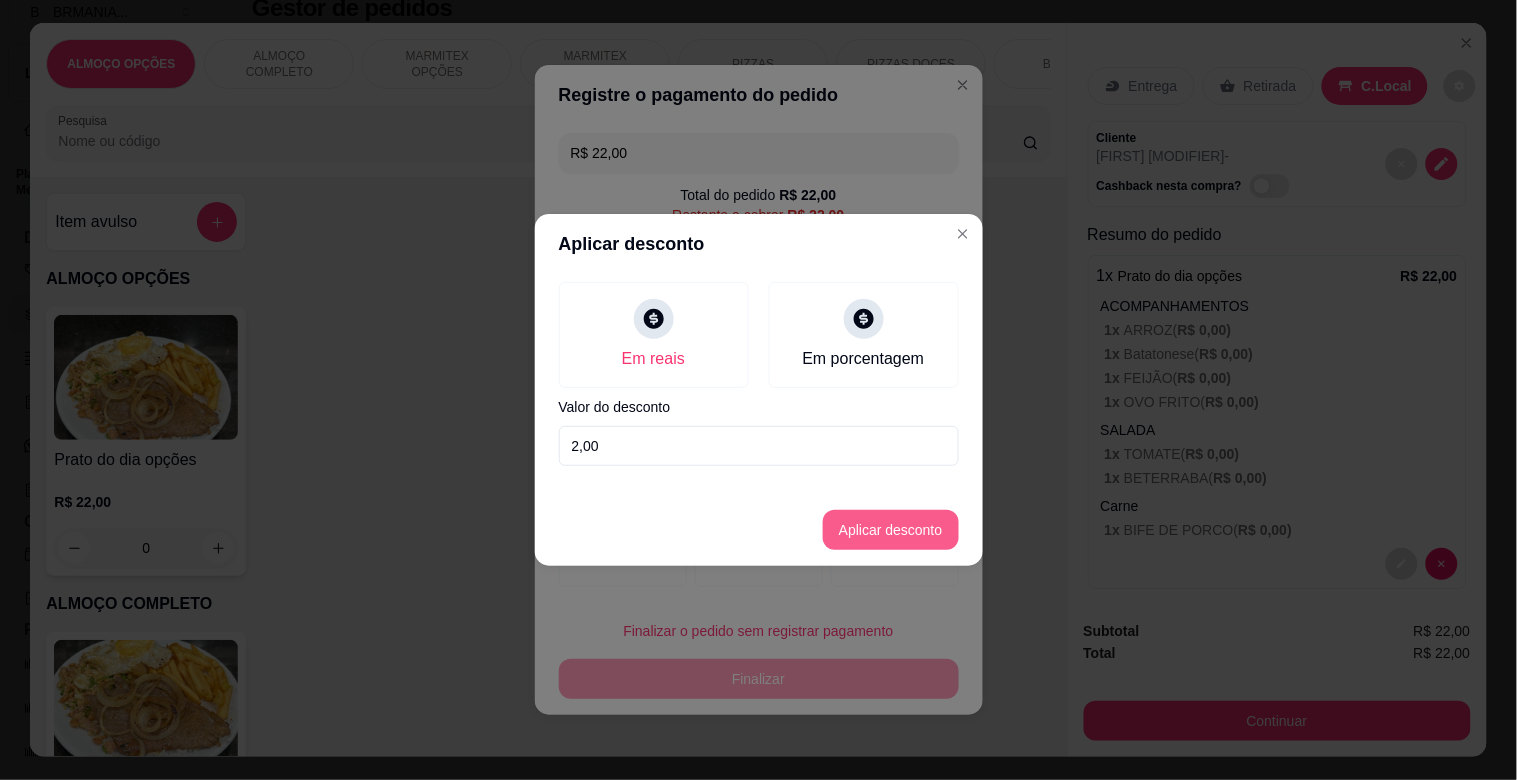 type on "2,00" 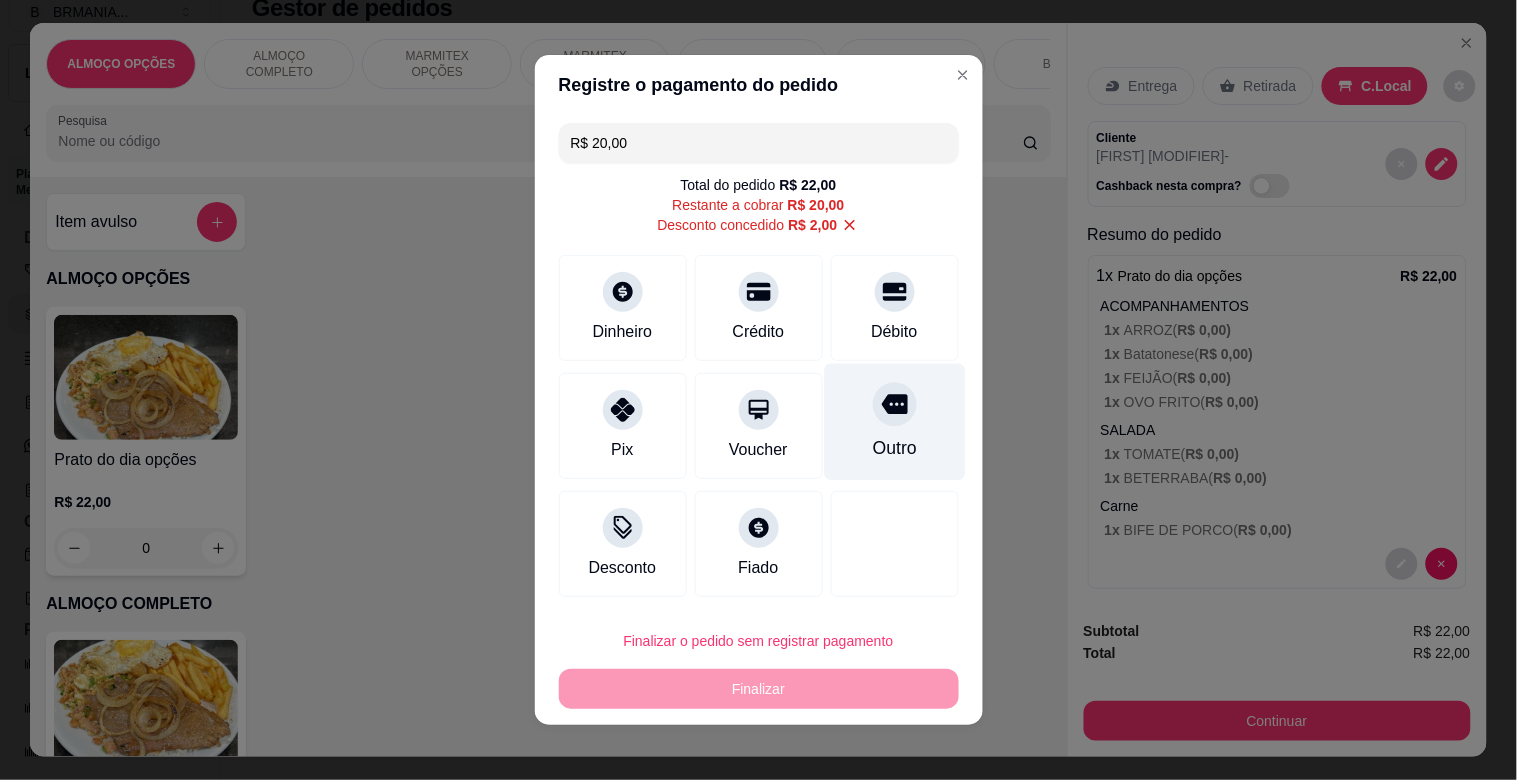 click at bounding box center (895, 404) 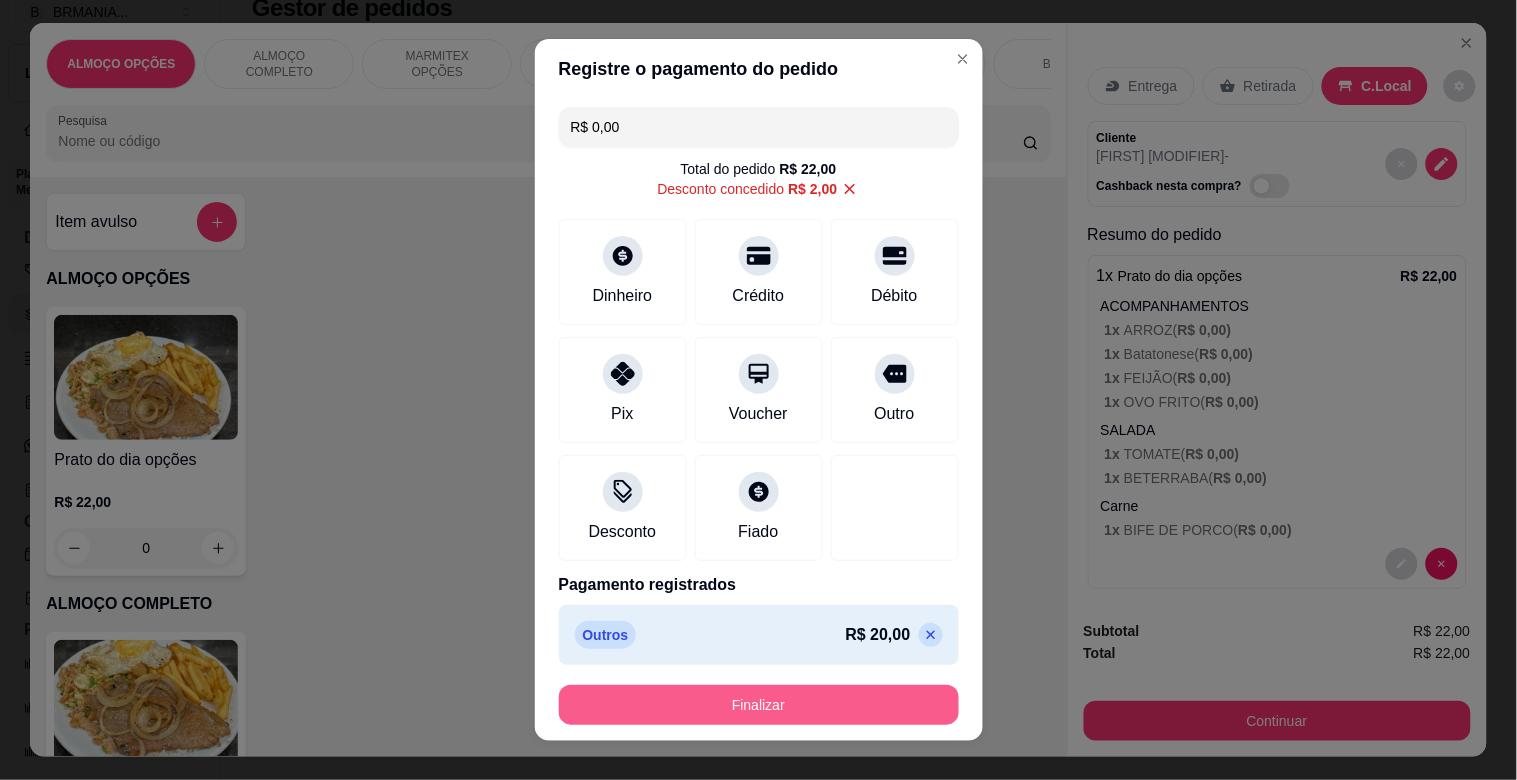 click on "Finalizar" at bounding box center [759, 705] 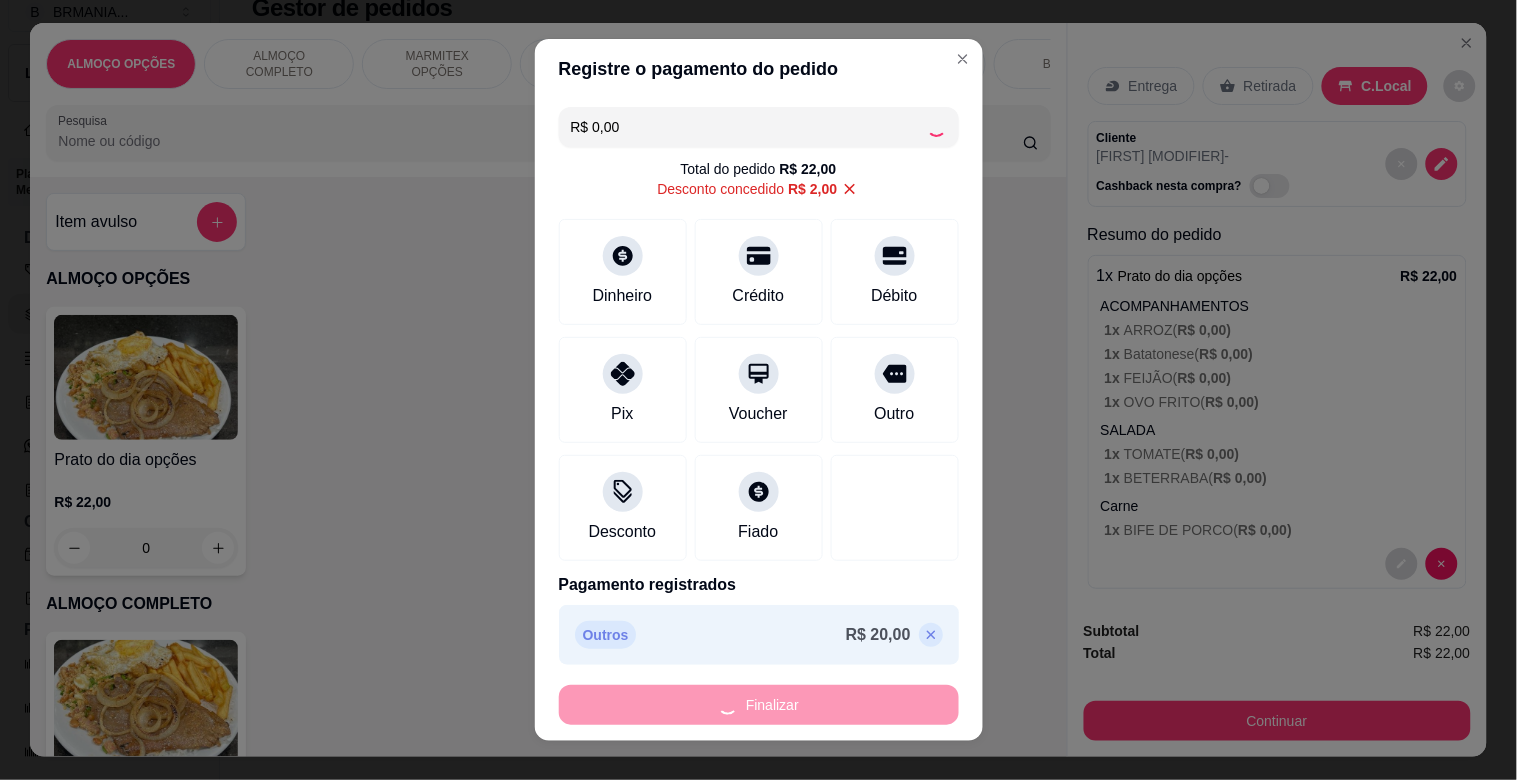 type on "-R$ 22,00" 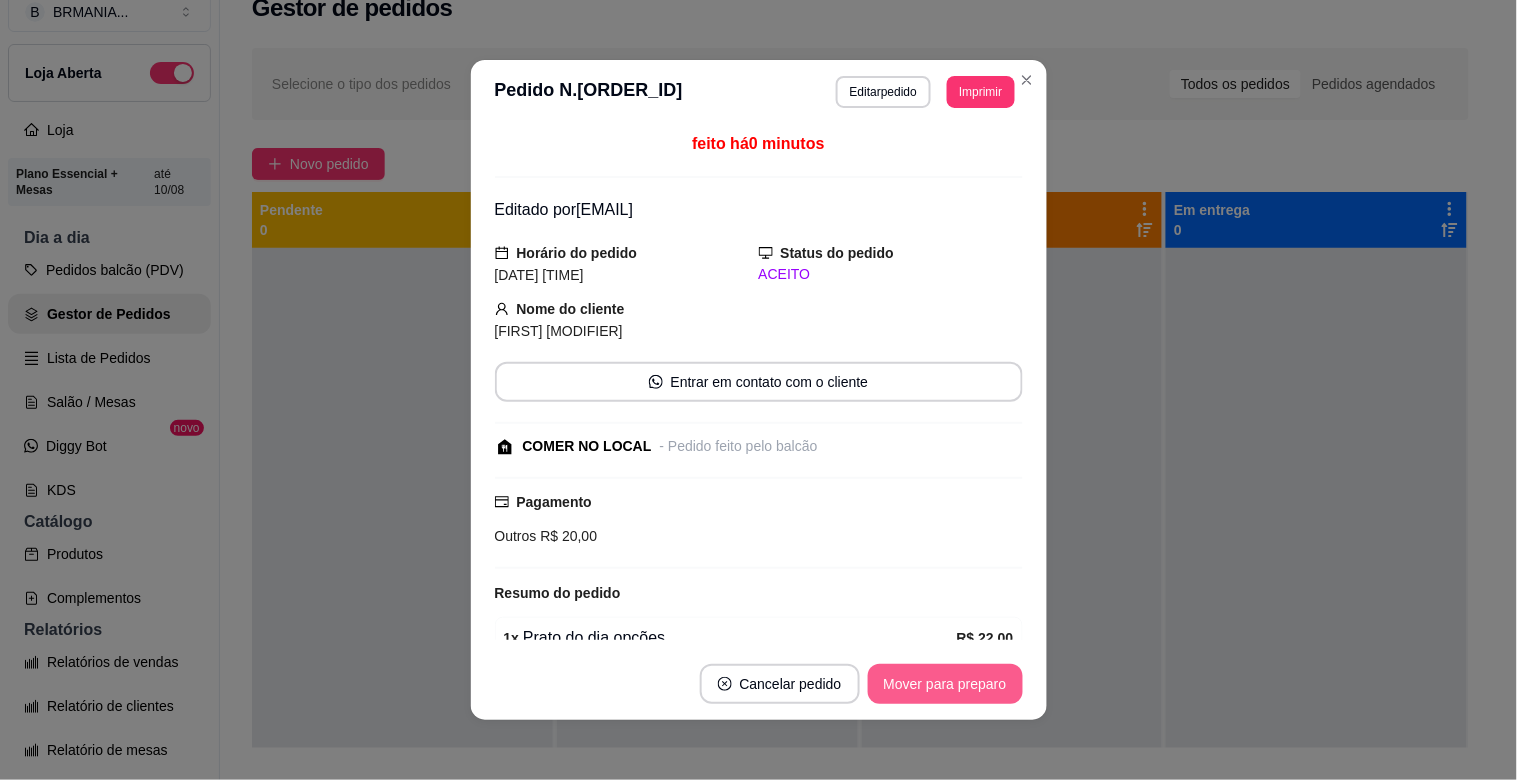 click on "Mover para preparo" at bounding box center [945, 684] 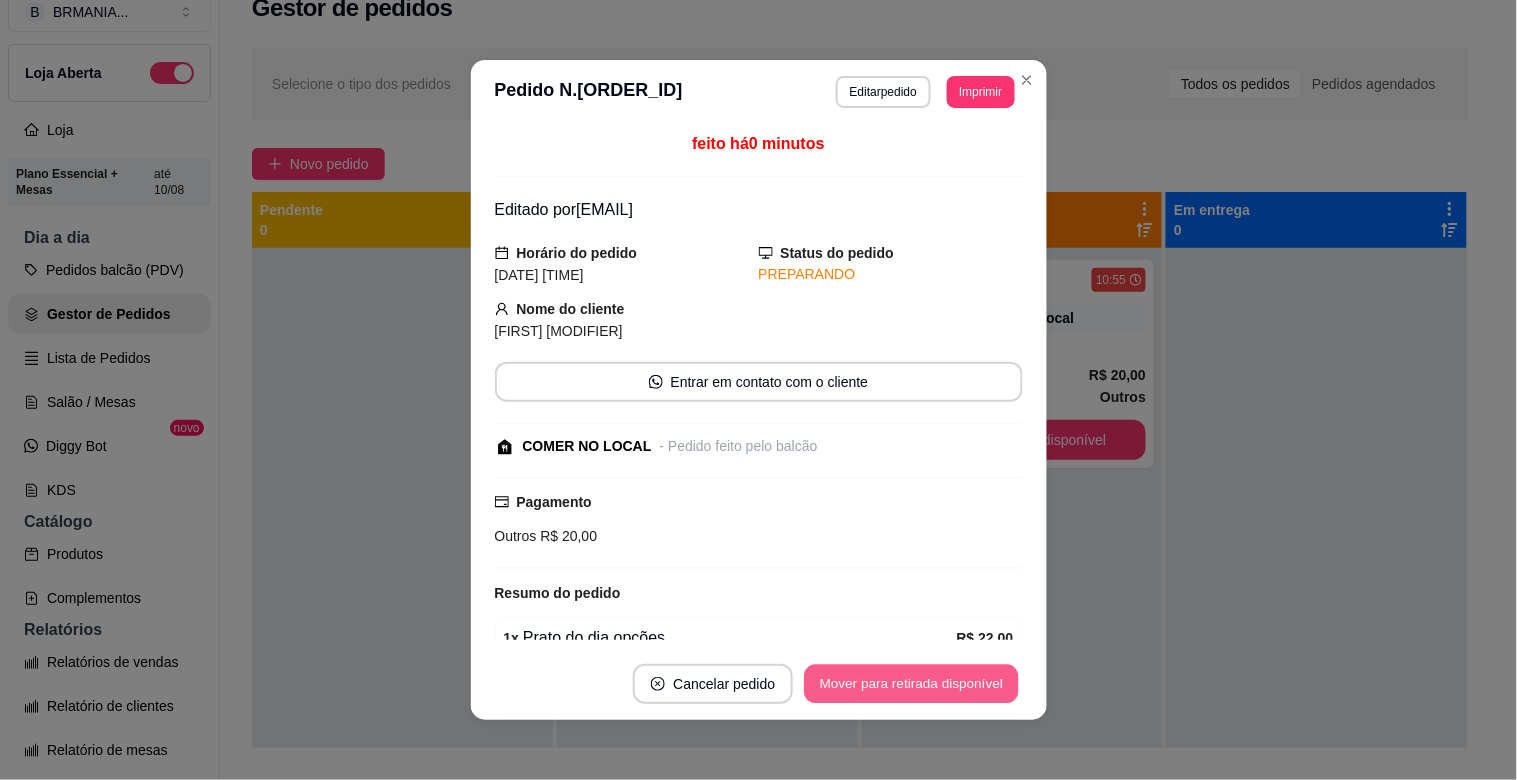 click on "Mover para retirada disponível" at bounding box center (912, 684) 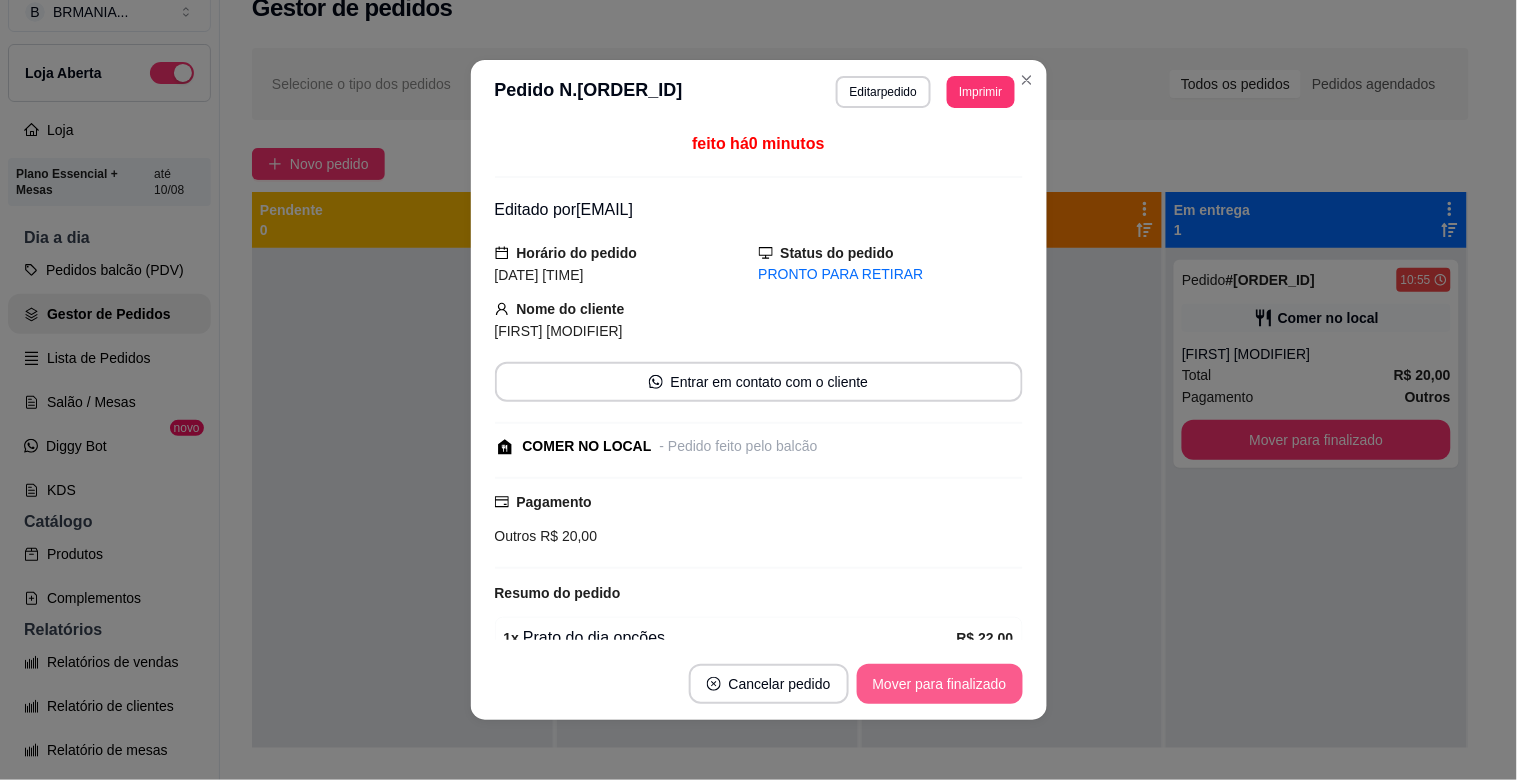 click on "Mover para finalizado" at bounding box center (940, 684) 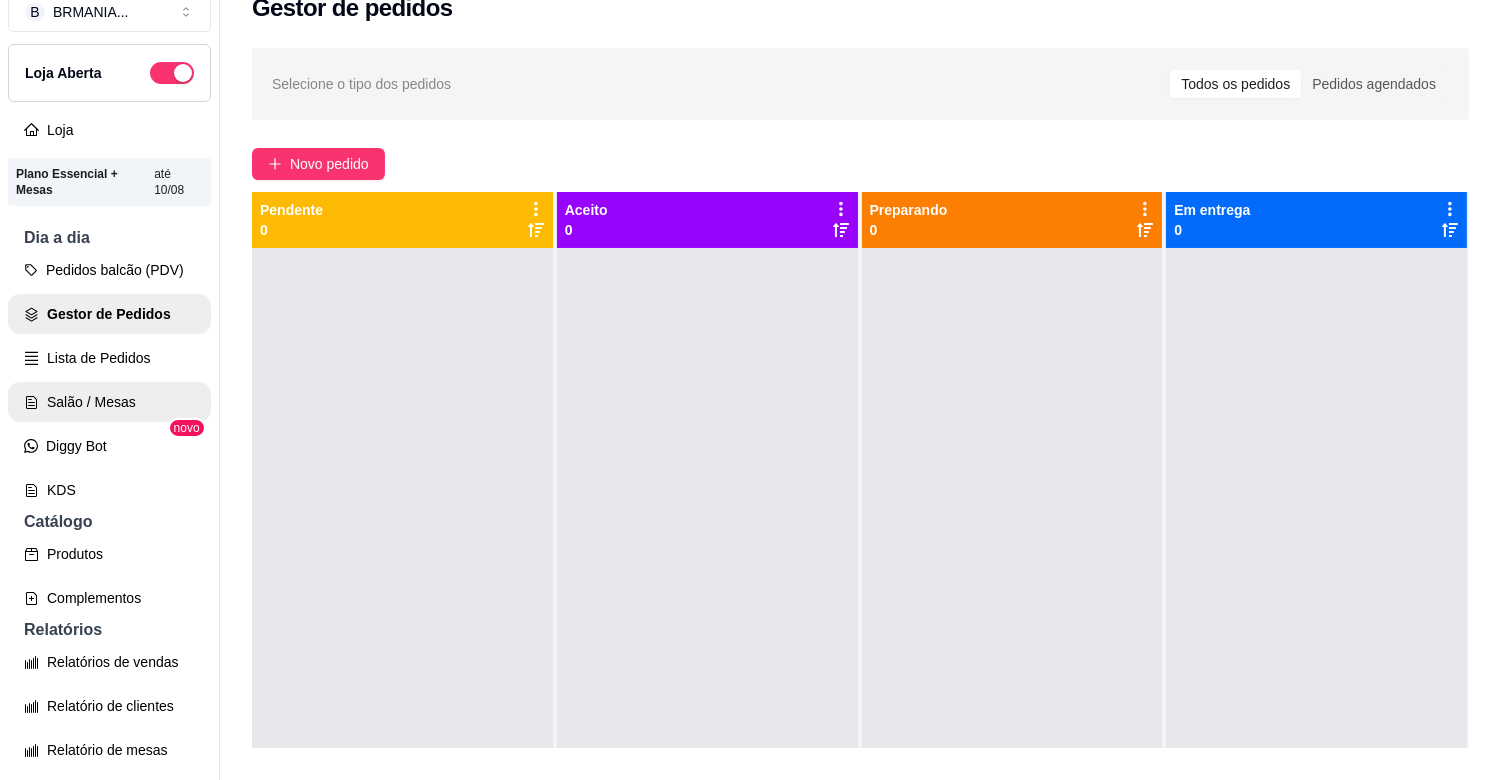 click on "Salão / Mesas" at bounding box center [109, 402] 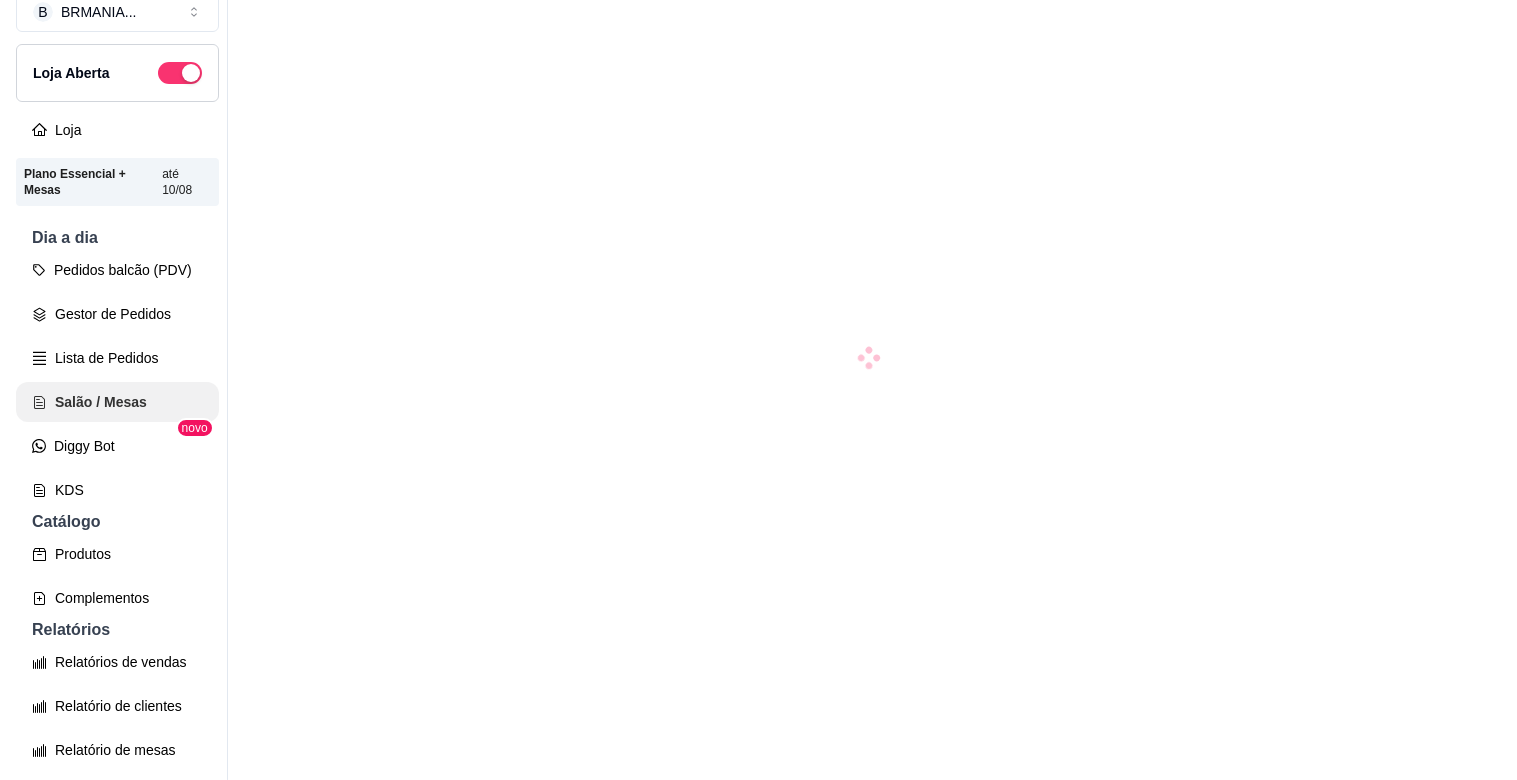 scroll, scrollTop: 0, scrollLeft: 0, axis: both 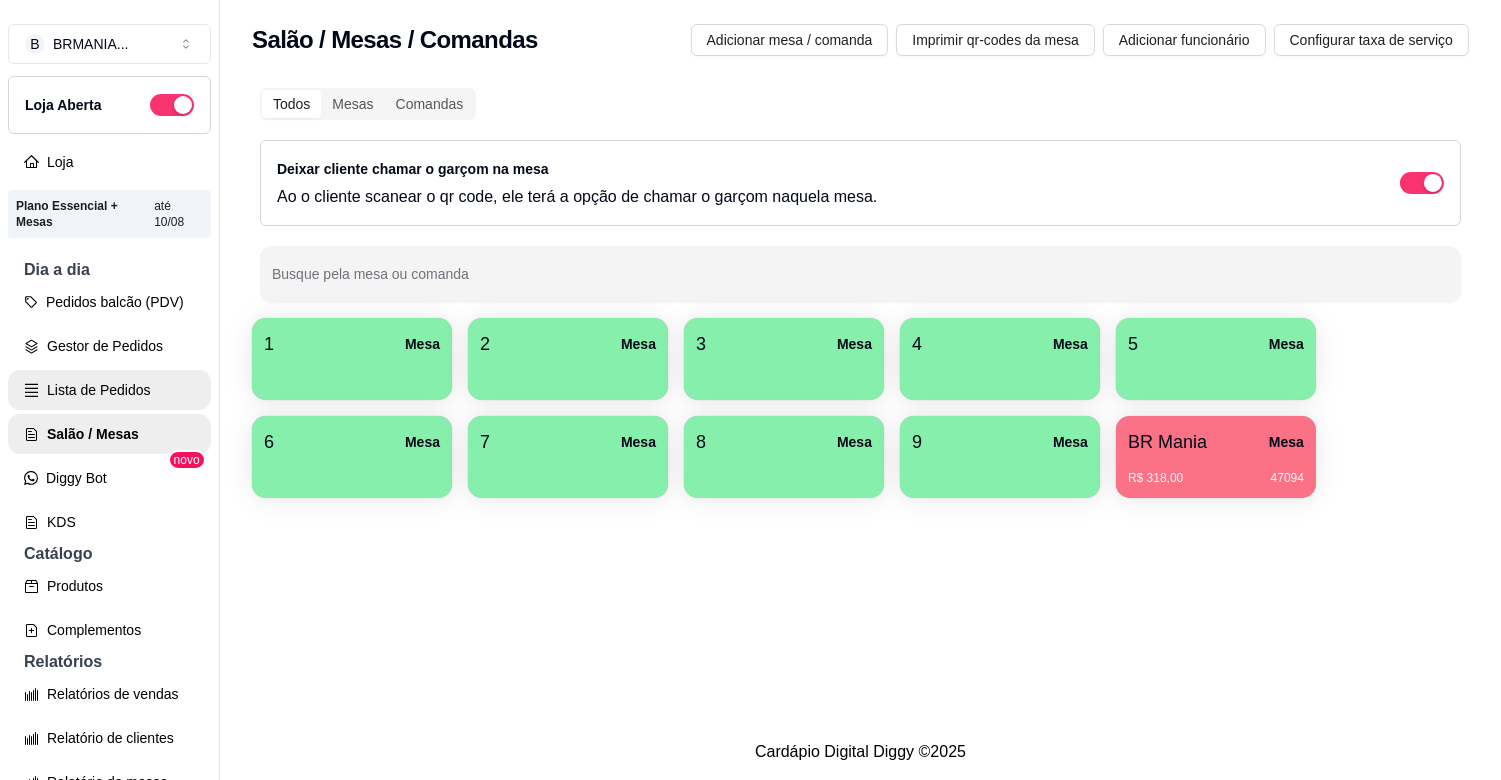 click on "Lista de Pedidos" at bounding box center [109, 390] 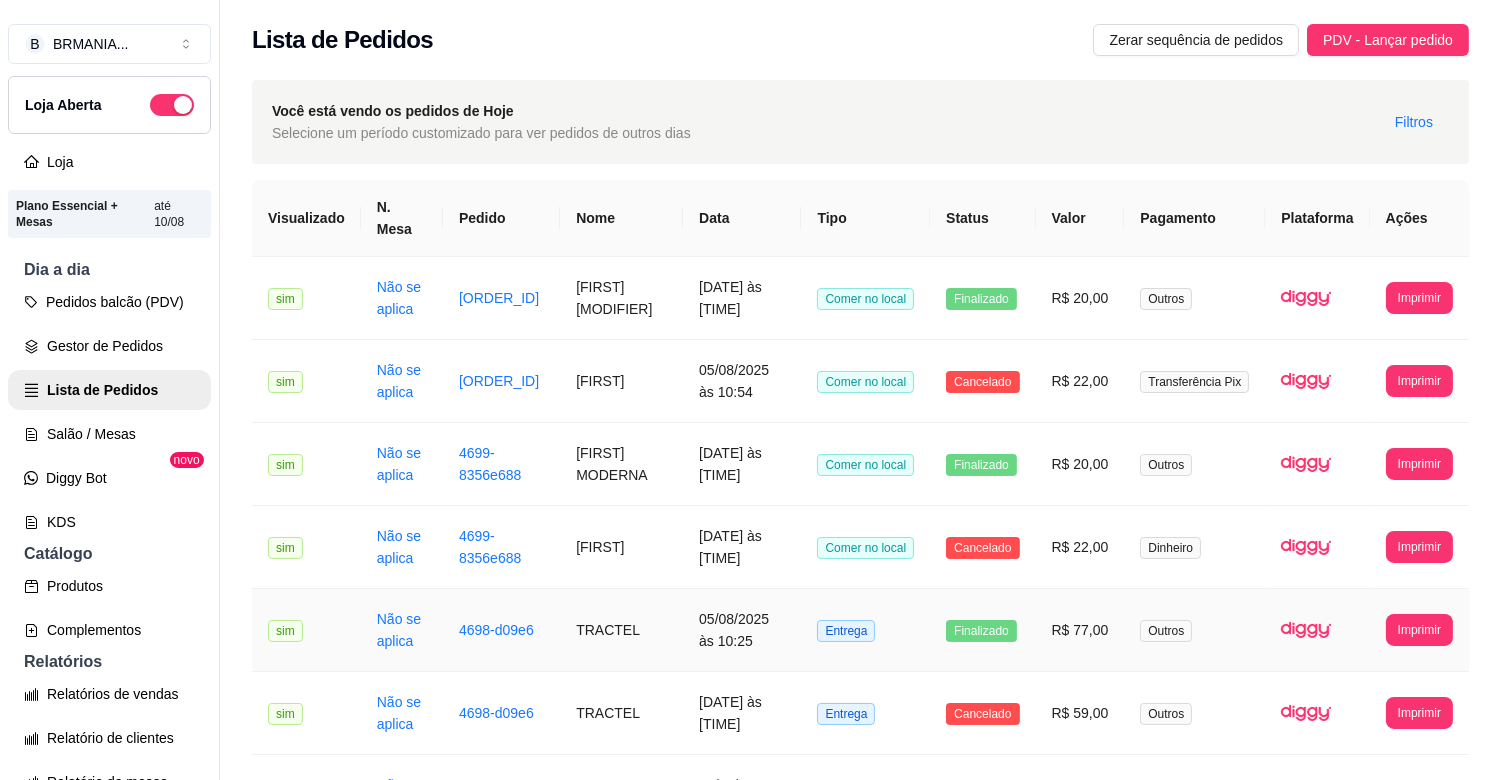 click on "TRACTEL" at bounding box center (621, 630) 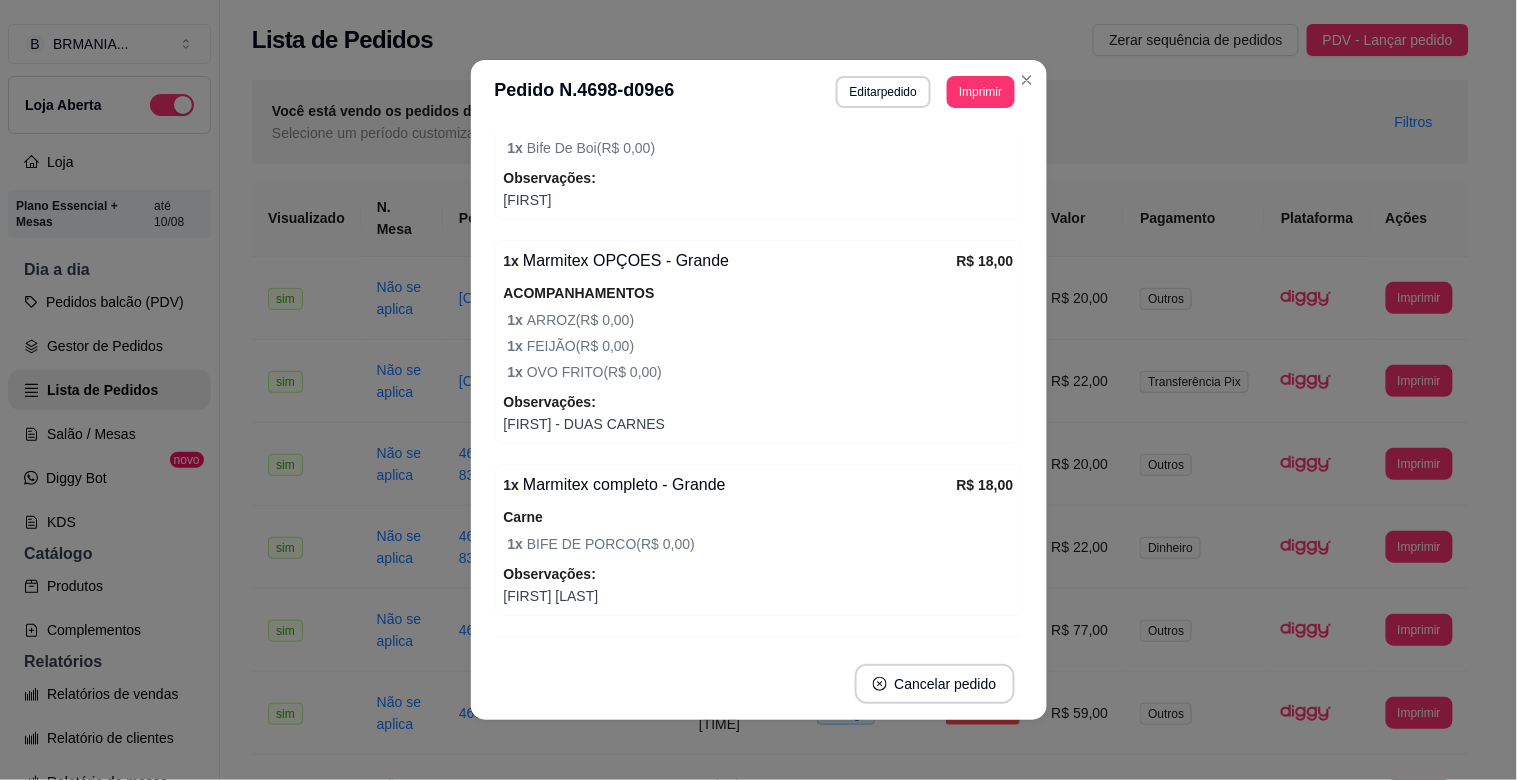 scroll, scrollTop: 827, scrollLeft: 0, axis: vertical 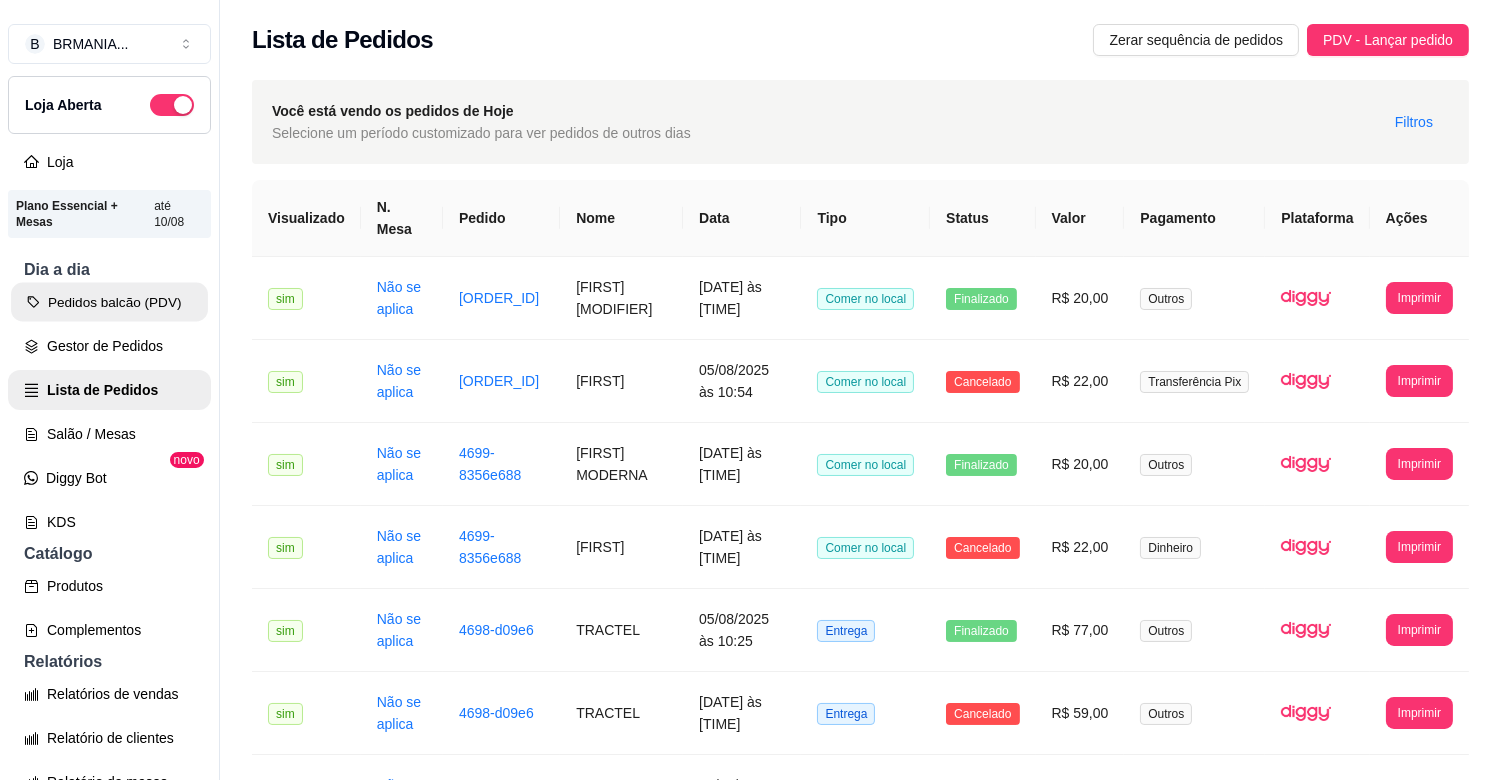 click on "Pedidos balcão (PDV)" at bounding box center (109, 302) 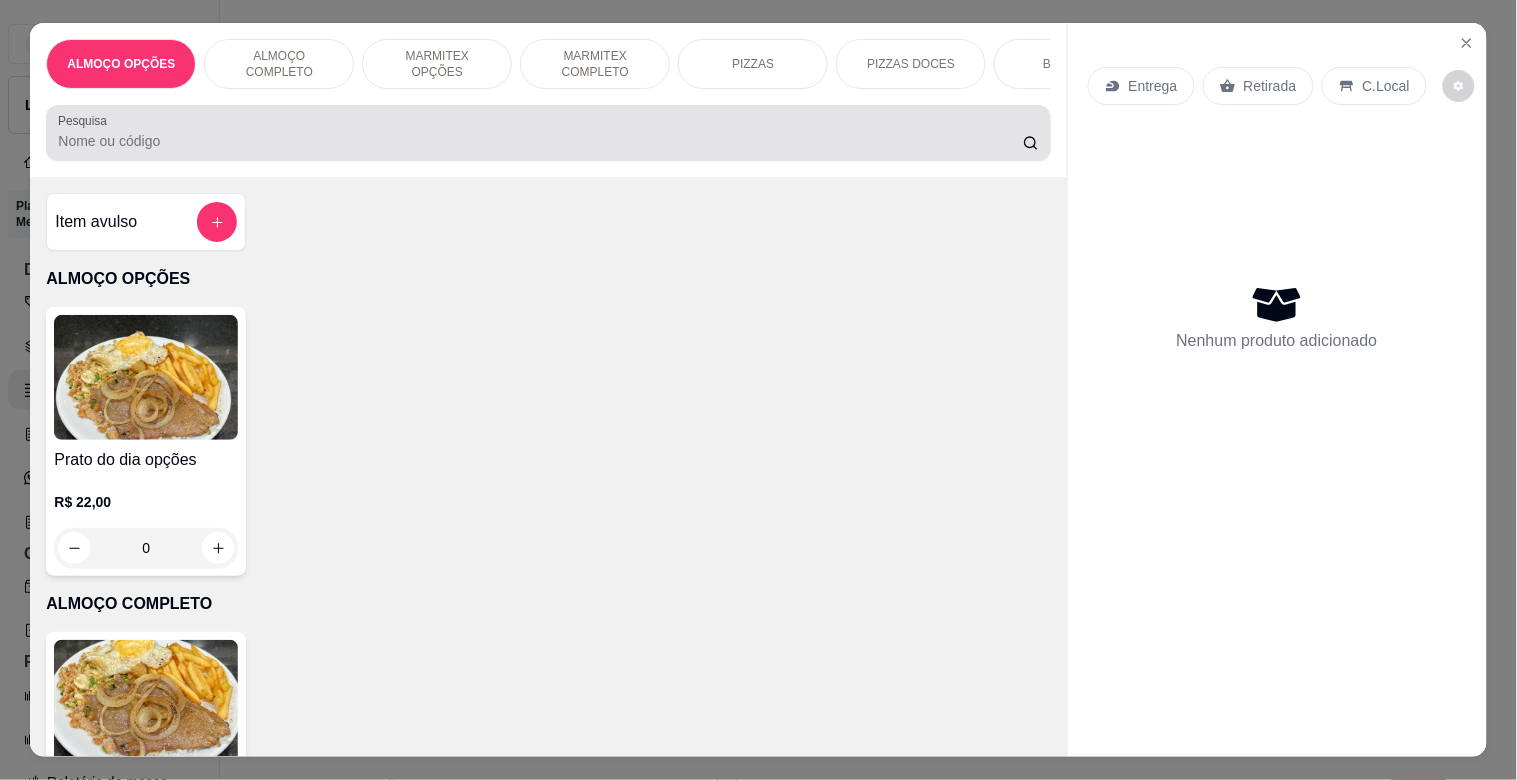 click at bounding box center [548, 133] 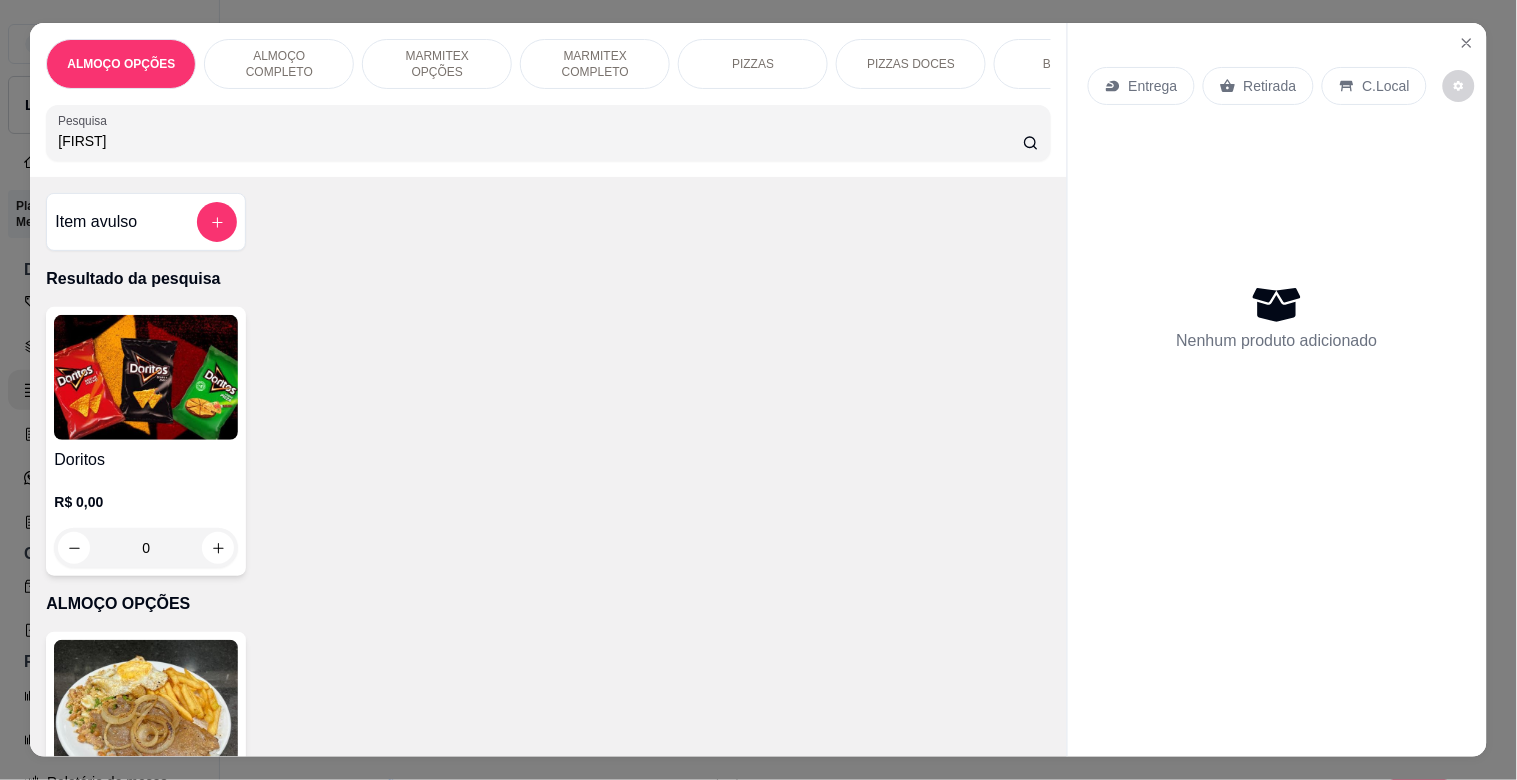 type on "[FIRST]" 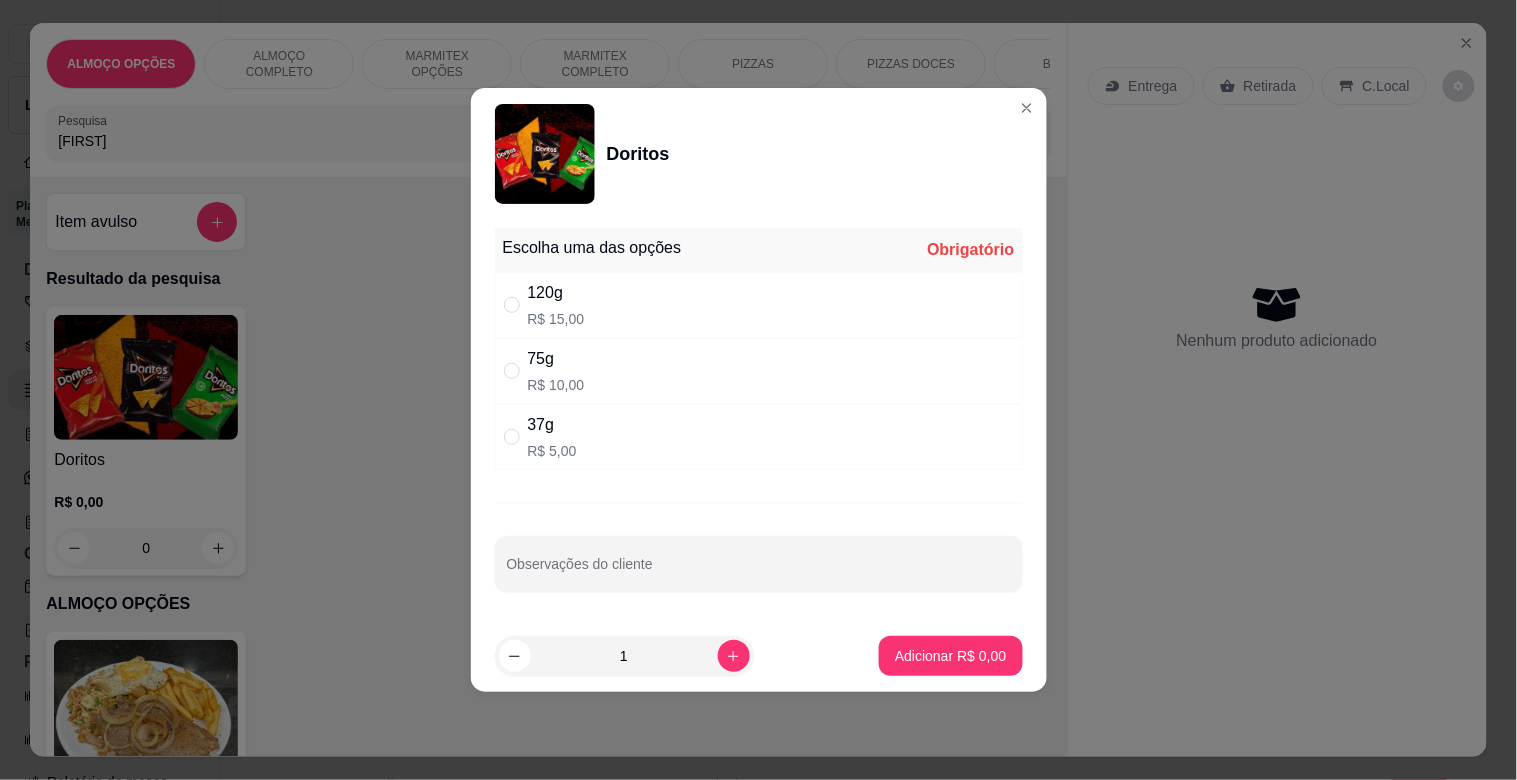 click on "120g R$ 15,00" at bounding box center (759, 305) 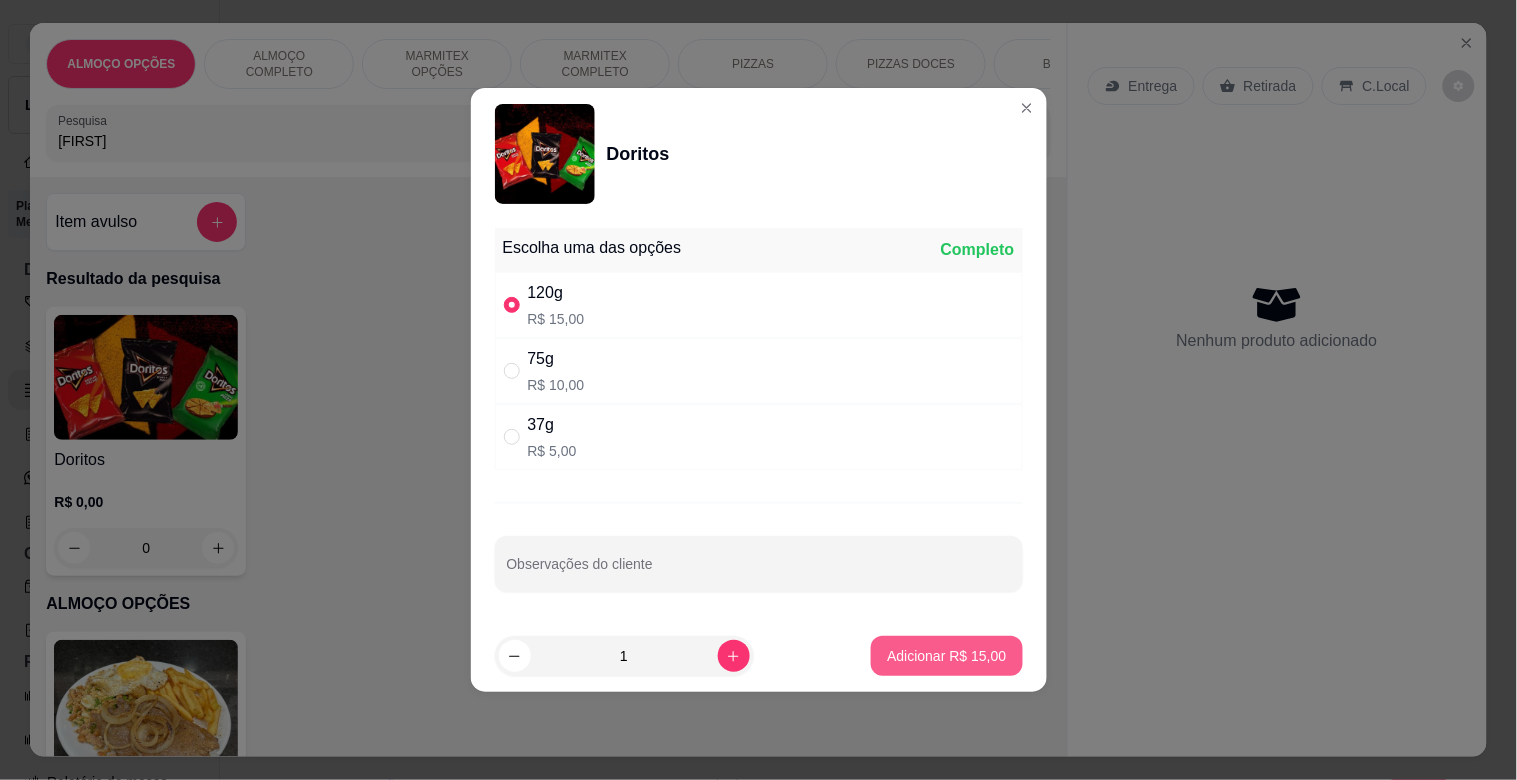click on "Adicionar   R$ 15,00" at bounding box center [946, 656] 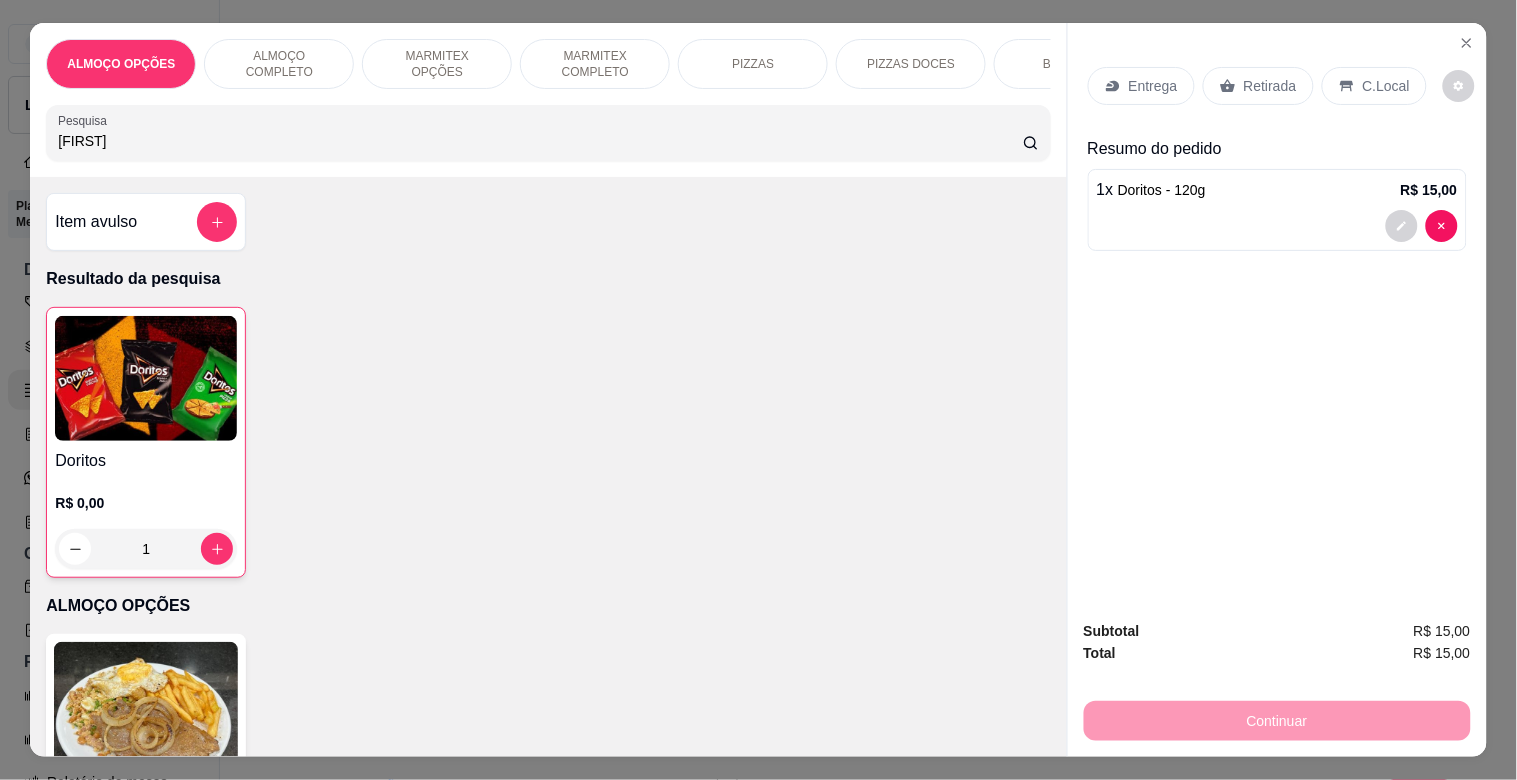 click on "Retirada" at bounding box center [1270, 86] 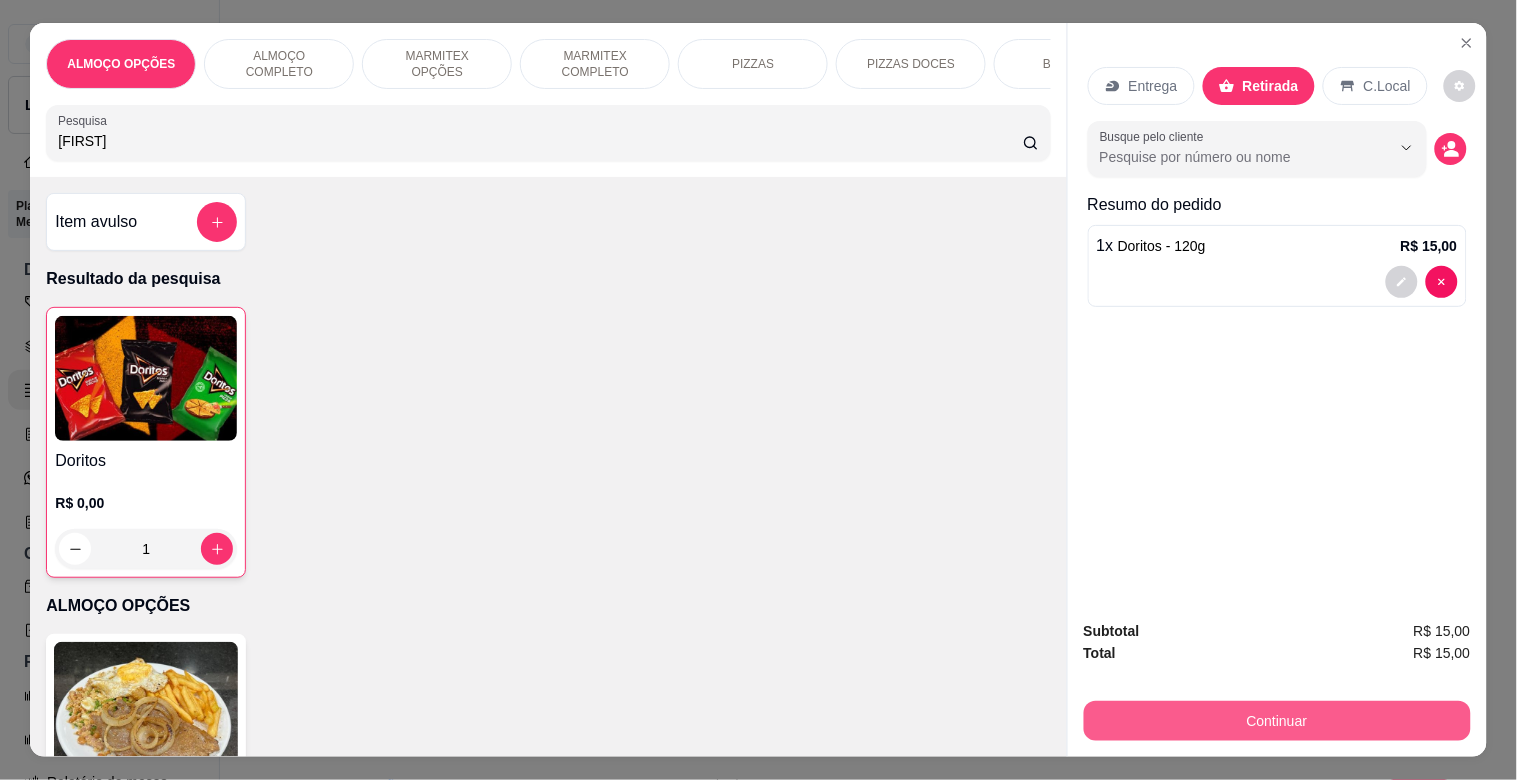 click on "Continuar" at bounding box center [1277, 721] 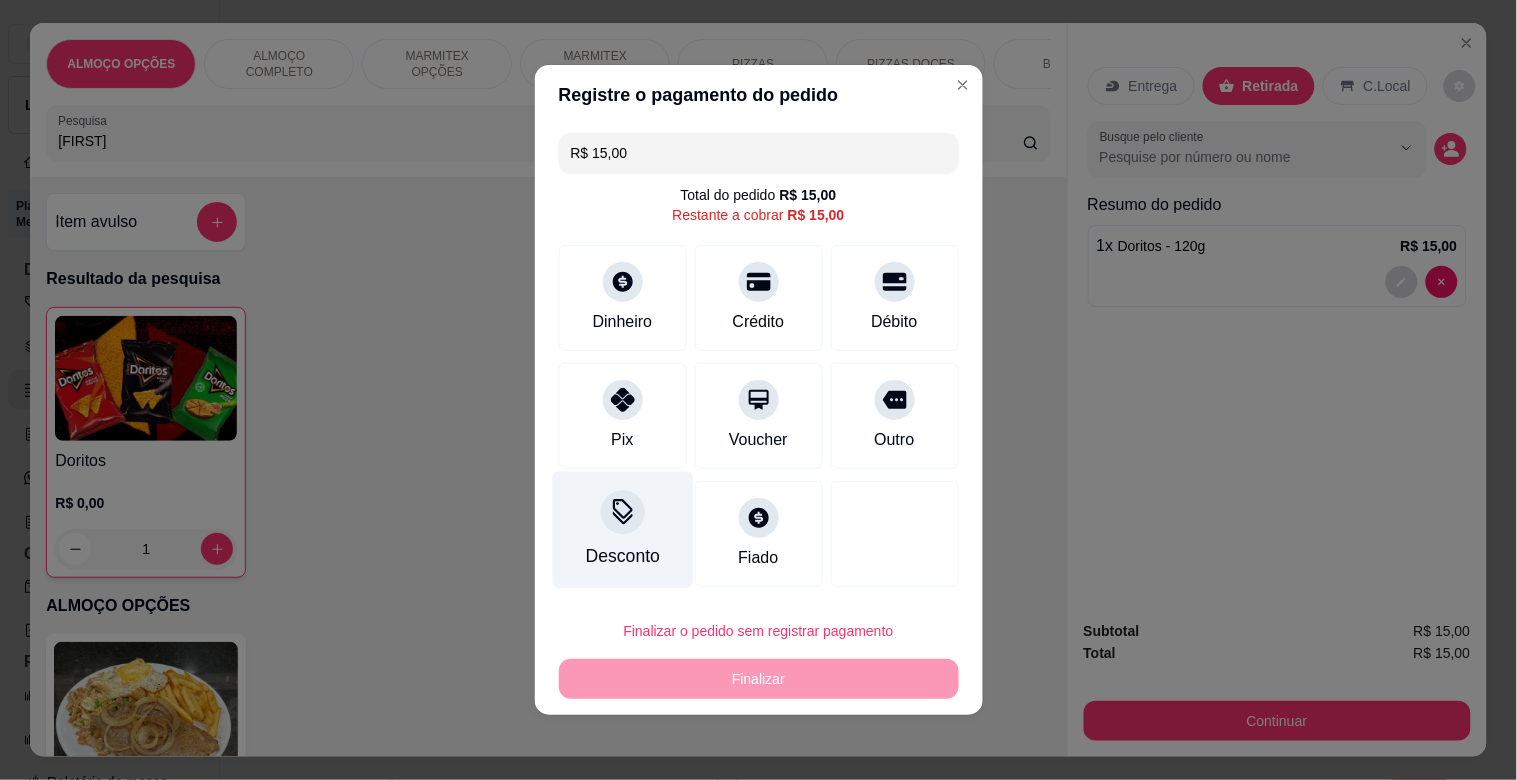 click on "Desconto" at bounding box center [622, 556] 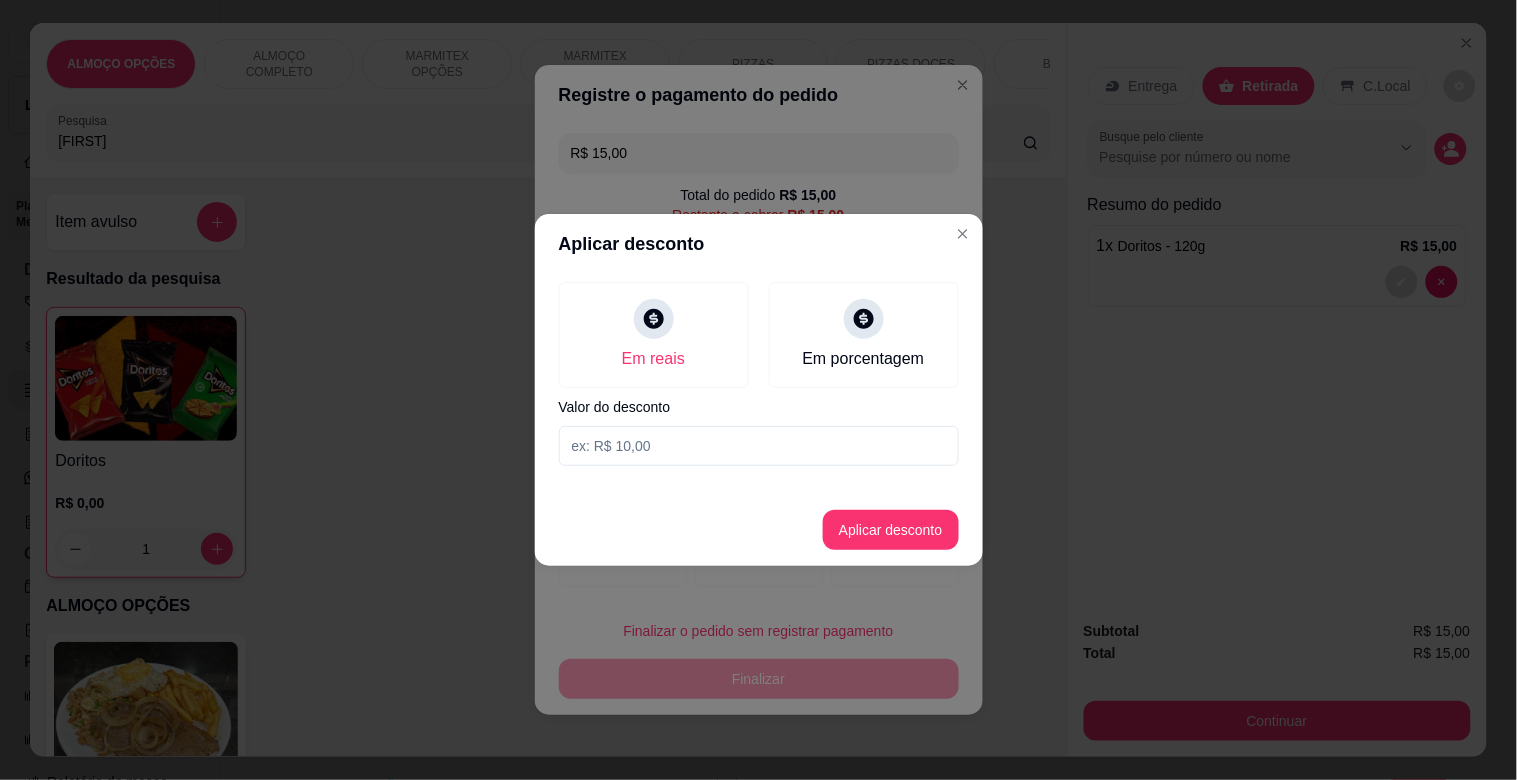 click at bounding box center [759, 446] 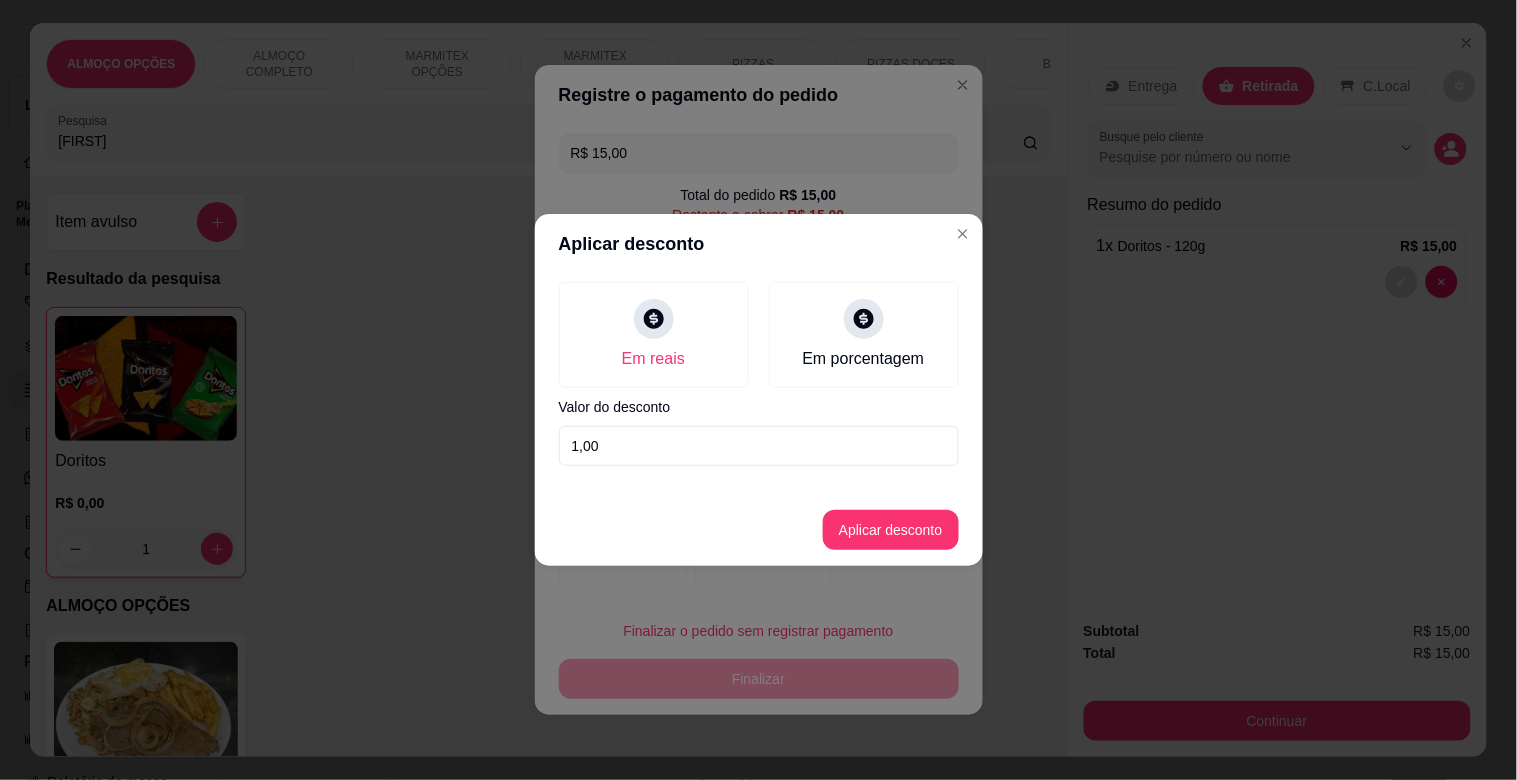 type on "1,00" 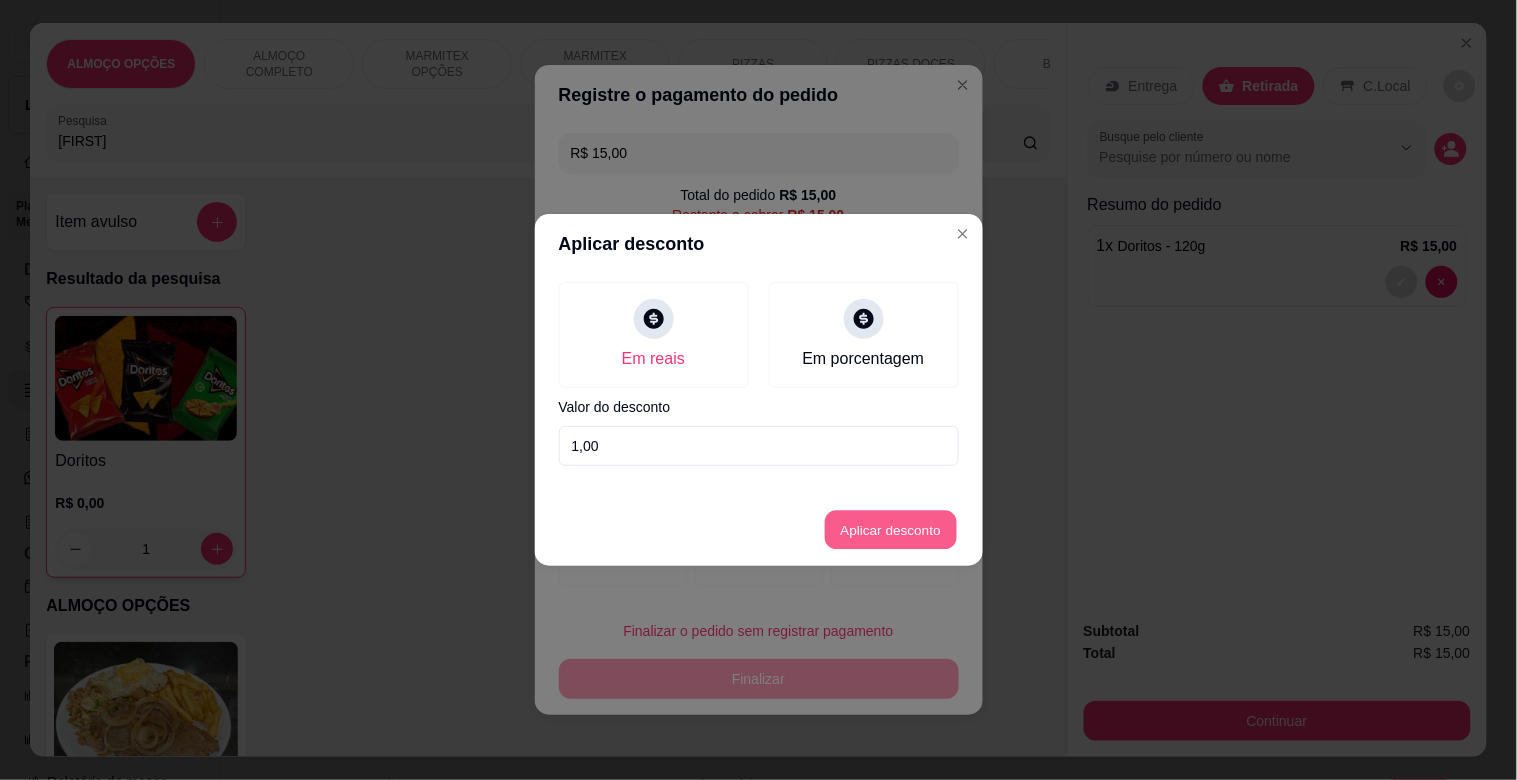 click on "Aplicar desconto" at bounding box center (890, 530) 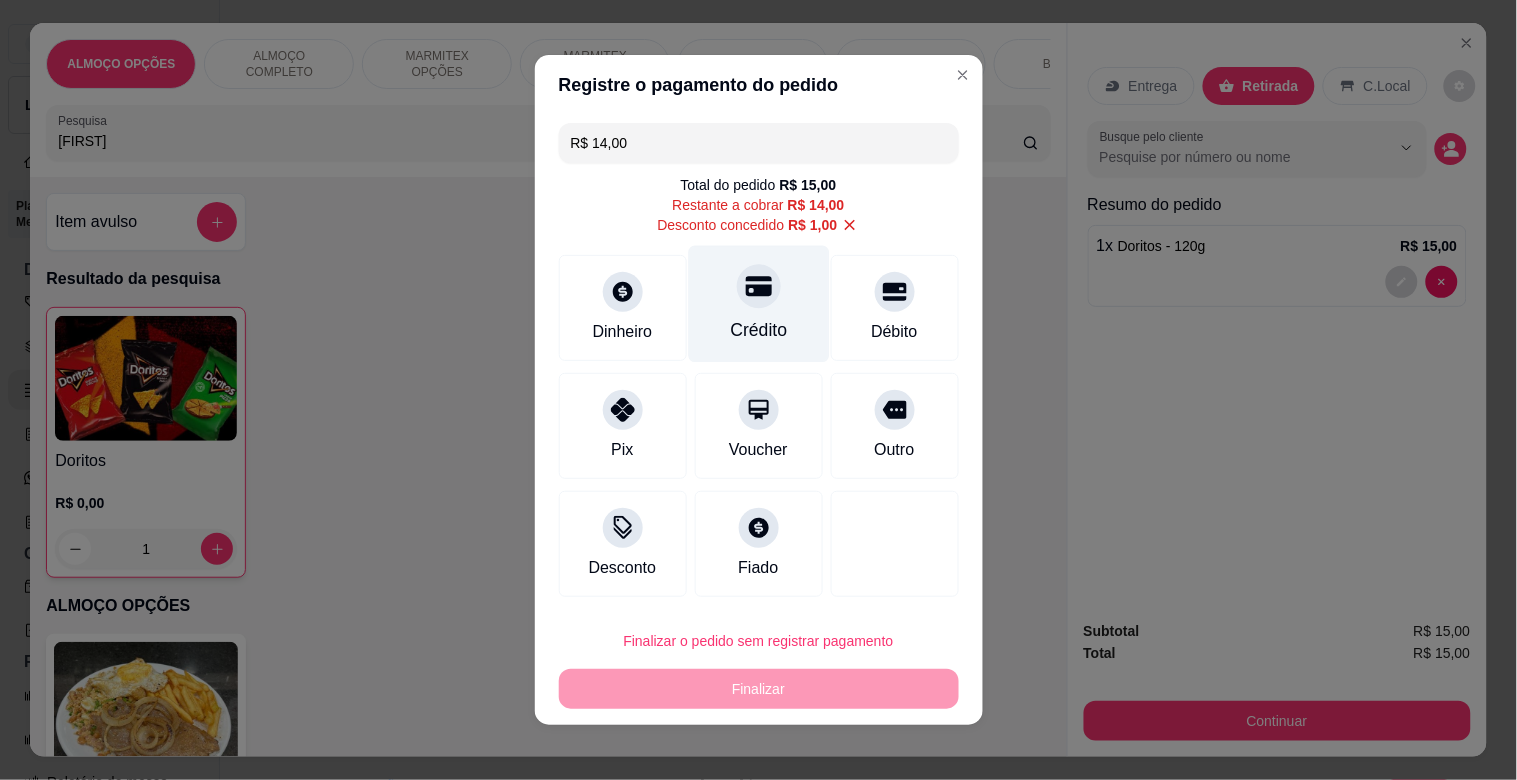 click on "Crédito" at bounding box center (758, 330) 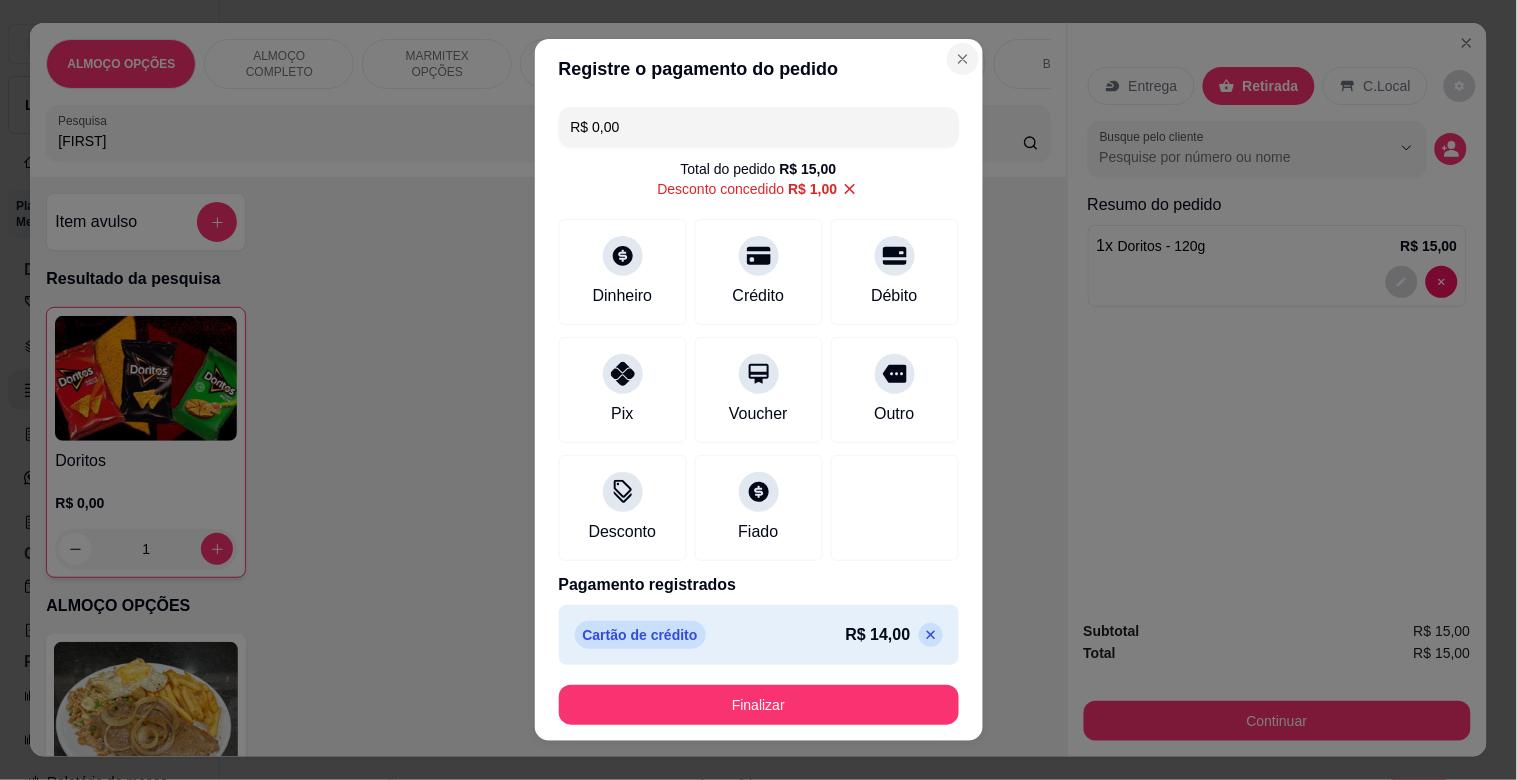 click on "Registre o pagamento do pedido R$ 0,00 Total do pedido   R$ 15,00 Desconto concedido   R$ 1,00 Dinheiro Crédito Débito Pix Voucher Outro Desconto Fiado Pagamento registrados Cartão de crédito R$ 14,00 Finalizar" at bounding box center (759, 390) 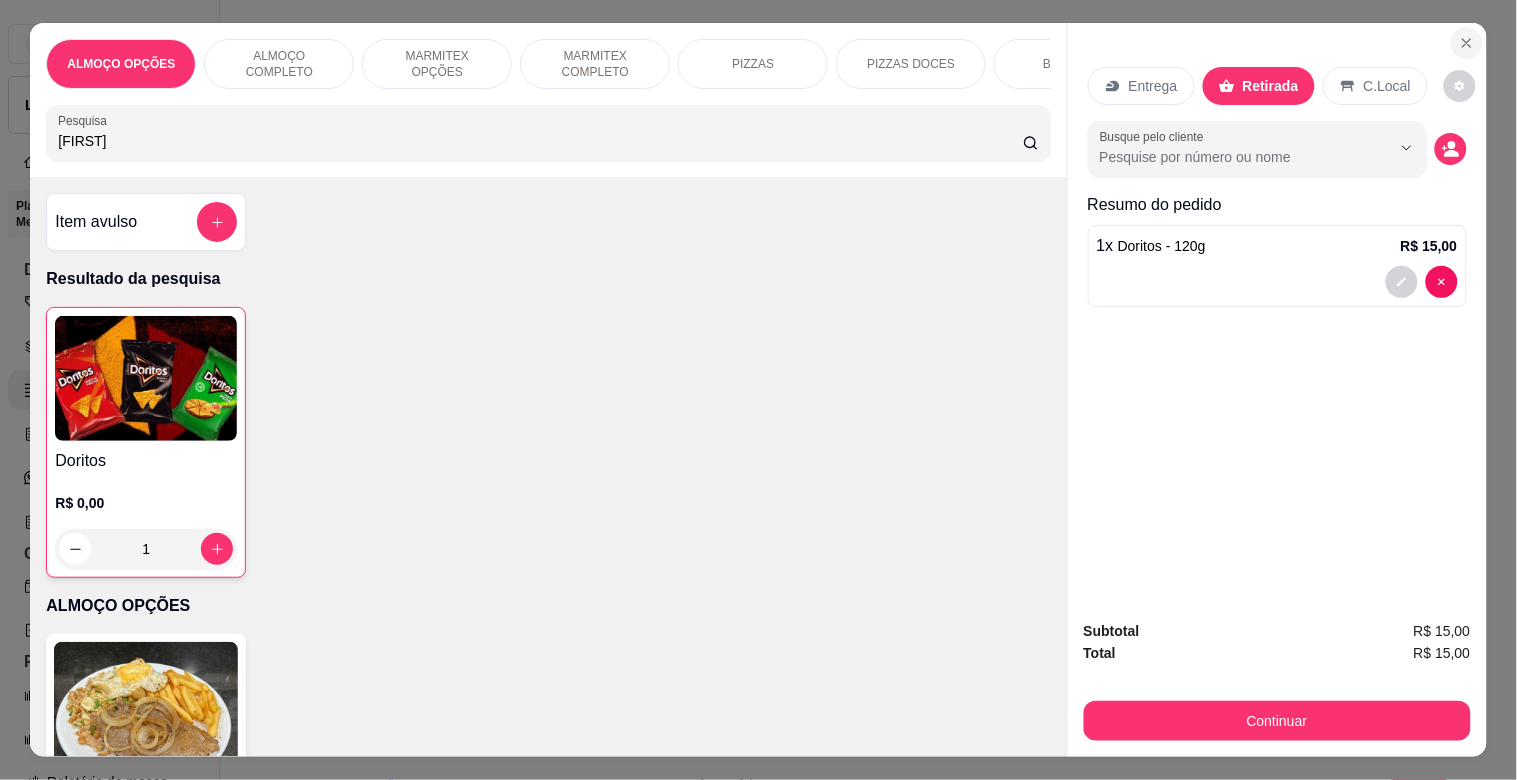 click 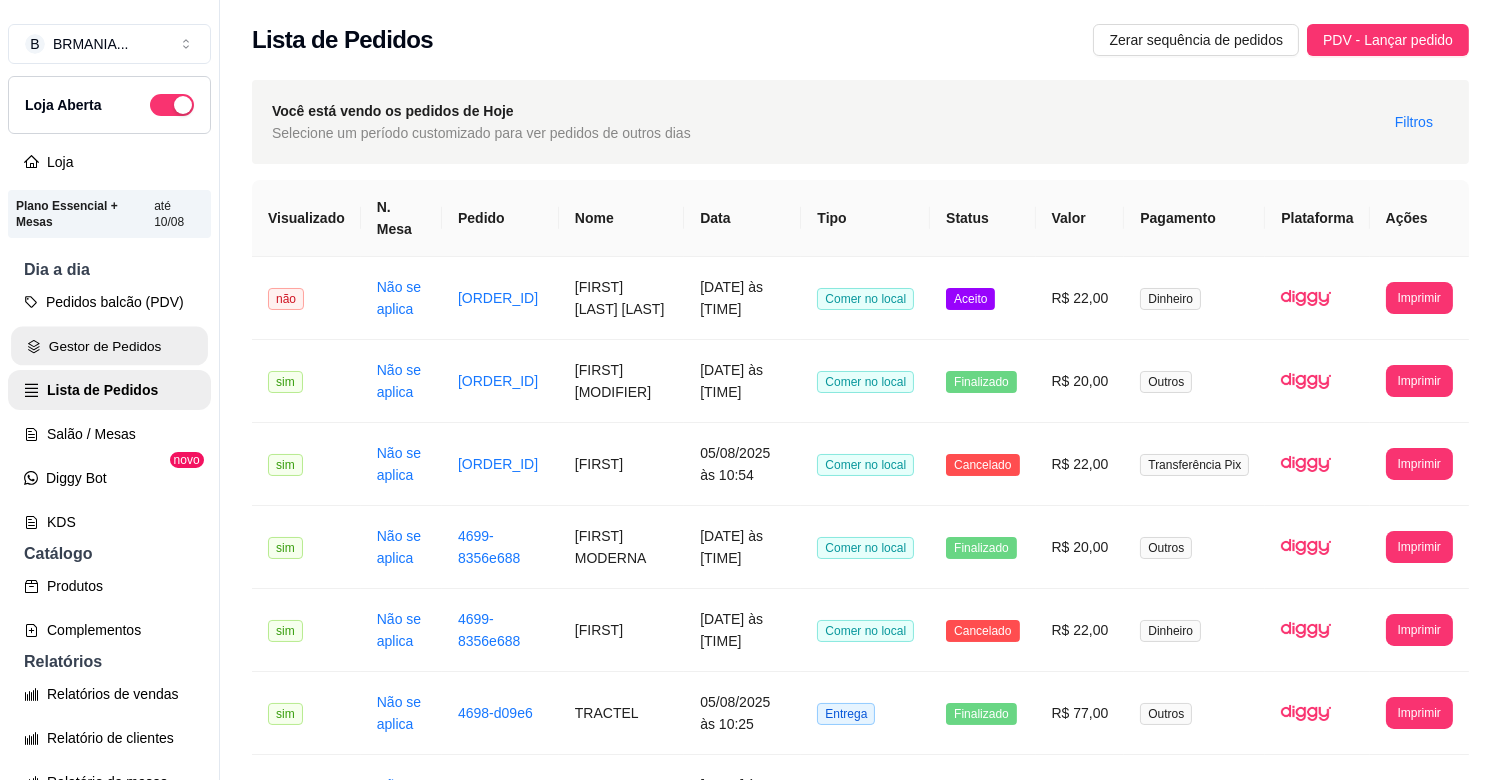 click on "Gestor de Pedidos" at bounding box center (109, 346) 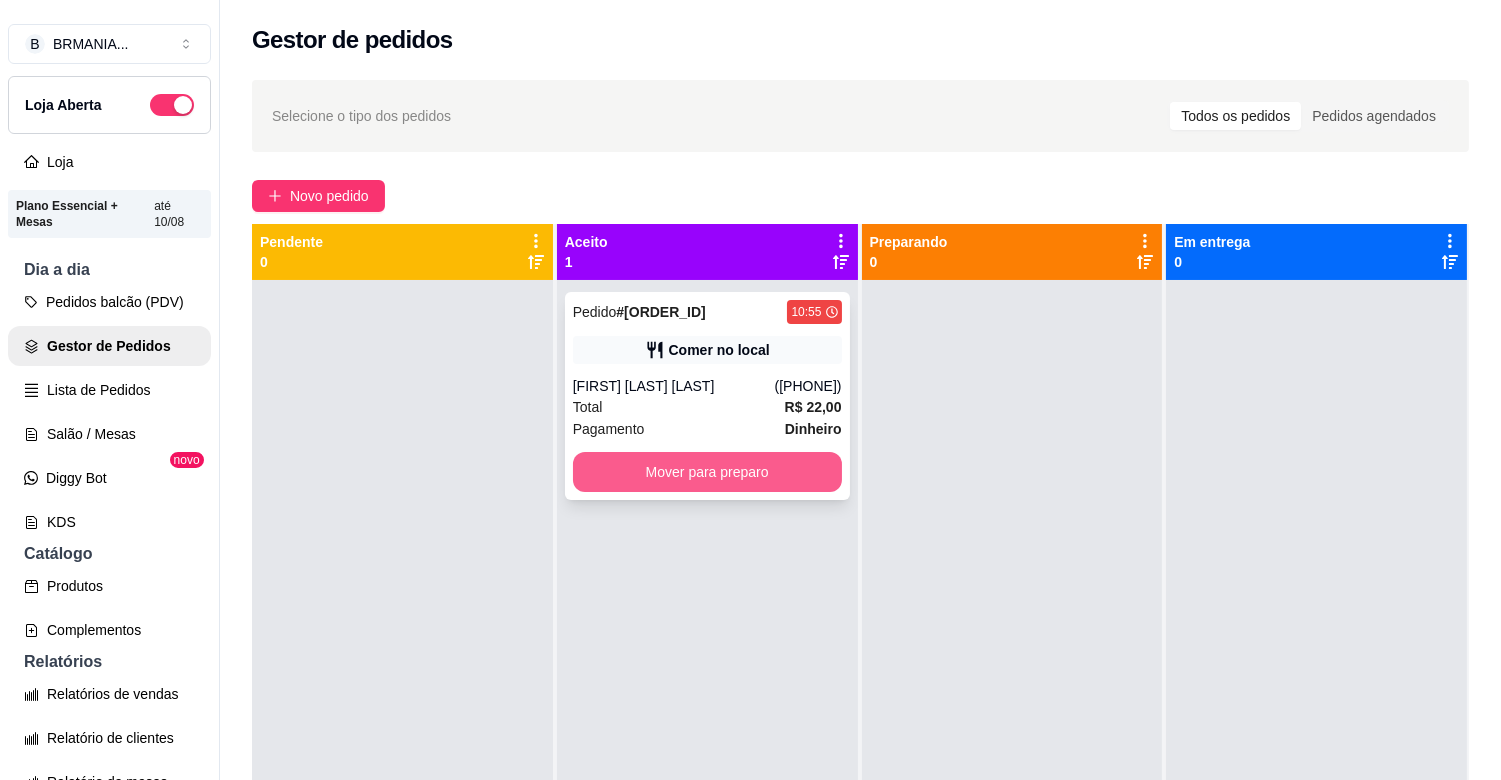 click on "Mover para preparo" at bounding box center [707, 472] 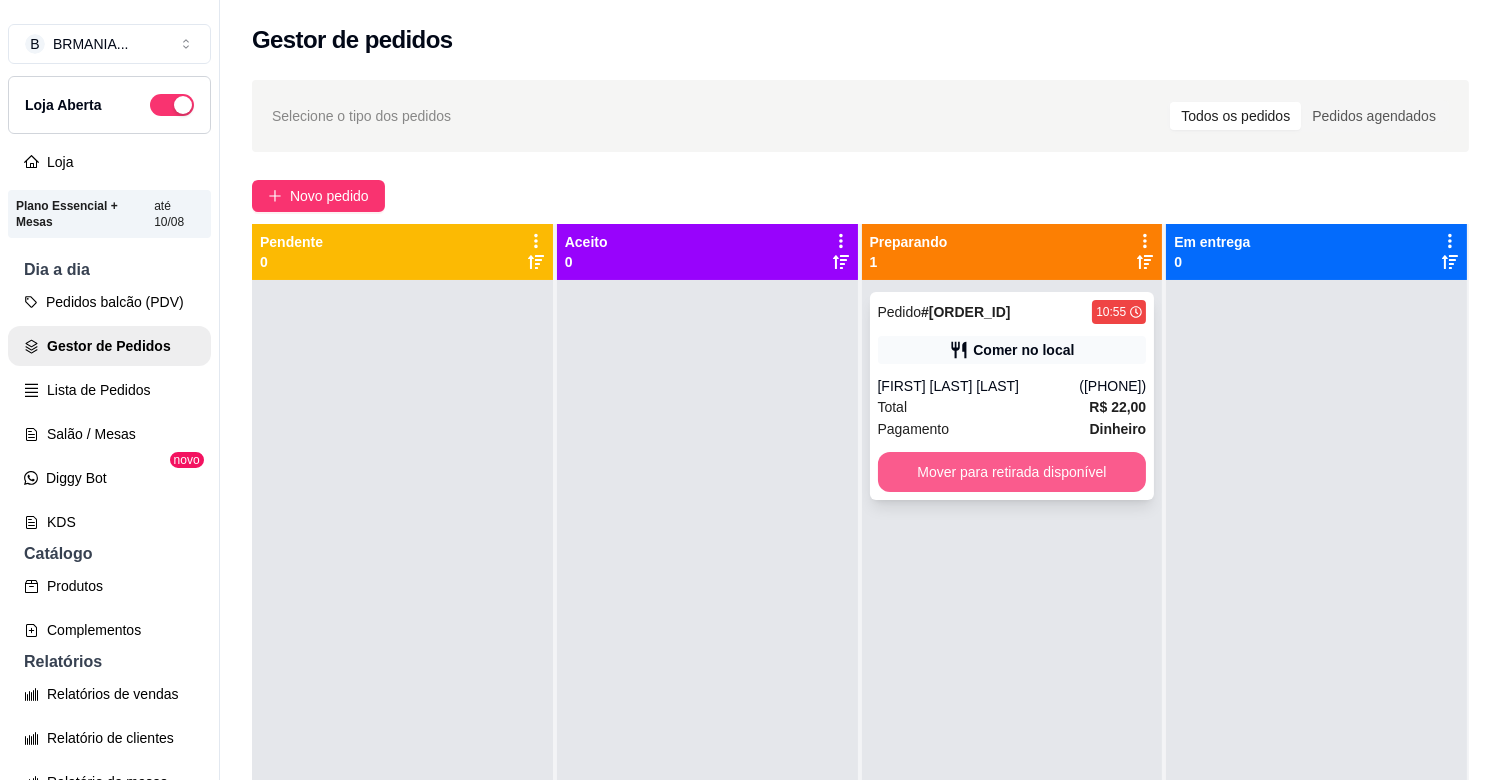 click on "Mover para retirada disponível" at bounding box center [1012, 472] 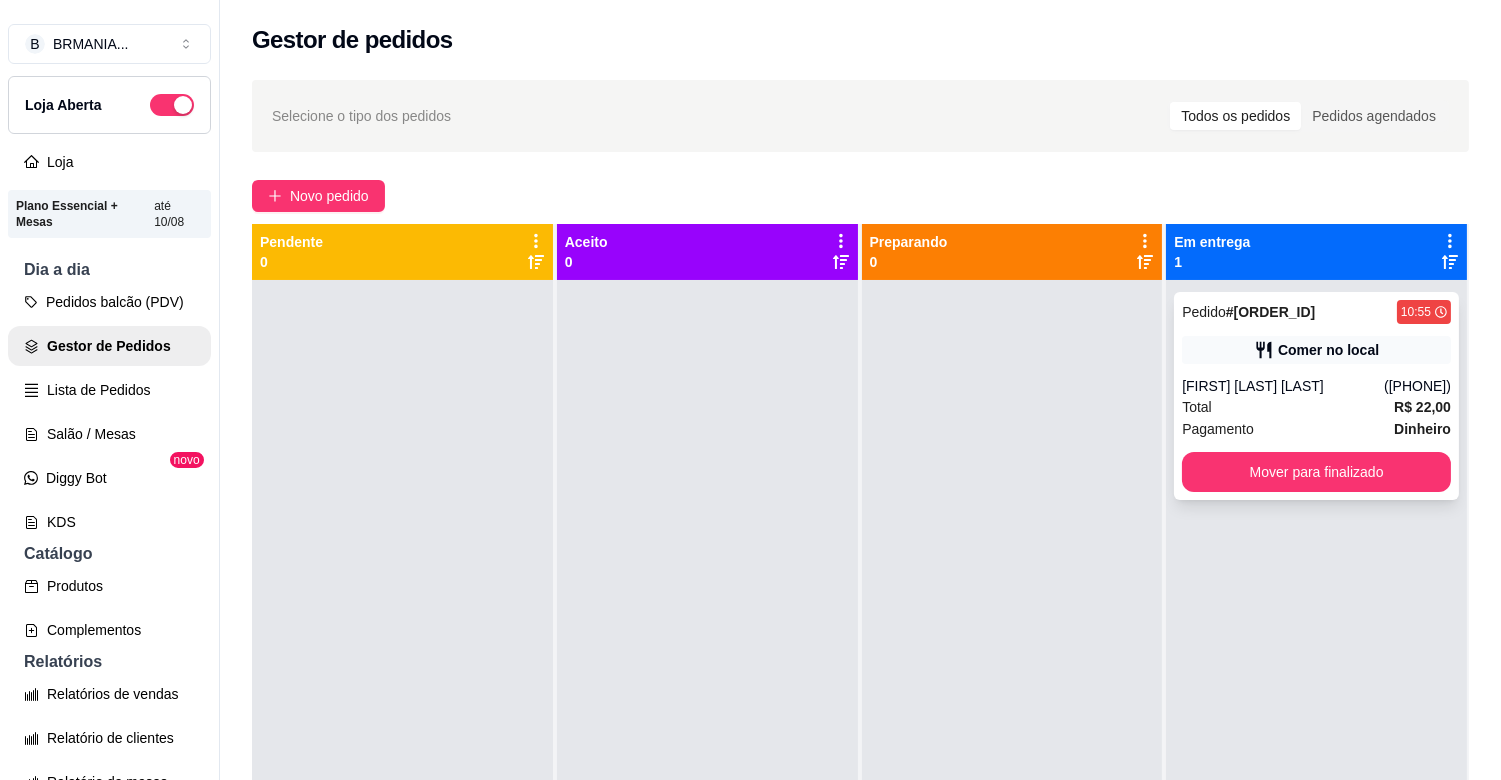 click on "Total R$ 22,00" at bounding box center [1316, 407] 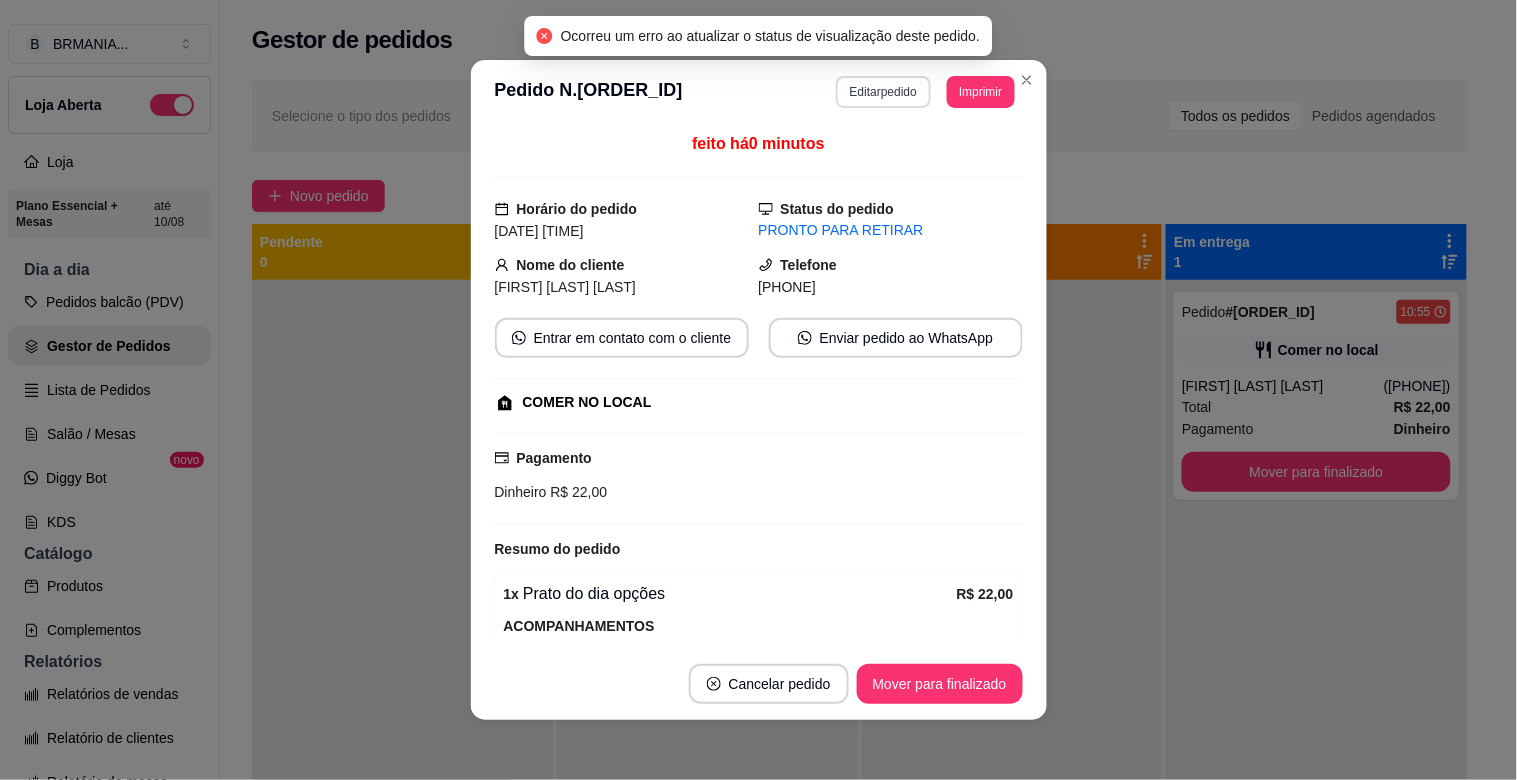 click on "Editar  pedido" at bounding box center (883, 92) 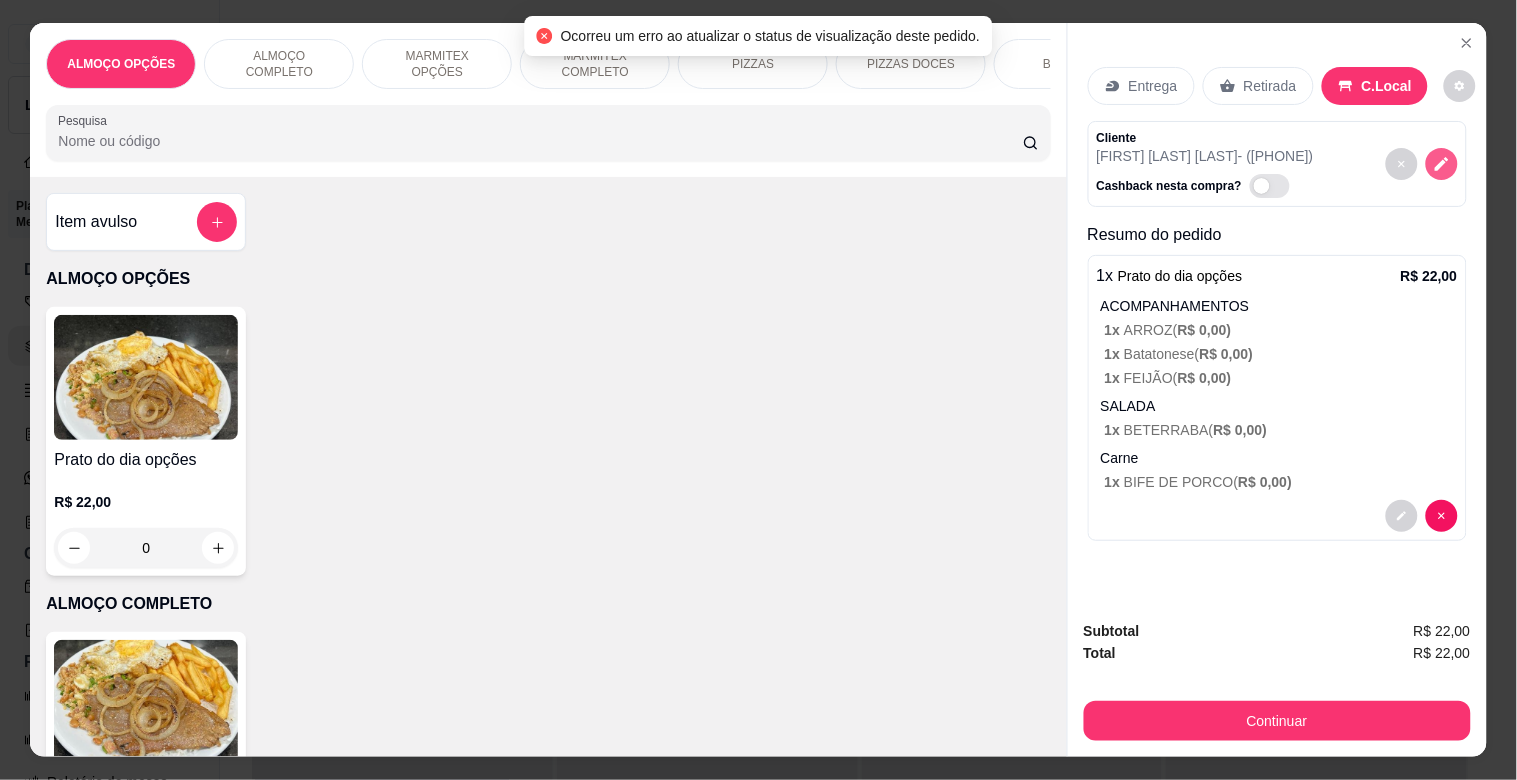 click 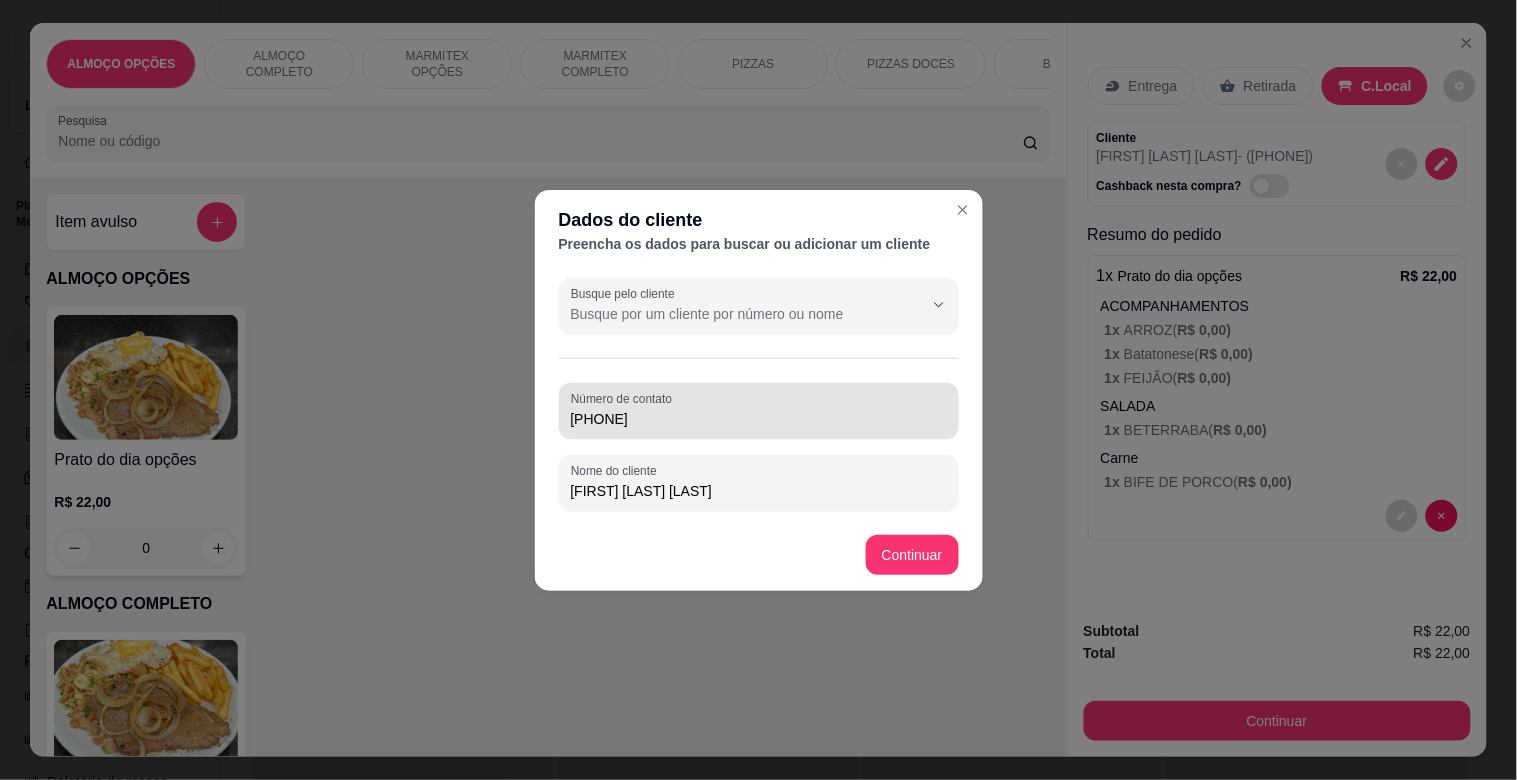 click on "[PHONE]" at bounding box center (759, 419) 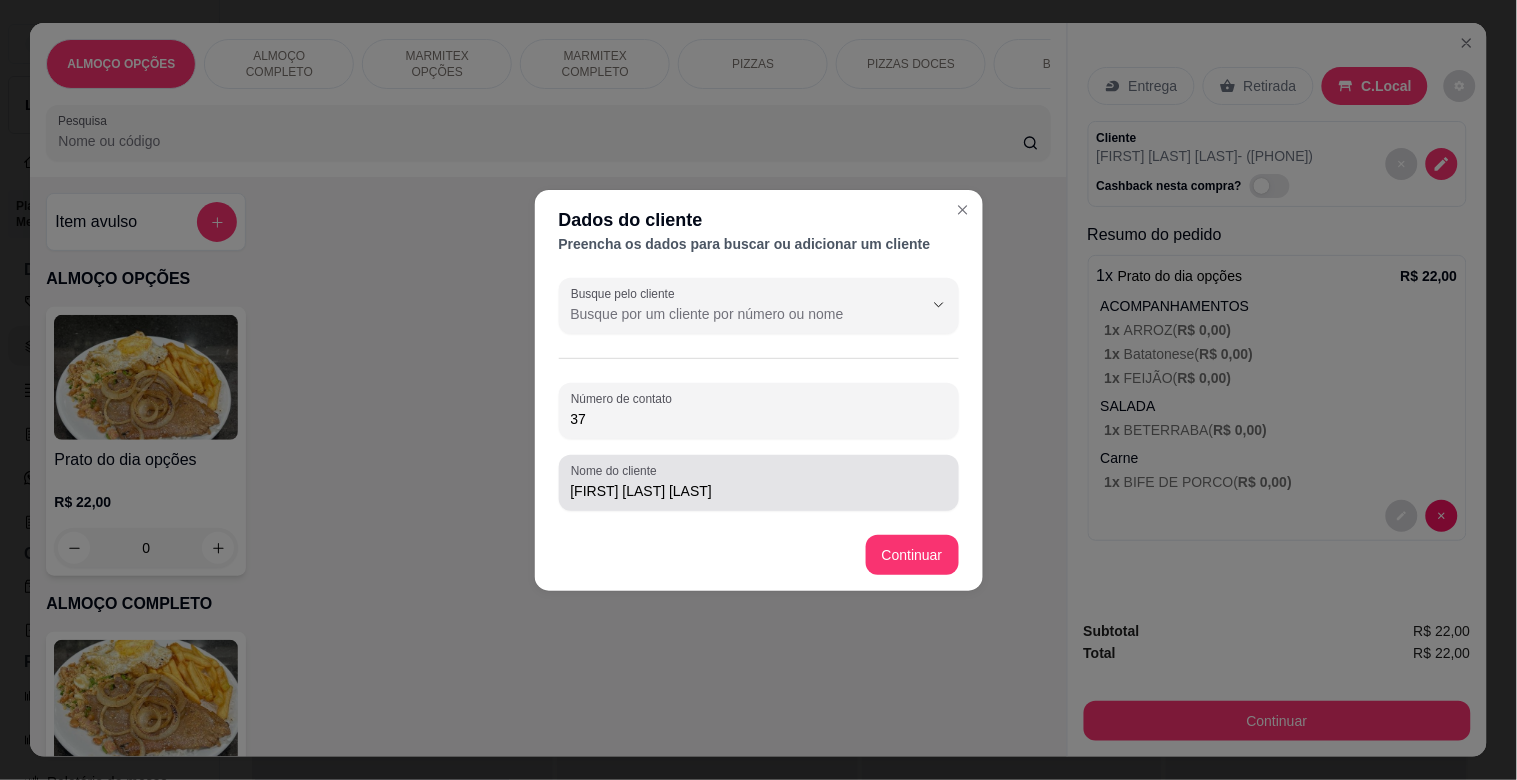 type on "3" 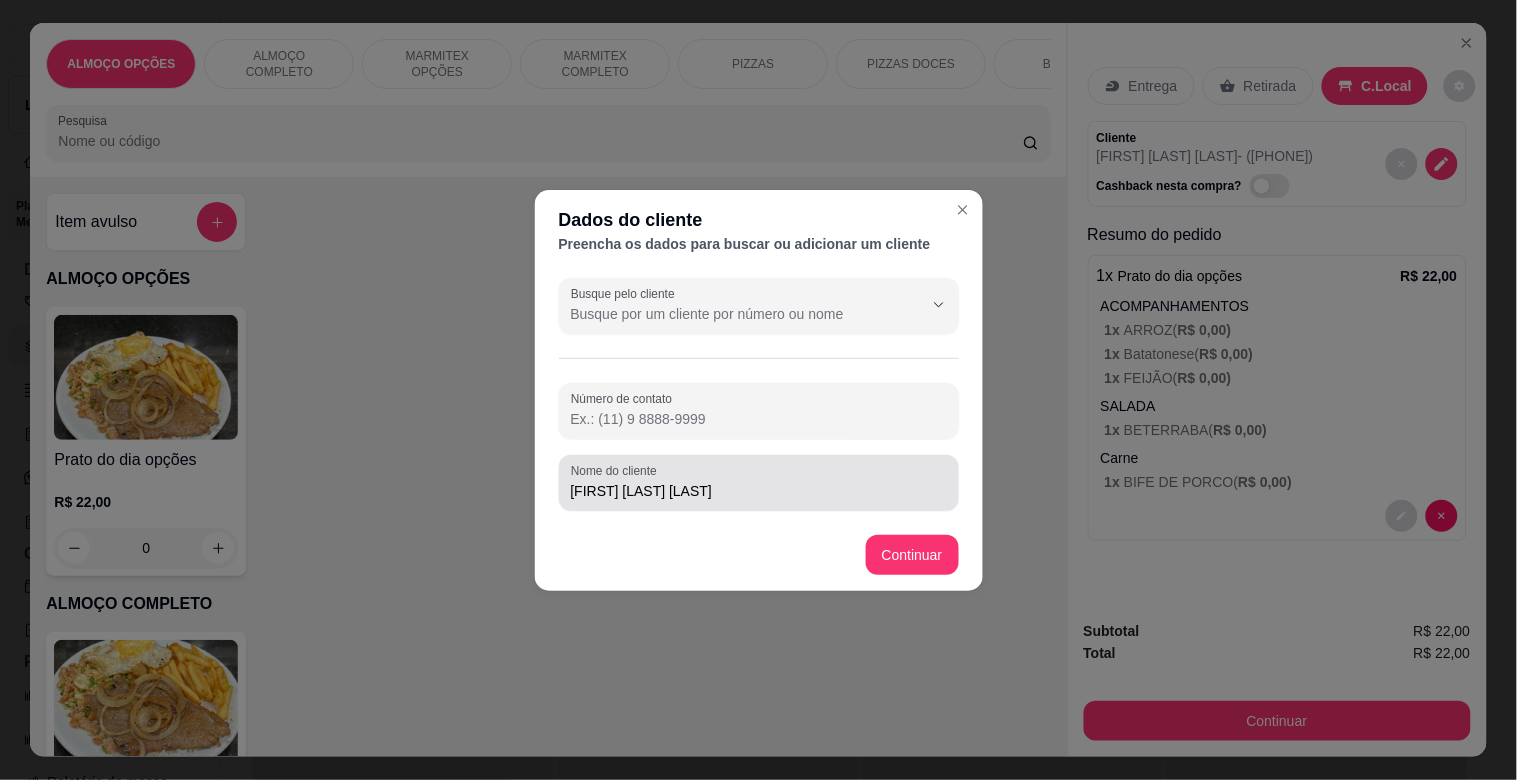 type 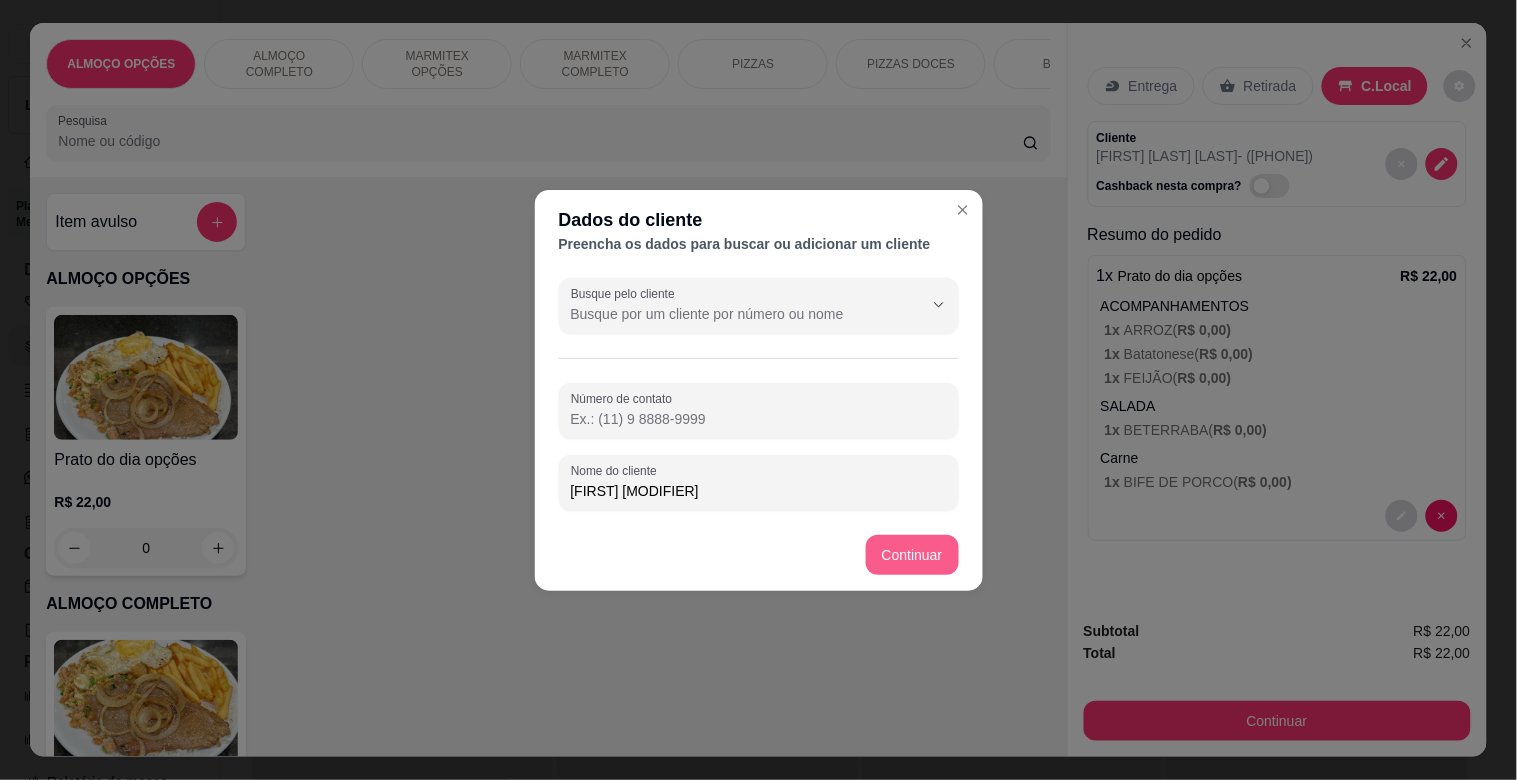 type on "[FIRST] [MODIFIER]" 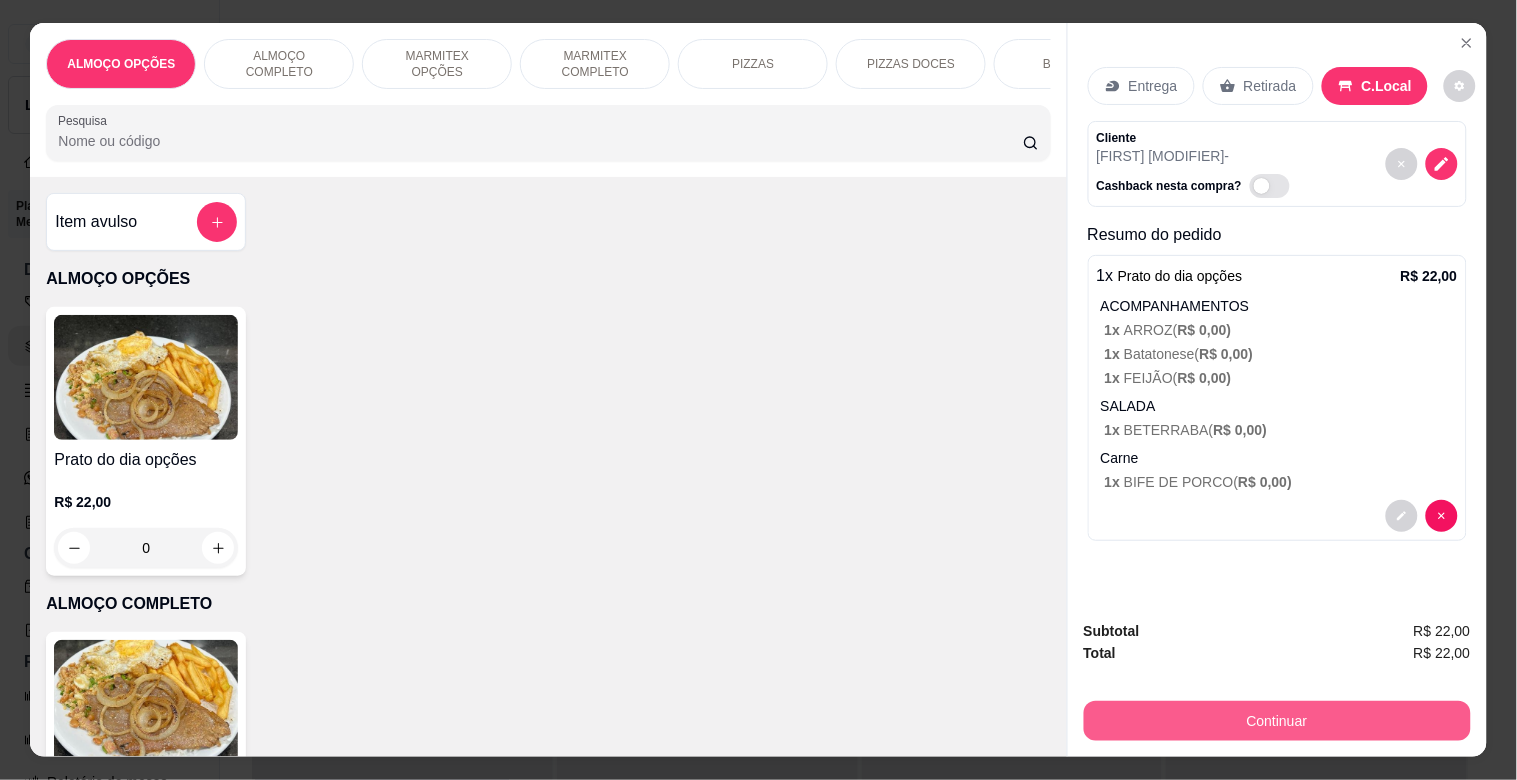 click on "Continuar" at bounding box center [1277, 721] 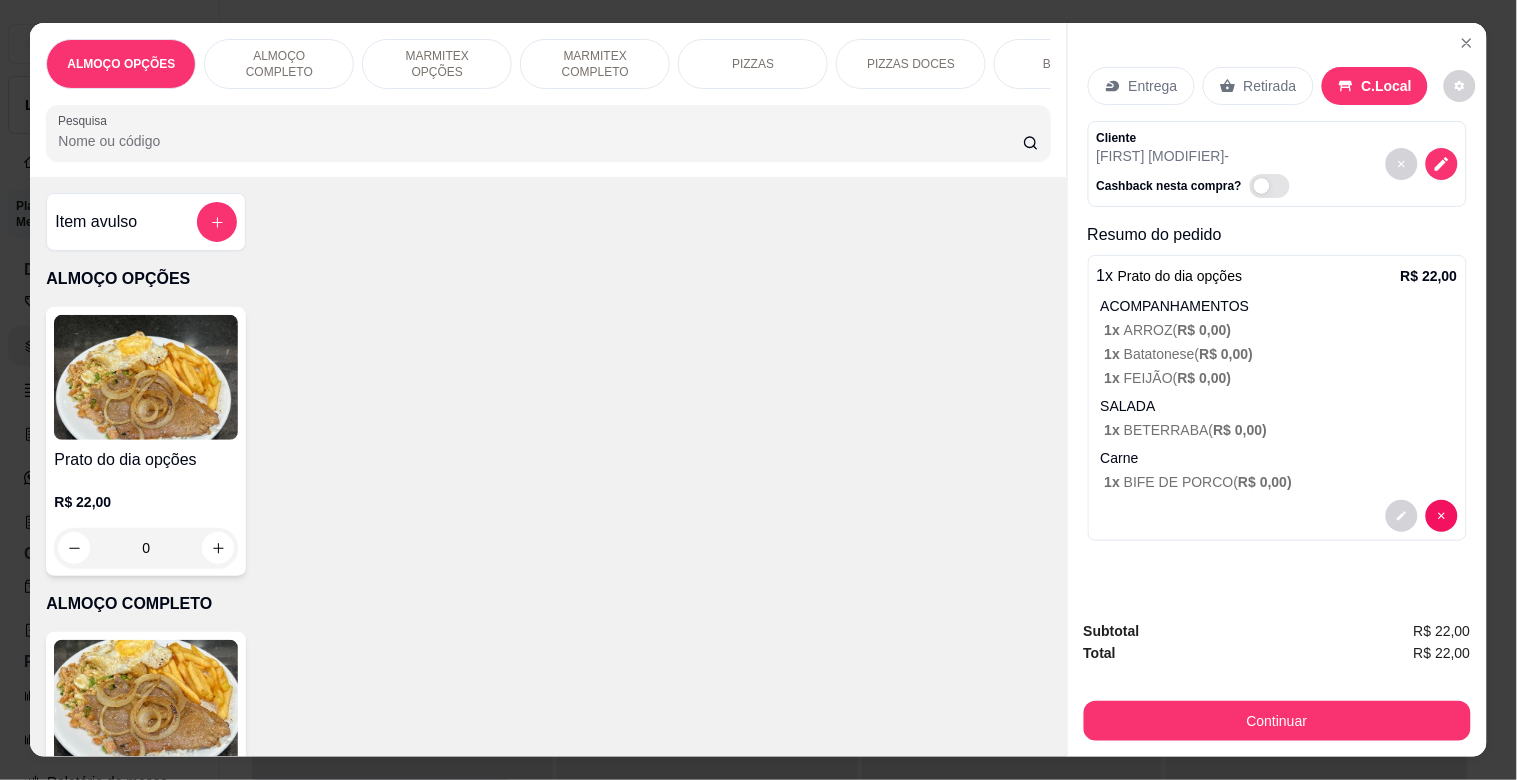 click 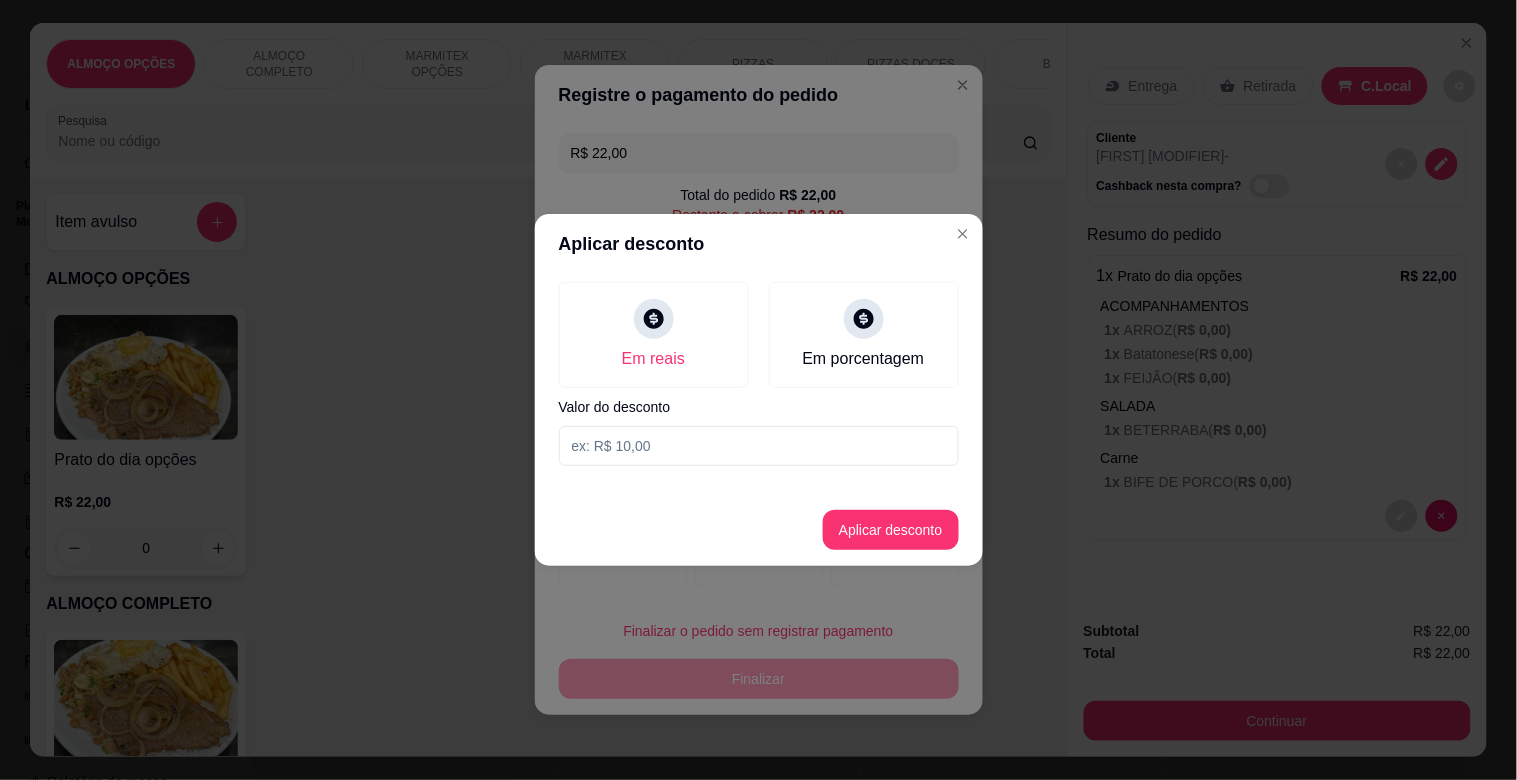 drag, startPoint x: 646, startPoint y: 458, endPoint x: 656, endPoint y: 451, distance: 12.206555 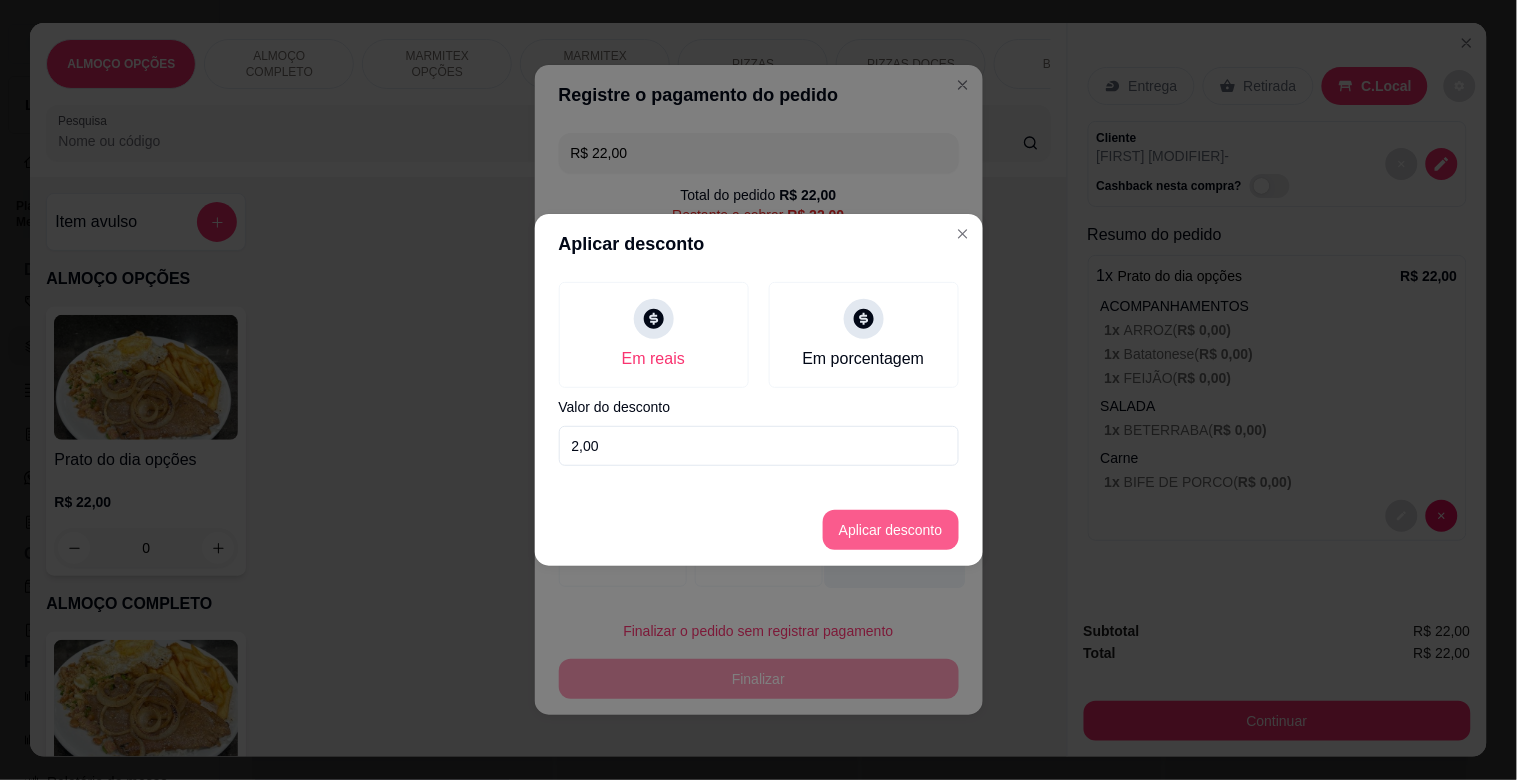 type on "2,00" 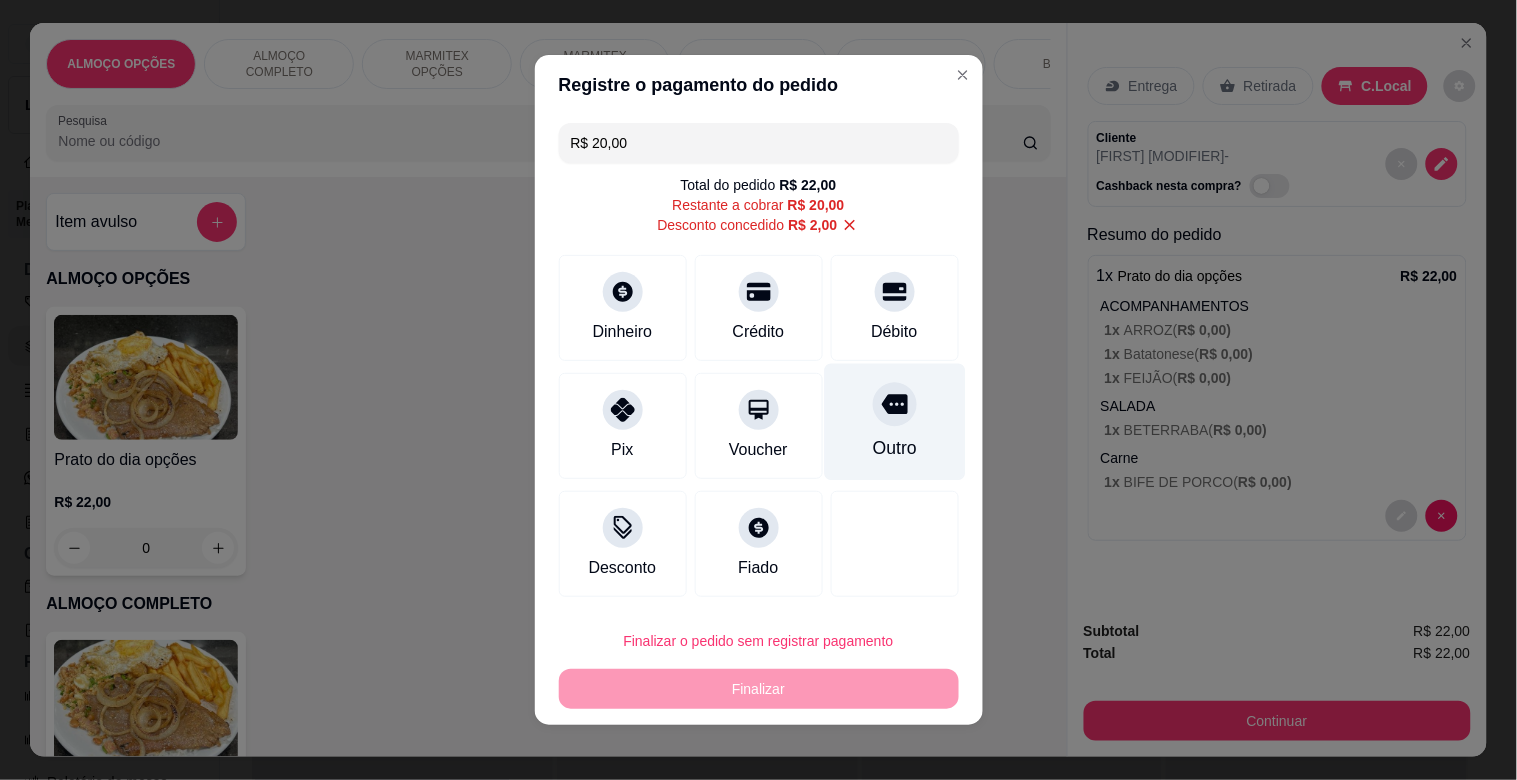 drag, startPoint x: 908, startPoint y: 411, endPoint x: 902, endPoint y: 480, distance: 69.260376 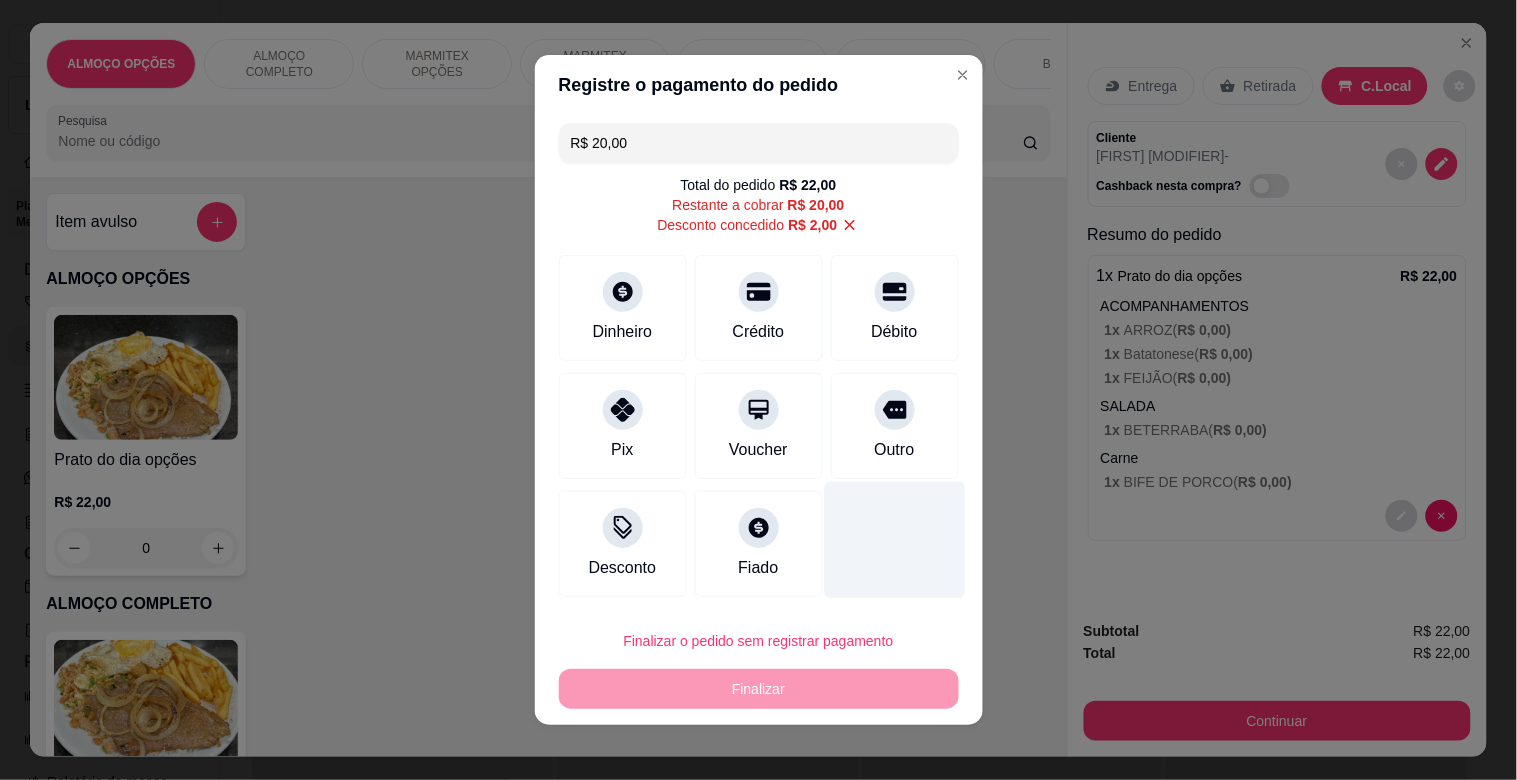 click on "Outro" at bounding box center (895, 426) 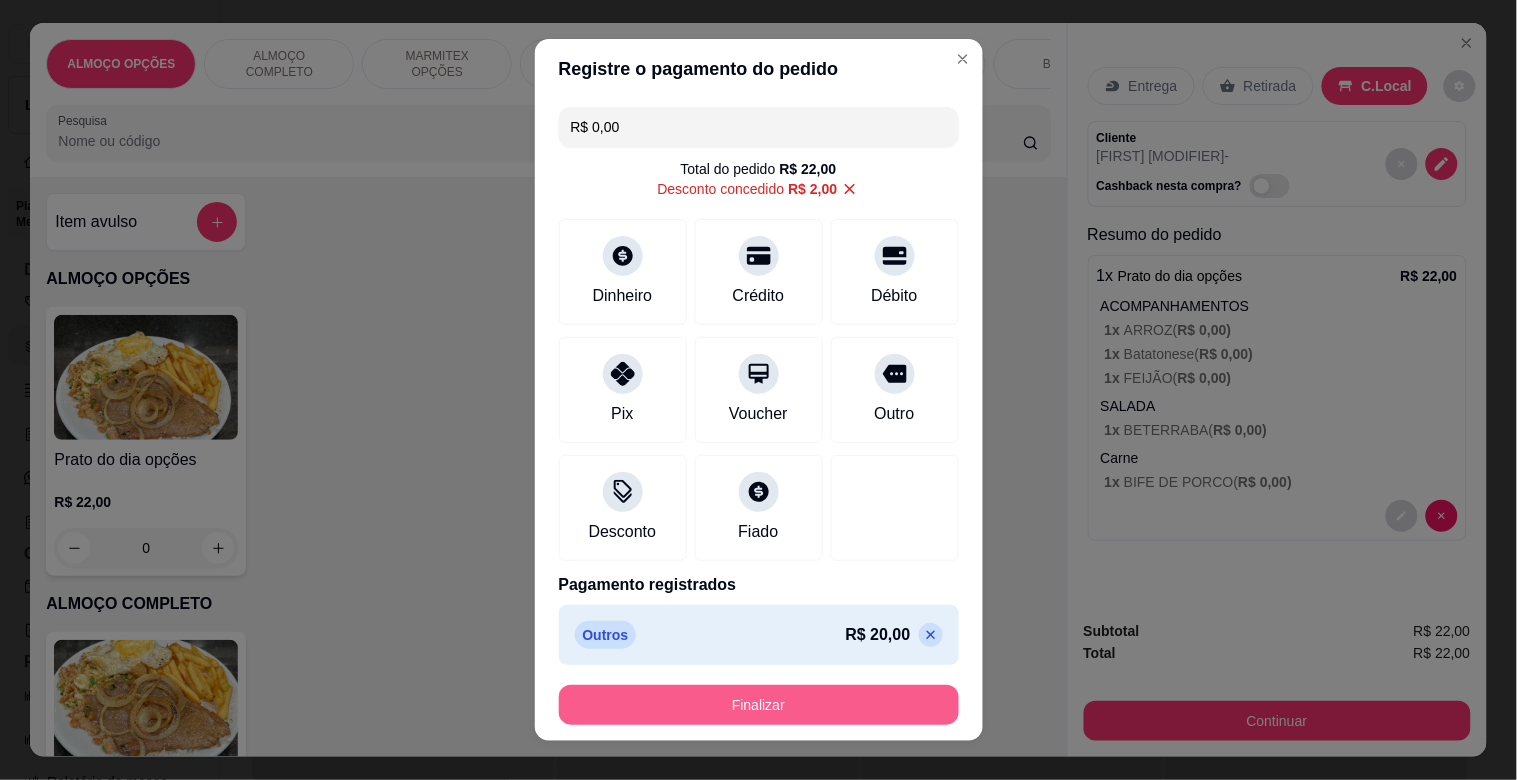 click on "Finalizar" at bounding box center (759, 705) 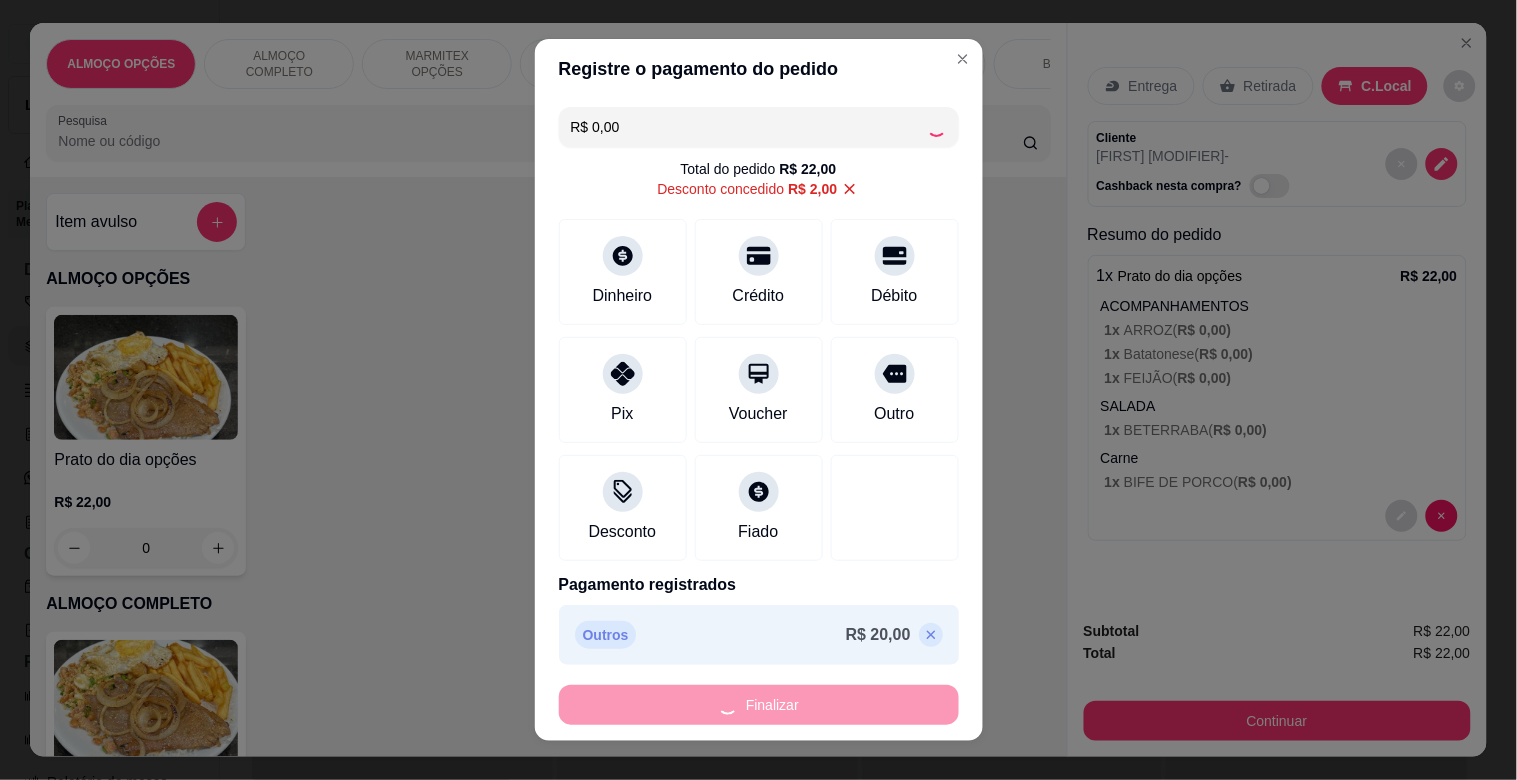 type on "-R$ 22,00" 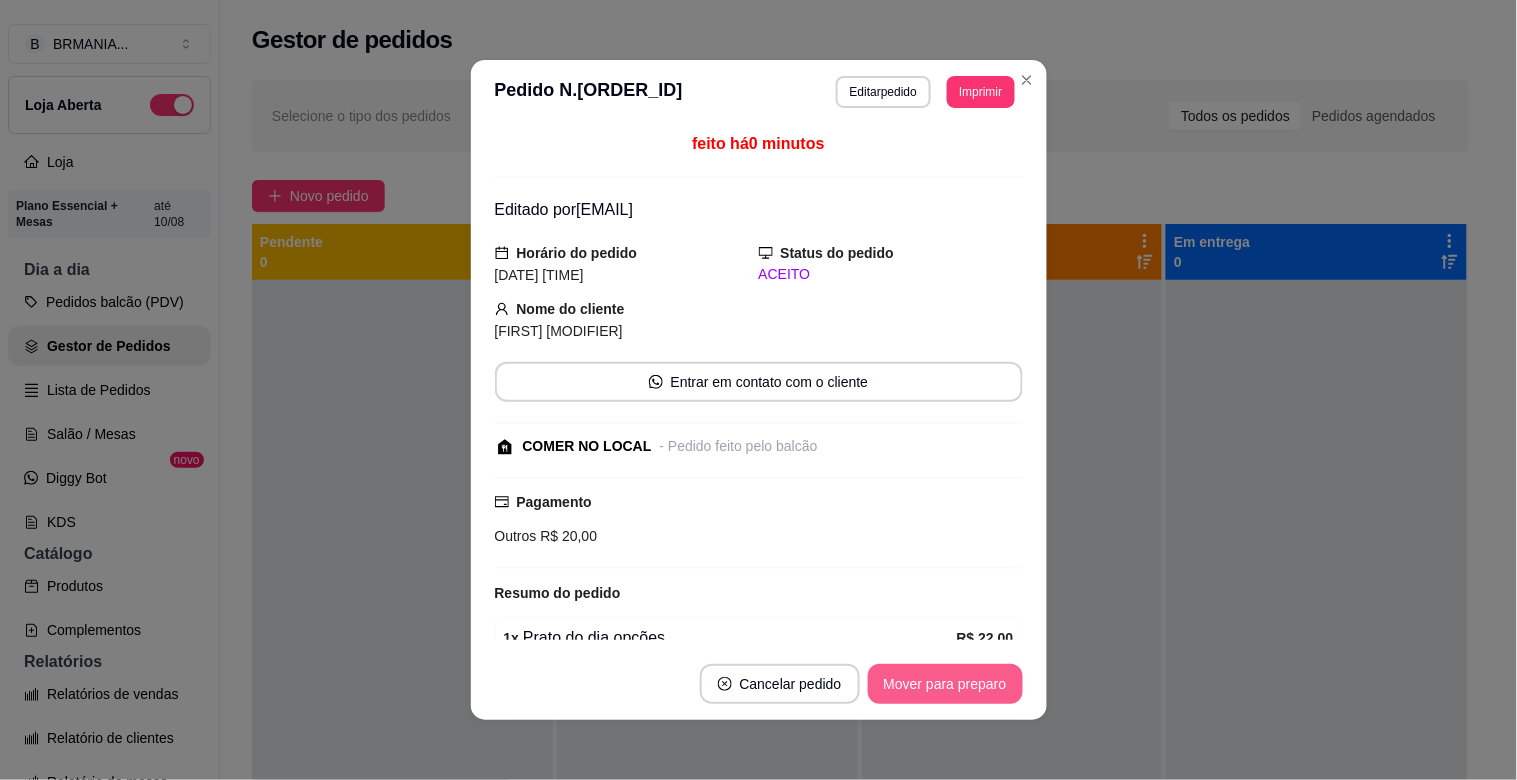 click on "Mover para preparo" at bounding box center [945, 684] 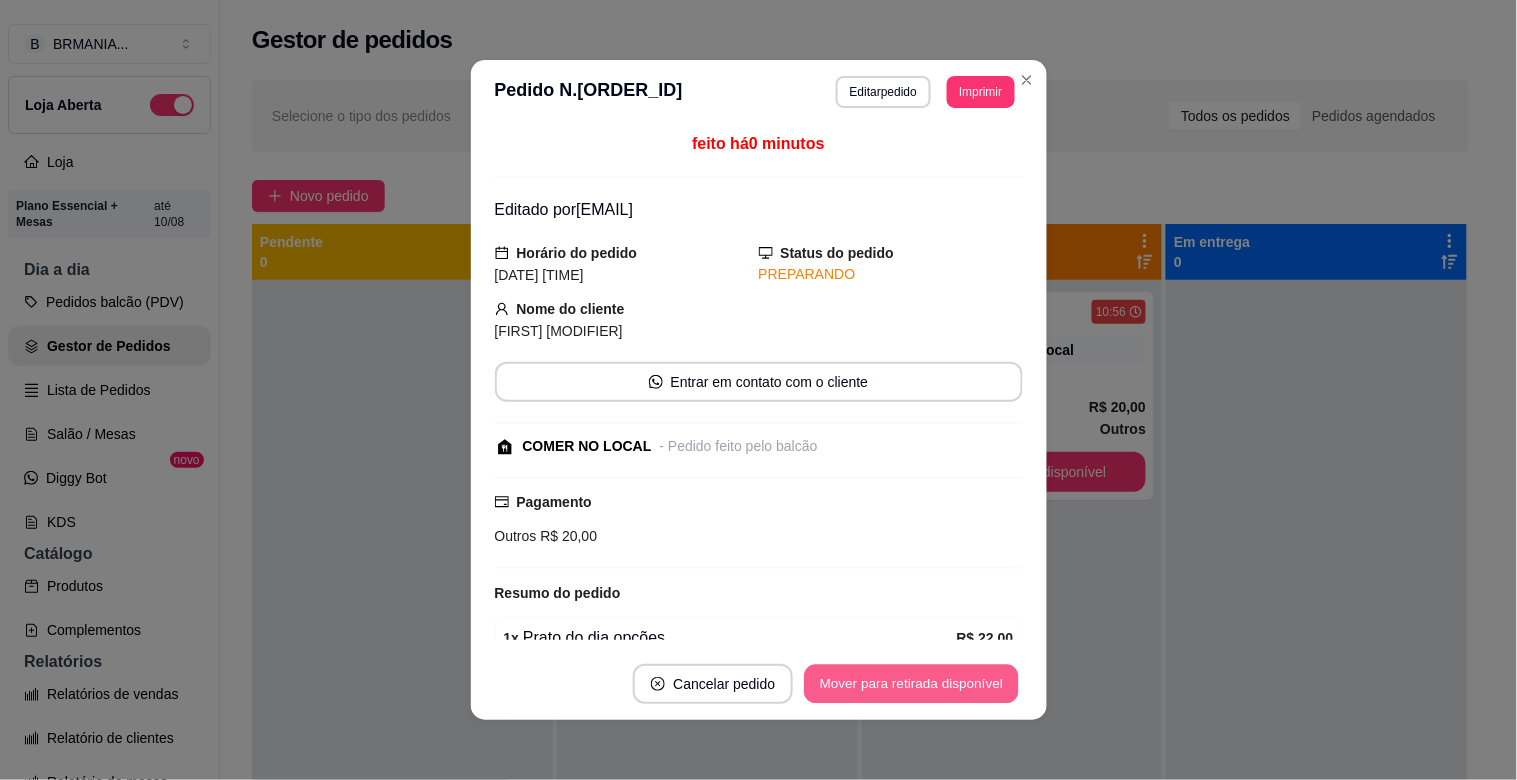 click on "Mover para retirada disponível" at bounding box center (912, 684) 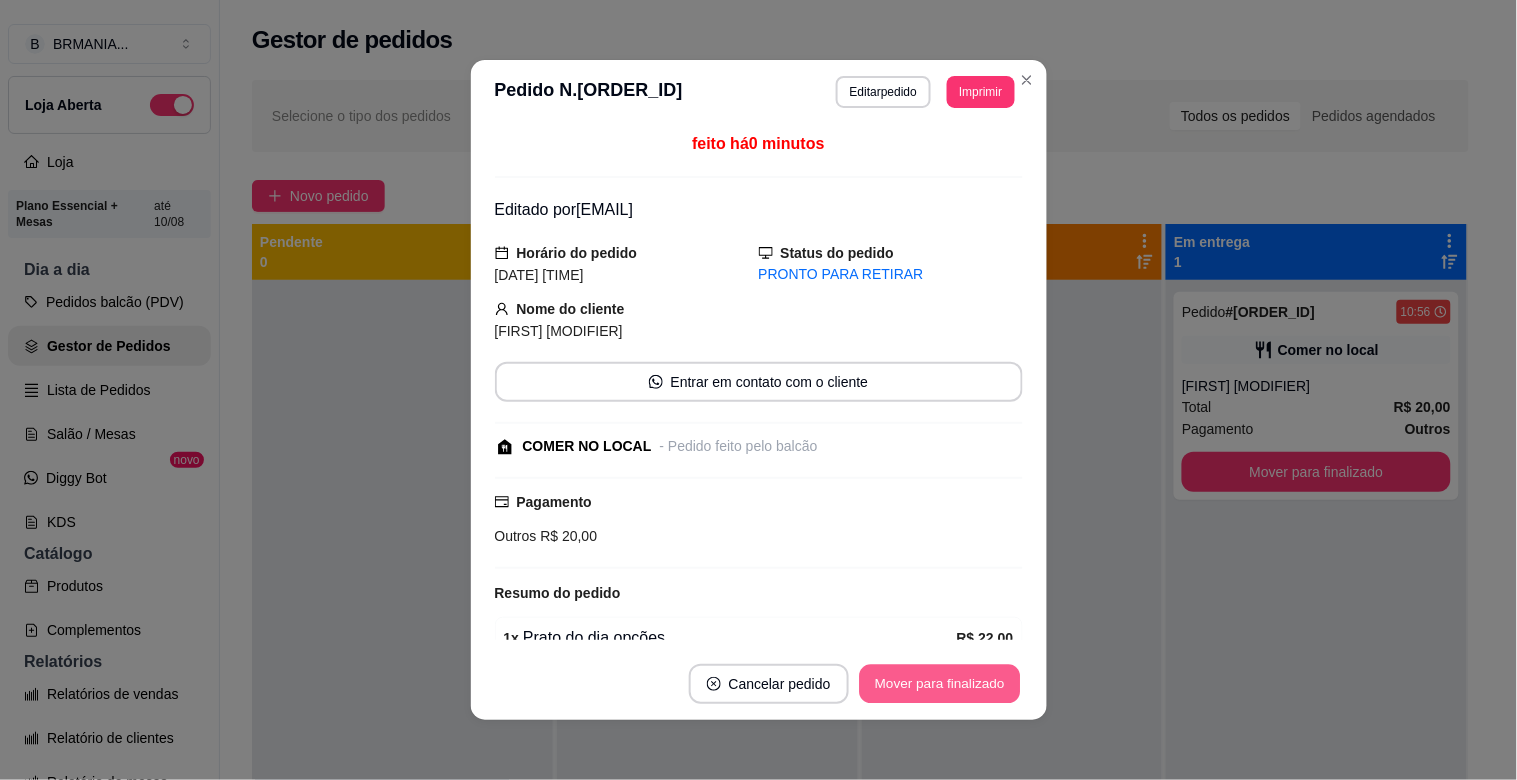 click on "Mover para finalizado" at bounding box center [939, 684] 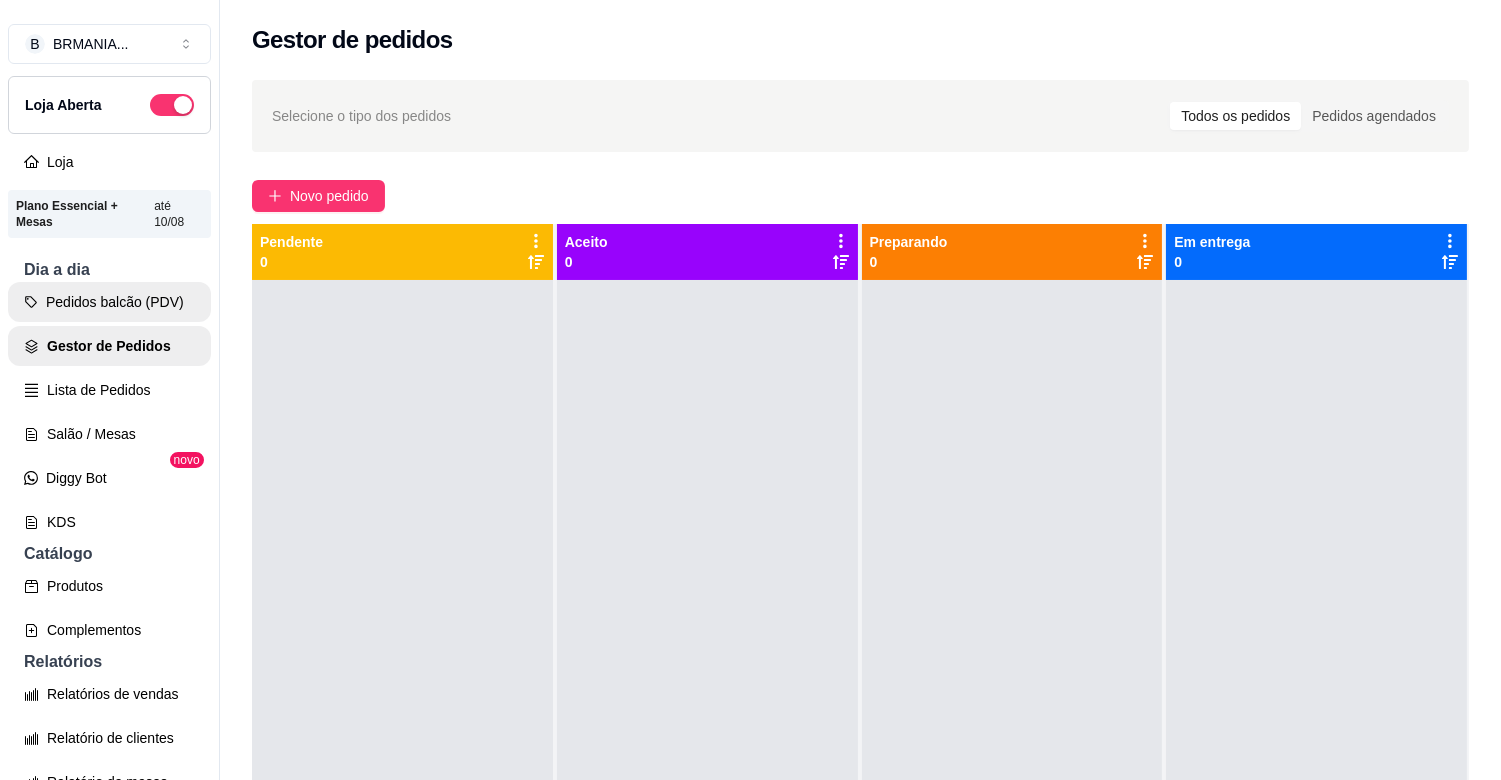 click on "Pedidos balcão (PDV)" at bounding box center [109, 302] 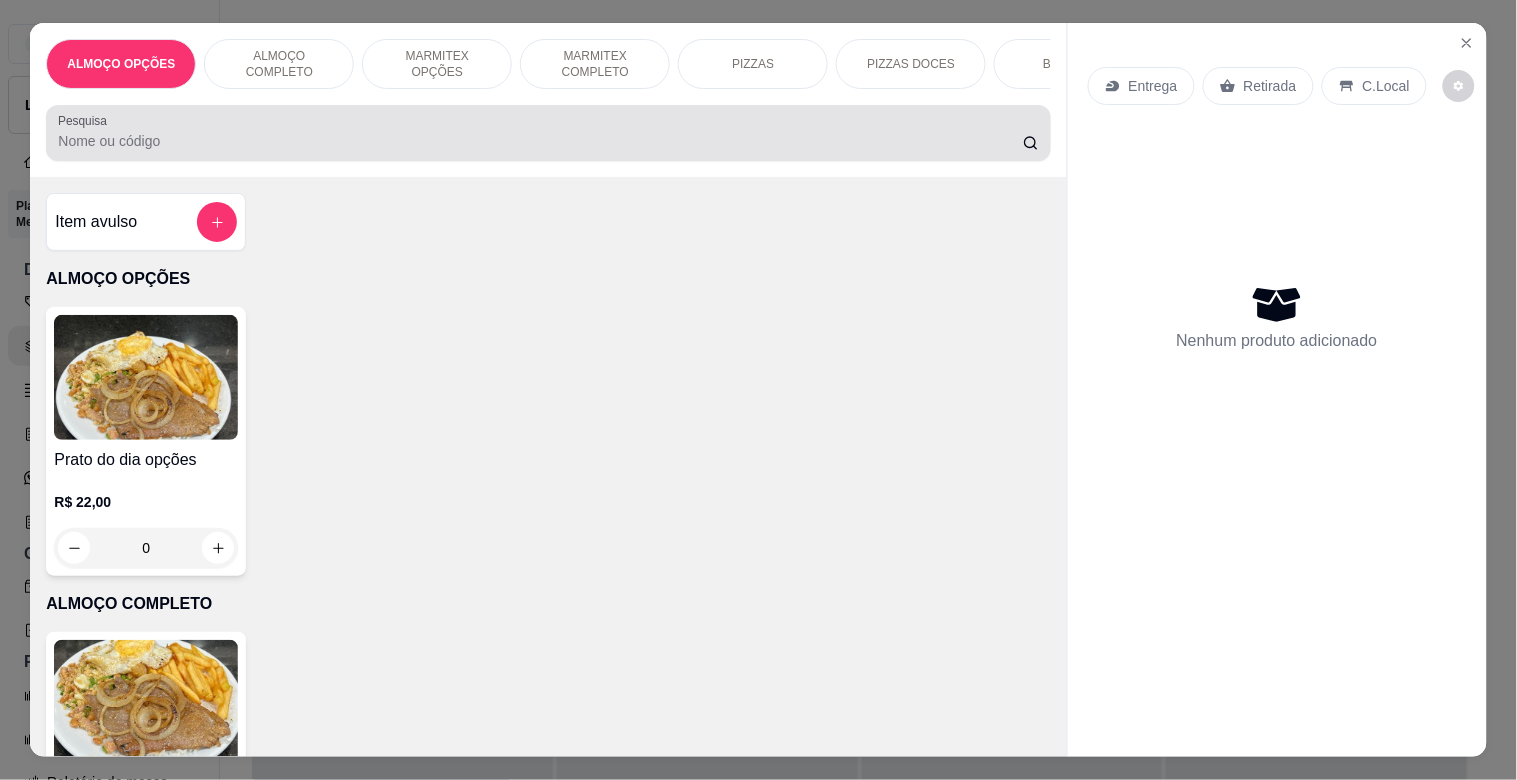 click on "Pesquisa" at bounding box center [540, 141] 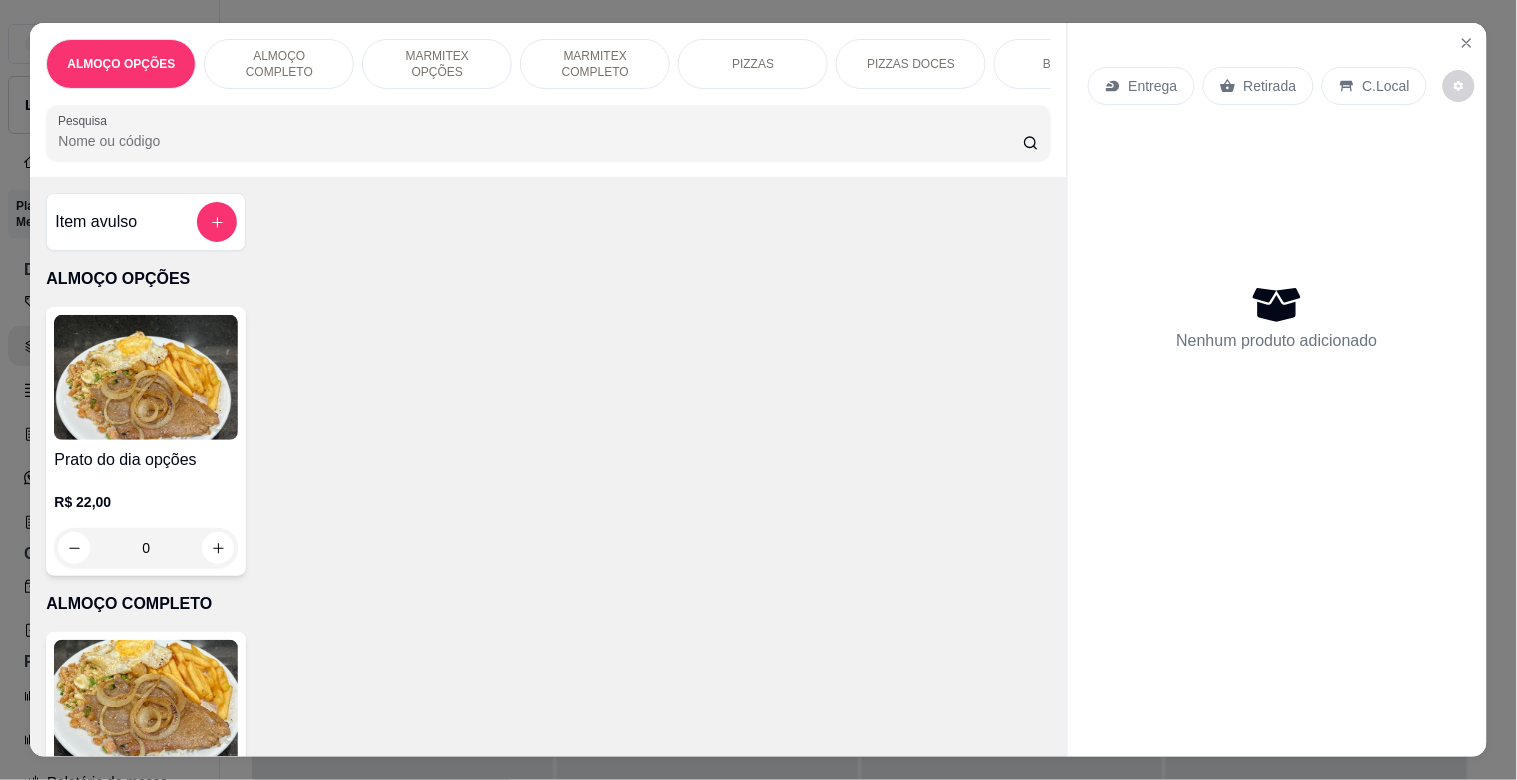 click at bounding box center (146, 702) 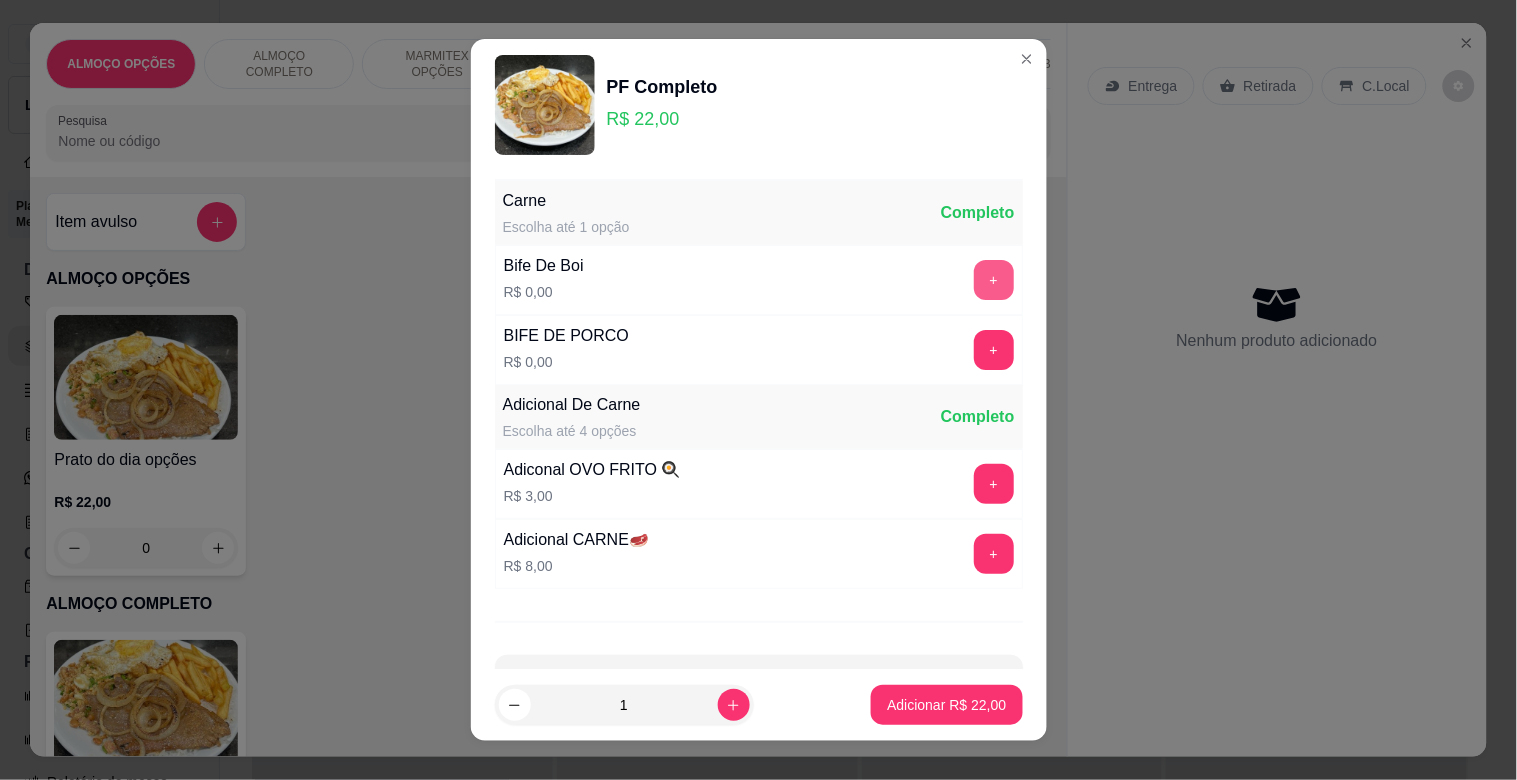 click on "+" at bounding box center (994, 280) 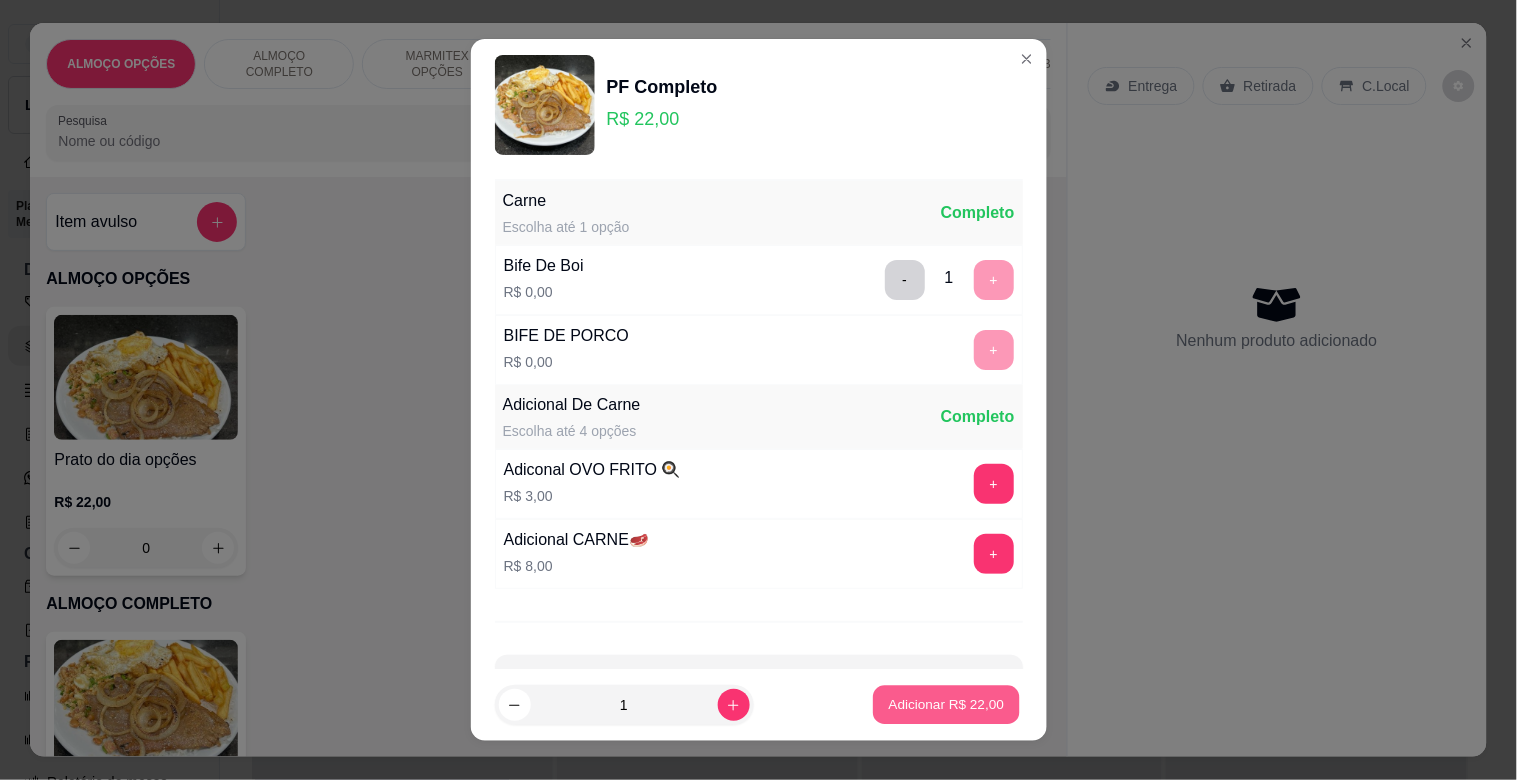 click on "Adicionar   R$ 22,00" at bounding box center (947, 704) 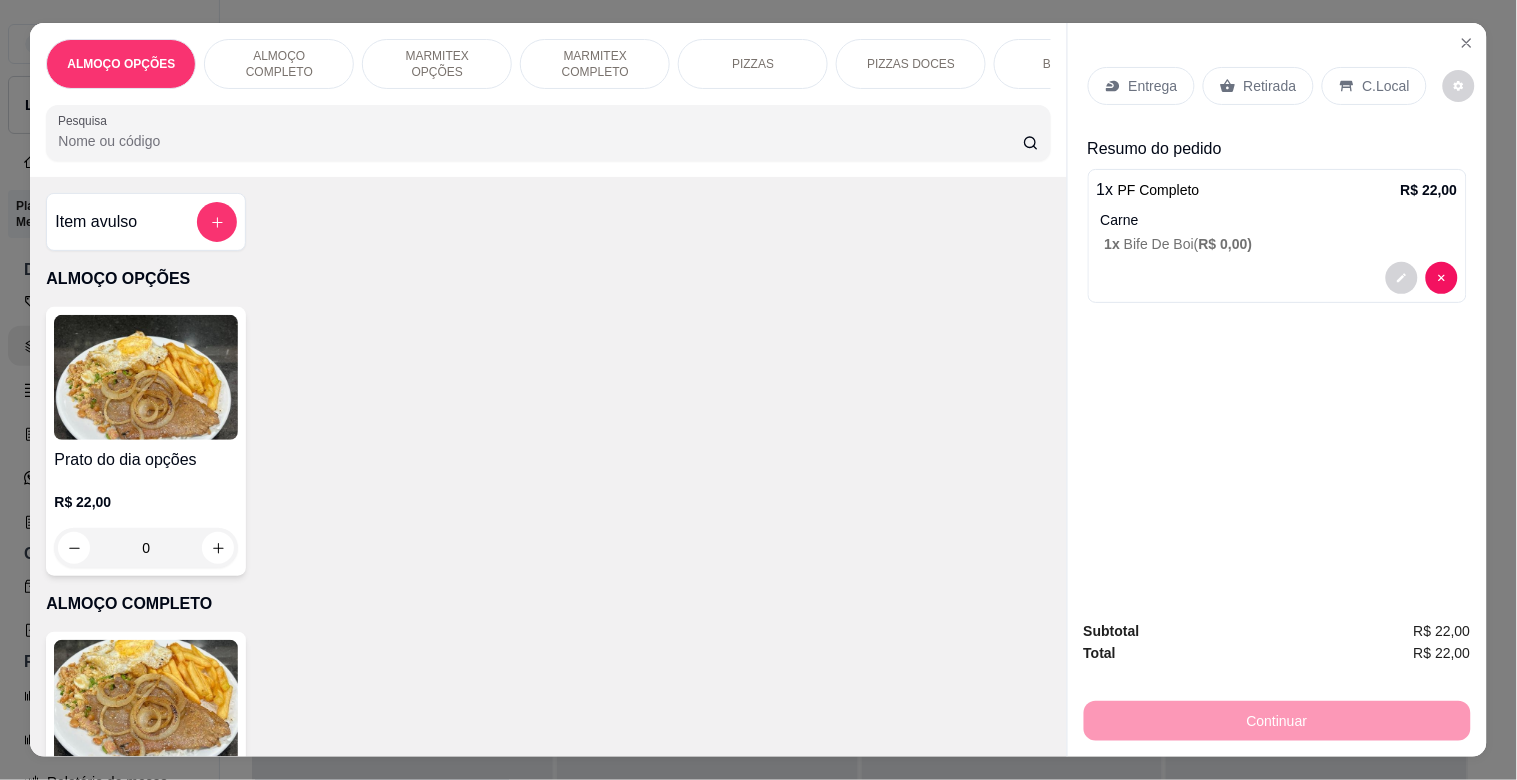 drag, startPoint x: 1385, startPoint y: 63, endPoint x: 1396, endPoint y: 108, distance: 46.32494 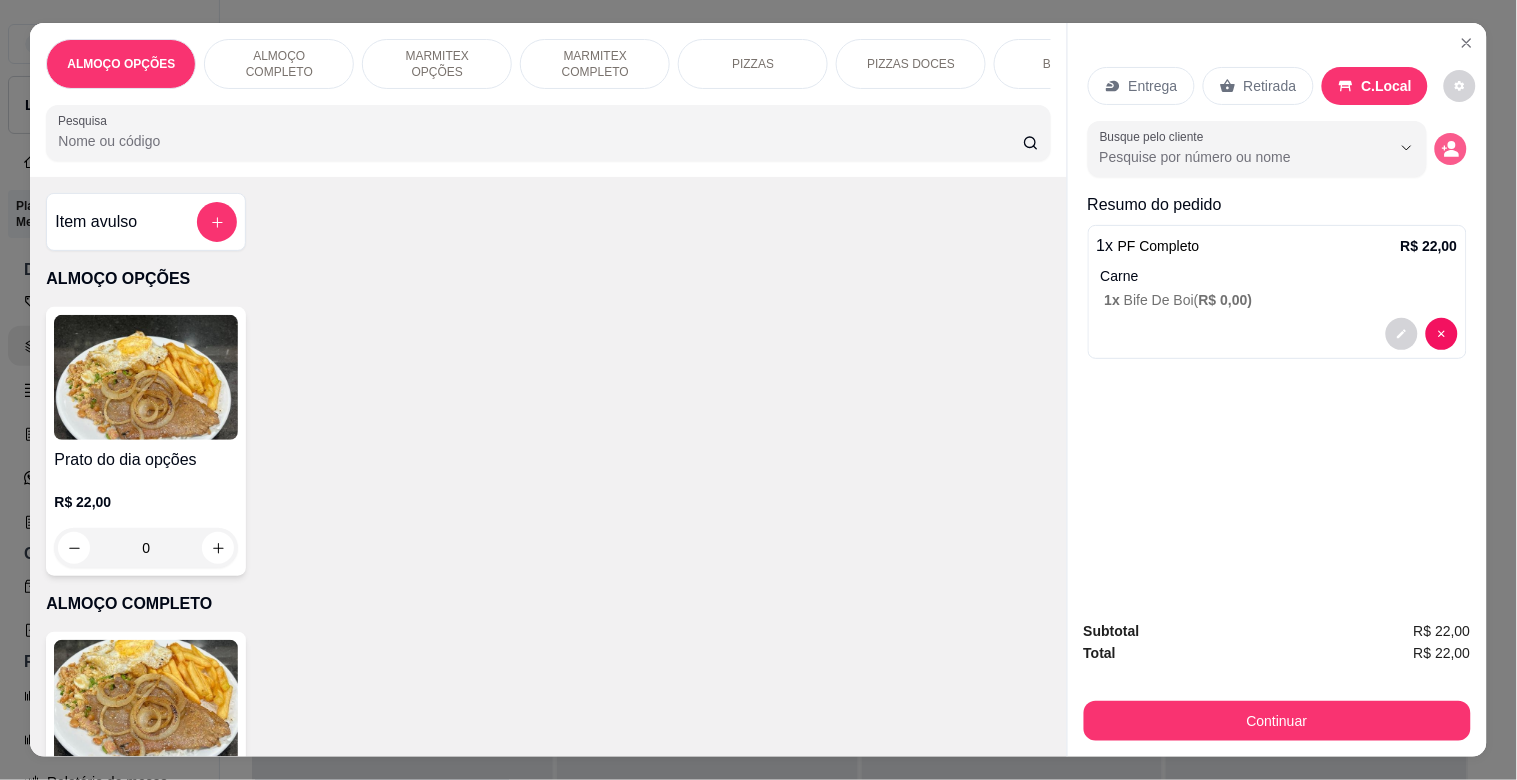 click at bounding box center [1451, 149] 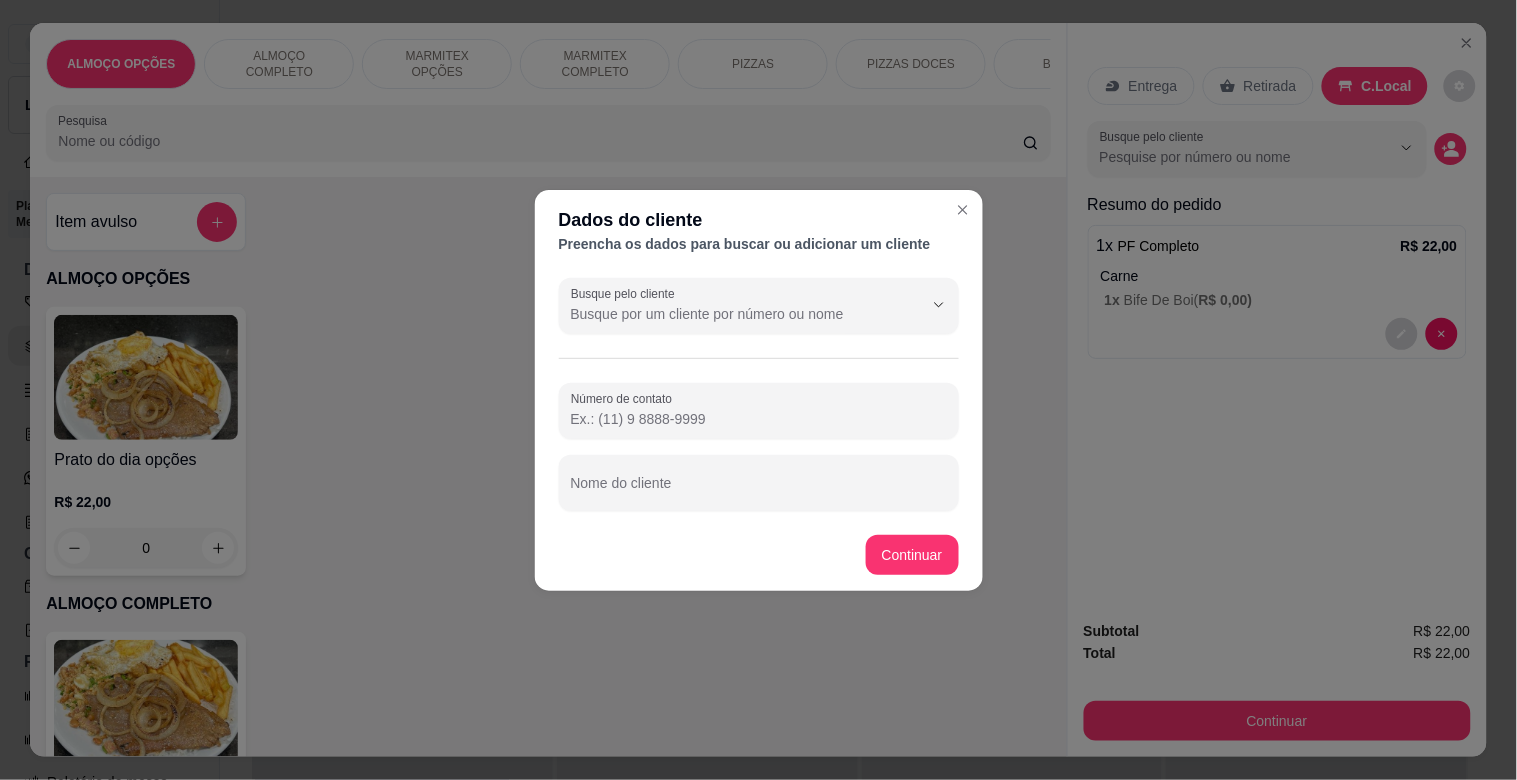 click on "Nome do cliente" at bounding box center [759, 491] 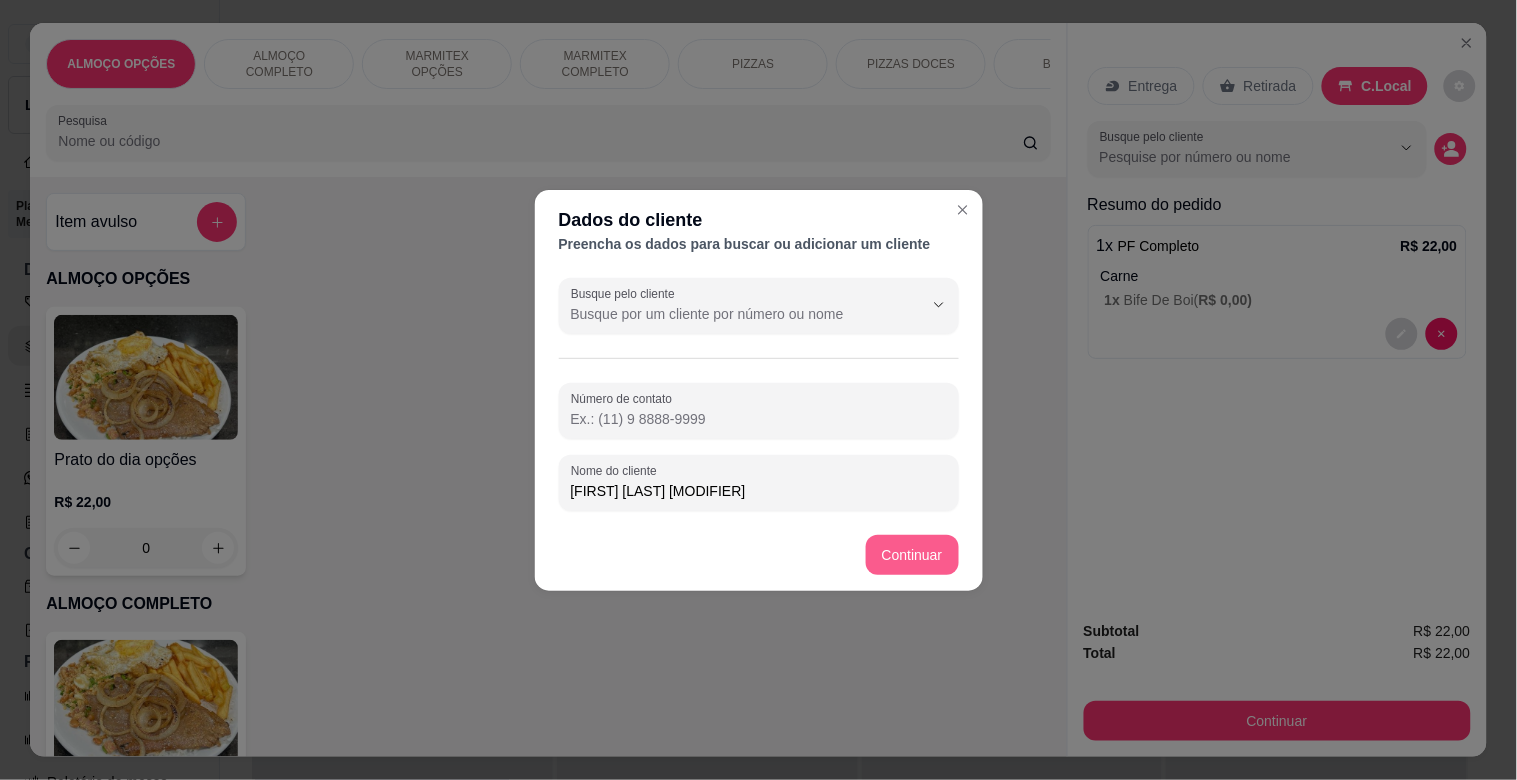 type on "[FIRST] [LAST] [MODIFIER]" 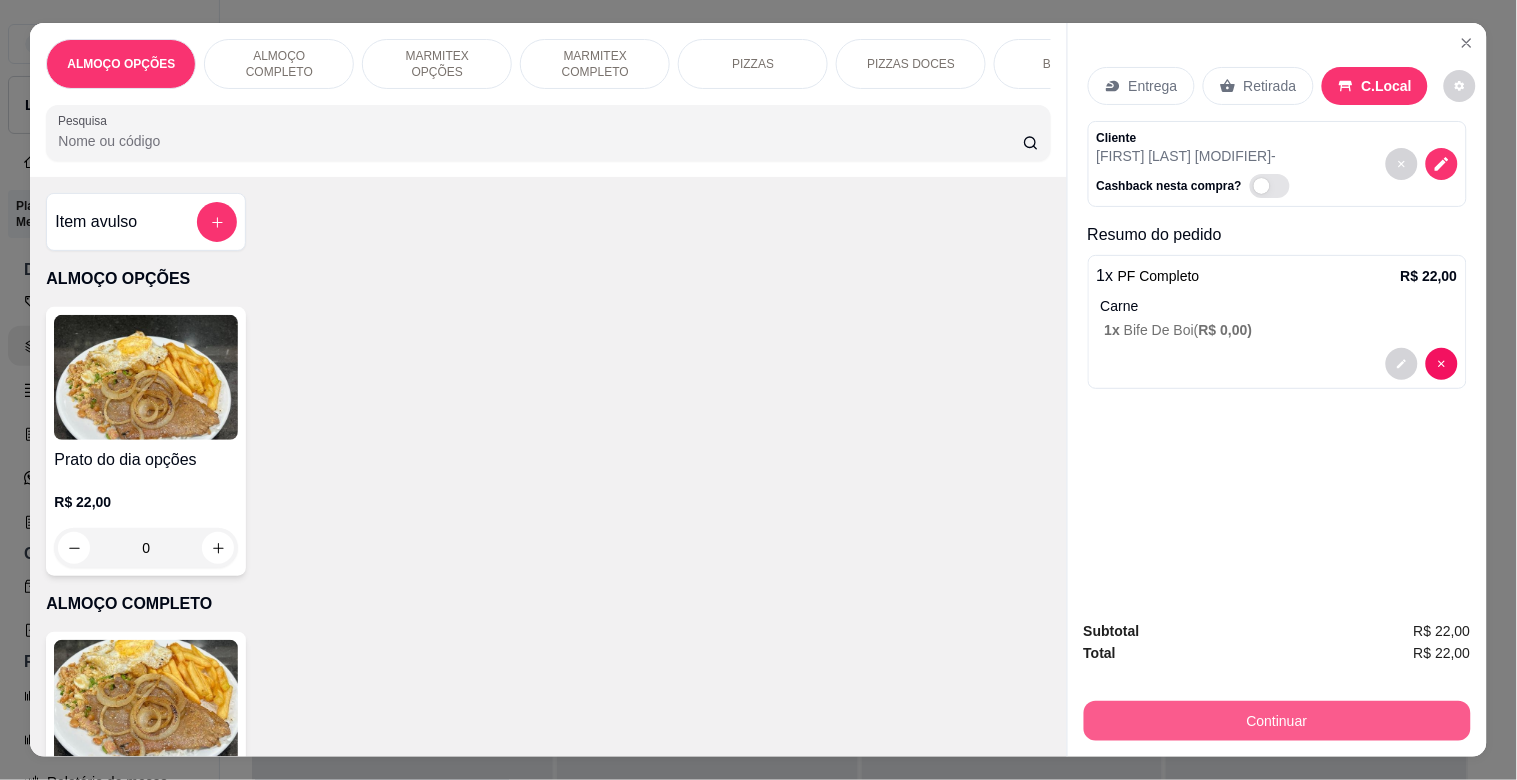 click on "Continuar" at bounding box center (1277, 721) 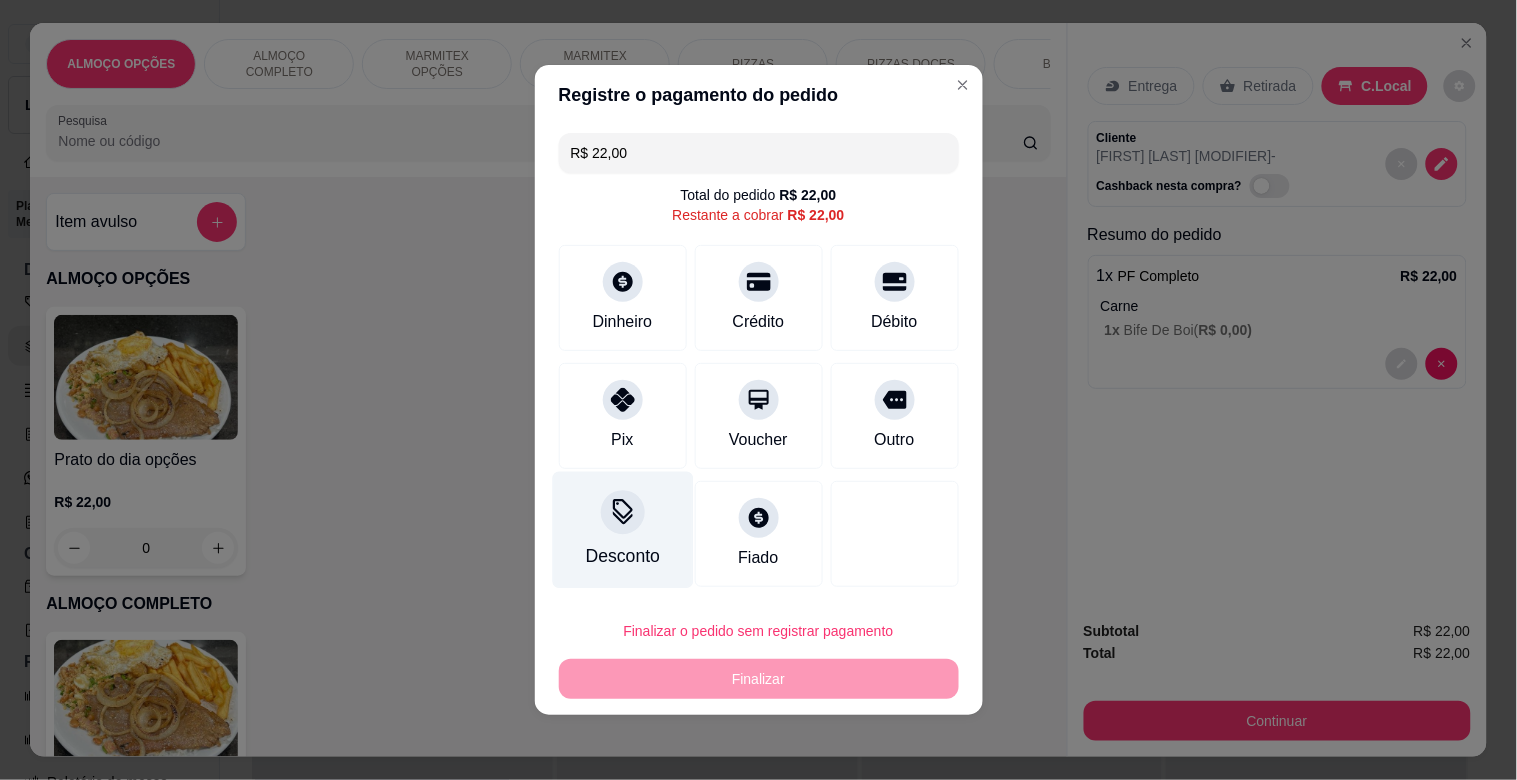 click on "Desconto" at bounding box center [622, 530] 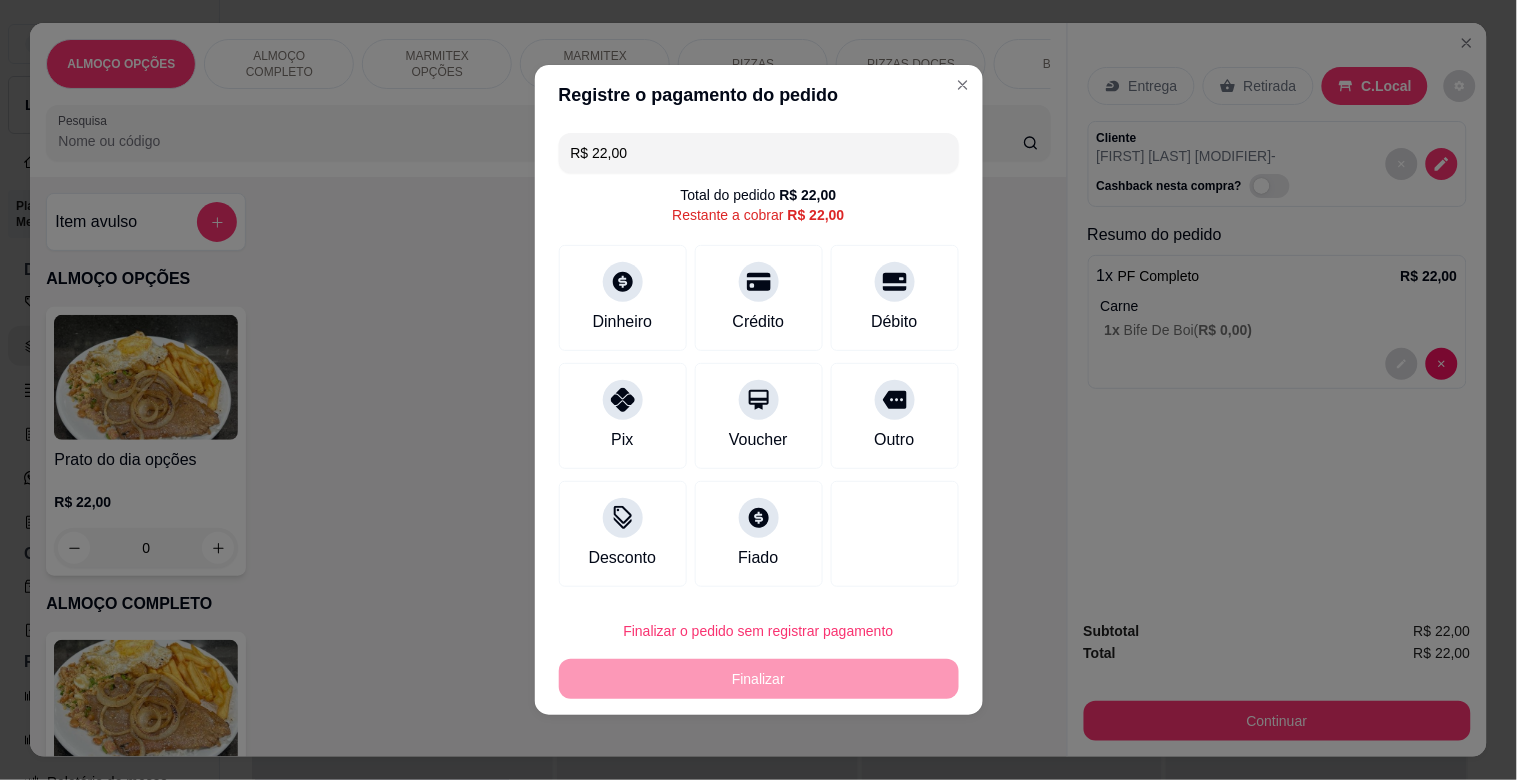 click at bounding box center [758, 446] 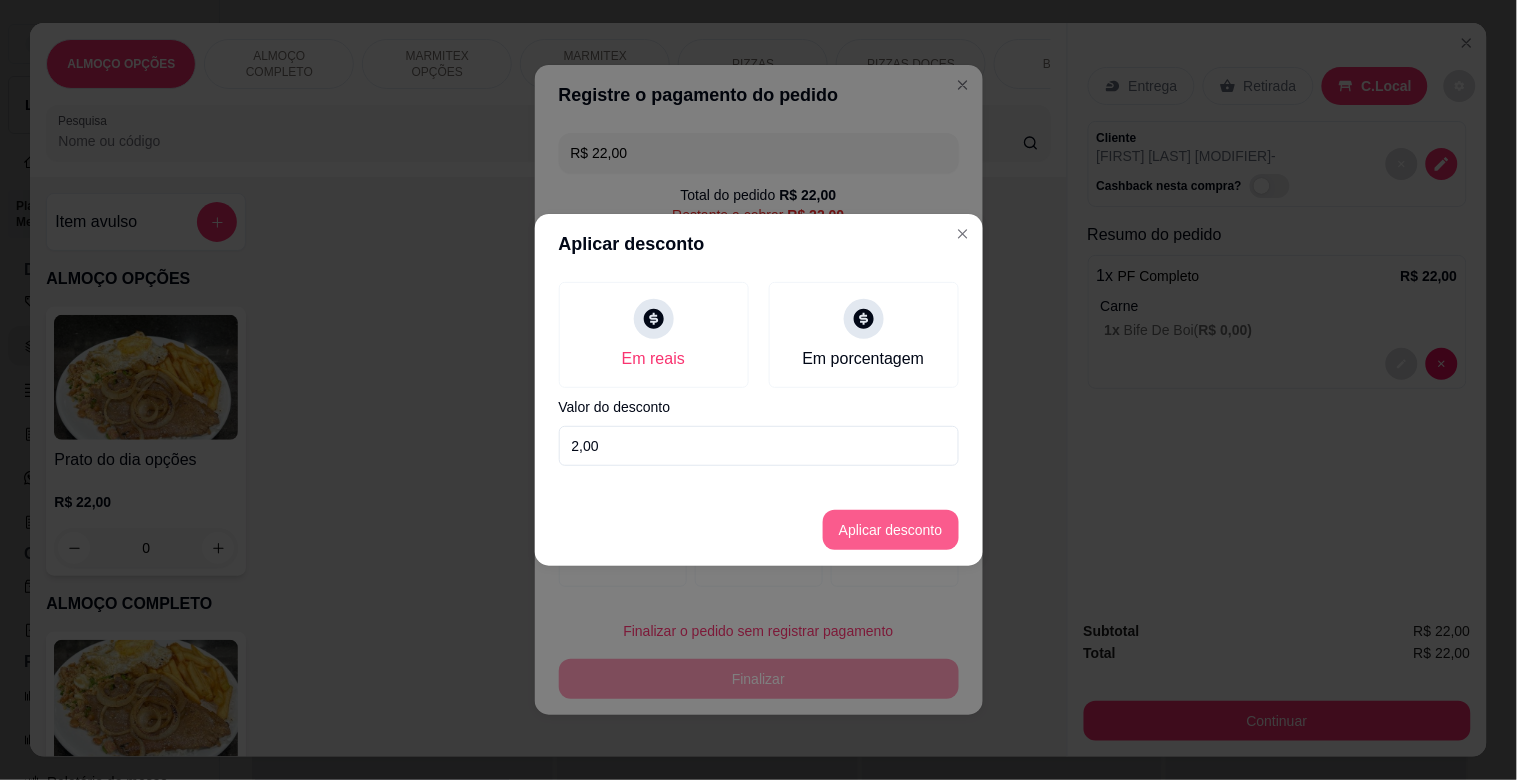 type on "2,00" 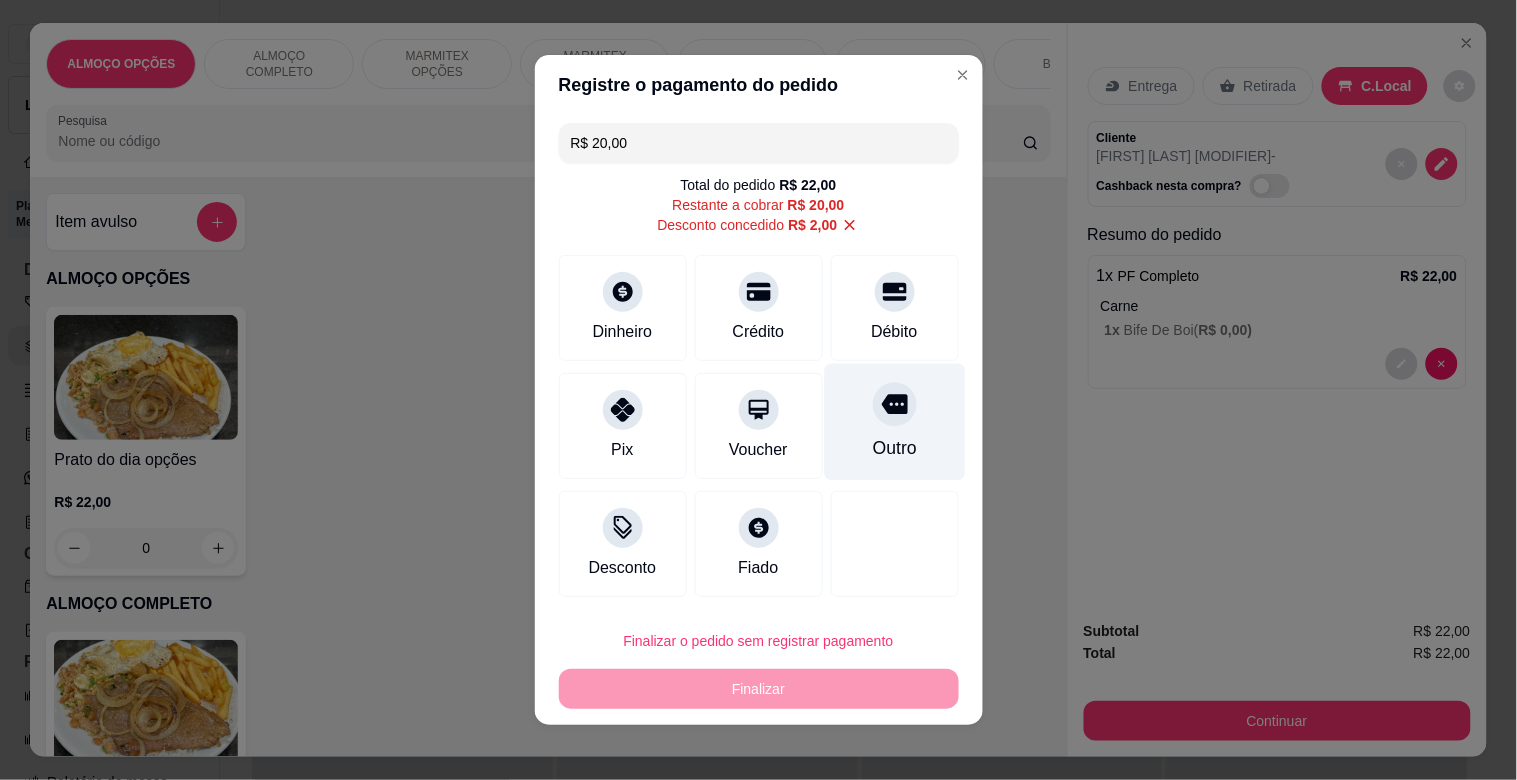 drag, startPoint x: 895, startPoint y: 428, endPoint x: 896, endPoint y: 444, distance: 16.03122 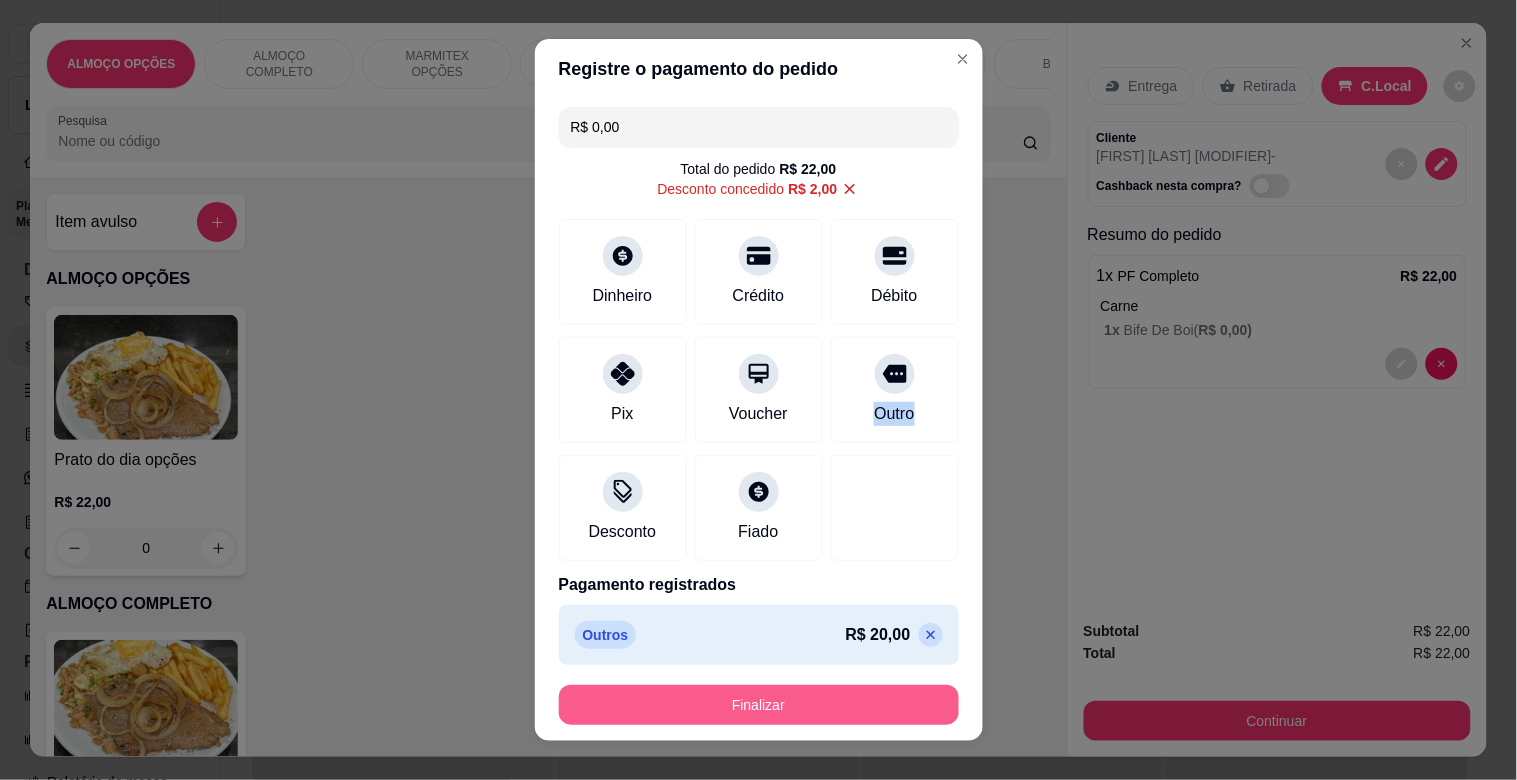 click on "Finalizar" at bounding box center (759, 705) 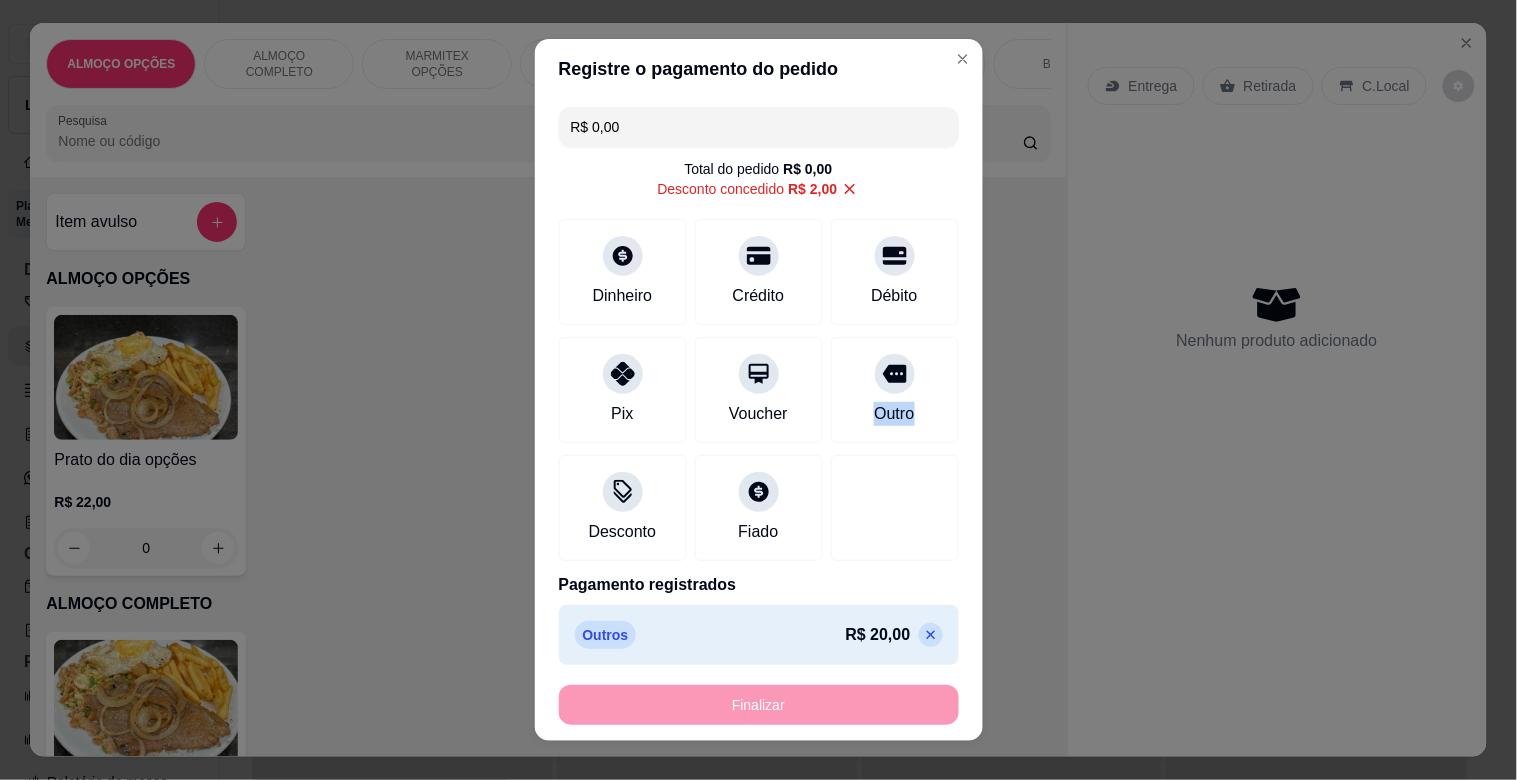 type on "-R$ 22,00" 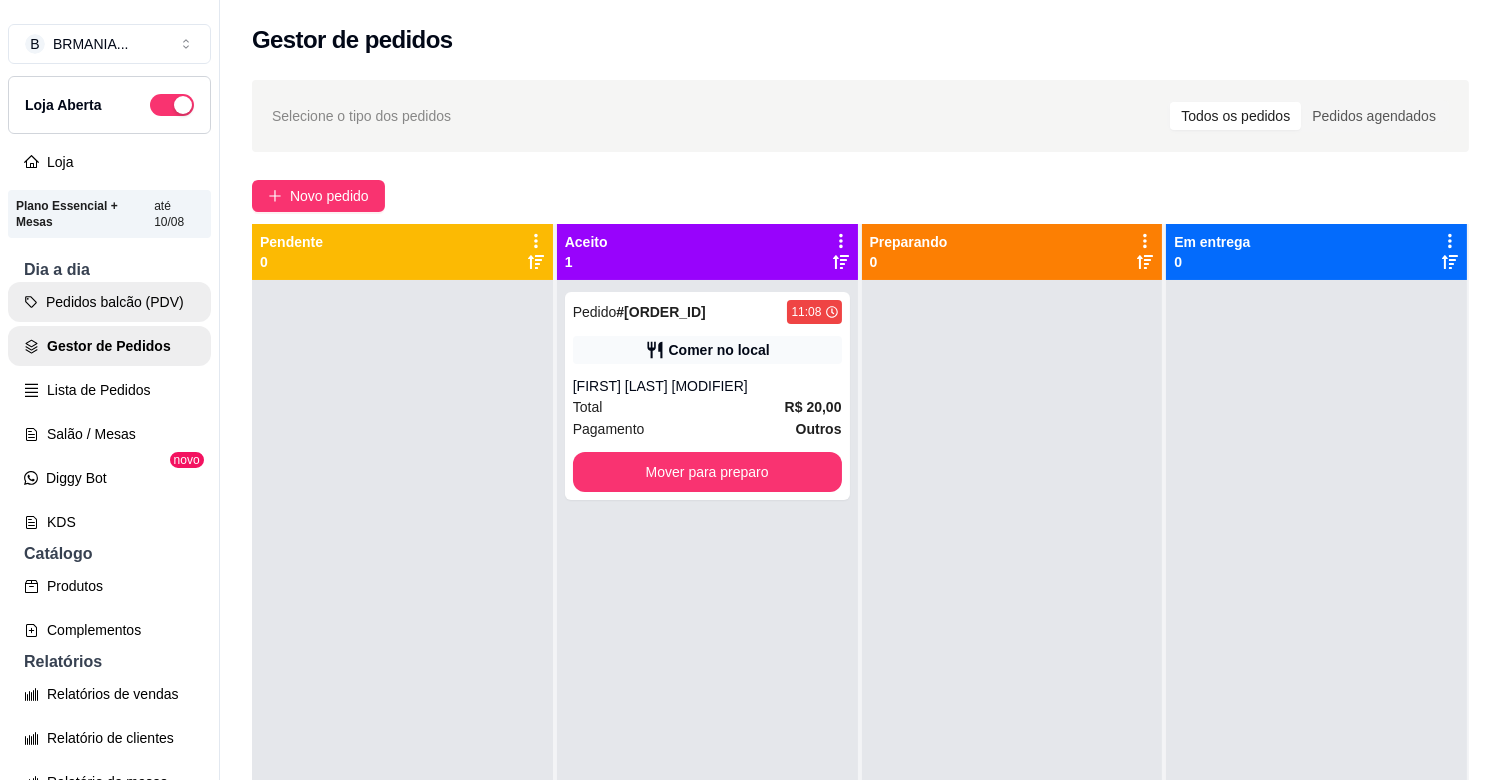 click on "Pedidos balcão (PDV)" at bounding box center [109, 302] 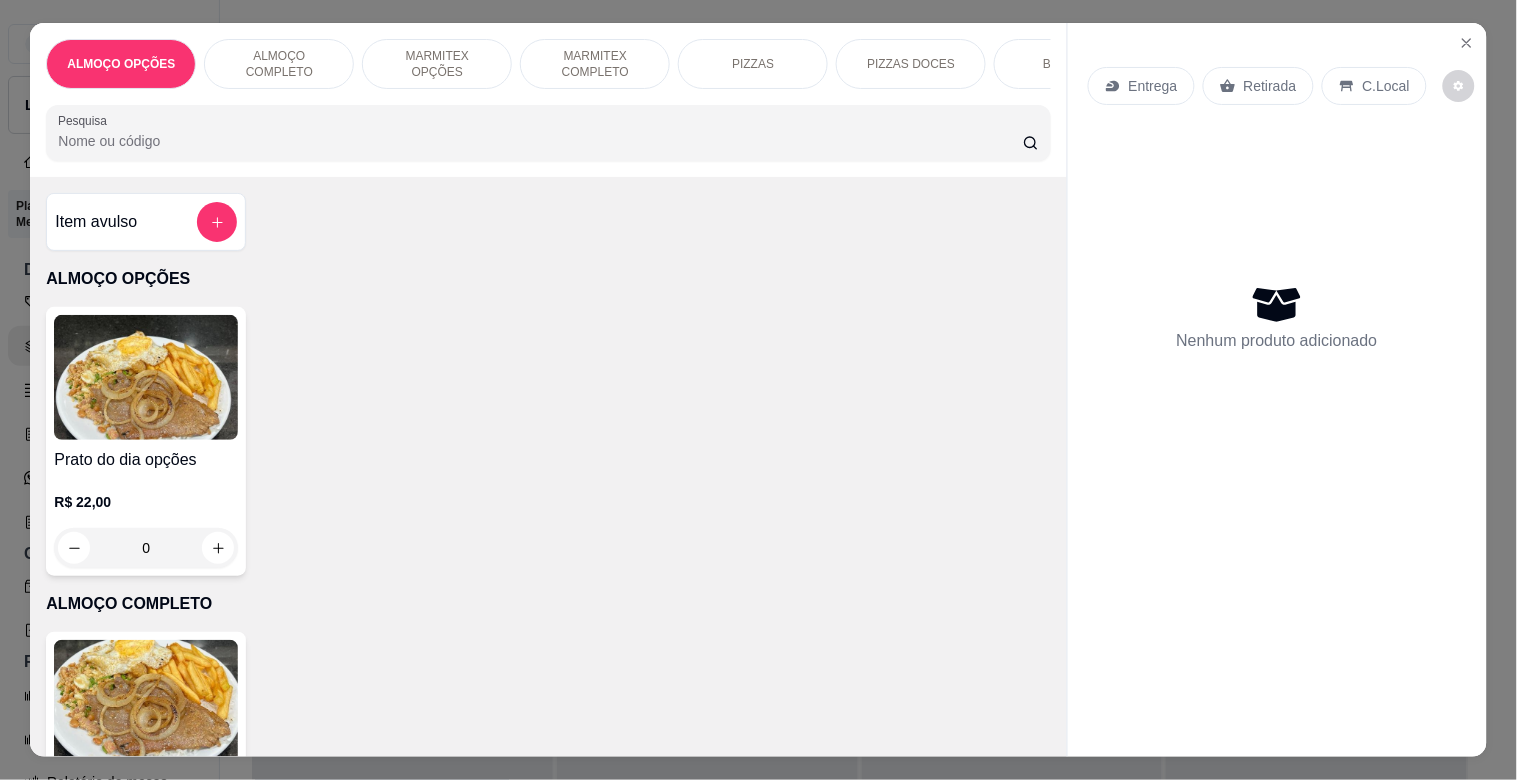 click at bounding box center (146, 702) 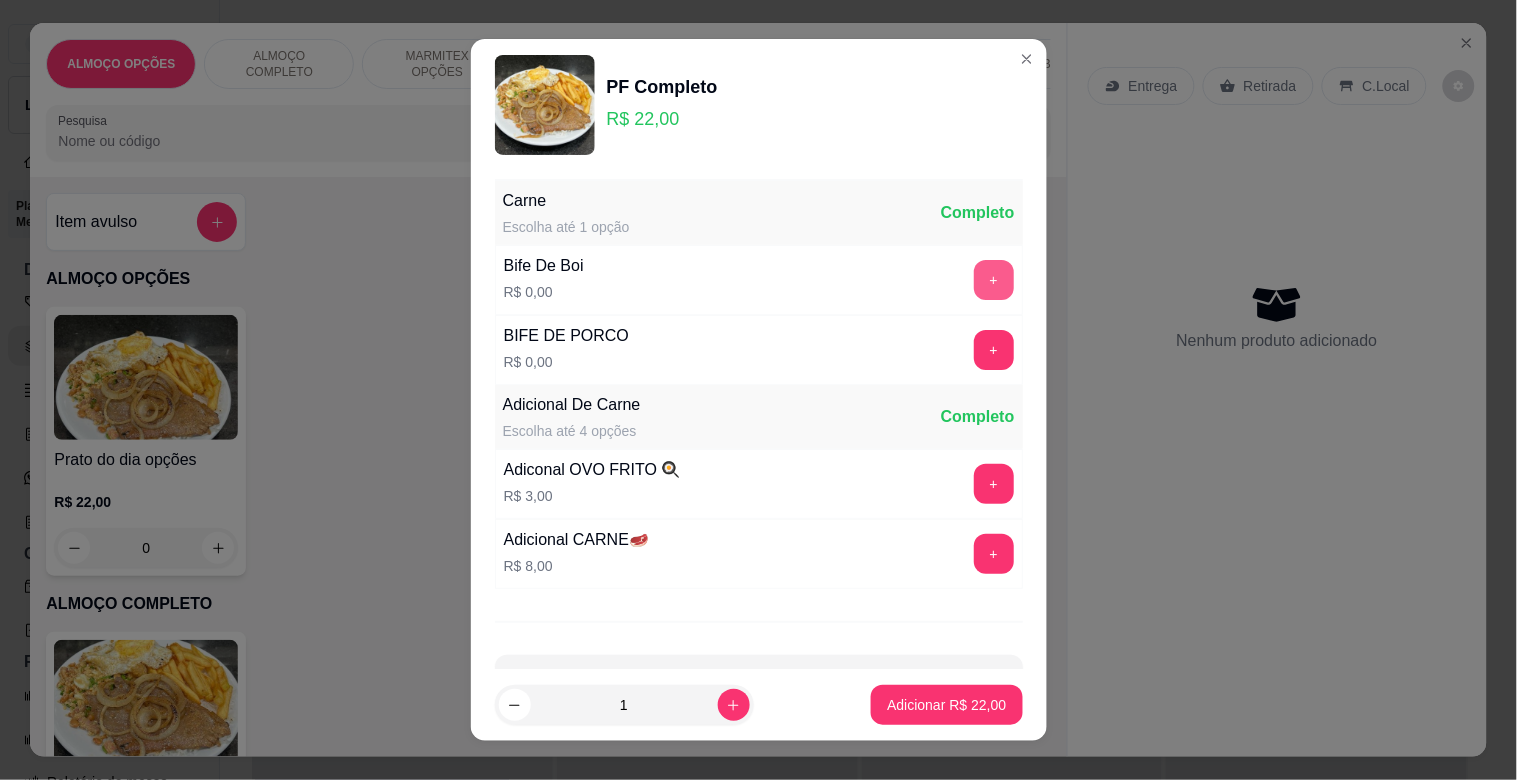 click on "+" at bounding box center [994, 280] 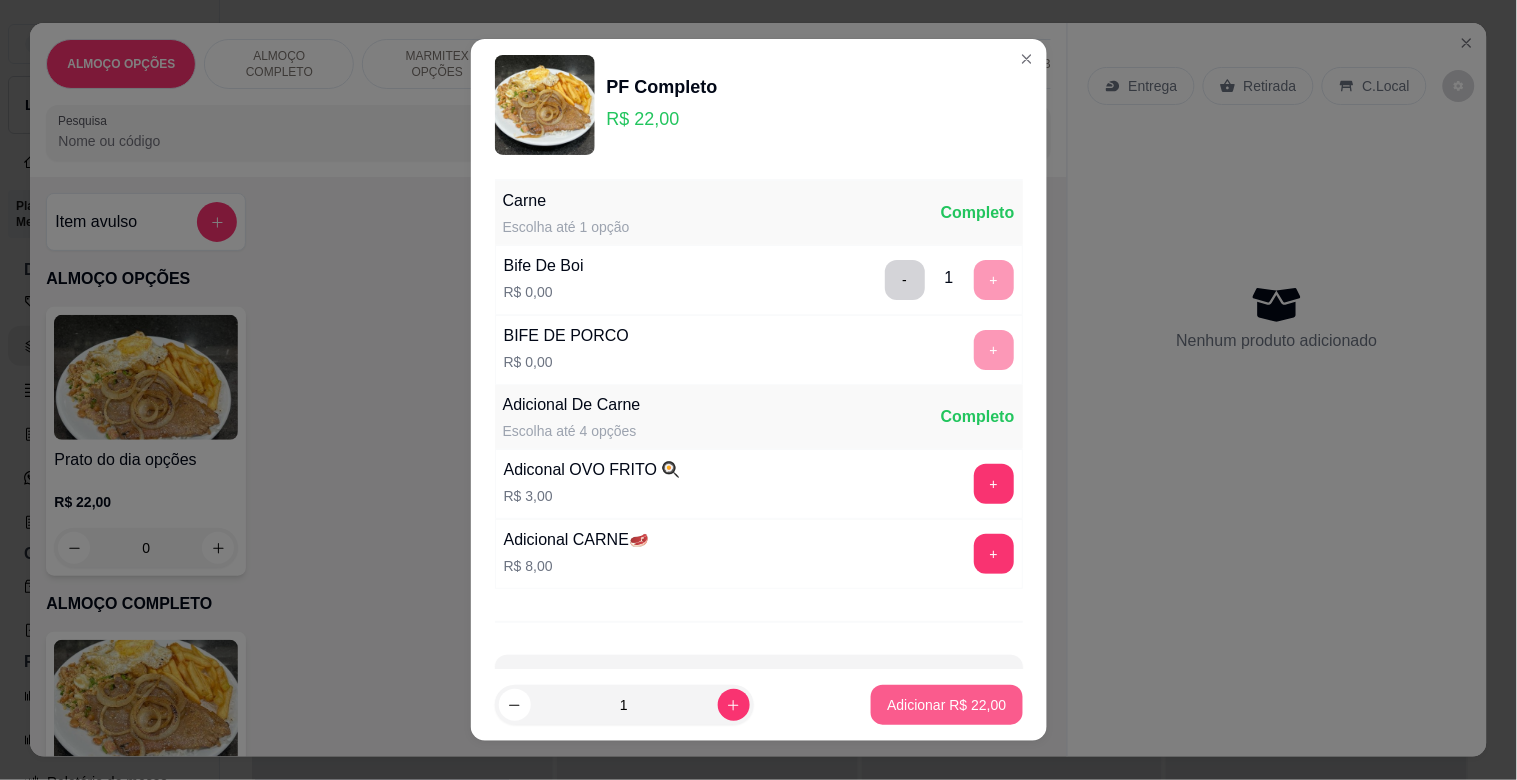 click on "Adicionar   R$ 22,00" at bounding box center (946, 705) 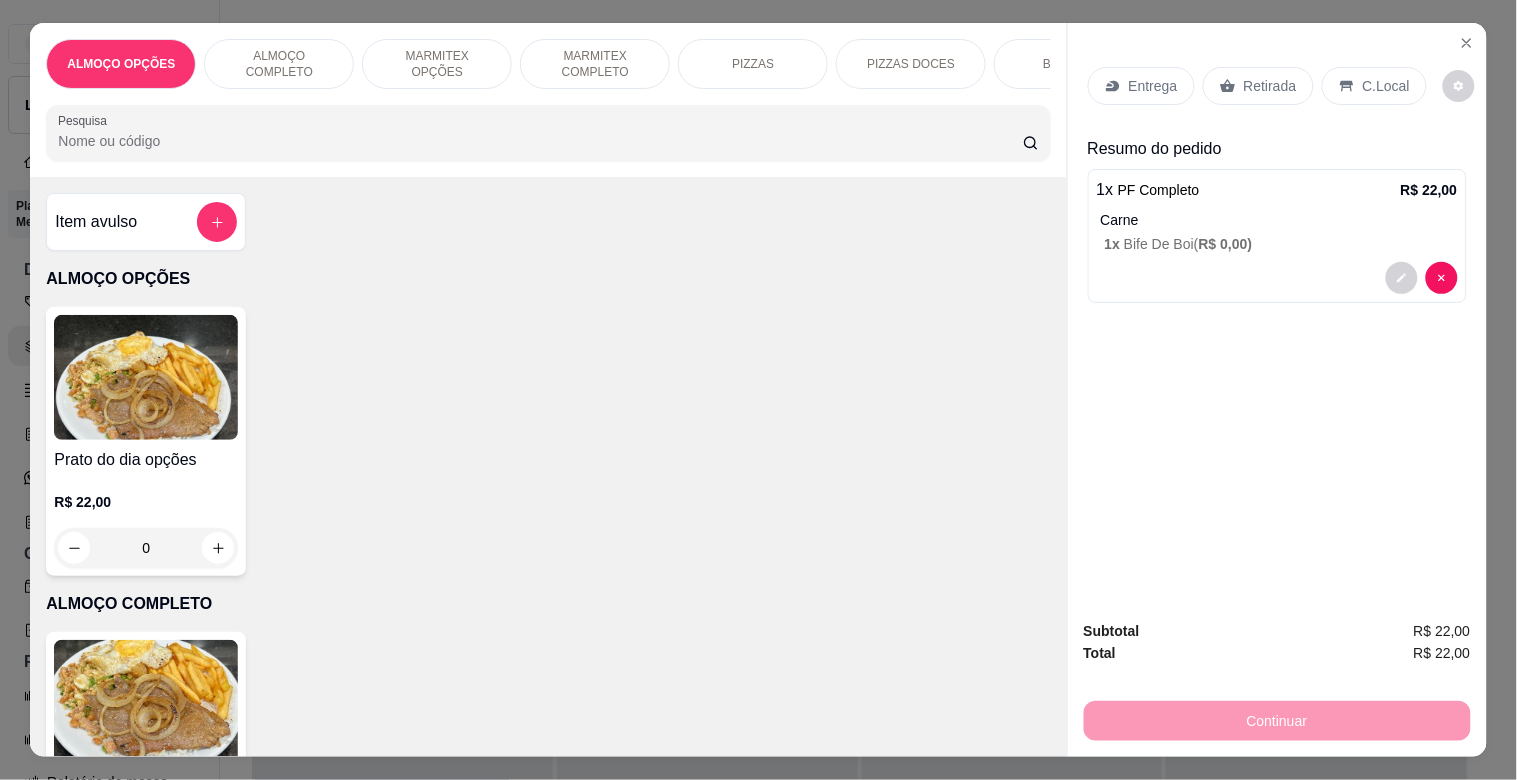 click on "C.Local" at bounding box center [1386, 86] 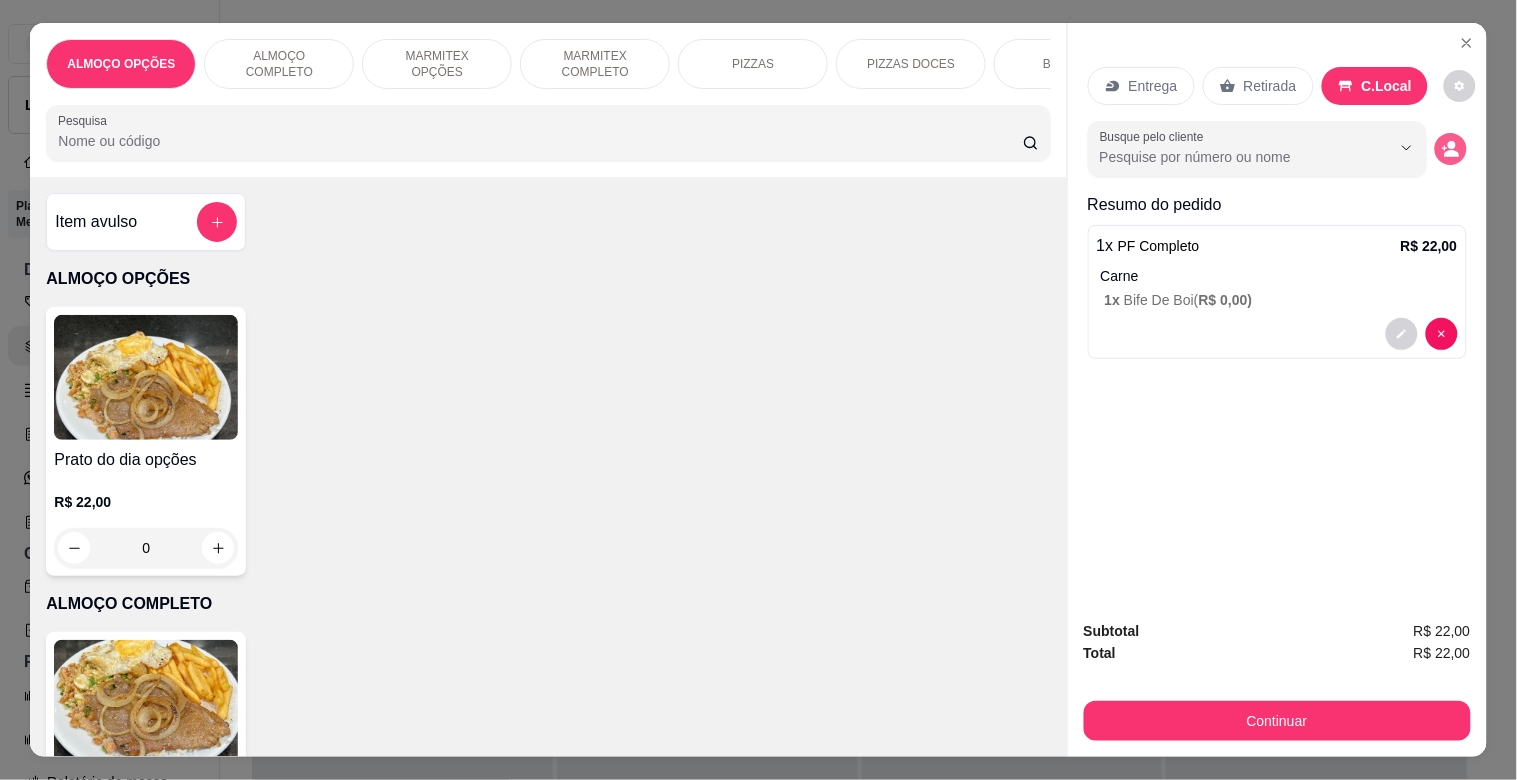 click 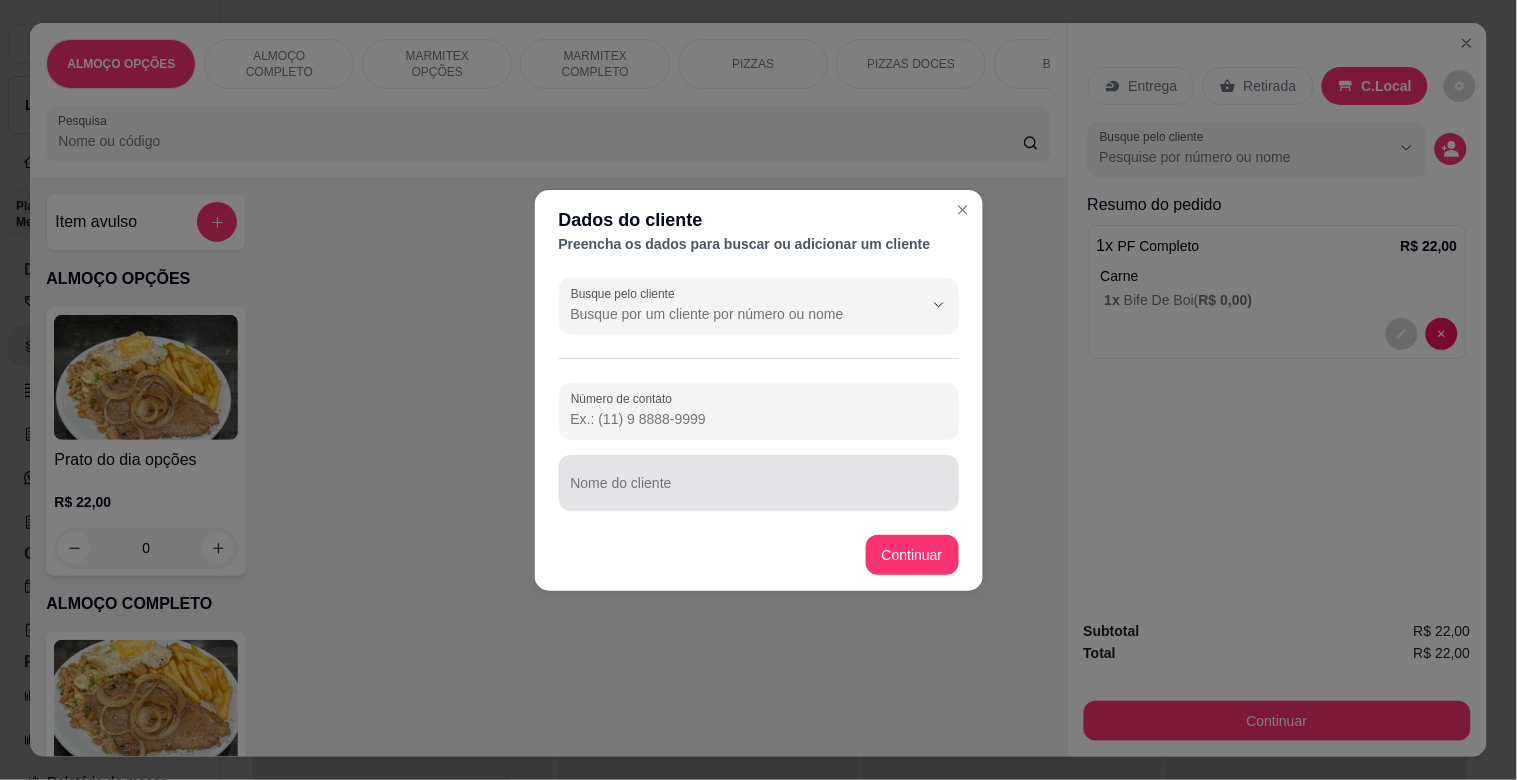 click on "Nome do cliente" at bounding box center (759, 491) 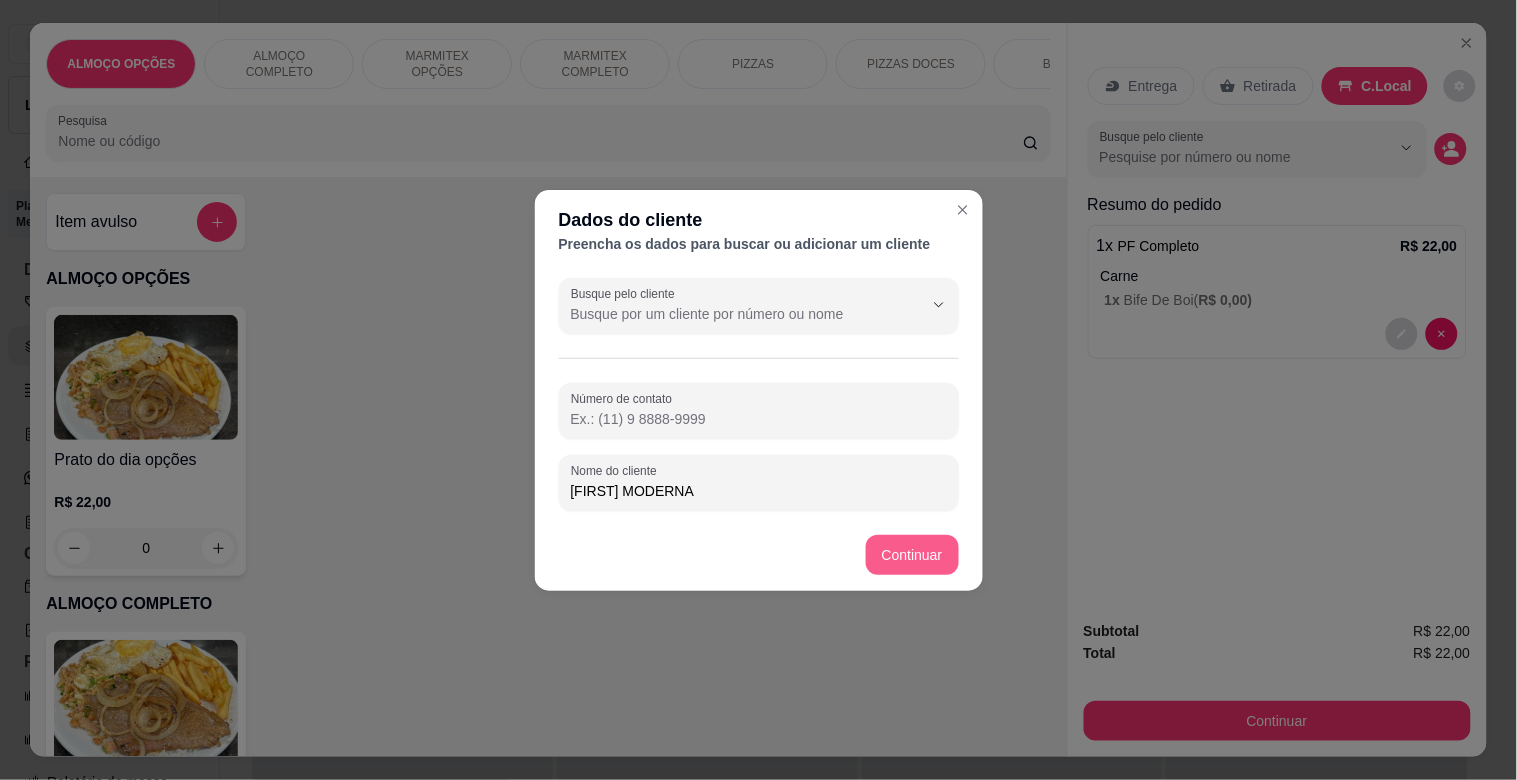 type on "[FIRST] MODERNA" 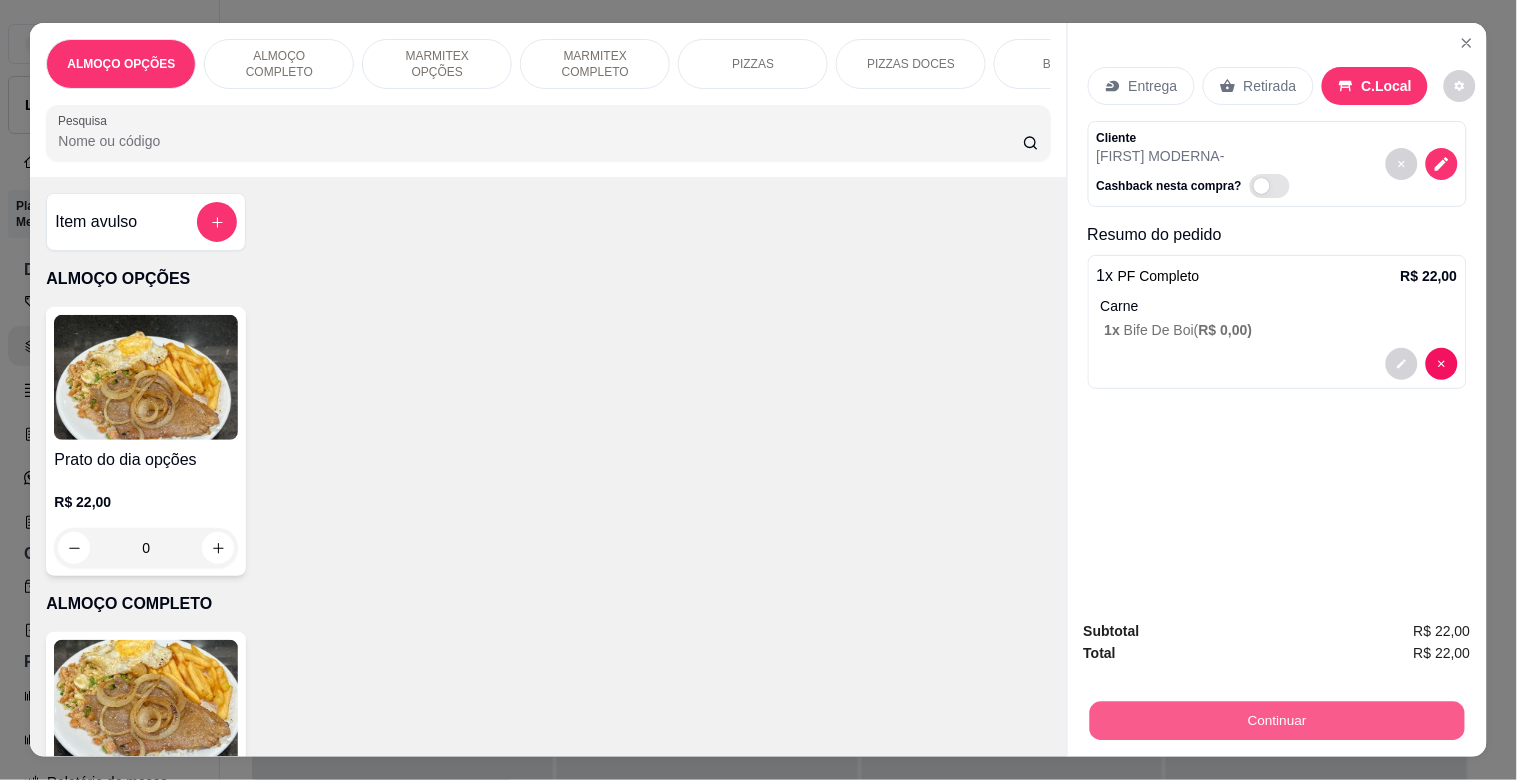 click on "Continuar" at bounding box center (1276, 720) 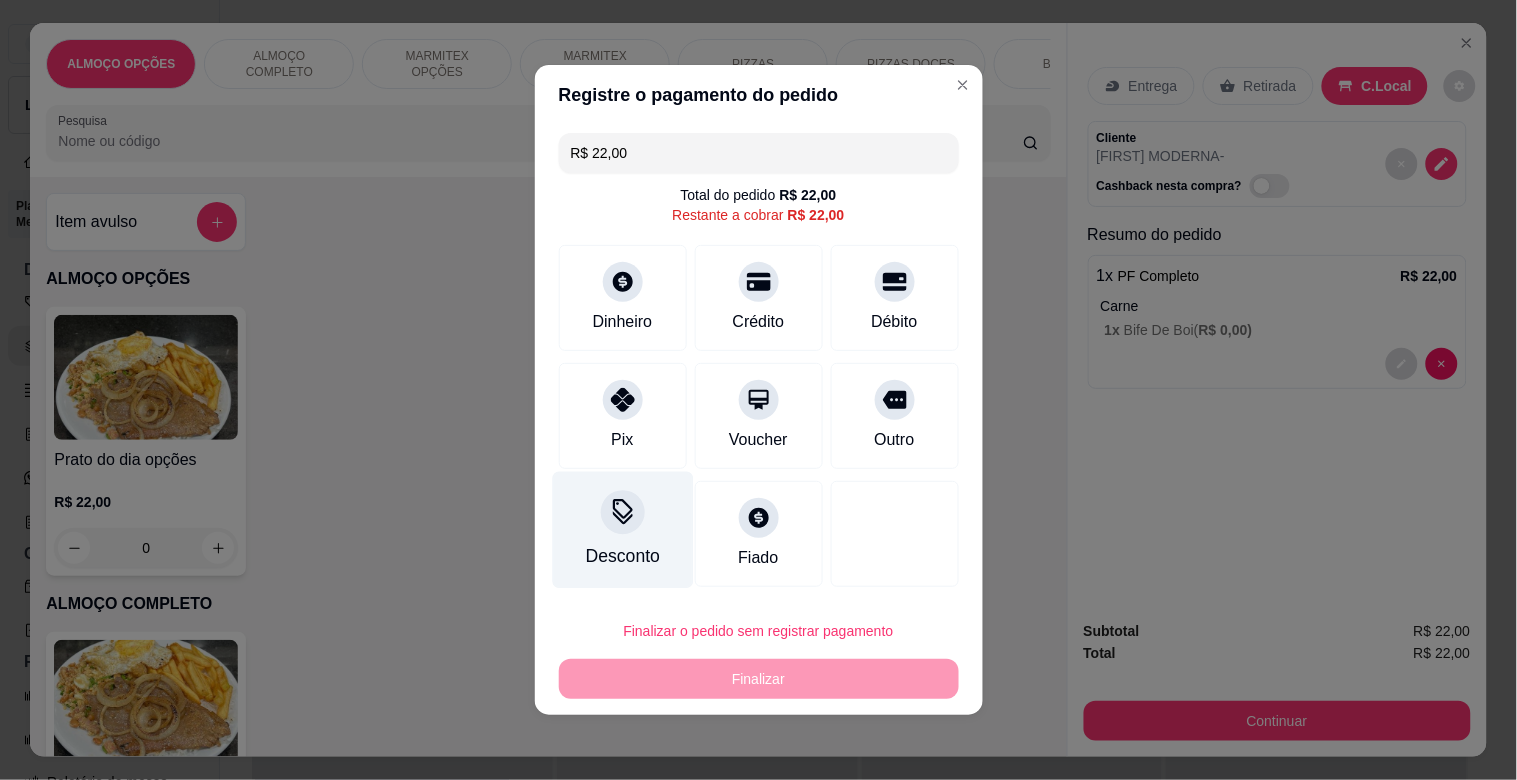 click on "Desconto" at bounding box center [622, 530] 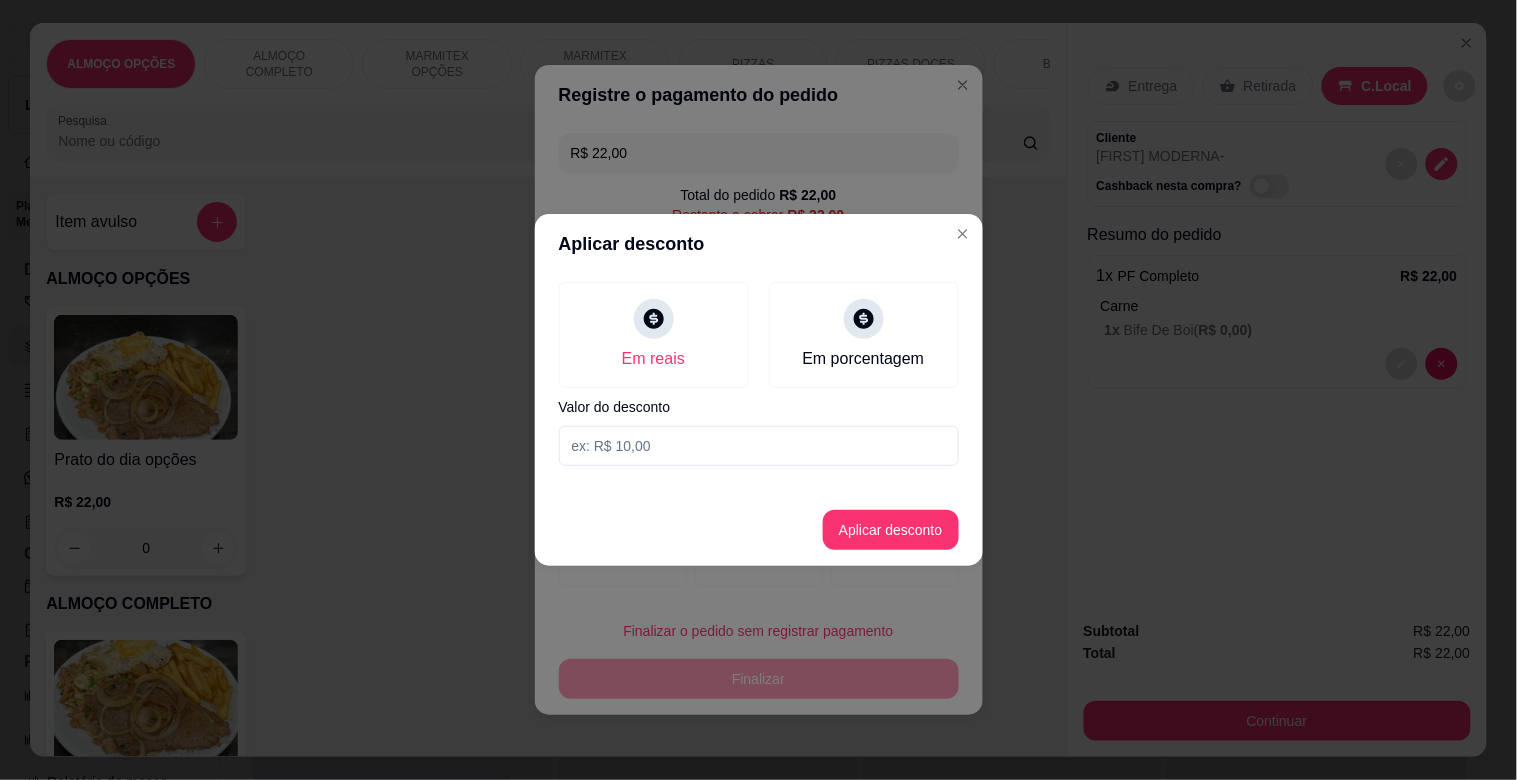 click at bounding box center [759, 446] 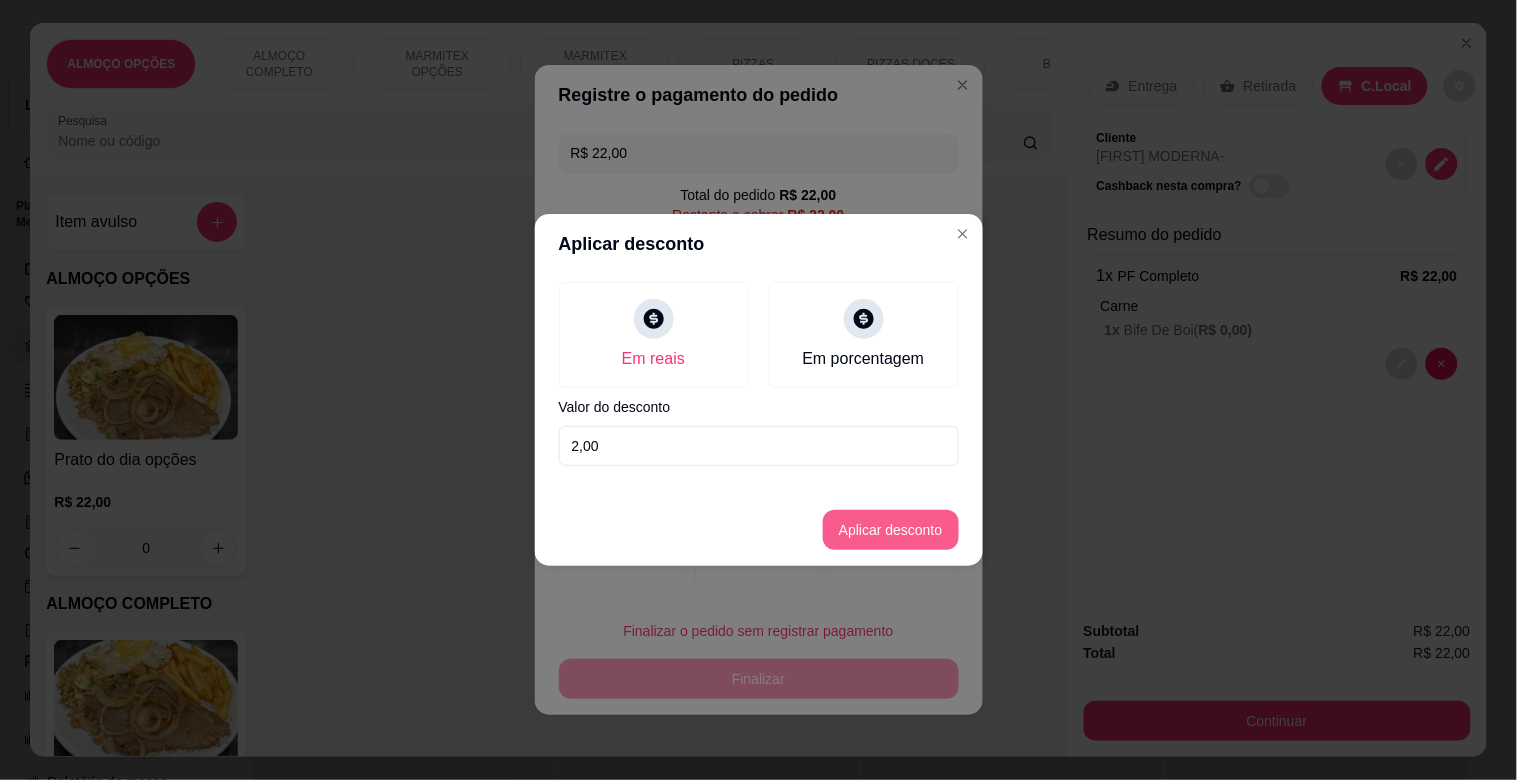 type on "2,00" 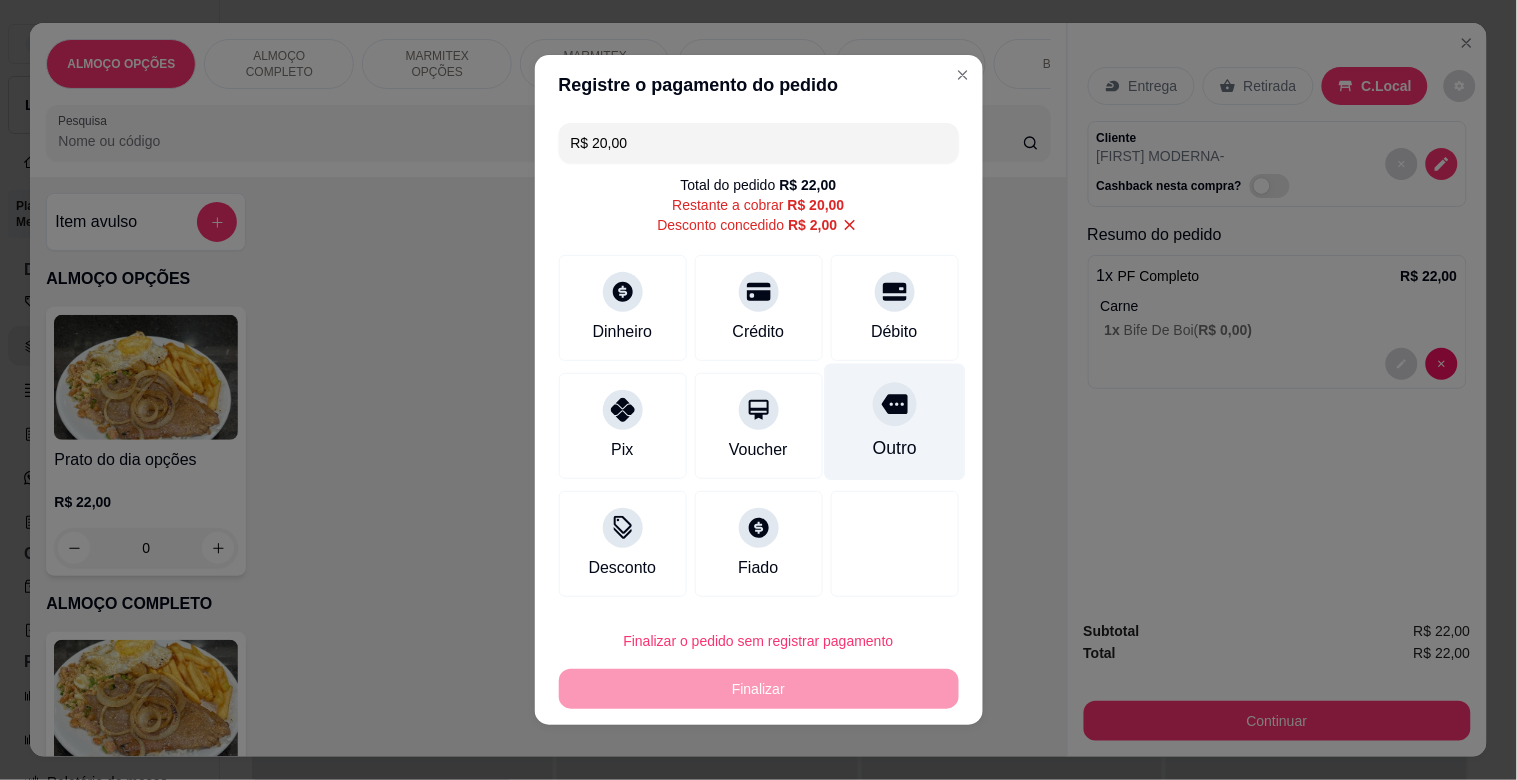 click on "Outro" at bounding box center [894, 422] 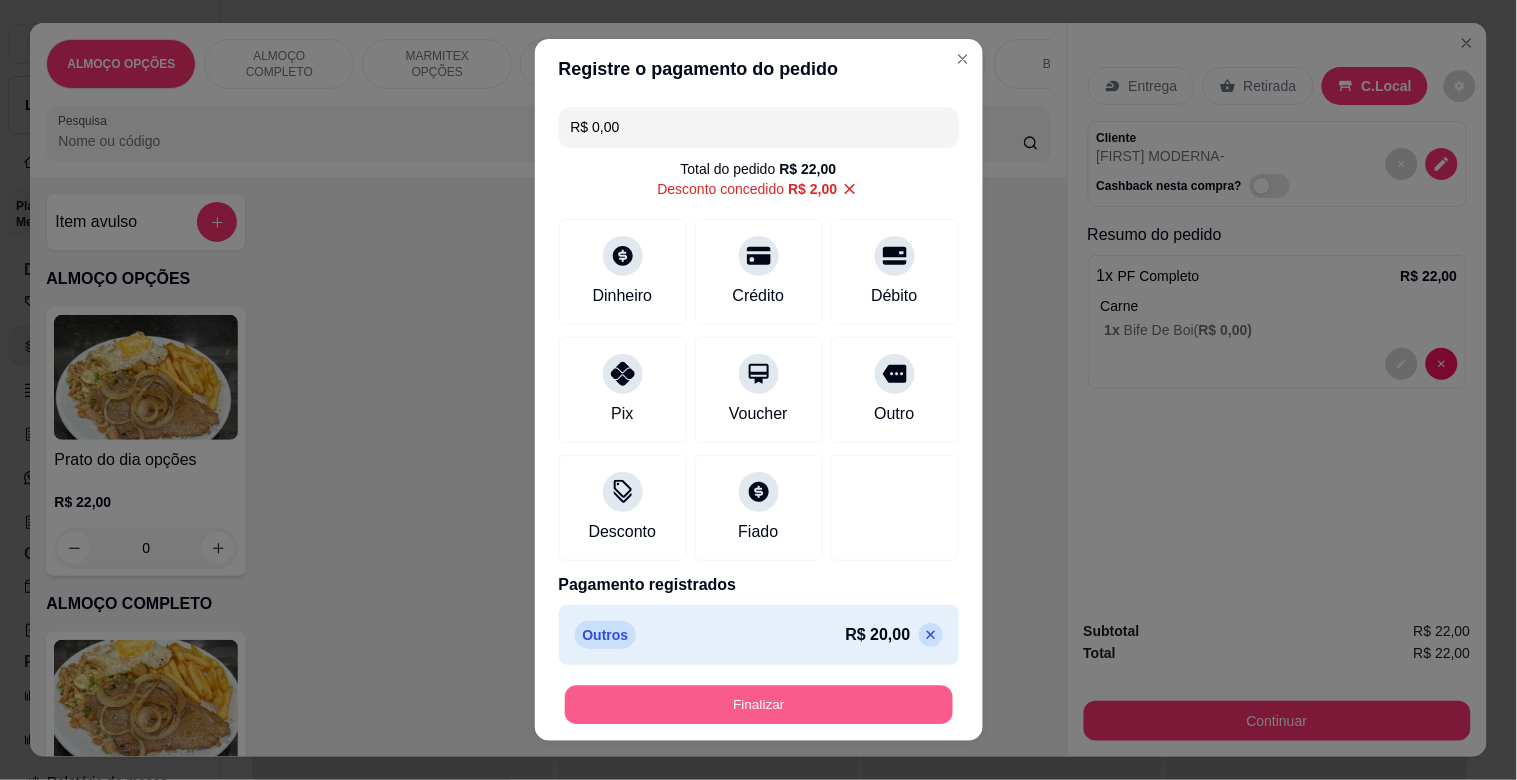 click on "Finalizar" at bounding box center (759, 705) 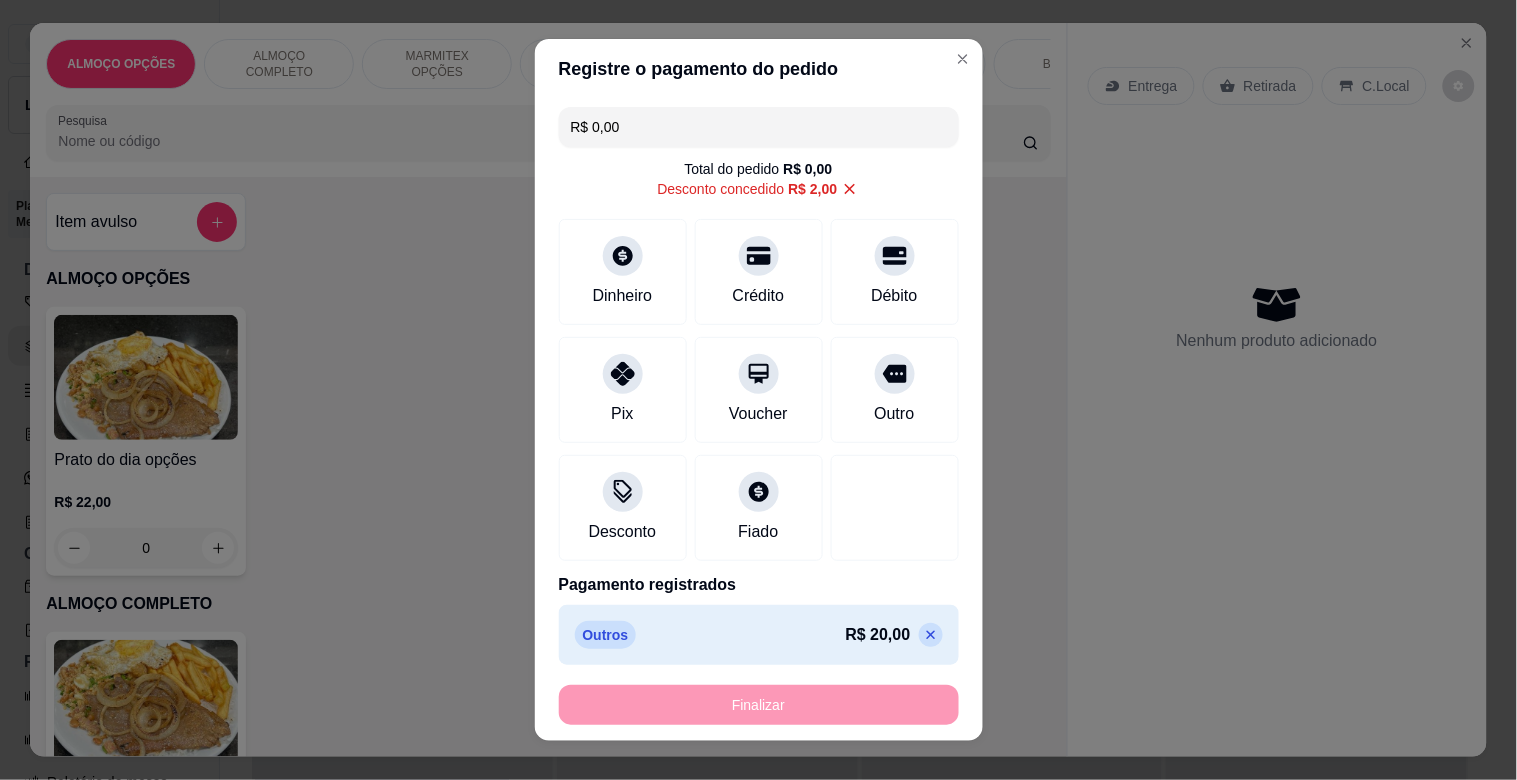 type on "-R$ 22,00" 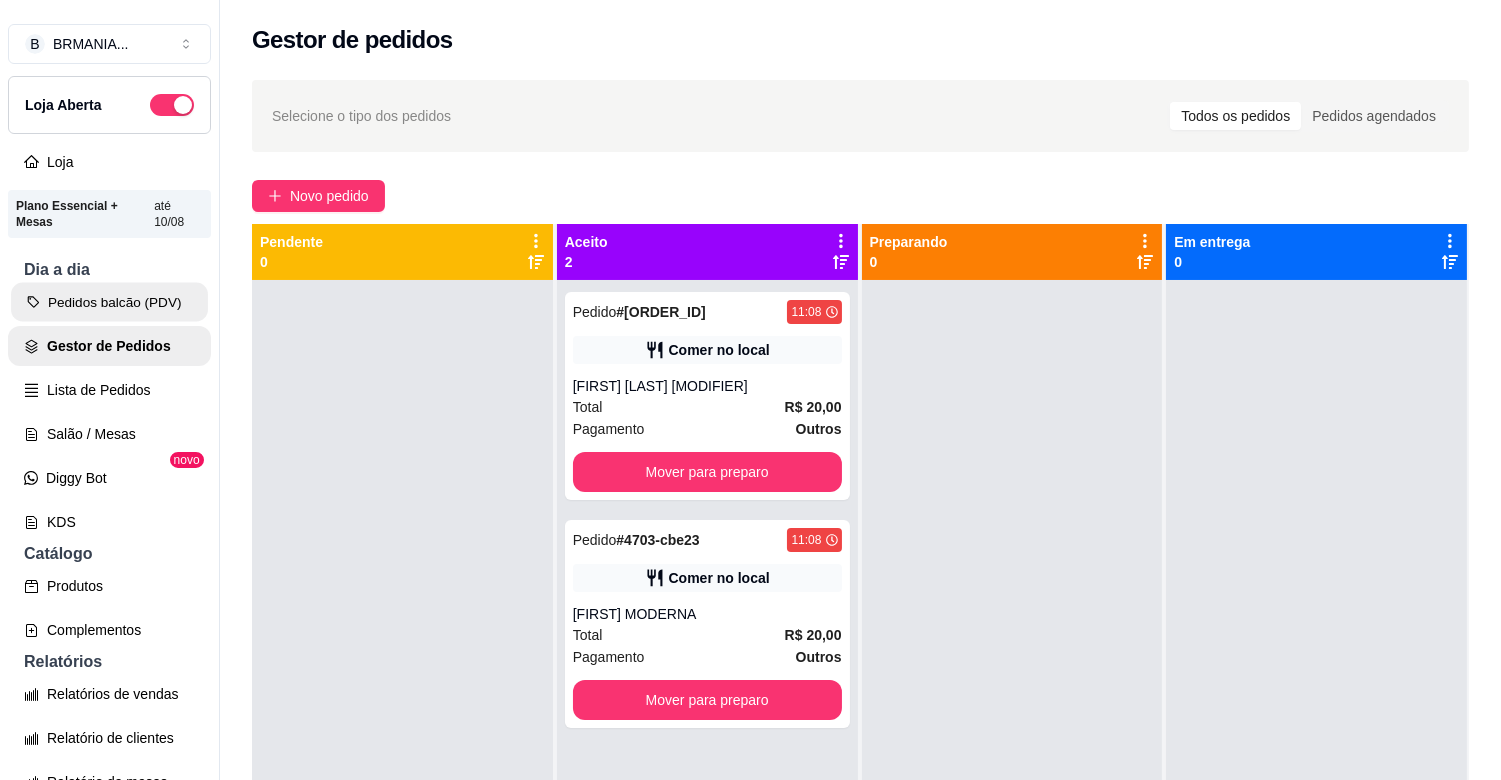 click on "Pedidos balcão (PDV)" at bounding box center [109, 302] 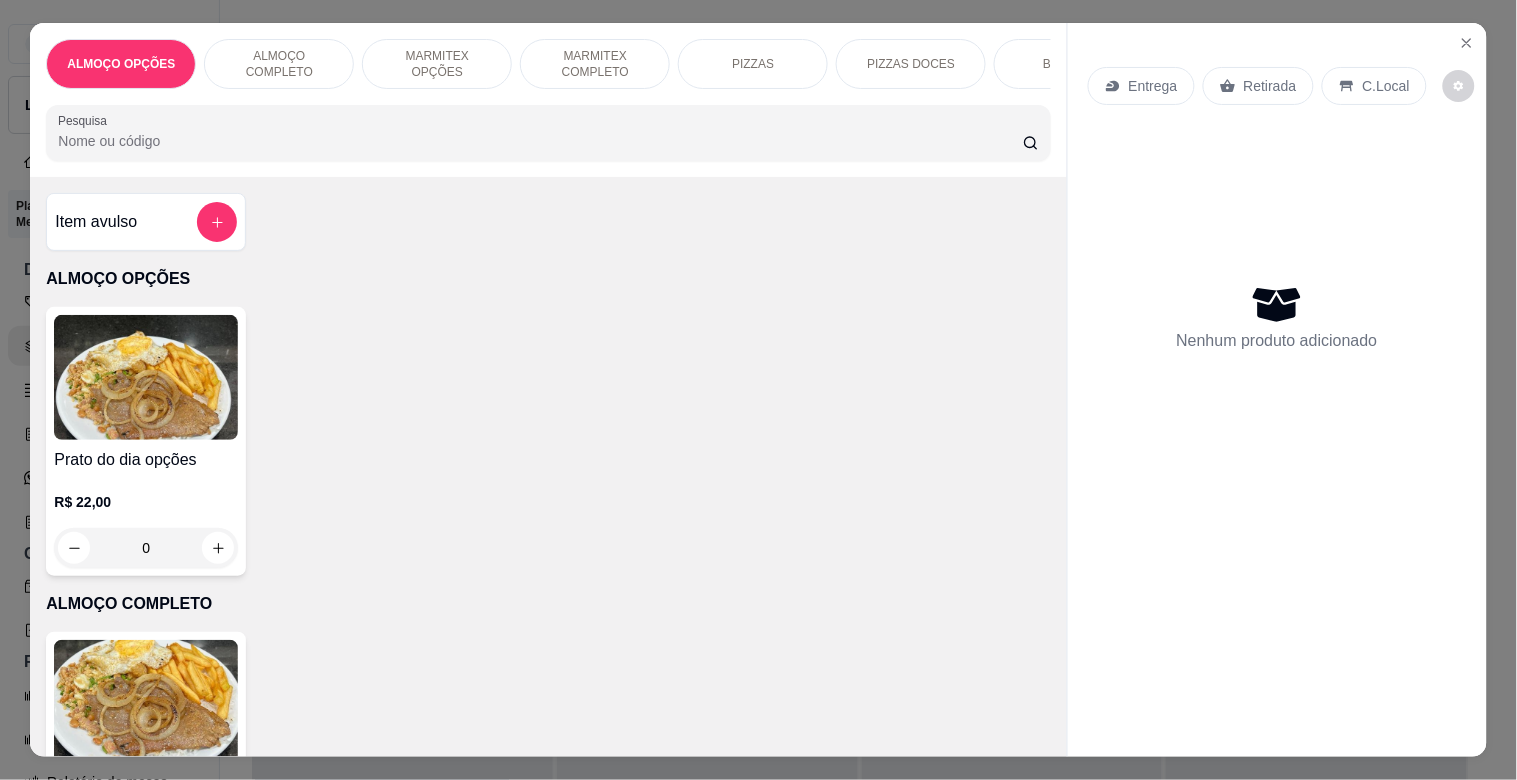 click at bounding box center (146, 702) 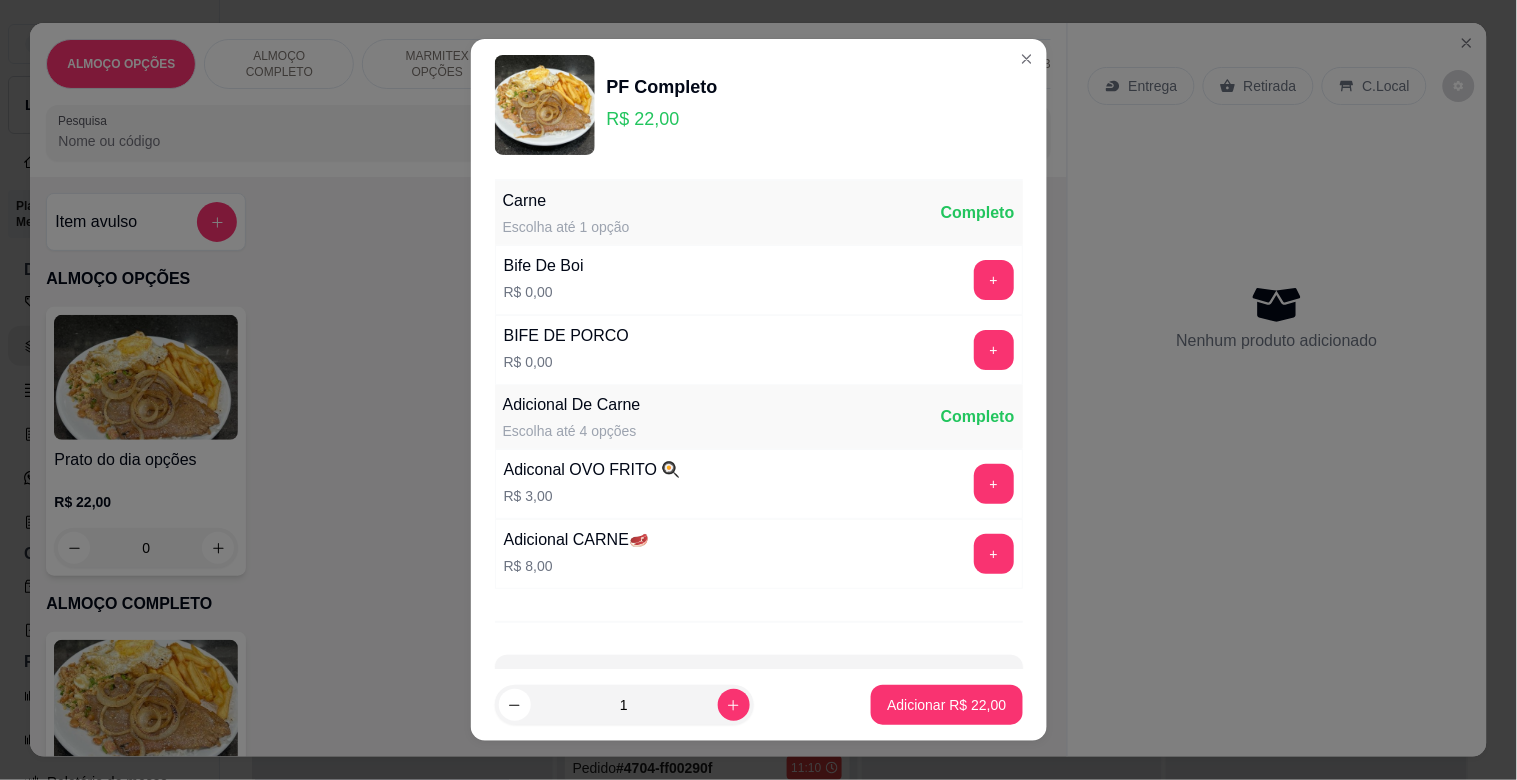 click on "+" at bounding box center (994, 280) 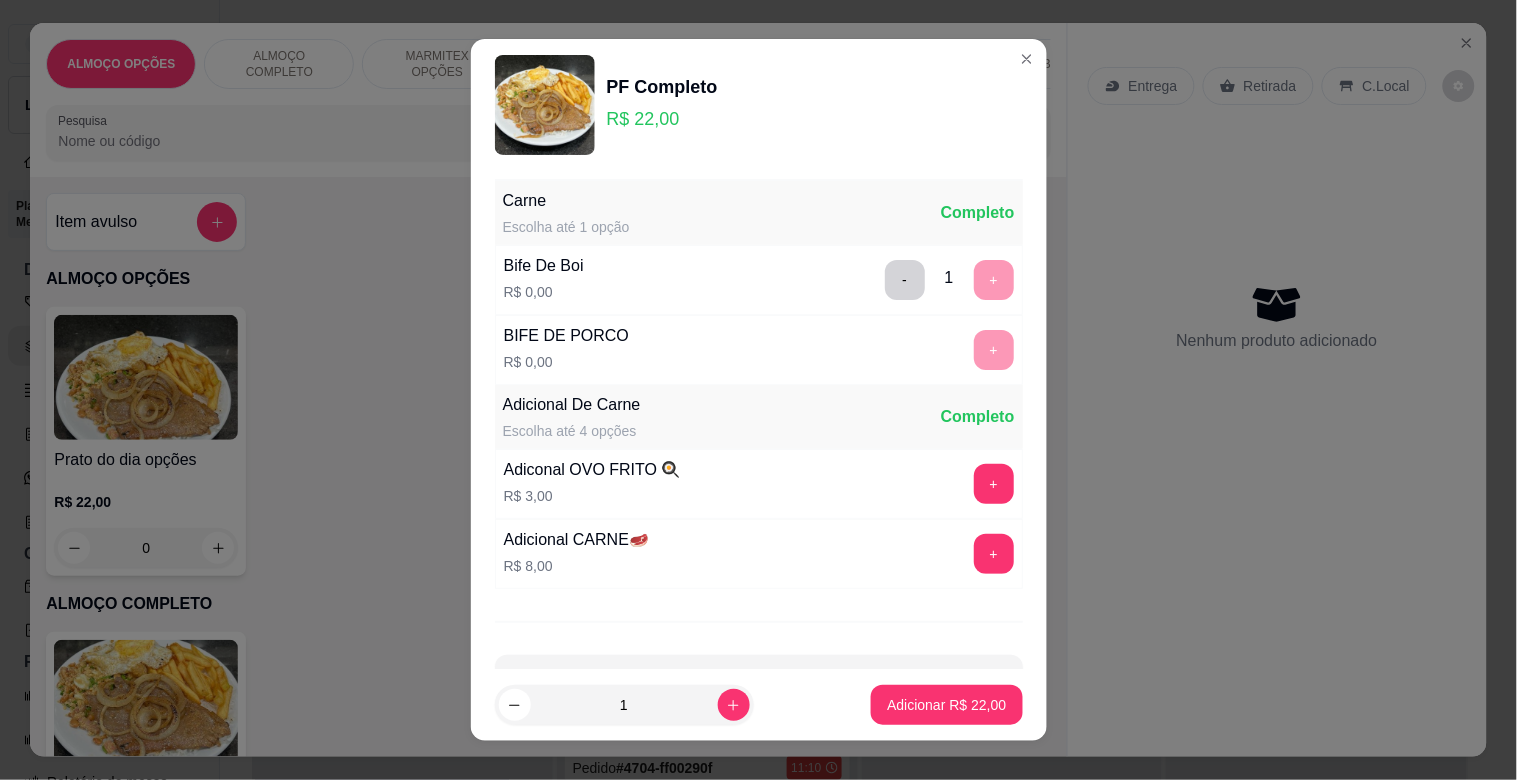 click on "Adicionar   R$ 22,00" at bounding box center [946, 705] 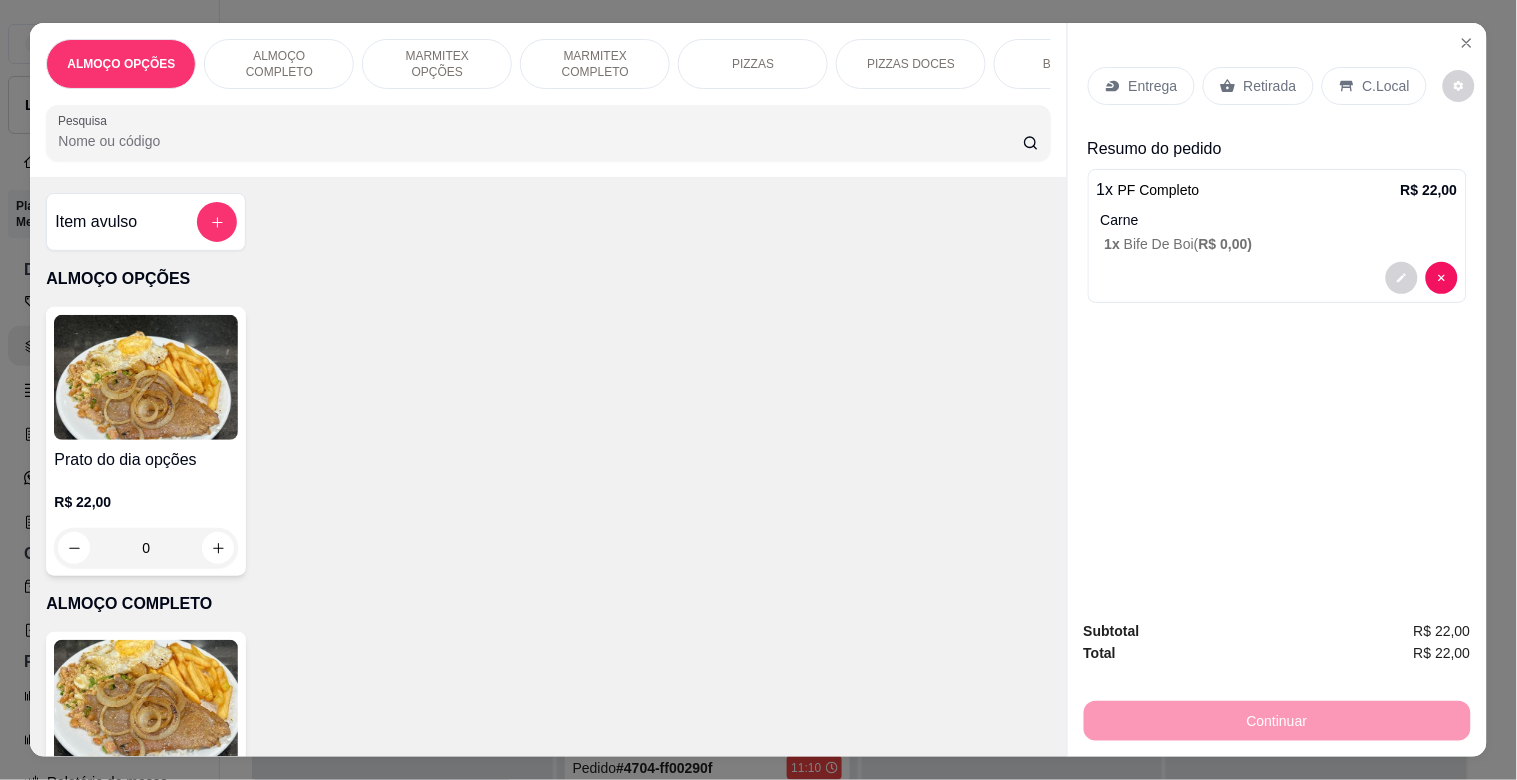 click on "C.Local" at bounding box center [1386, 86] 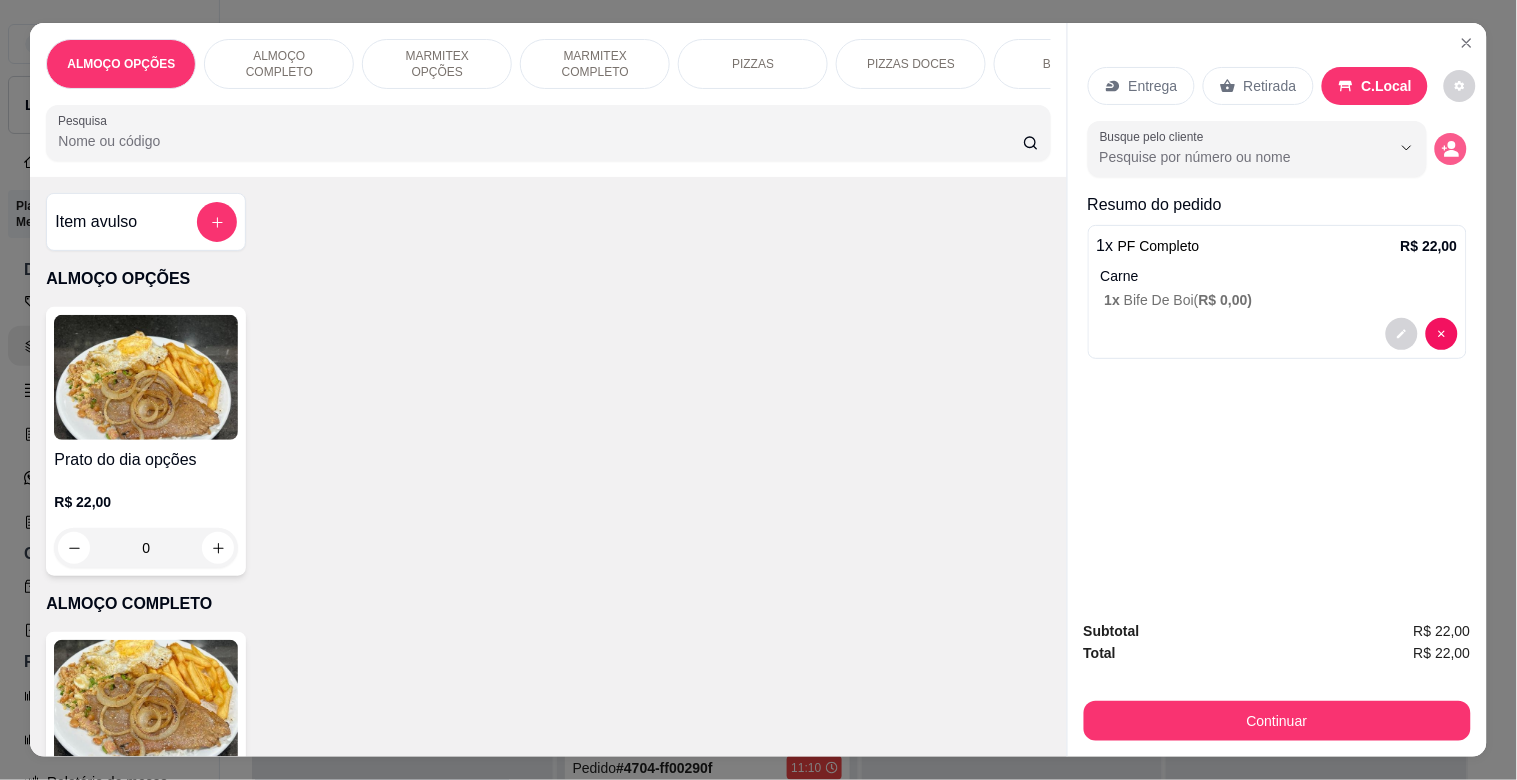 click 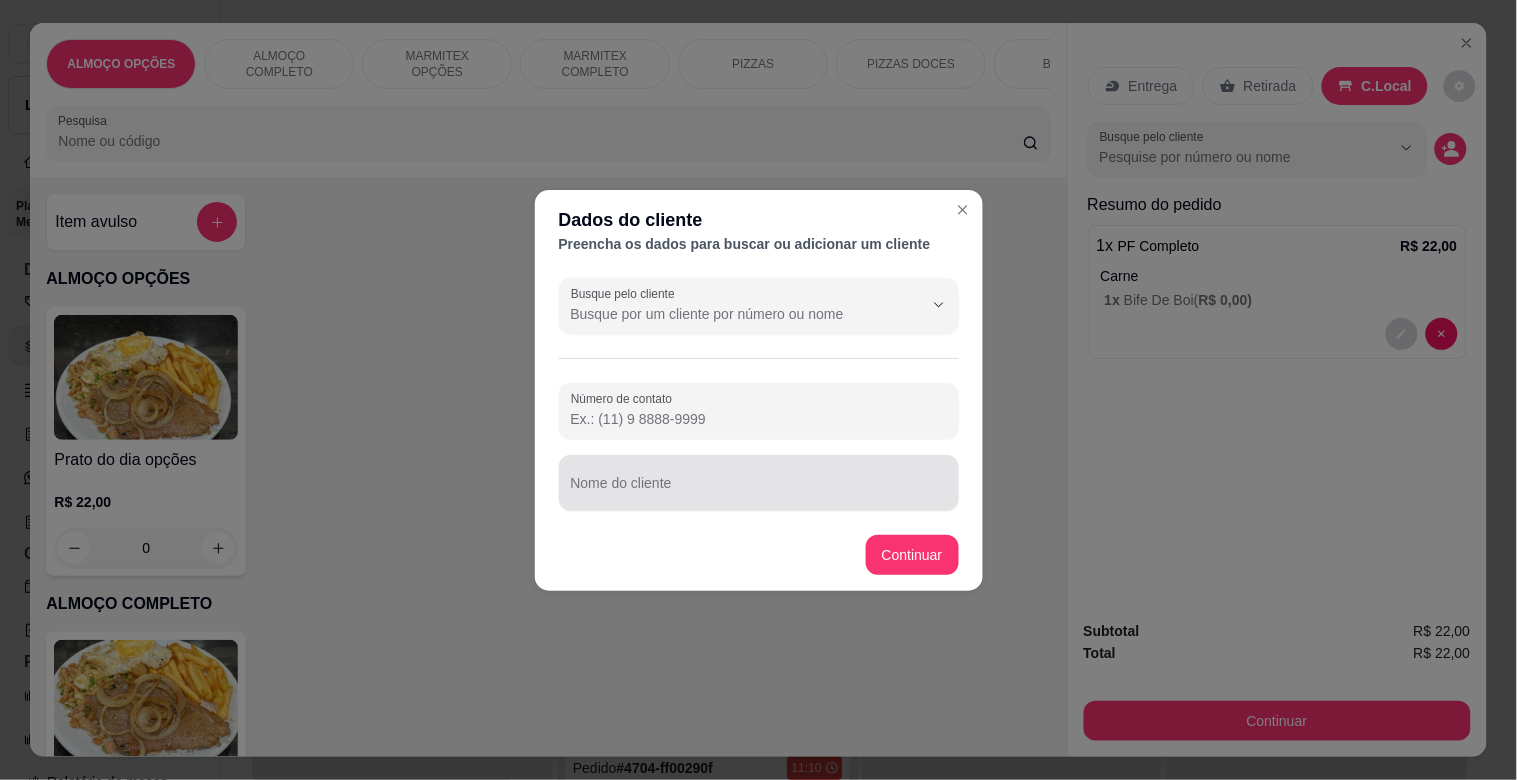 click on "Nome do cliente" at bounding box center [759, 491] 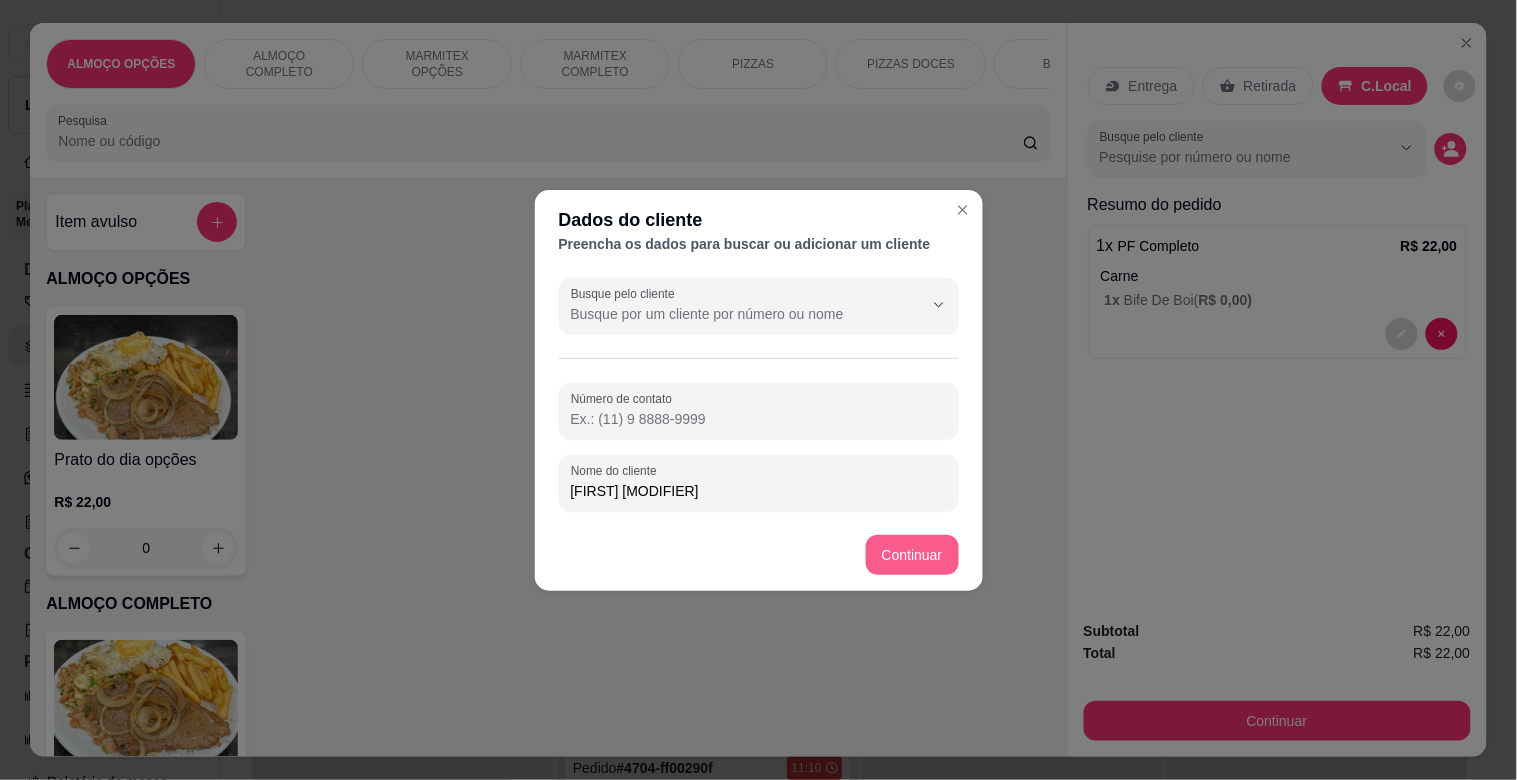 type on "[FIRST] [MODIFIER]" 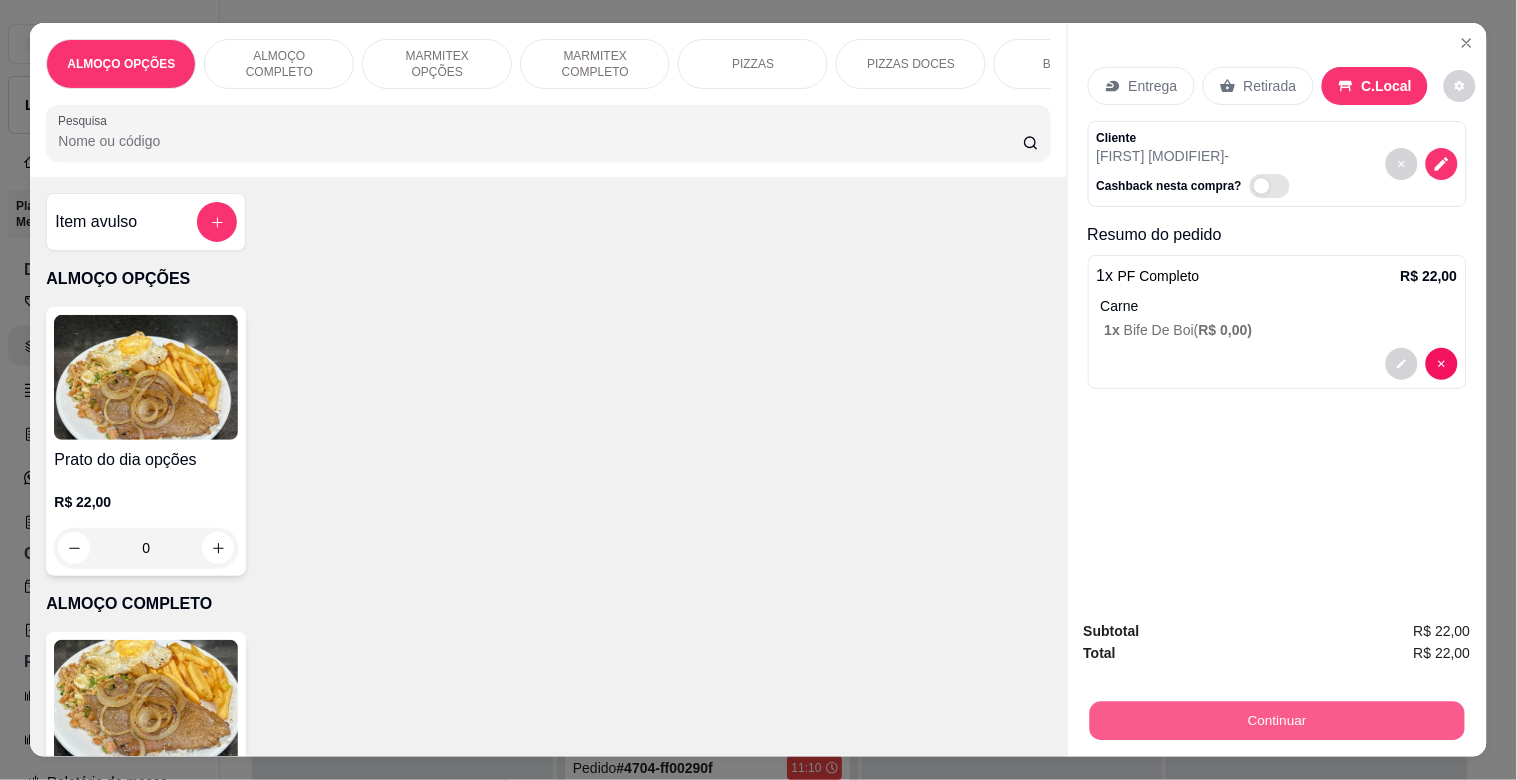 click on "Continuar" at bounding box center [1276, 720] 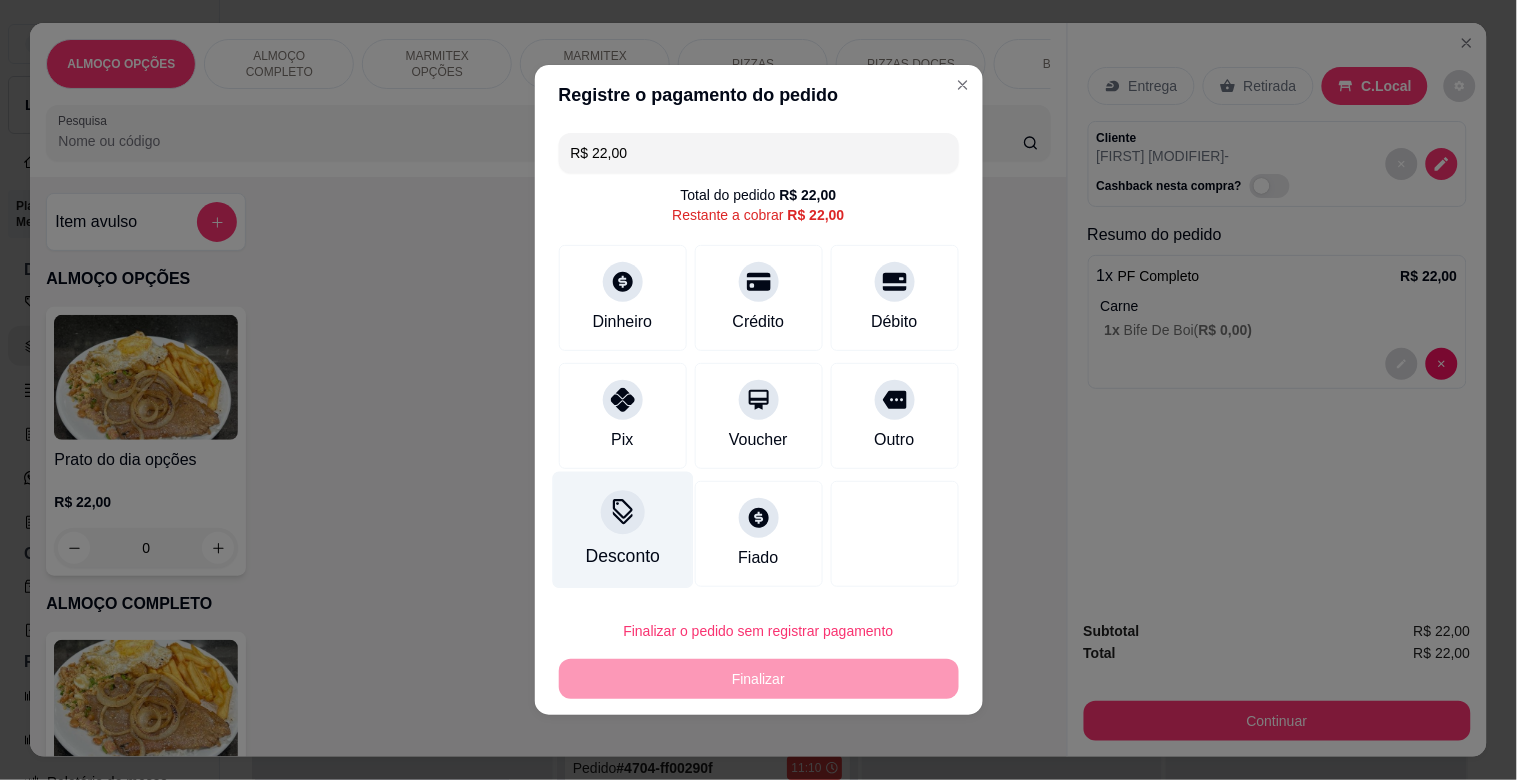click on "Desconto" at bounding box center [622, 530] 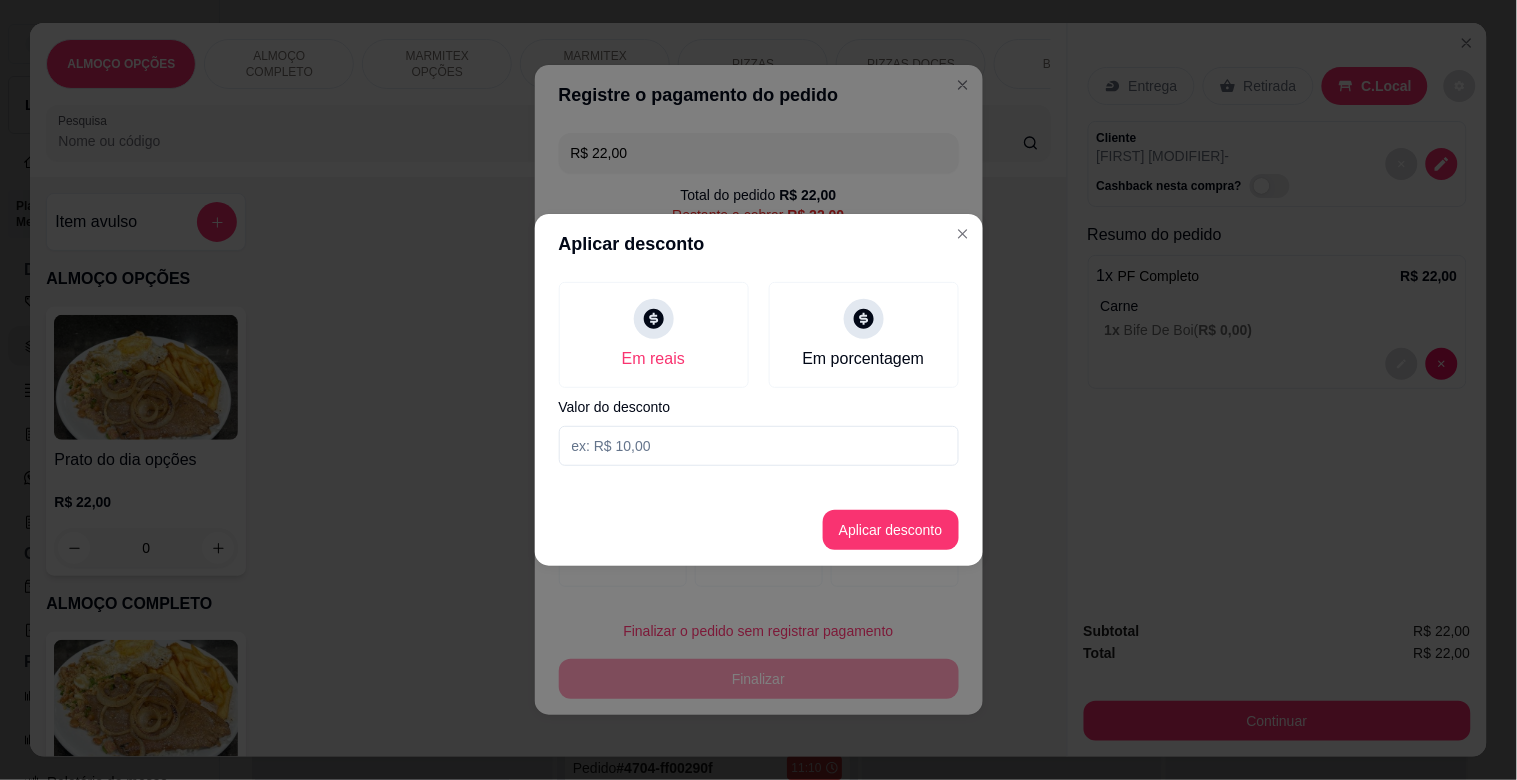click at bounding box center [759, 446] 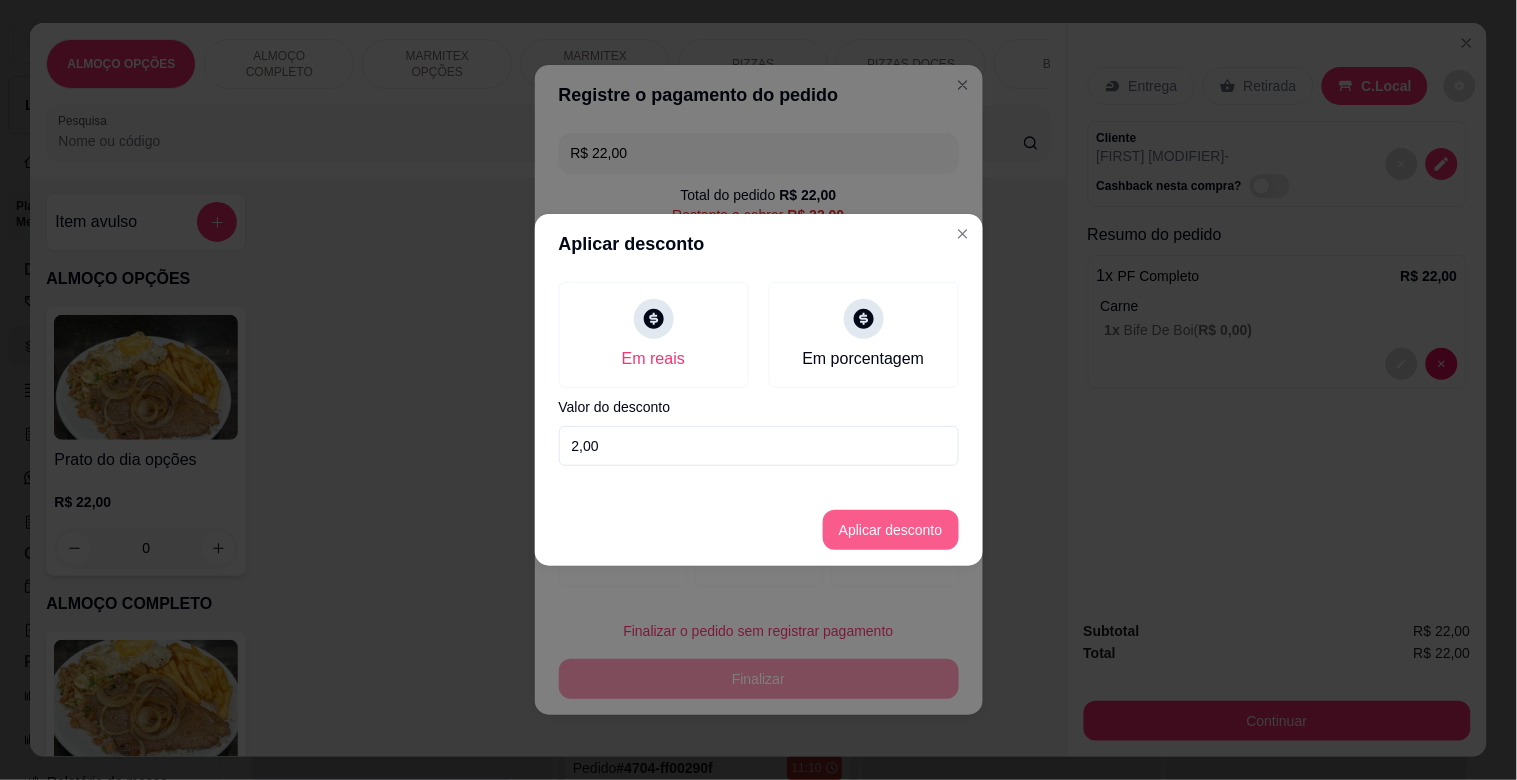 type on "2,00" 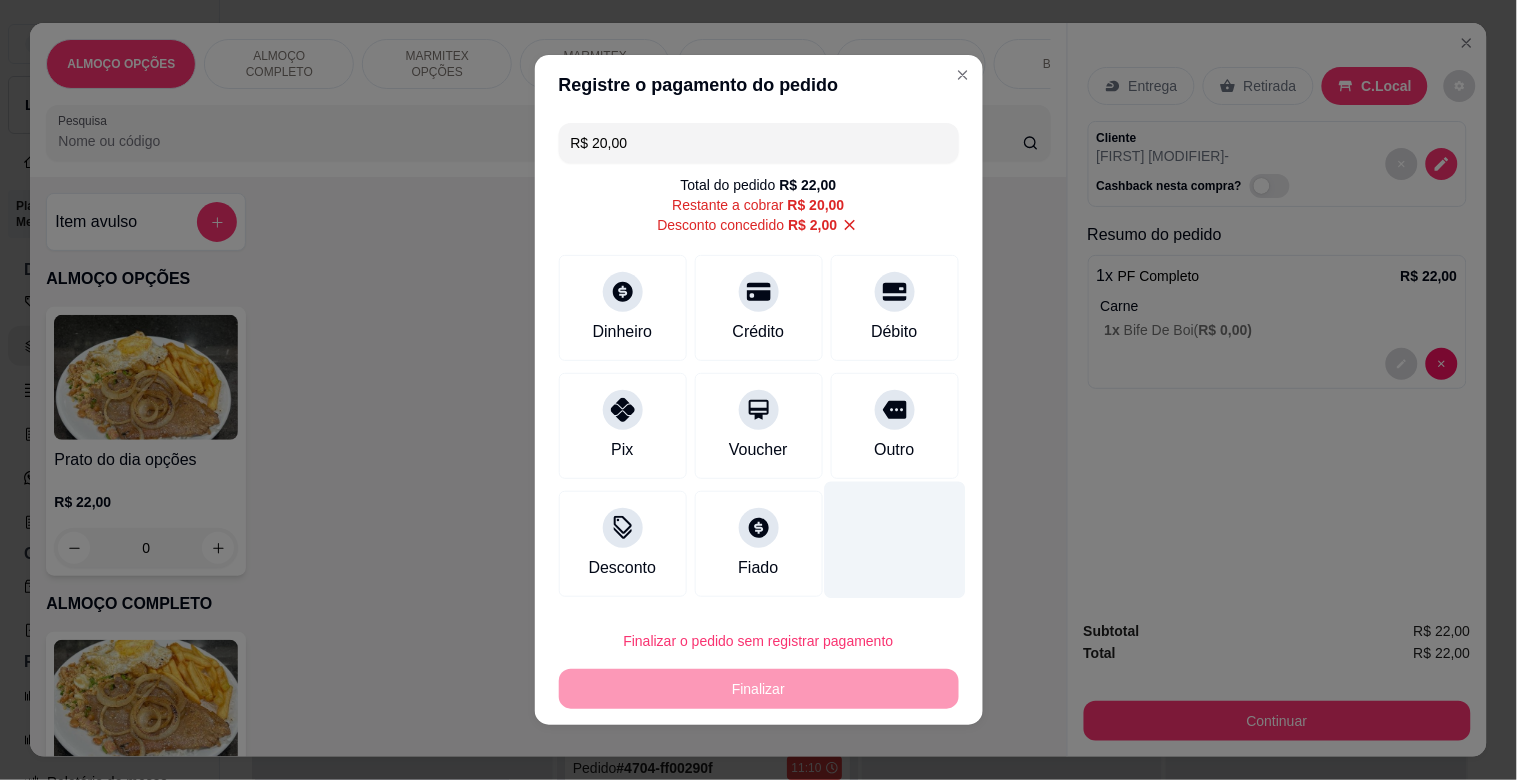 drag, startPoint x: 840, startPoint y: 421, endPoint x: 905, endPoint y: 464, distance: 77.93587 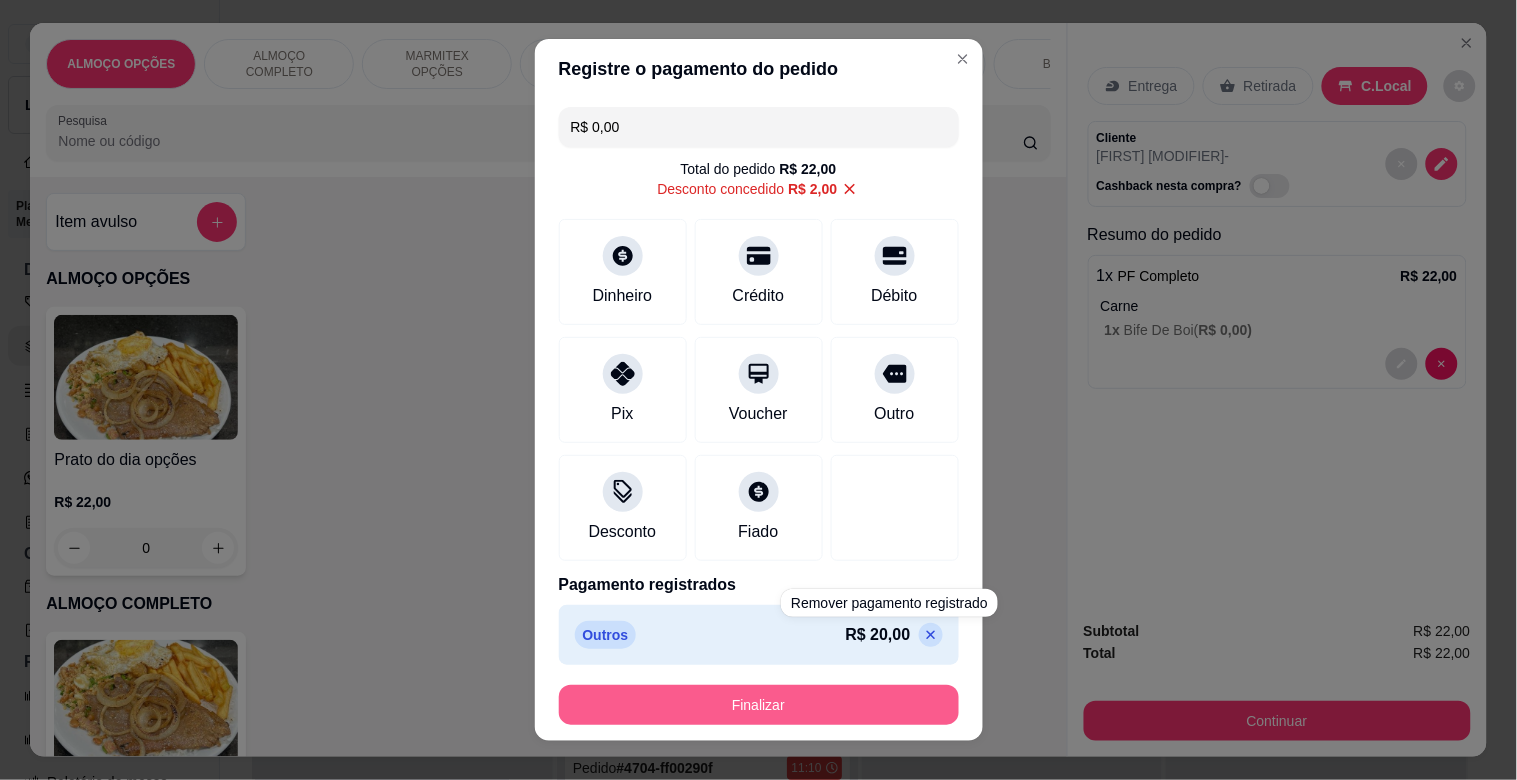 click on "Finalizar" at bounding box center [759, 705] 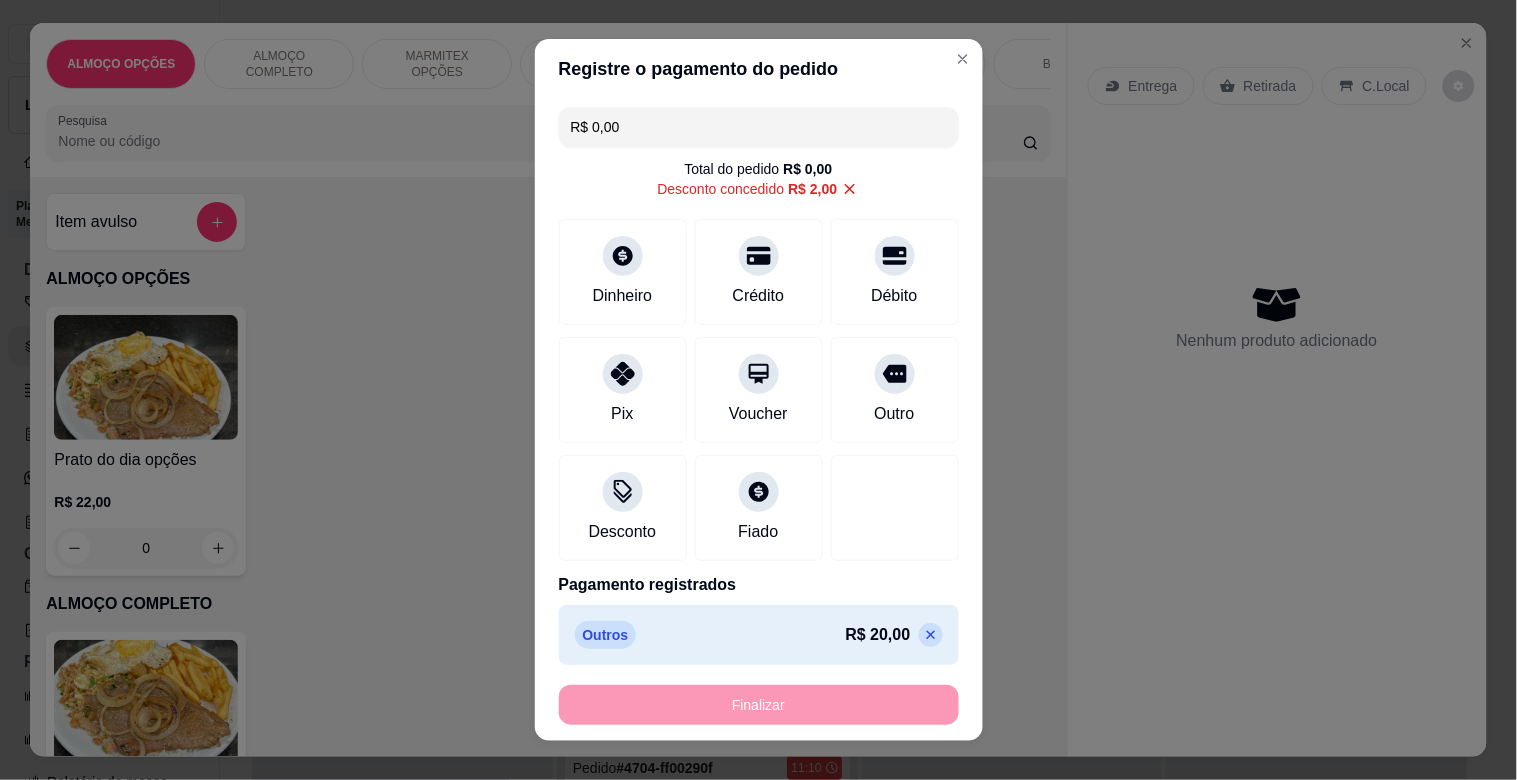 type on "-R$ 22,00" 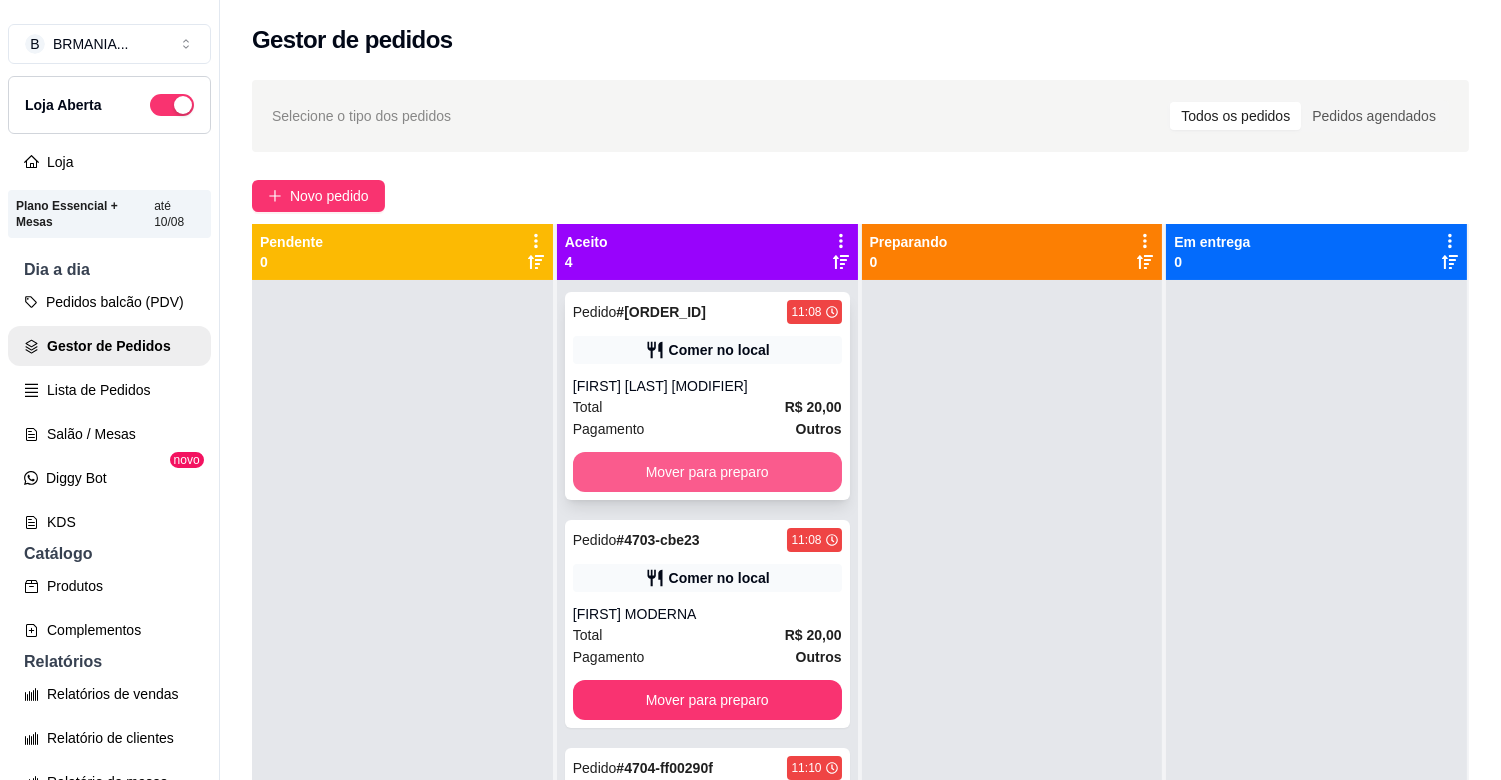 click on "Mover para preparo" at bounding box center [707, 472] 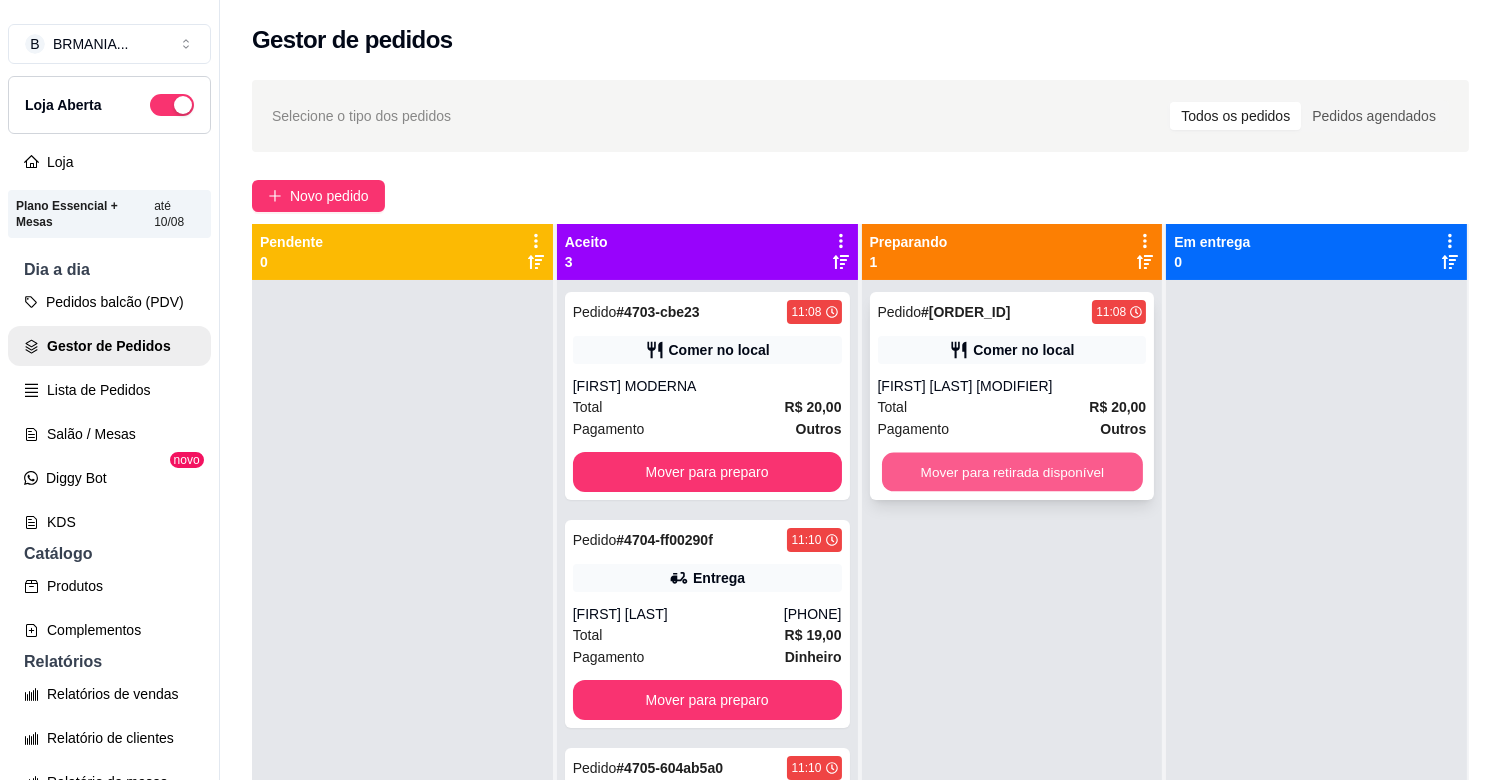 click on "Mover para retirada disponível" at bounding box center (1012, 472) 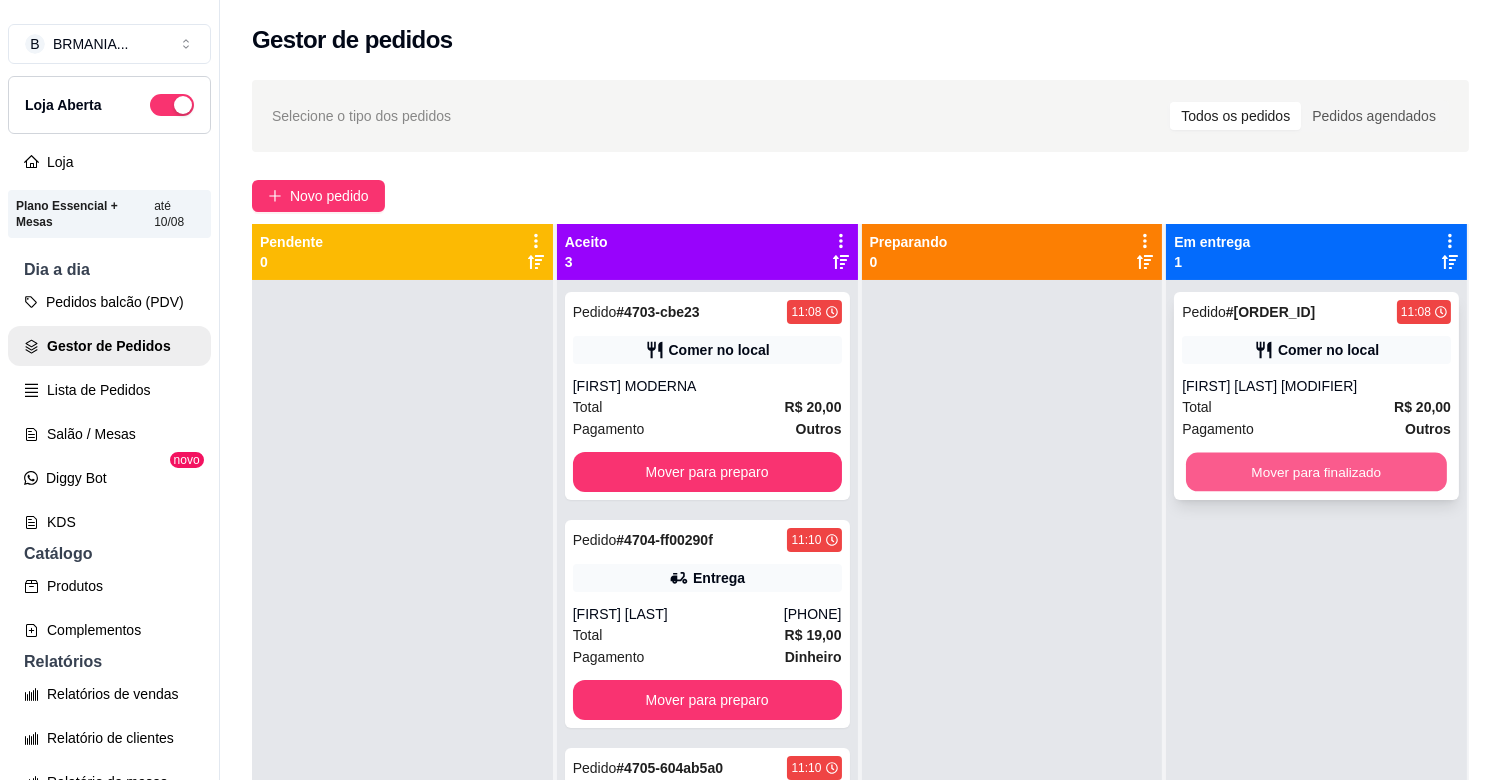 click on "Mover para finalizado" at bounding box center (1316, 472) 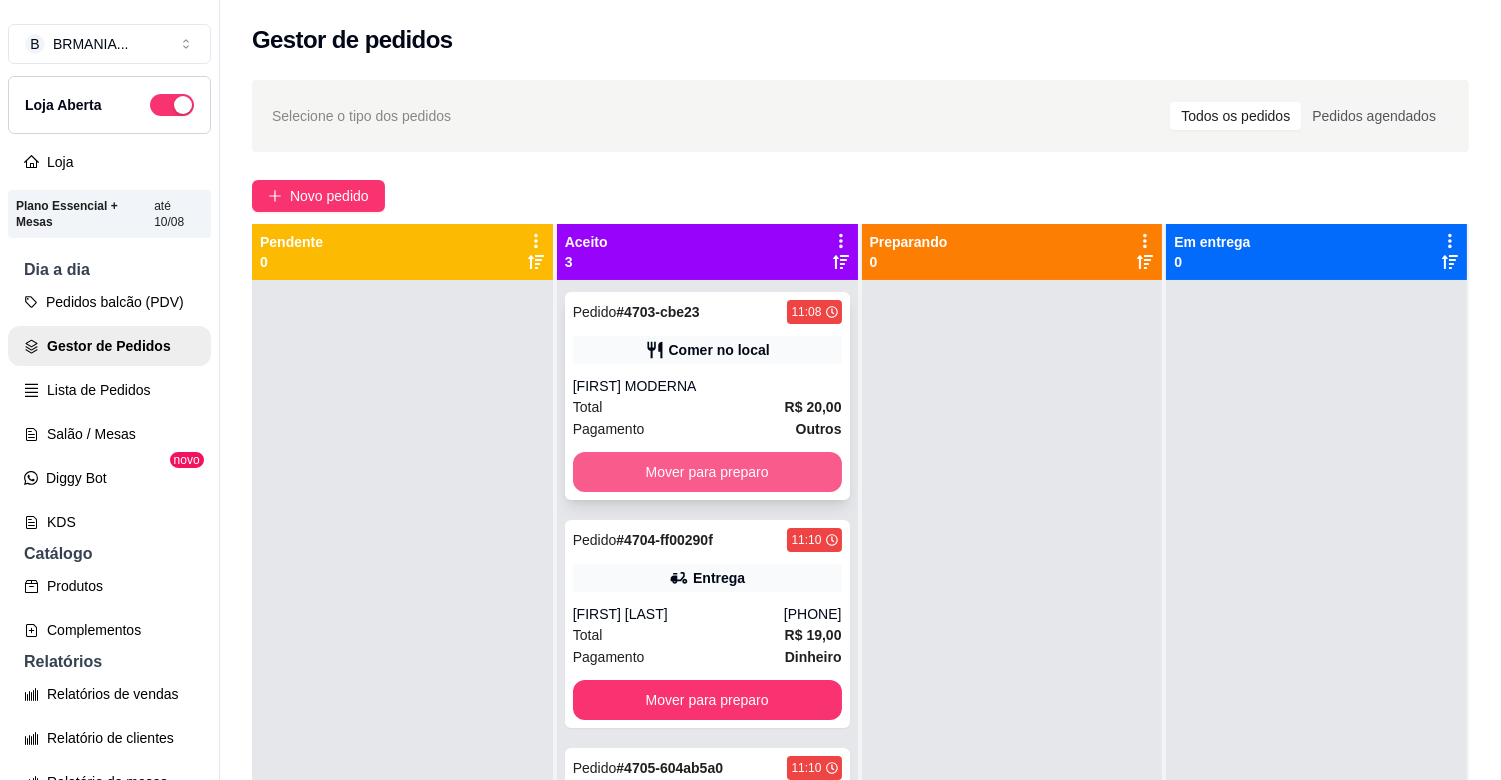 click on "Mover para preparo" at bounding box center (707, 472) 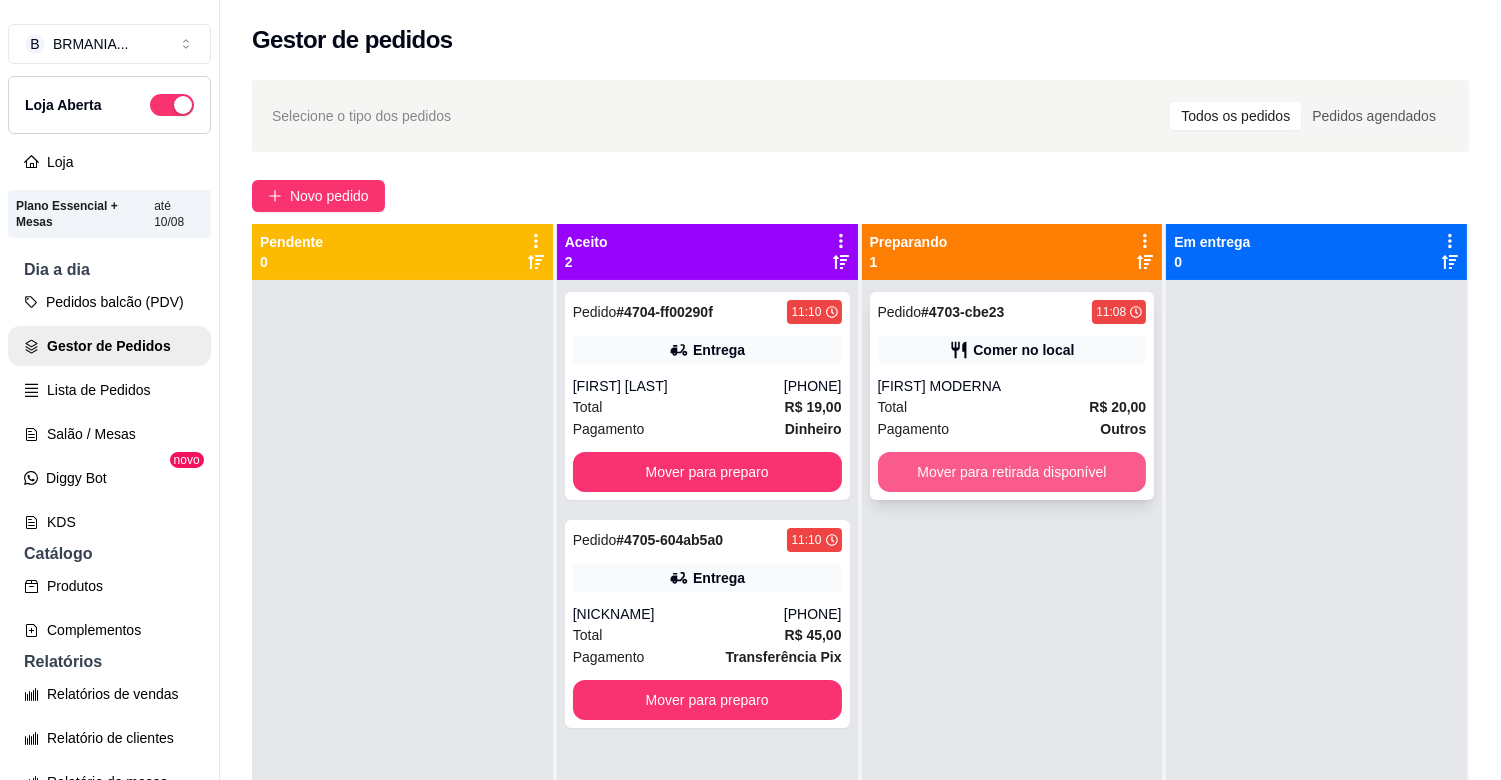 click on "Mover para retirada disponível" at bounding box center (1012, 472) 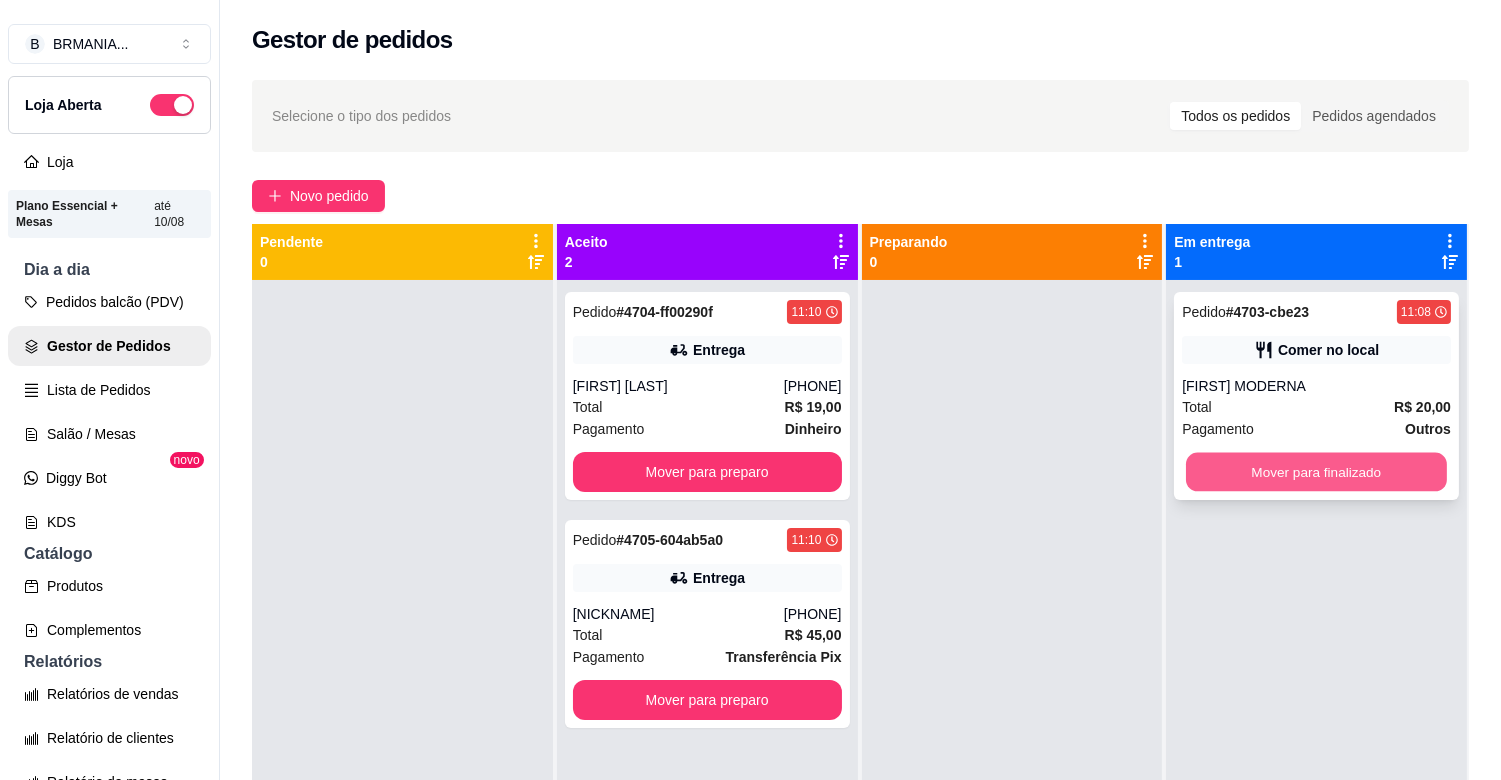 click on "Mover para finalizado" at bounding box center (1316, 472) 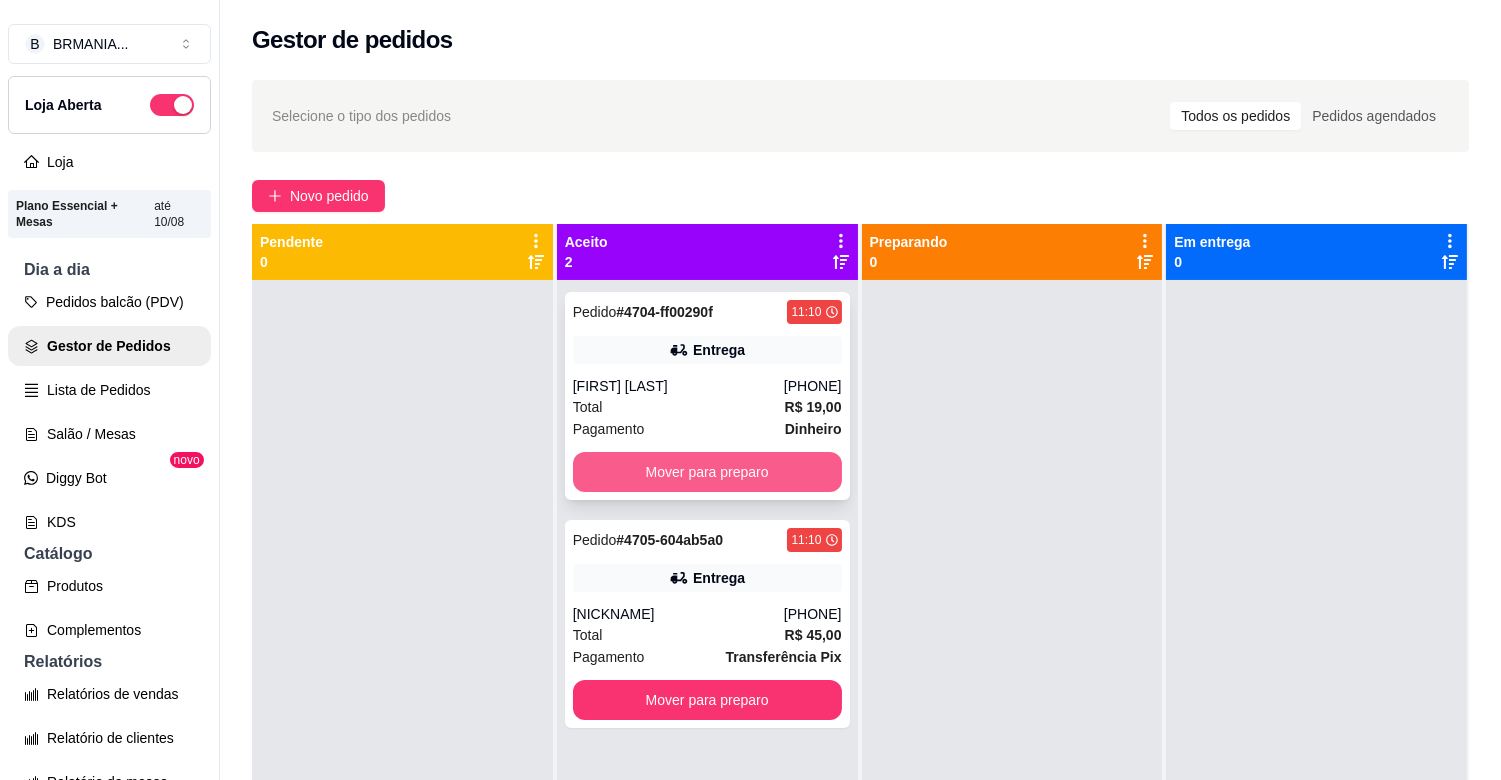 click on "Mover para preparo" at bounding box center (707, 472) 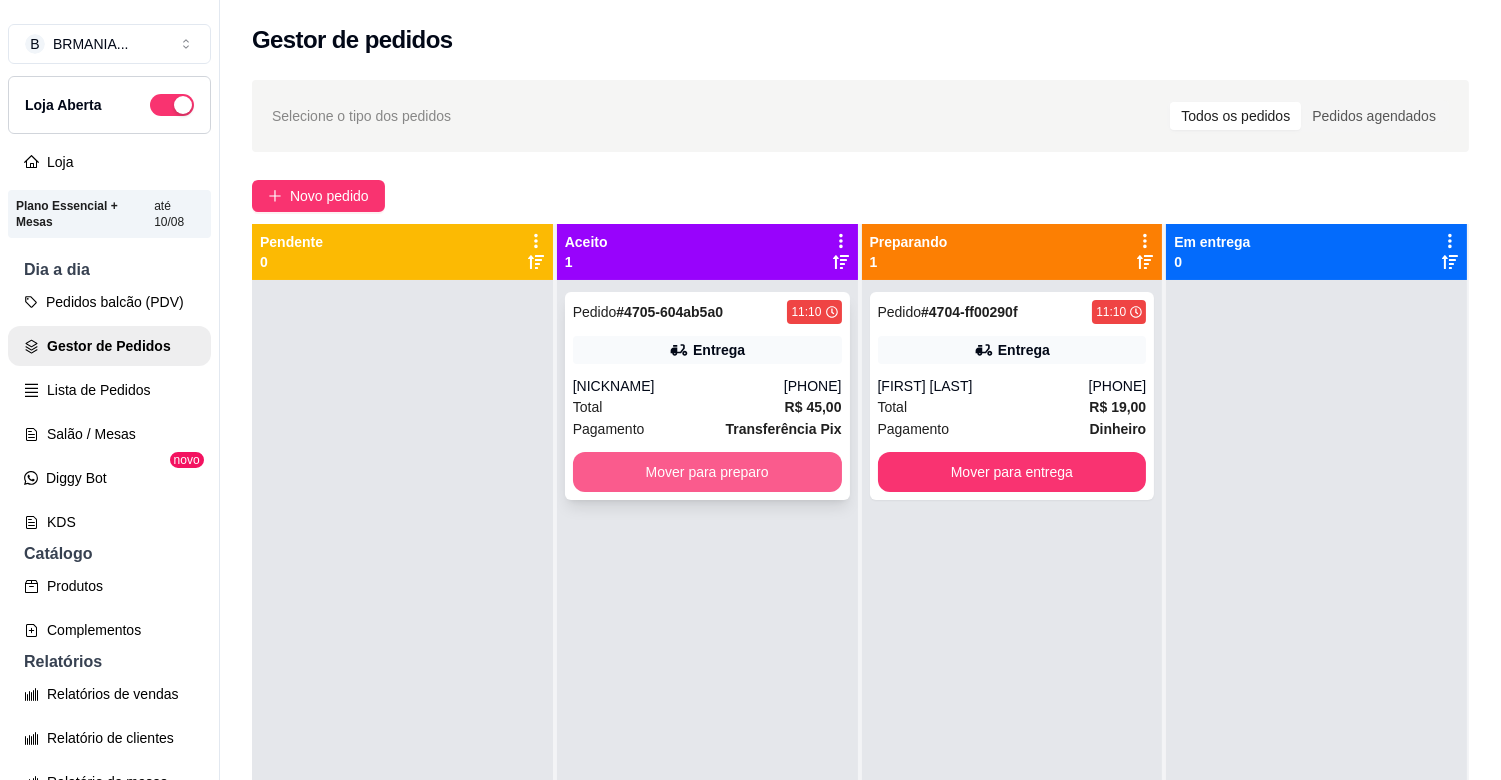 click on "Mover para preparo" at bounding box center [707, 472] 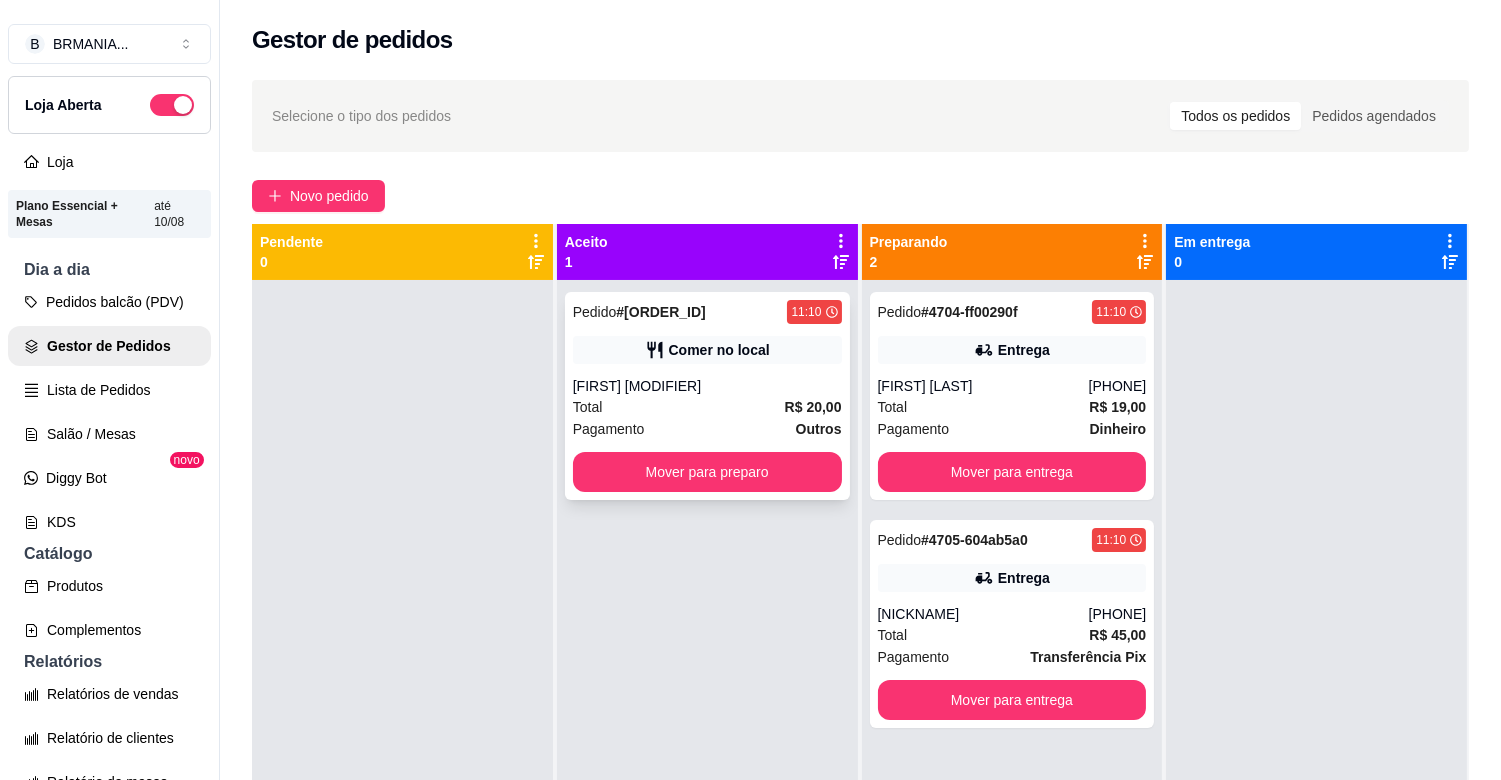click on "Total R$ 20,00" at bounding box center [707, 407] 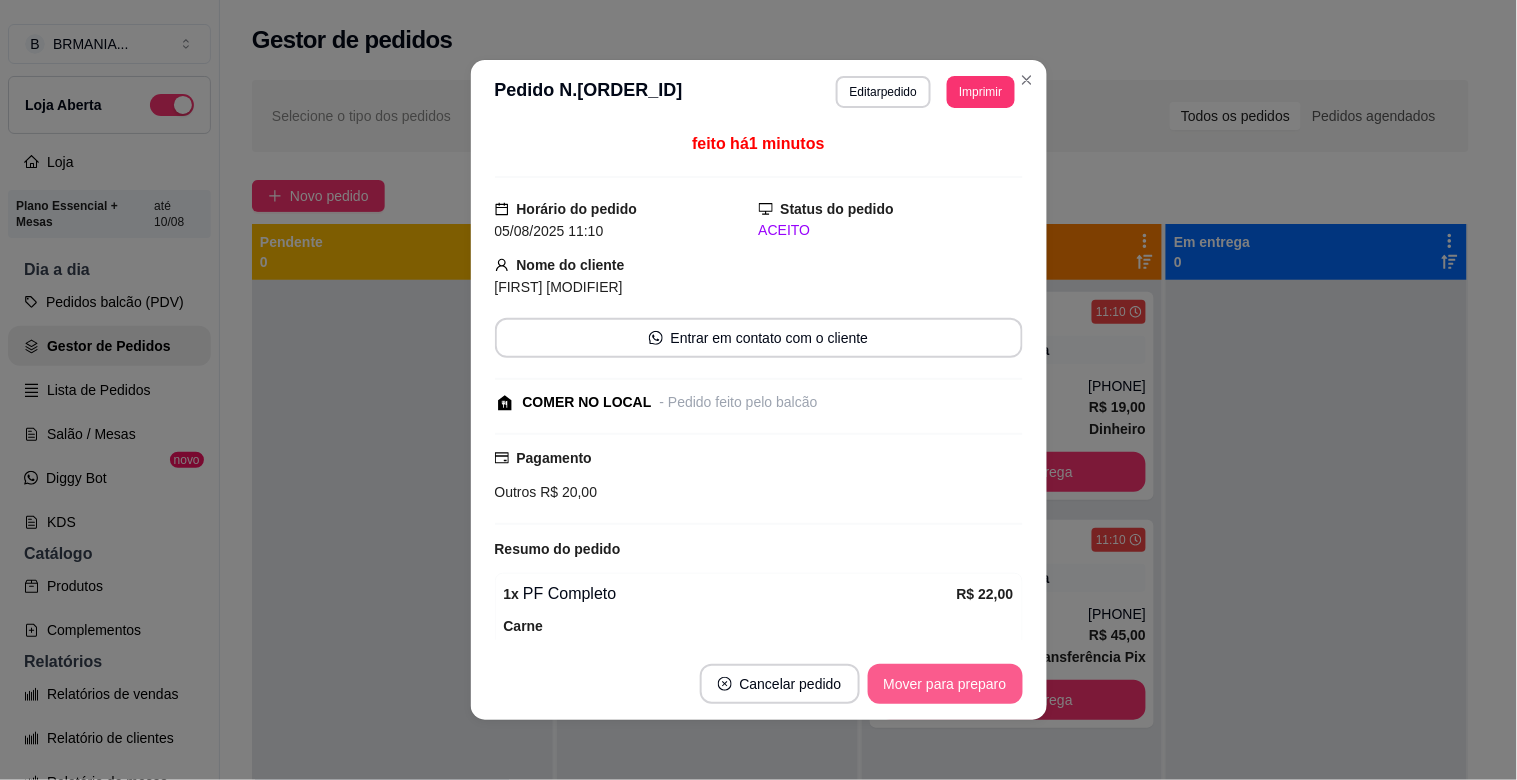 click on "Mover para preparo" at bounding box center (945, 684) 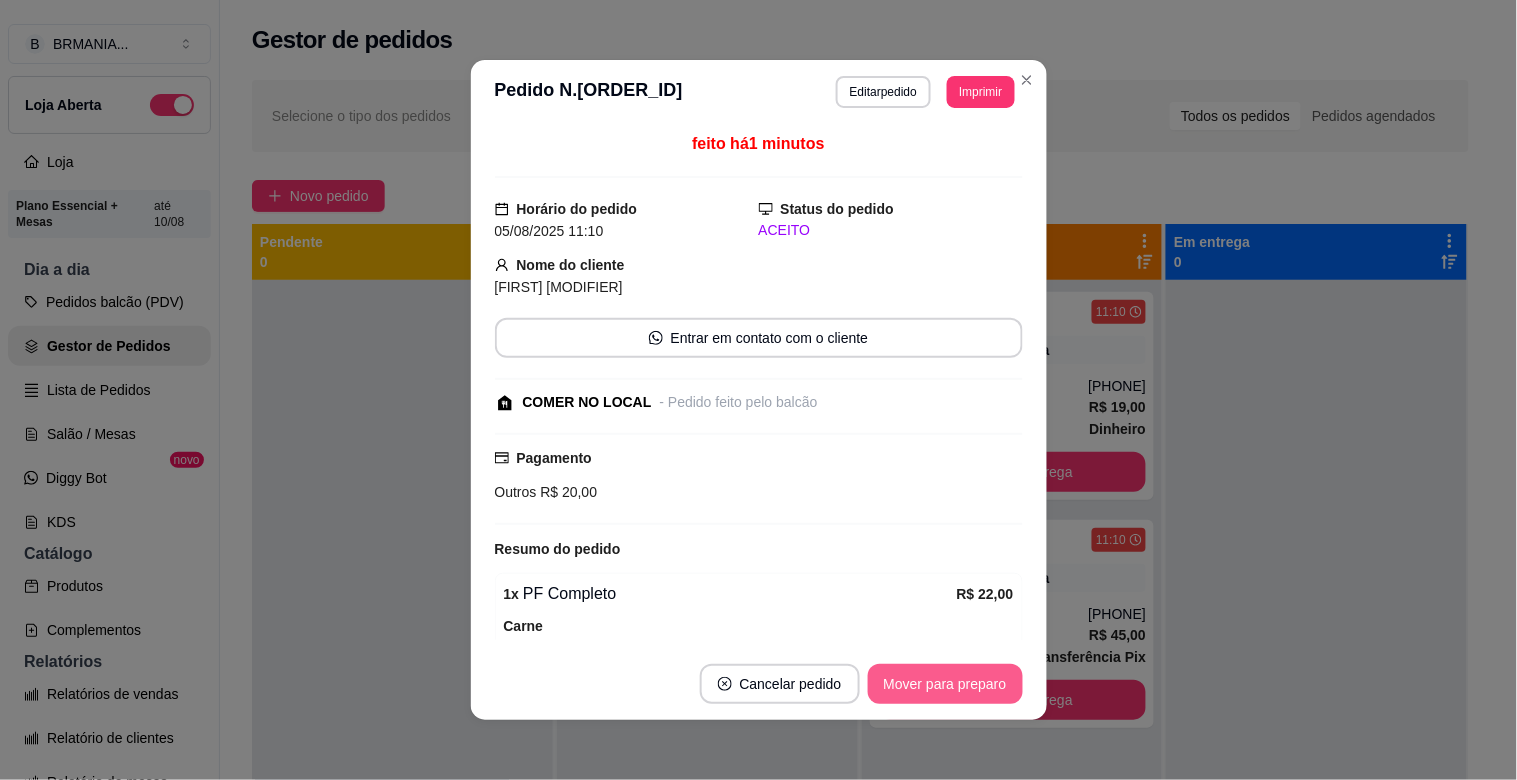 click on "Mover para preparo" at bounding box center (945, 684) 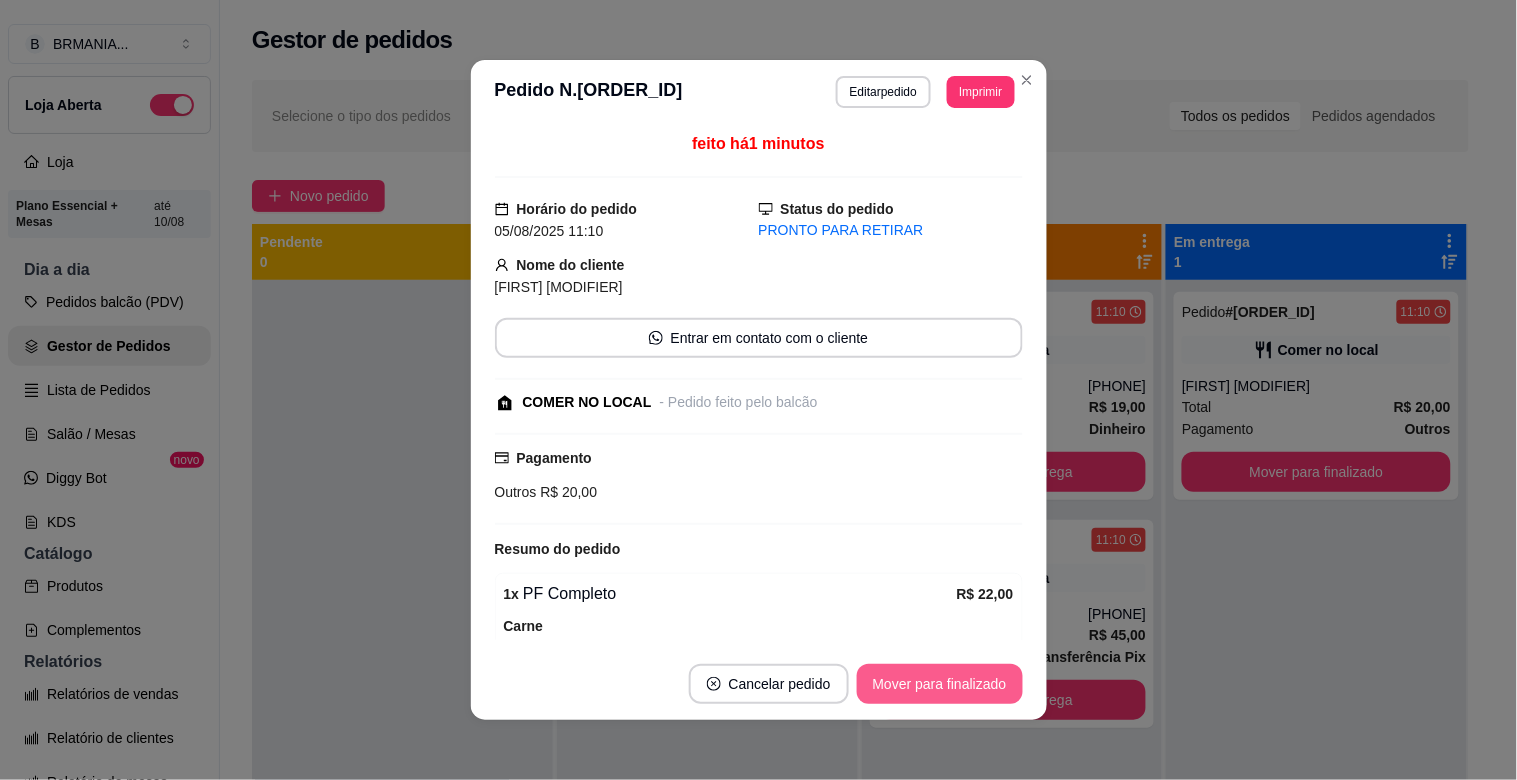 click on "Mover para finalizado" at bounding box center [940, 684] 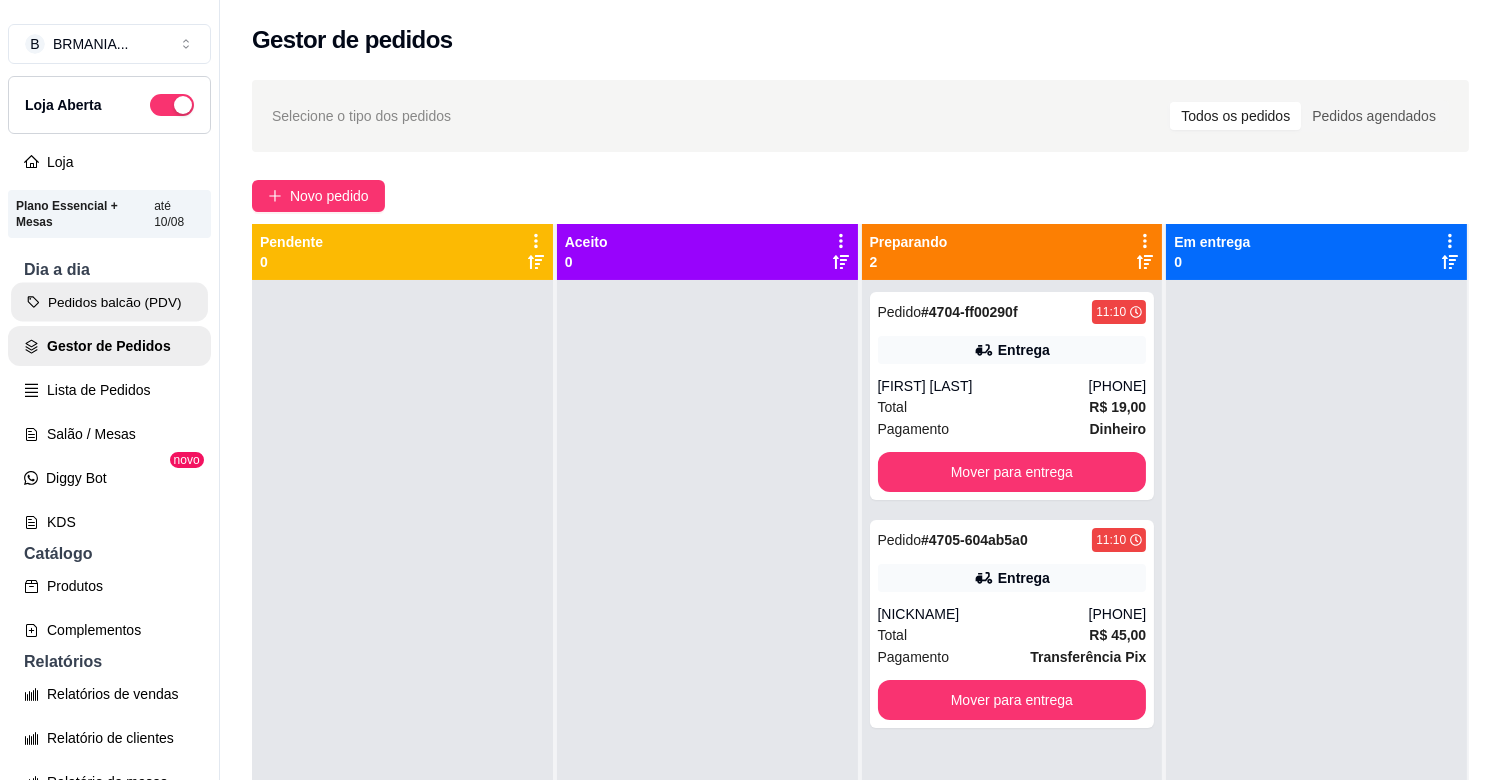 click on "Pedidos balcão (PDV)" at bounding box center [109, 302] 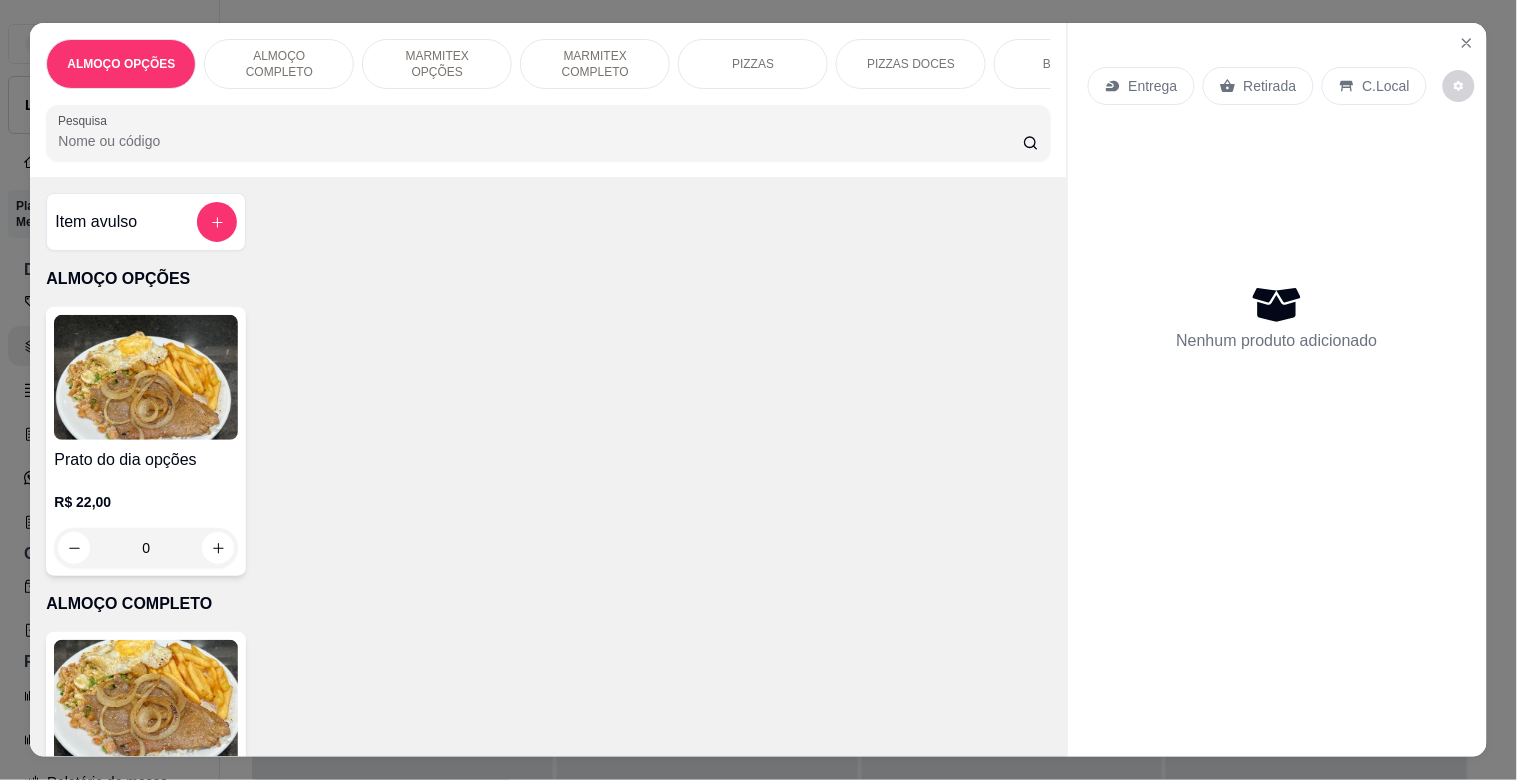 click at bounding box center (146, 702) 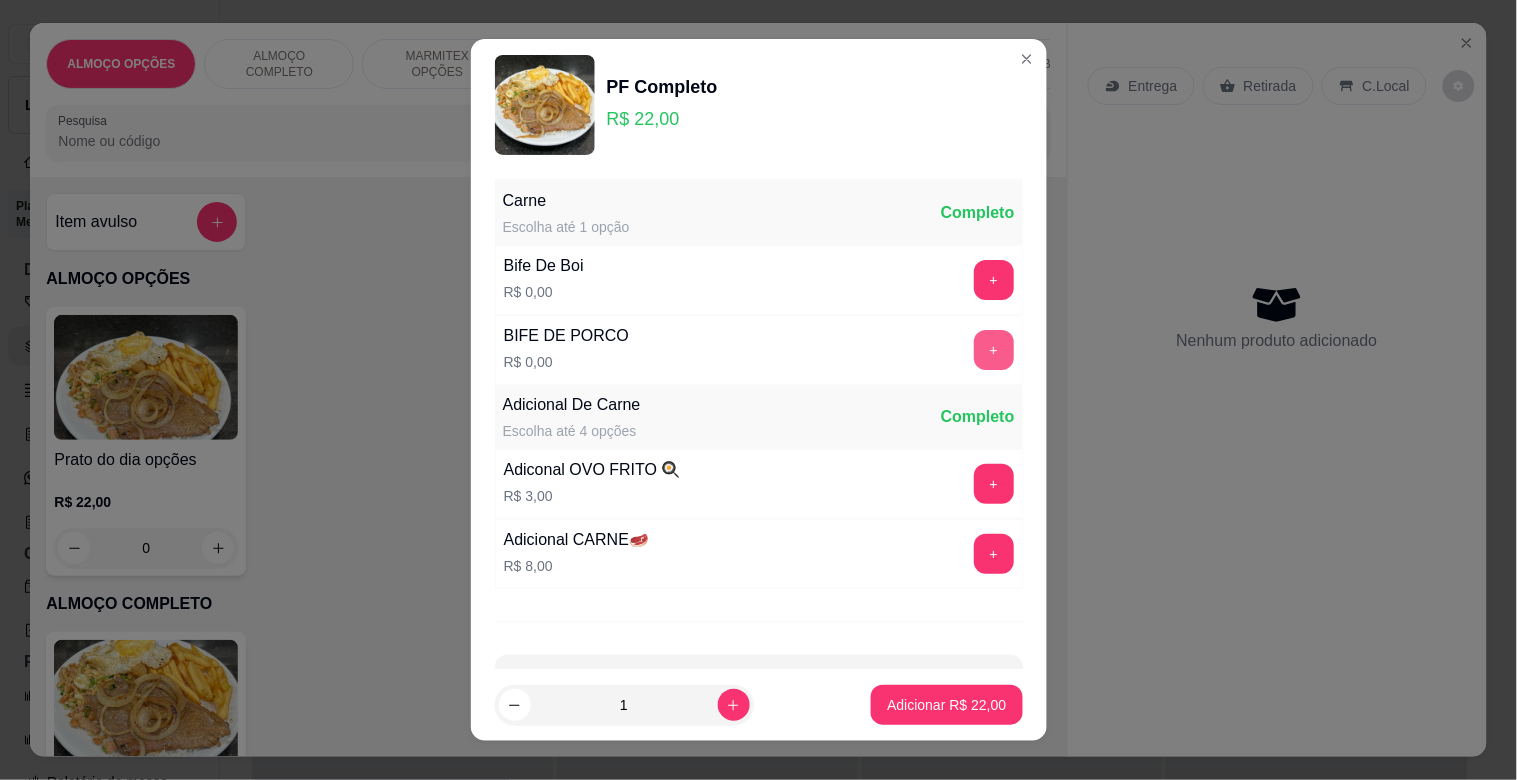 click on "+" at bounding box center (994, 350) 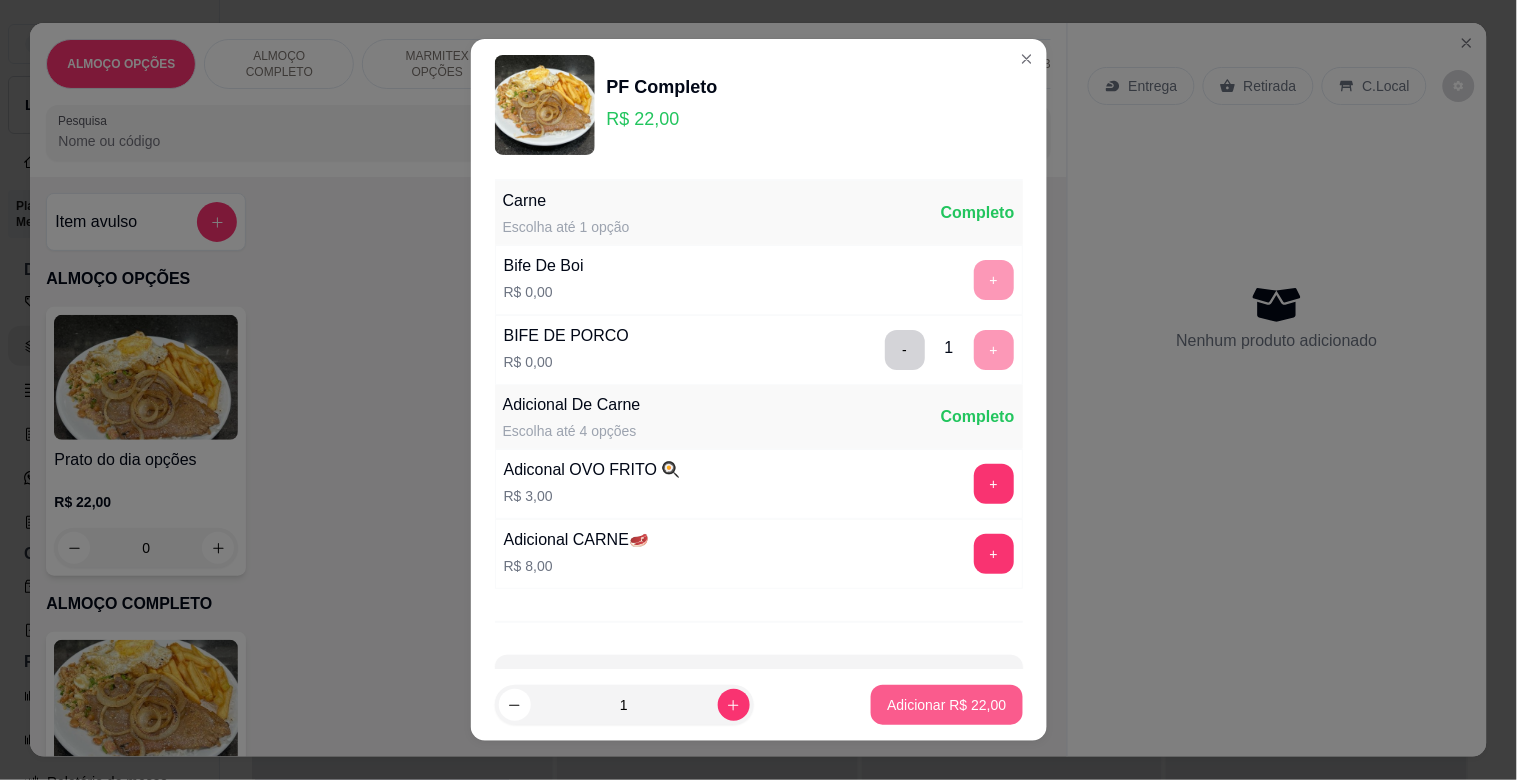 click on "Adicionar   R$ 22,00" at bounding box center (946, 705) 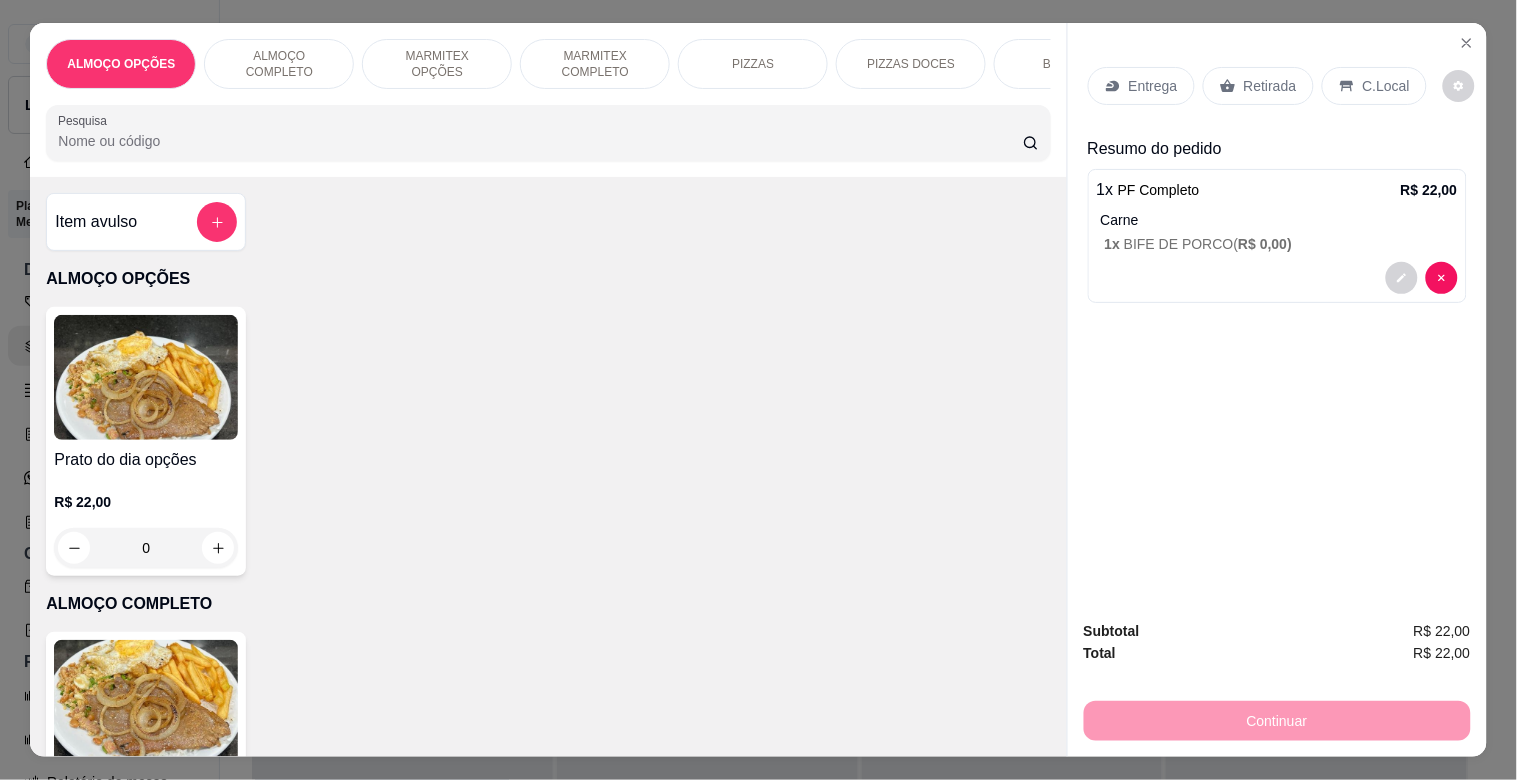 click on "C.Local" at bounding box center (1386, 86) 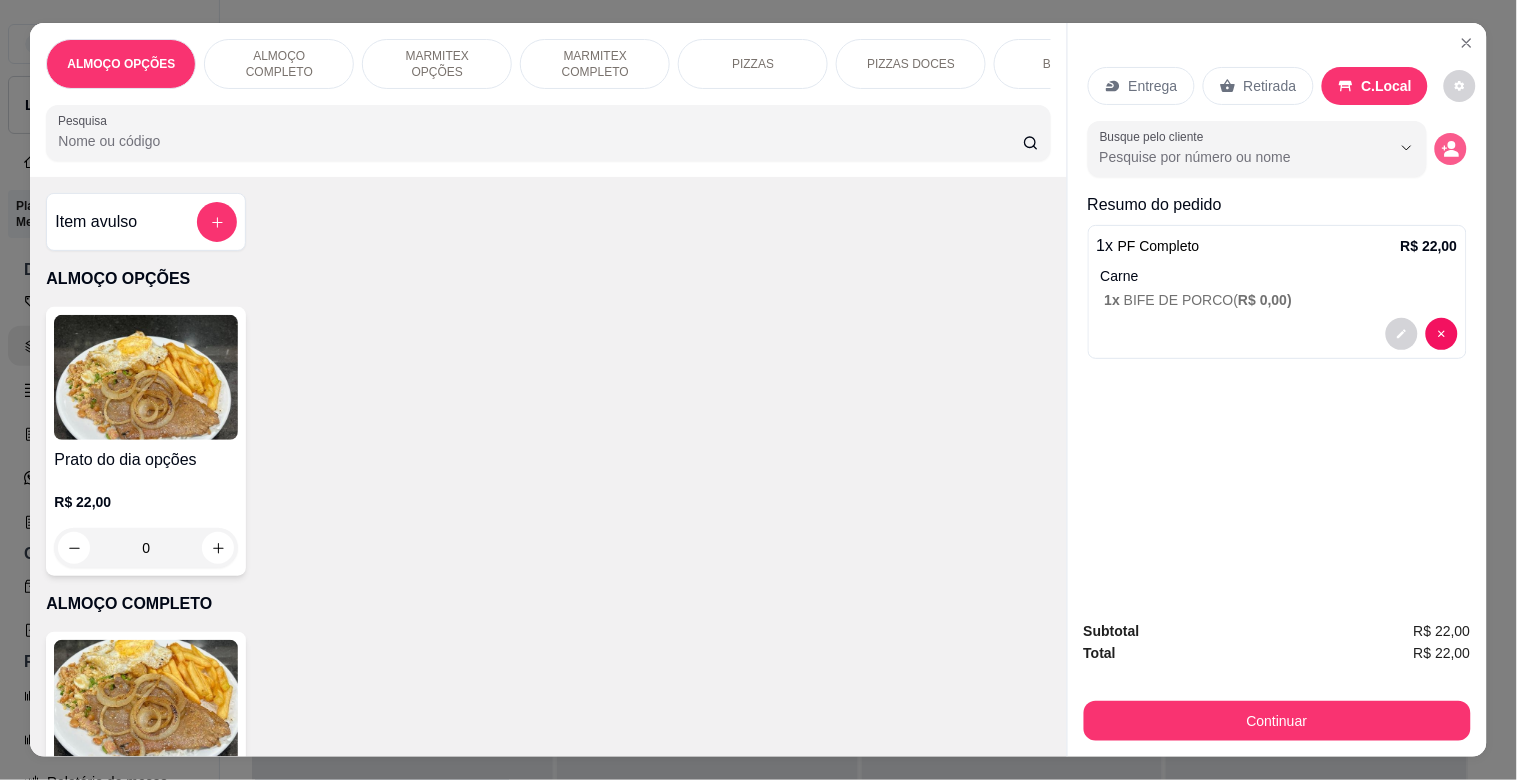 click 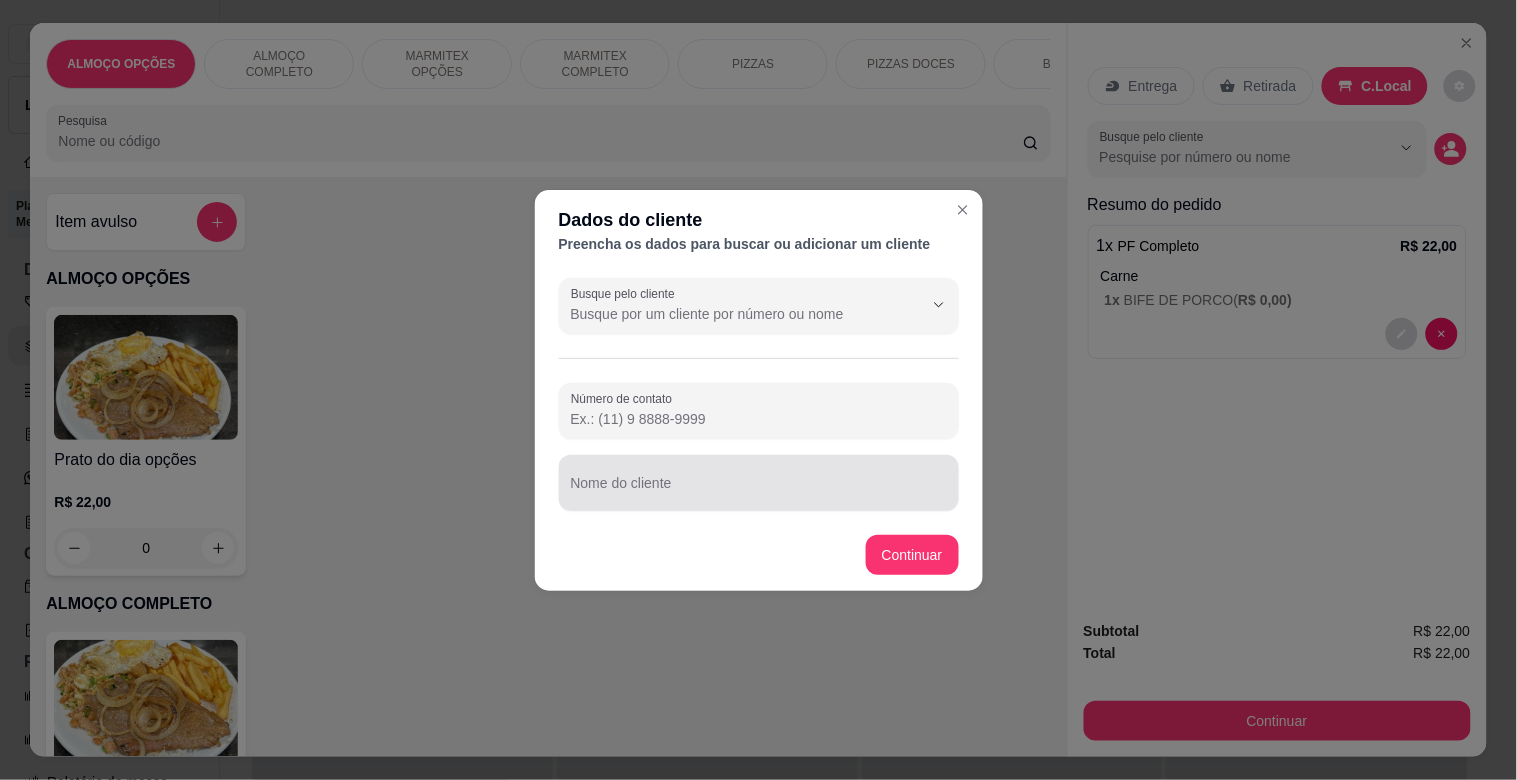 click at bounding box center (759, 483) 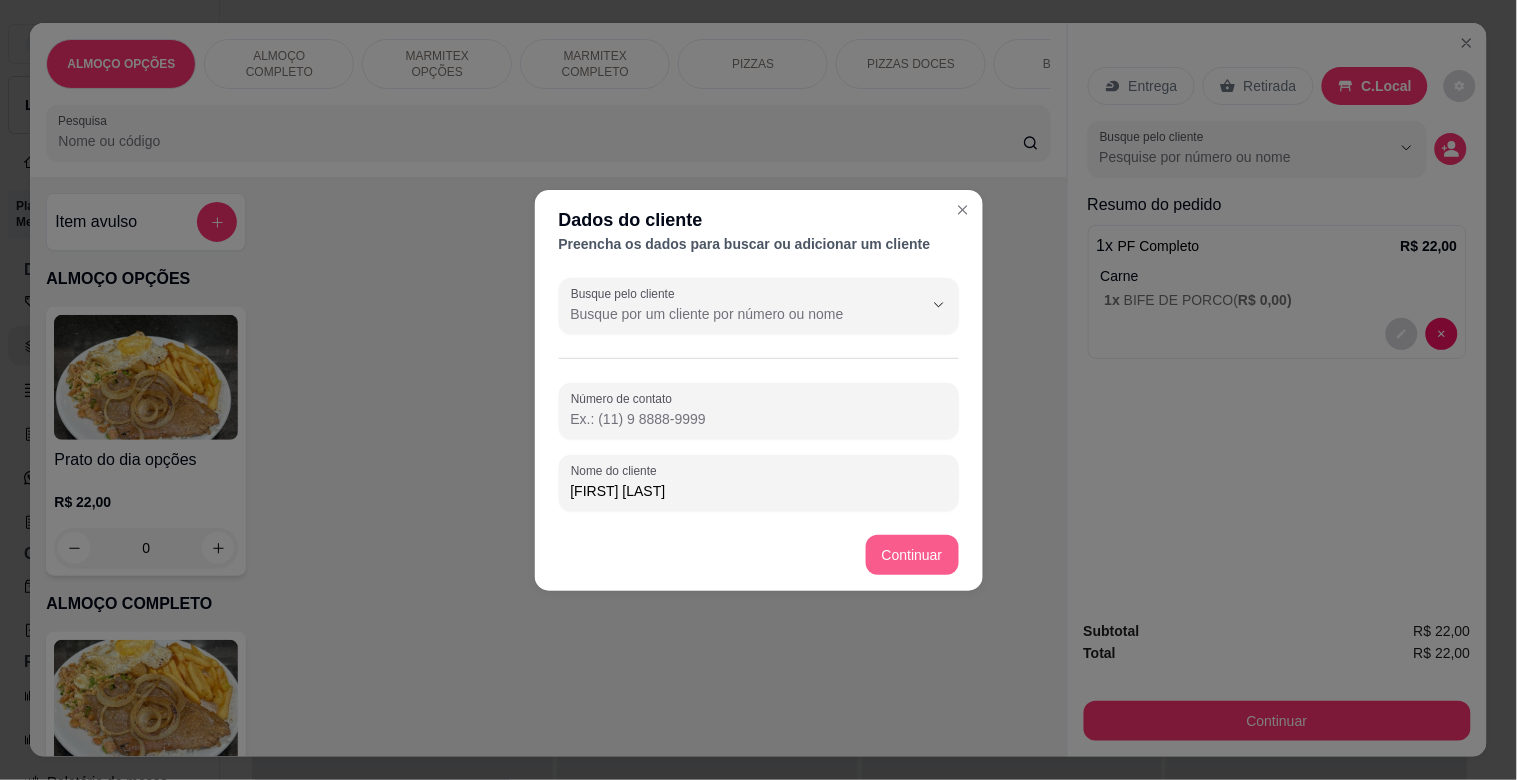 type on "[FIRST] [LAST]" 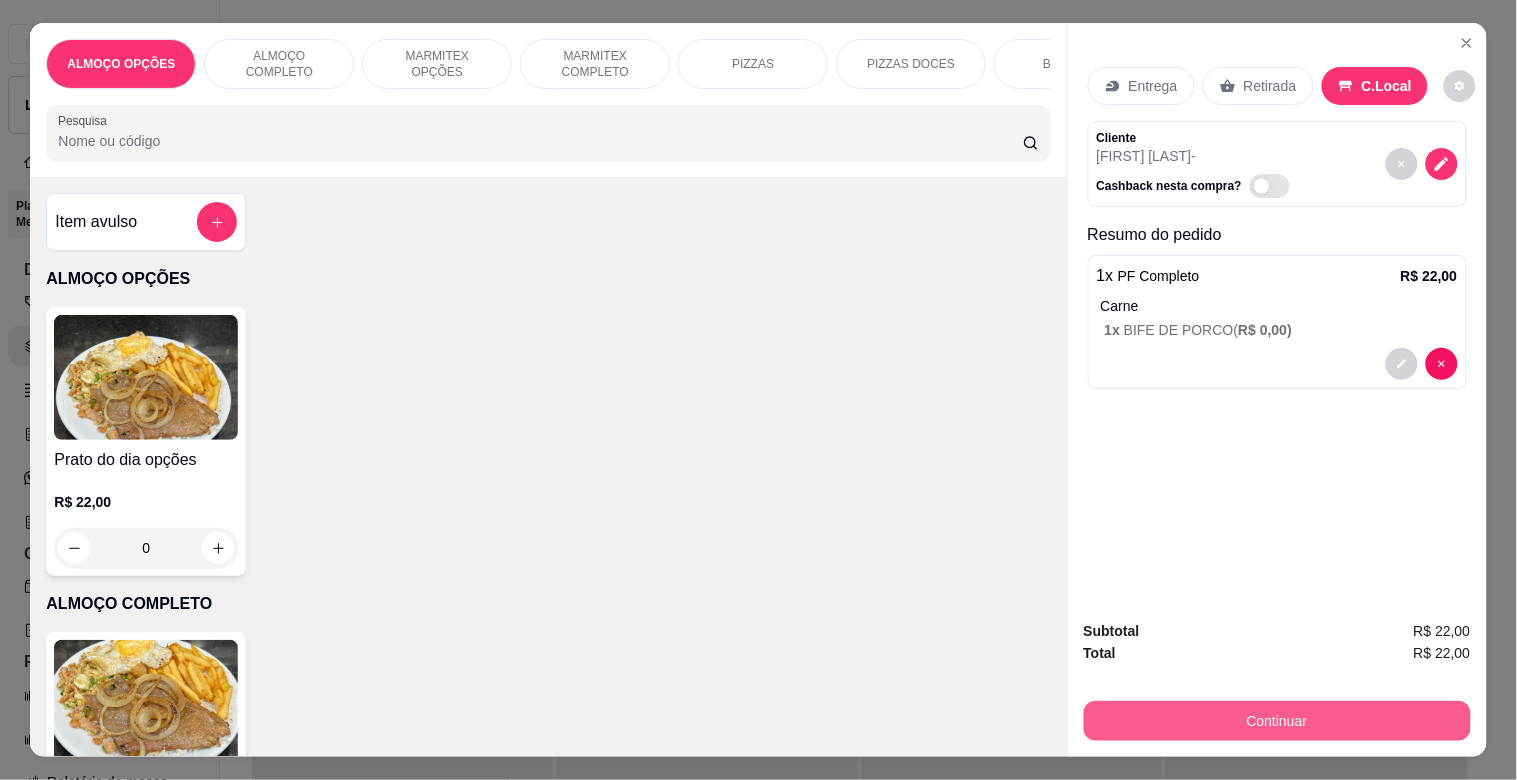 click on "Continuar" at bounding box center (1277, 721) 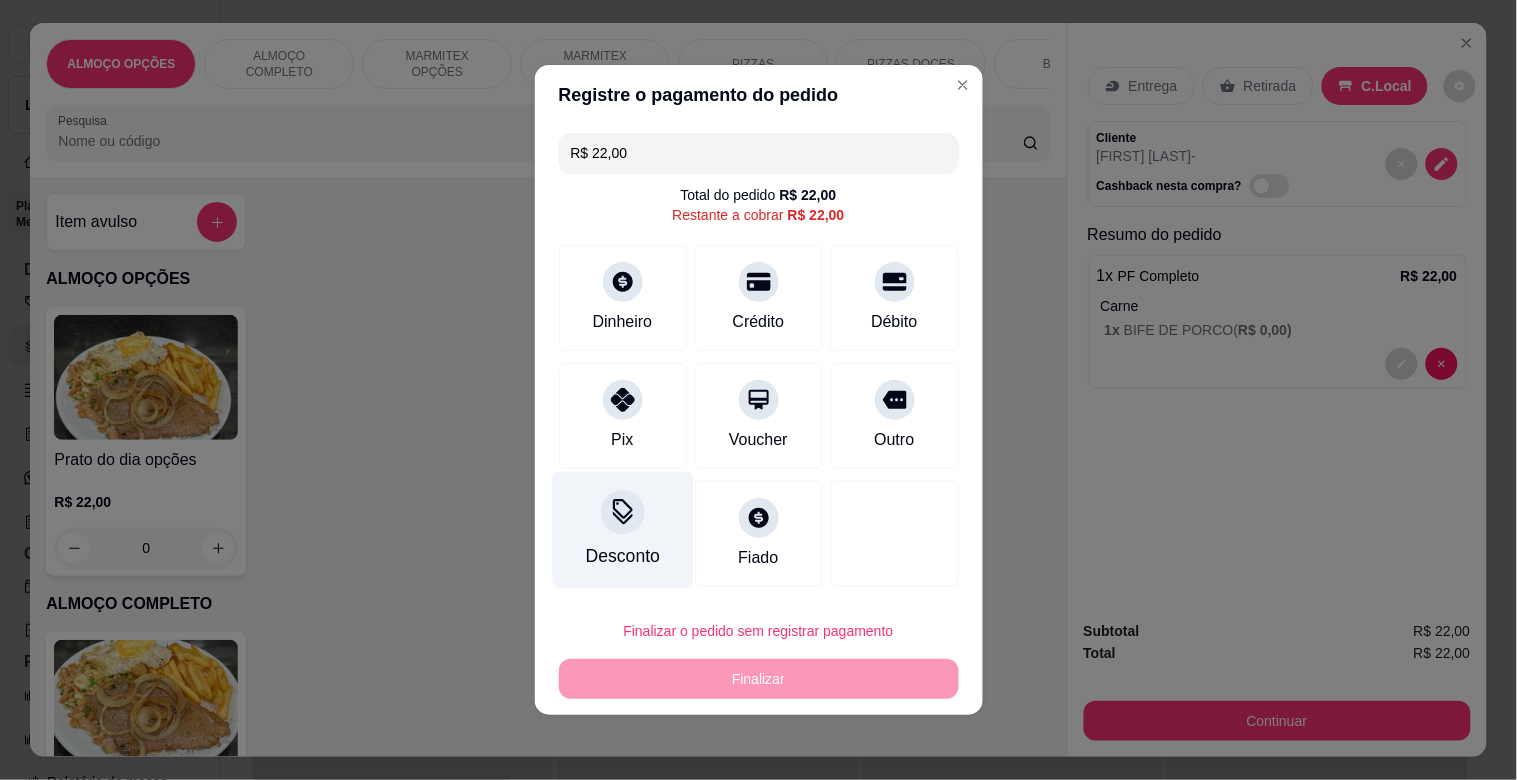 click on "Desconto" at bounding box center (622, 530) 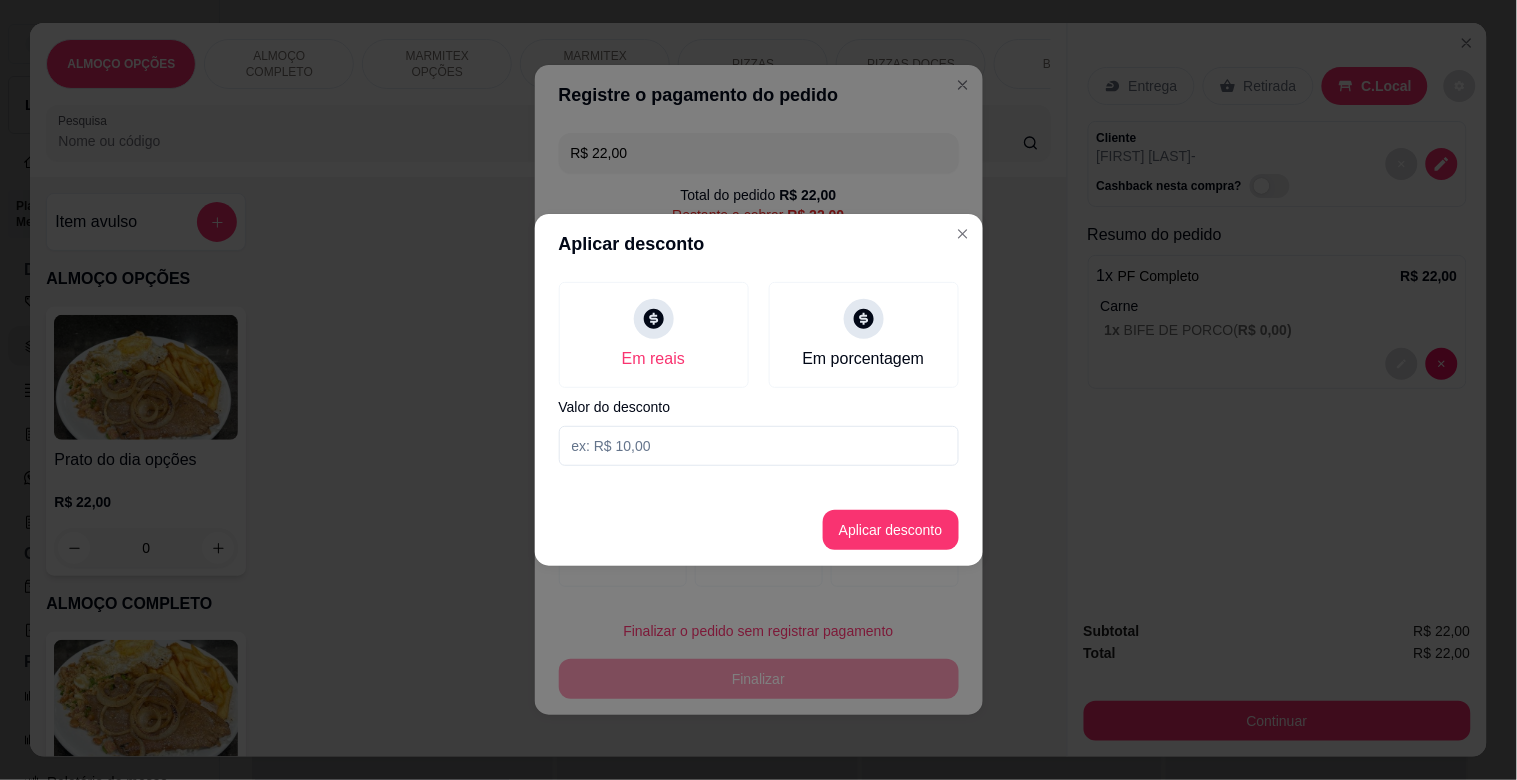 click at bounding box center [759, 446] 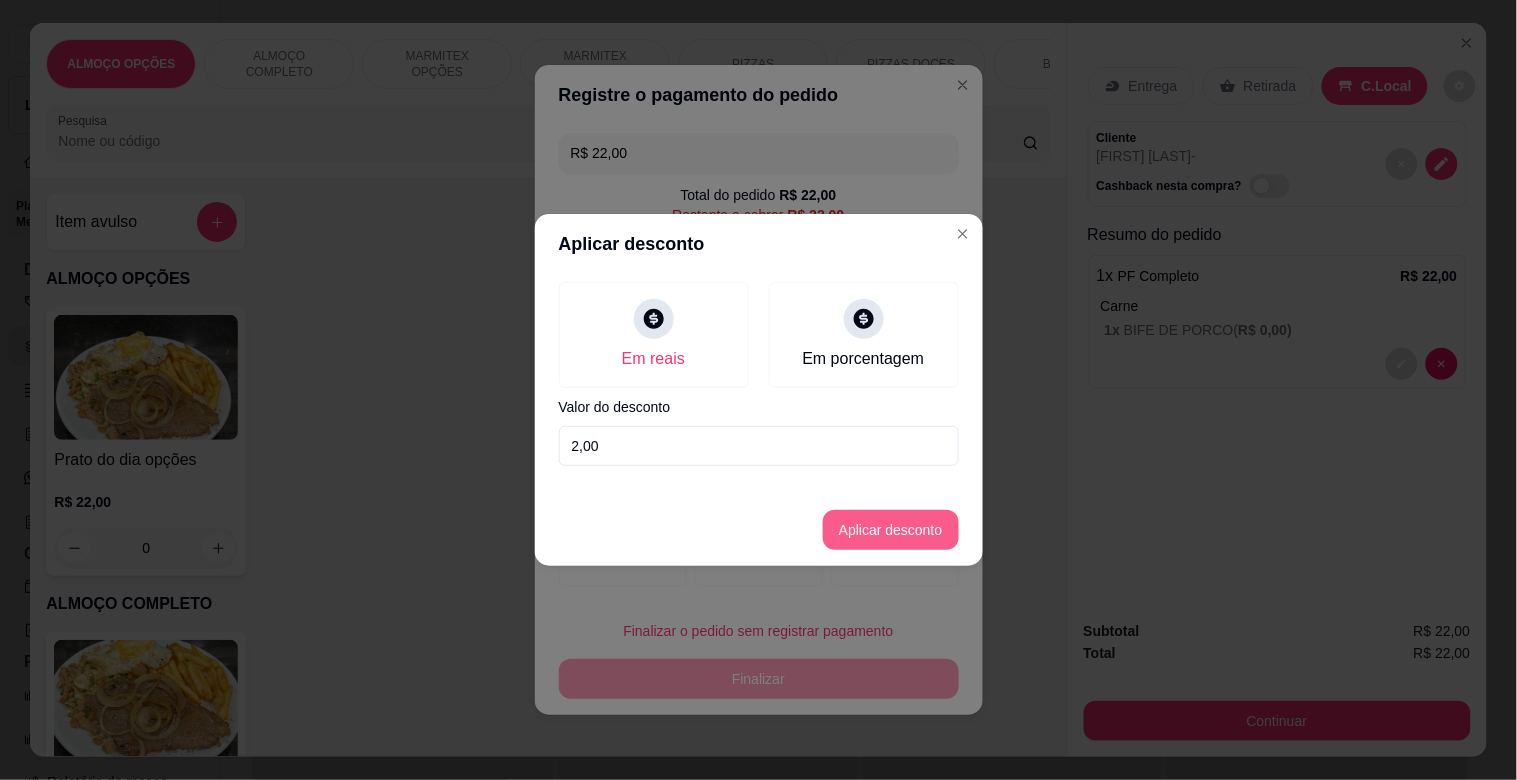 type on "2,00" 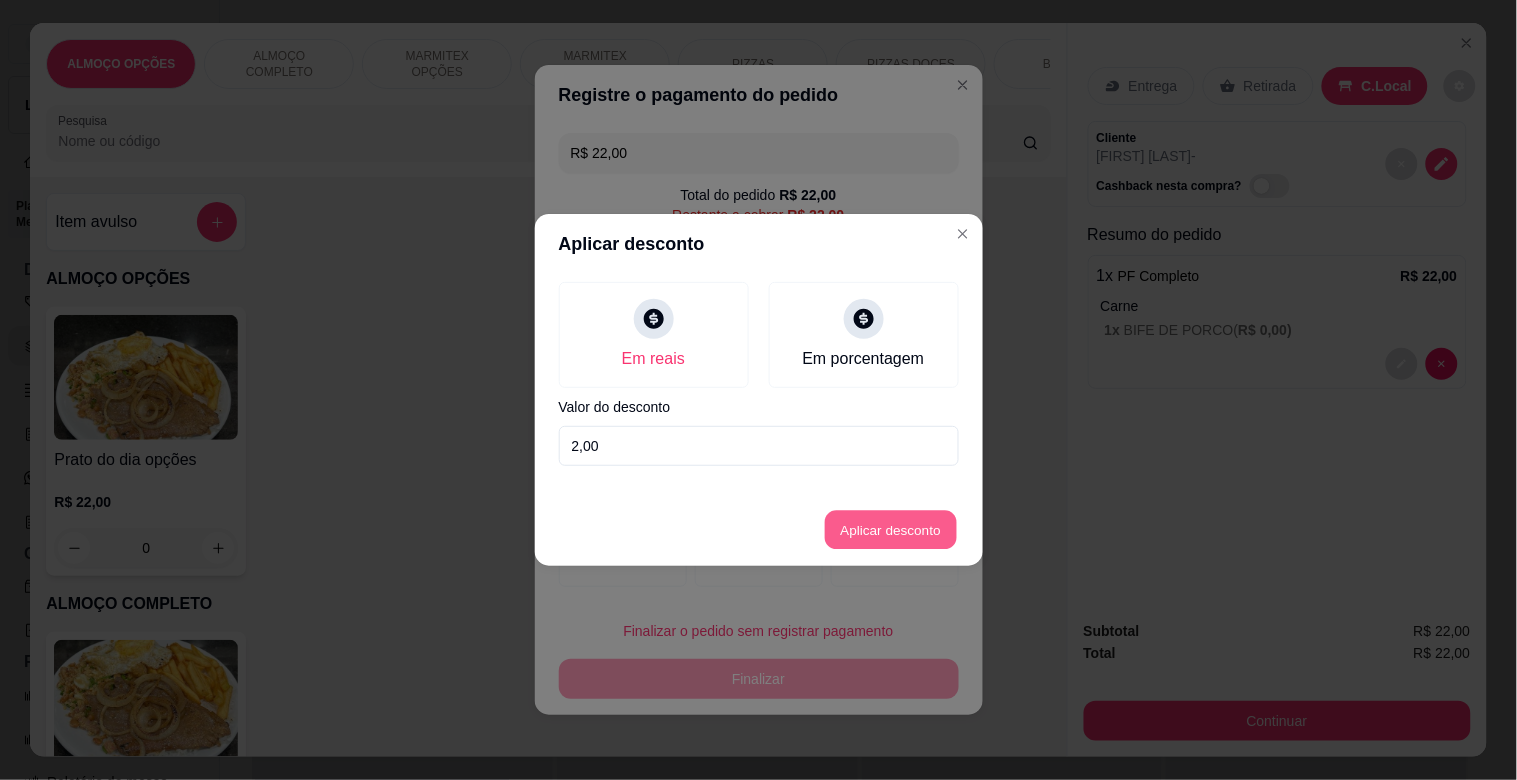 click on "Aplicar desconto" at bounding box center [890, 530] 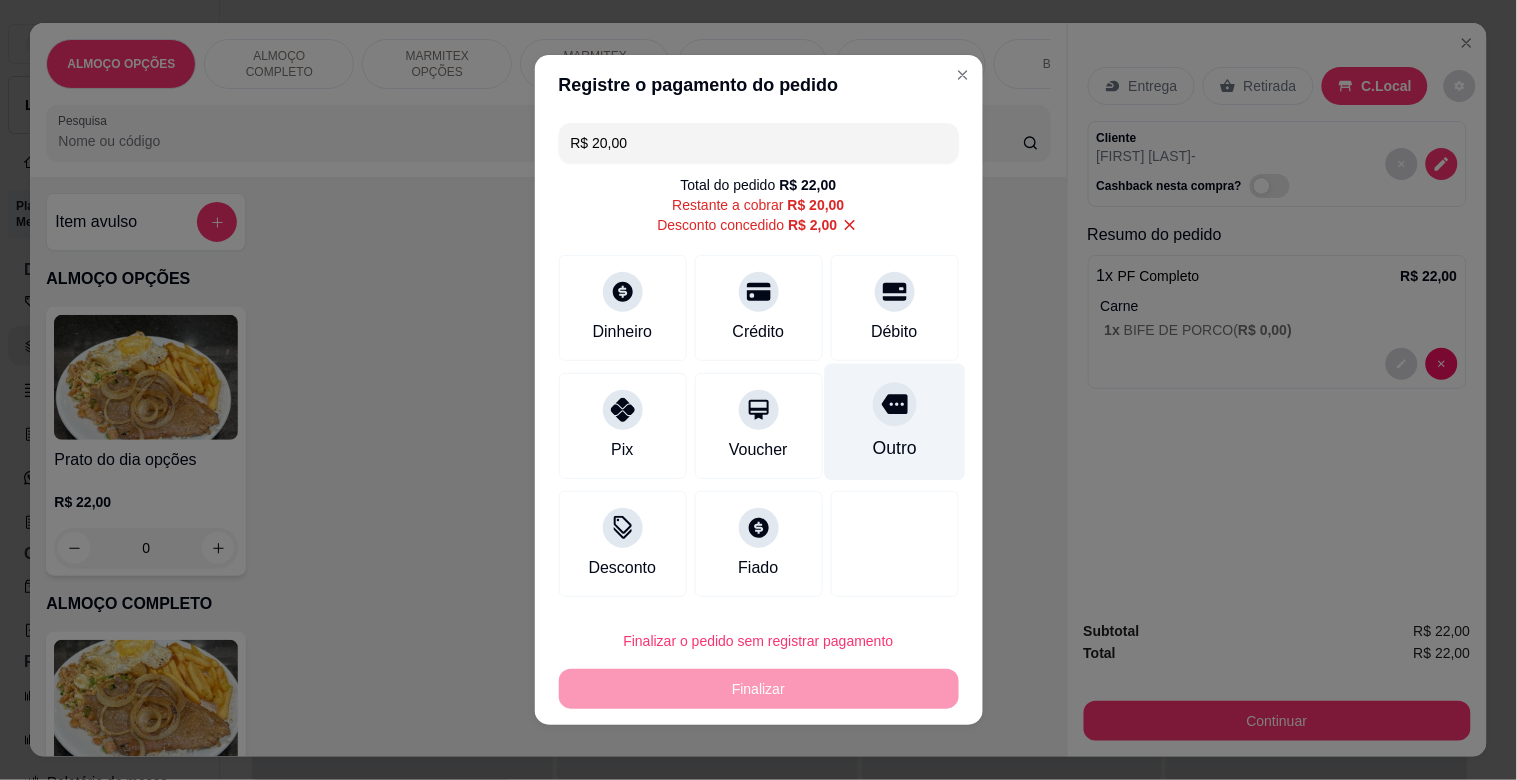 click on "Outro" at bounding box center (894, 422) 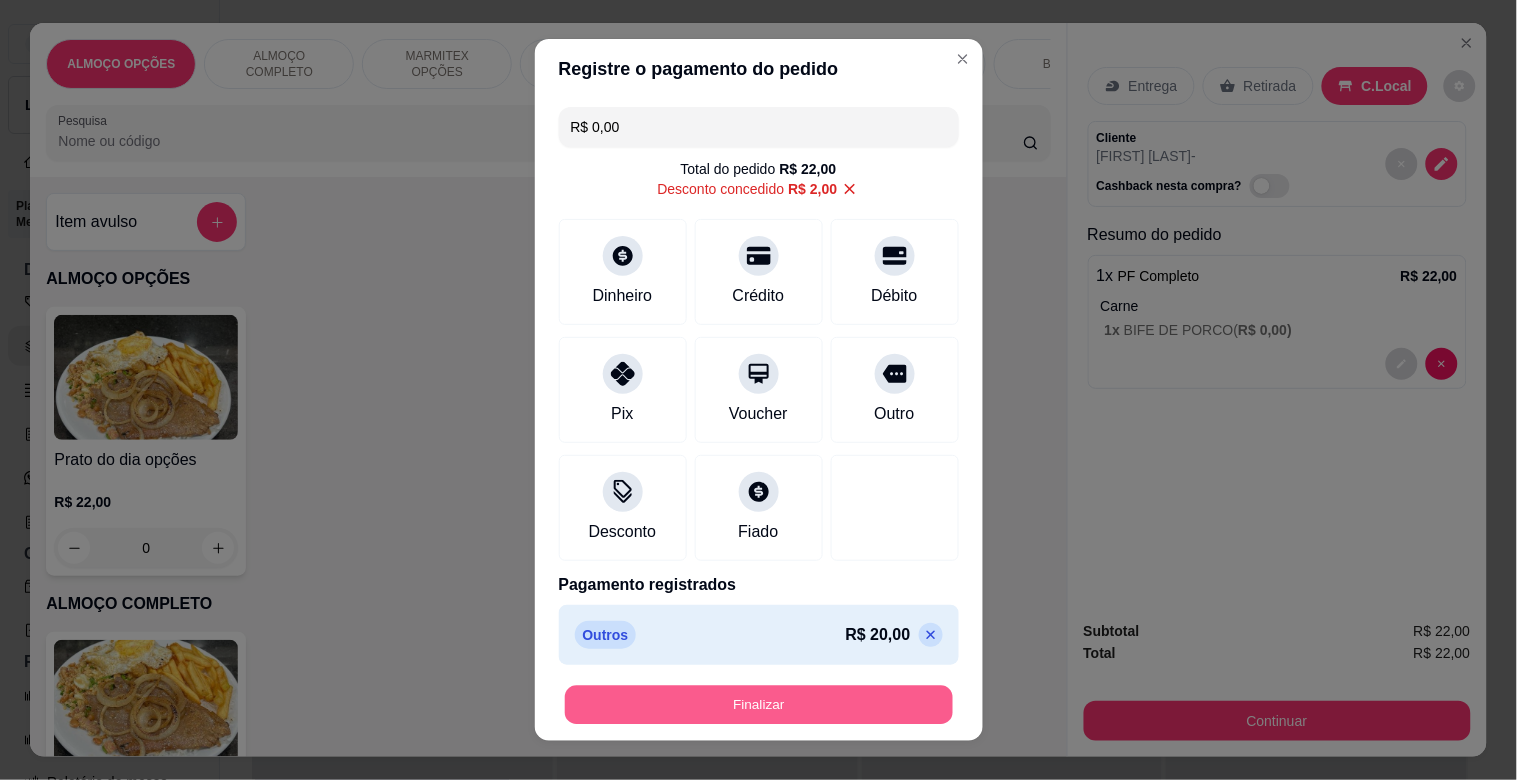 click on "Finalizar" at bounding box center (759, 705) 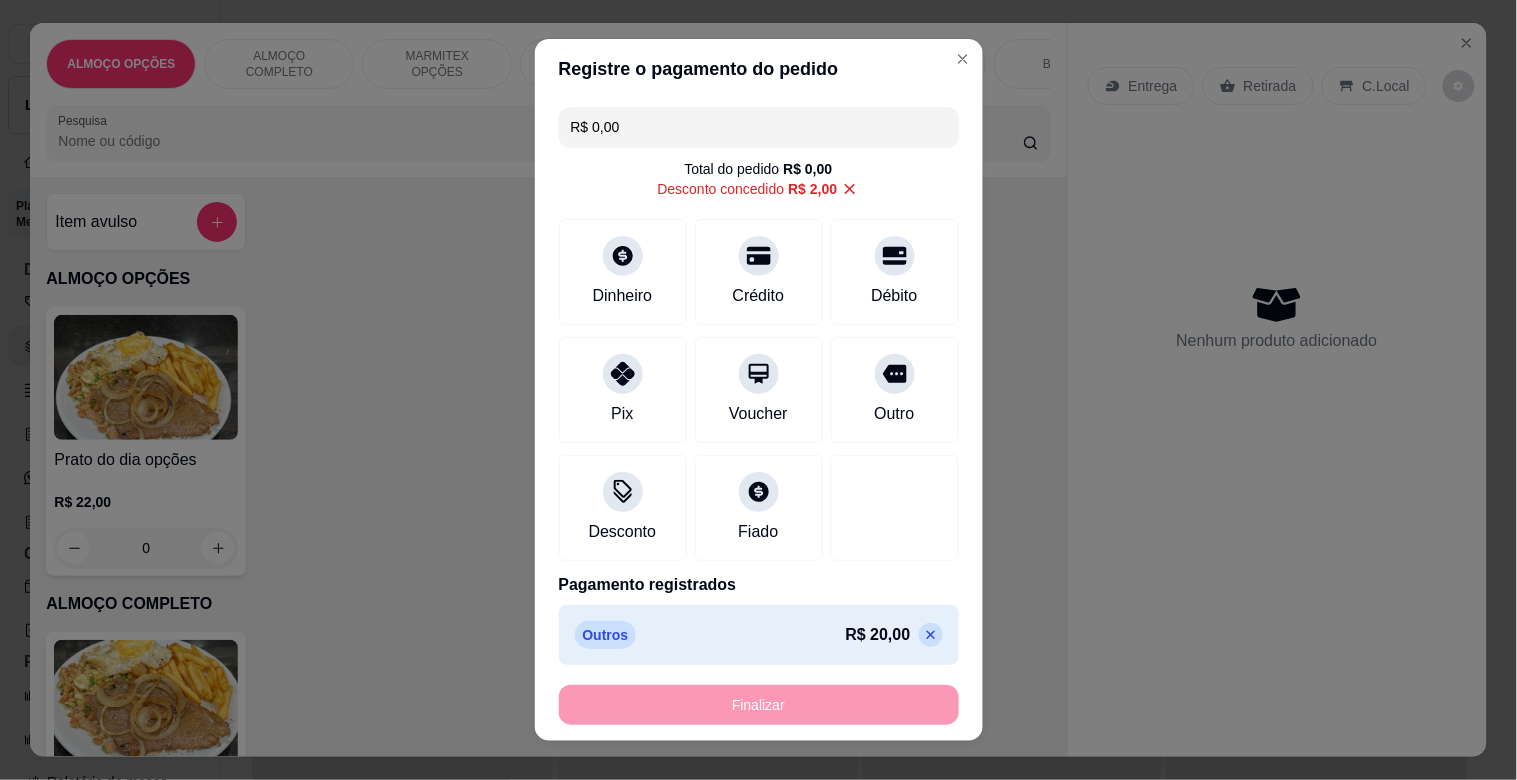 type on "-R$ 22,00" 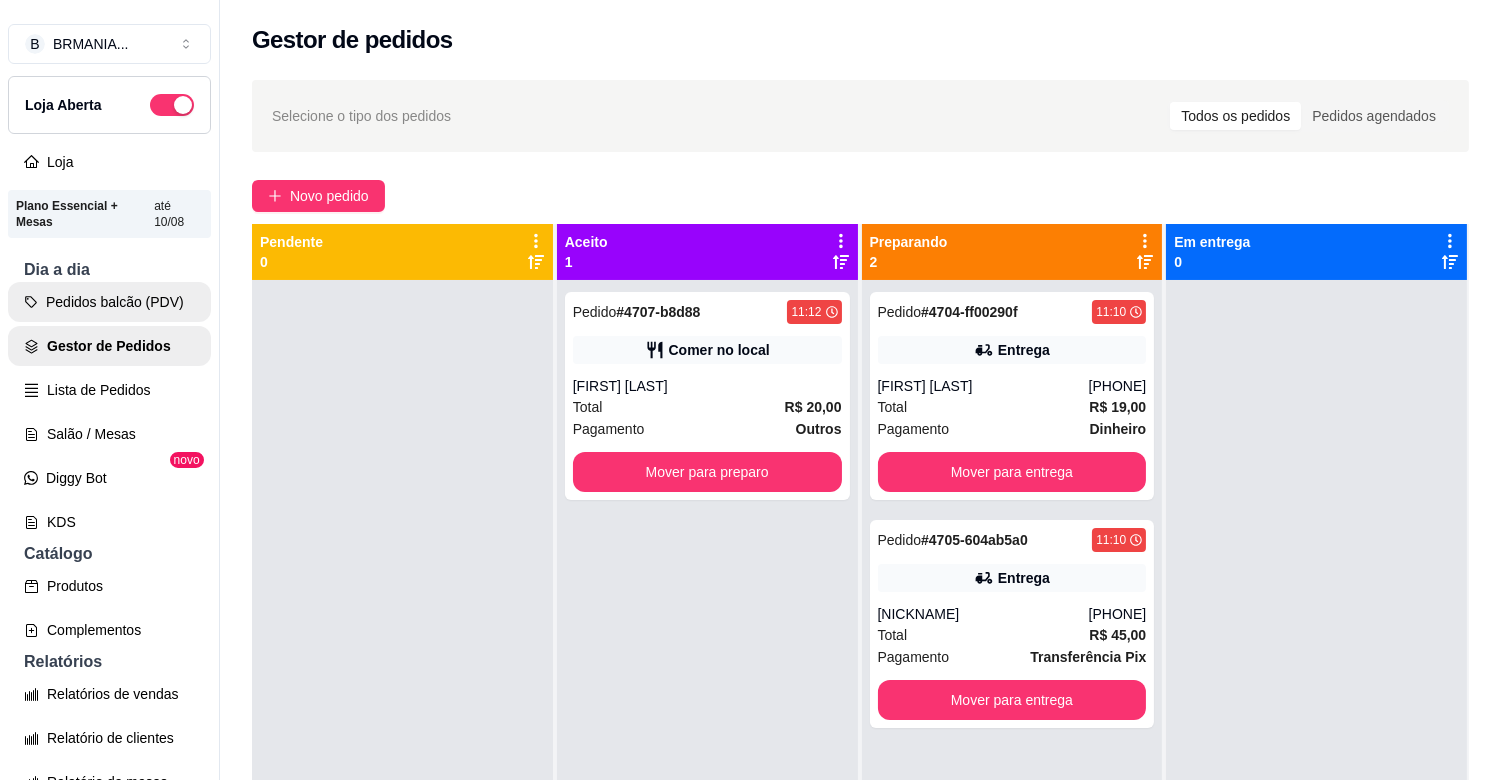 click on "Pedidos balcão (PDV)" at bounding box center (109, 302) 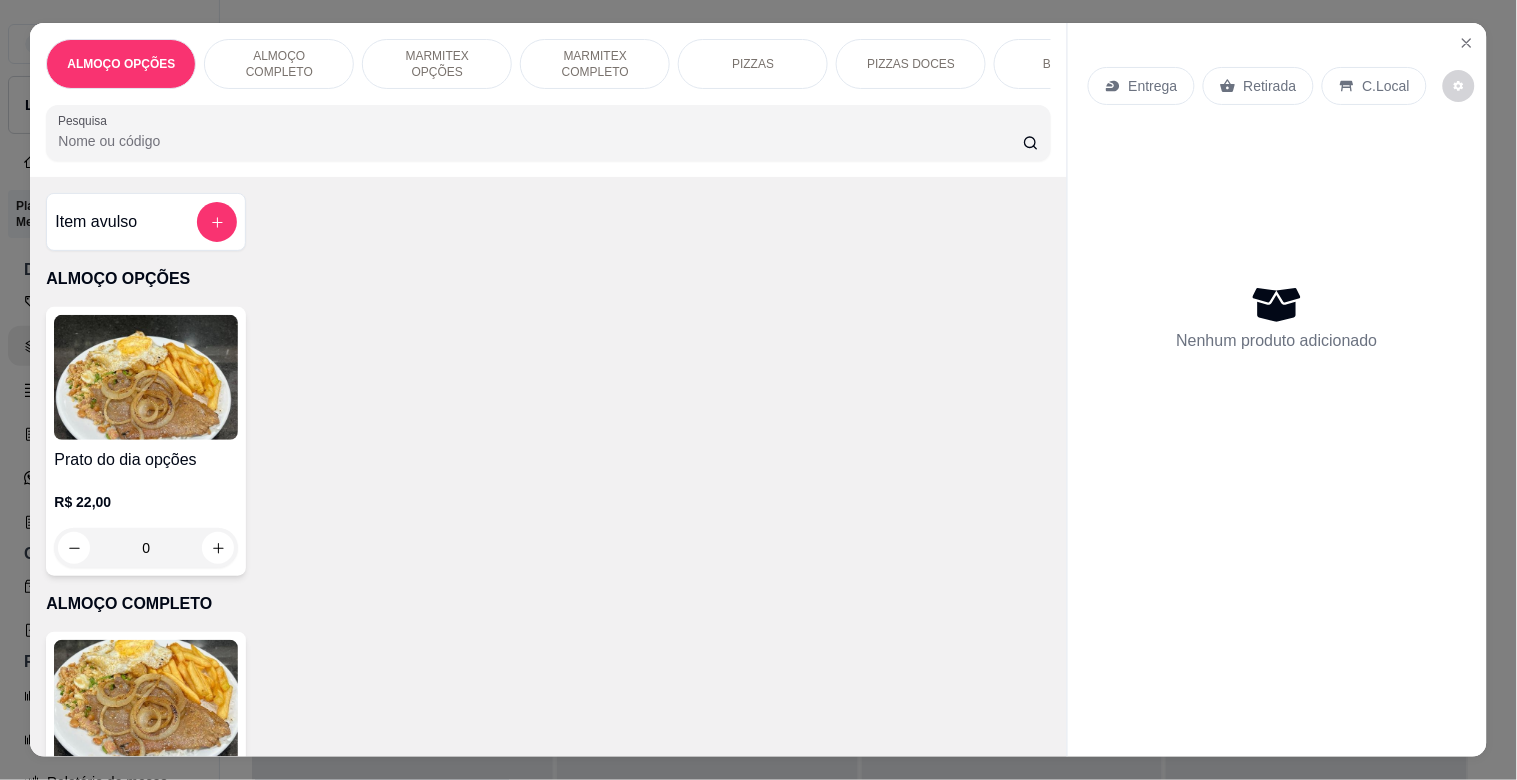 click at bounding box center (146, 702) 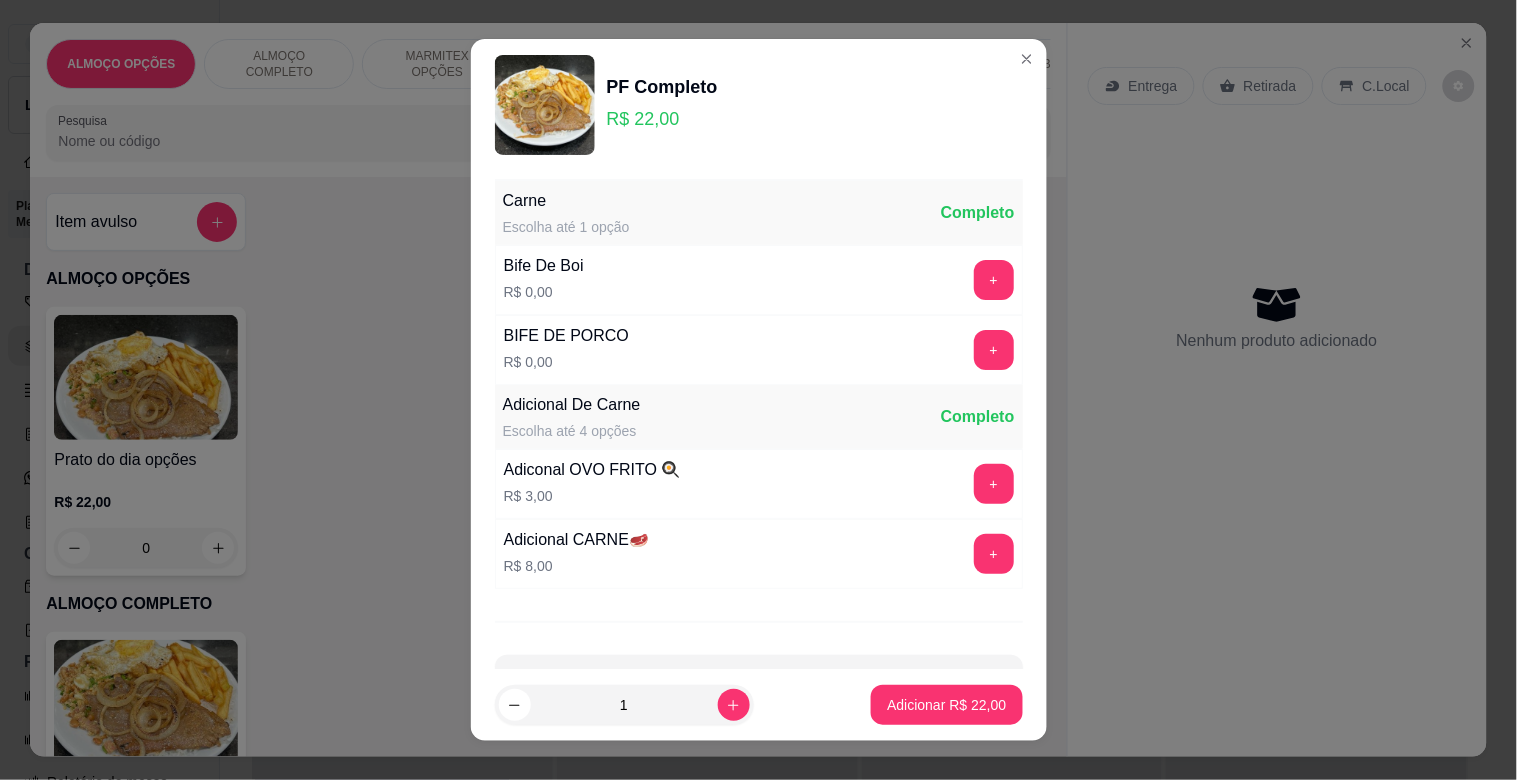 click on "+" at bounding box center [994, 280] 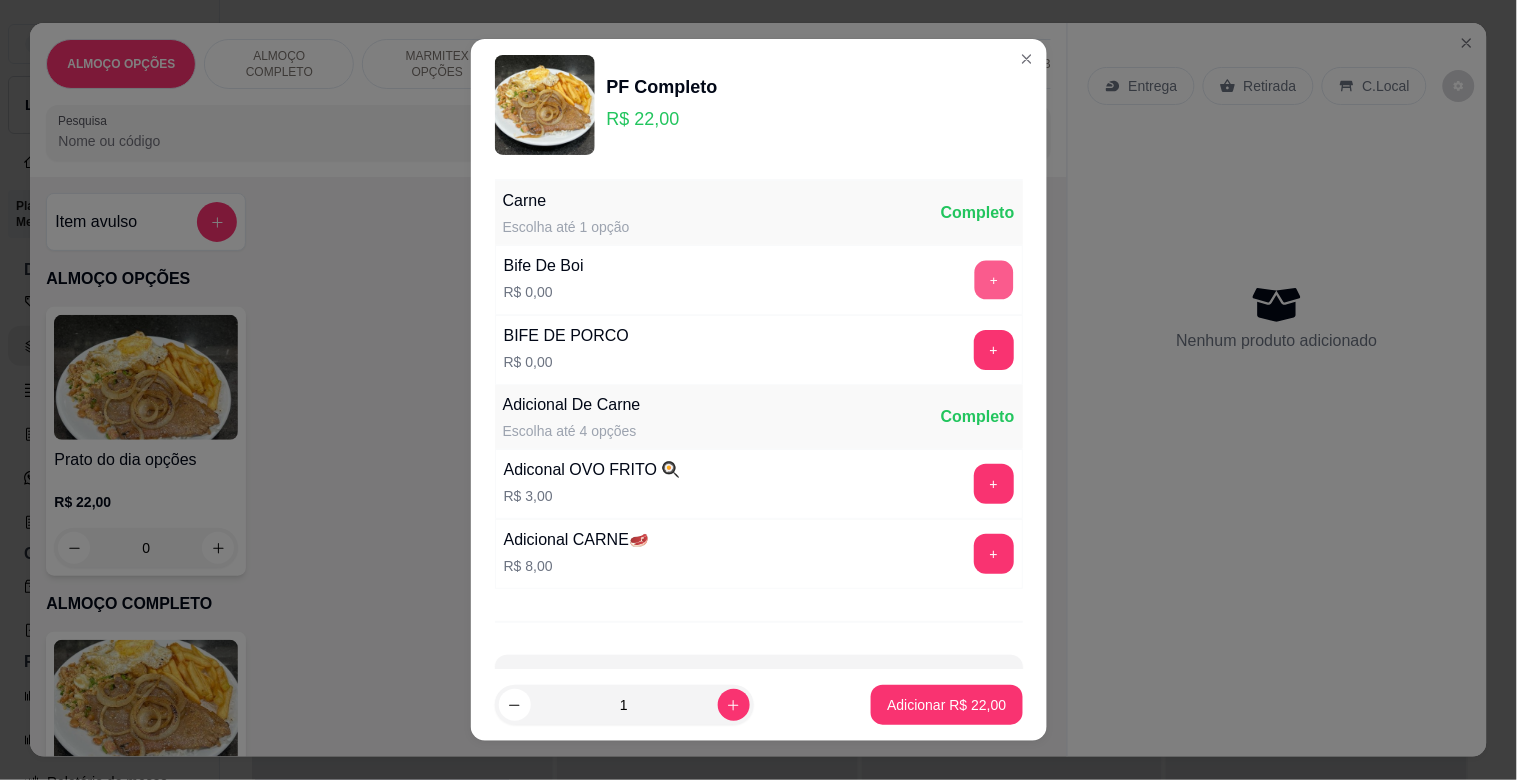 click on "+" at bounding box center (993, 280) 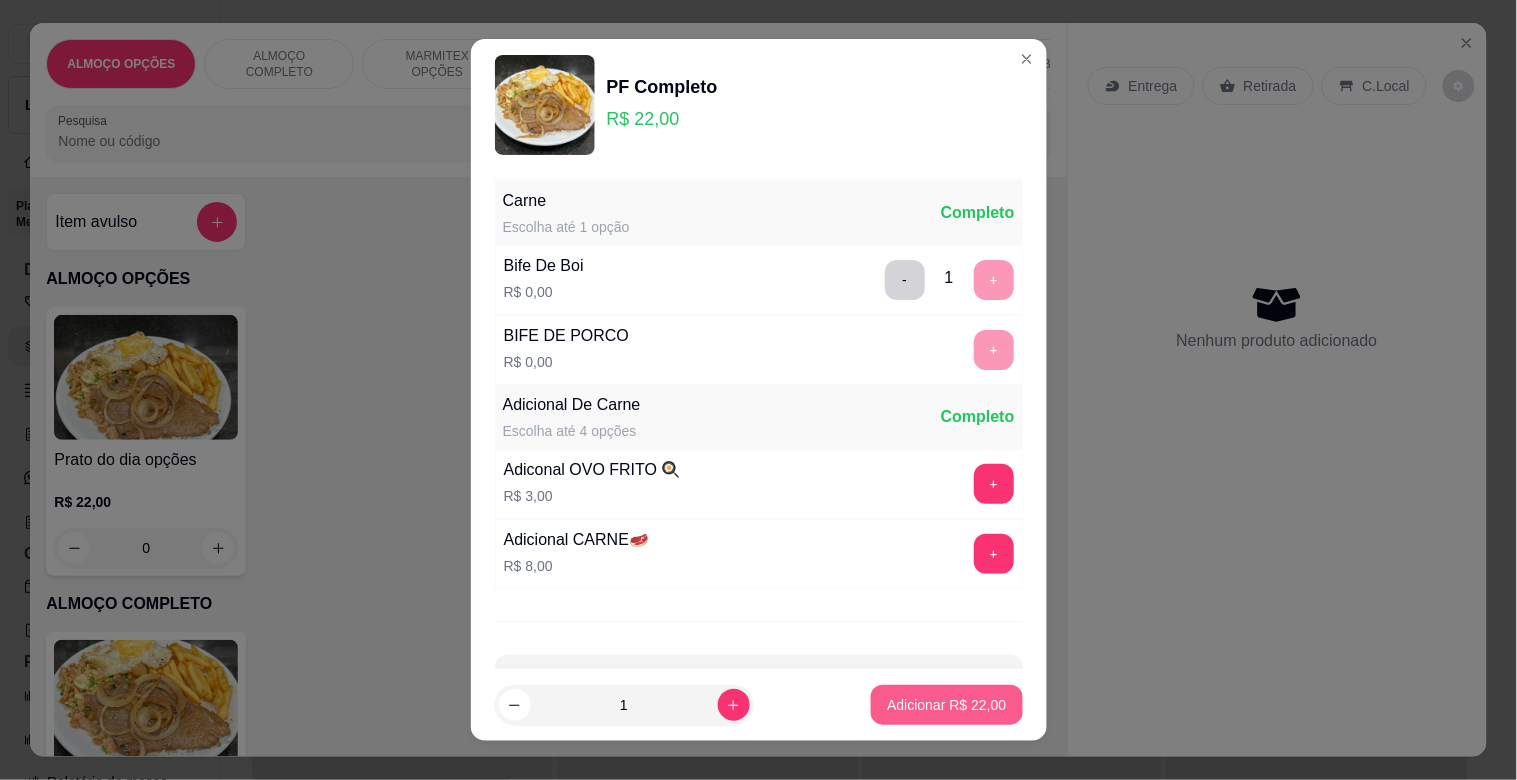 click on "Adicionar   R$ 22,00" at bounding box center (946, 705) 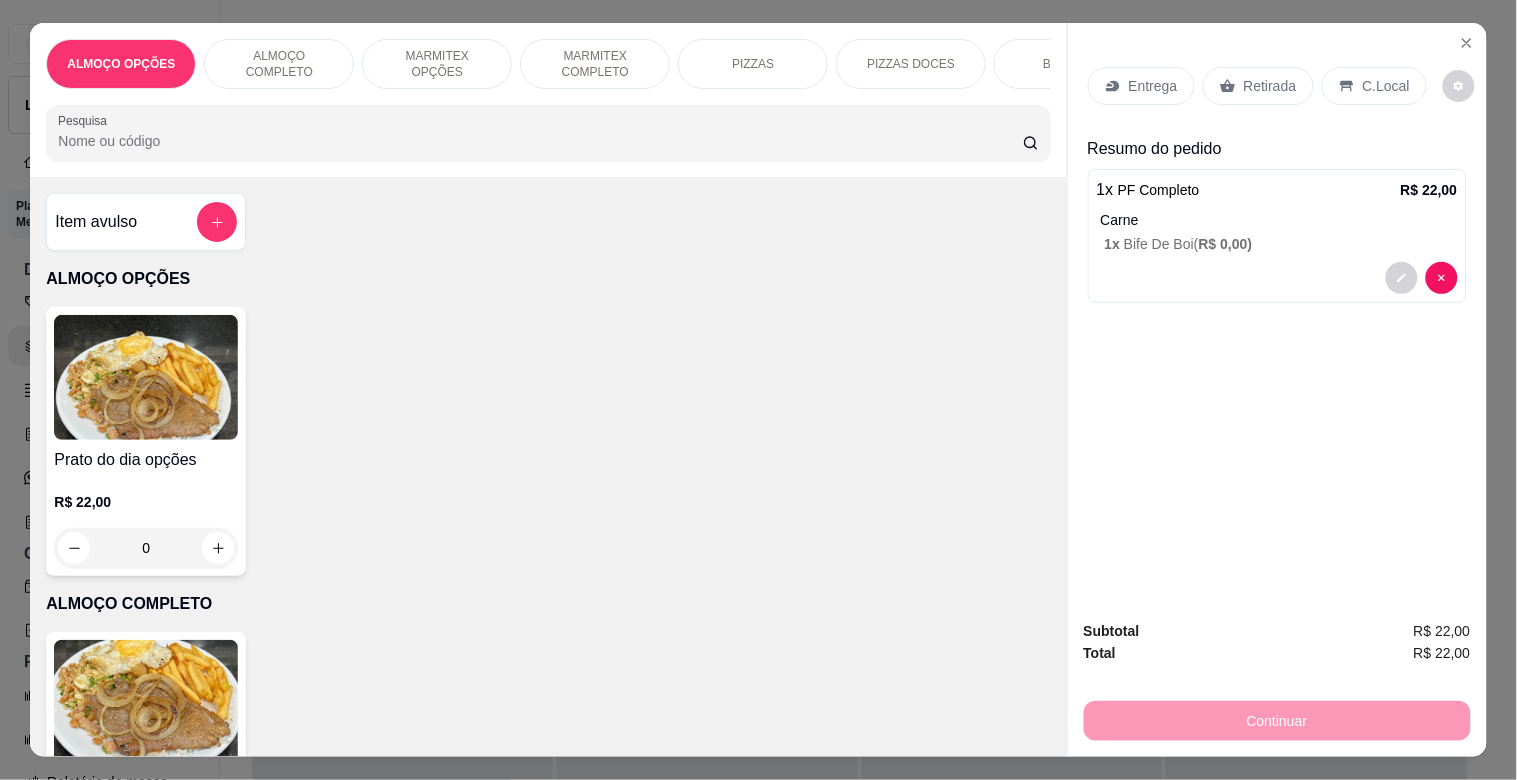 click on "C.Local" at bounding box center (1386, 86) 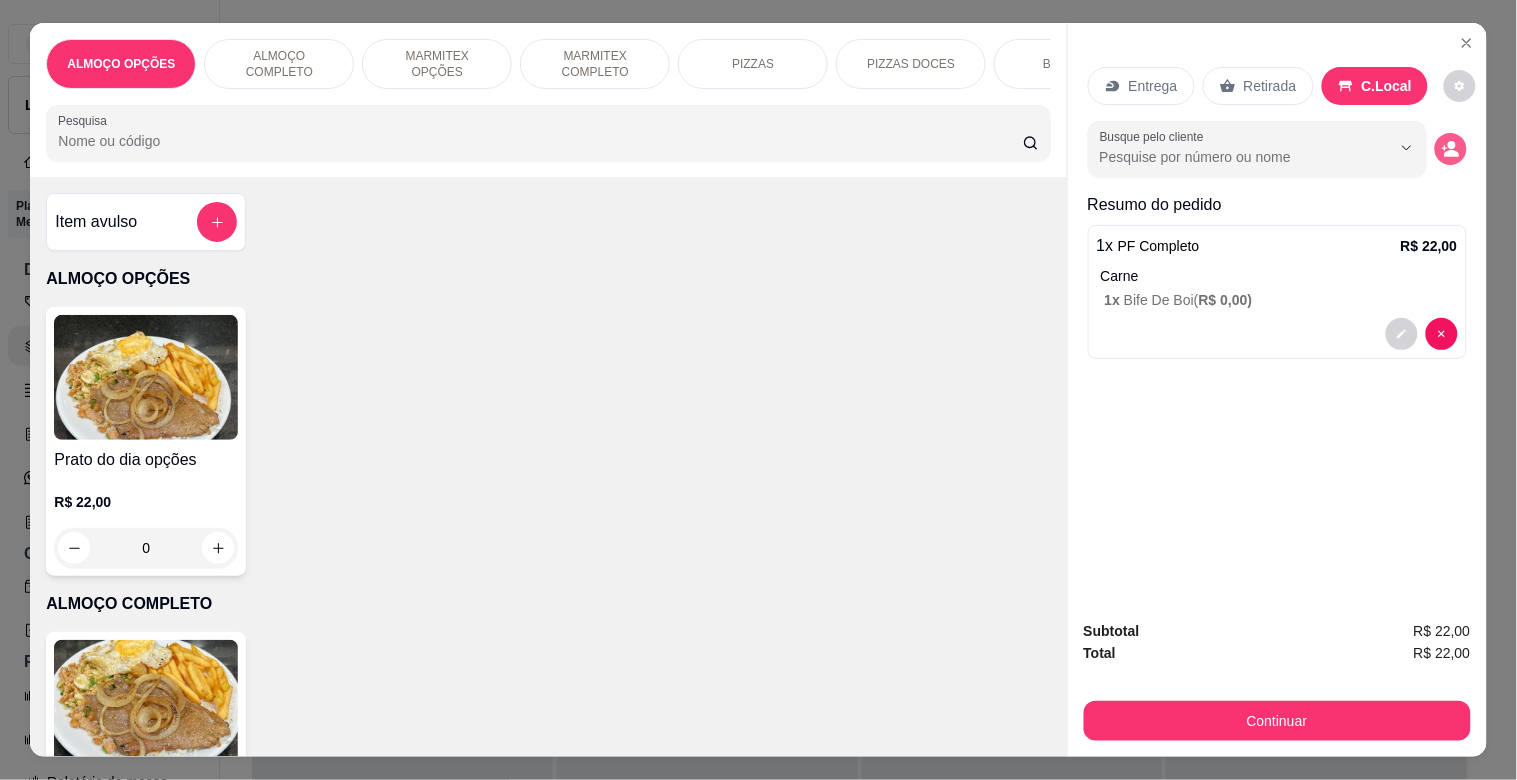 click 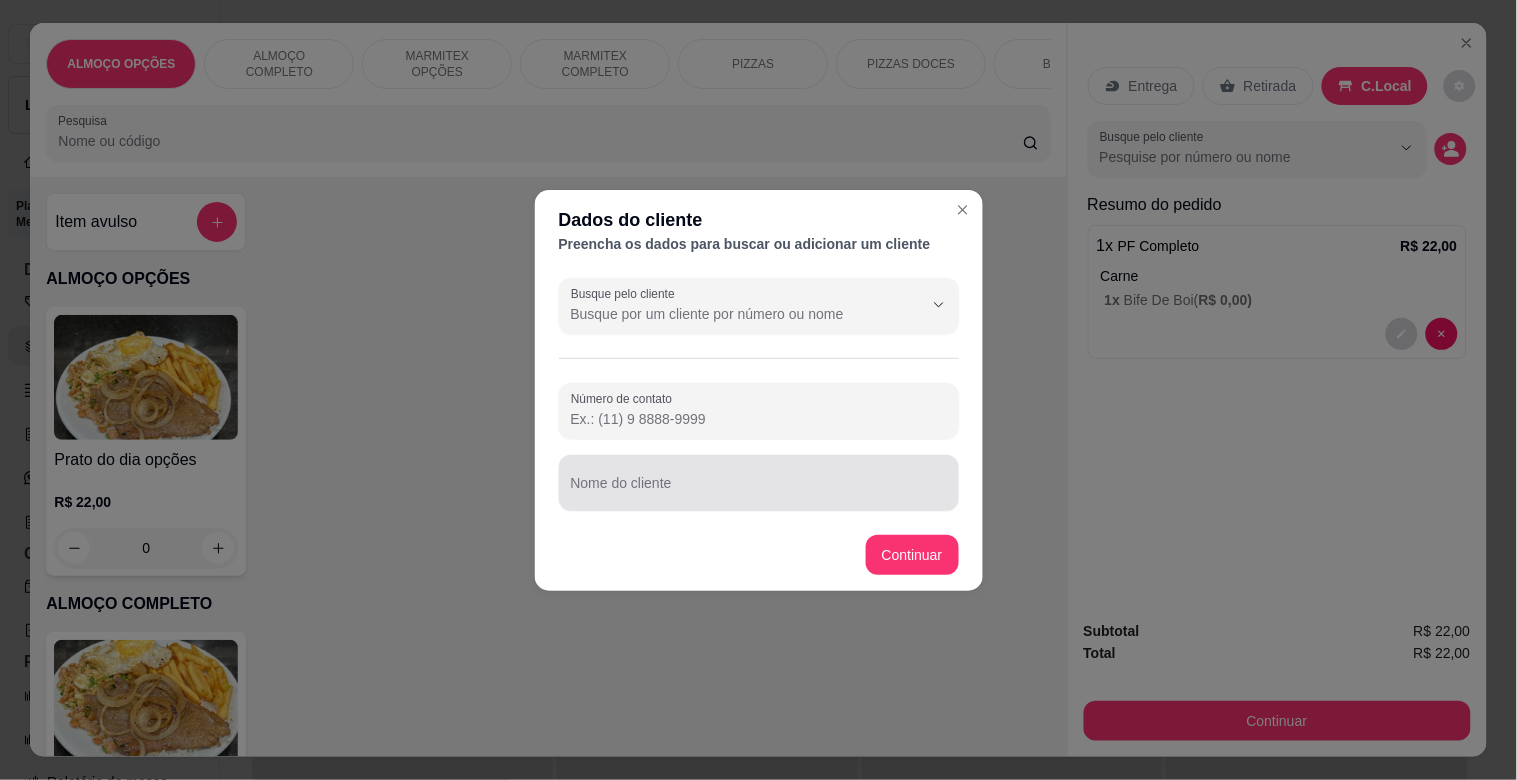 drag, startPoint x: 610, startPoint y: 496, endPoint x: 612, endPoint y: 480, distance: 16.124516 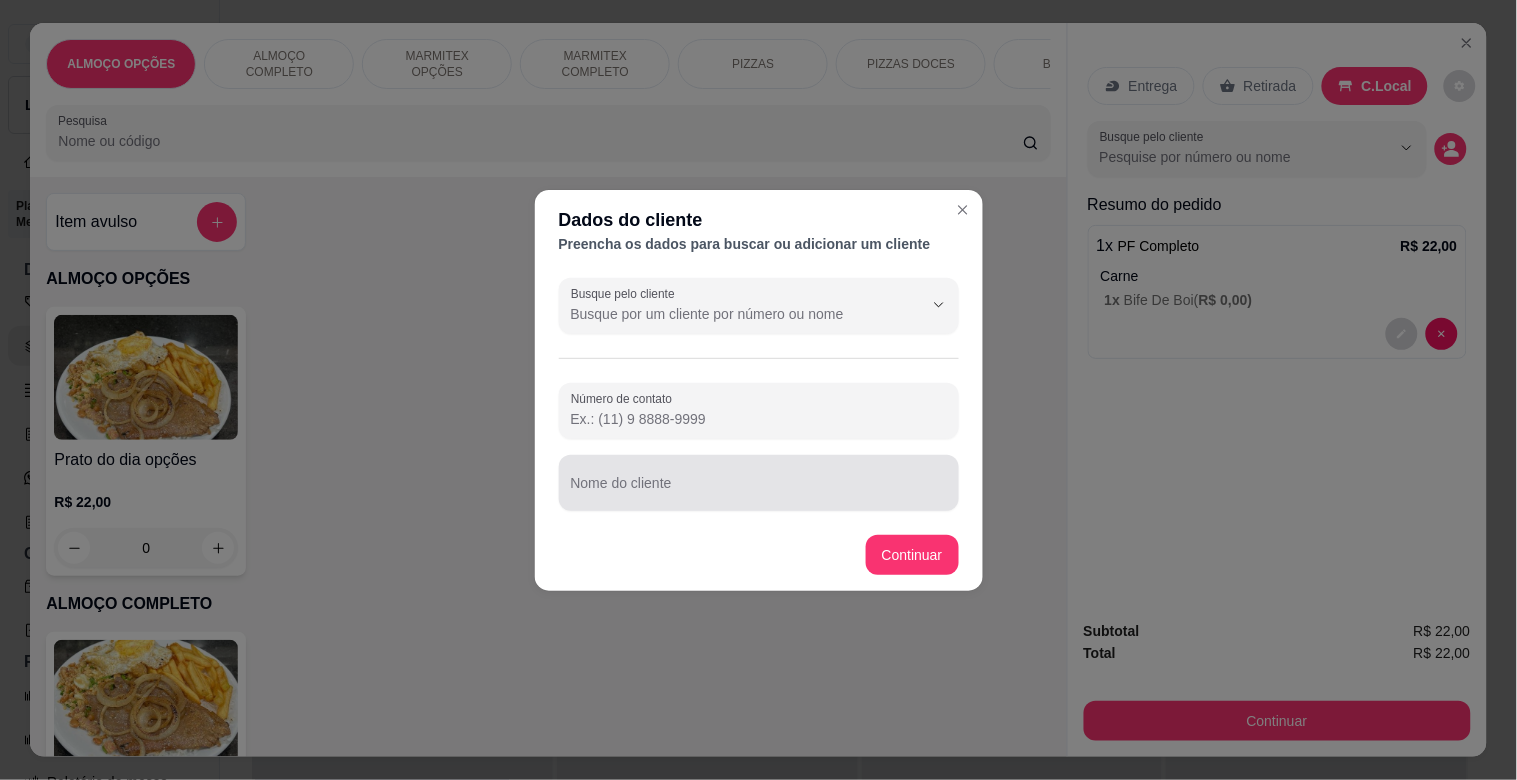 click on "Nome do cliente" at bounding box center (759, 491) 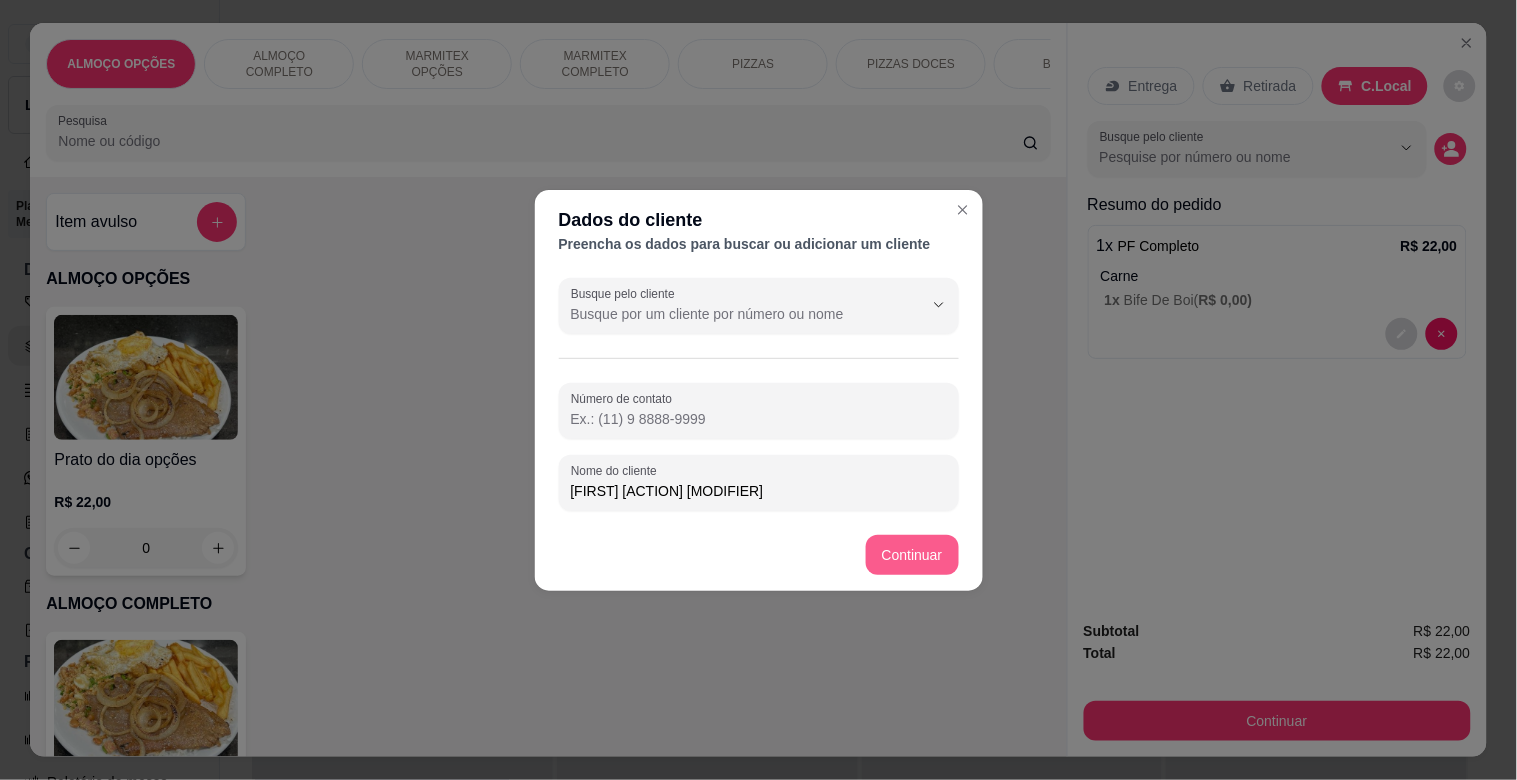 type on "[FIRST] [ACTION] [MODIFIER]" 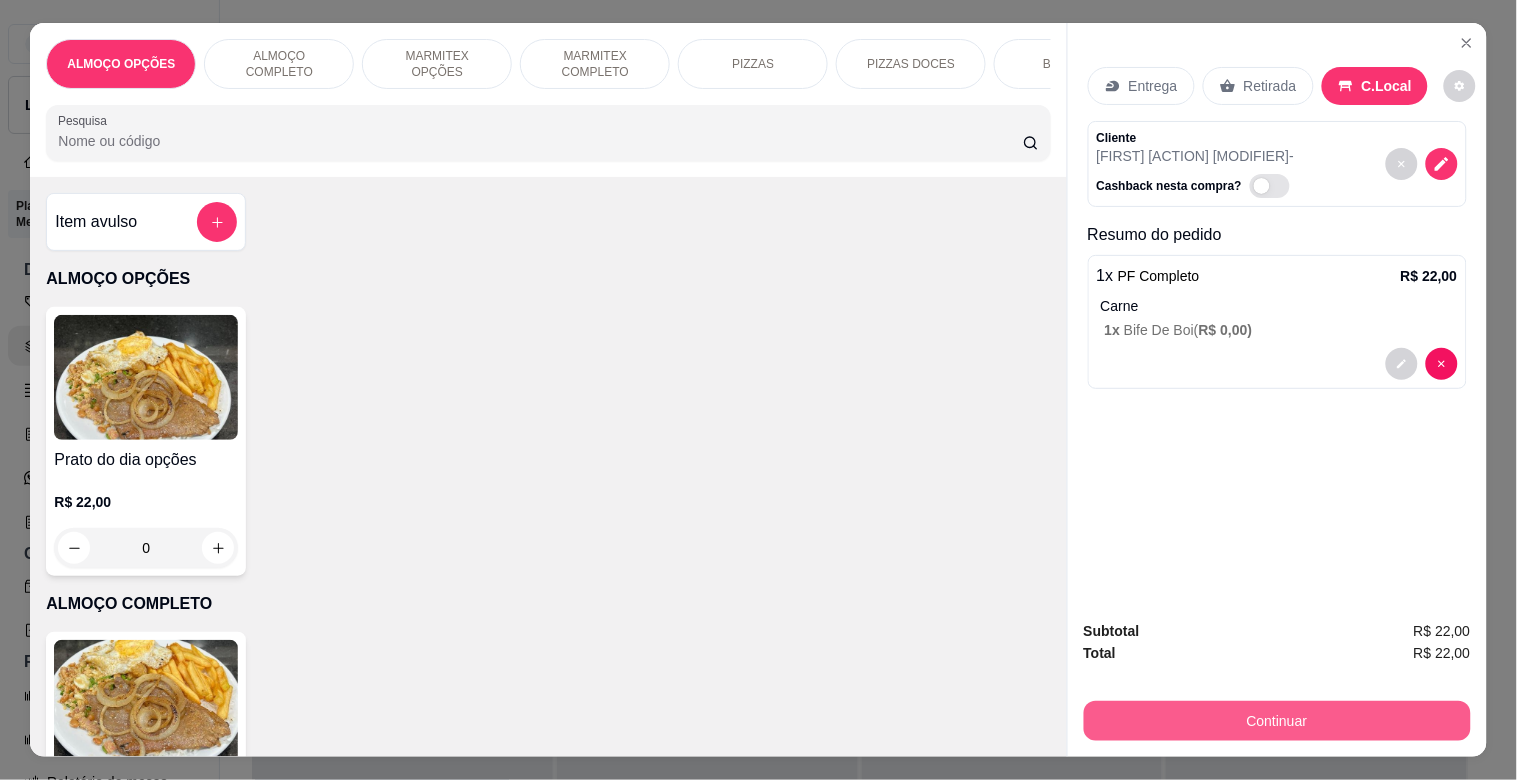 click on "Continuar" at bounding box center [1277, 721] 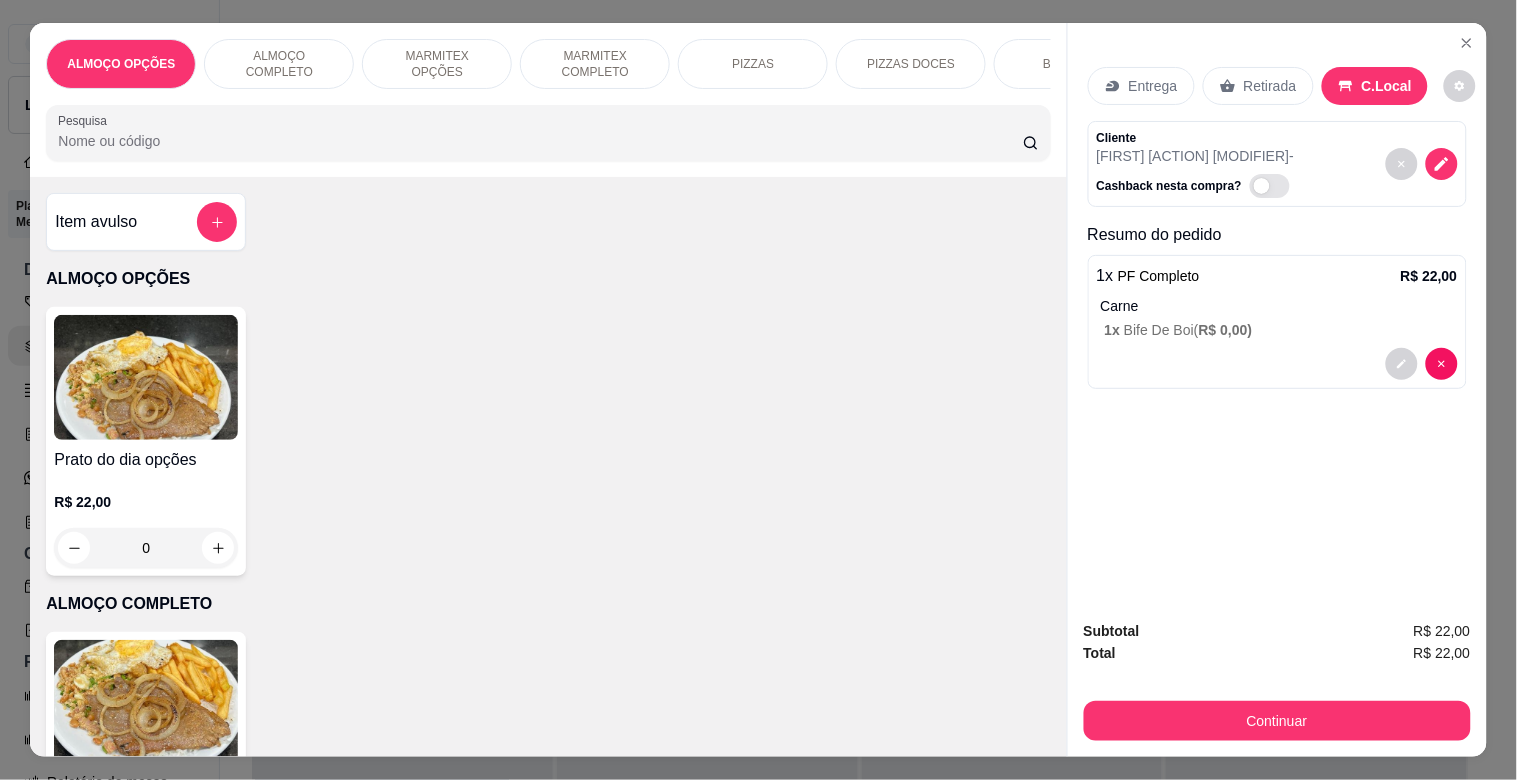 click at bounding box center [622, 512] 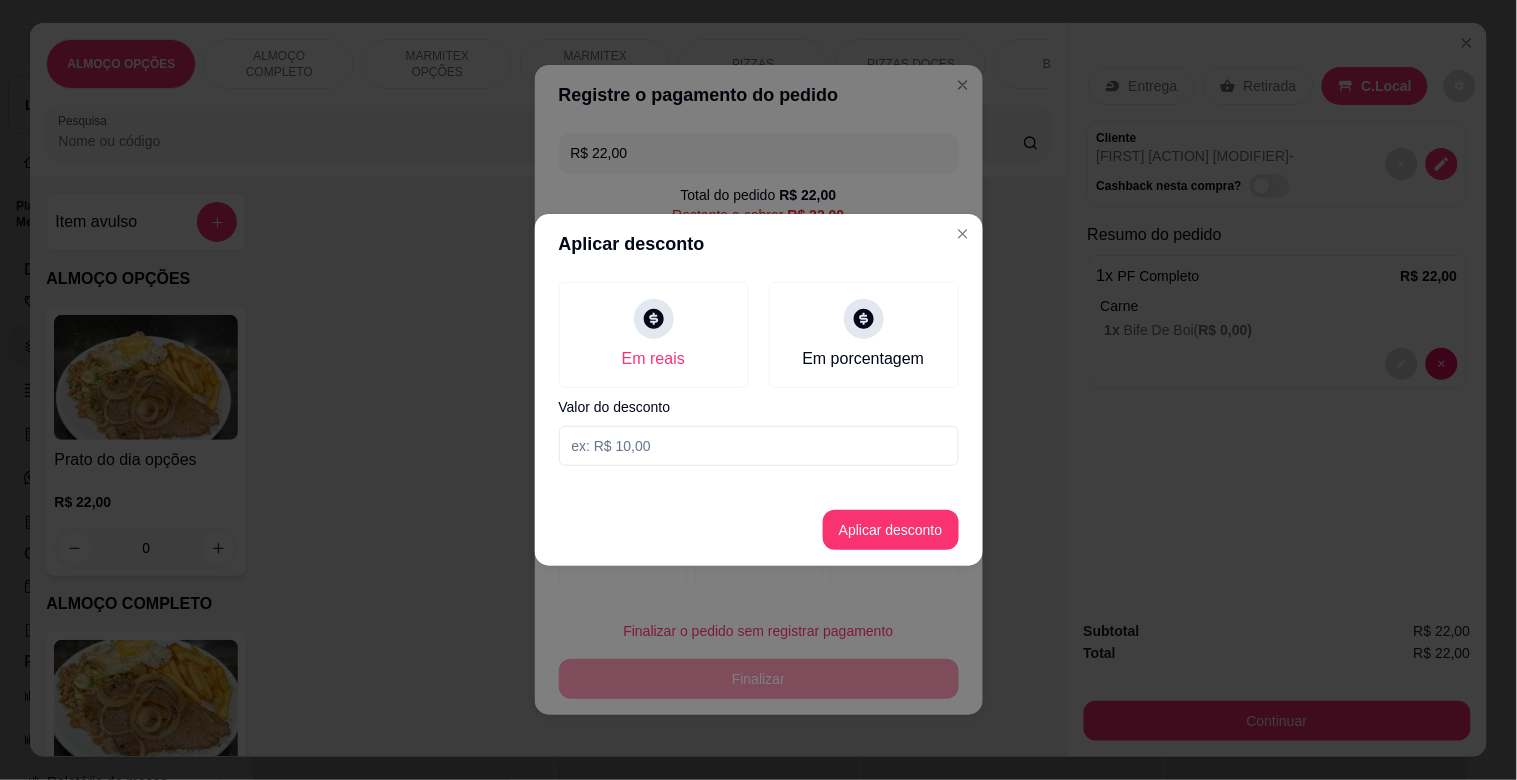 click at bounding box center [759, 446] 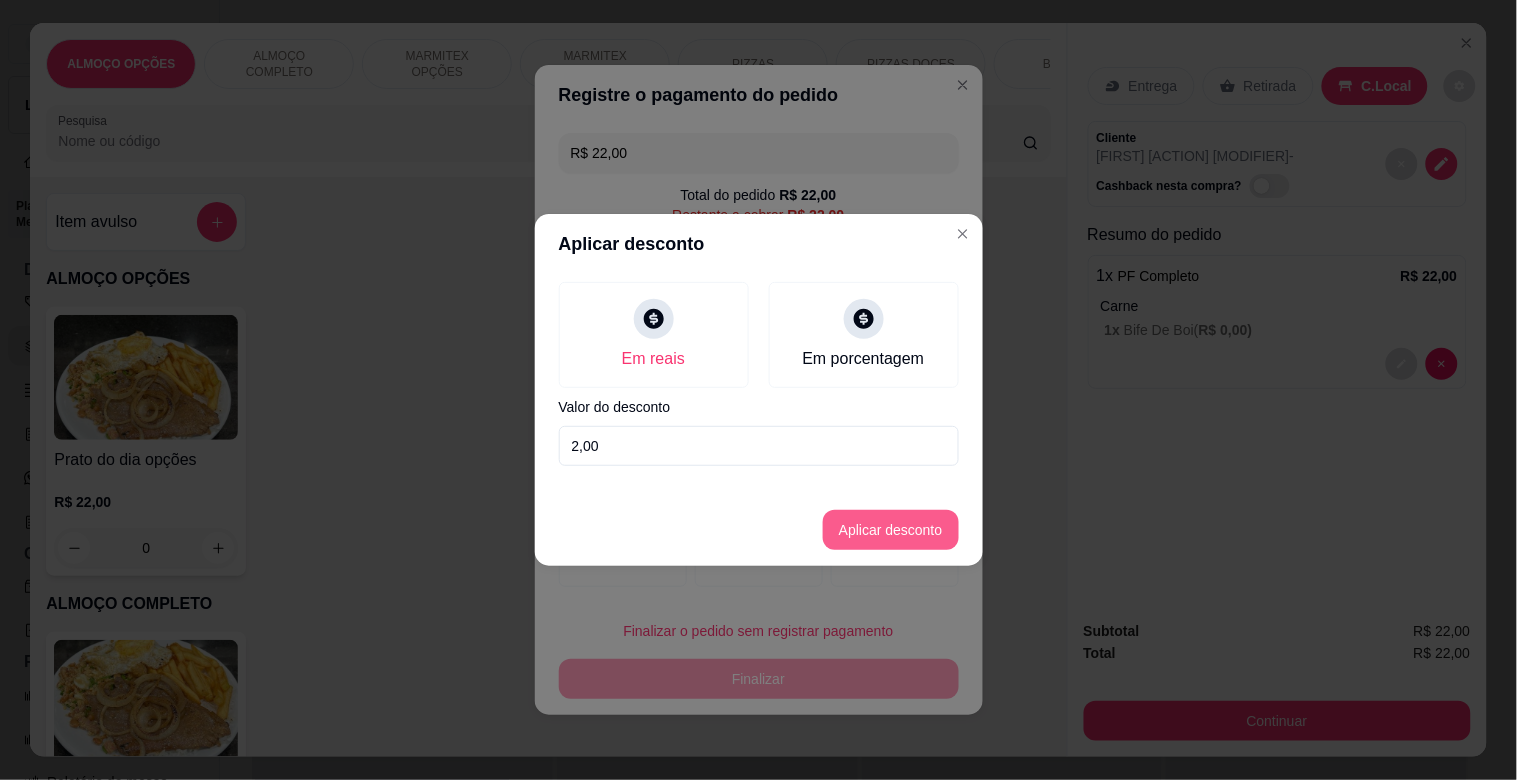 type on "2,00" 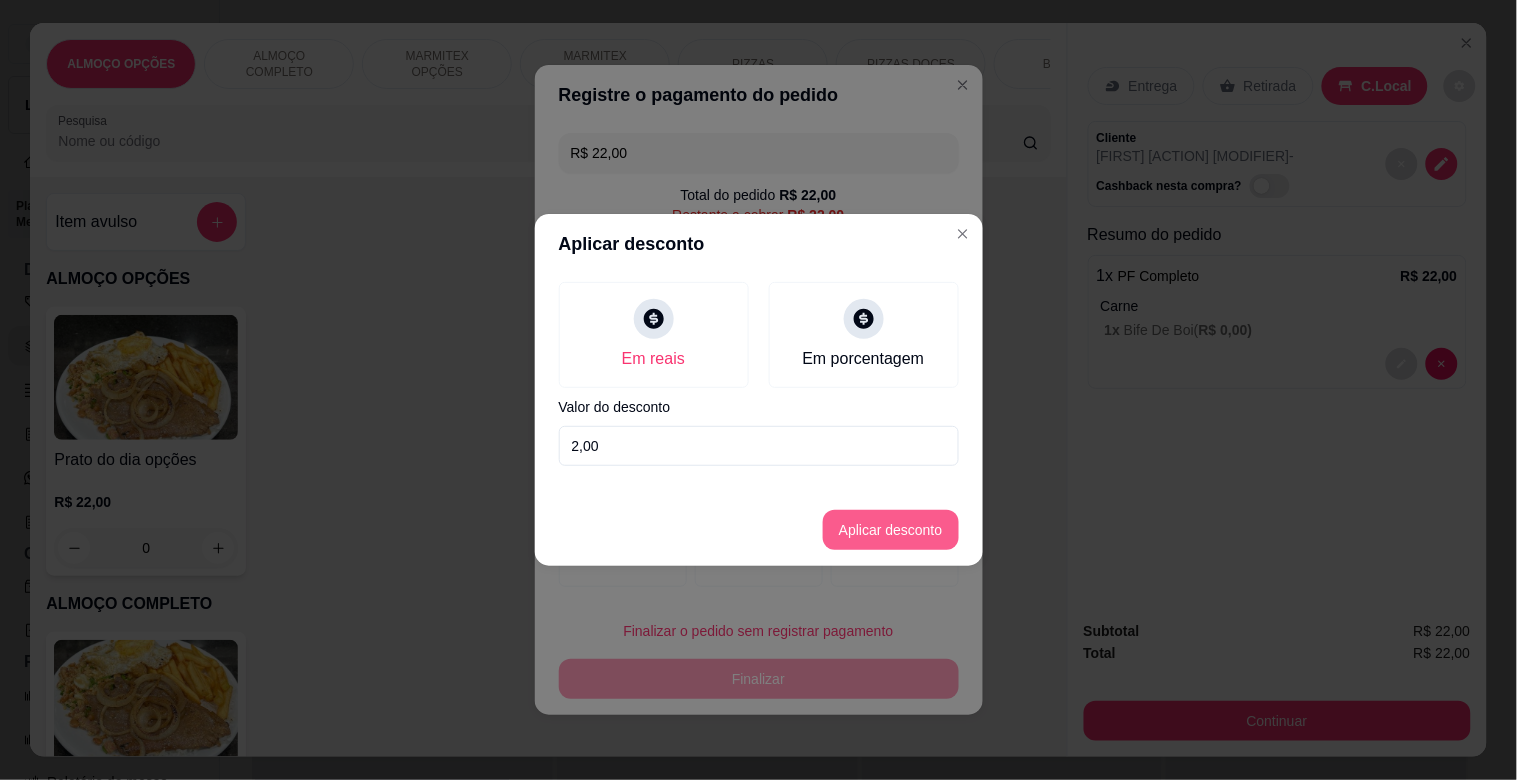 click on "Aplicar desconto" at bounding box center [891, 530] 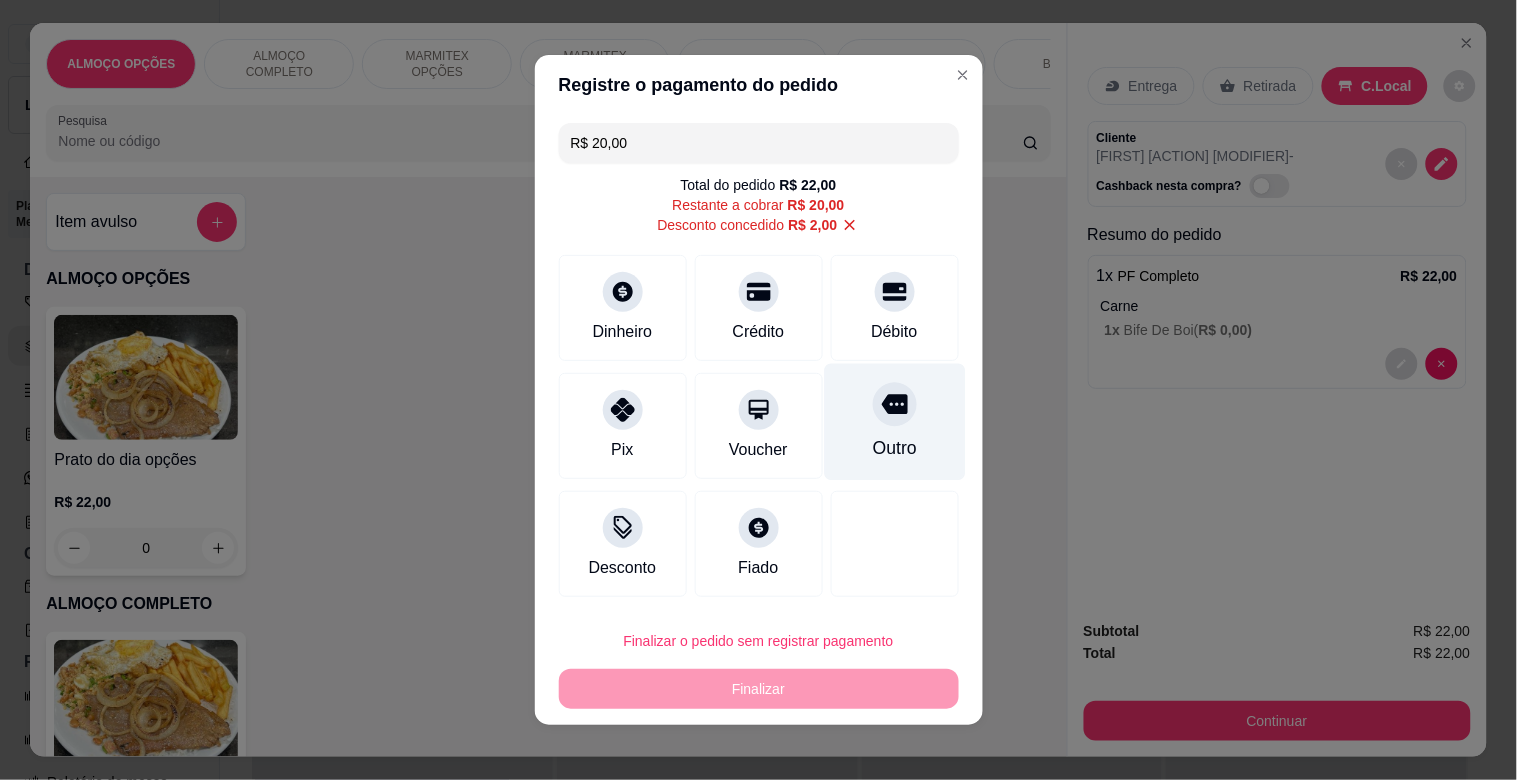 click at bounding box center (895, 404) 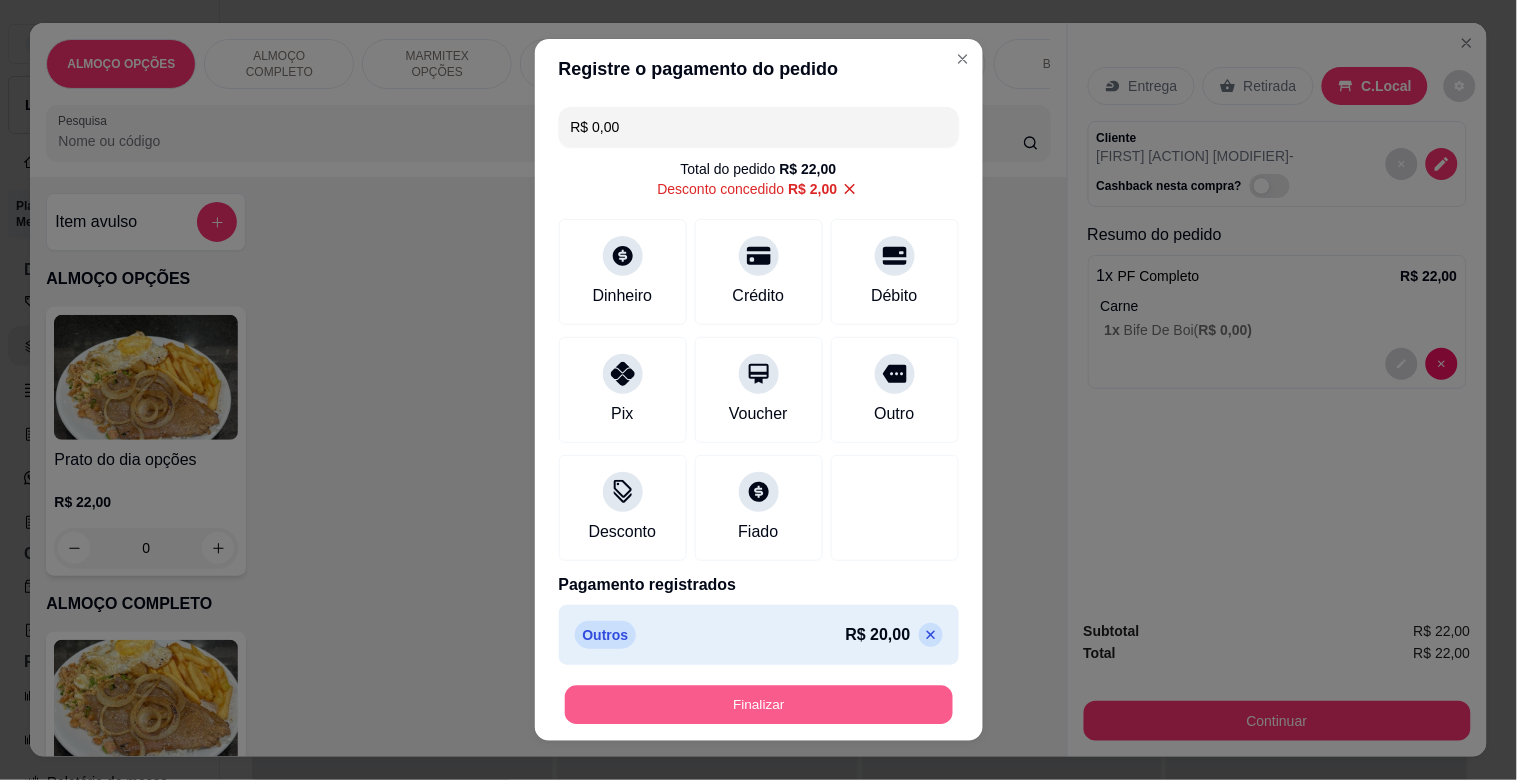 click on "Finalizar" at bounding box center (759, 705) 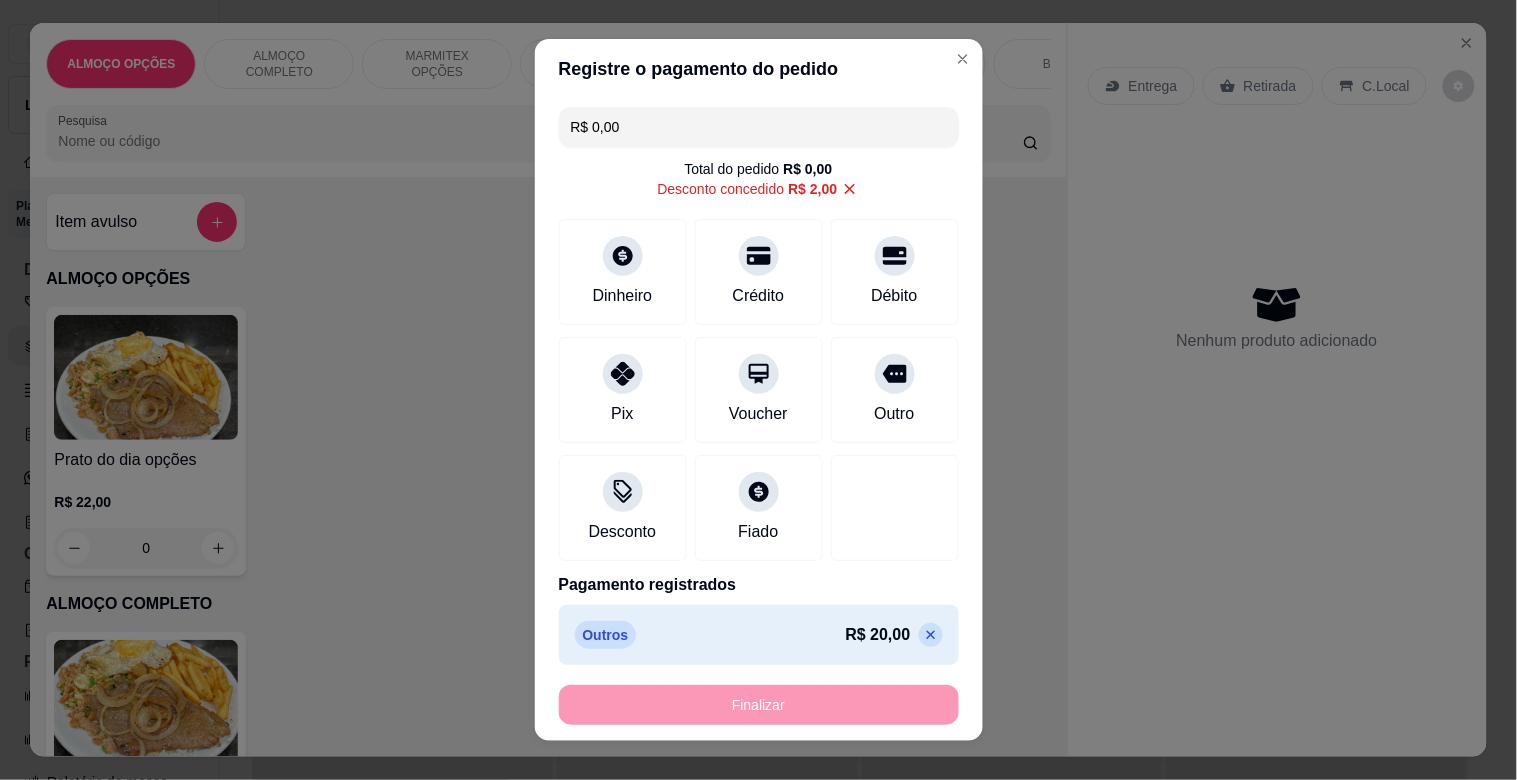 type on "-R$ 22,00" 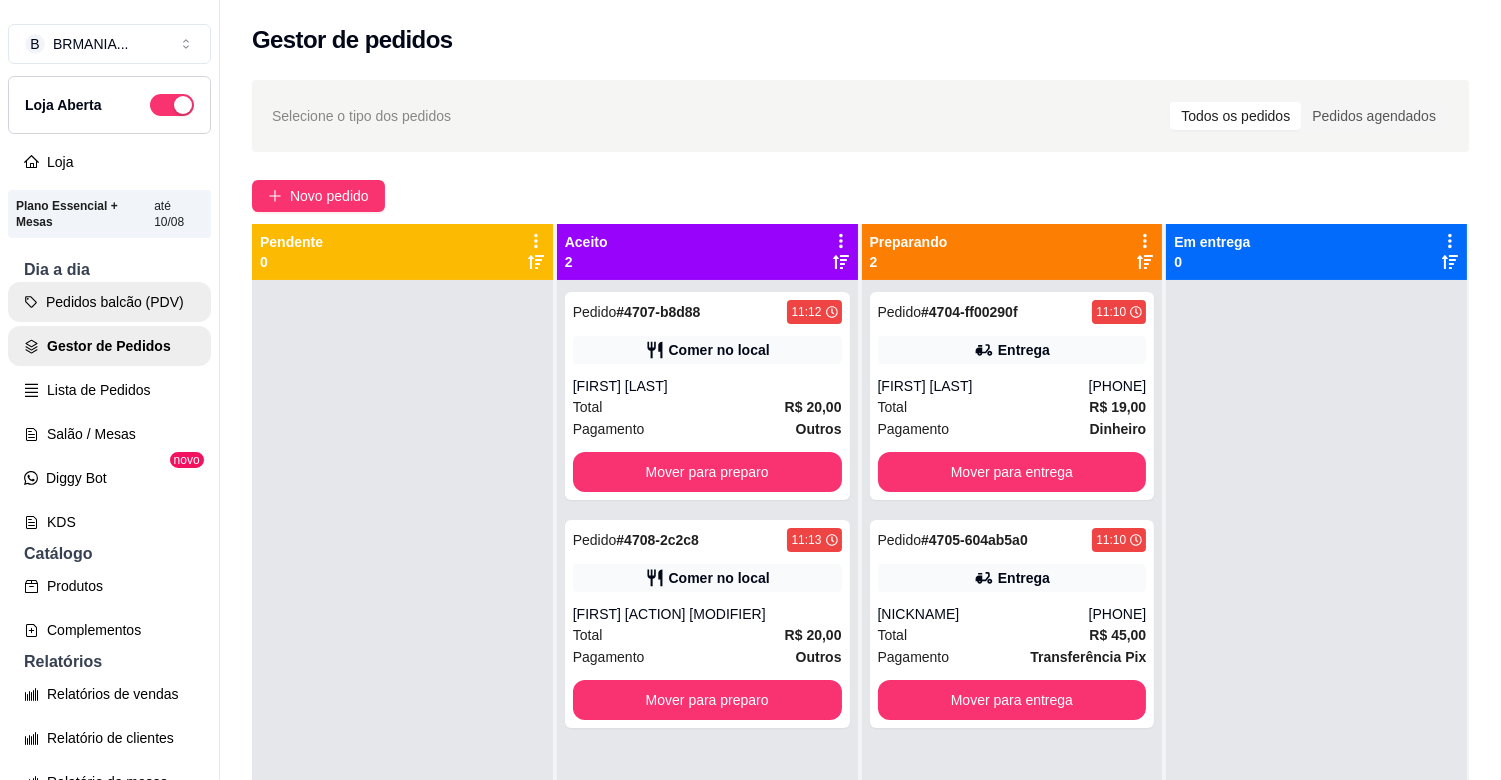 click on "Pedidos balcão (PDV)" at bounding box center [109, 302] 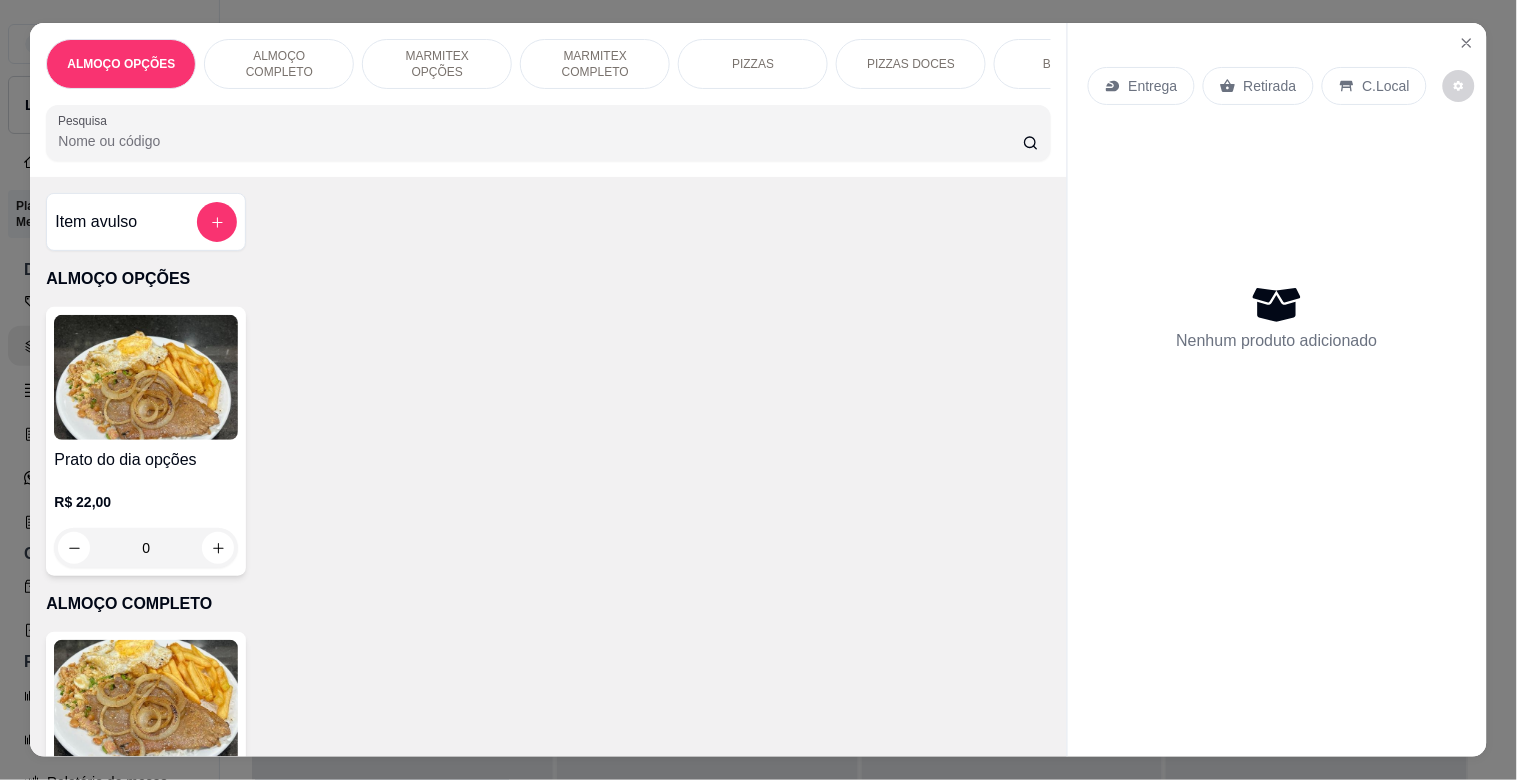 click at bounding box center (146, 702) 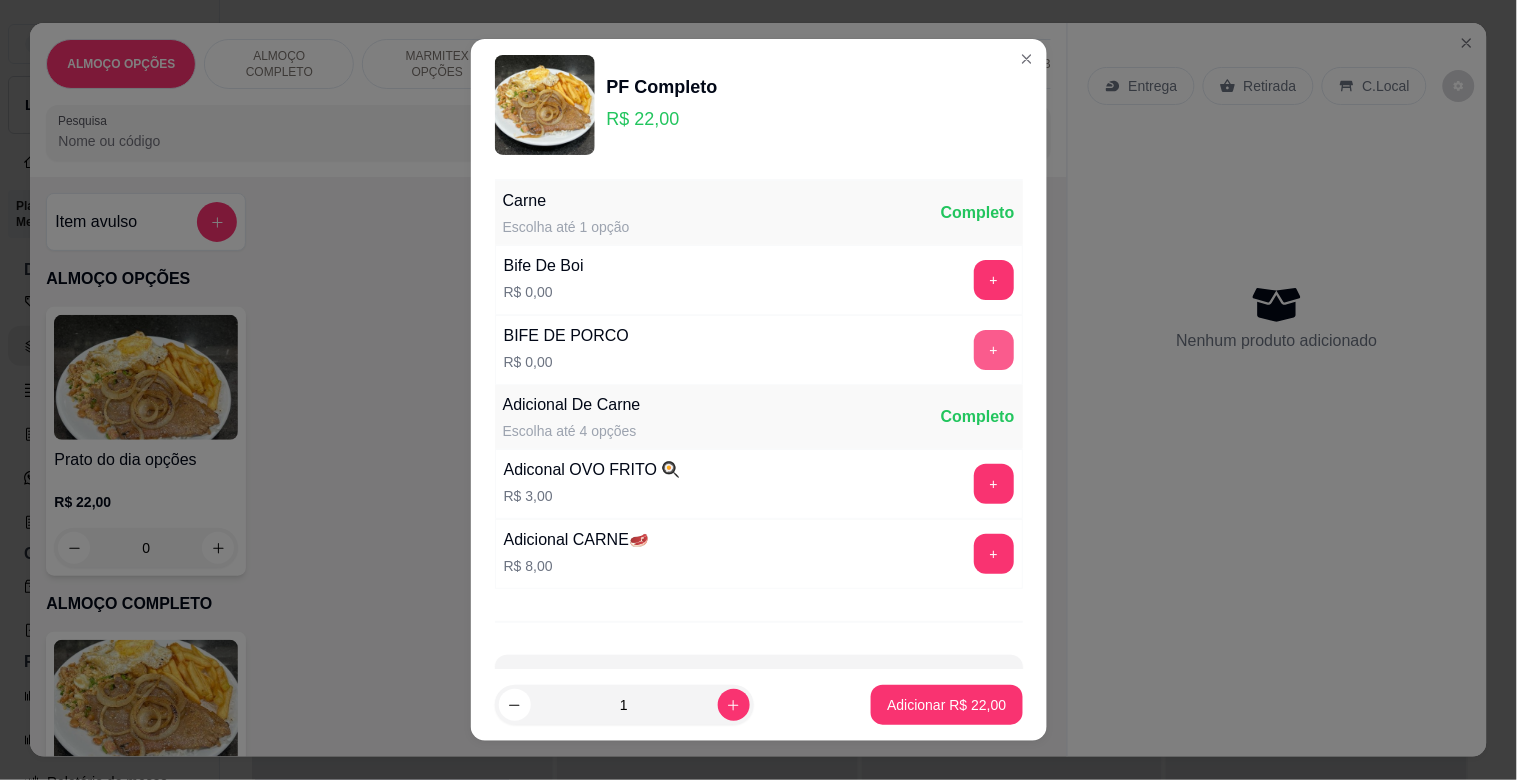 click on "+" at bounding box center (994, 350) 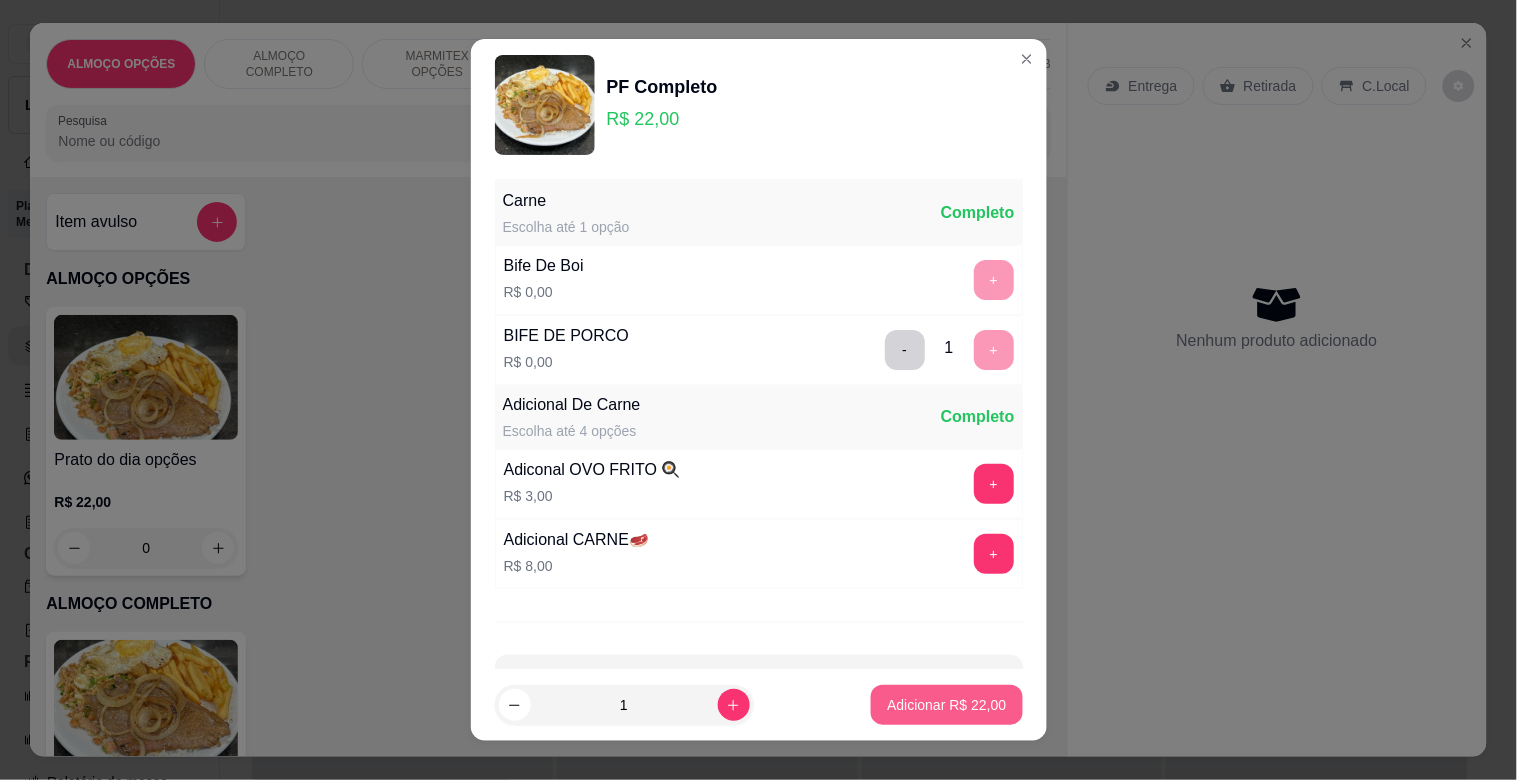 click on "Adicionar   R$ 22,00" at bounding box center [946, 705] 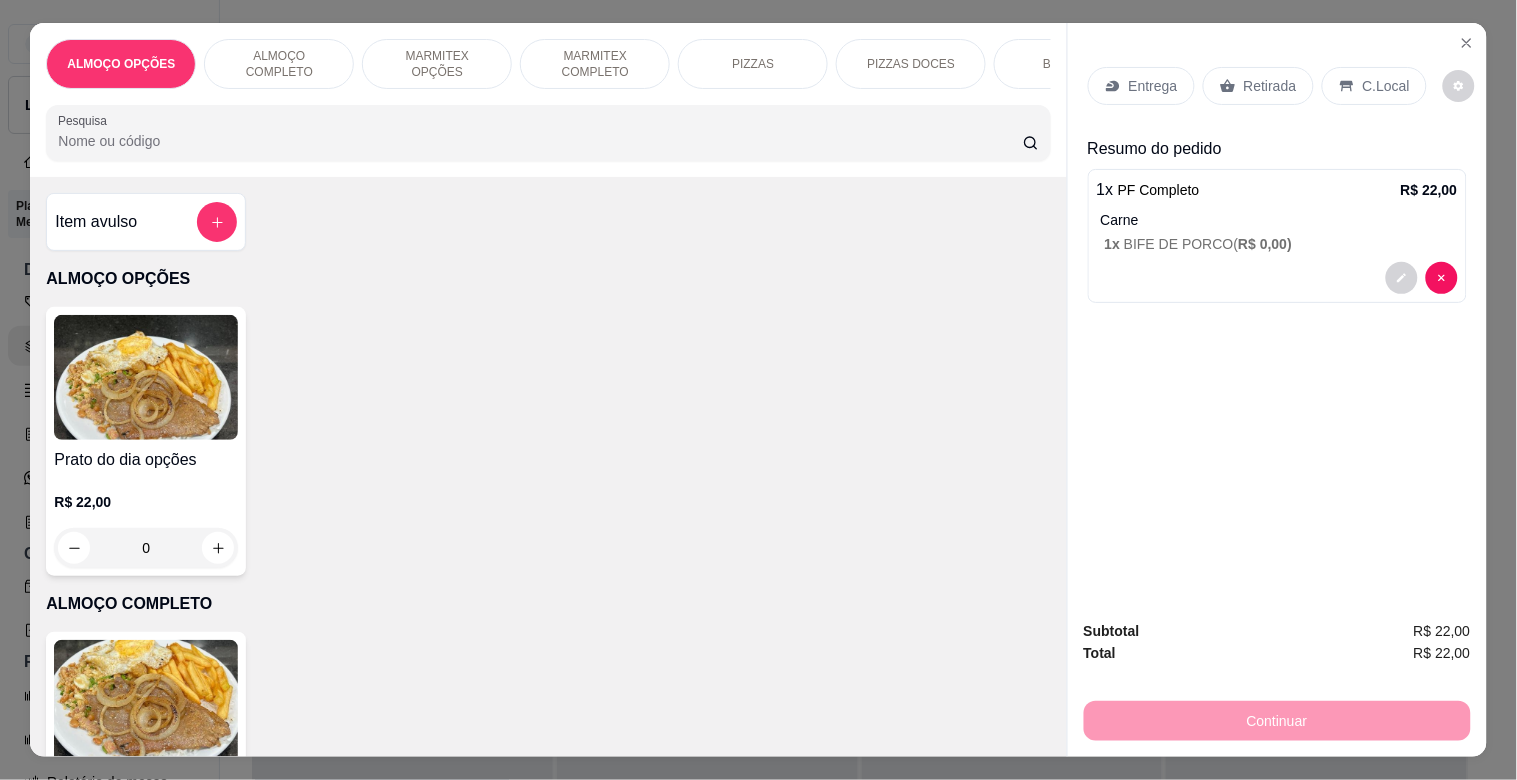 click on "C.Local" at bounding box center (1386, 86) 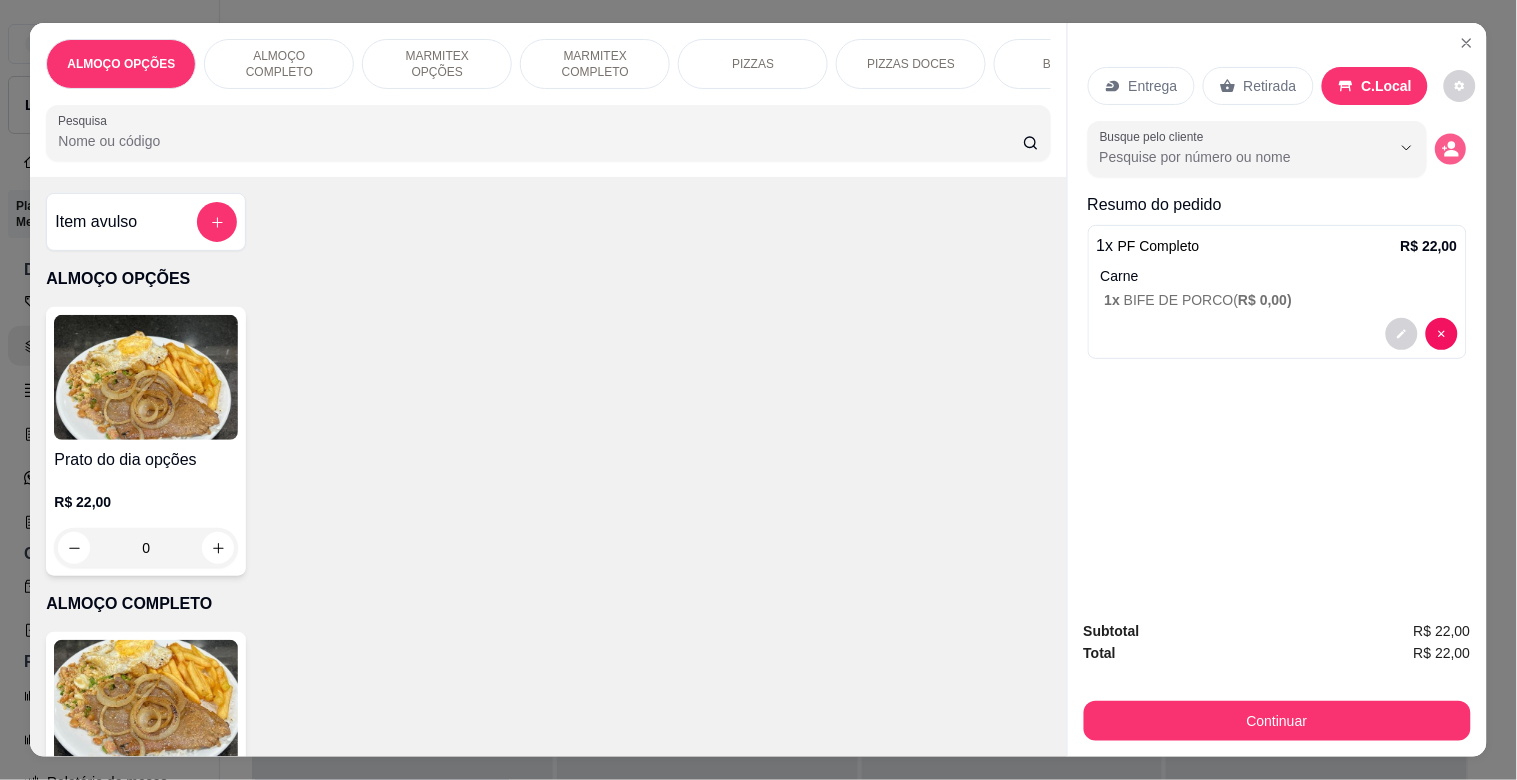 click 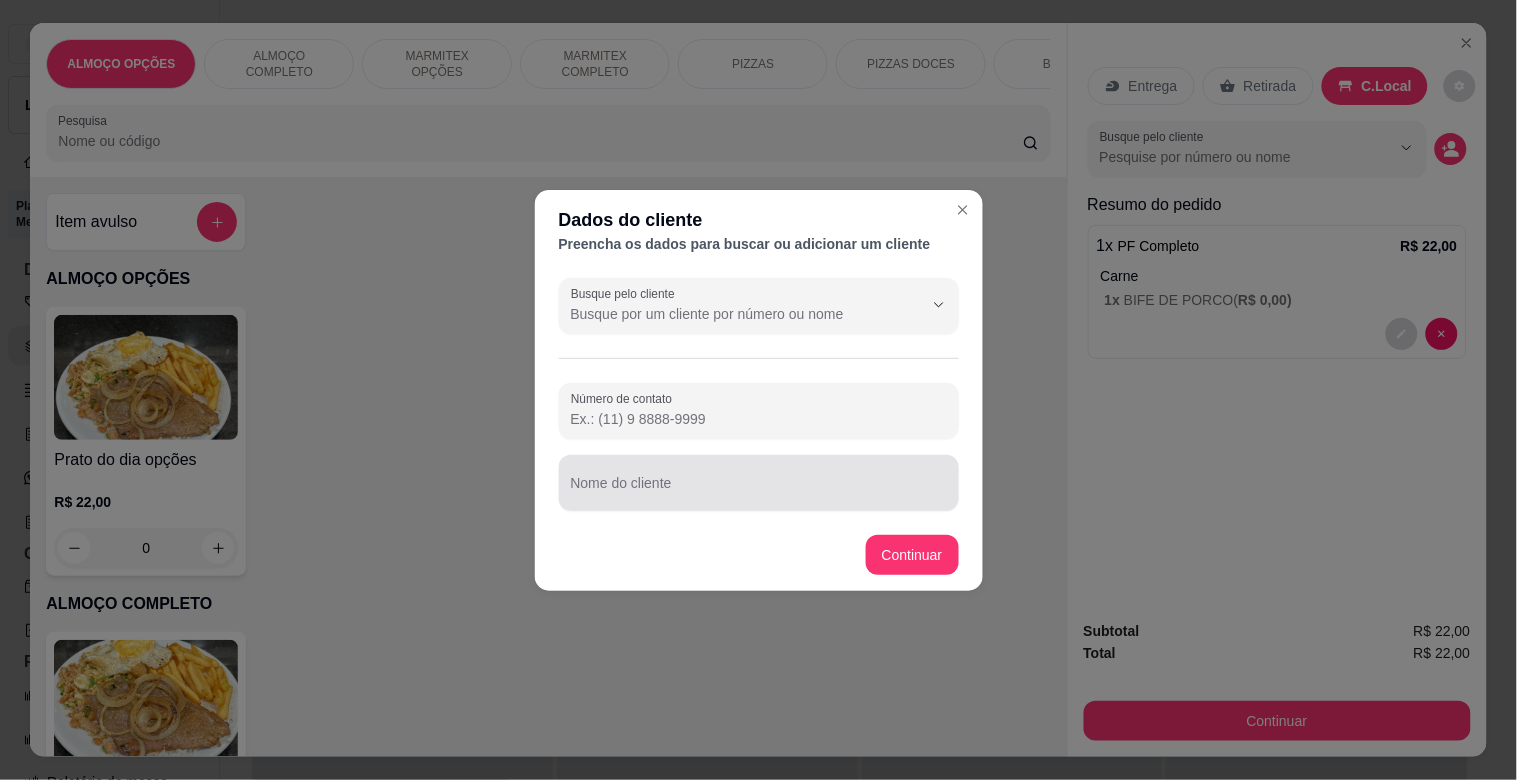 click at bounding box center (759, 483) 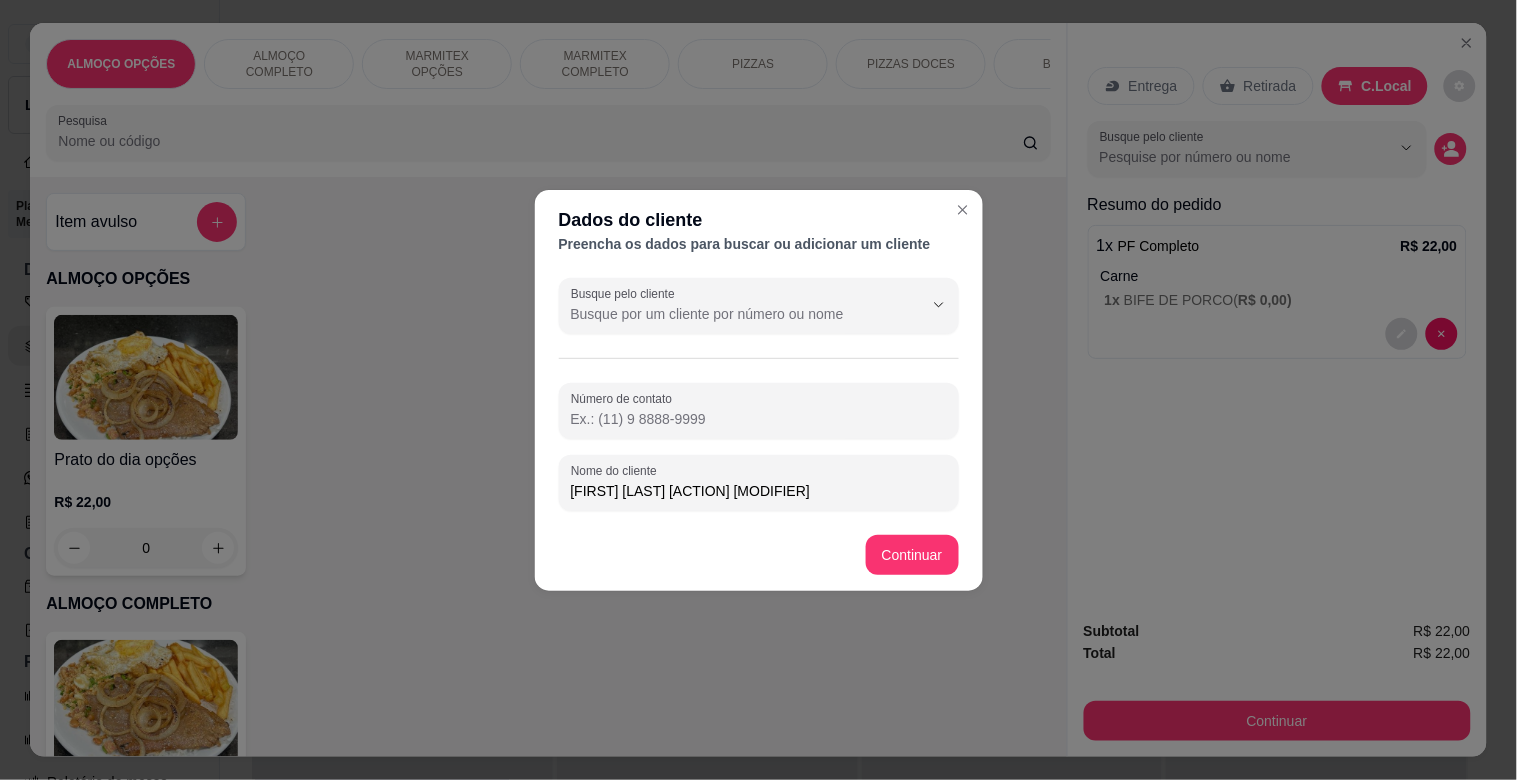 click on "[FIRST] [LAST] [ACTION] [MODIFIER]" at bounding box center (759, 491) 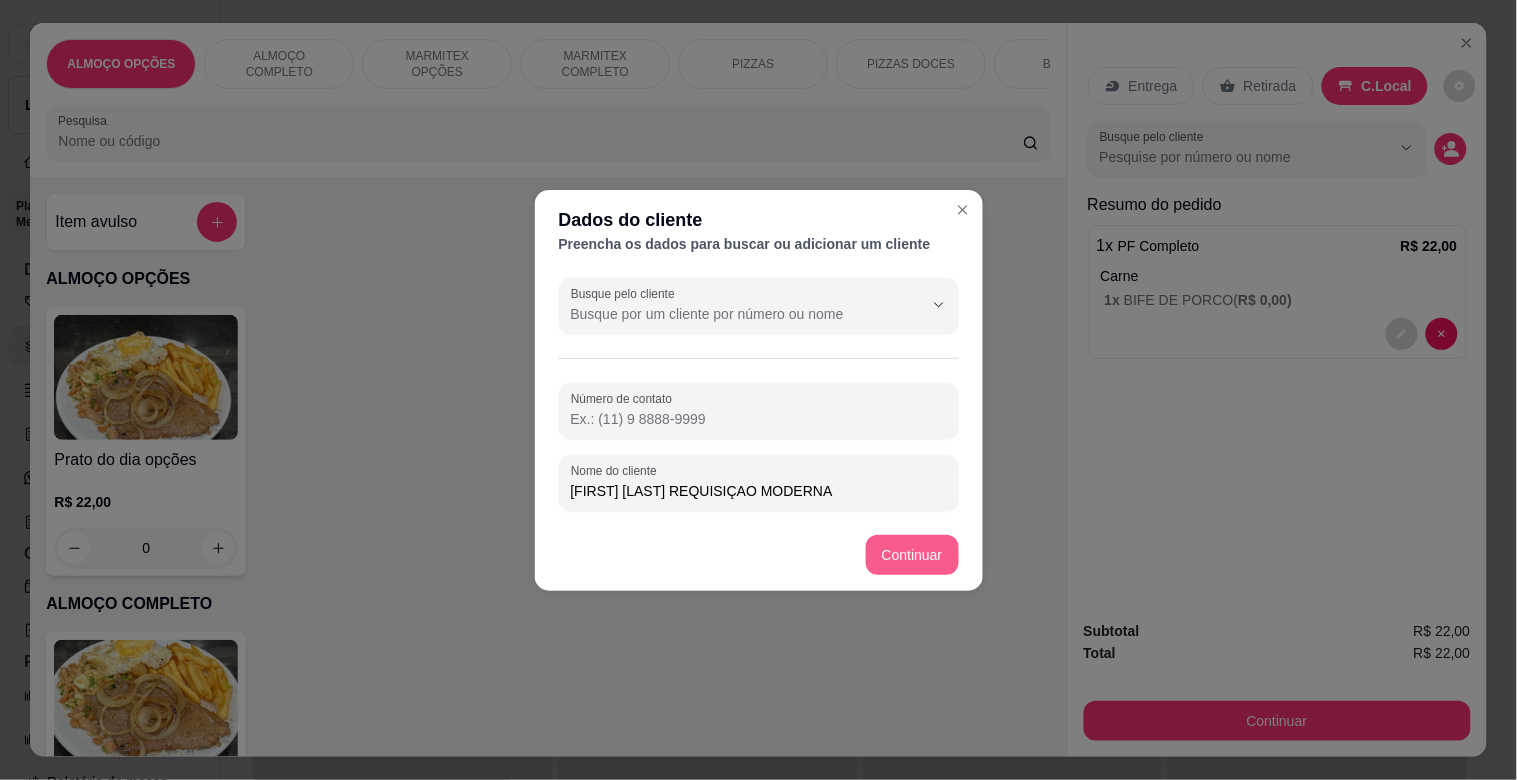 type on "[FIRST] [LAST] REQUISIÇAO MODERNA" 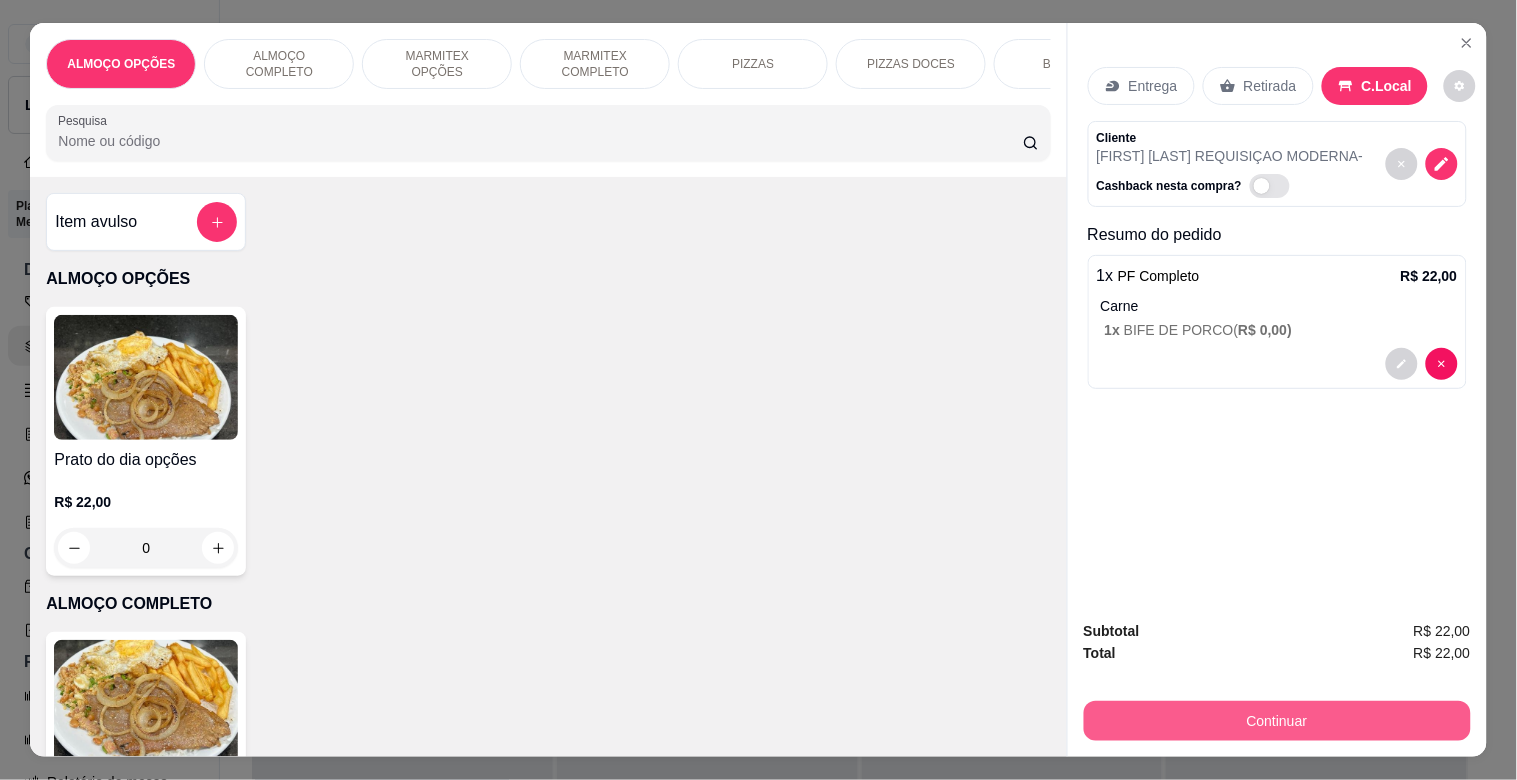 click on "Continuar" at bounding box center (1277, 721) 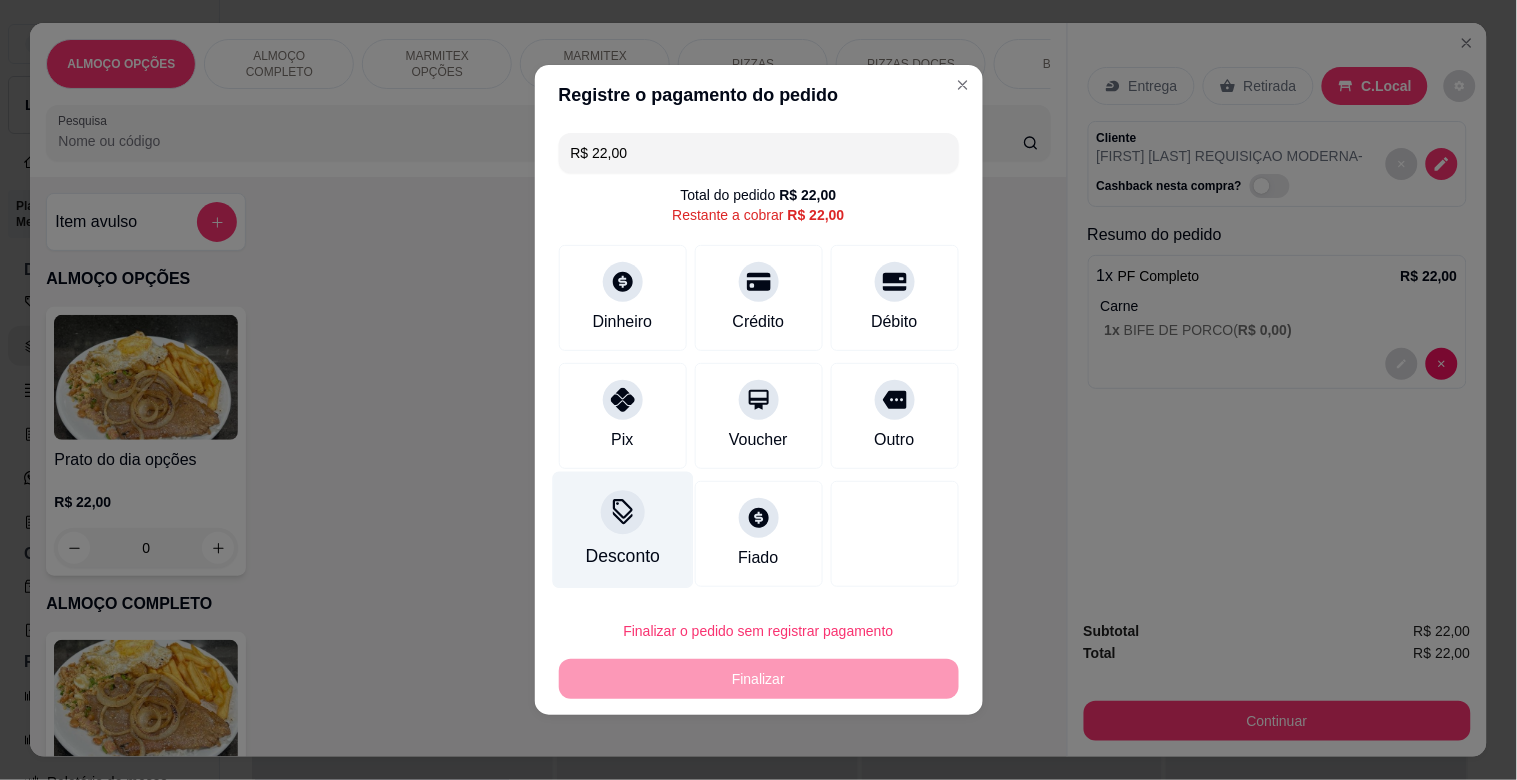 click on "Desconto" at bounding box center [622, 530] 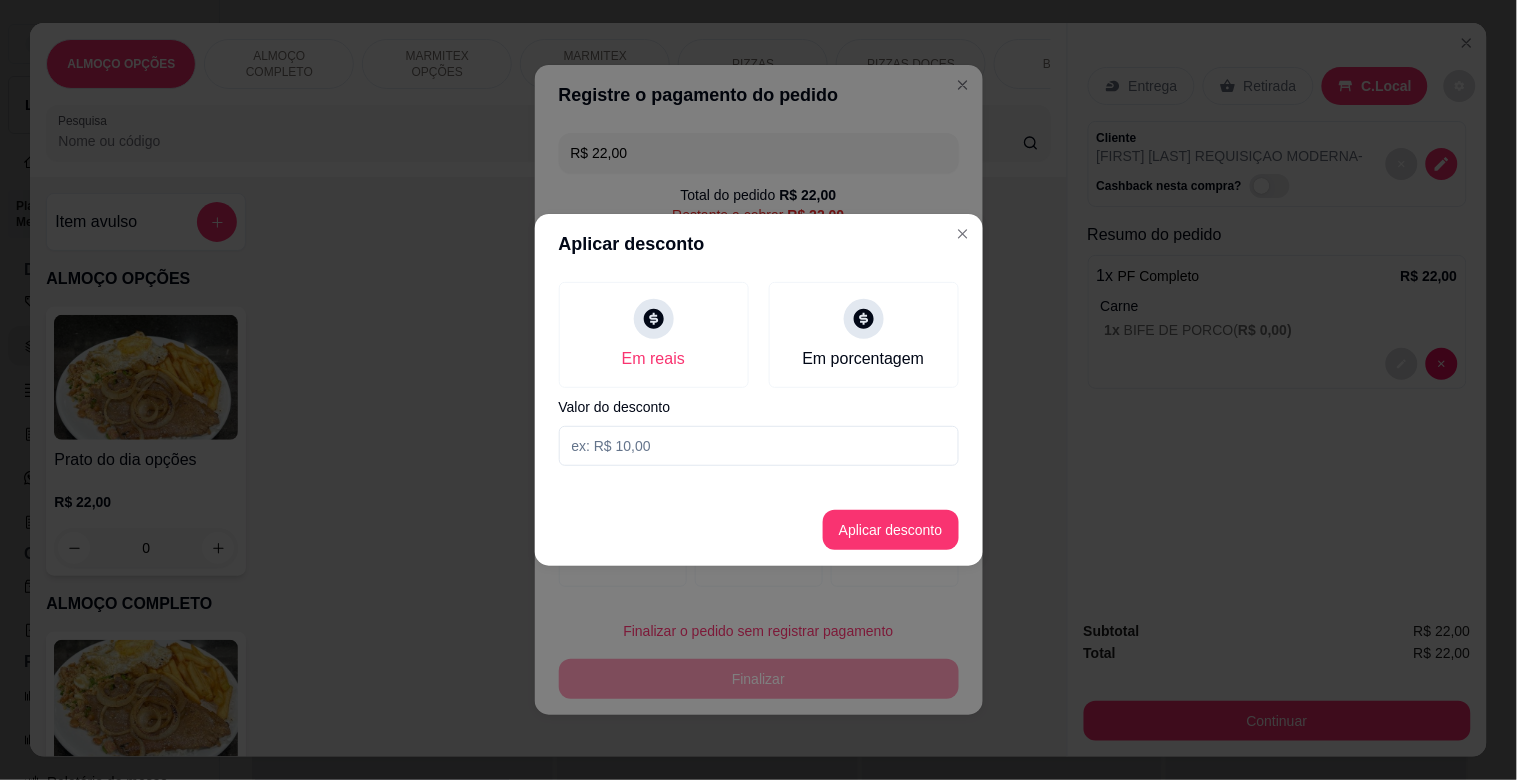 click at bounding box center [759, 446] 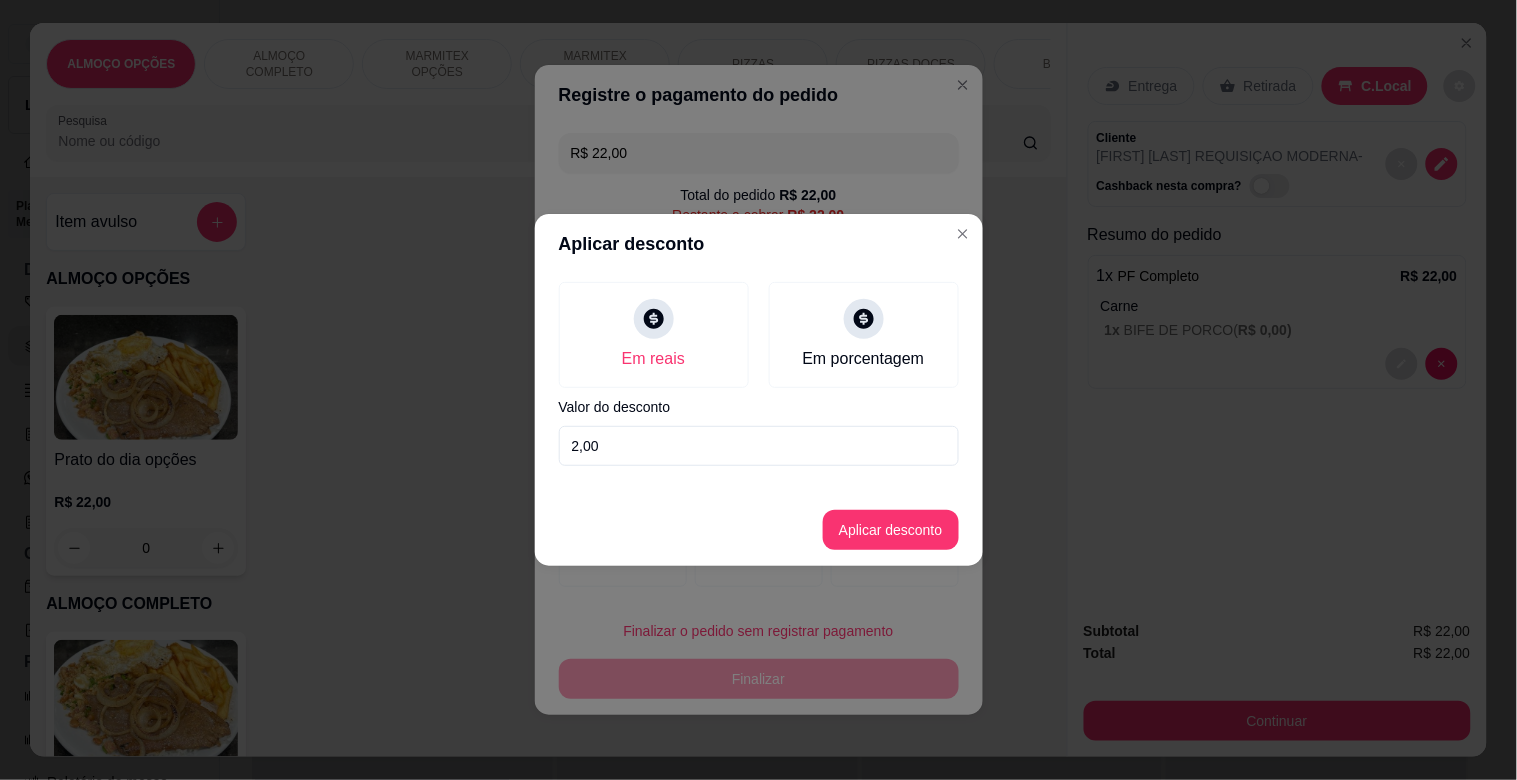 type on "2,00" 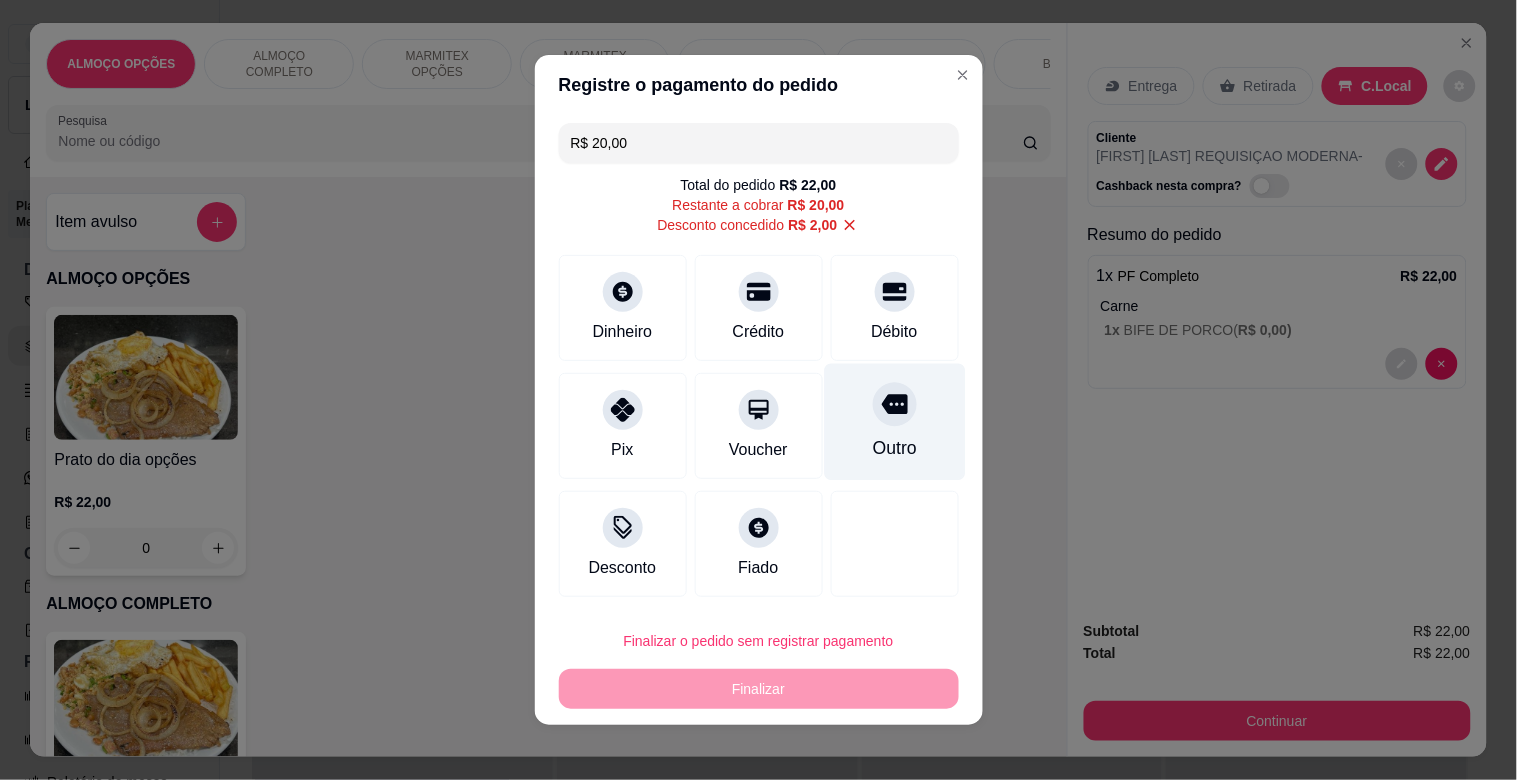 click 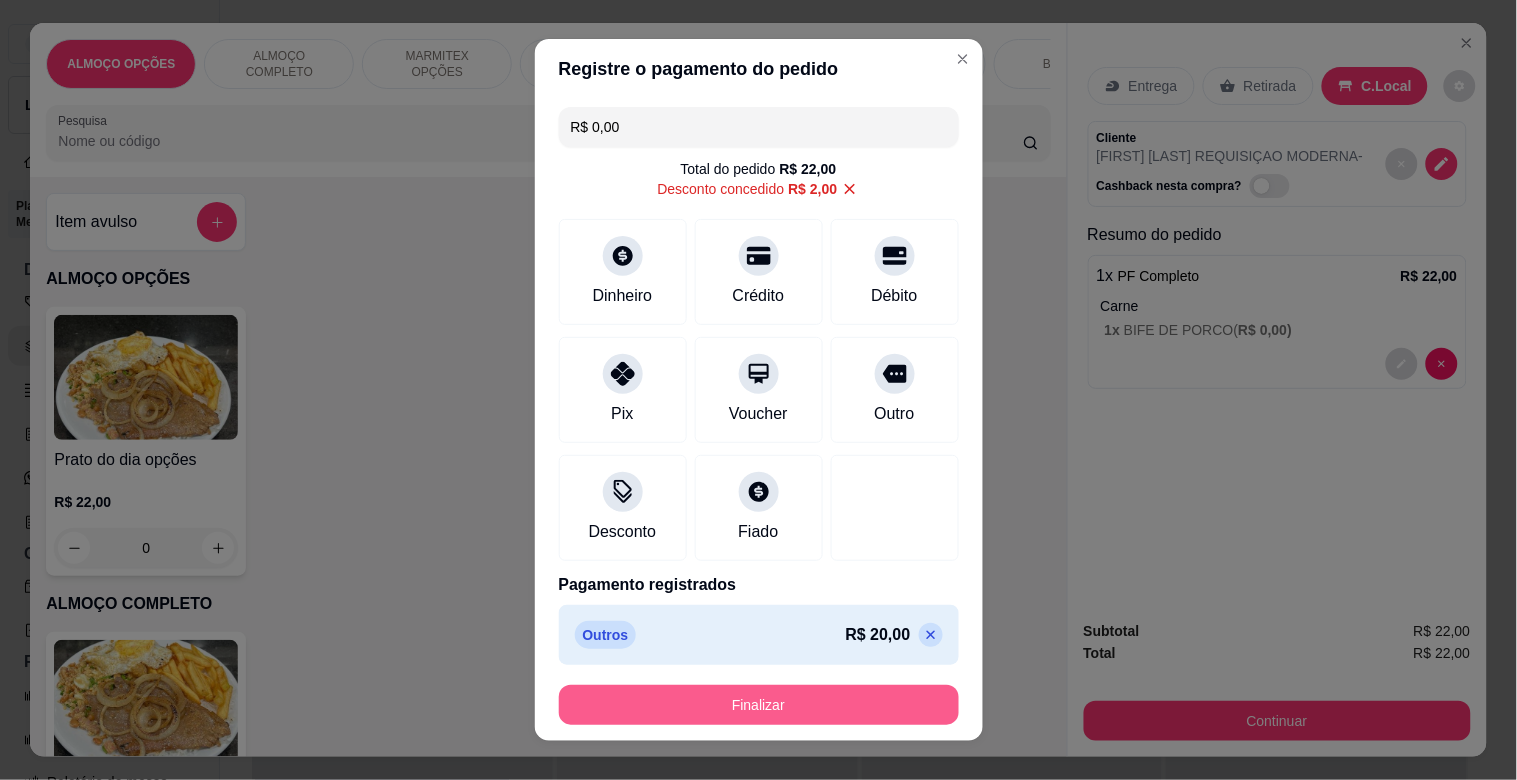 click on "Finalizar" at bounding box center (759, 705) 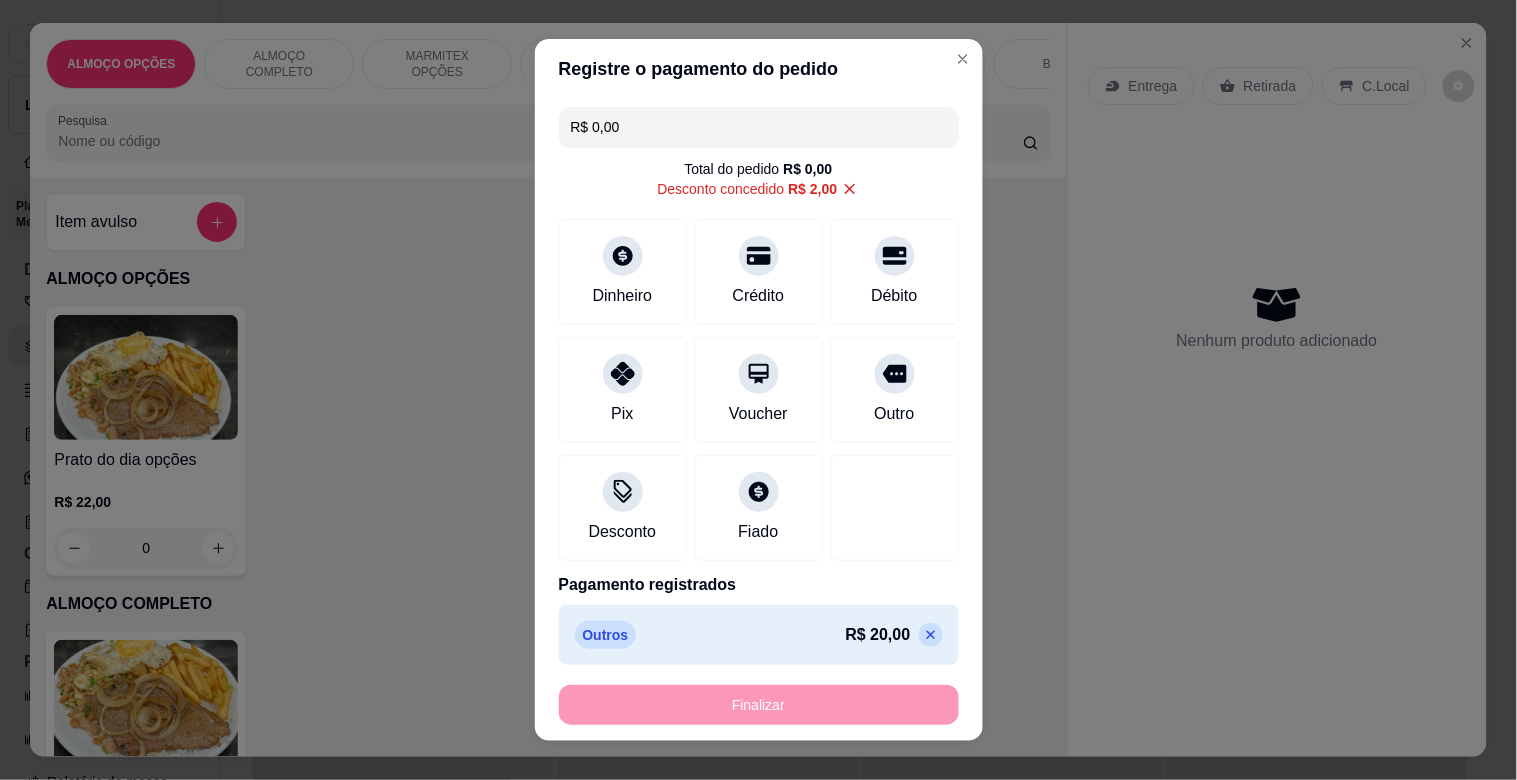 type on "-R$ 22,00" 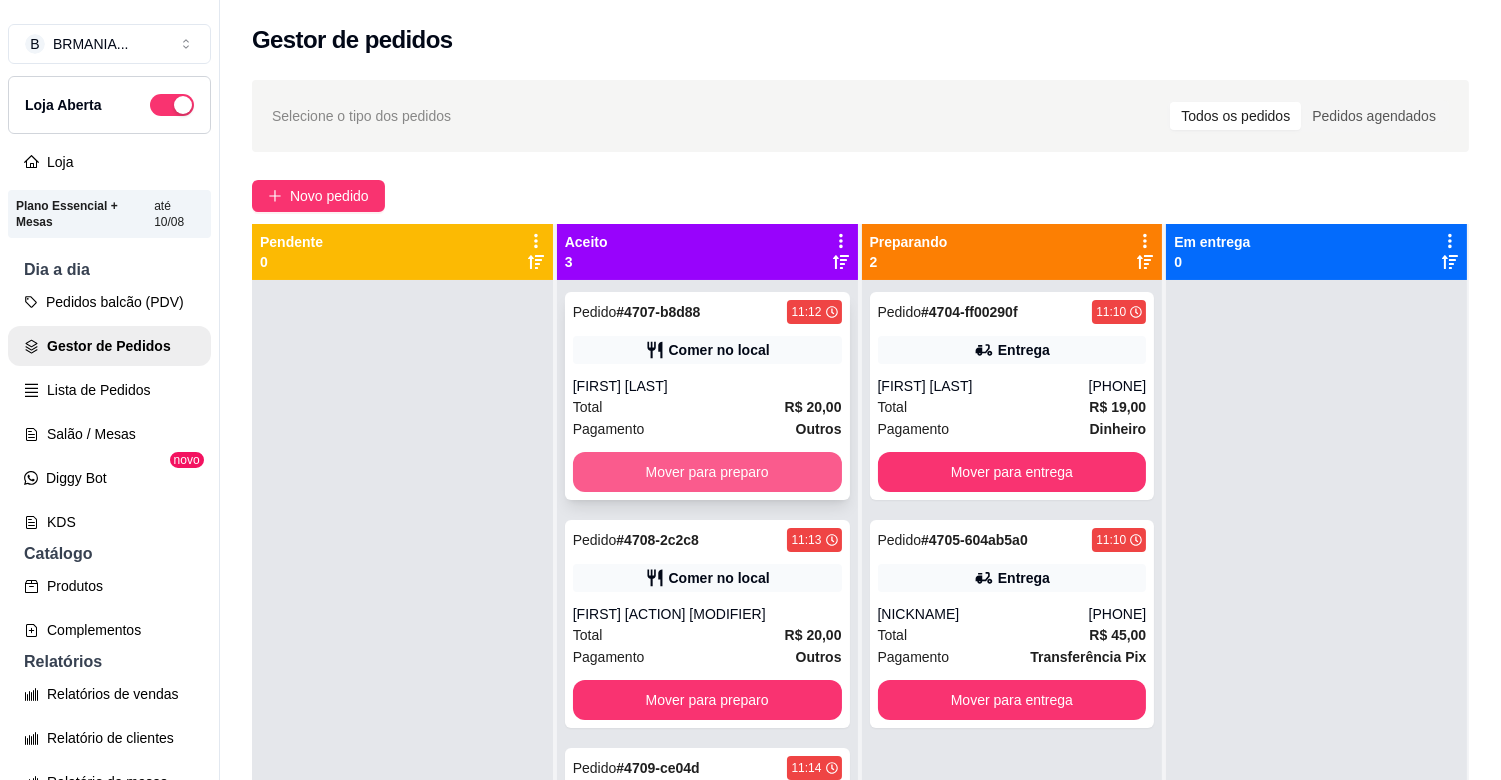 click on "Mover para preparo" at bounding box center [707, 472] 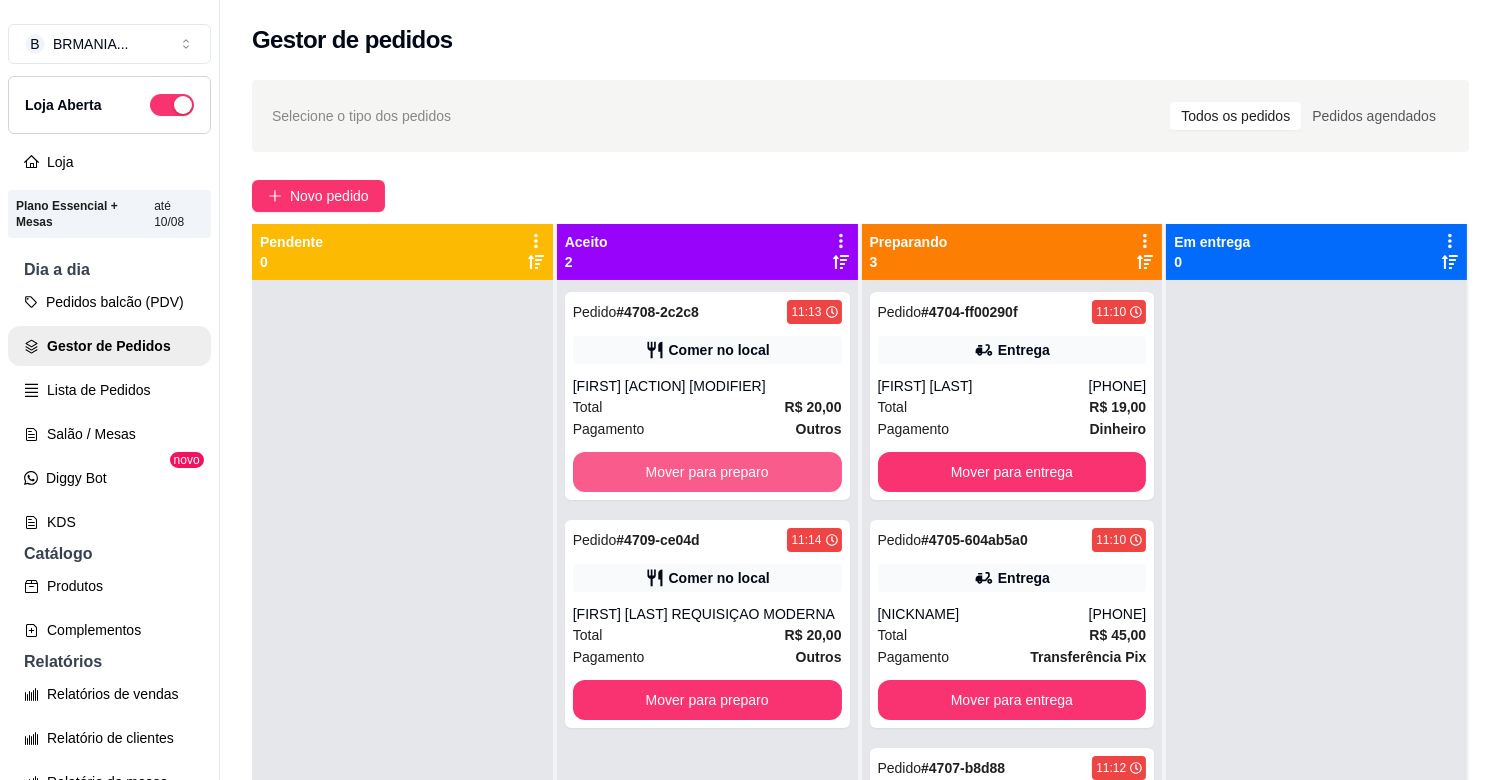 click on "Mover para preparo" at bounding box center [707, 472] 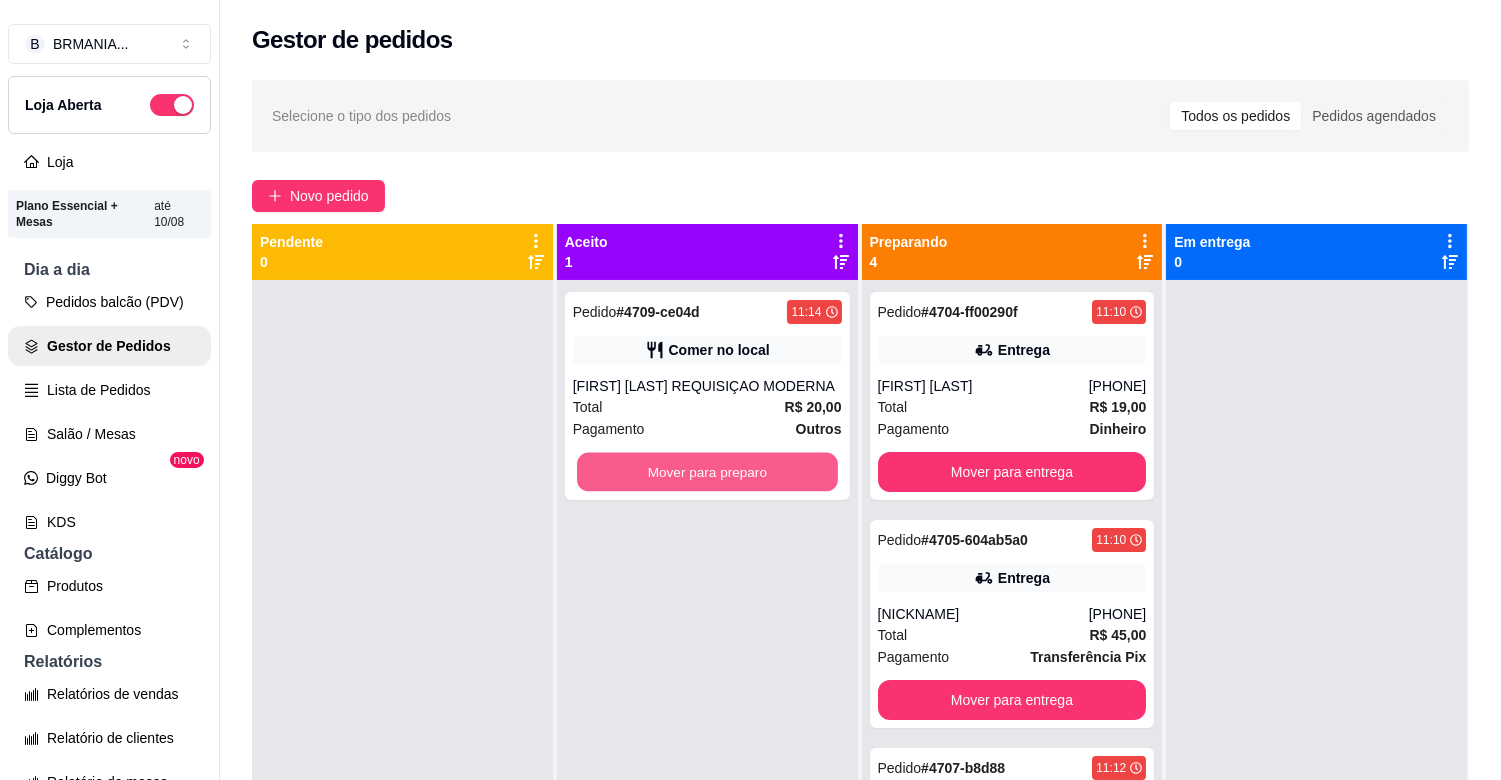 click on "Mover para preparo" at bounding box center (707, 472) 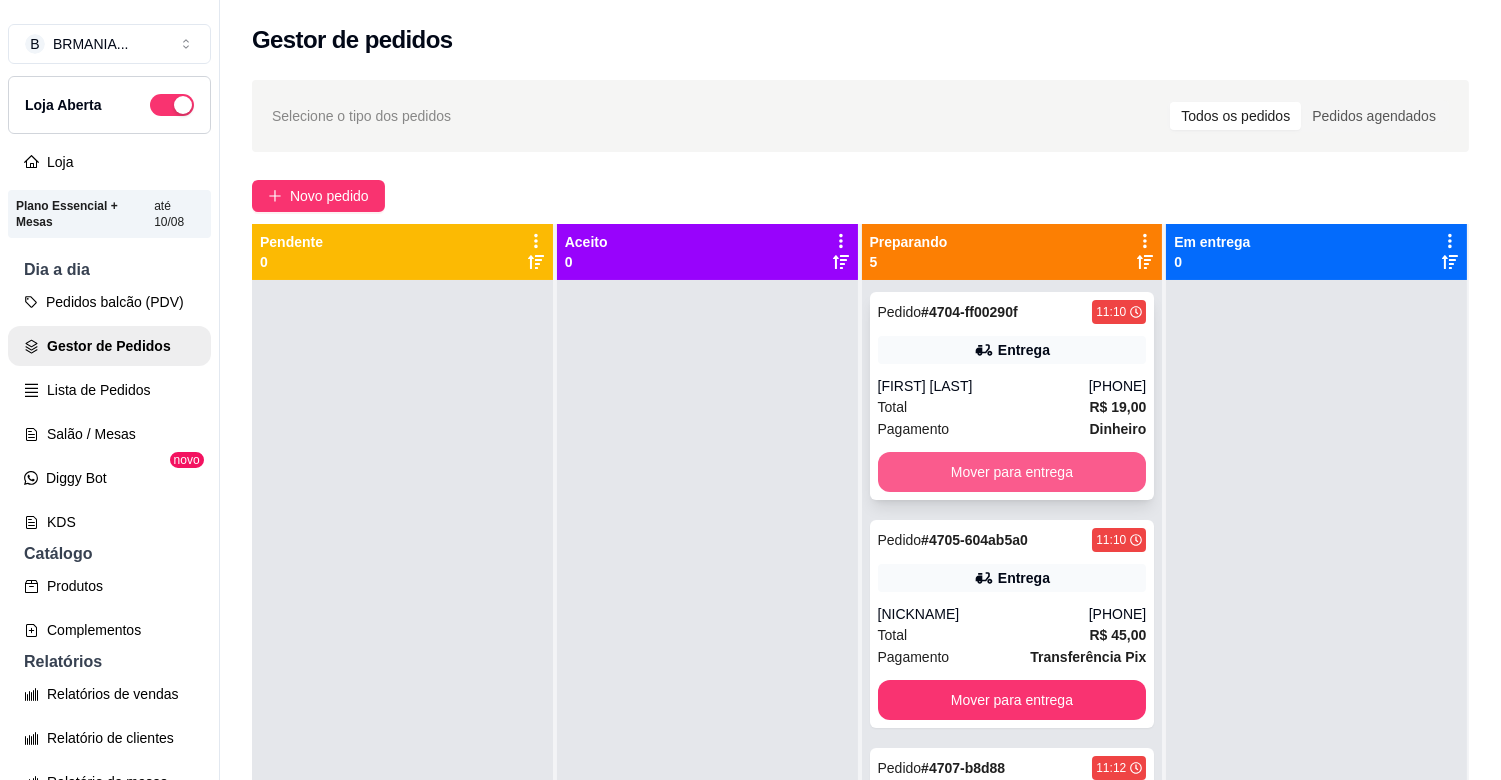 click on "Mover para entrega" at bounding box center (1012, 472) 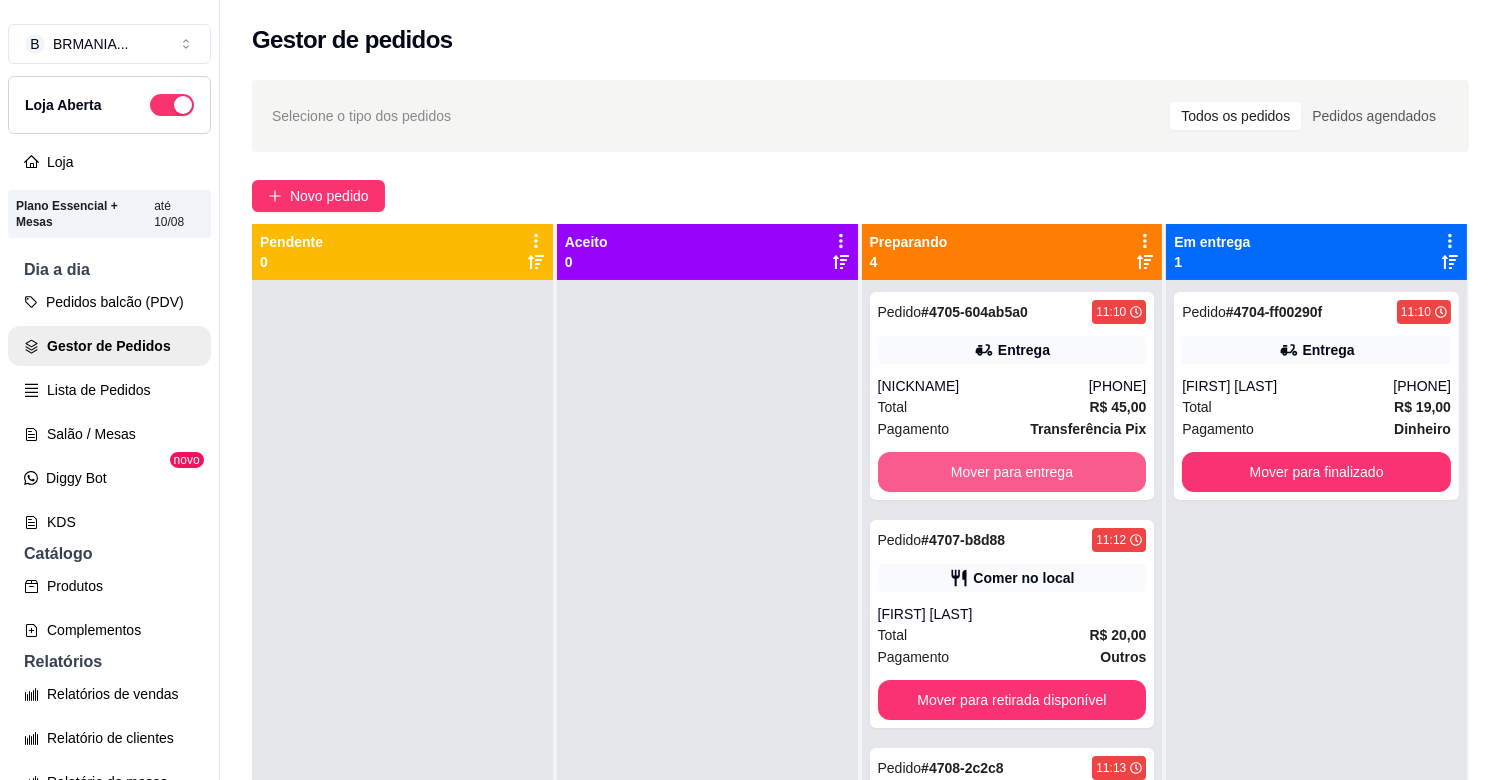 click on "Mover para entrega" at bounding box center [1012, 472] 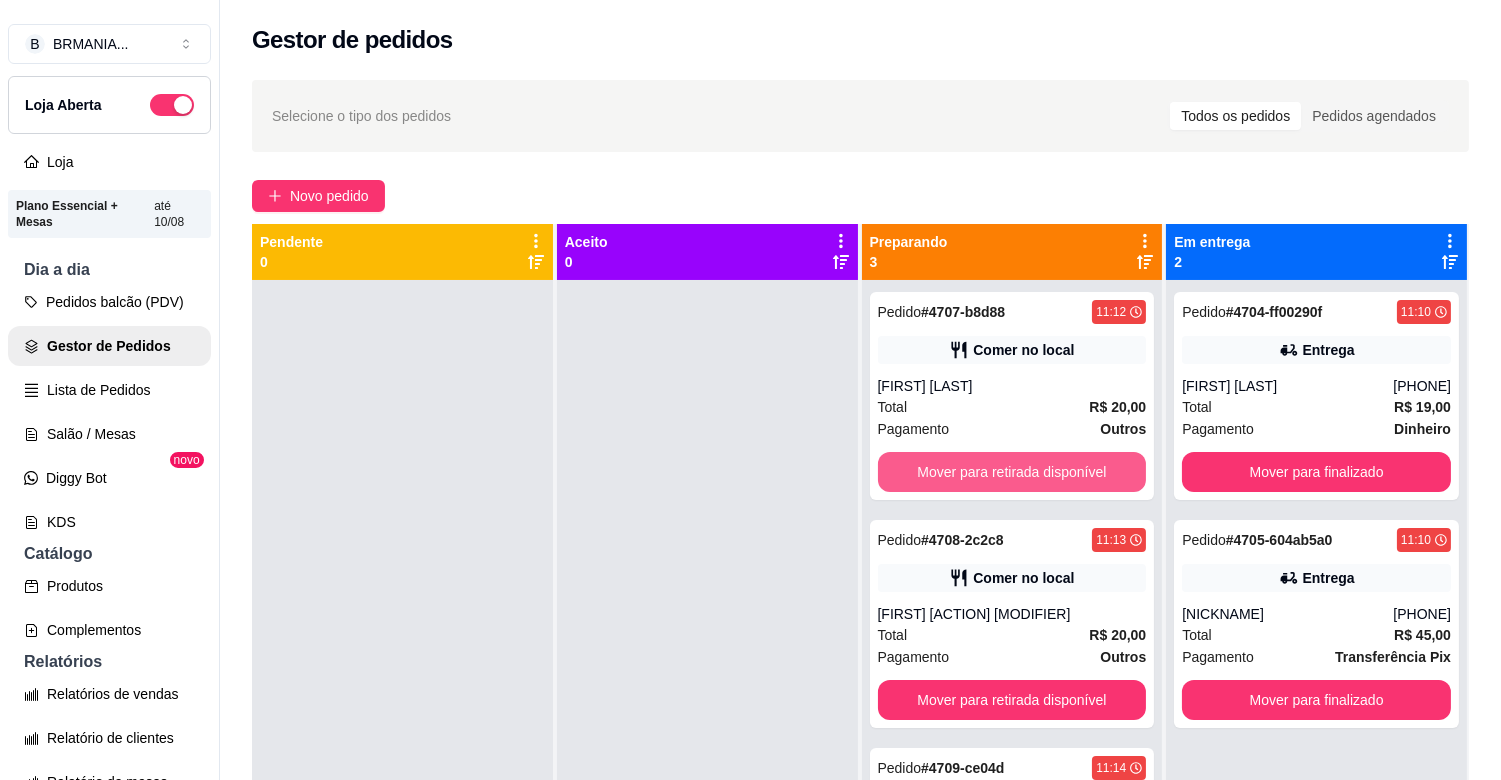 click on "Mover para retirada disponível" at bounding box center [1012, 472] 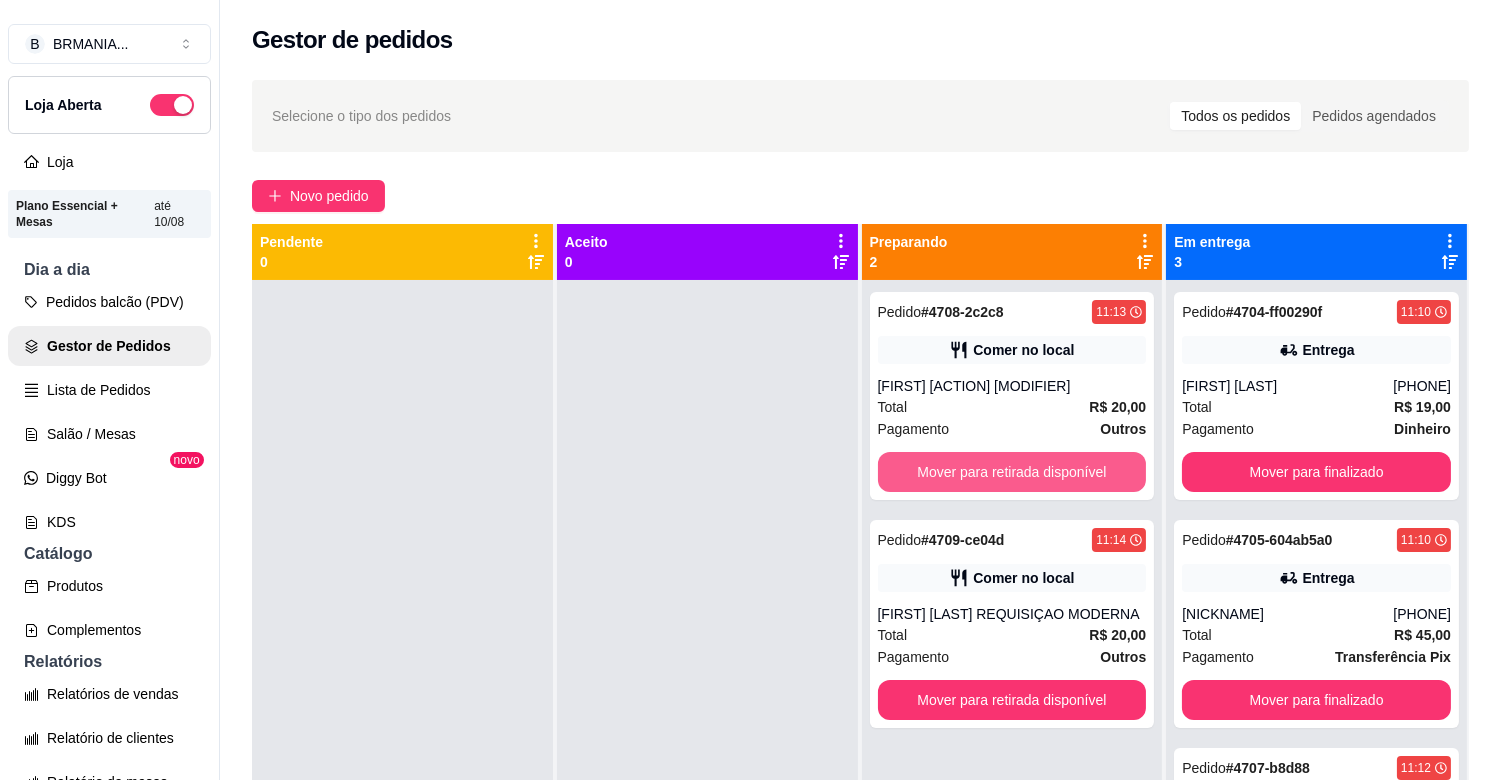 click on "Mover para retirada disponível" at bounding box center [1012, 472] 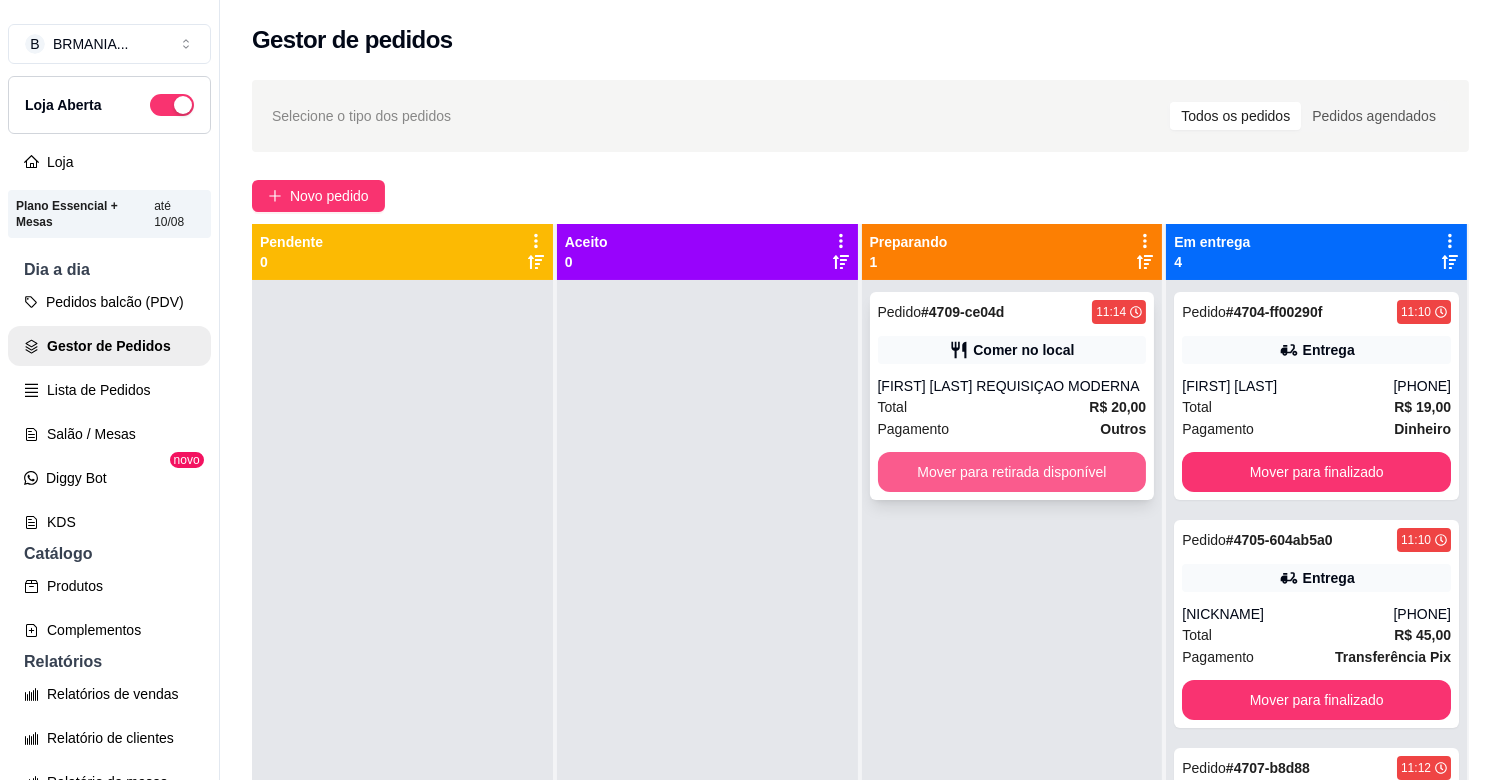 click on "Mover para retirada disponível" at bounding box center (1012, 472) 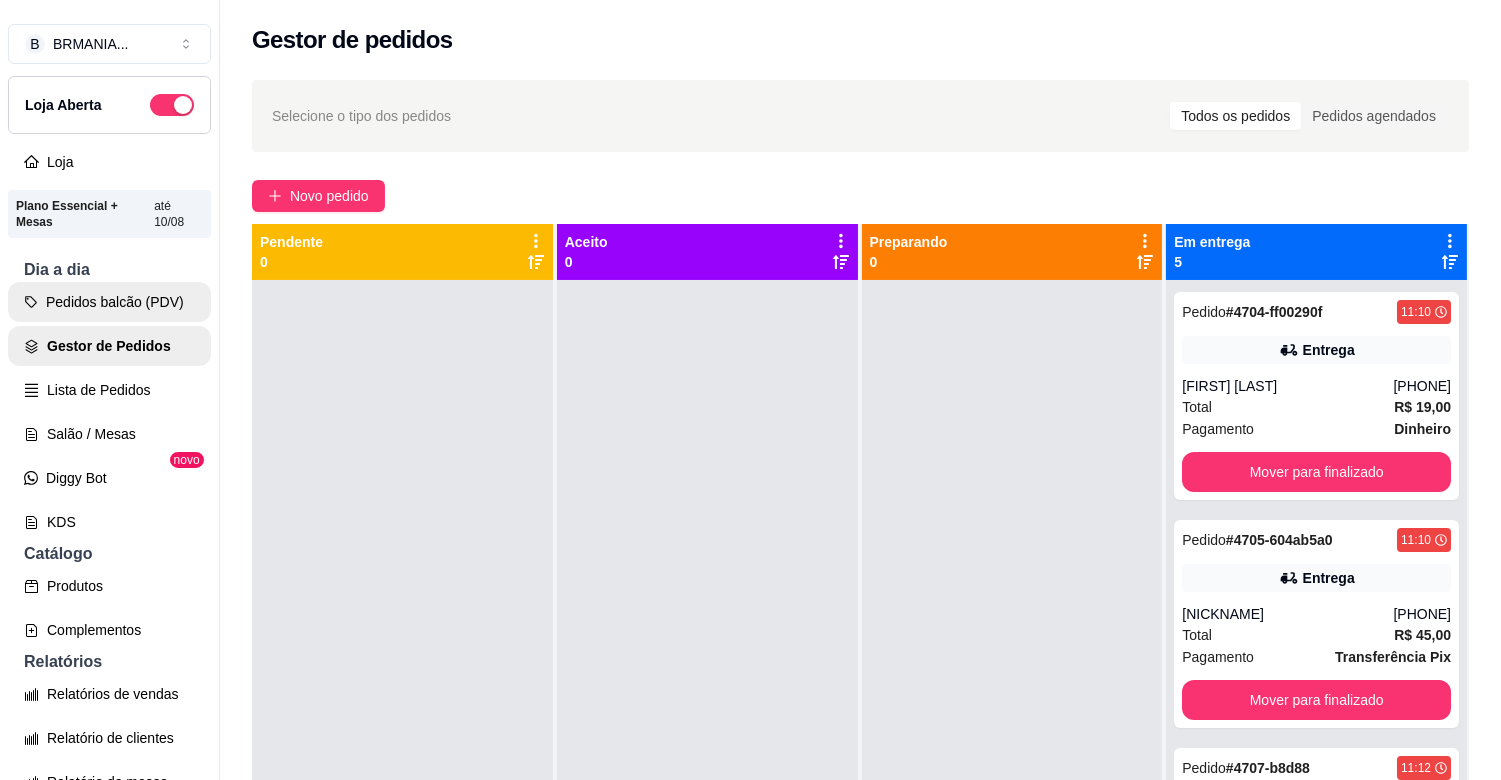 click on "Pedidos balcão (PDV)" at bounding box center [109, 302] 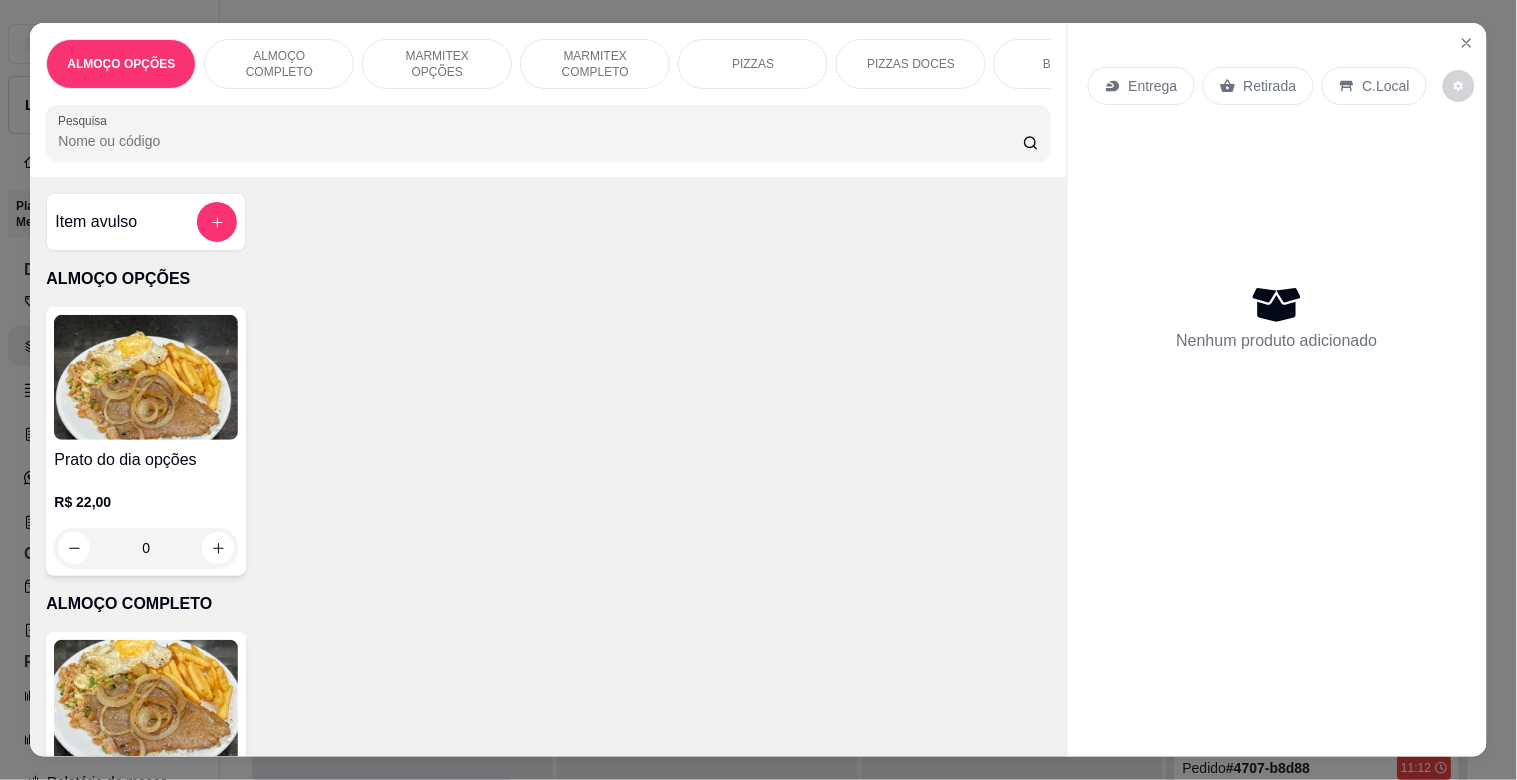 click on "MARMITEX COMPLETO" at bounding box center (595, 64) 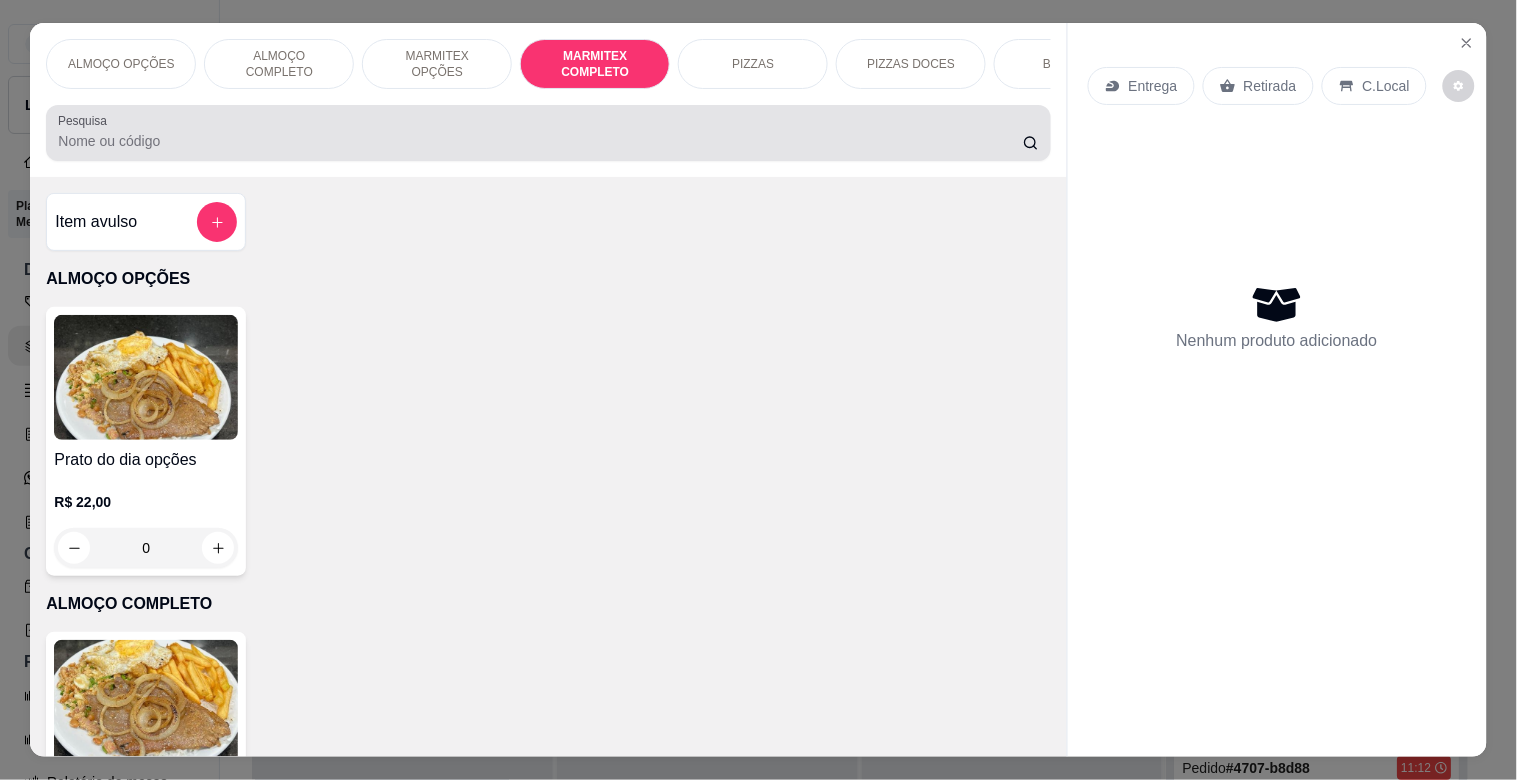scroll, scrollTop: 1064, scrollLeft: 0, axis: vertical 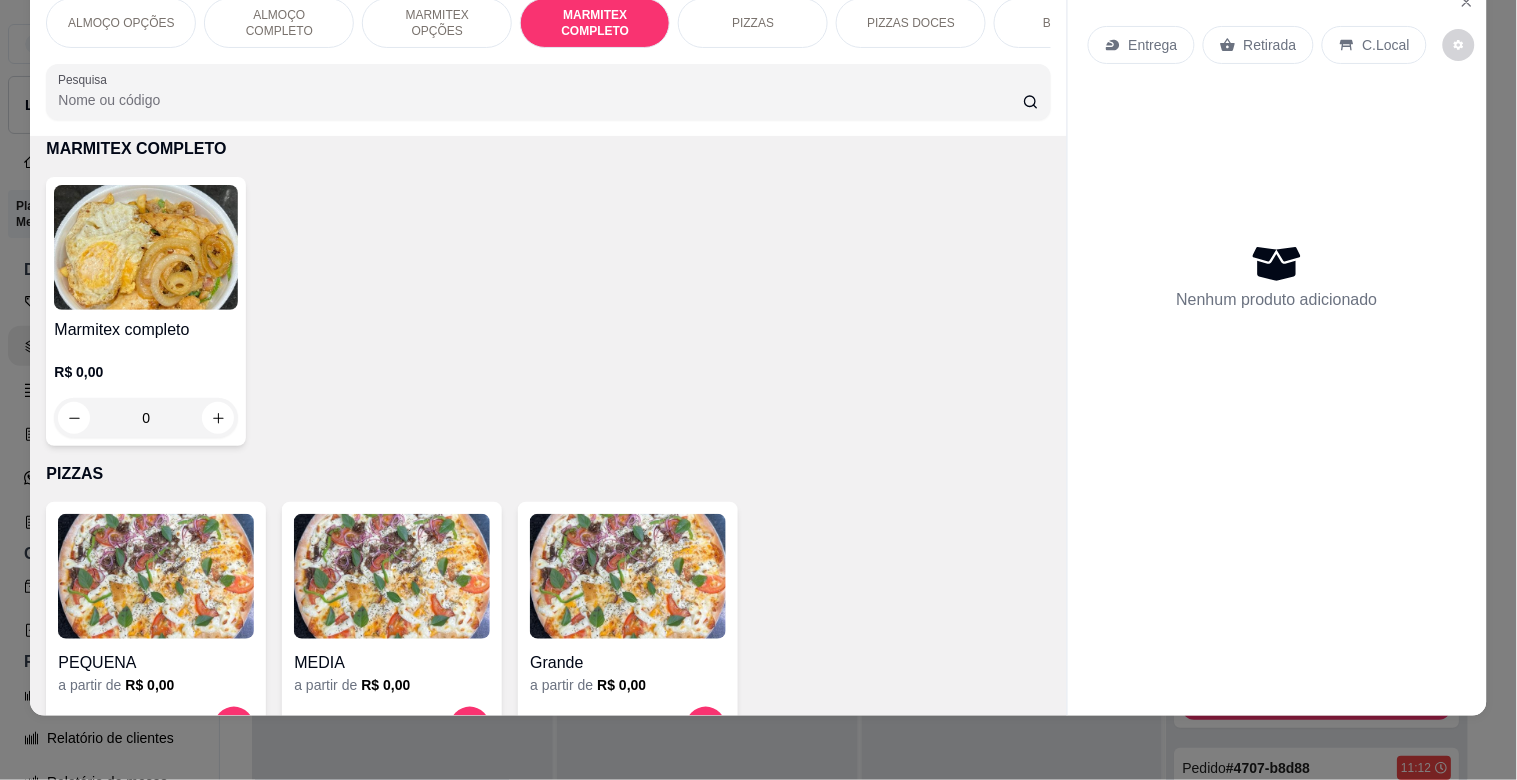 click at bounding box center (146, 247) 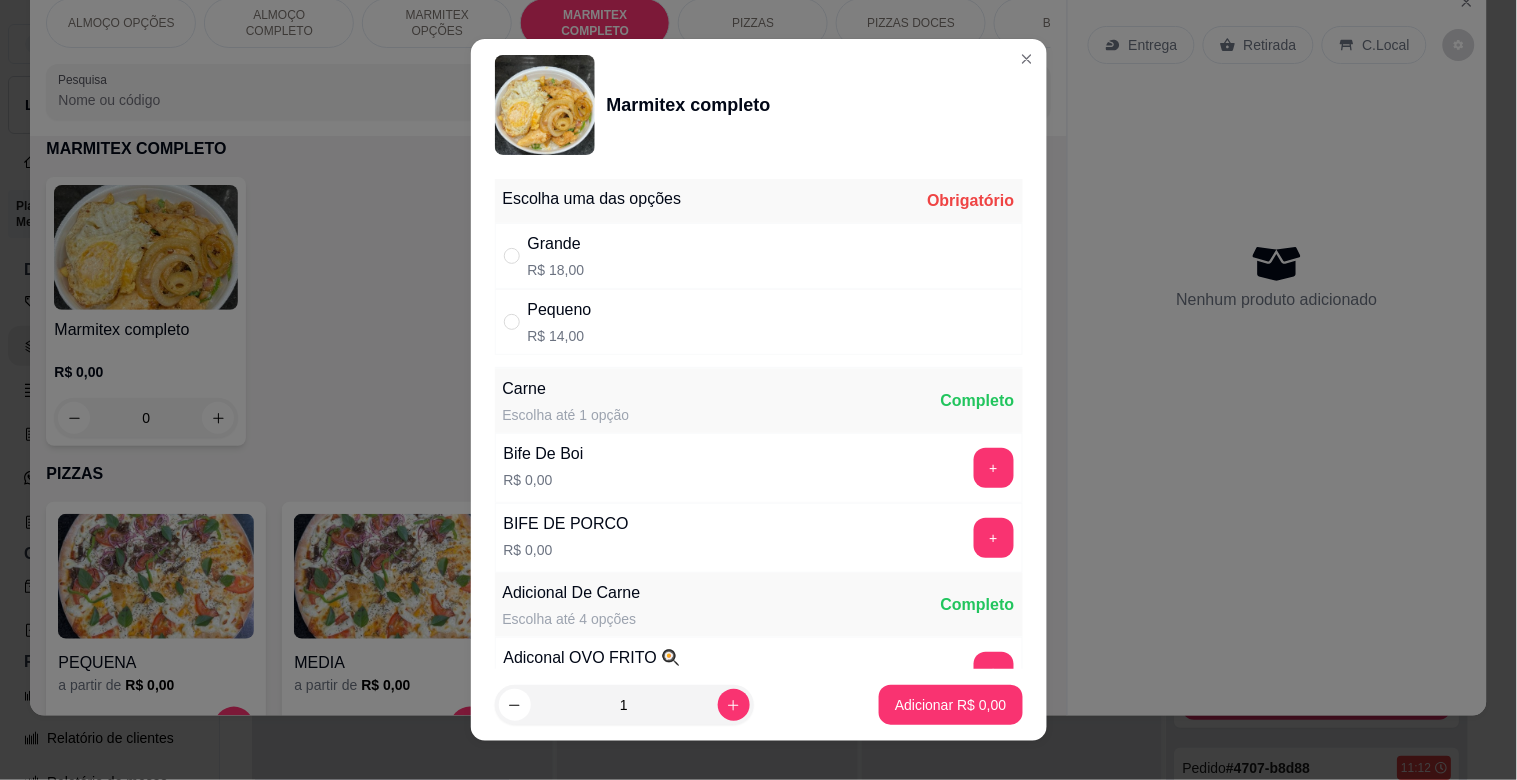 click on "Grande  R$ 18,00" at bounding box center [759, 256] 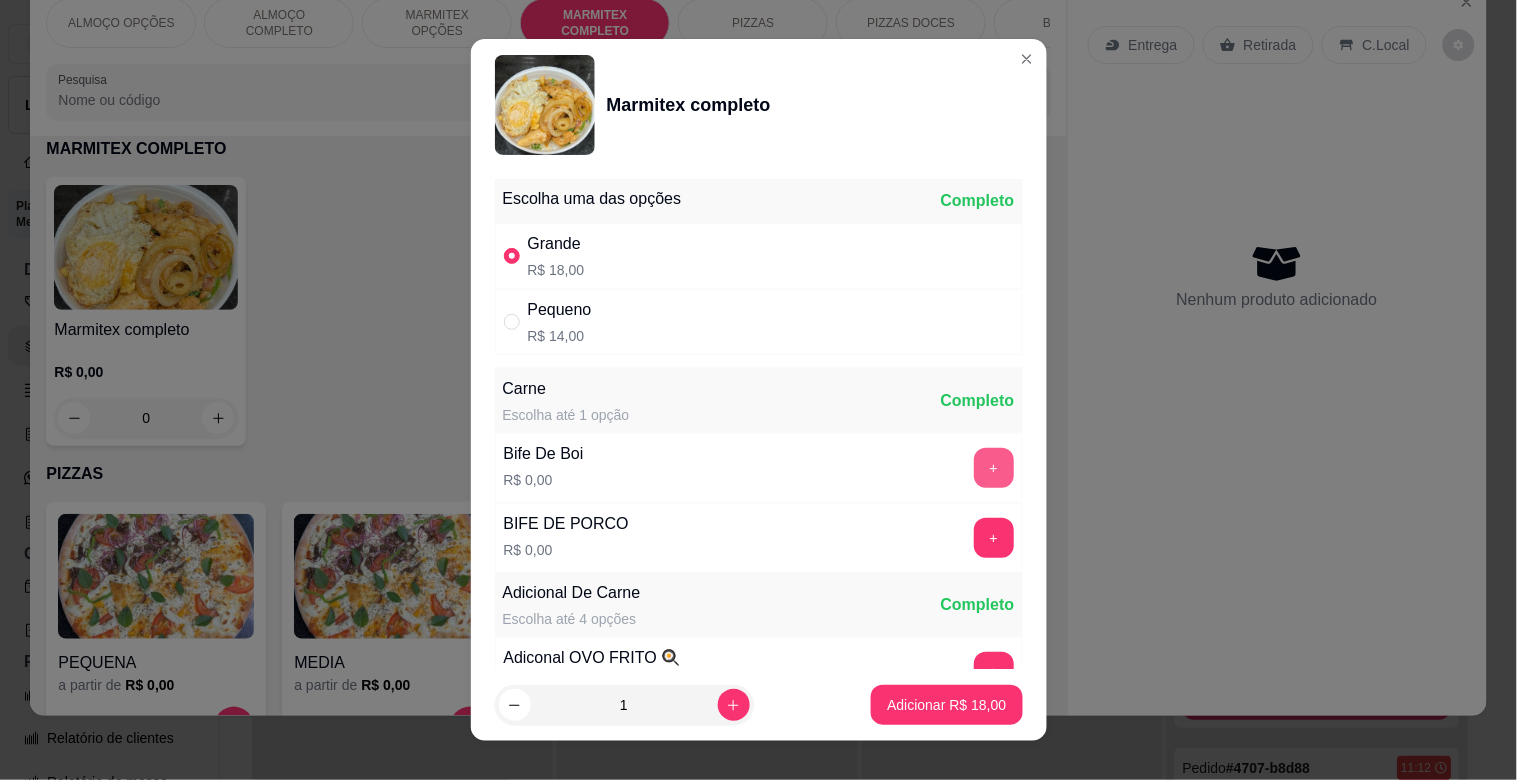 click on "+" at bounding box center [994, 468] 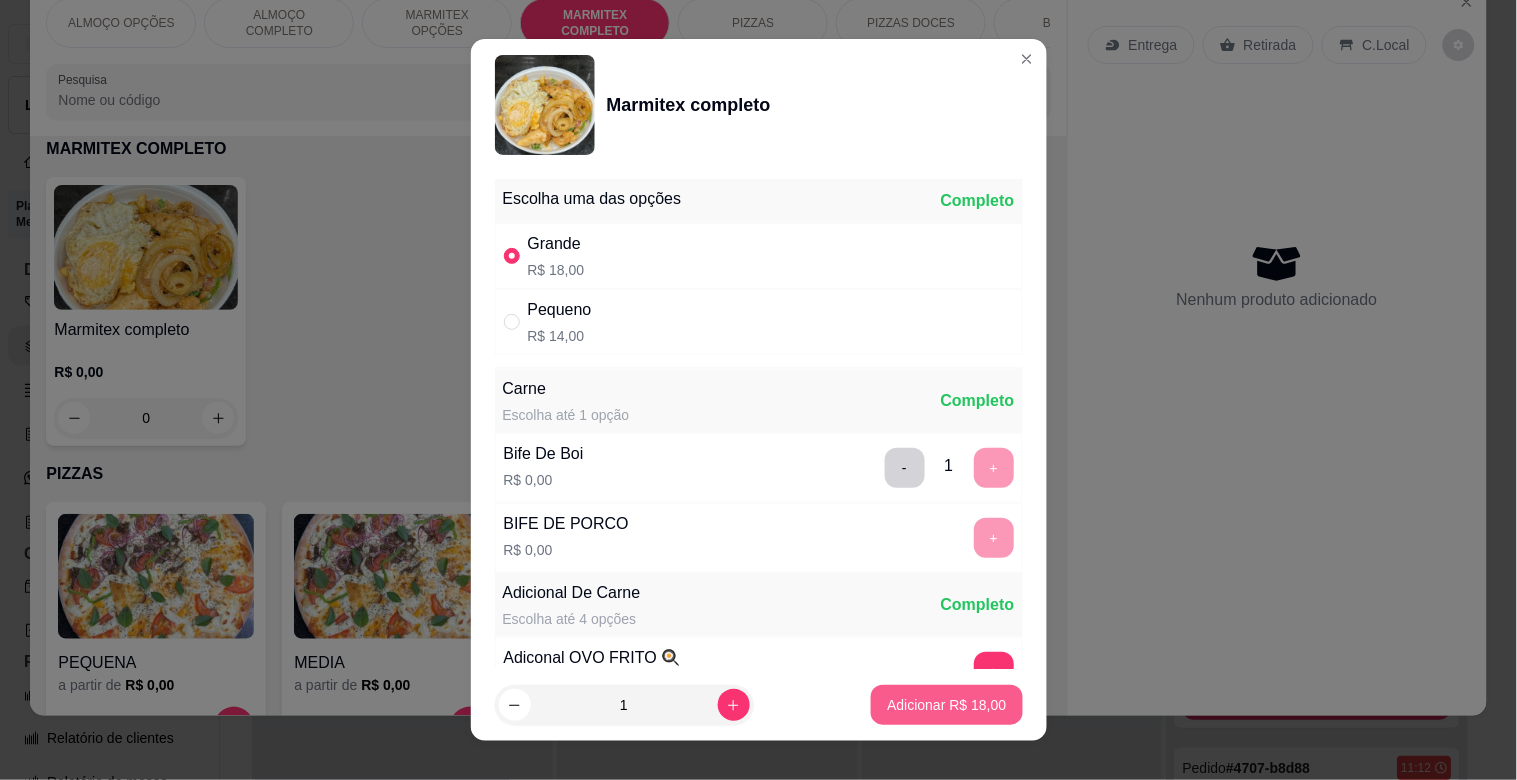 click on "Adicionar   R$ 18,00" at bounding box center [946, 705] 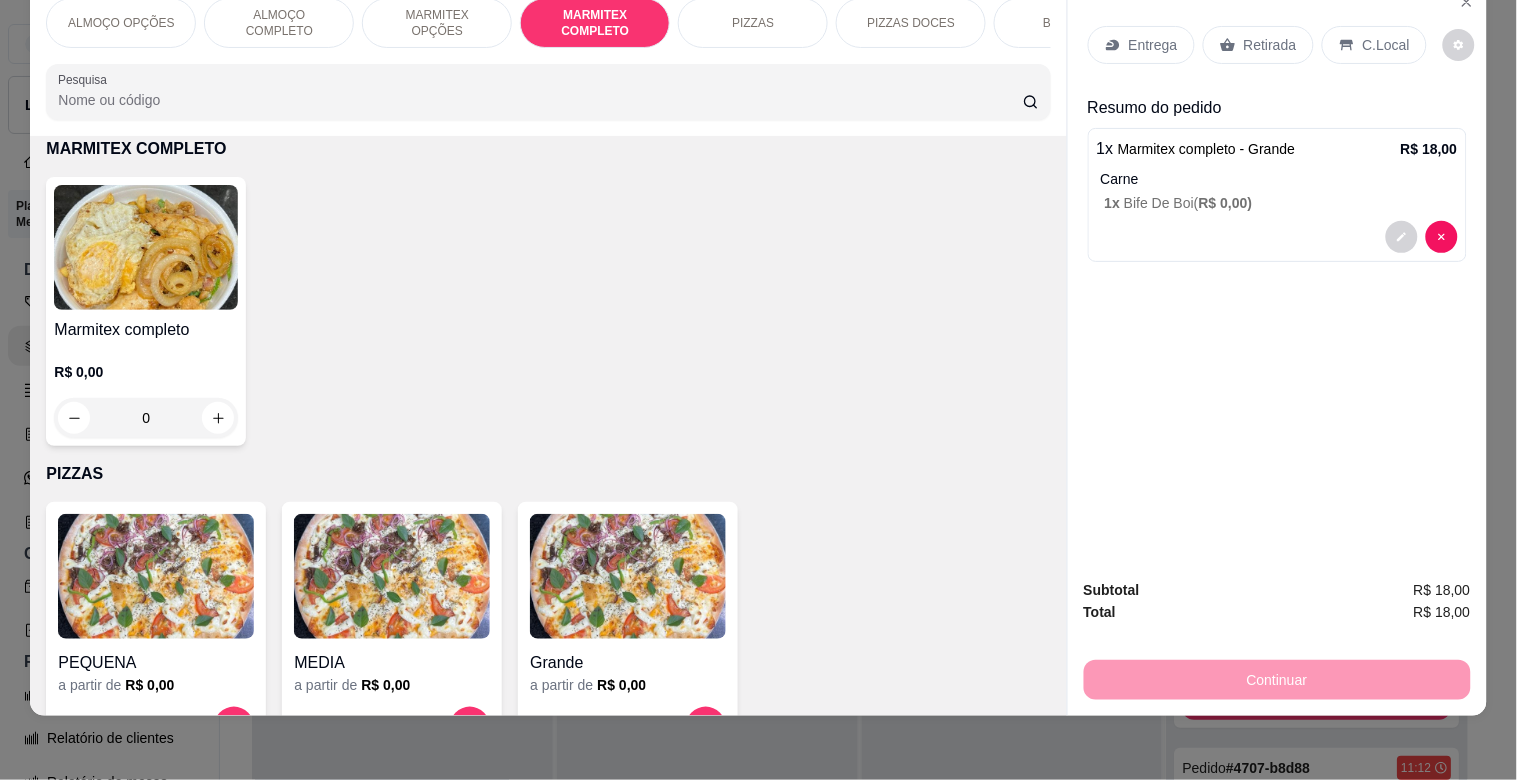 click on "PEQUENA a partir de     R$ 0,00 MEDIA  a partir de     R$ 0,00 Grande a partir de     R$ 0,00" at bounding box center (548, 630) 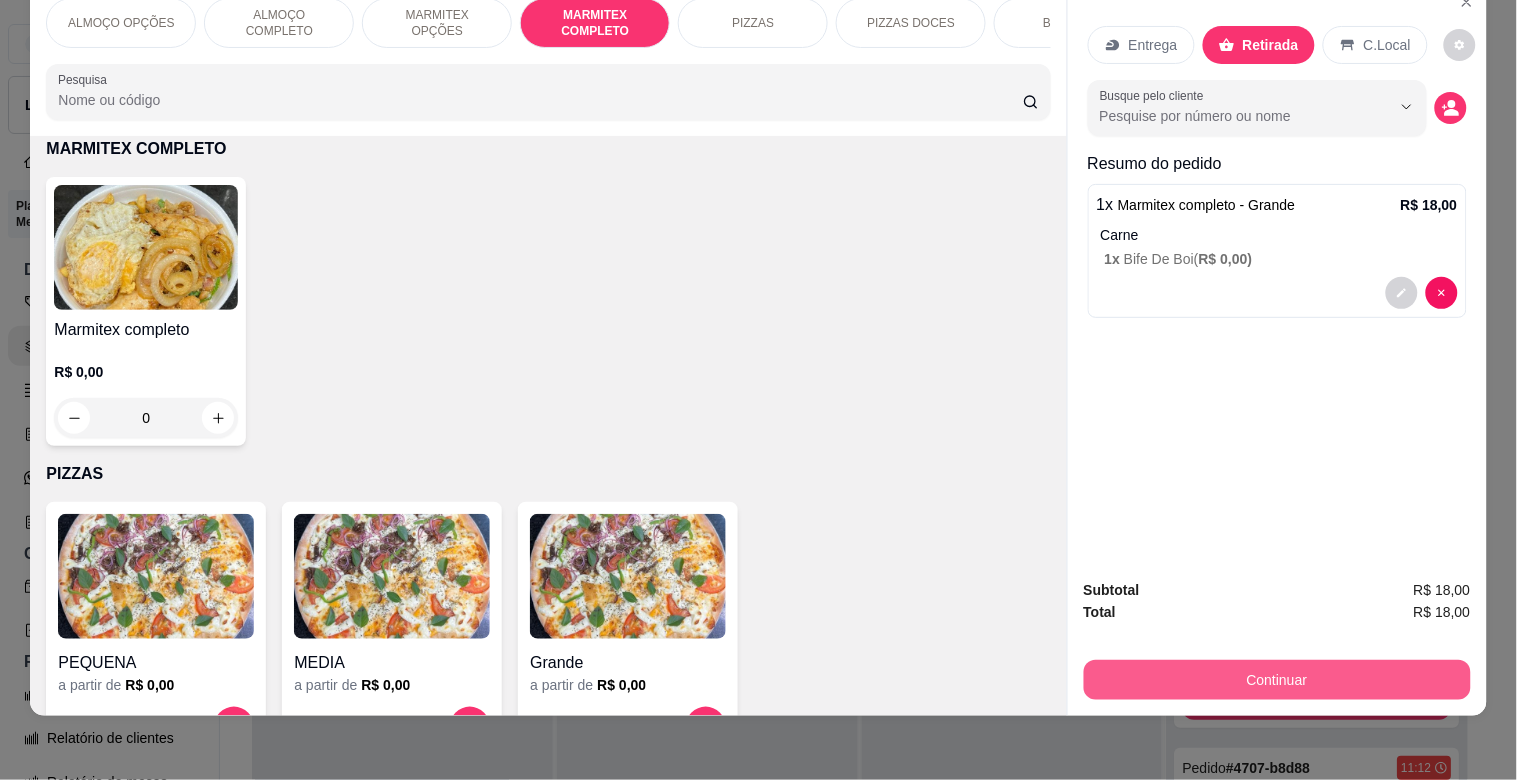 click on "Continuar" at bounding box center [1277, 680] 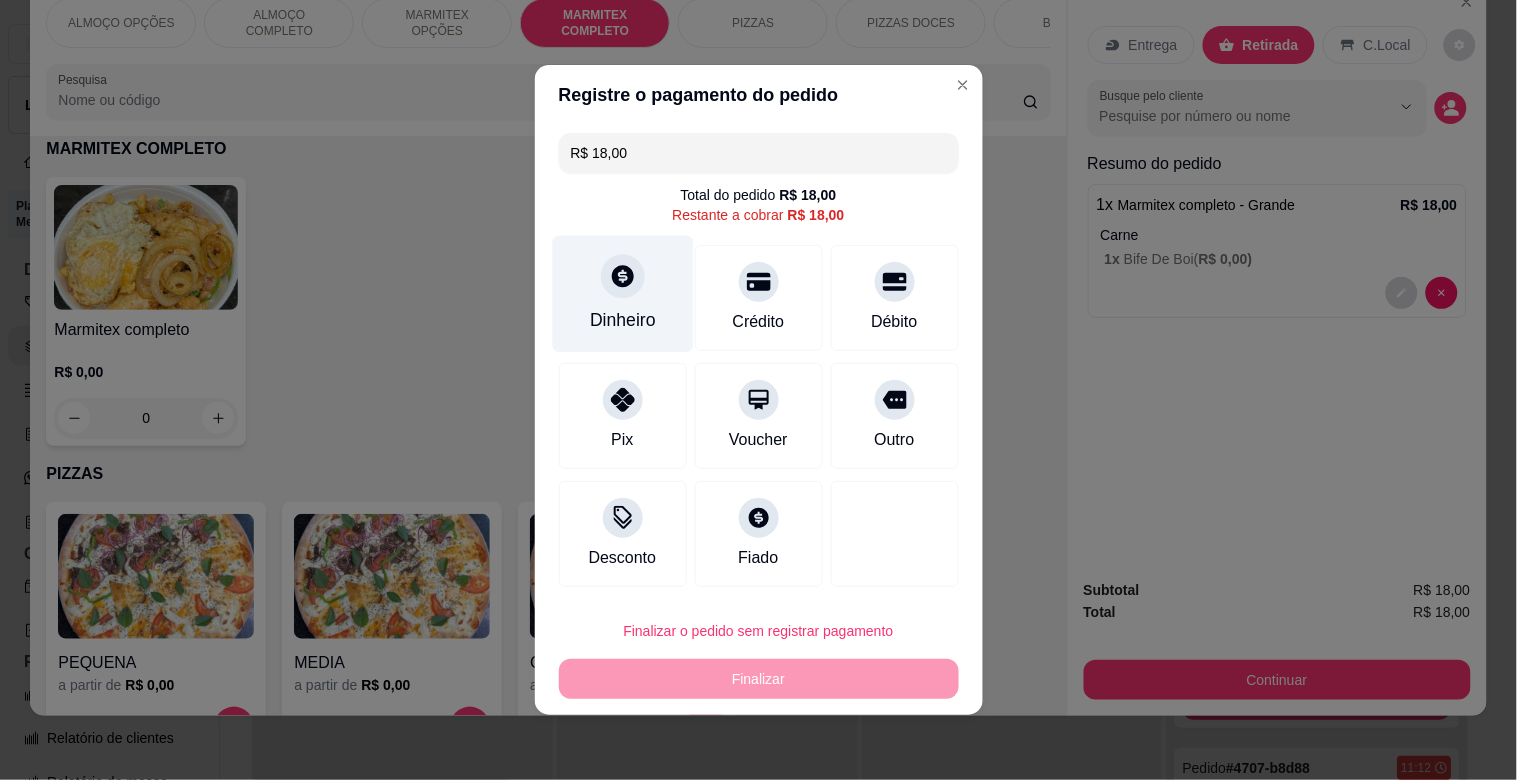 click on "Dinheiro" at bounding box center [623, 320] 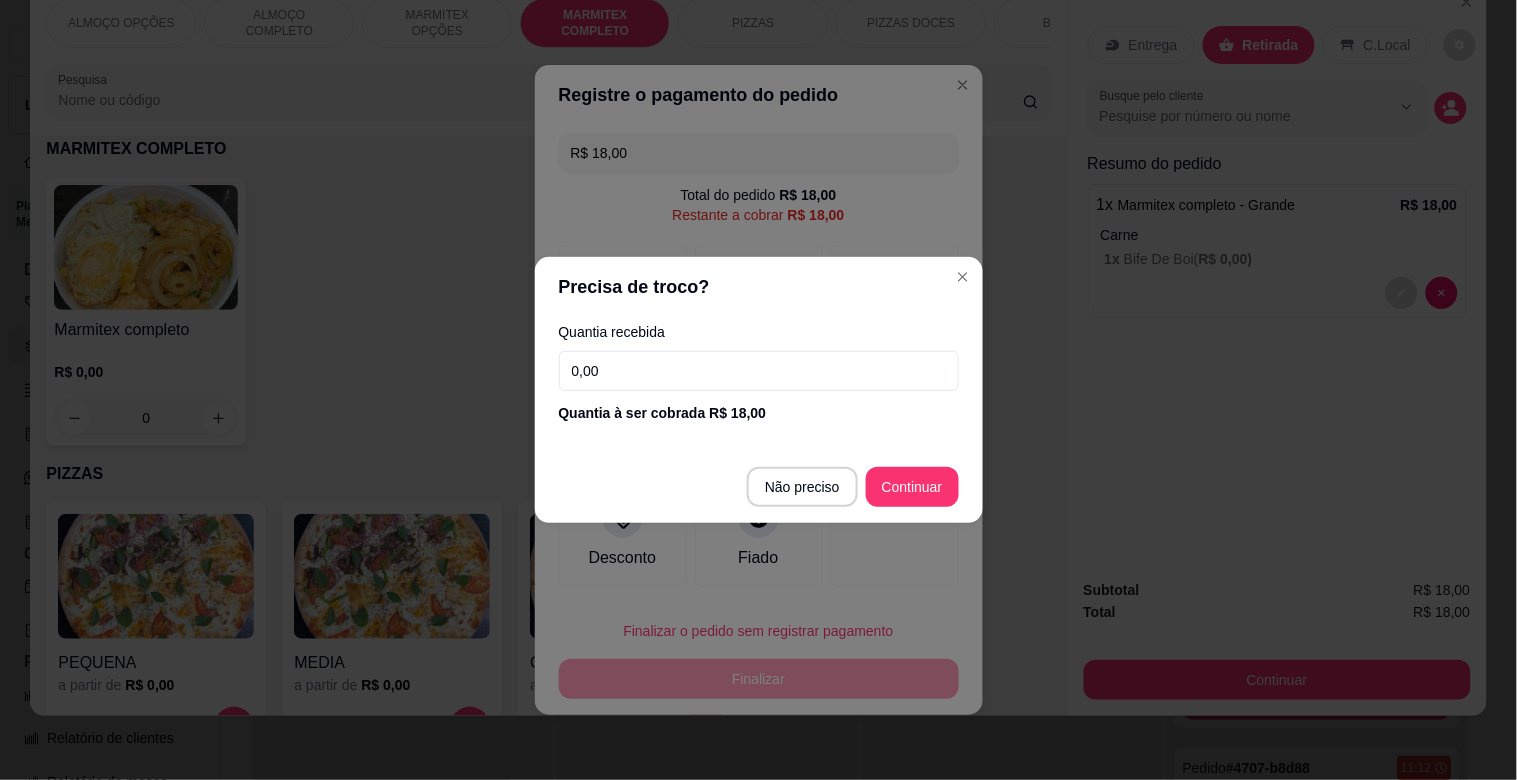click on "0,00" at bounding box center [759, 371] 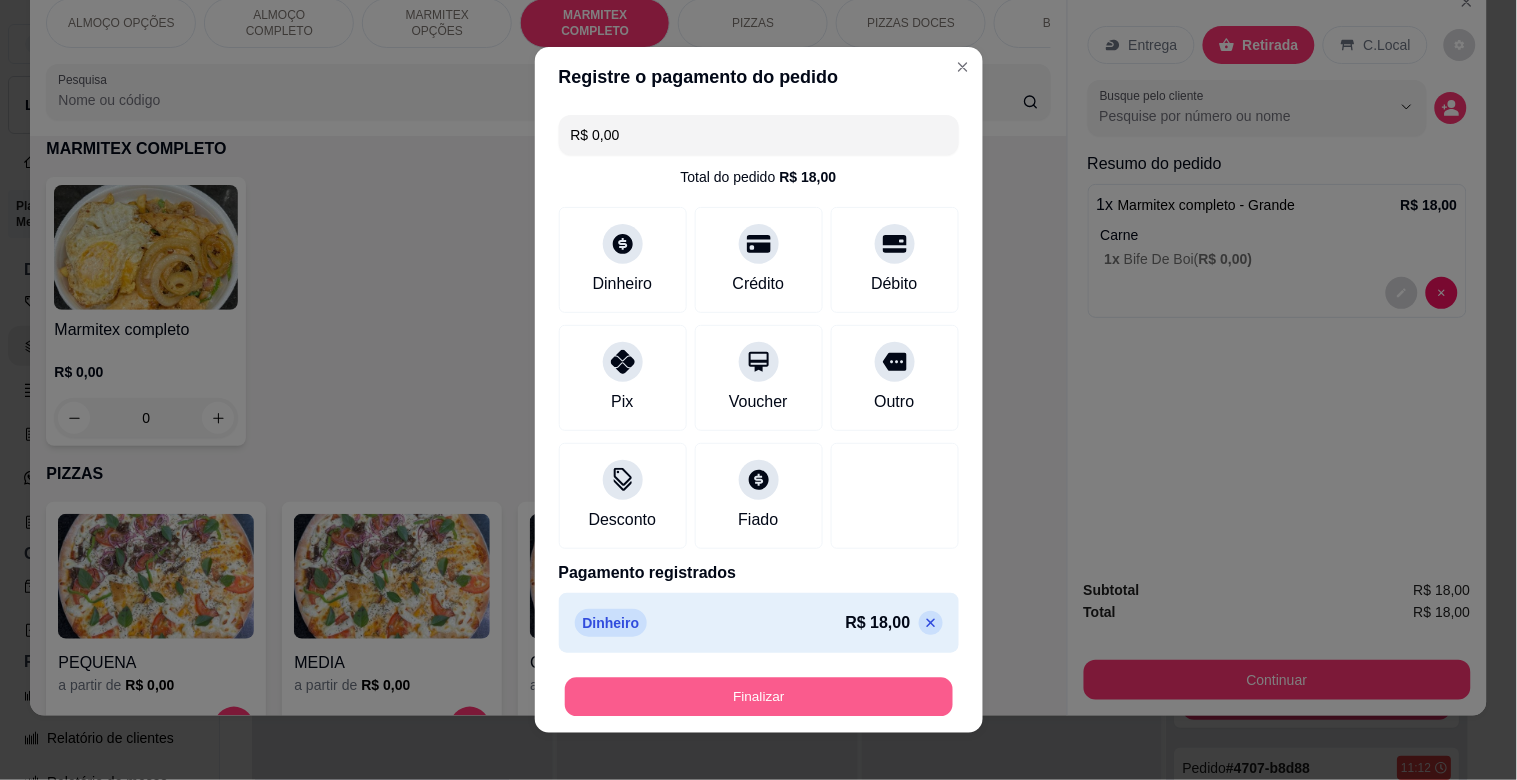 click on "Finalizar" at bounding box center [759, 697] 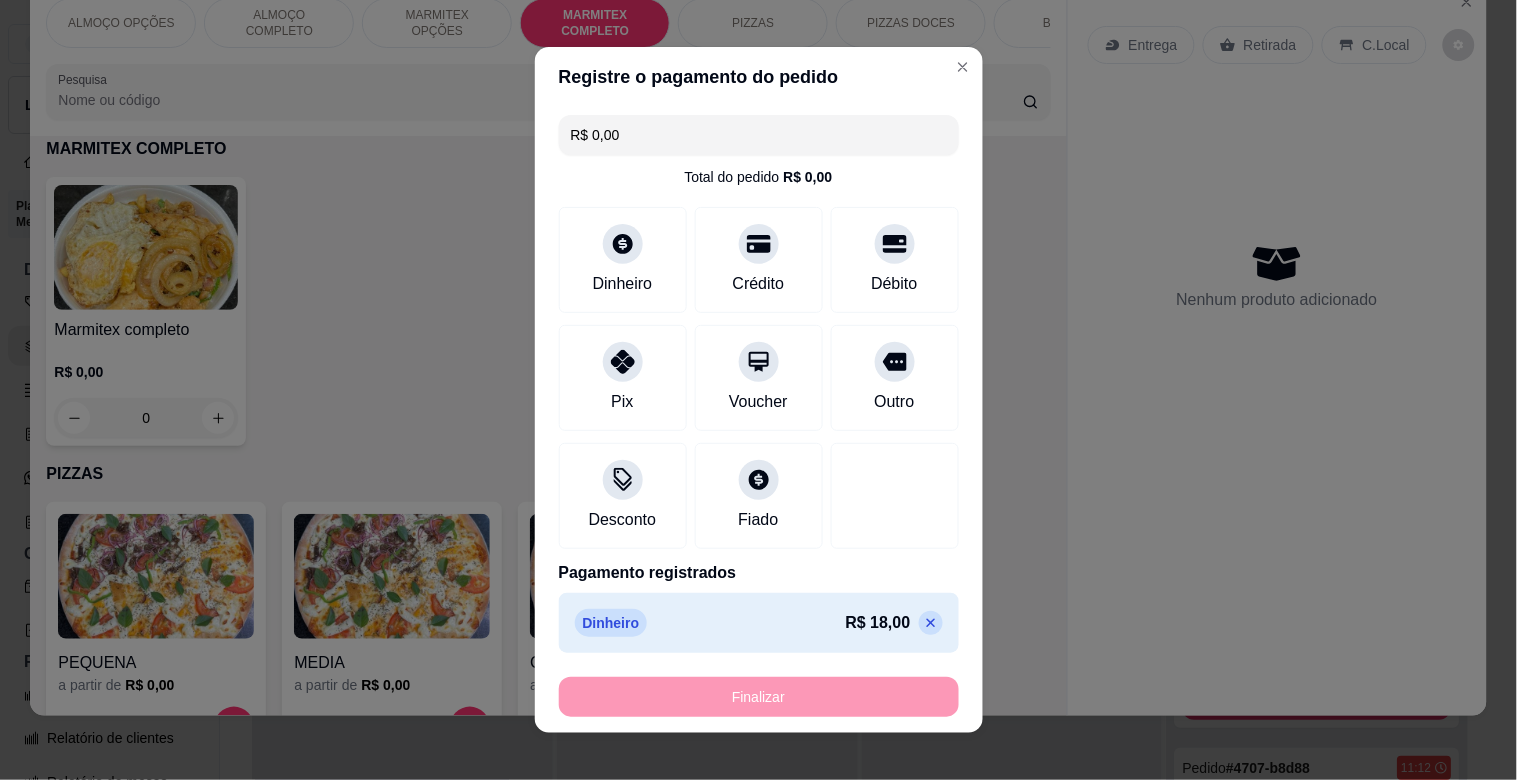 type on "-R$ 18,00" 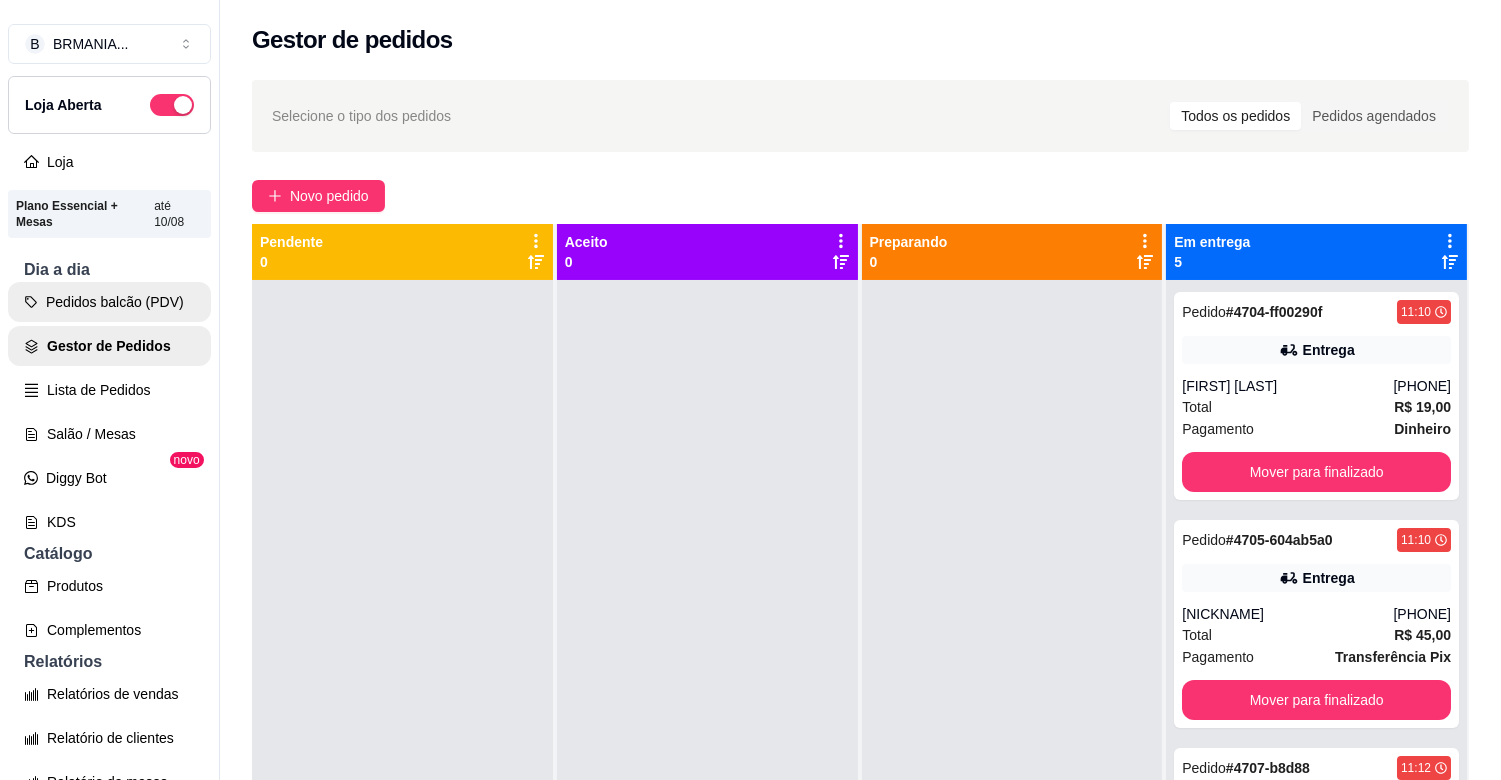 click on "Pedidos balcão (PDV)" at bounding box center [109, 302] 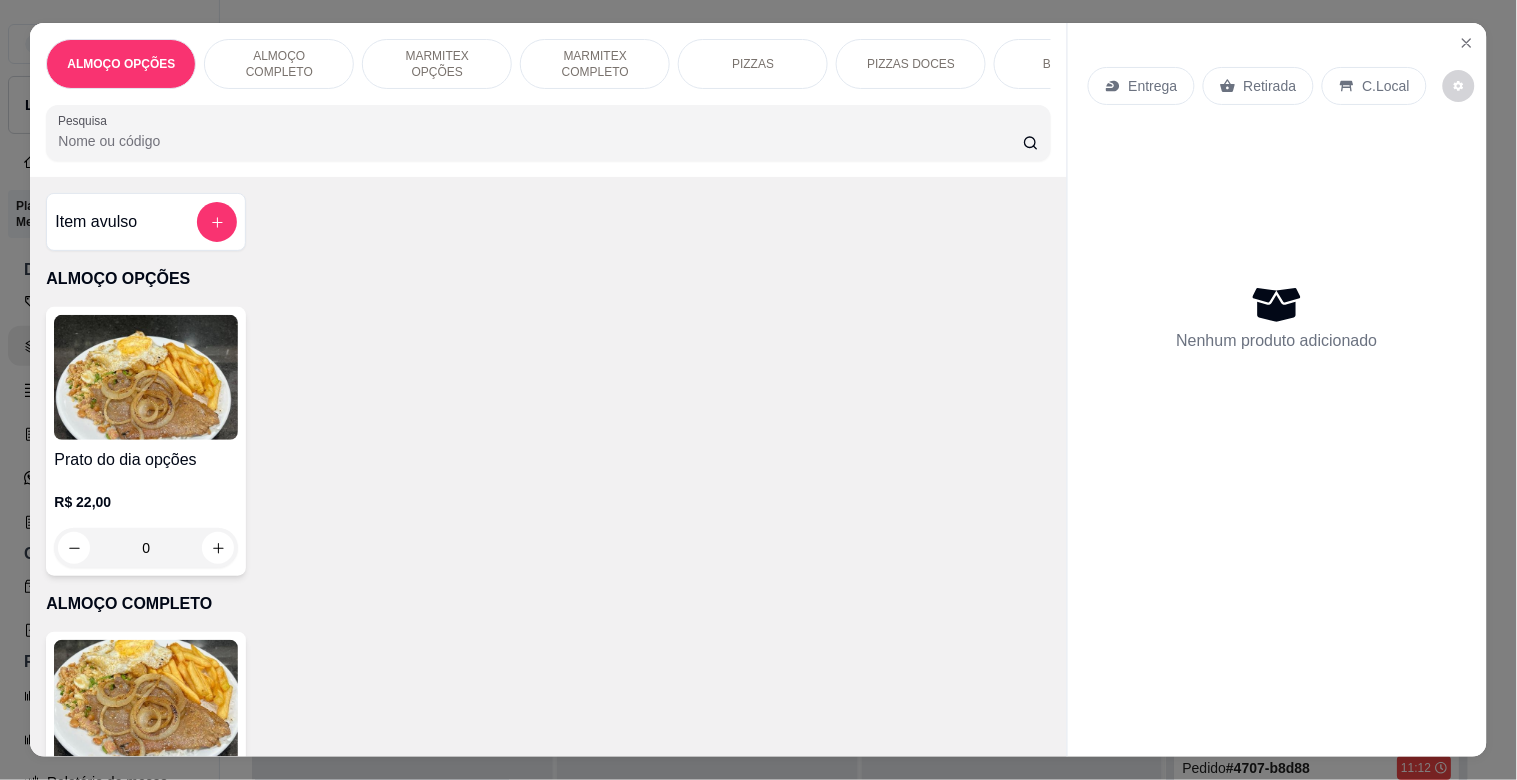 drag, startPoint x: 584, startPoint y: 61, endPoint x: 595, endPoint y: 55, distance: 12.529964 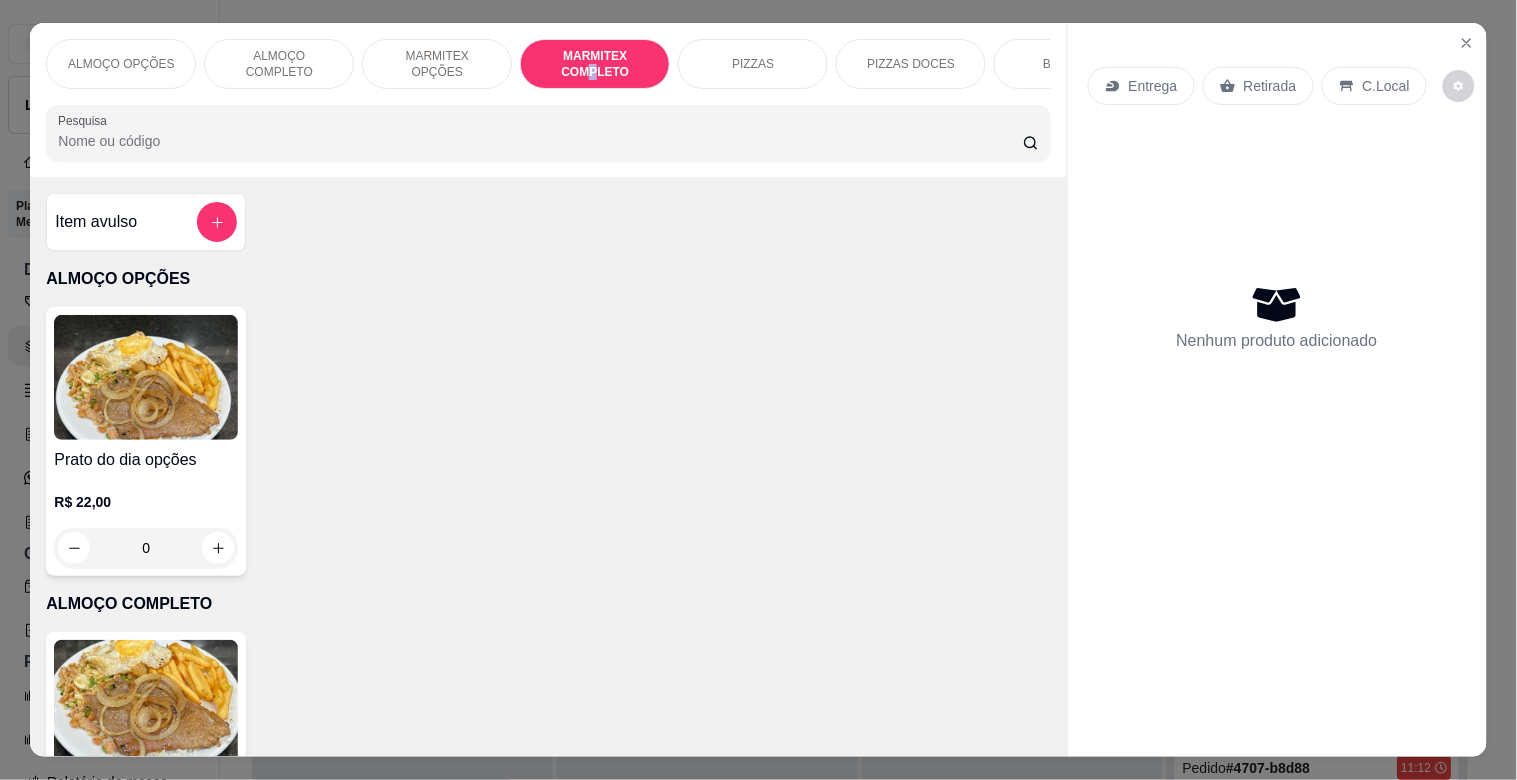 scroll, scrollTop: 1064, scrollLeft: 0, axis: vertical 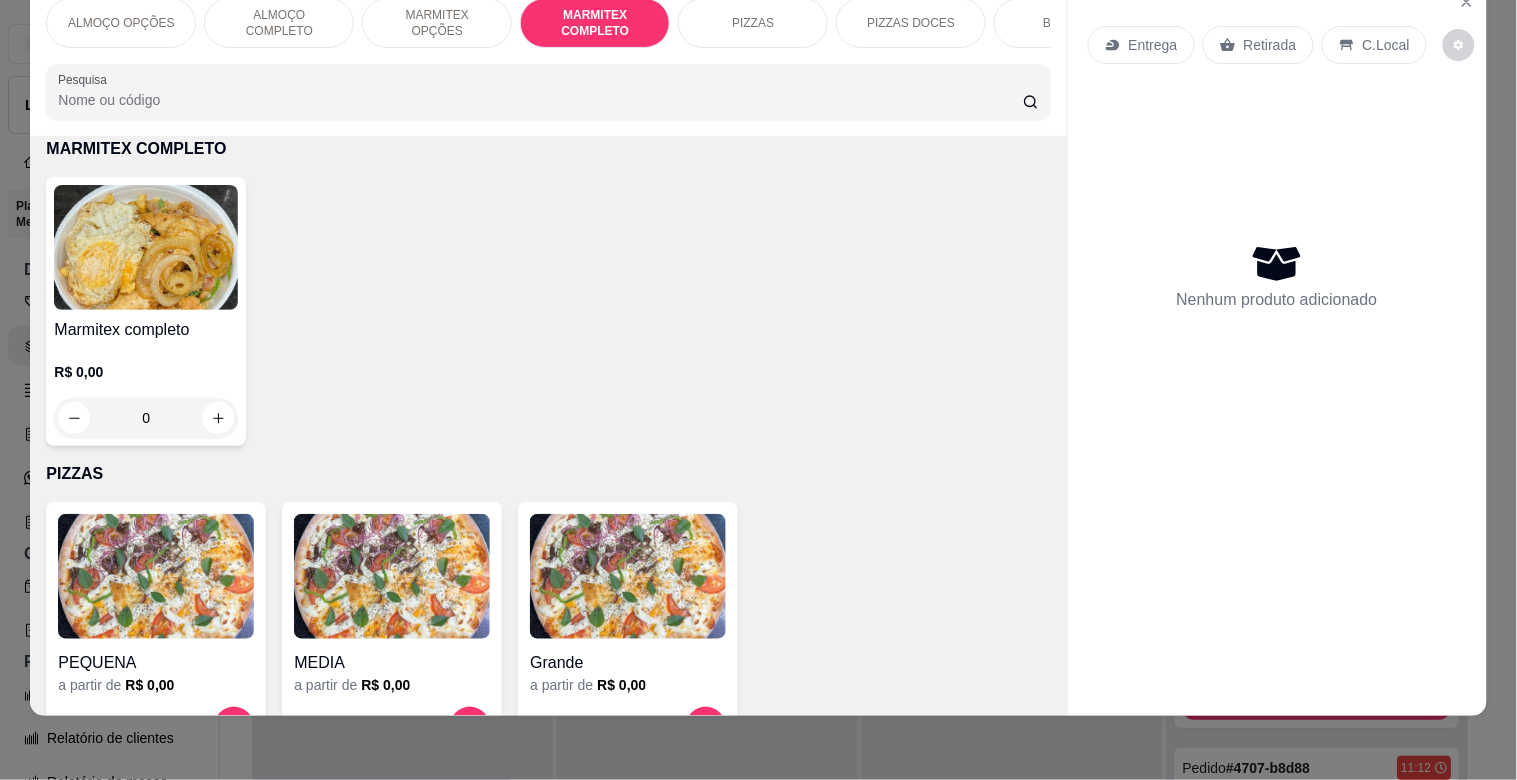 click on "Marmitex completo    R$ 0,00 0" at bounding box center [548, 311] 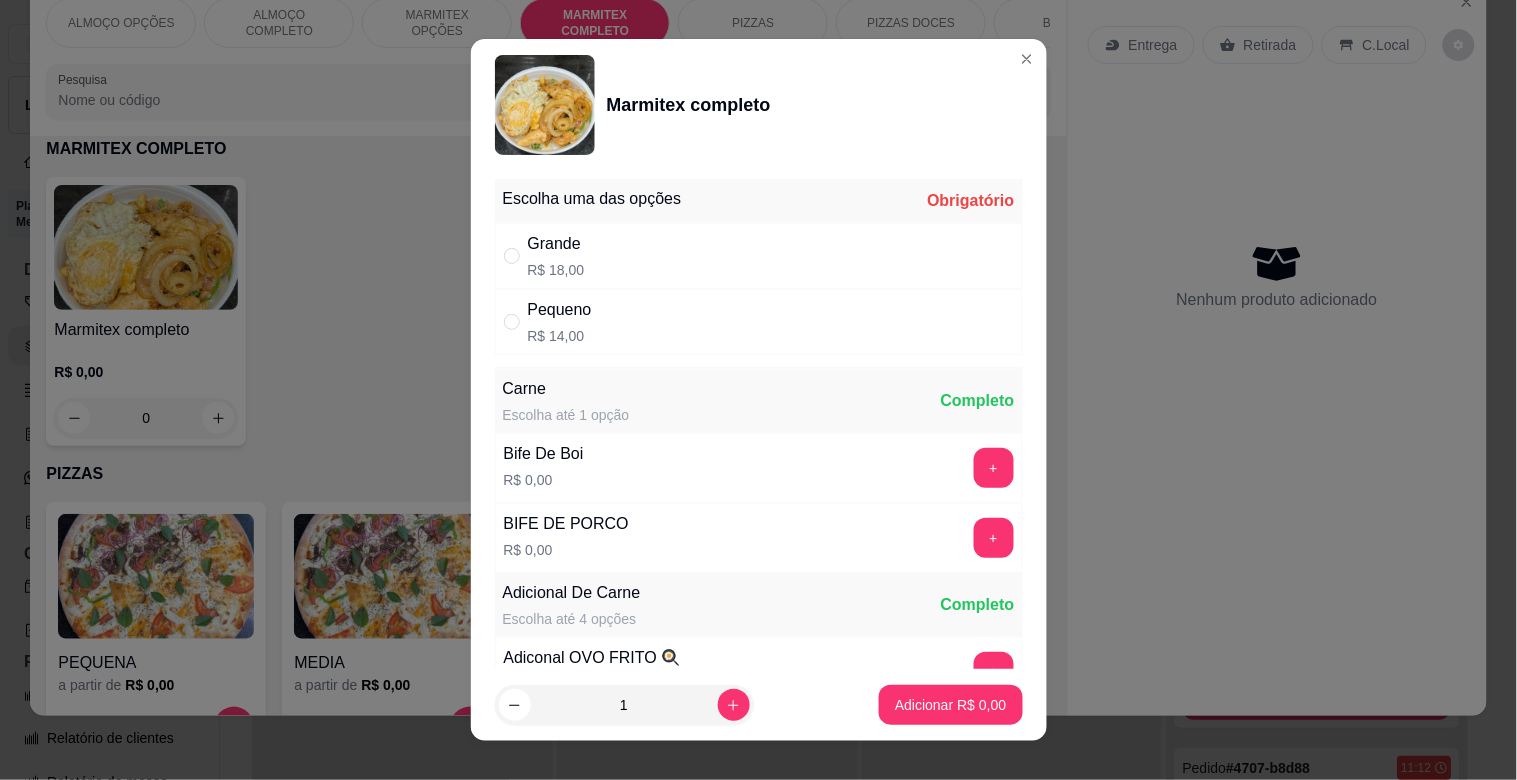 click on "Pequeno  R$ 14,00" at bounding box center (759, 322) 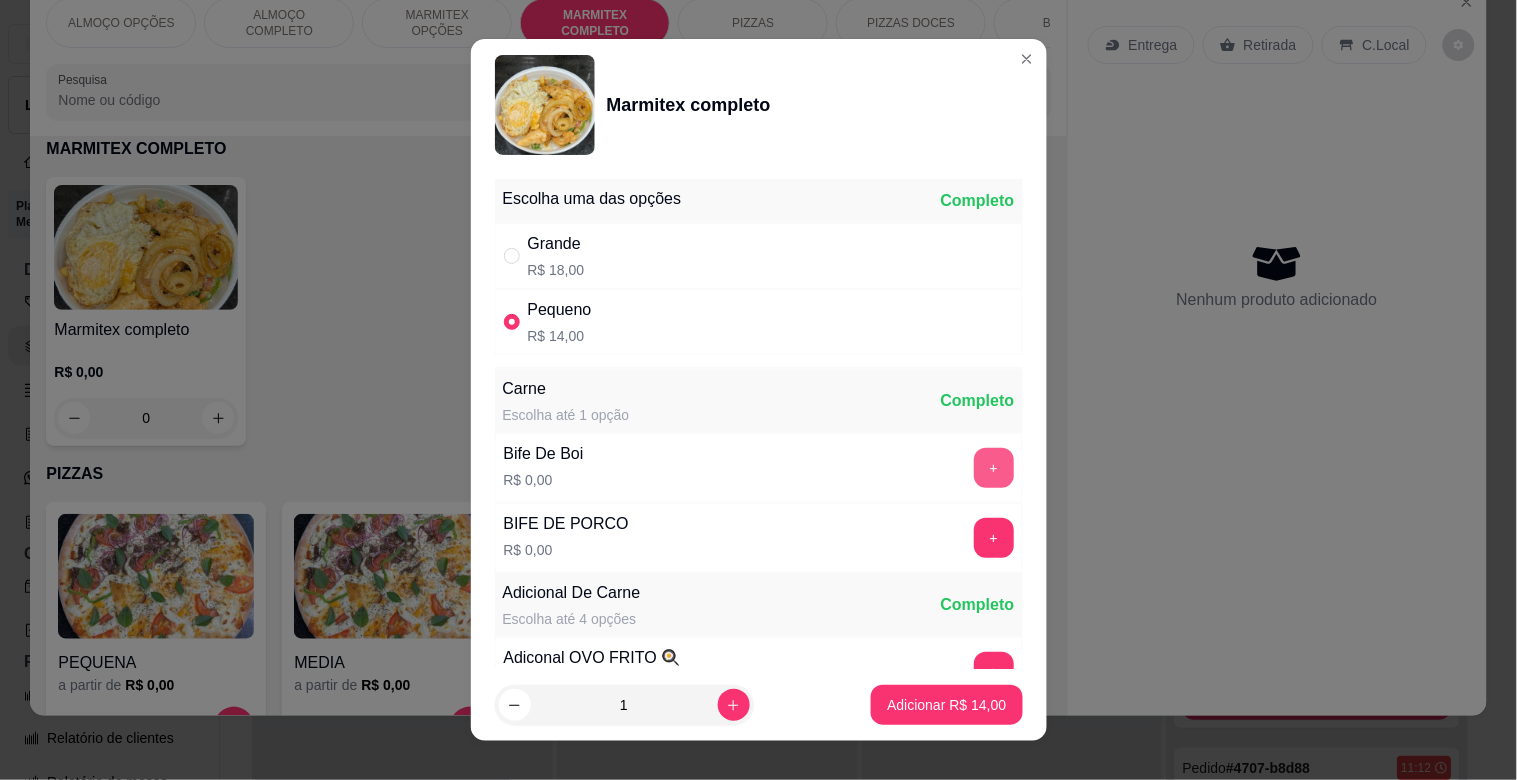 click on "+" at bounding box center [994, 468] 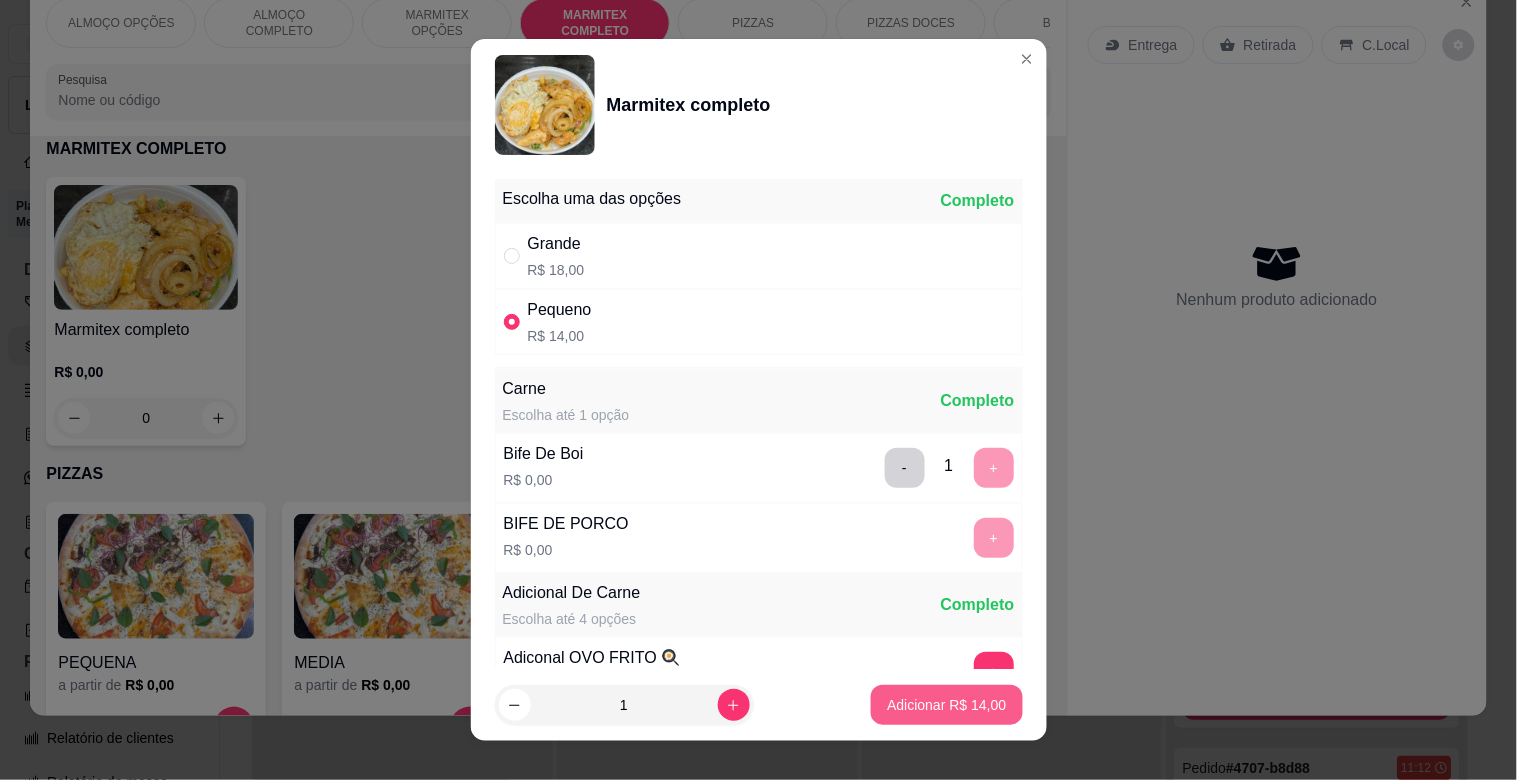 click on "Adicionar   R$ 14,00" at bounding box center [946, 705] 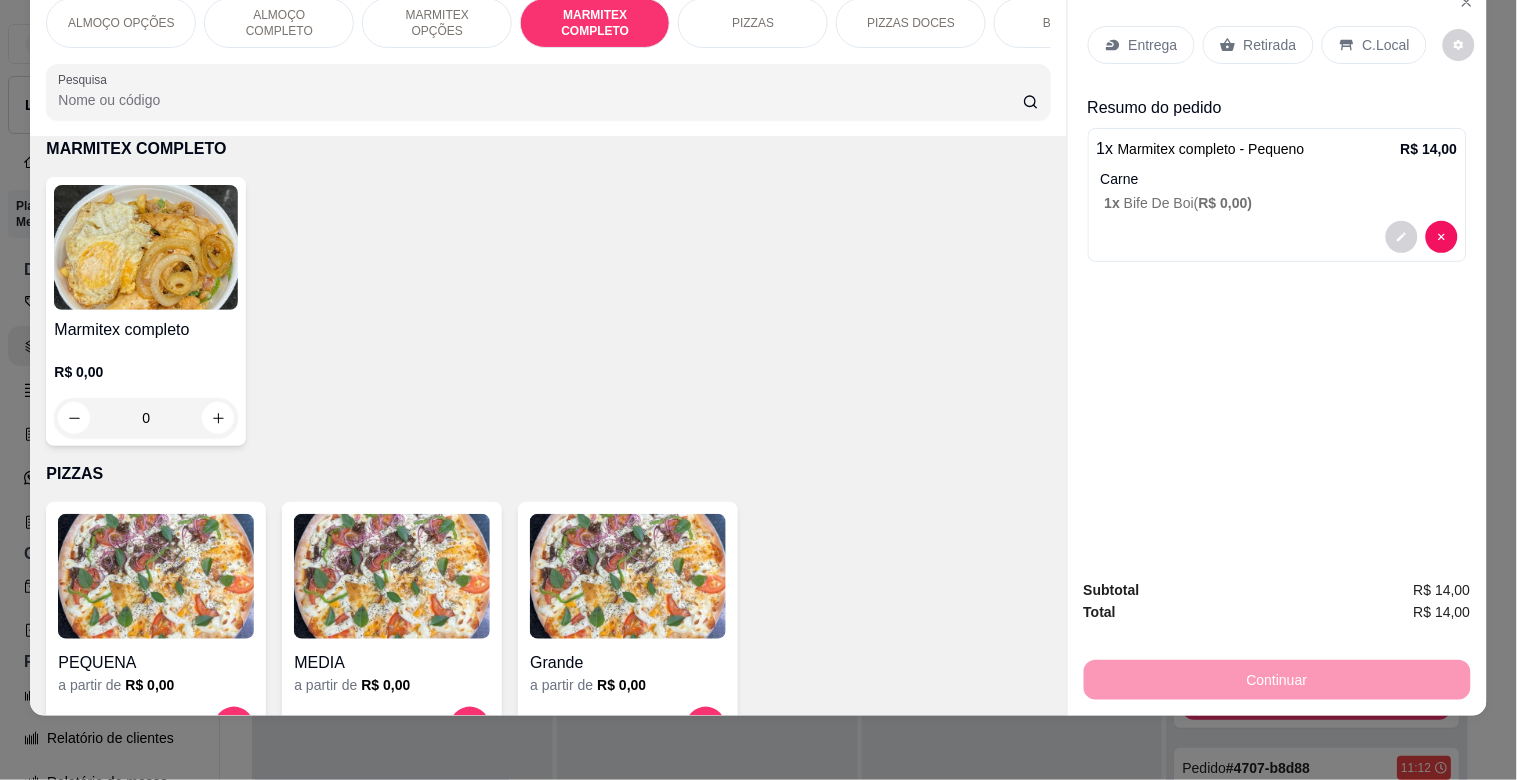 click on "Retirada" at bounding box center [1270, 45] 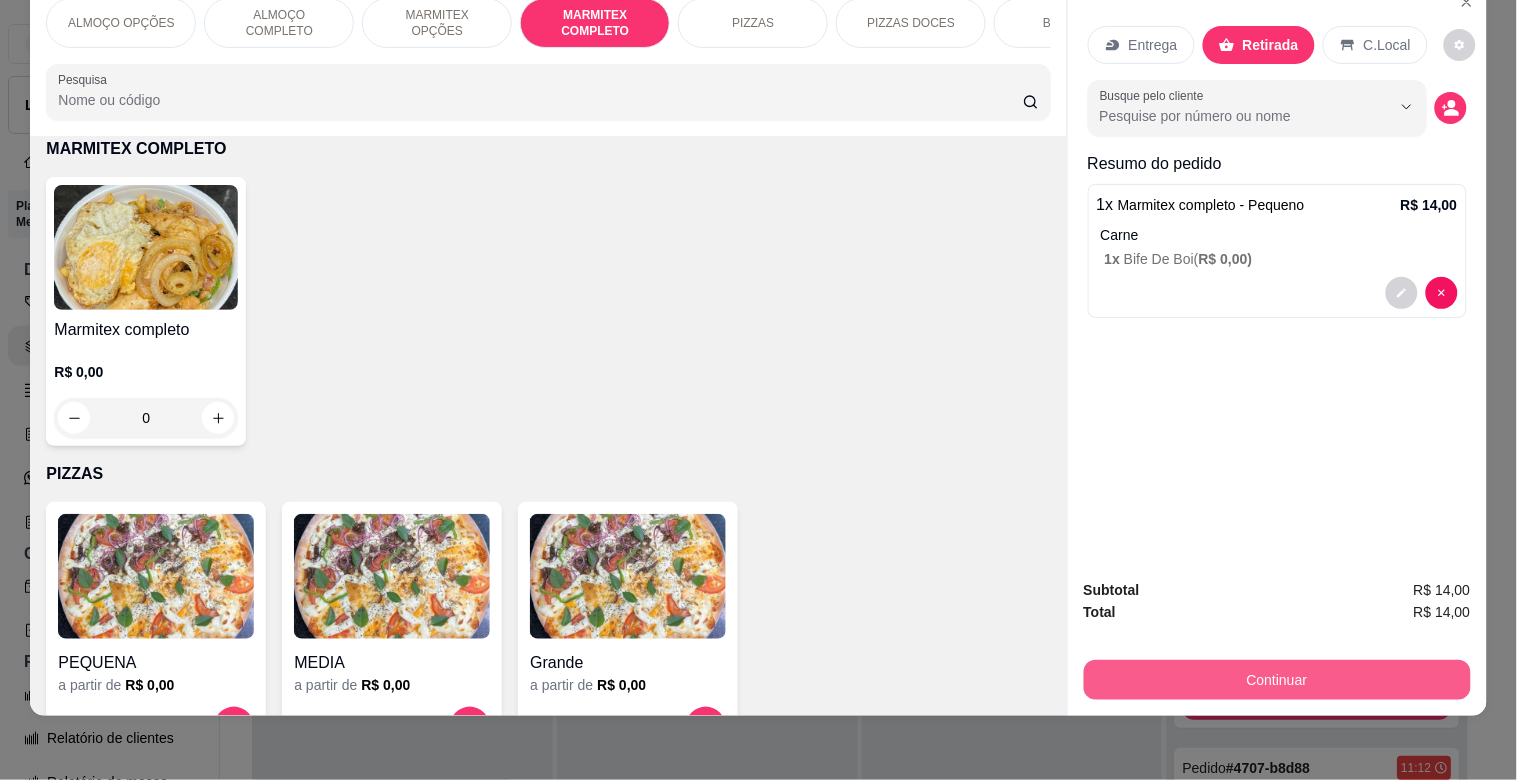 click on "Continuar" at bounding box center (1277, 680) 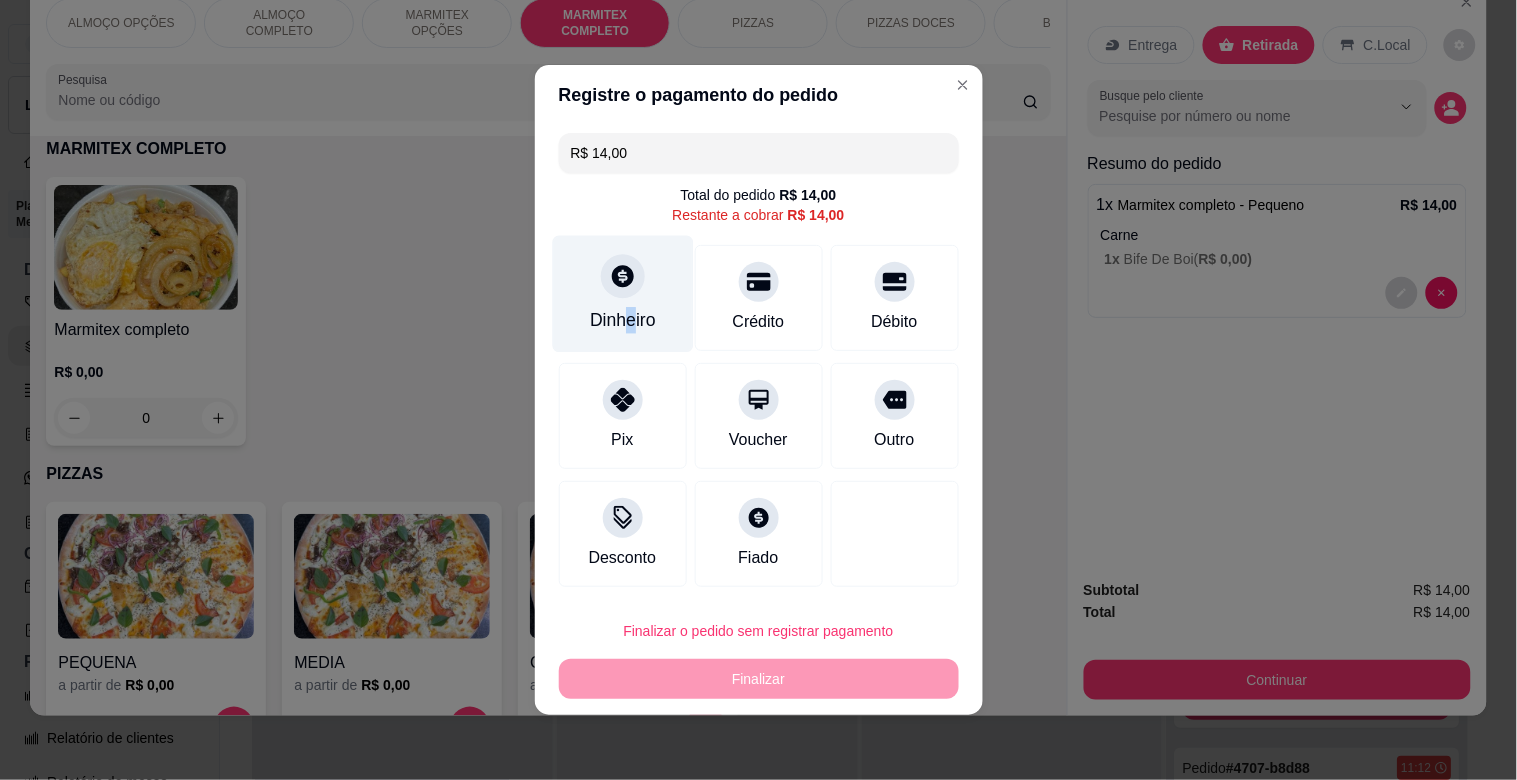 drag, startPoint x: 628, startPoint y: 307, endPoint x: 647, endPoint y: 304, distance: 19.235384 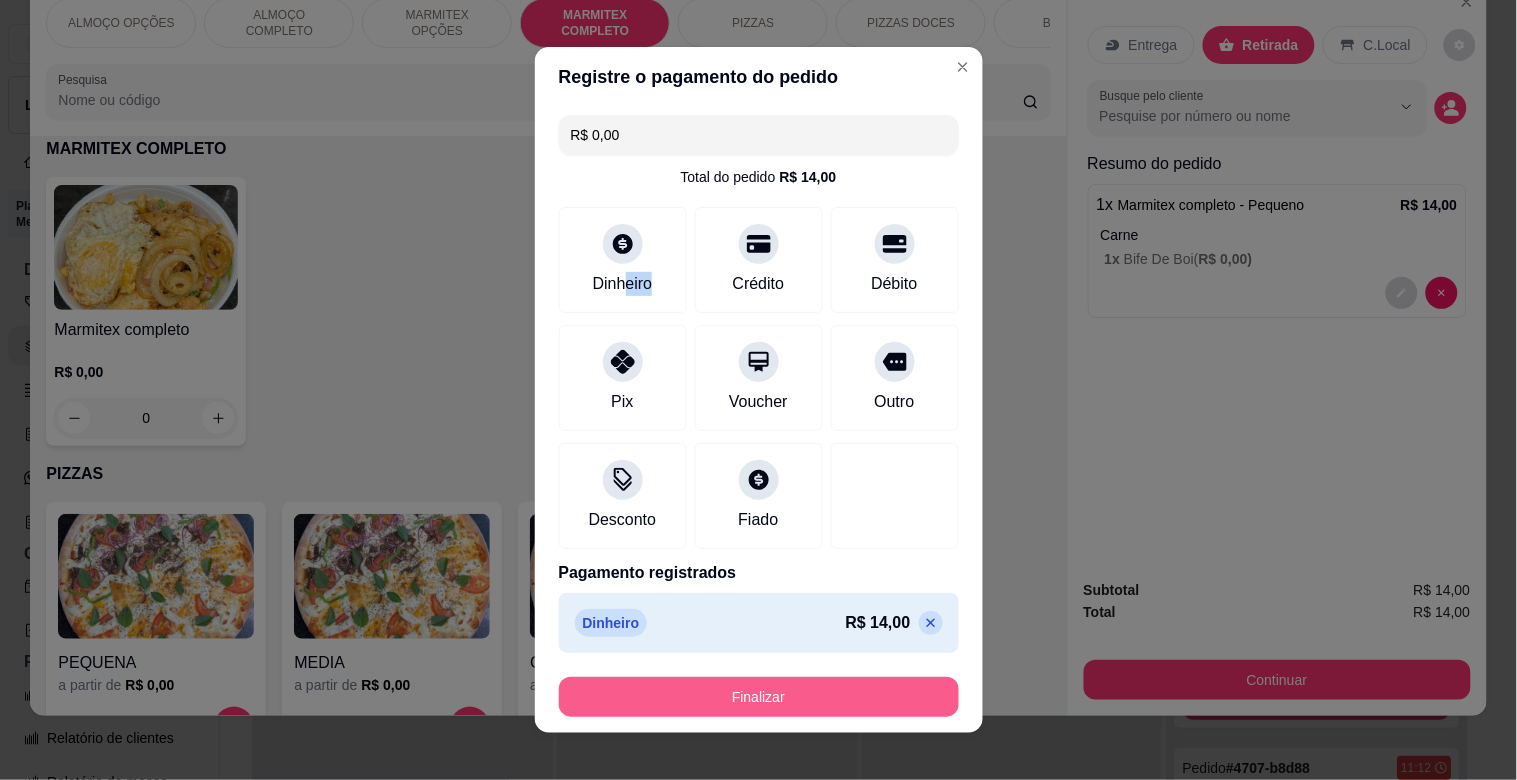 click on "Finalizar" at bounding box center (759, 697) 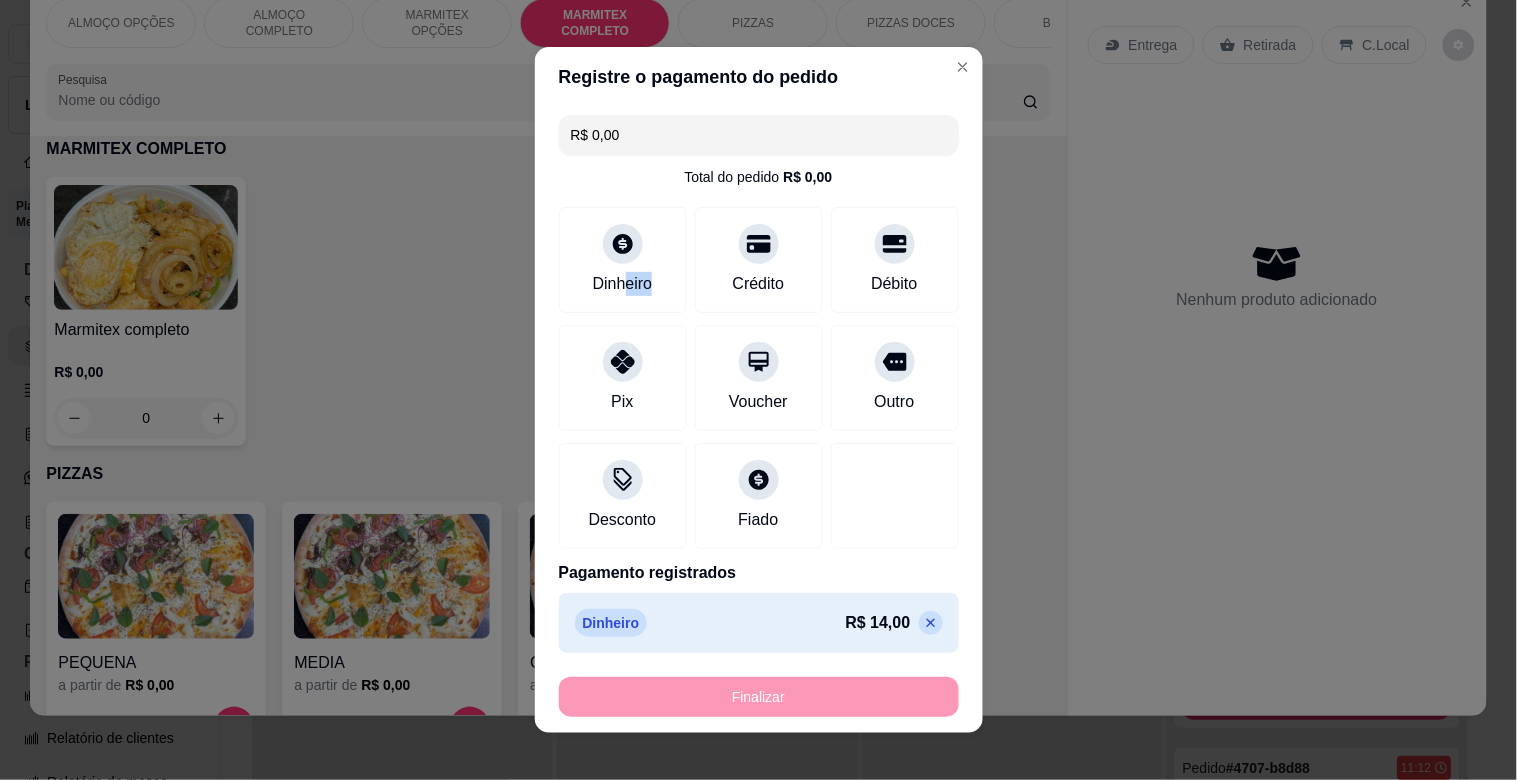 type on "-R$ 14,00" 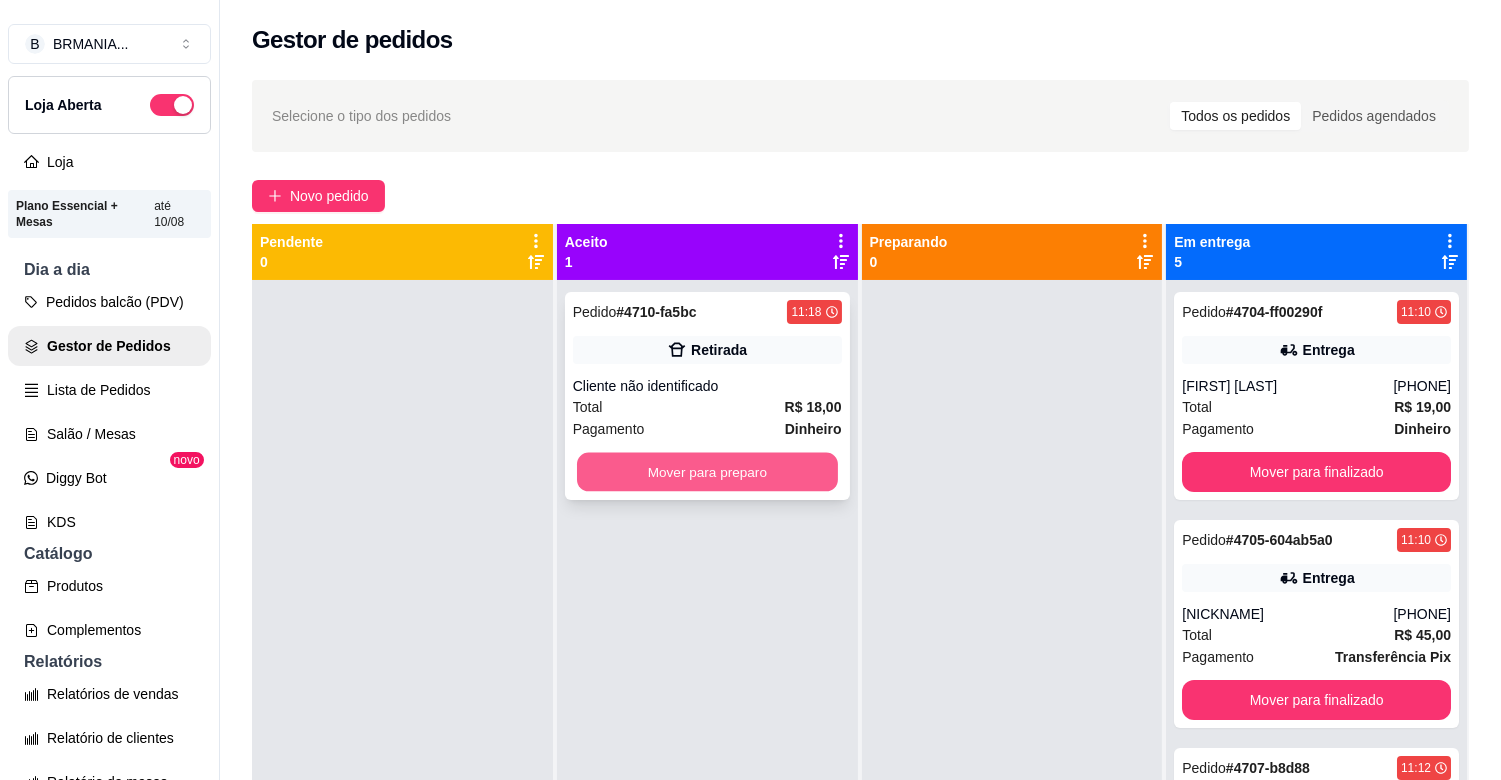 click on "Mover para preparo" at bounding box center (707, 472) 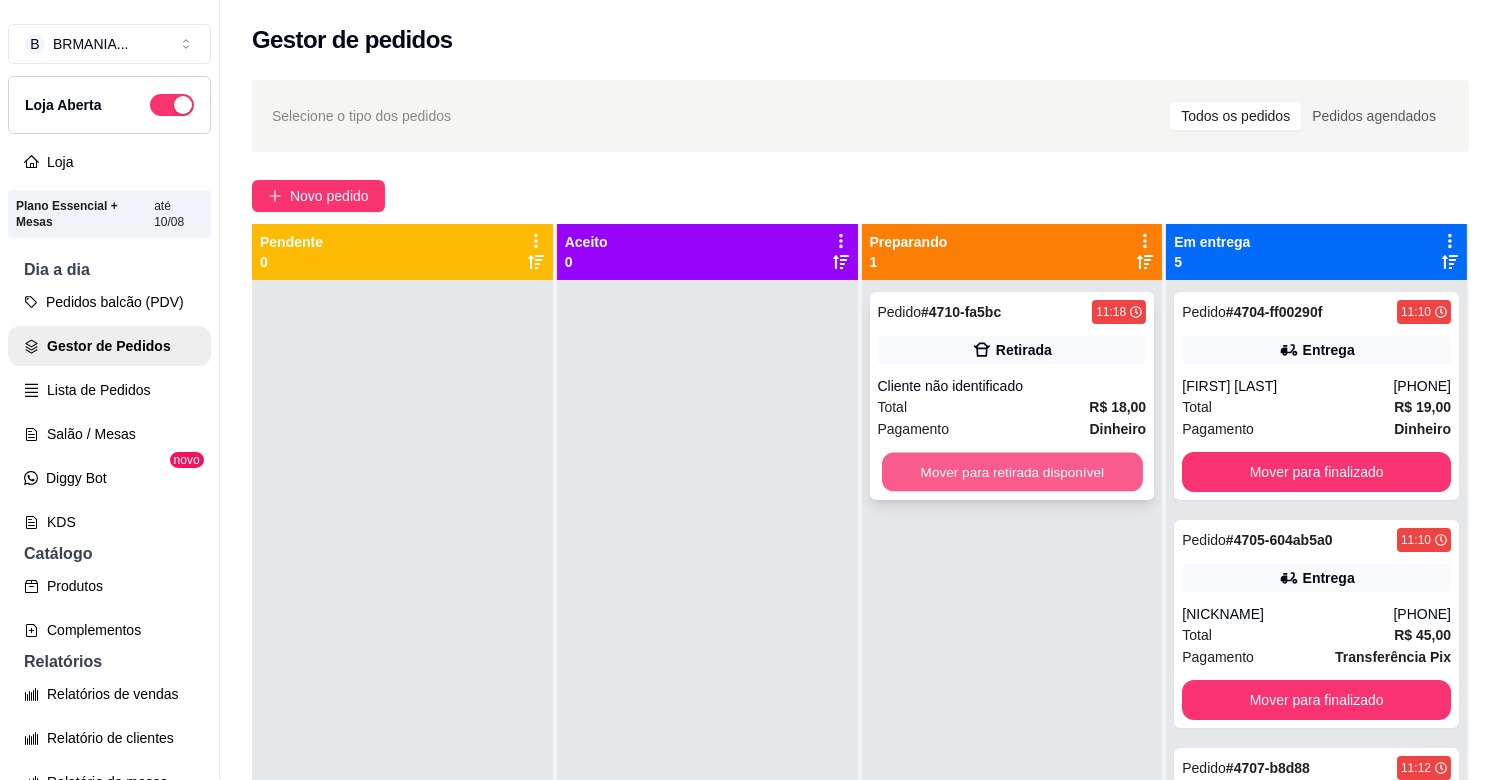 click on "Mover para retirada disponível" at bounding box center (1012, 472) 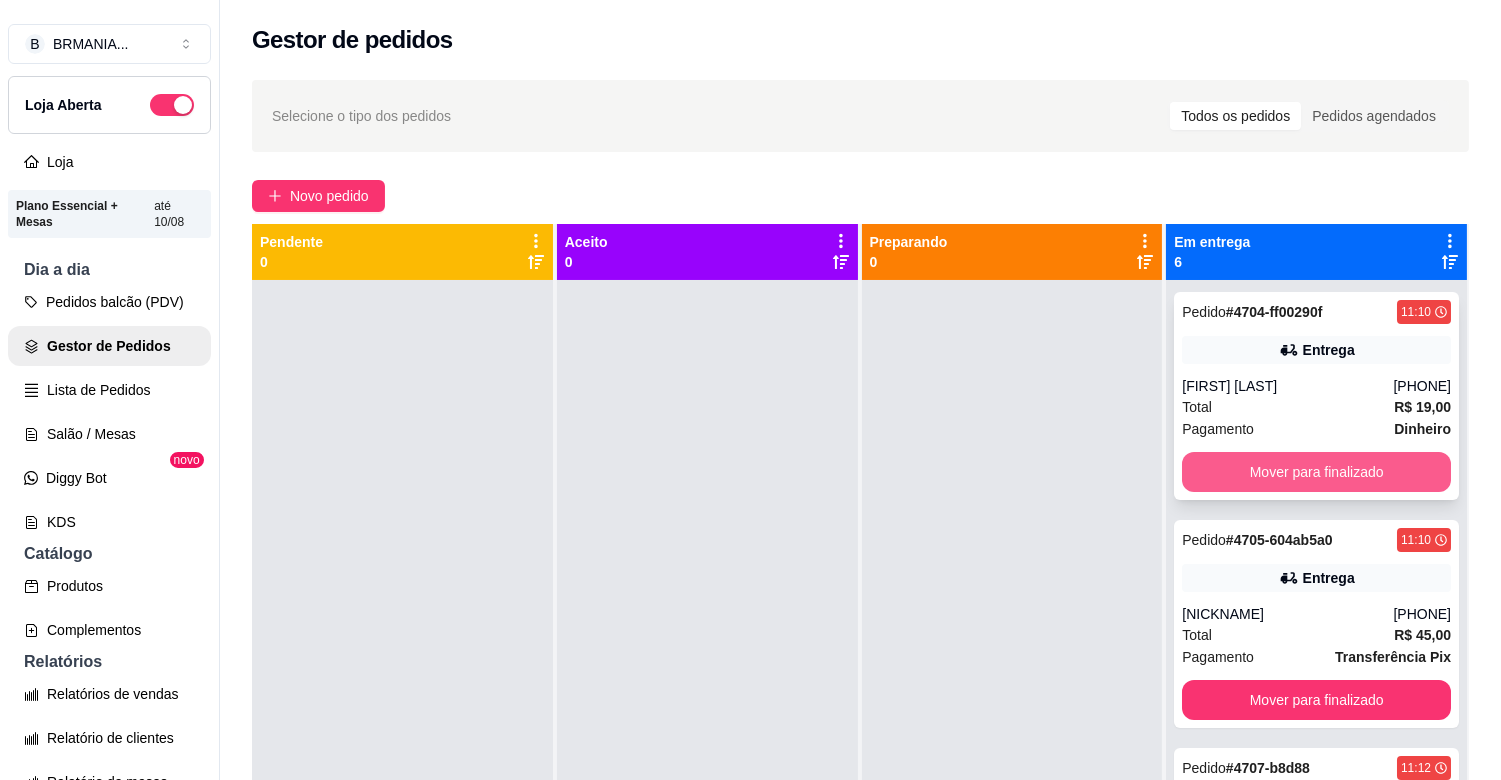 click on "Mover para finalizado" at bounding box center [1316, 472] 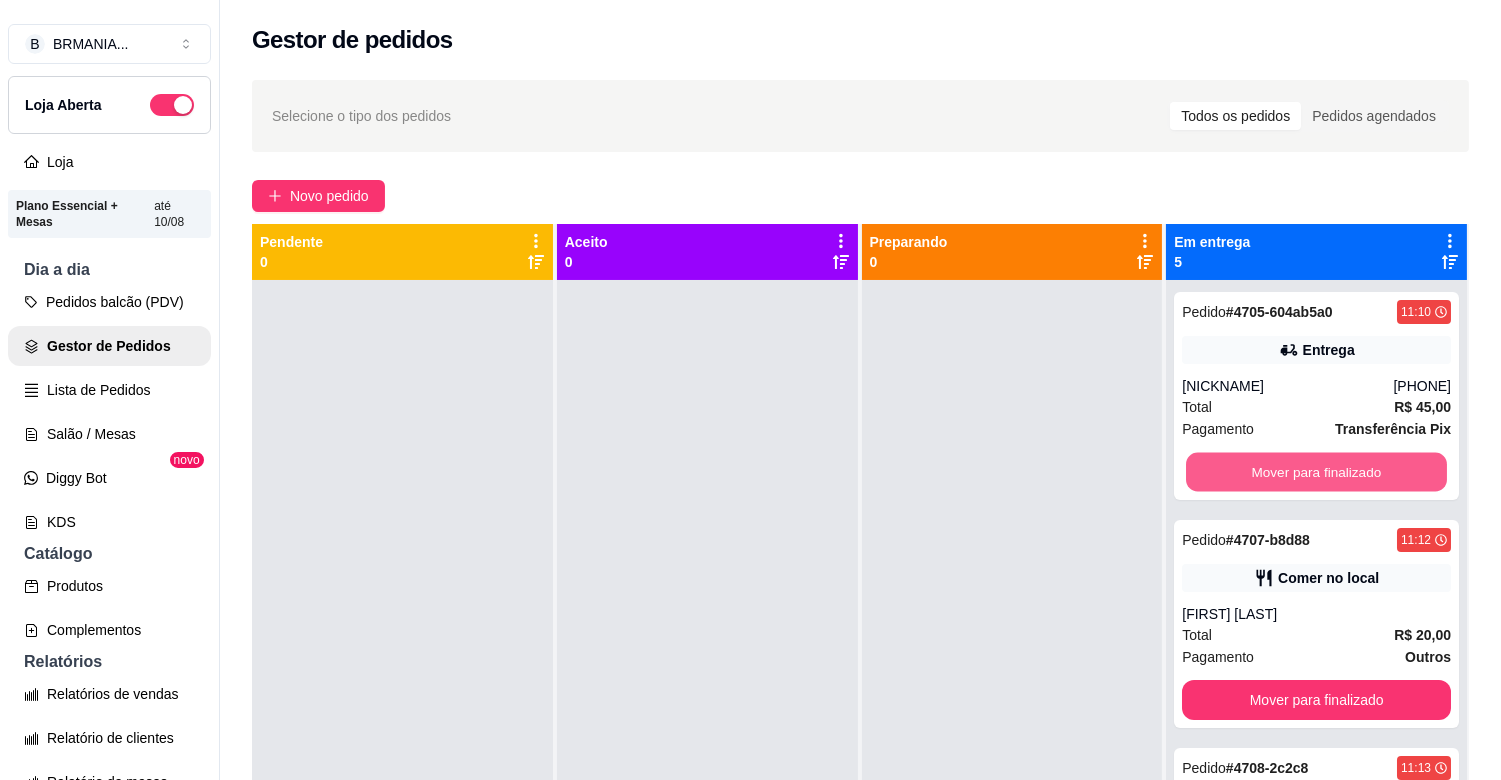 click on "Mover para finalizado" at bounding box center [1316, 472] 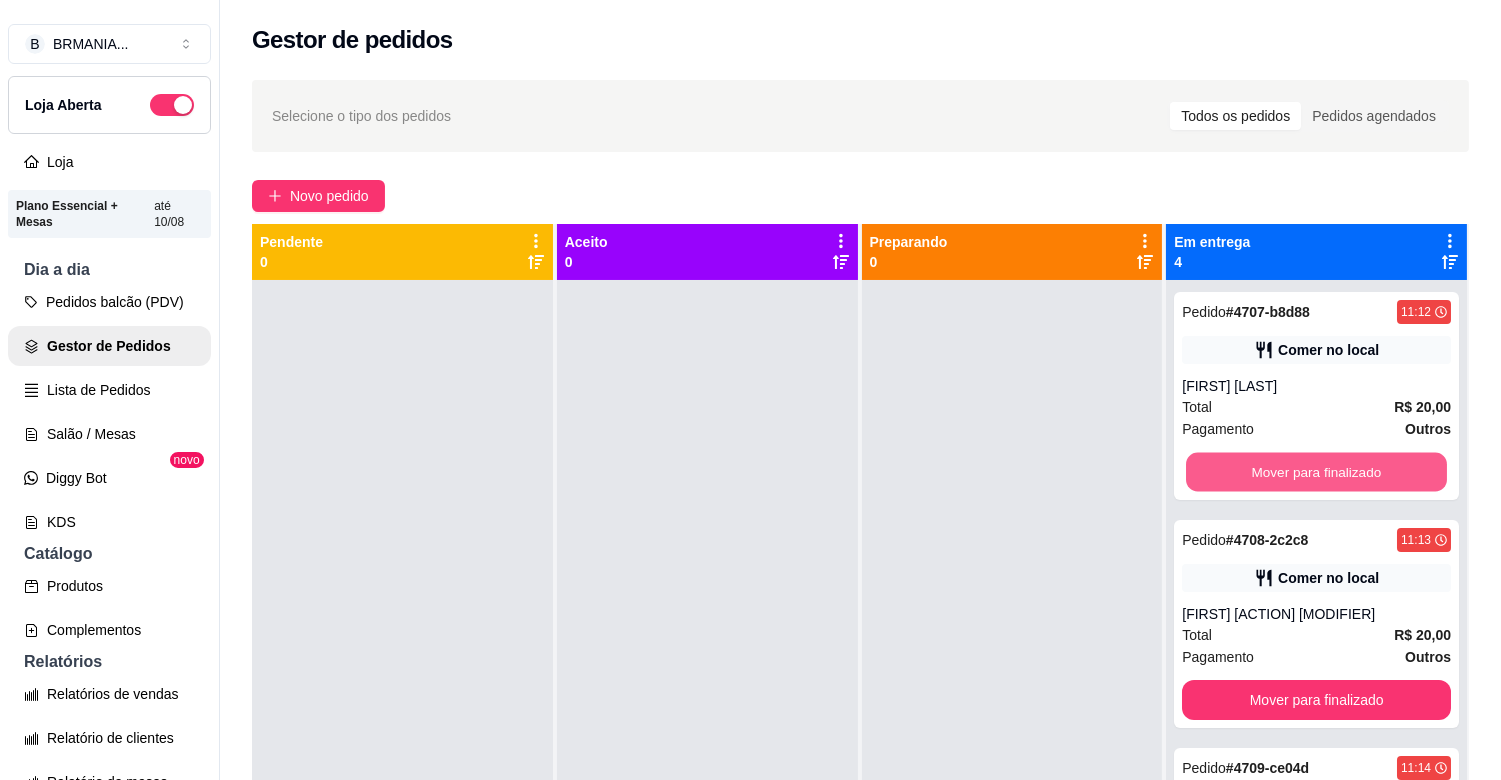 click on "Mover para finalizado" at bounding box center (1316, 472) 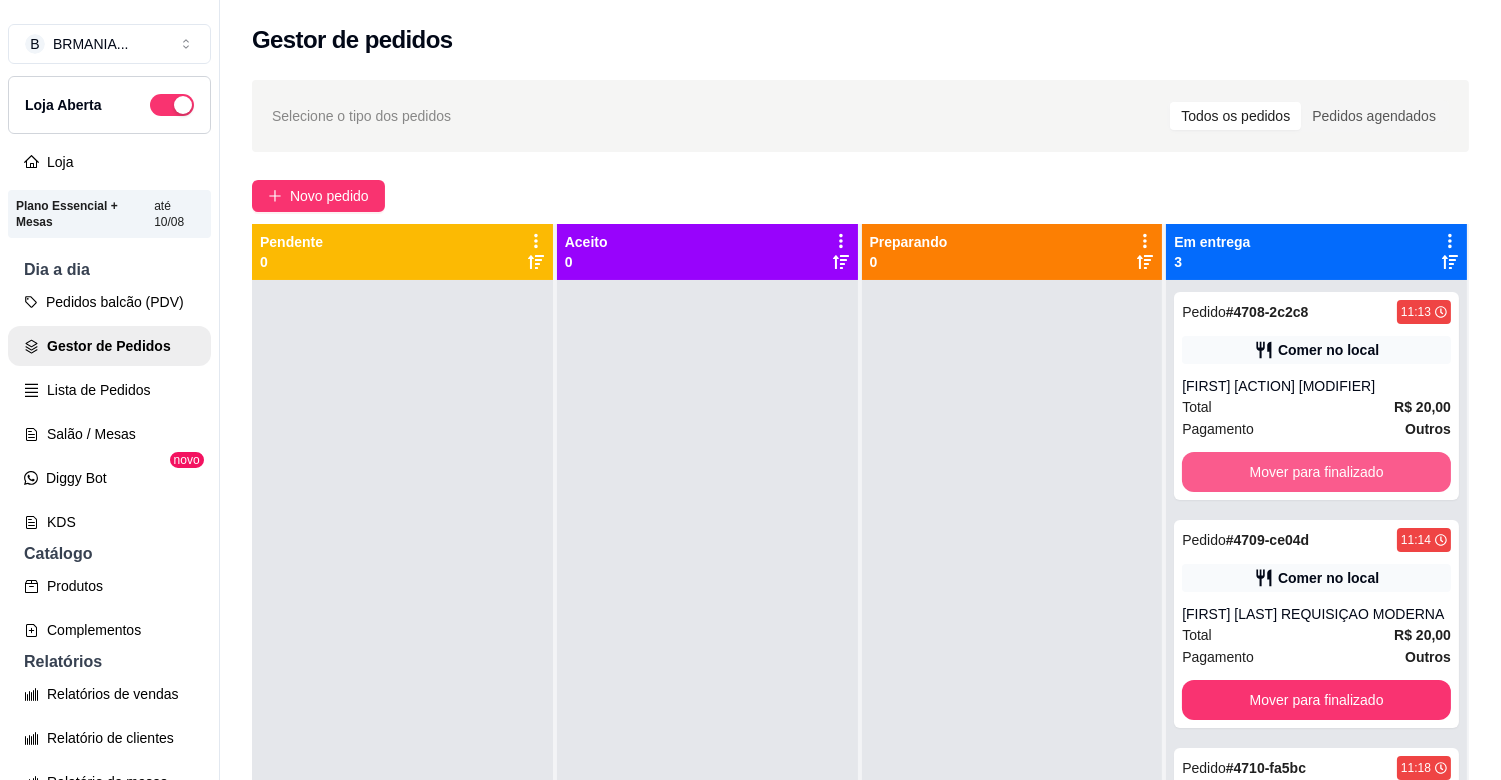 click on "Mover para finalizado" at bounding box center [1316, 472] 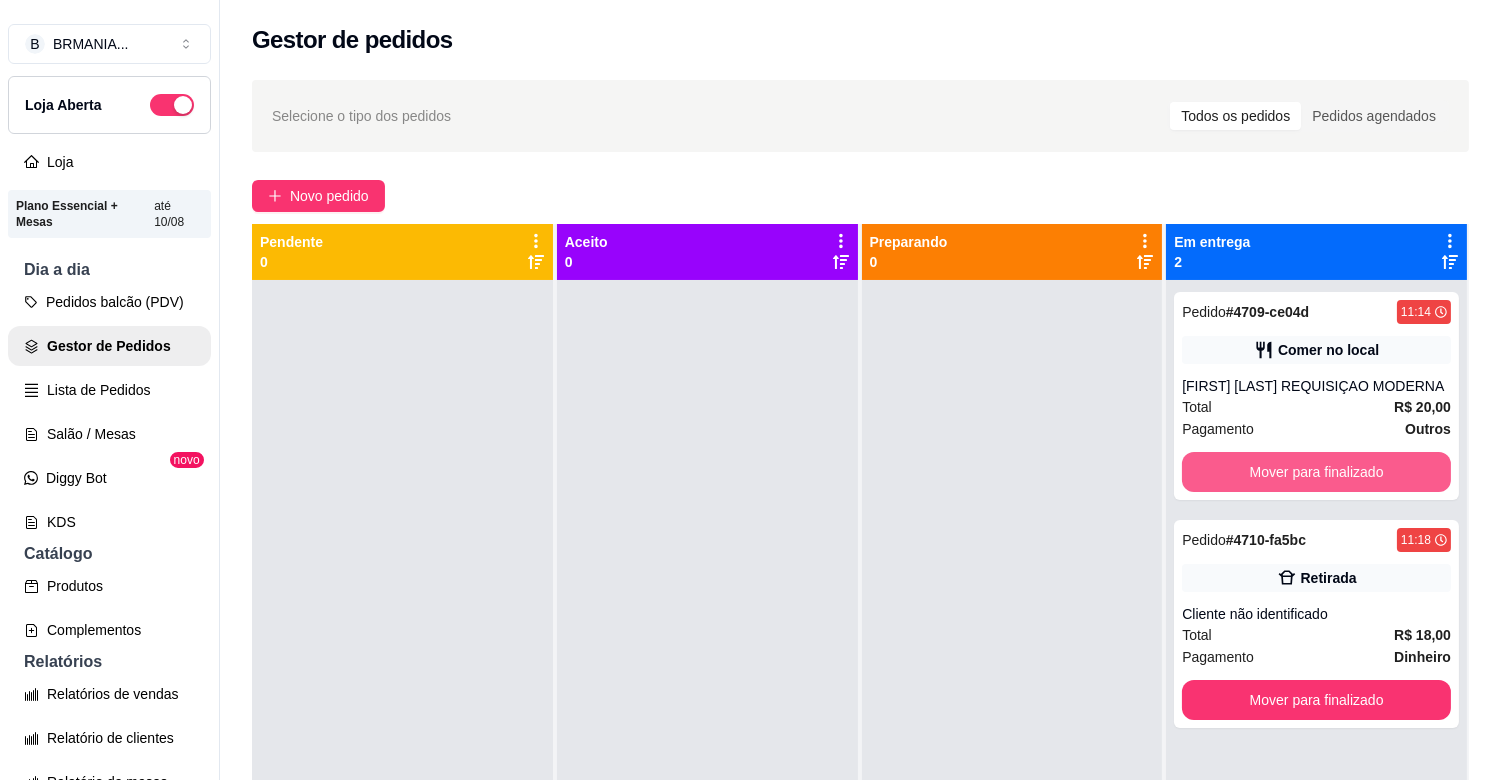 click on "Mover para finalizado" at bounding box center (1316, 472) 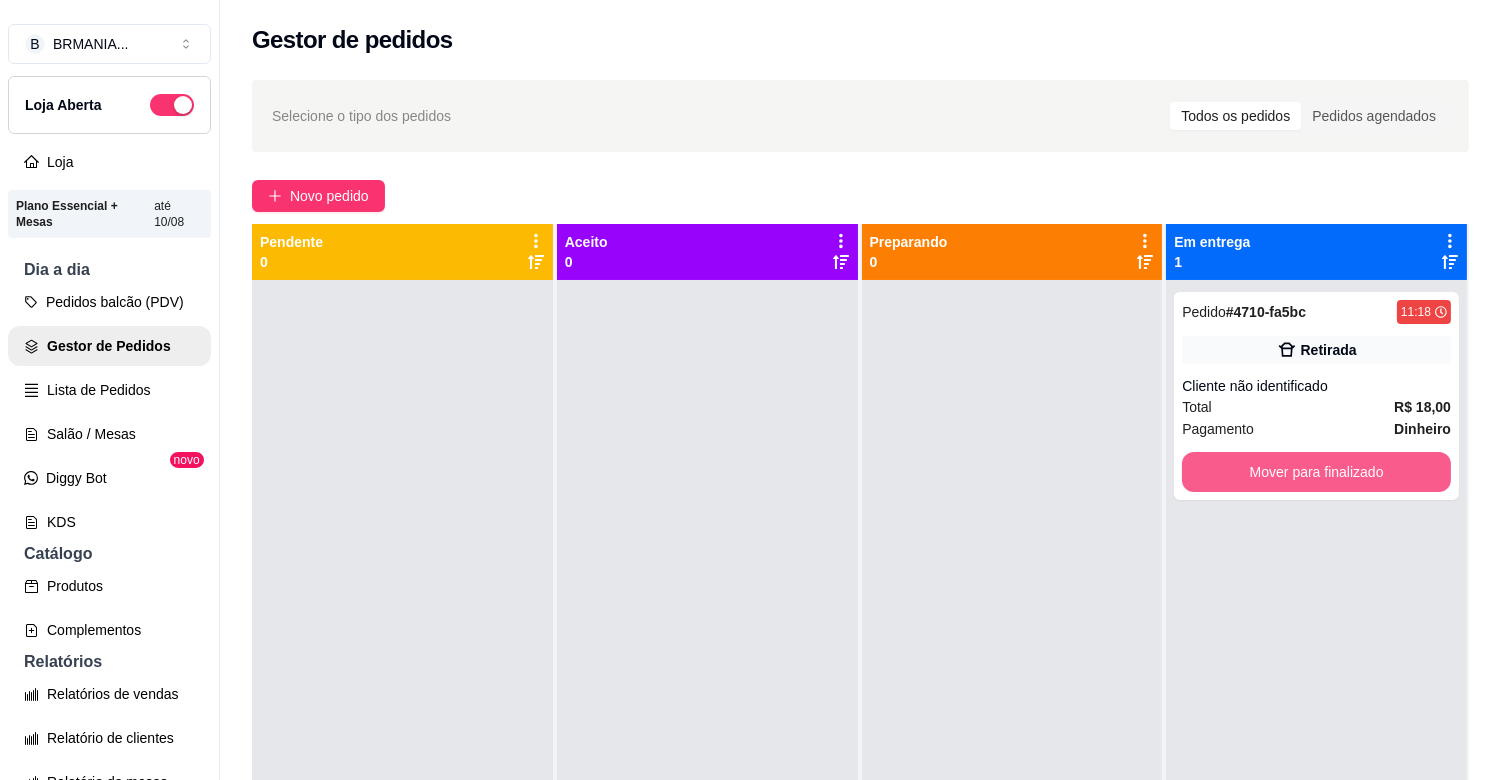 click on "Mover para finalizado" at bounding box center [1316, 472] 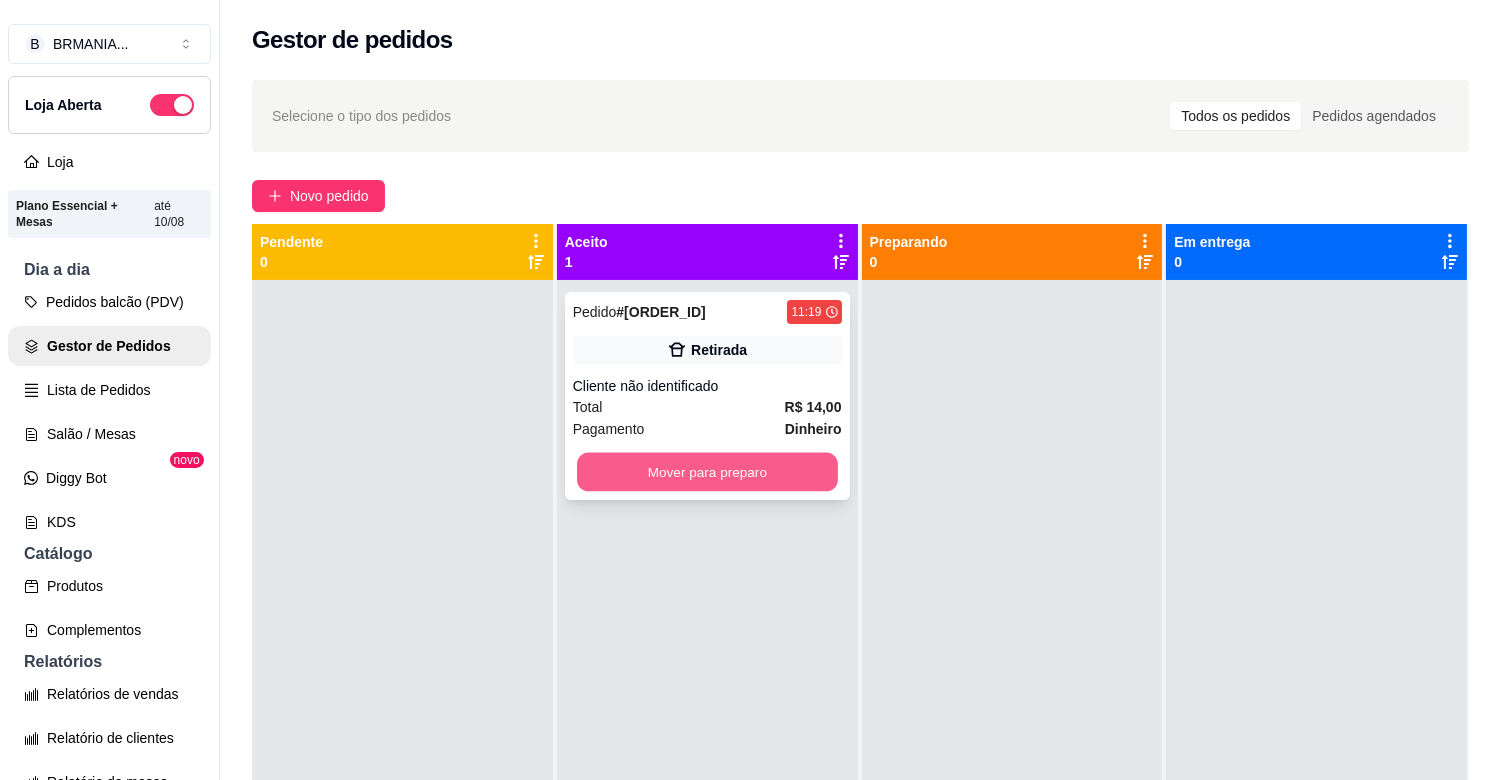 click on "Mover para preparo" at bounding box center (707, 472) 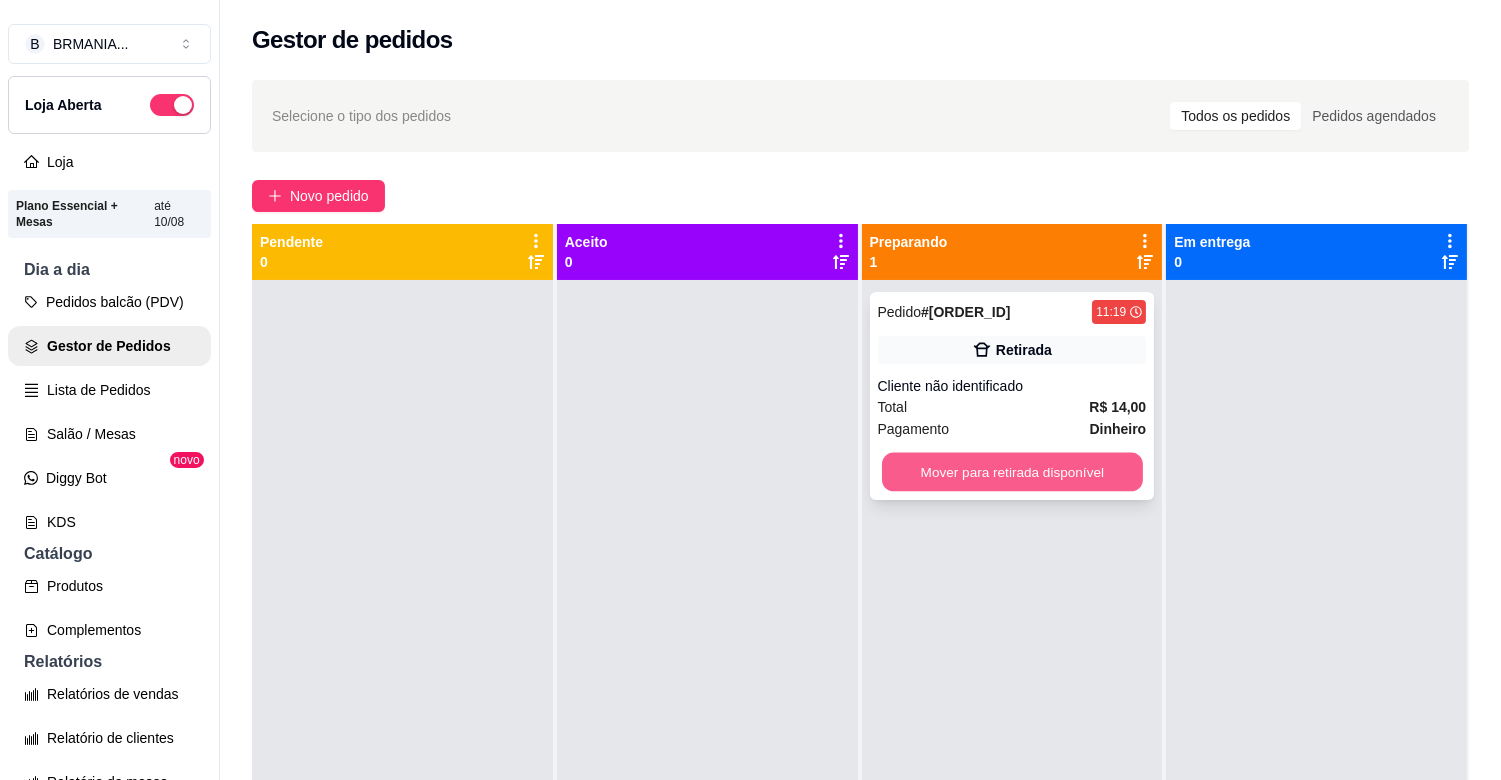click on "Mover para retirada disponível" at bounding box center (1012, 472) 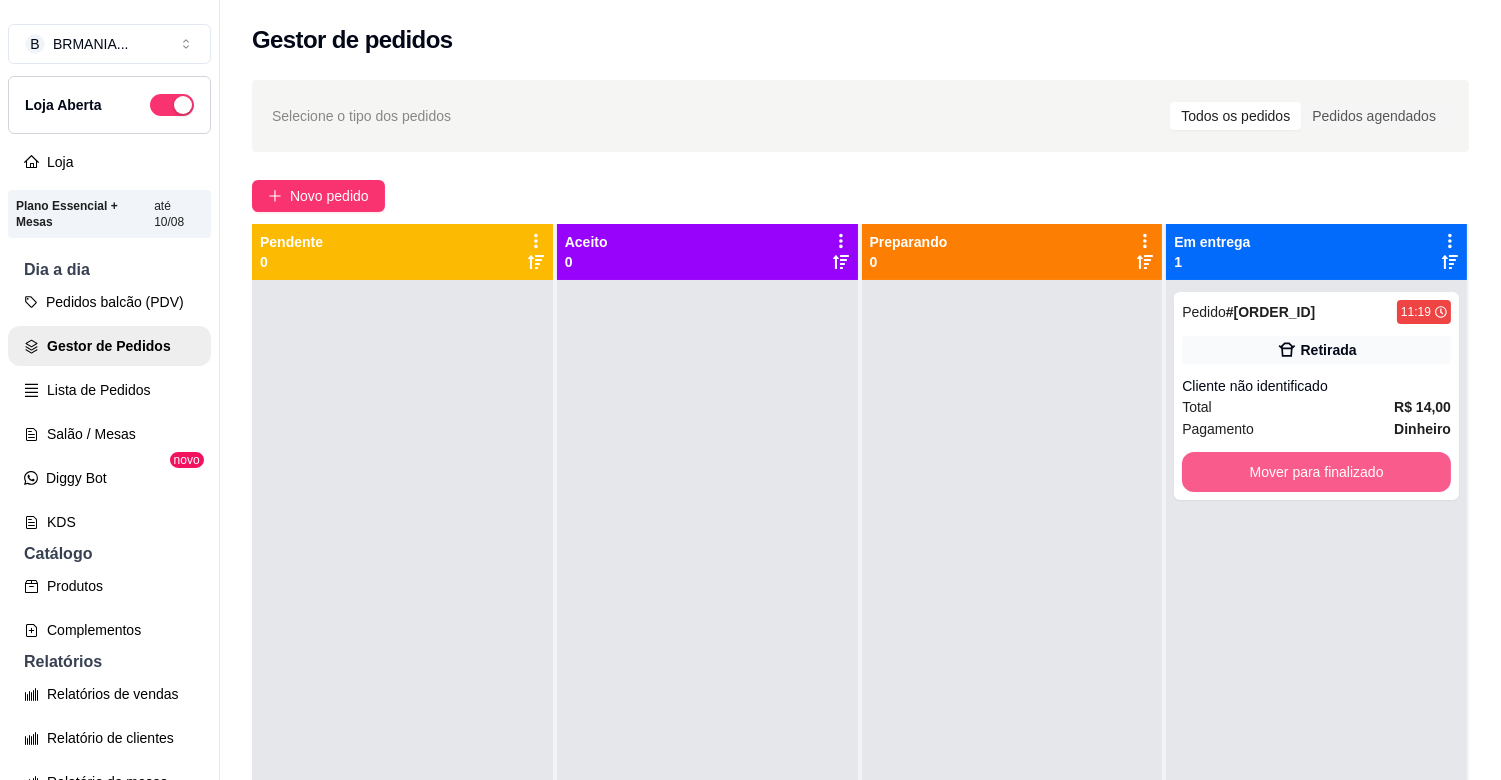 click on "Mover para finalizado" at bounding box center [1316, 472] 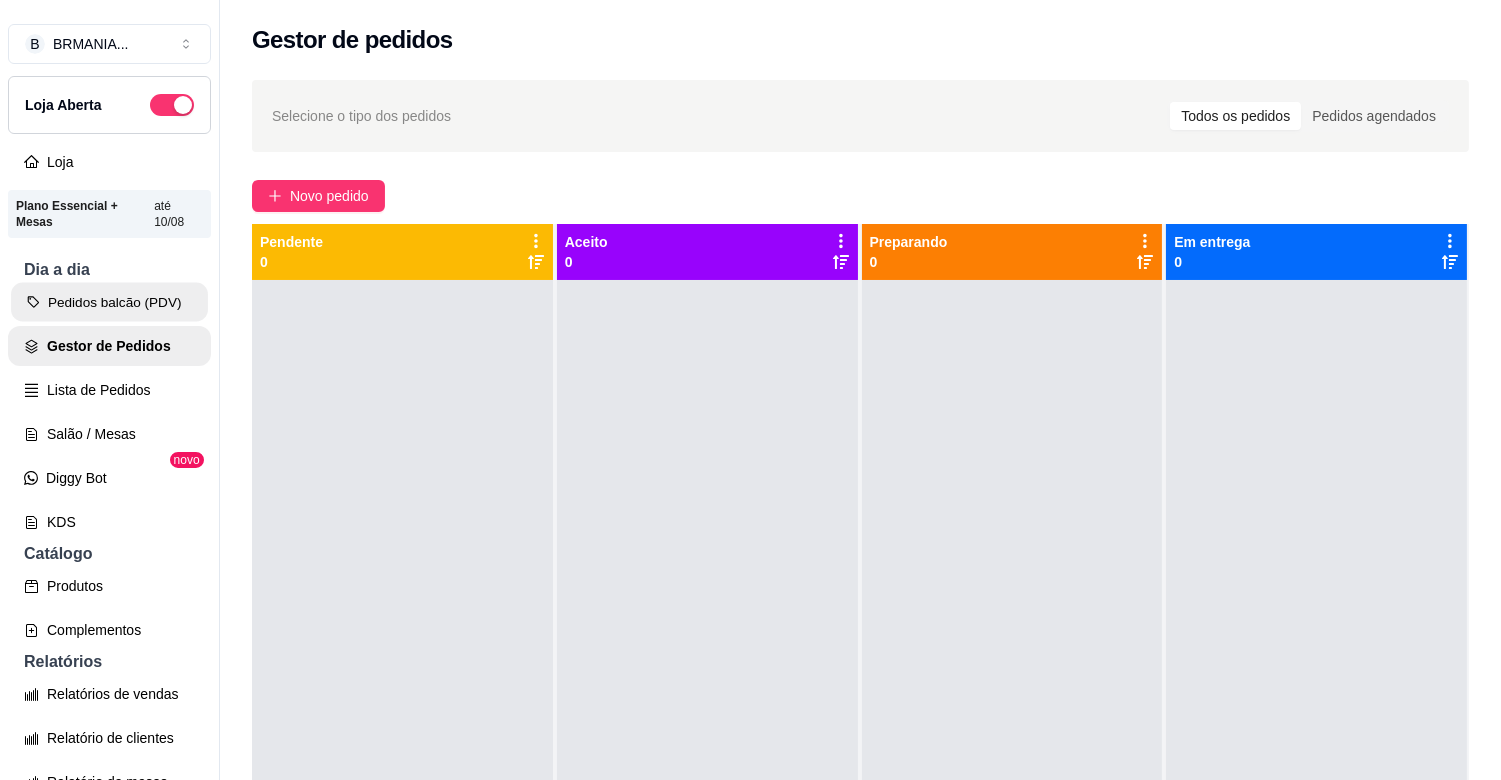 click on "Pedidos balcão (PDV)" at bounding box center (109, 302) 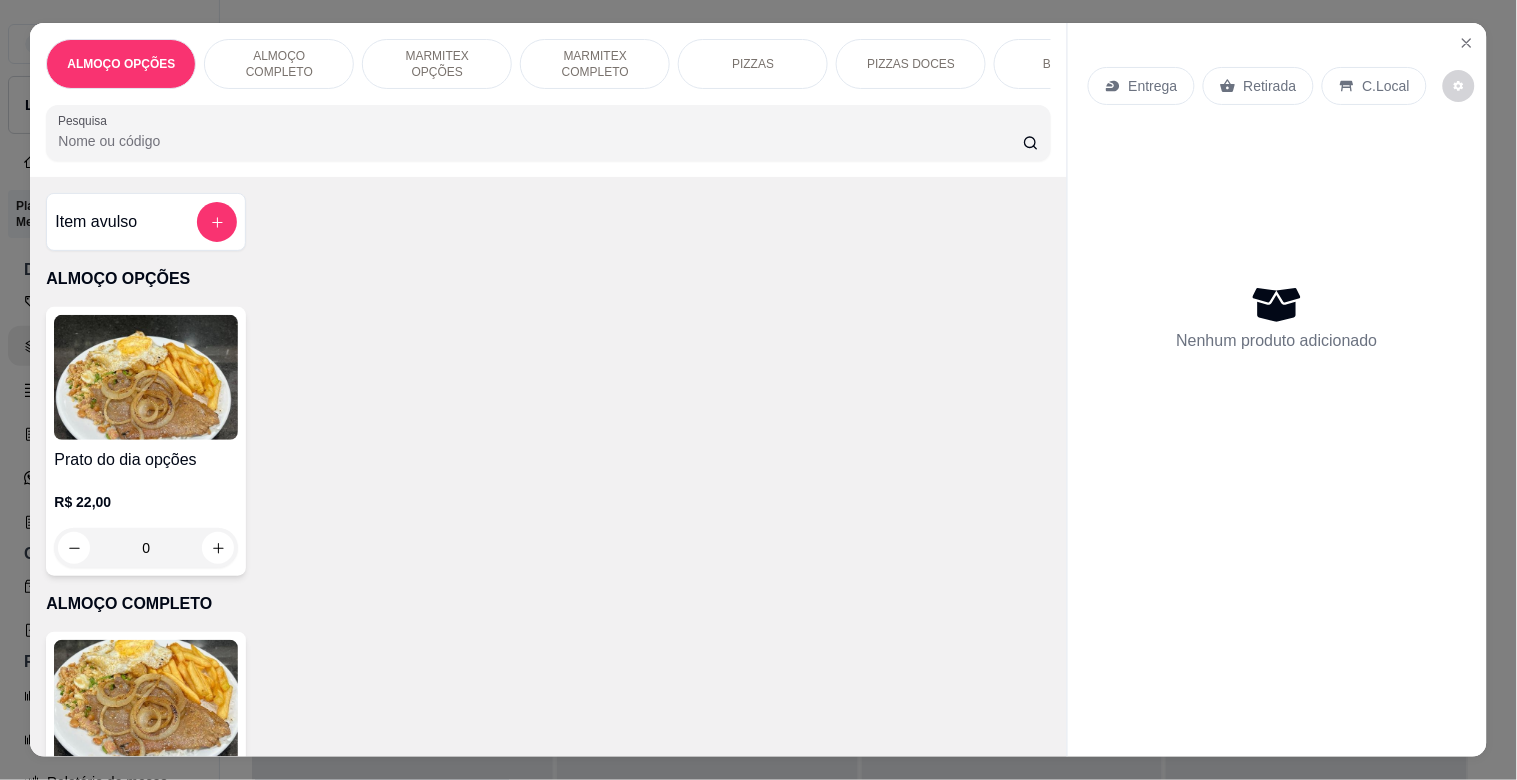 click on "MARMITEX COMPLETO" at bounding box center [595, 64] 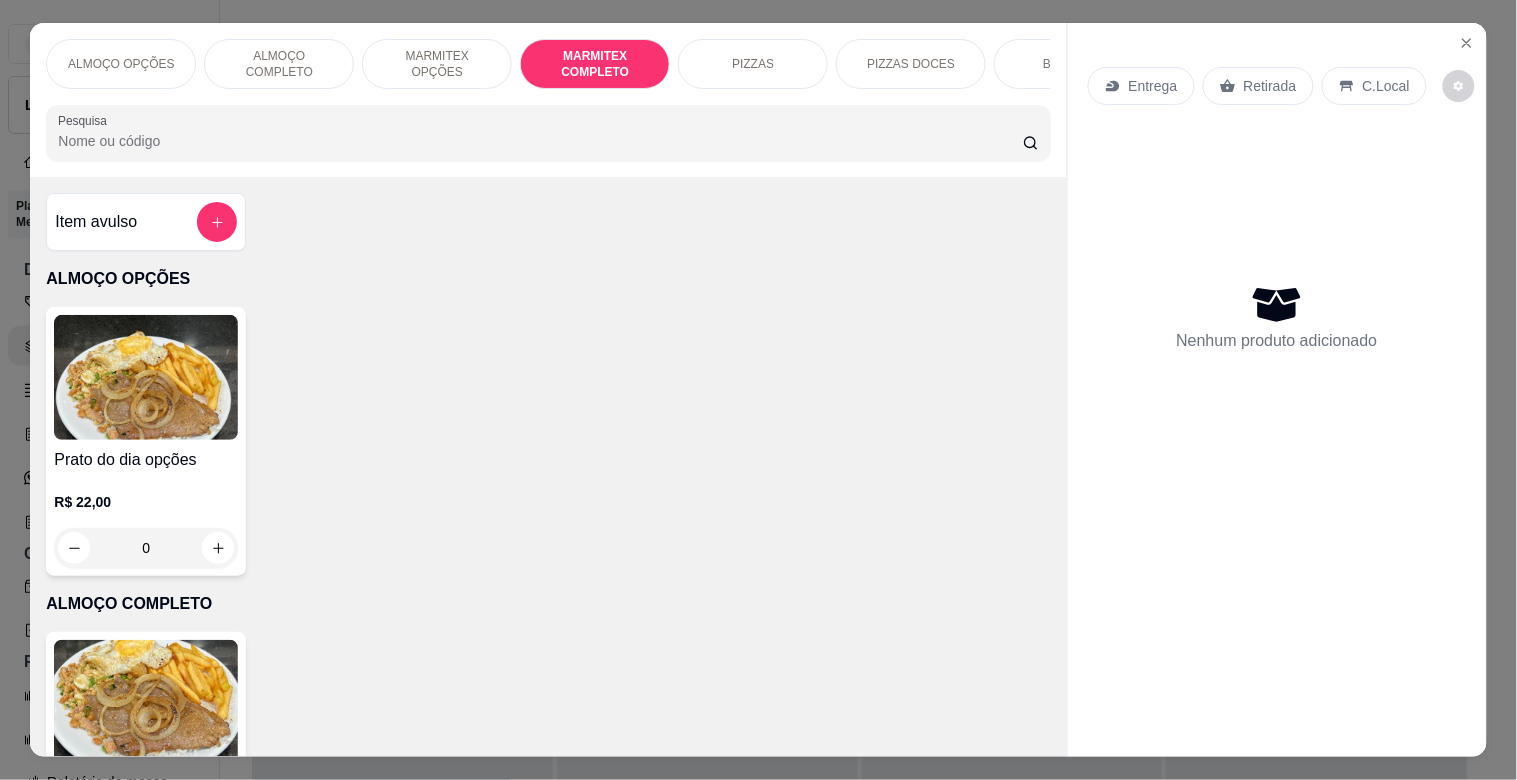 scroll, scrollTop: 1064, scrollLeft: 0, axis: vertical 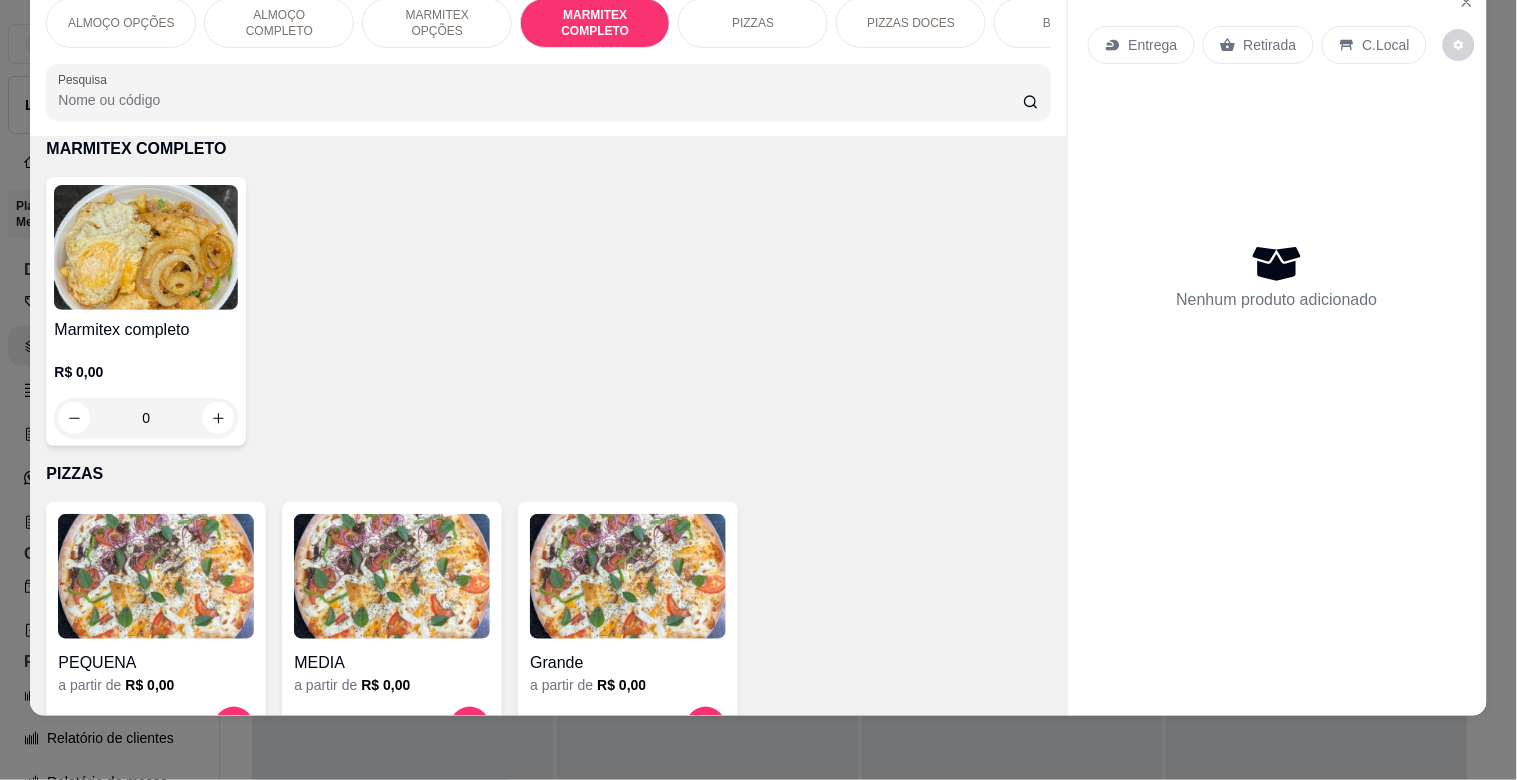 click on "Marmitex completo    R$ 0,00 0" at bounding box center [146, 311] 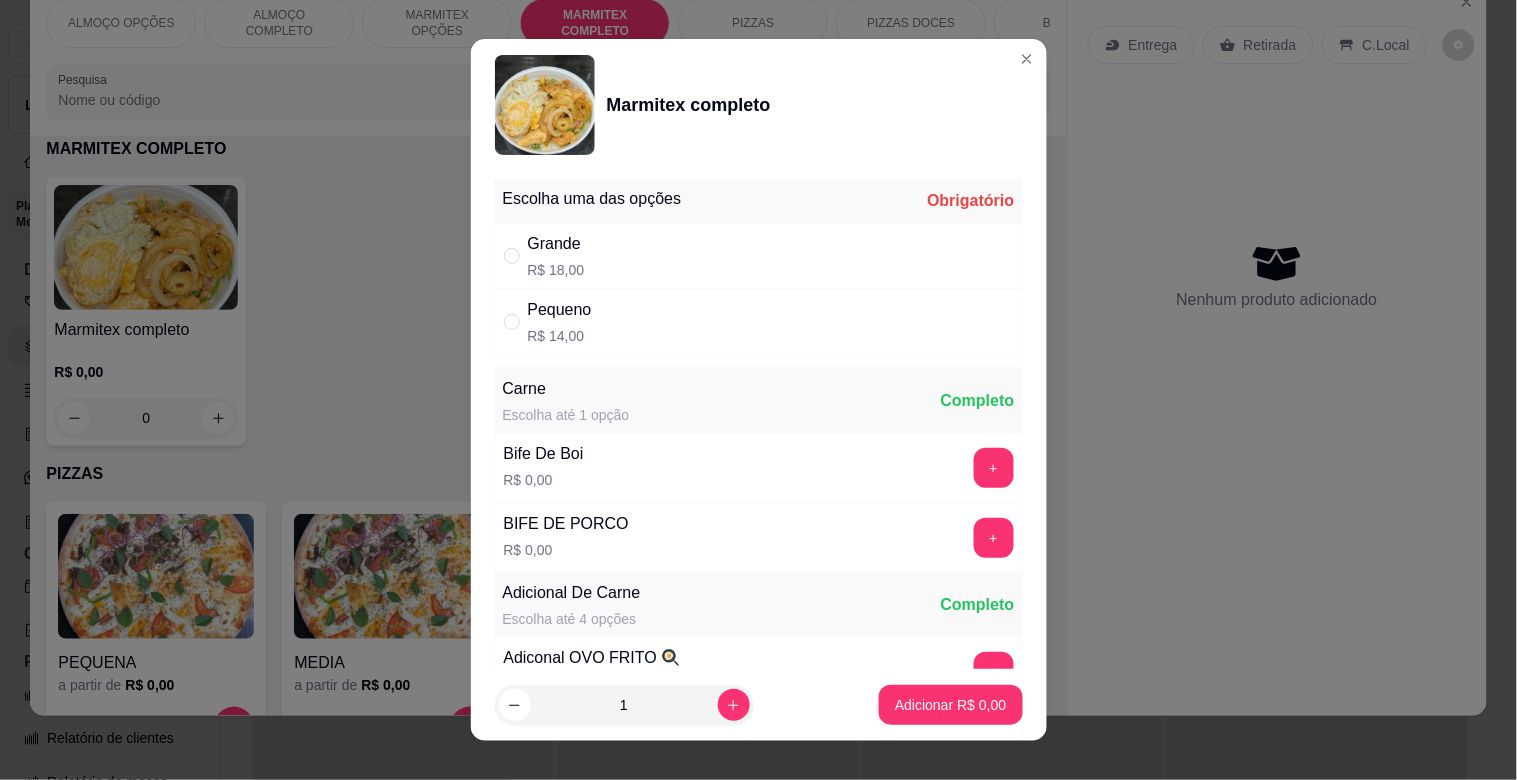 click on "Grande  R$ 18,00" at bounding box center (759, 256) 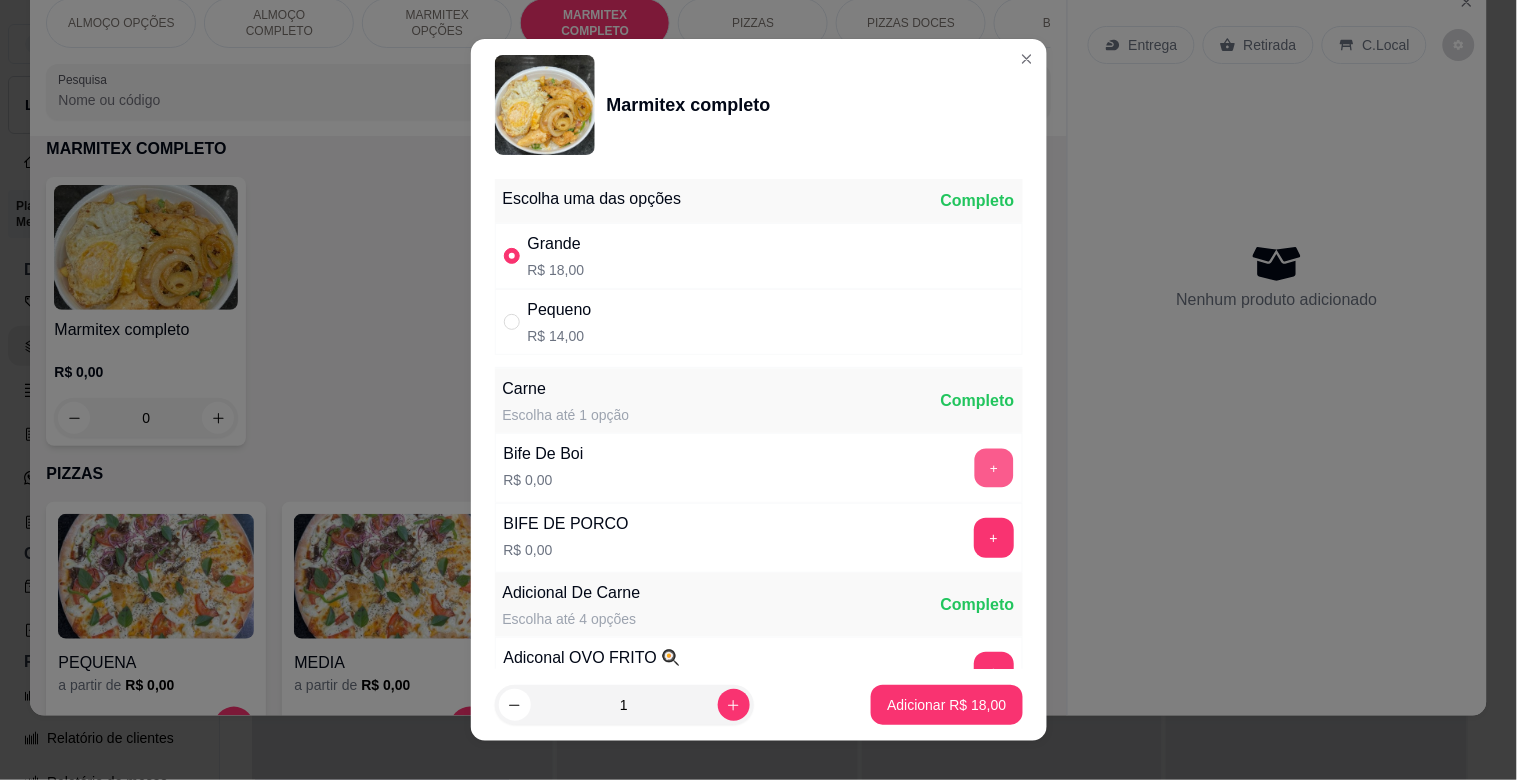 click on "+" at bounding box center (993, 468) 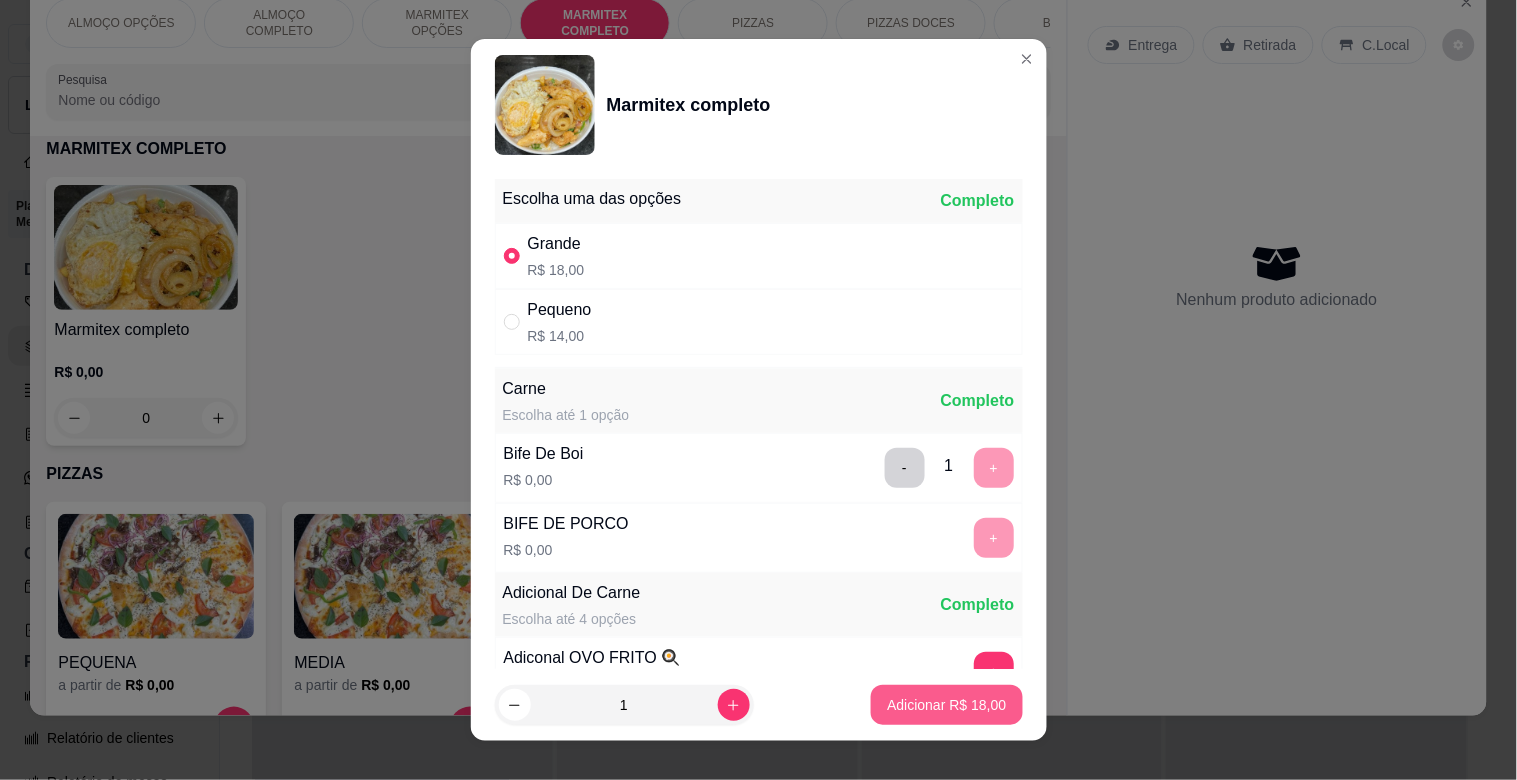 click on "Adicionar   R$ 18,00" at bounding box center (946, 705) 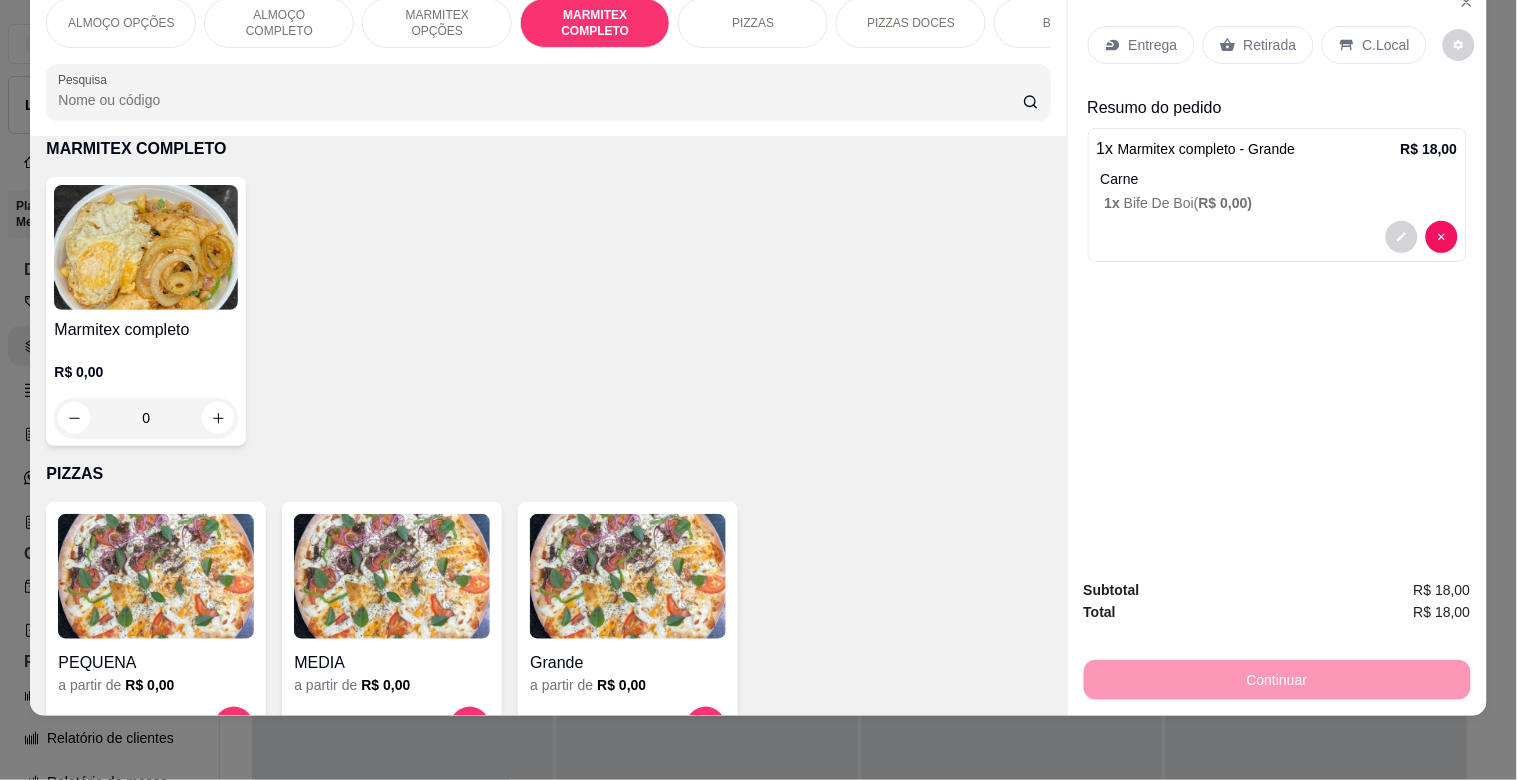 click on "C.Local" at bounding box center [1386, 45] 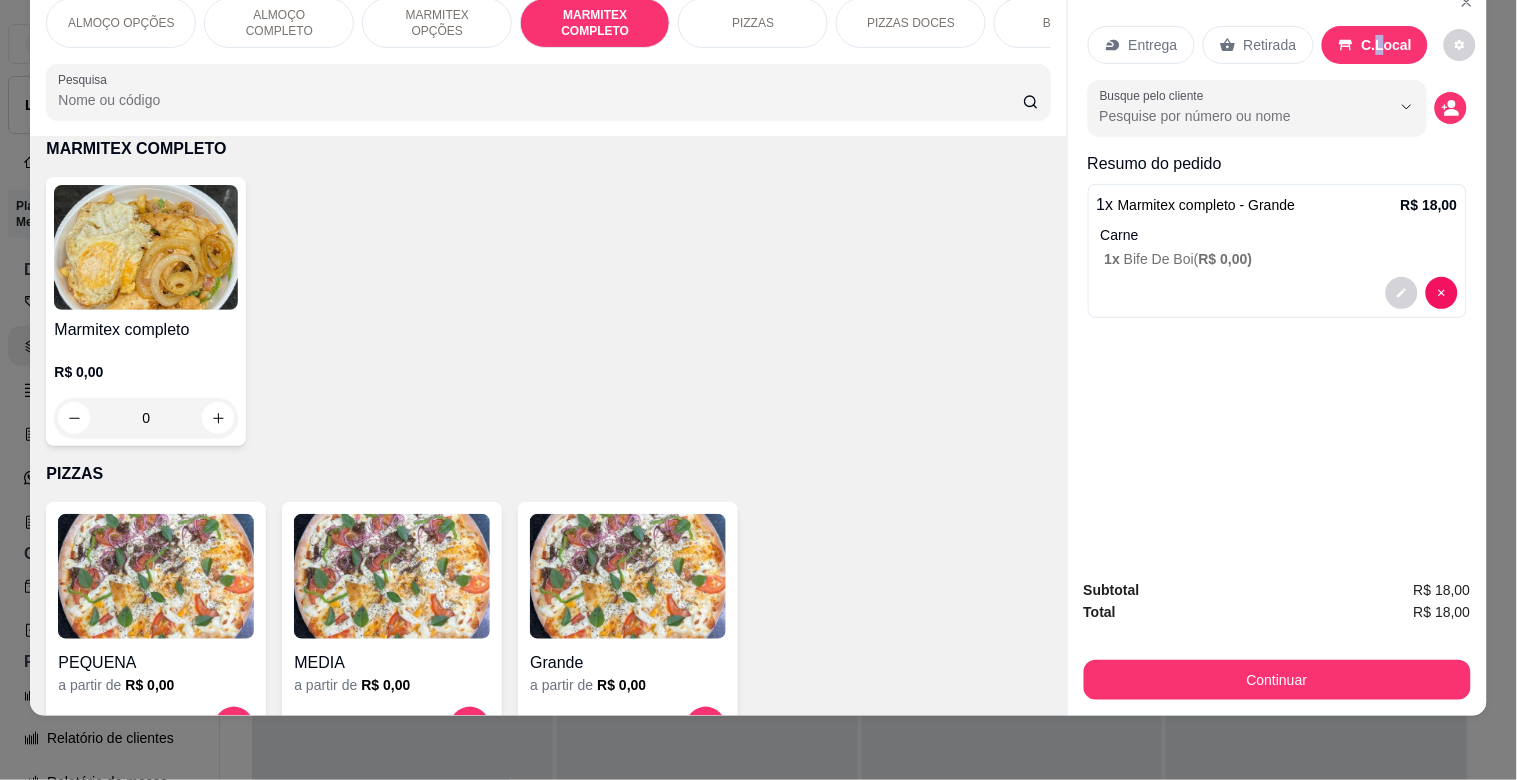 click 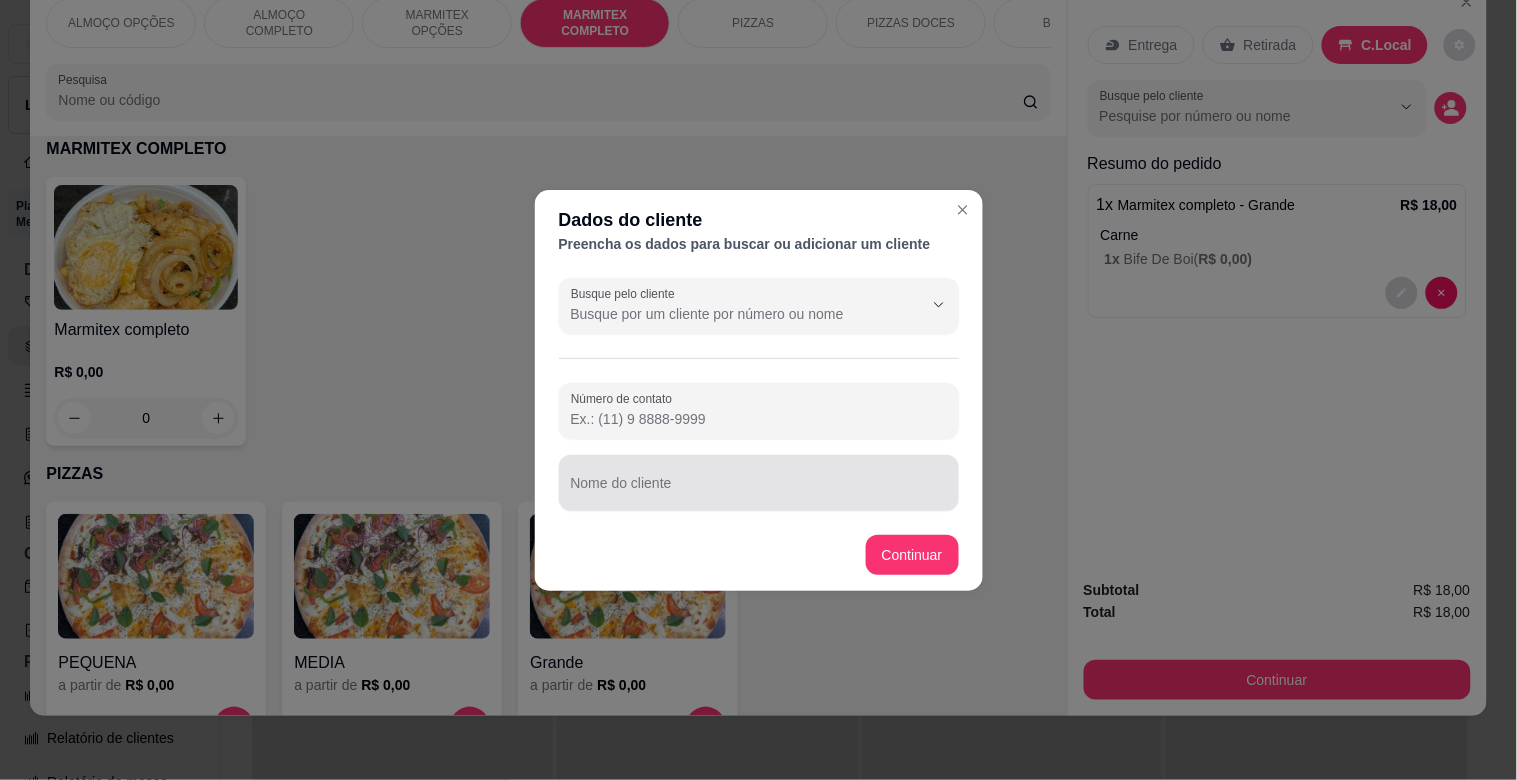 click on "Nome do cliente" at bounding box center [759, 491] 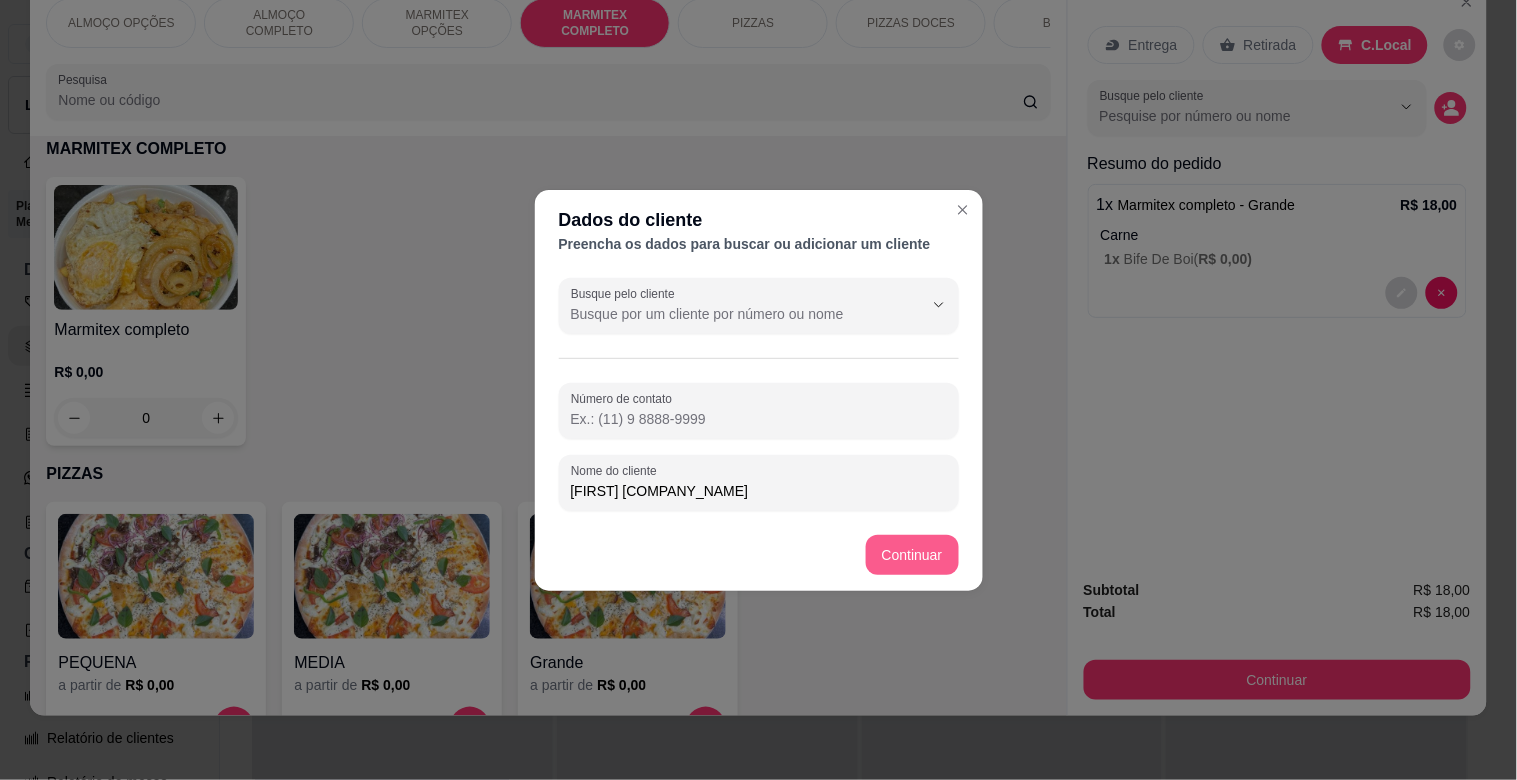 type on "[FIRST] [COMPANY_NAME]" 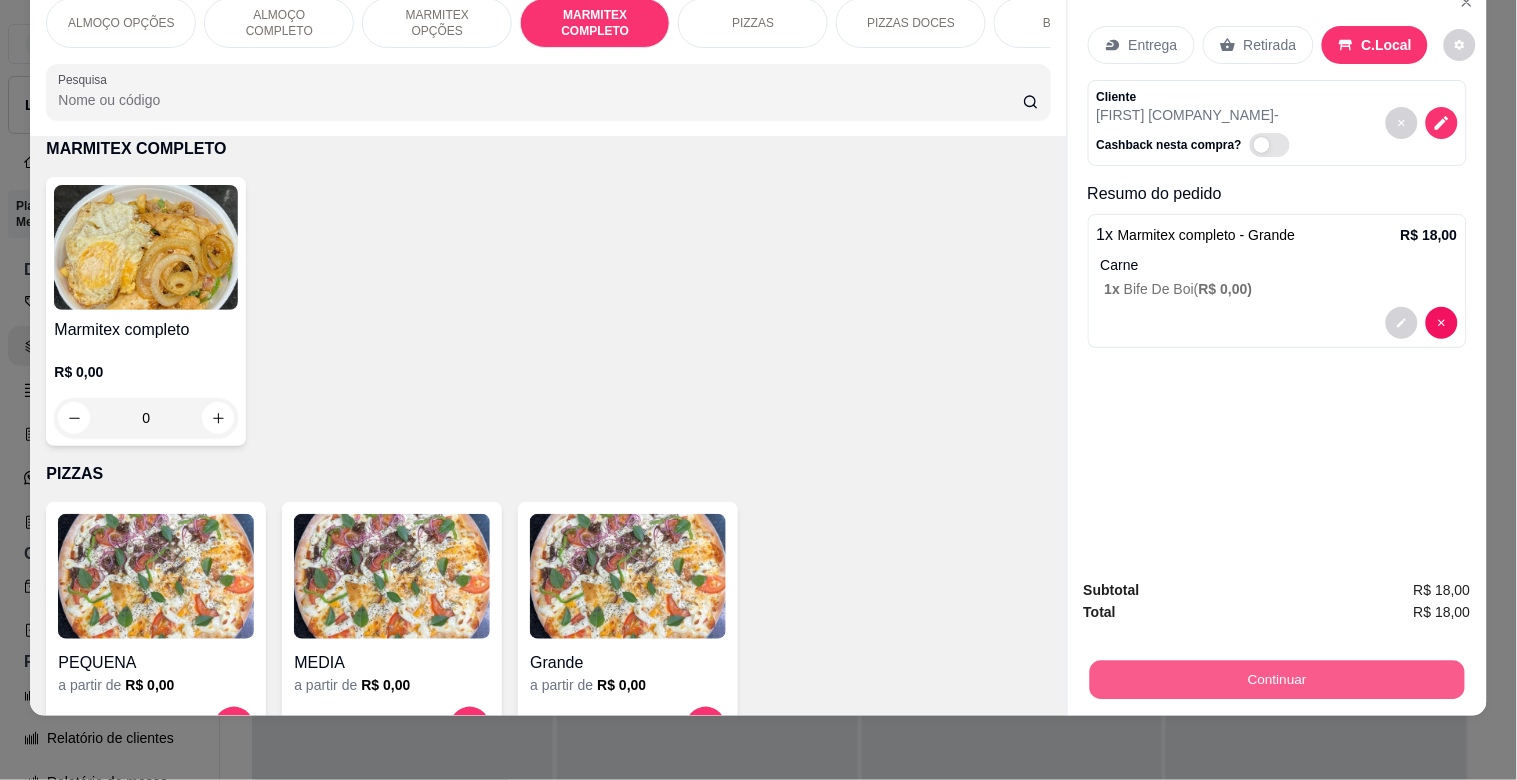 click on "Continuar" at bounding box center [1276, 679] 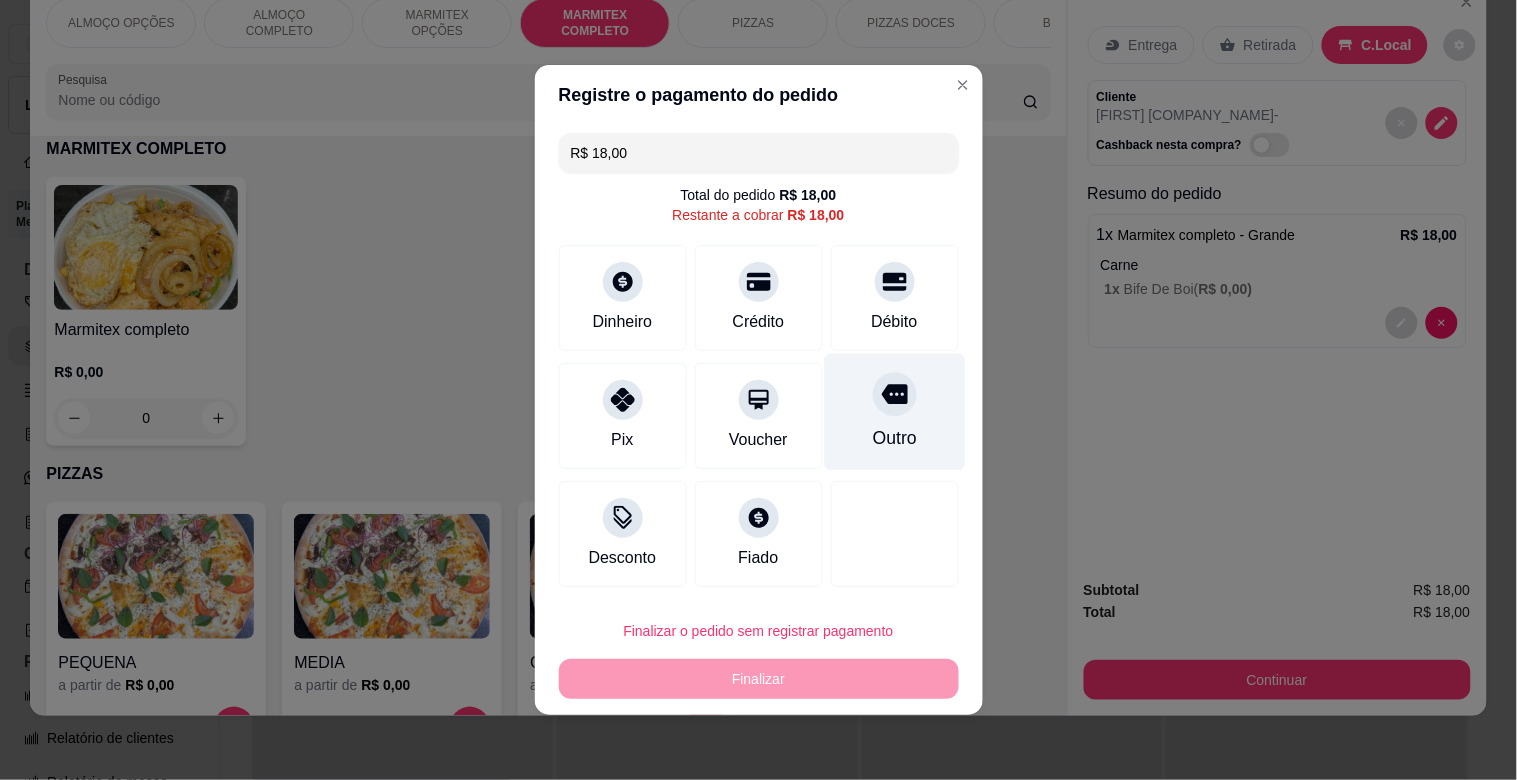 click at bounding box center [895, 394] 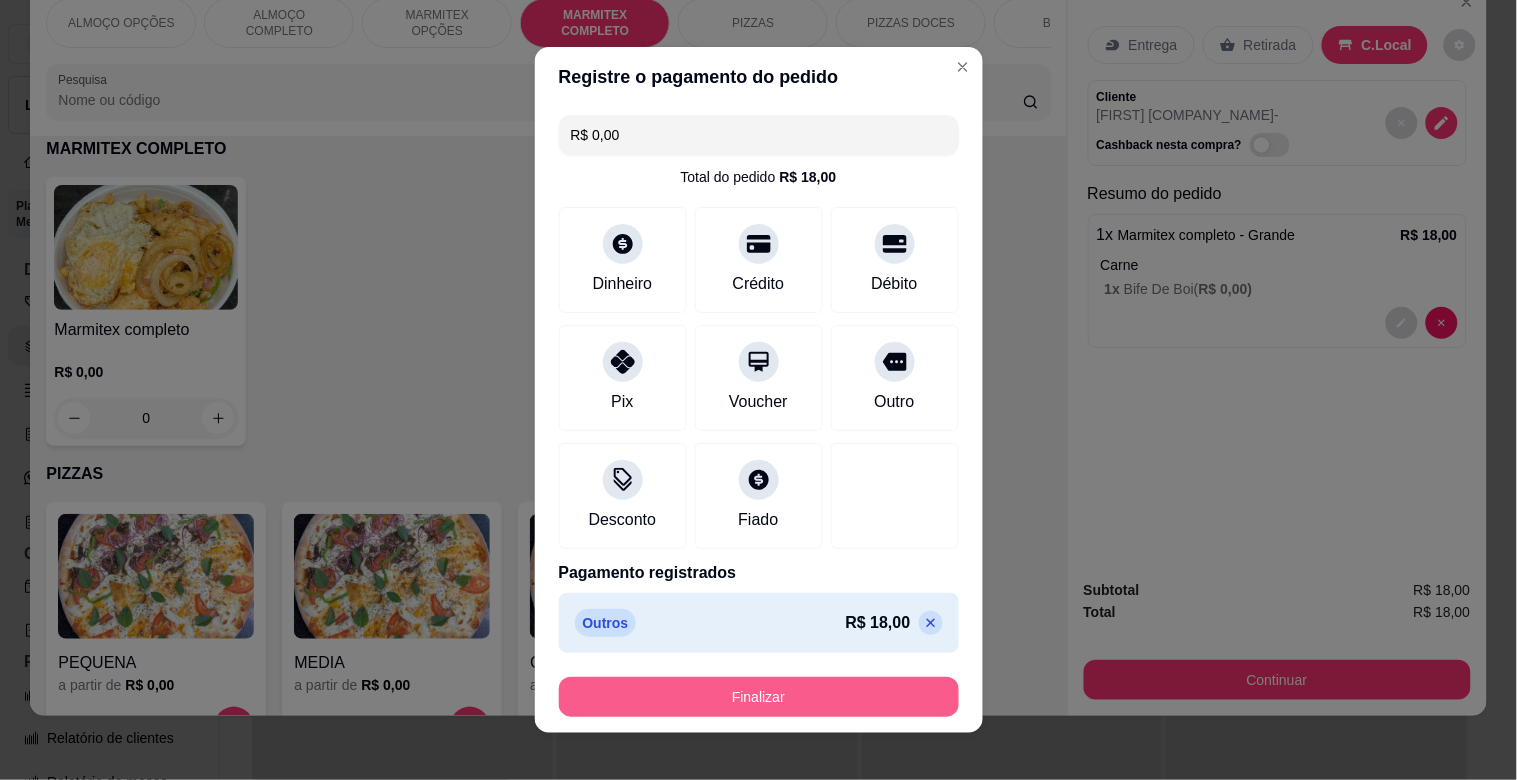 click on "Finalizar" at bounding box center (759, 697) 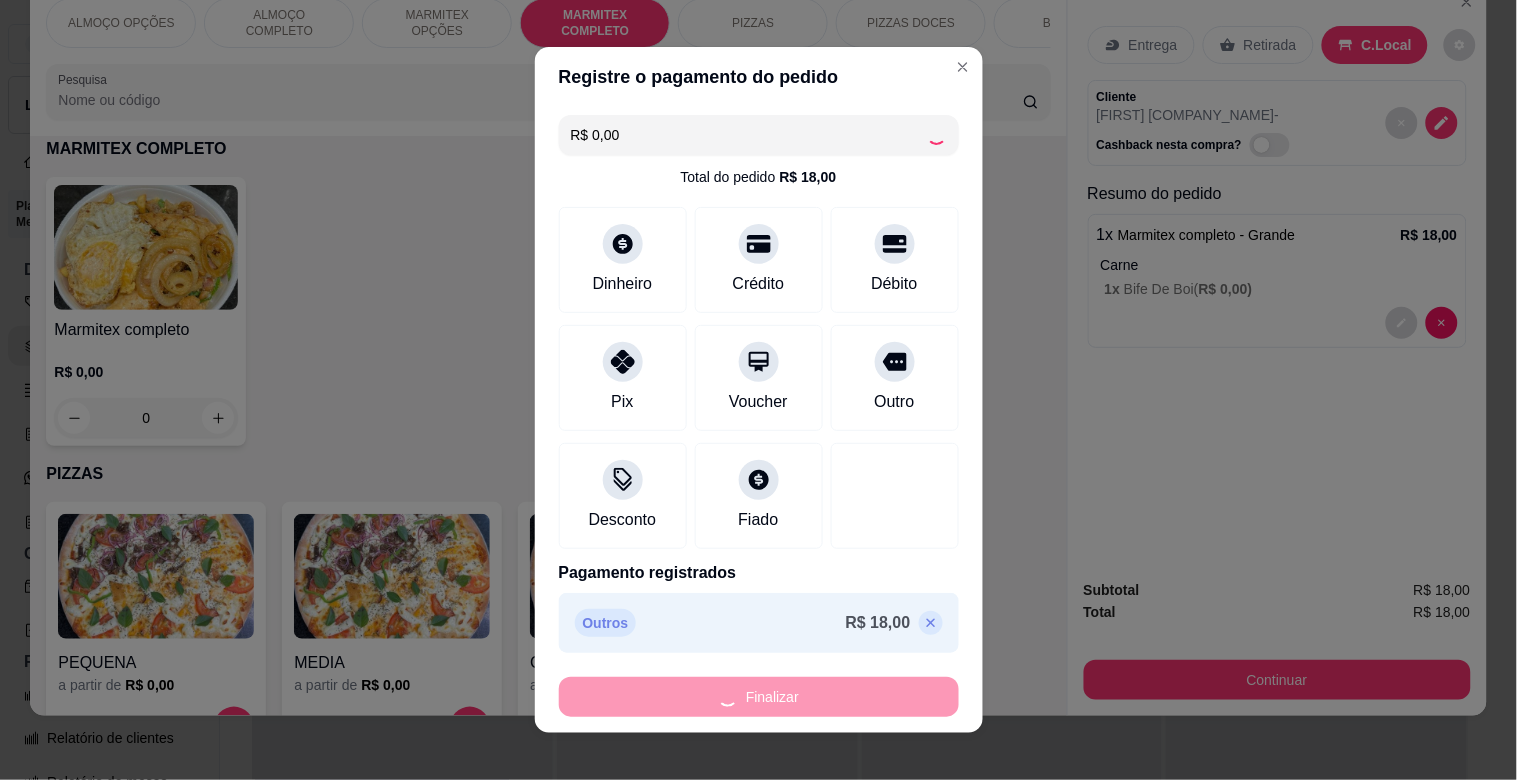 type on "-R$ 18,00" 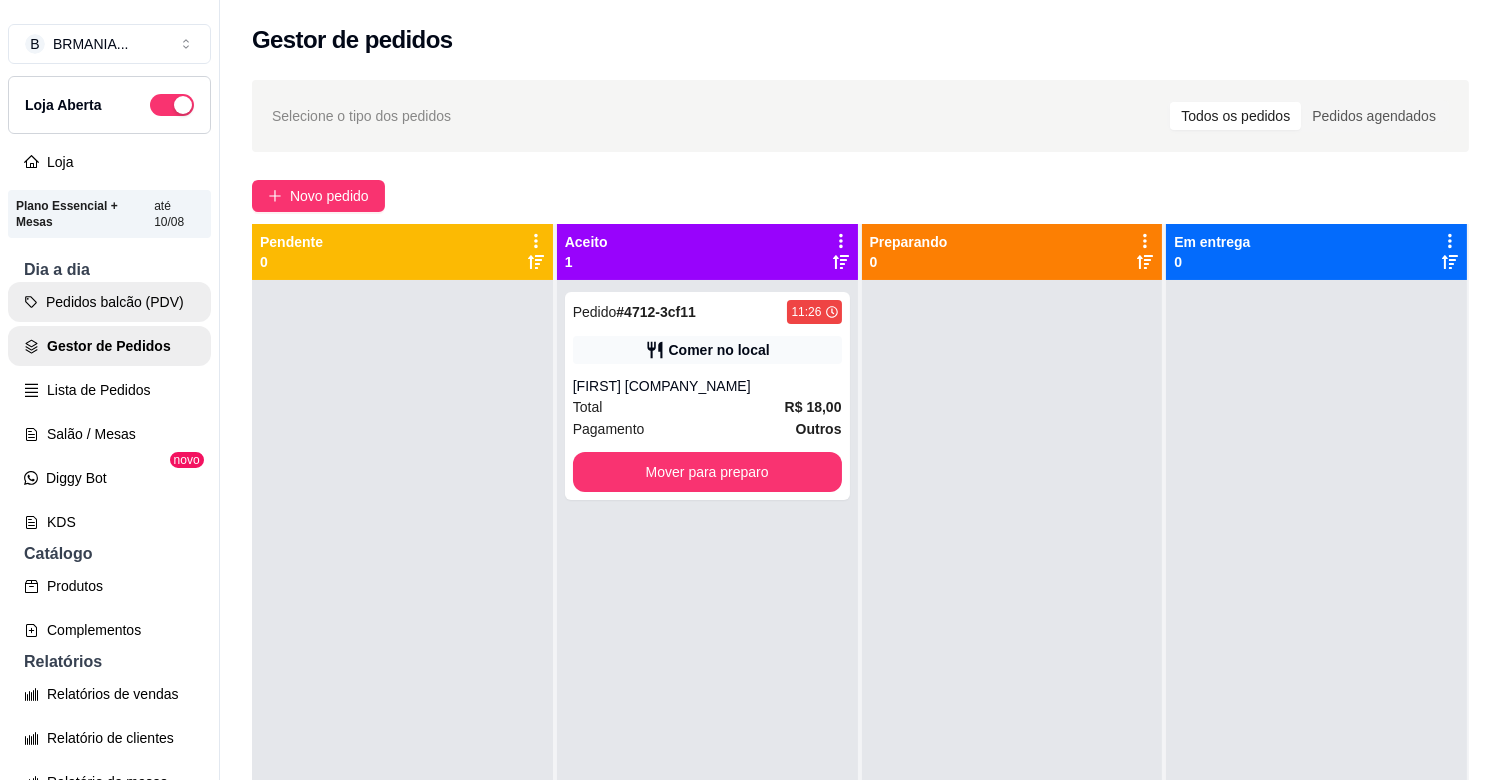 click on "Pedidos balcão (PDV)" at bounding box center [109, 302] 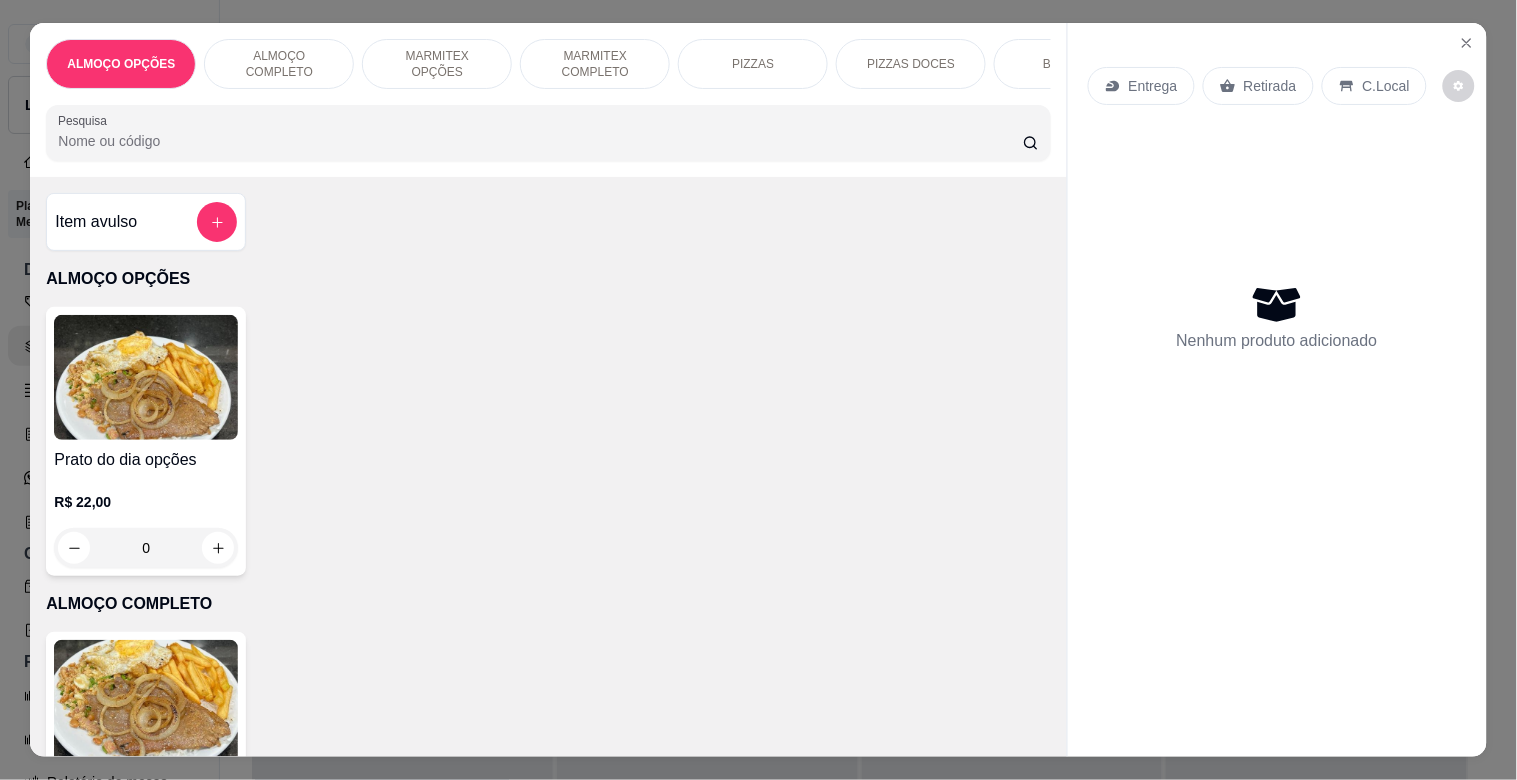 click at bounding box center (146, 702) 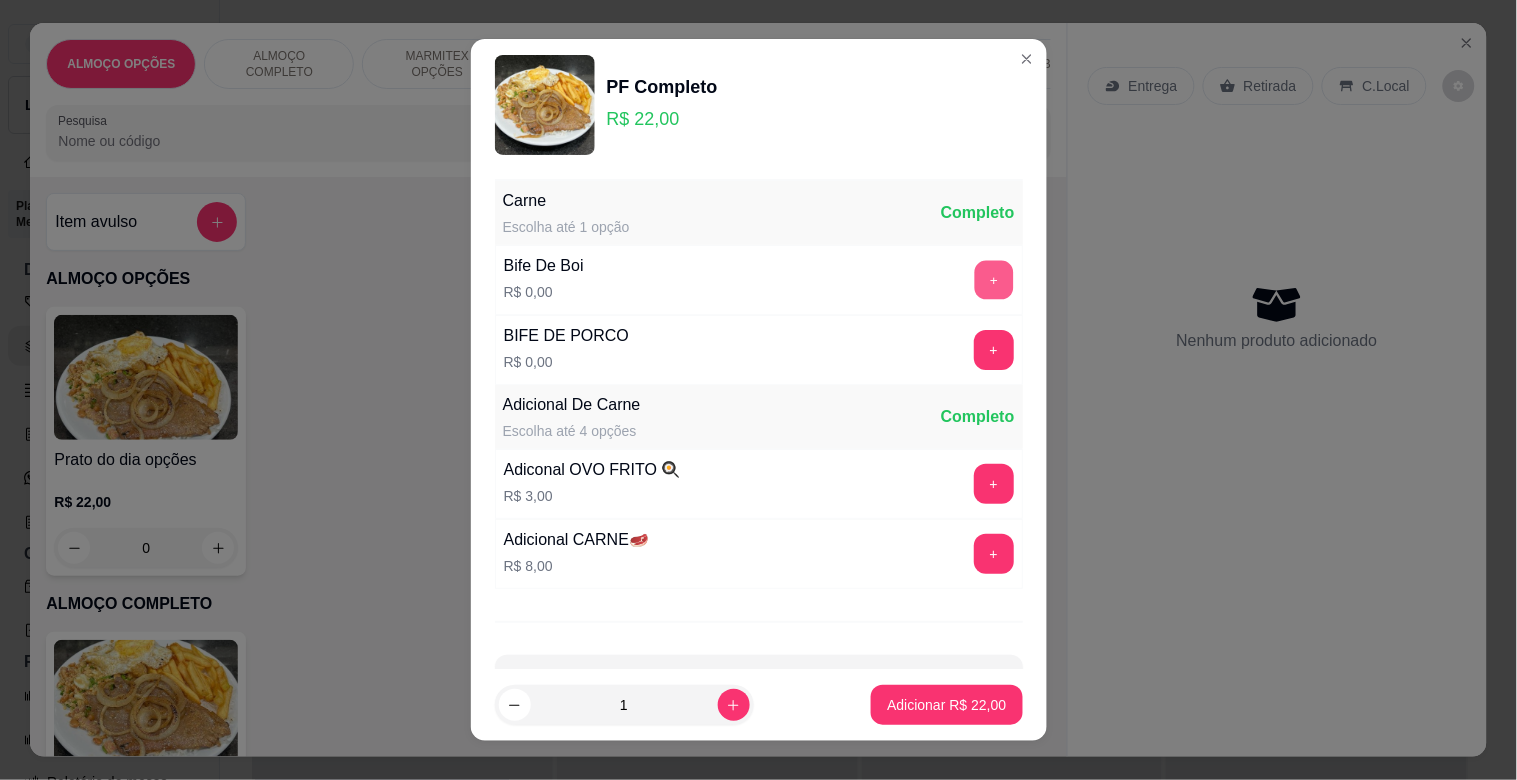 click on "+" at bounding box center (993, 280) 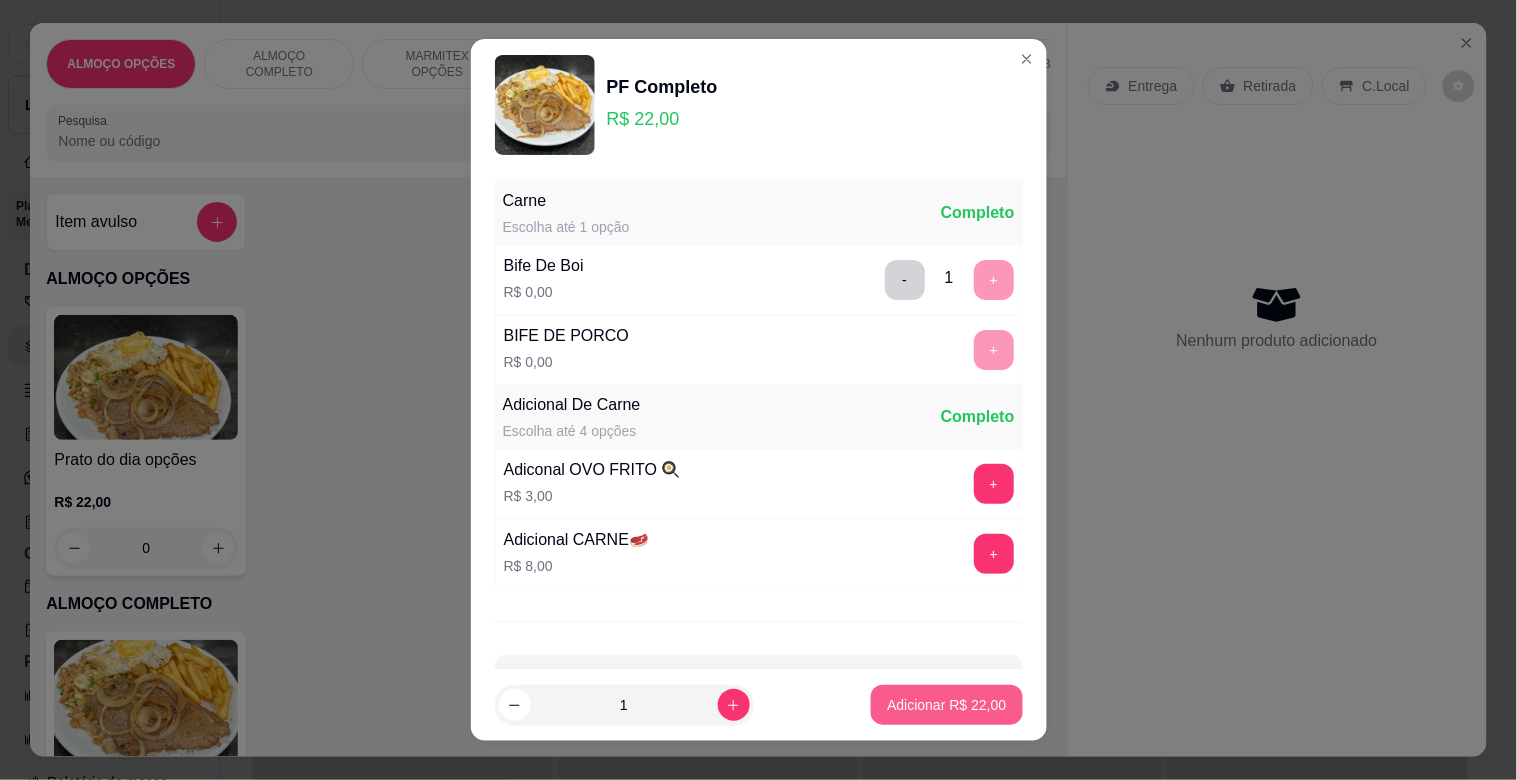 click on "Adicionar   R$ 22,00" at bounding box center [946, 705] 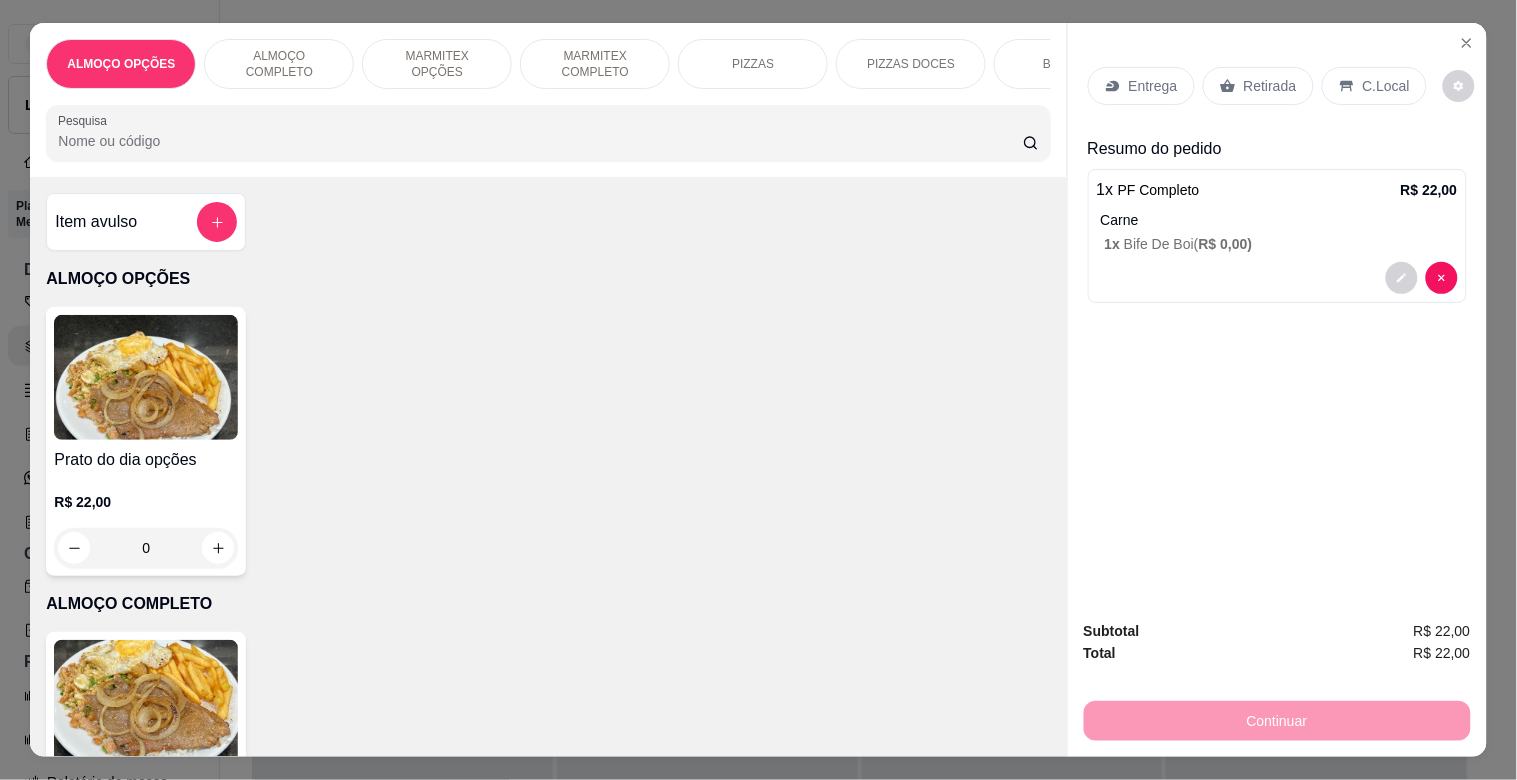 click on "C.Local" at bounding box center (1386, 86) 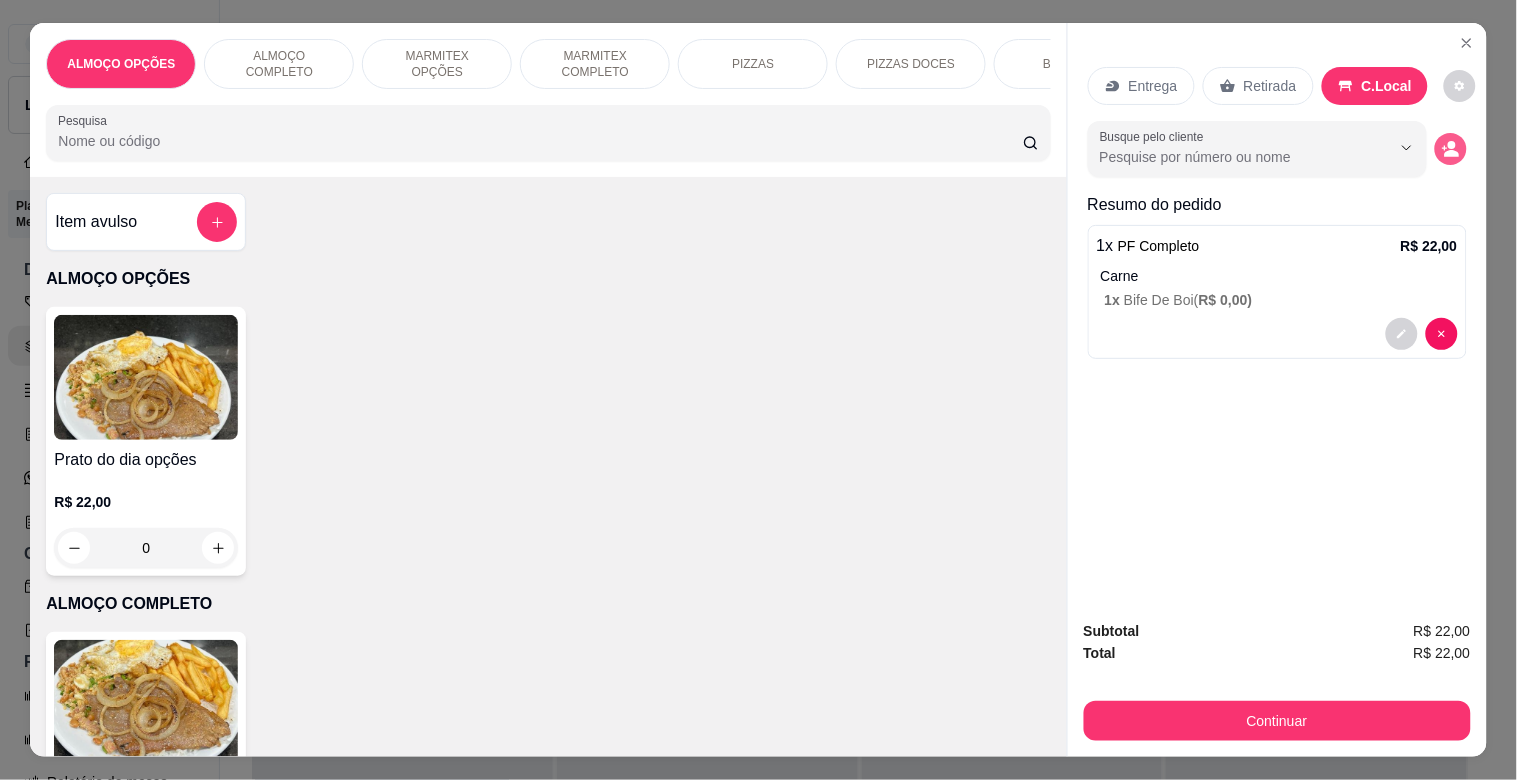click 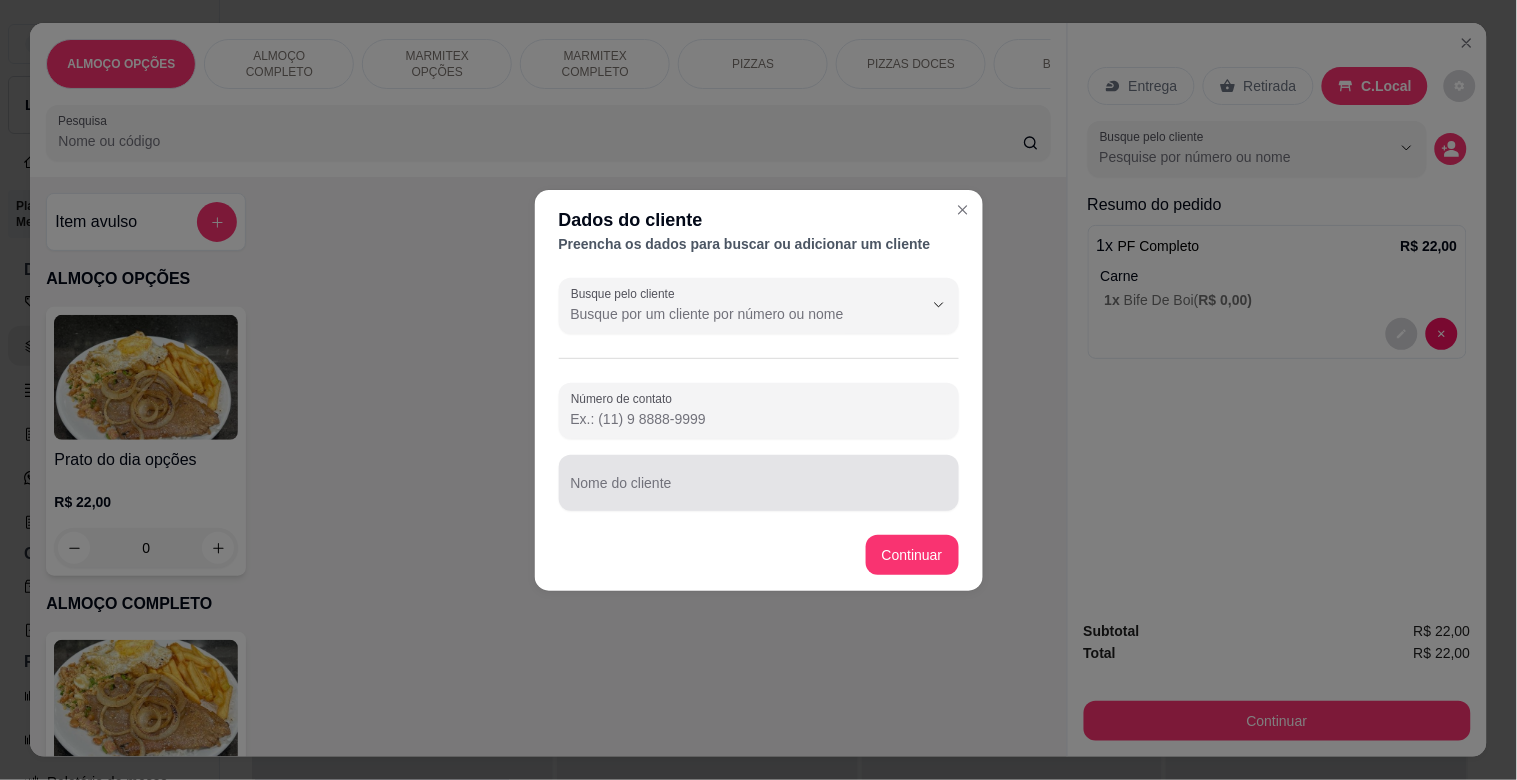 click at bounding box center [759, 483] 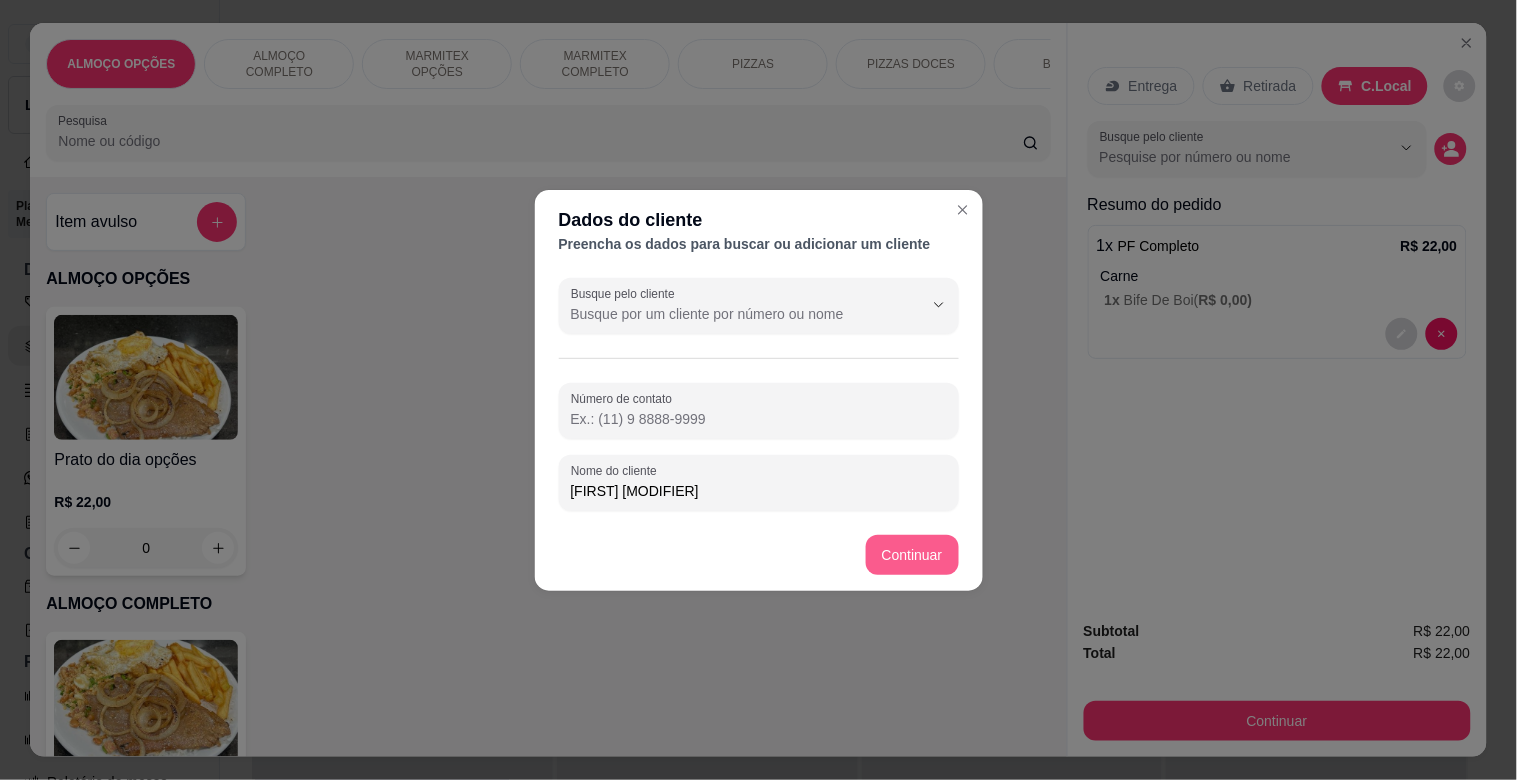 type on "[FIRST] [MODIFIER]" 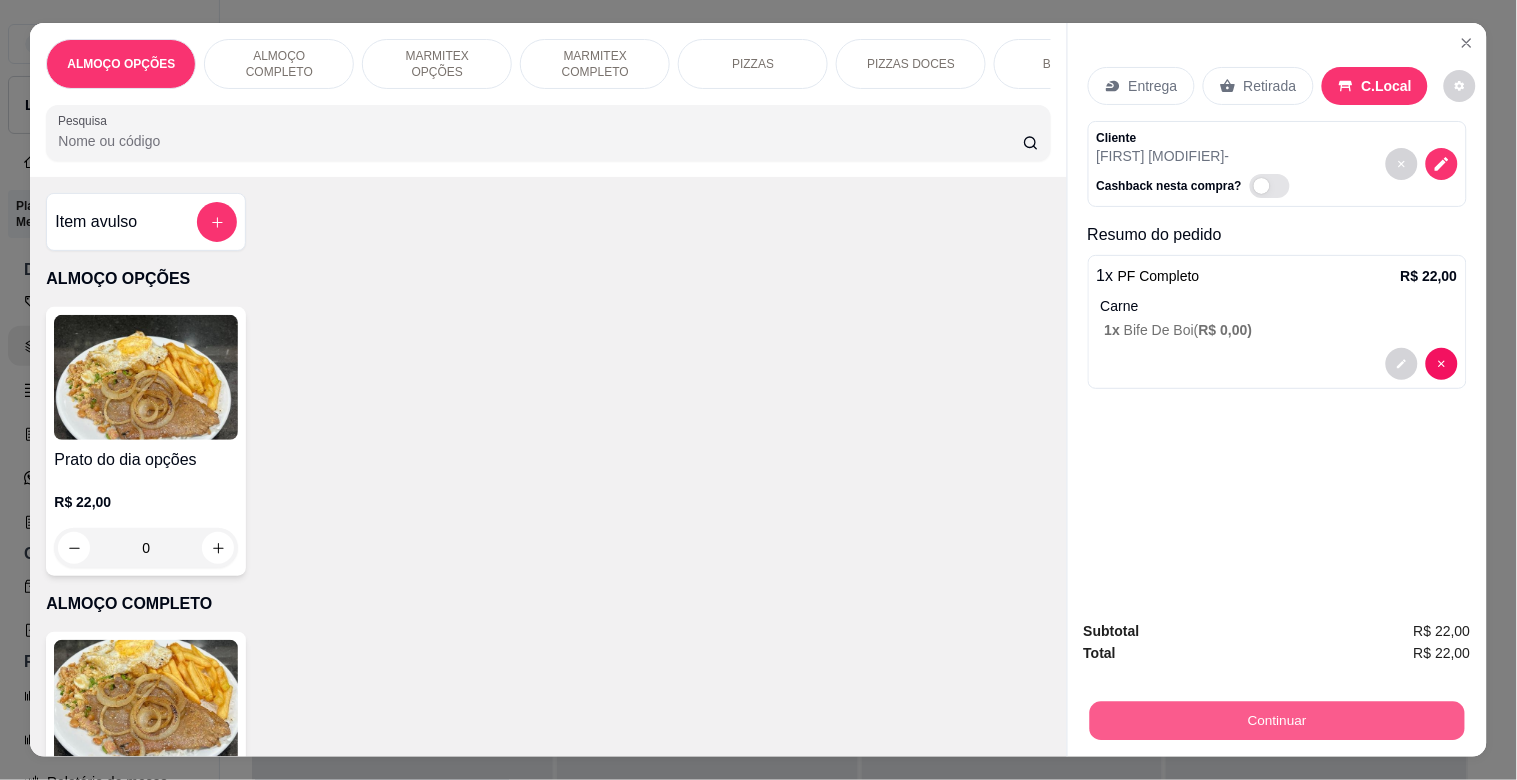 click on "Continuar" at bounding box center [1276, 720] 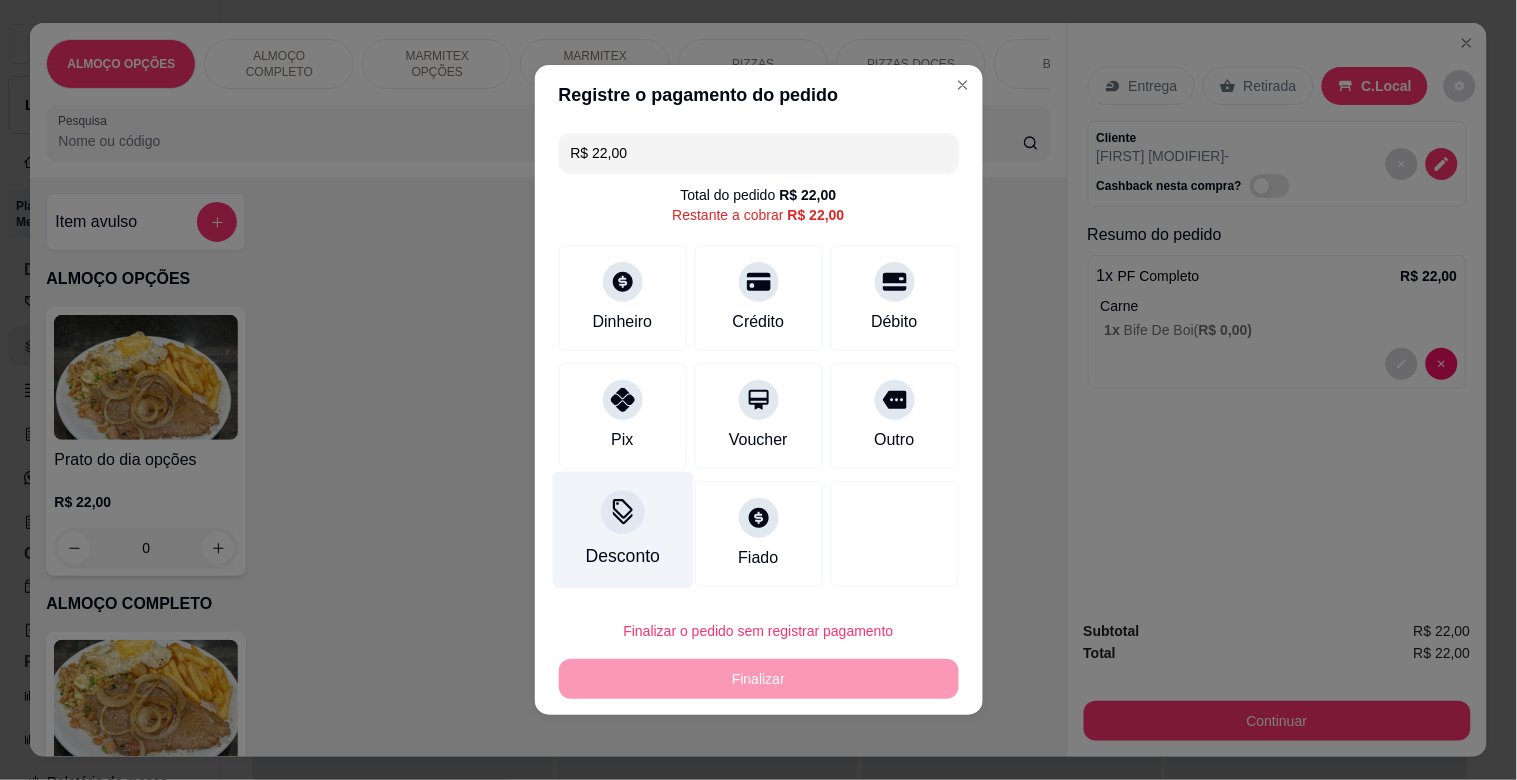 click on "Desconto" at bounding box center [622, 530] 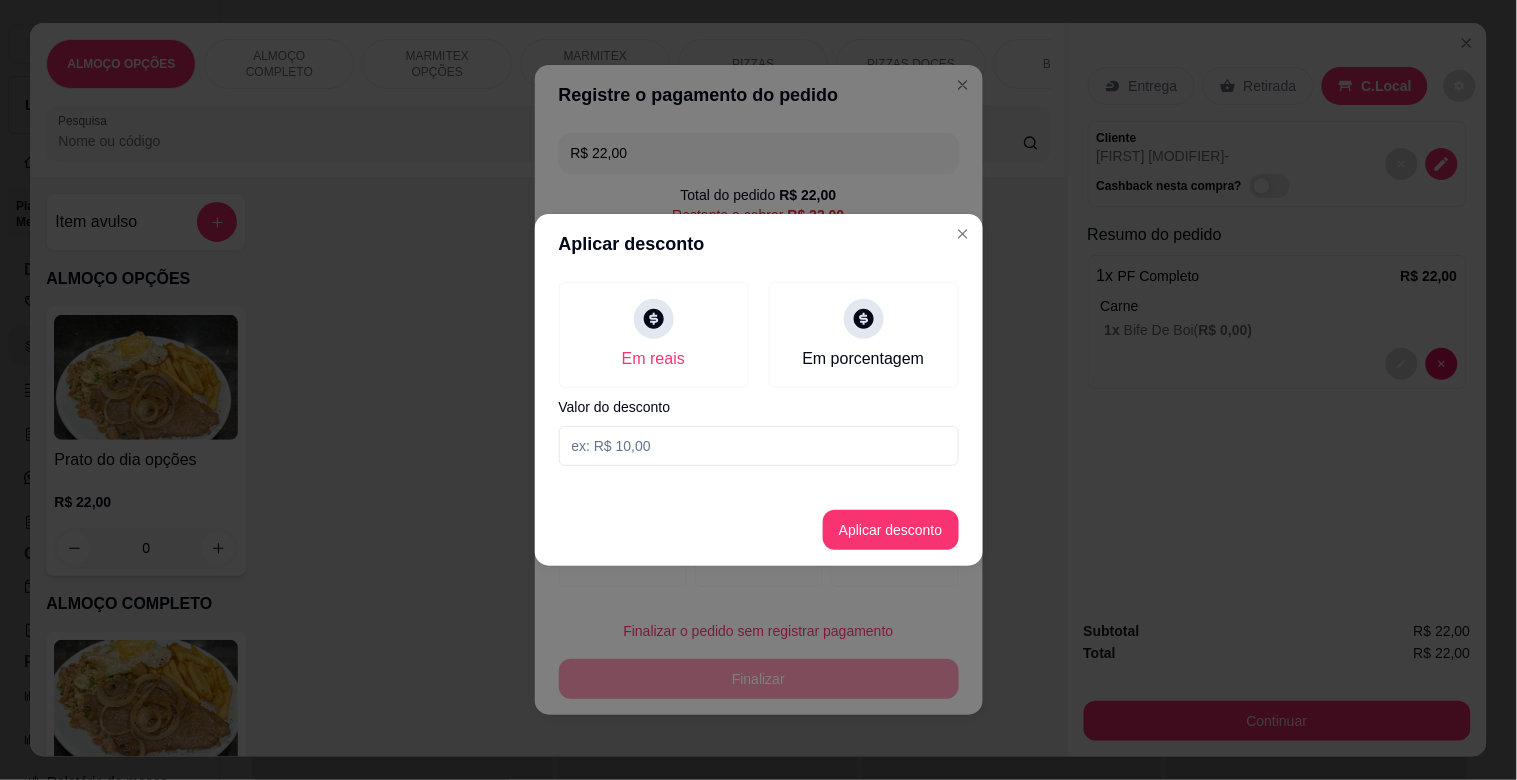 click at bounding box center [759, 446] 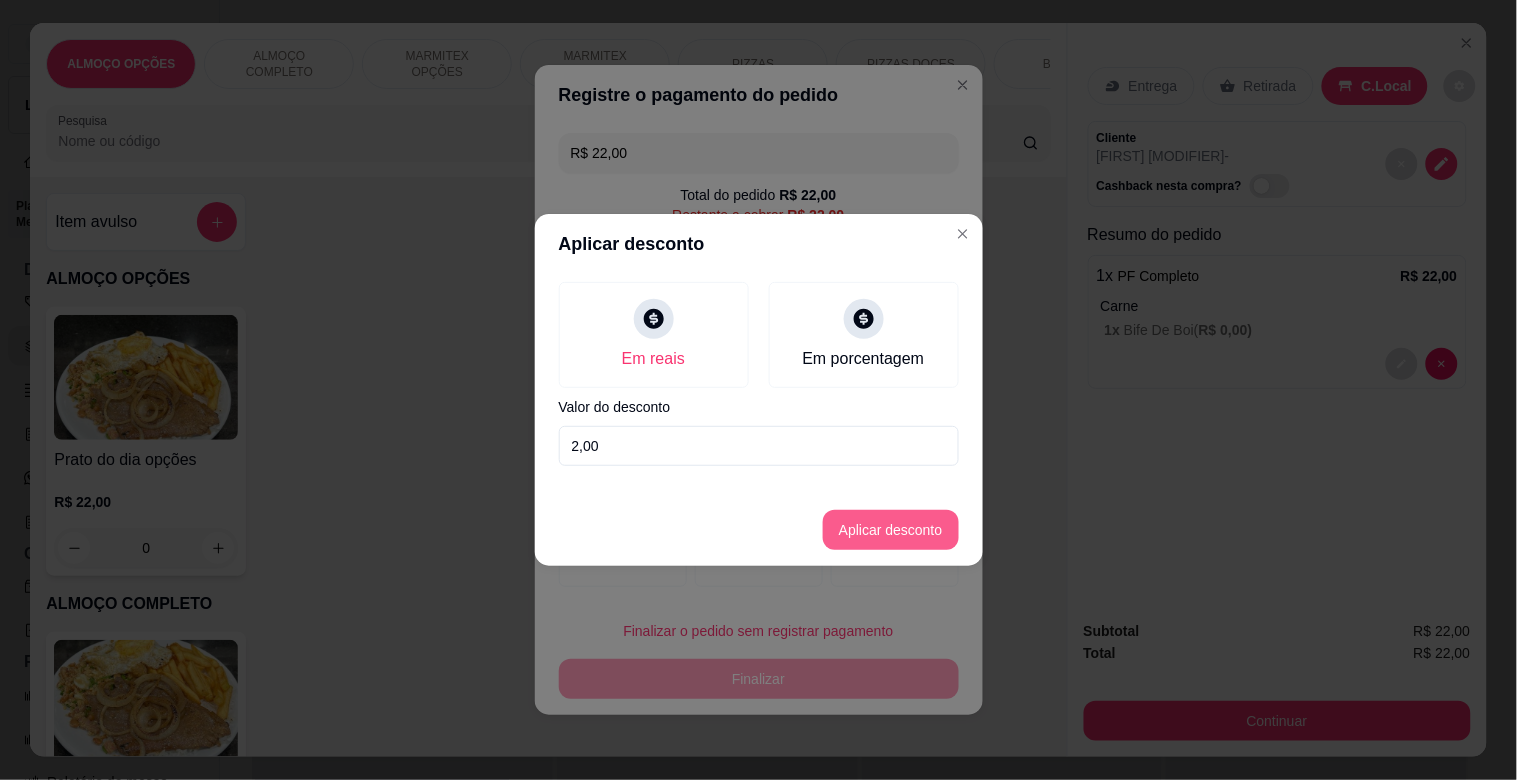 type on "2,00" 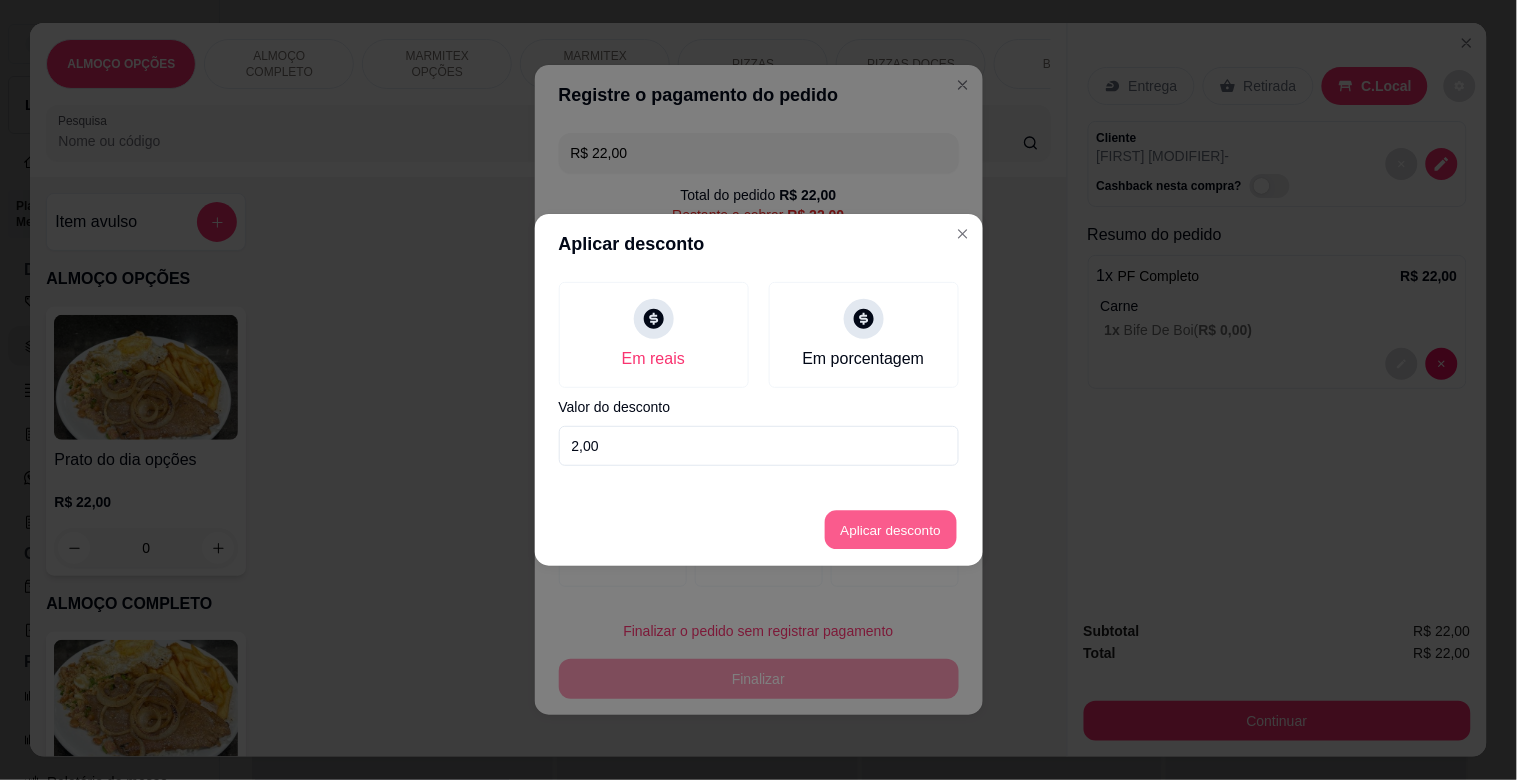 click on "Aplicar desconto" at bounding box center (890, 530) 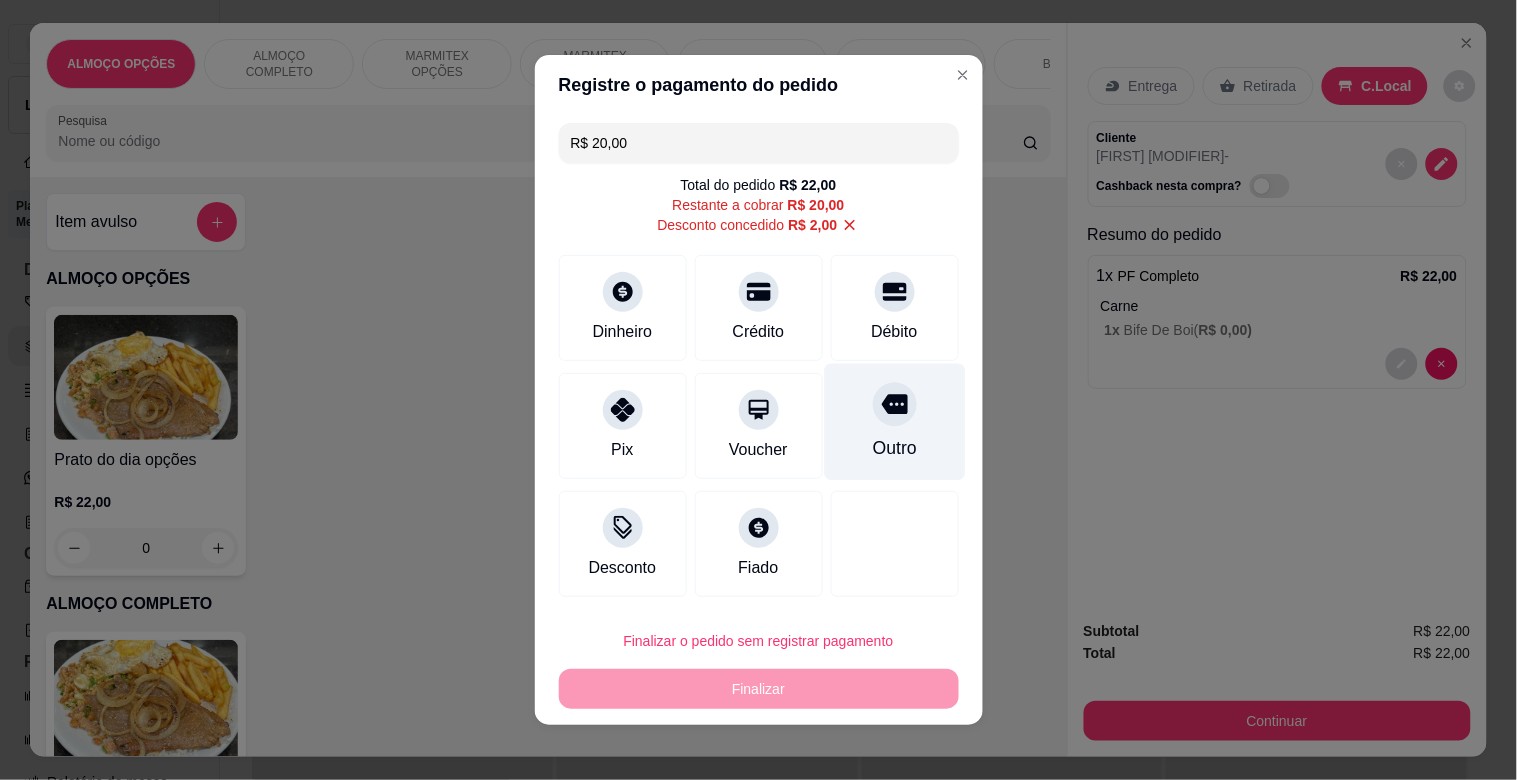 click on "Outro" at bounding box center [894, 422] 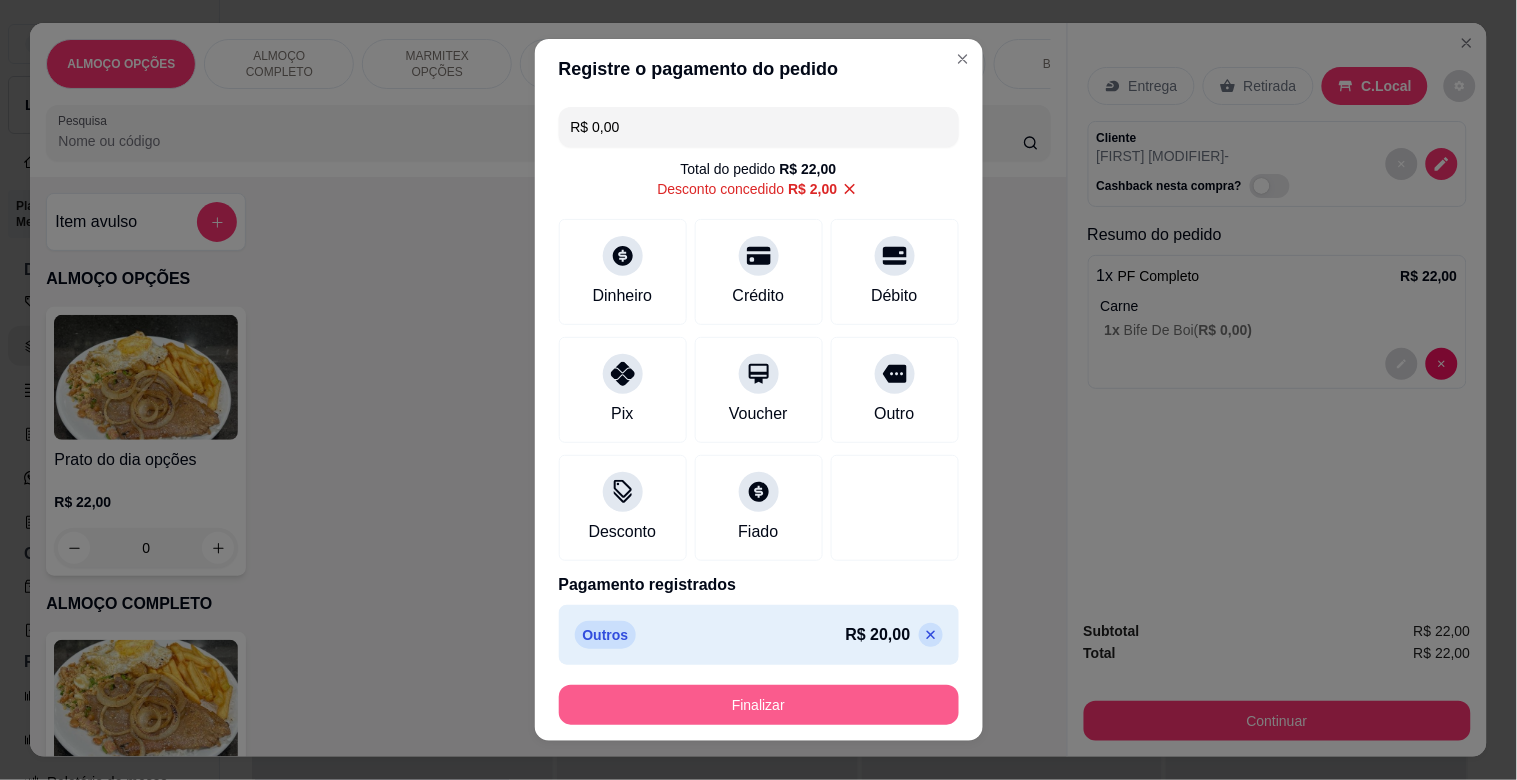 click on "Finalizar" at bounding box center (759, 705) 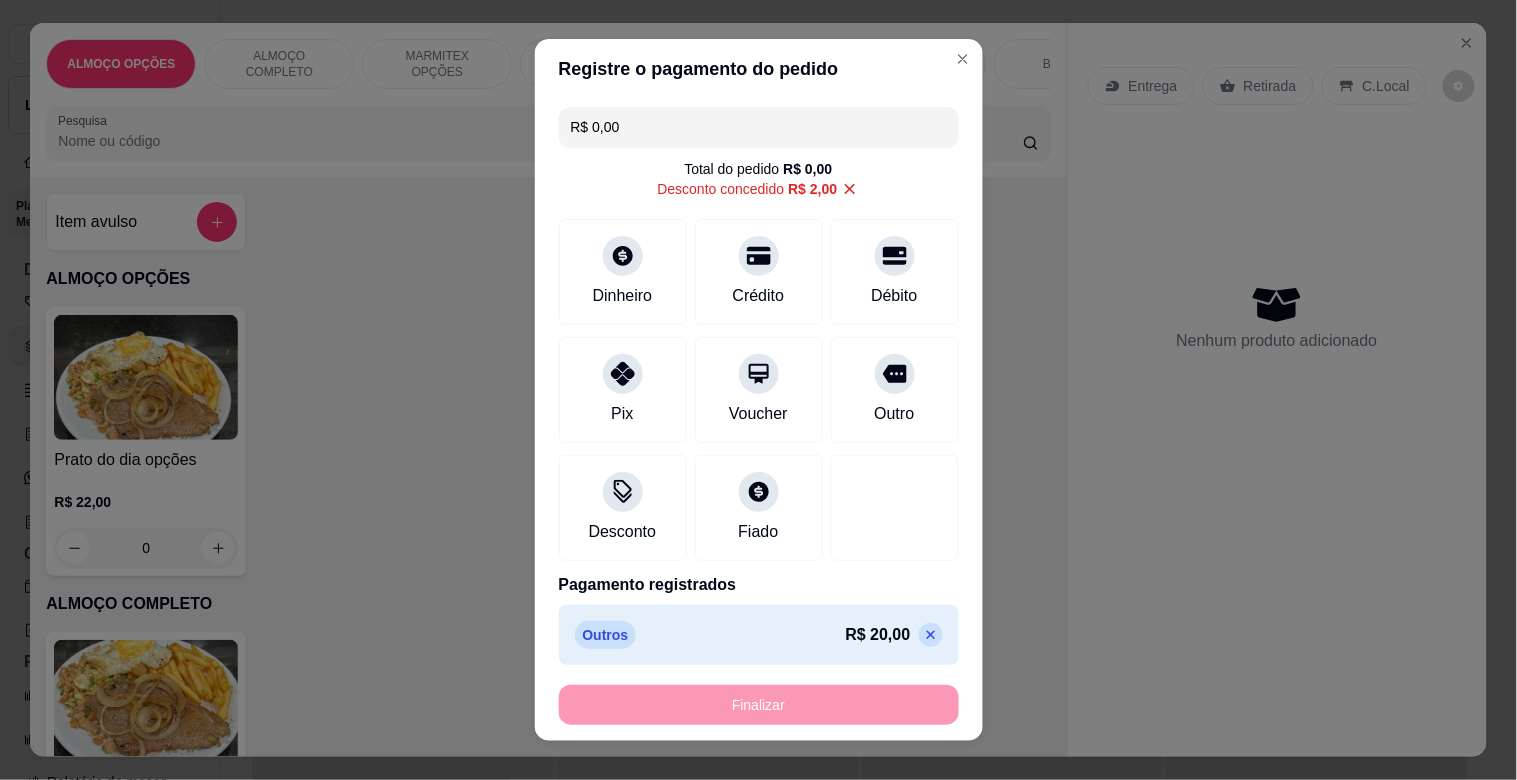 type on "-R$ 22,00" 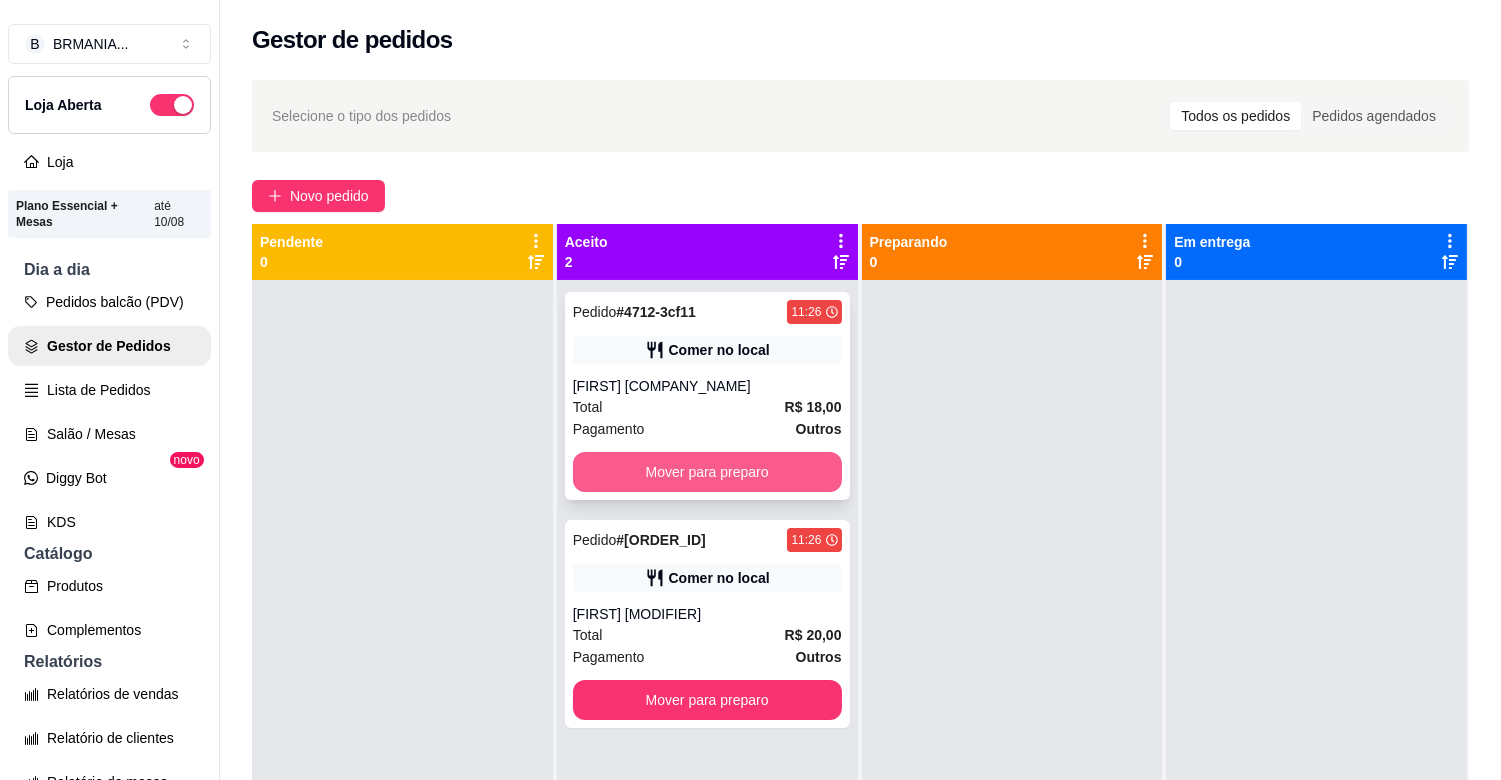 click on "Mover para preparo" at bounding box center (707, 472) 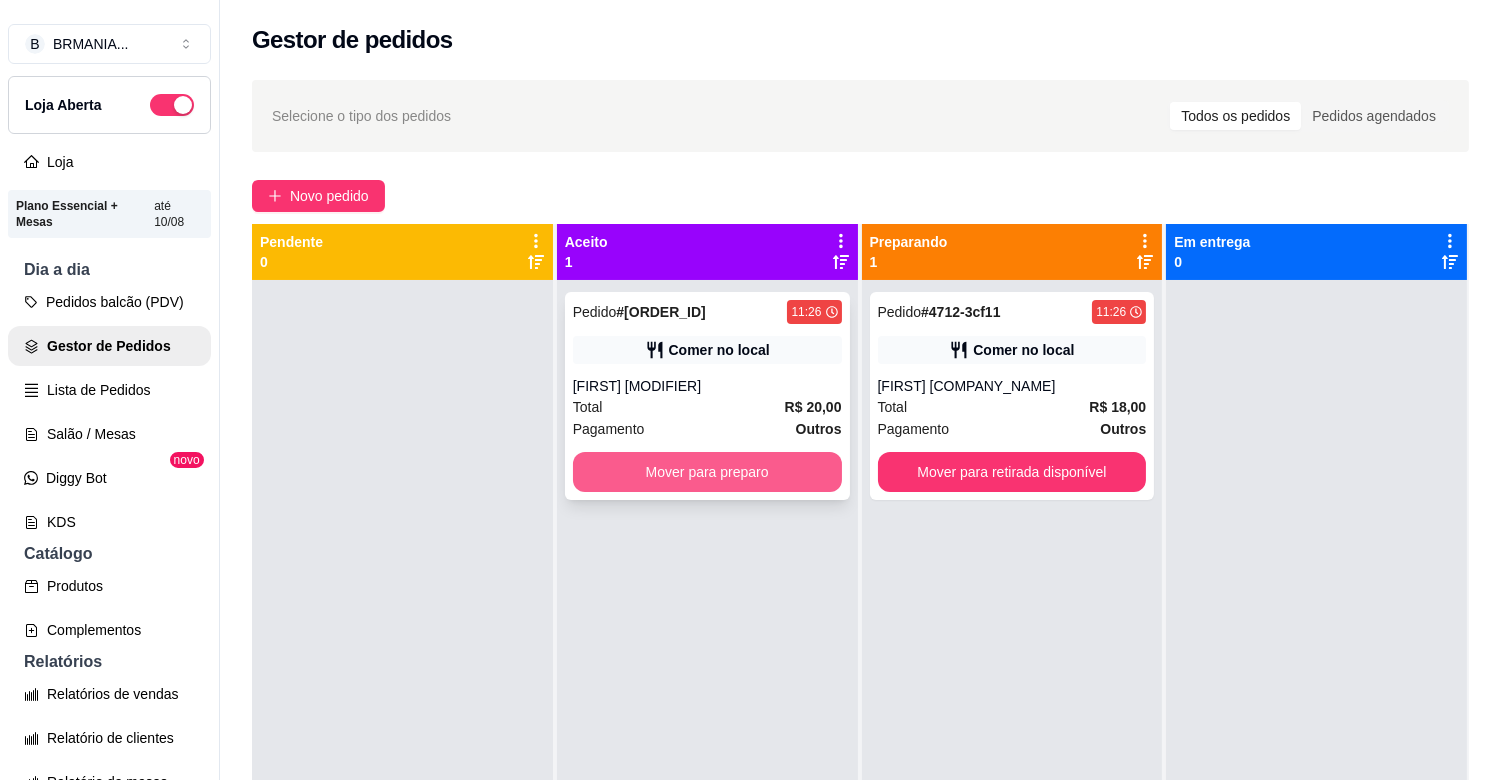 click on "Mover para preparo" at bounding box center (707, 472) 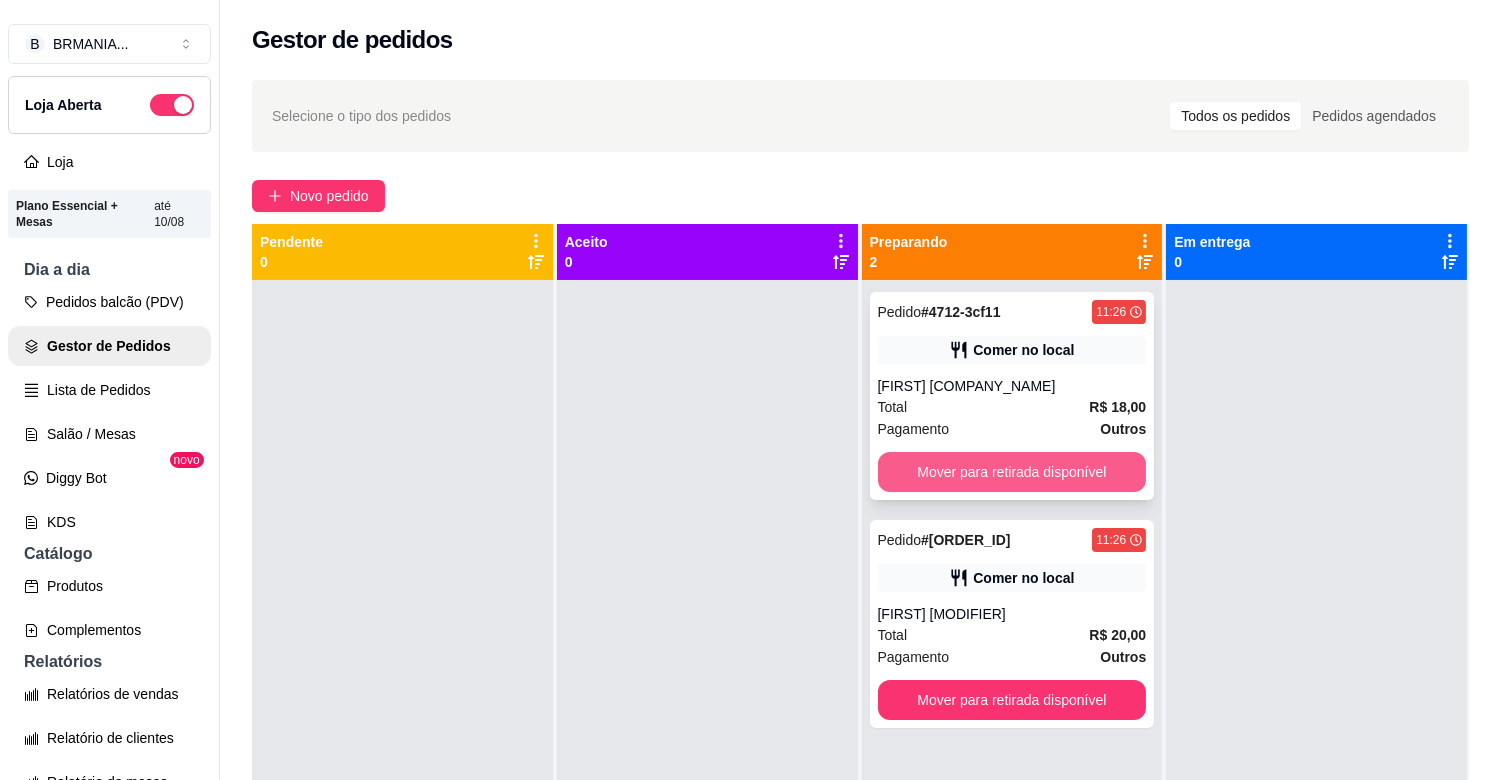 click on "Mover para retirada disponível" at bounding box center [1012, 472] 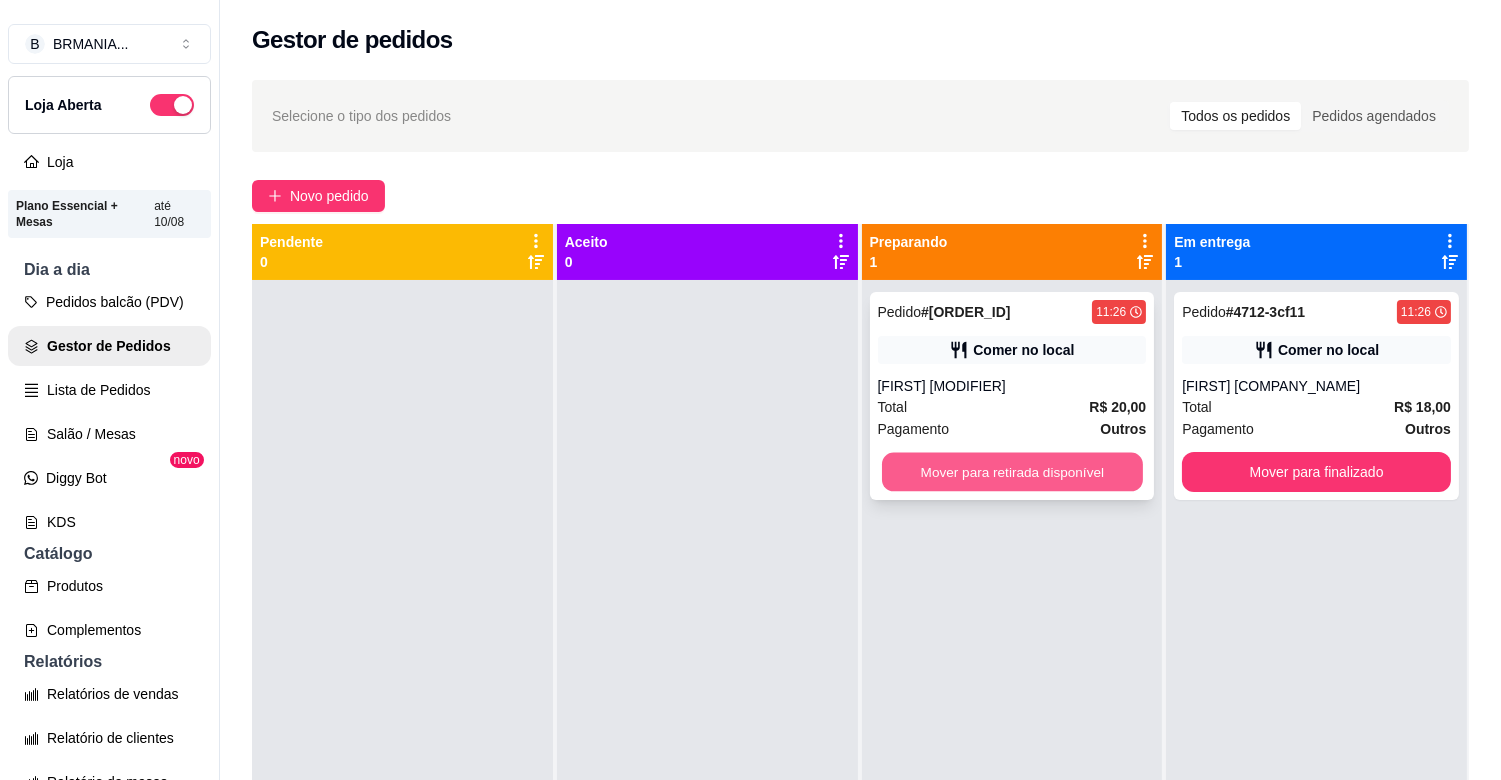 click on "Mover para retirada disponível" at bounding box center (1012, 472) 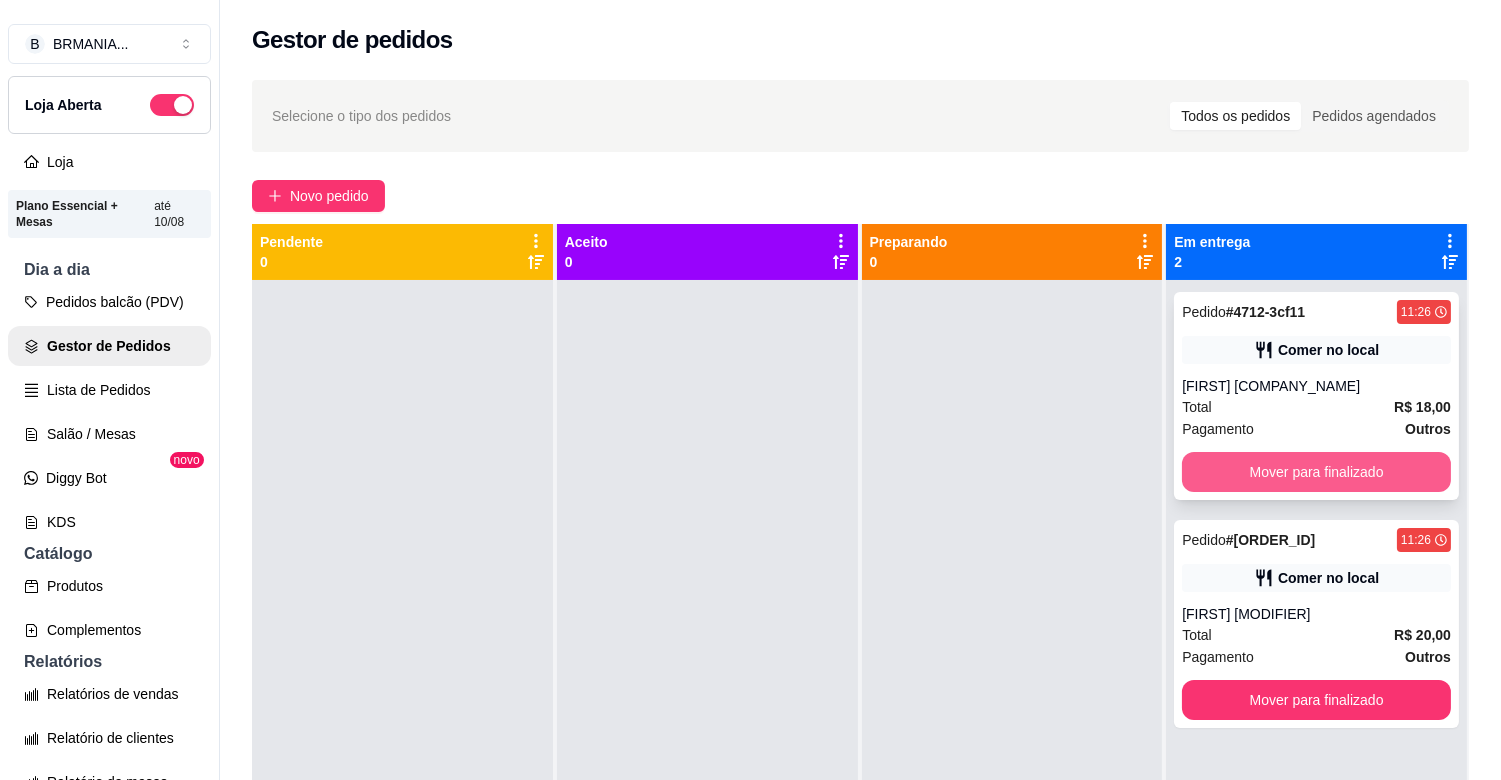 click on "Mover para finalizado" at bounding box center [1316, 472] 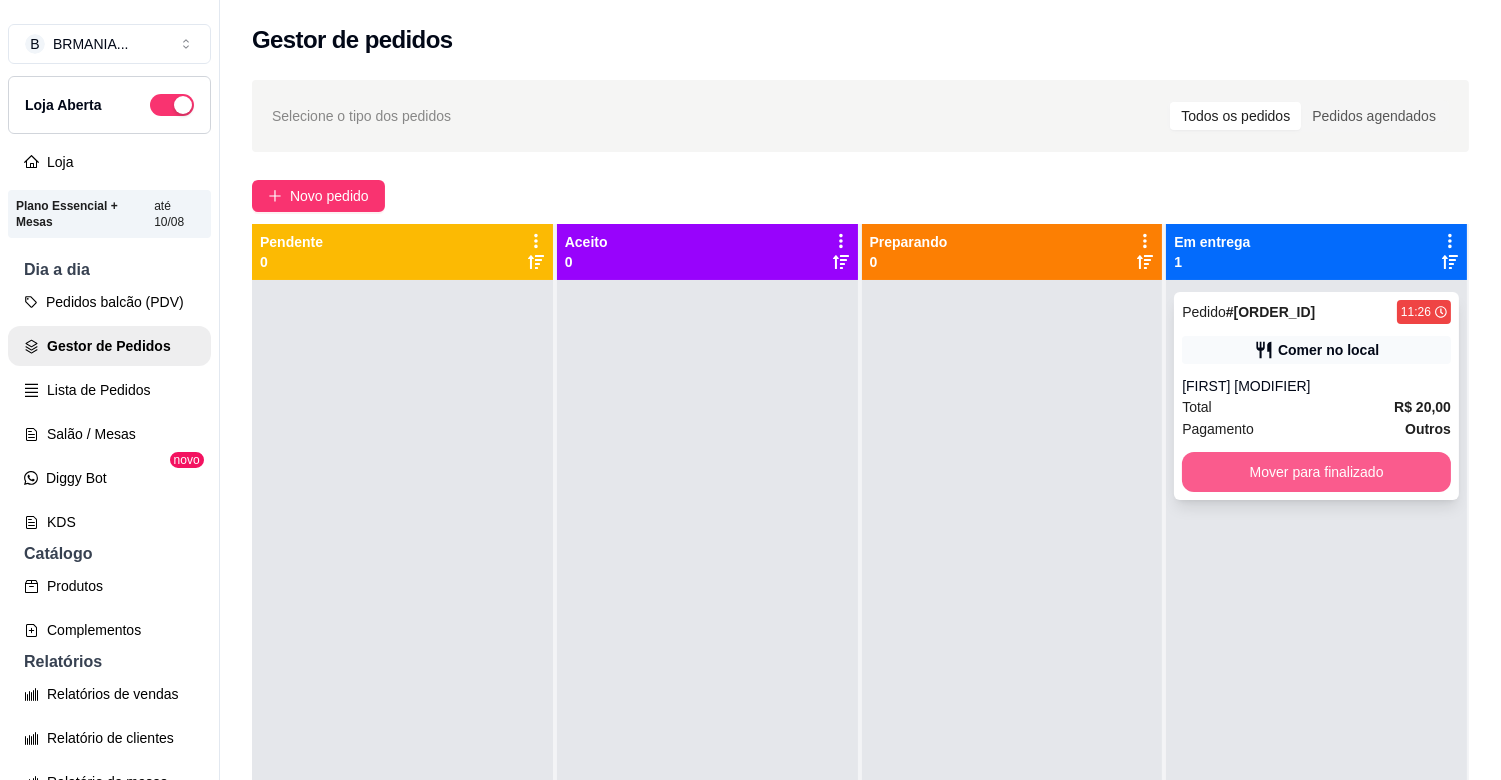 click on "Mover para finalizado" at bounding box center (1316, 472) 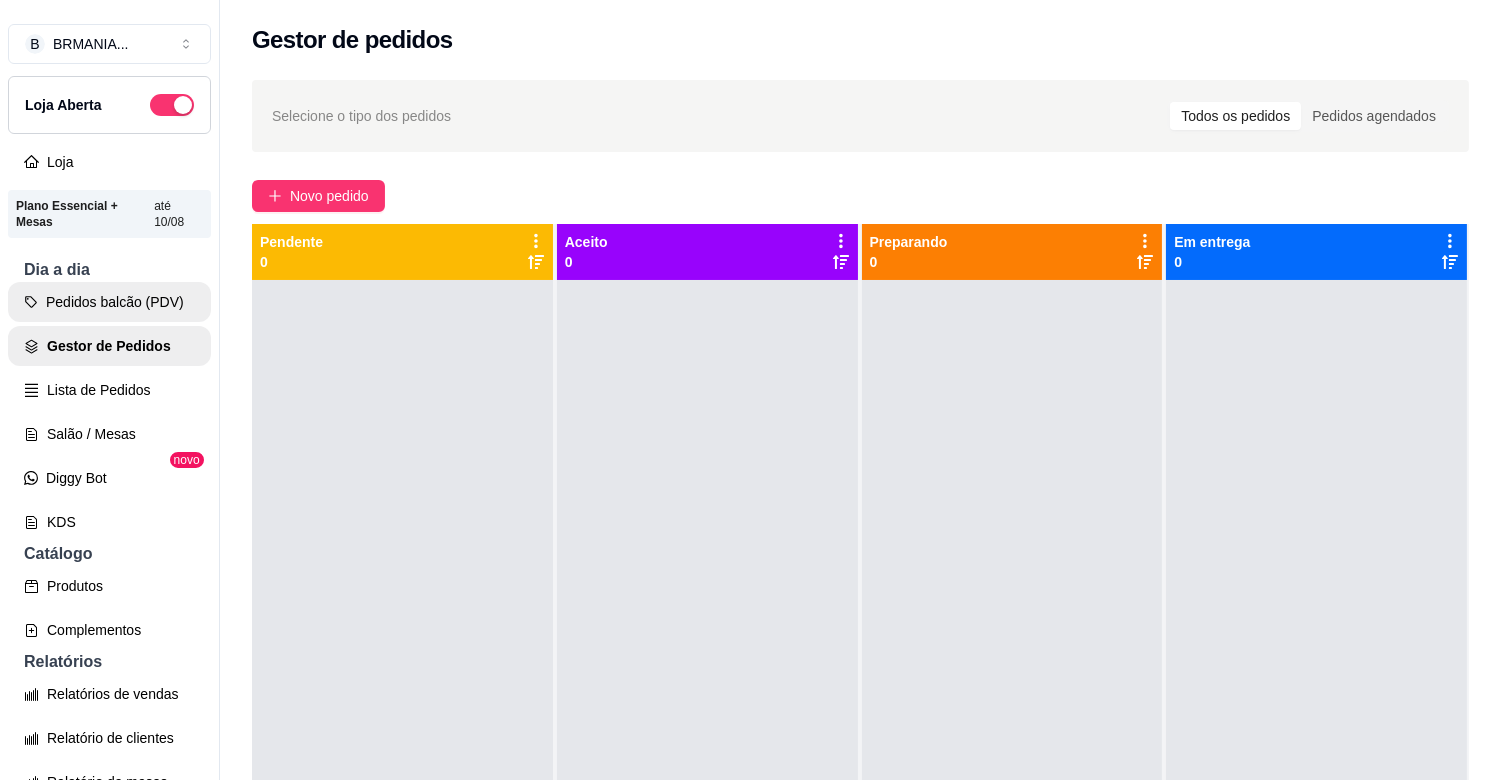 click on "Pedidos balcão (PDV)" at bounding box center (109, 302) 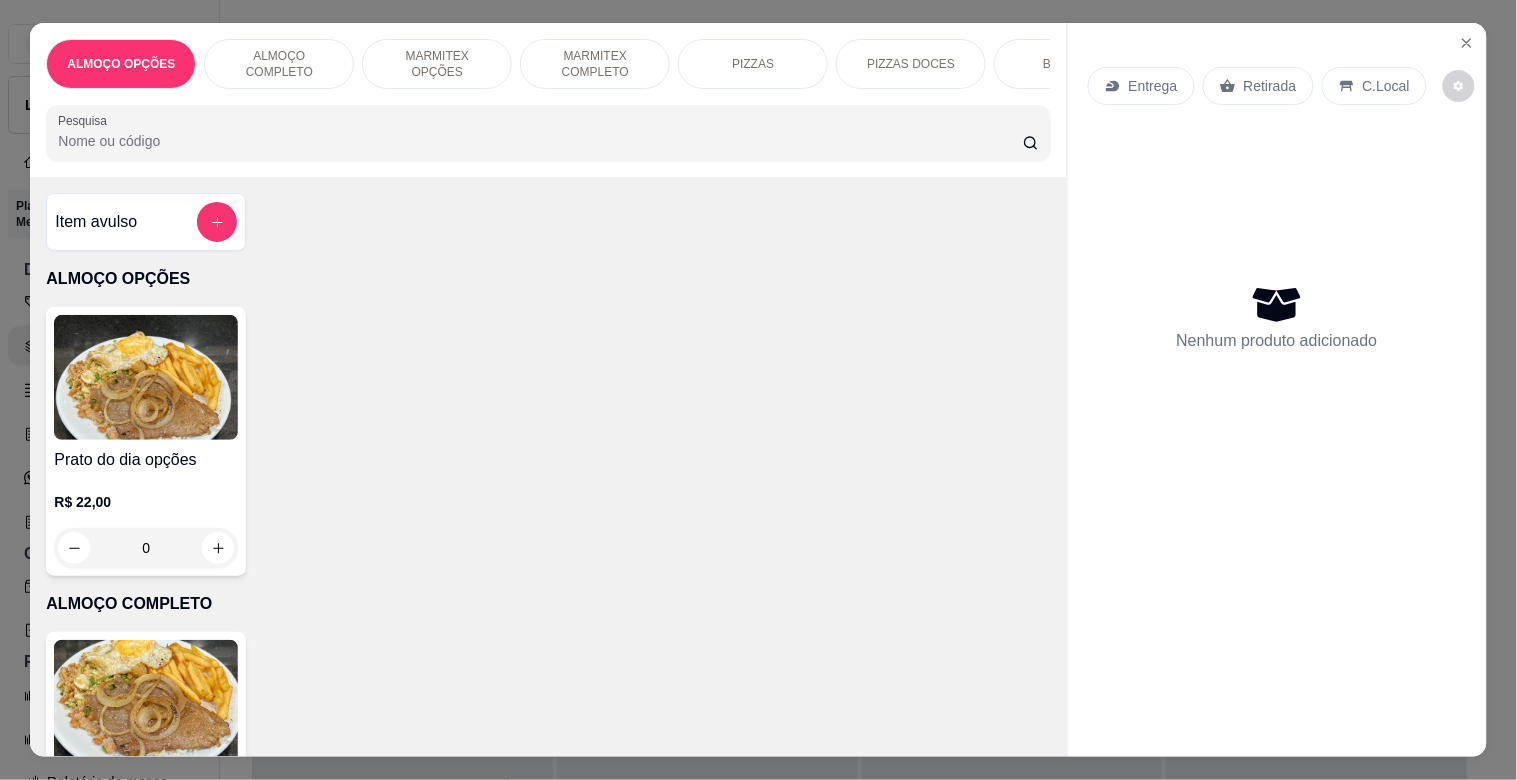 click at bounding box center [146, 702] 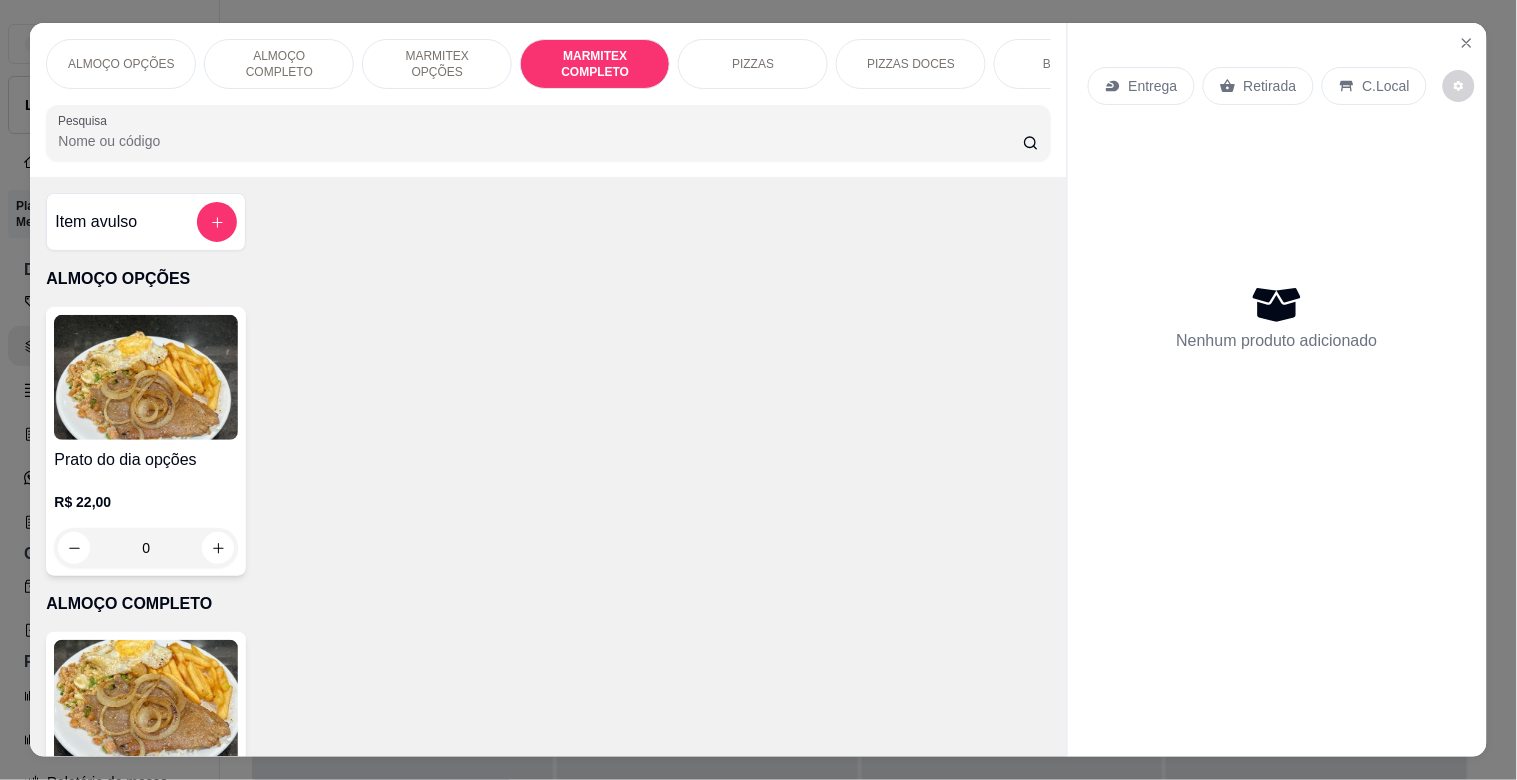 scroll, scrollTop: 1064, scrollLeft: 0, axis: vertical 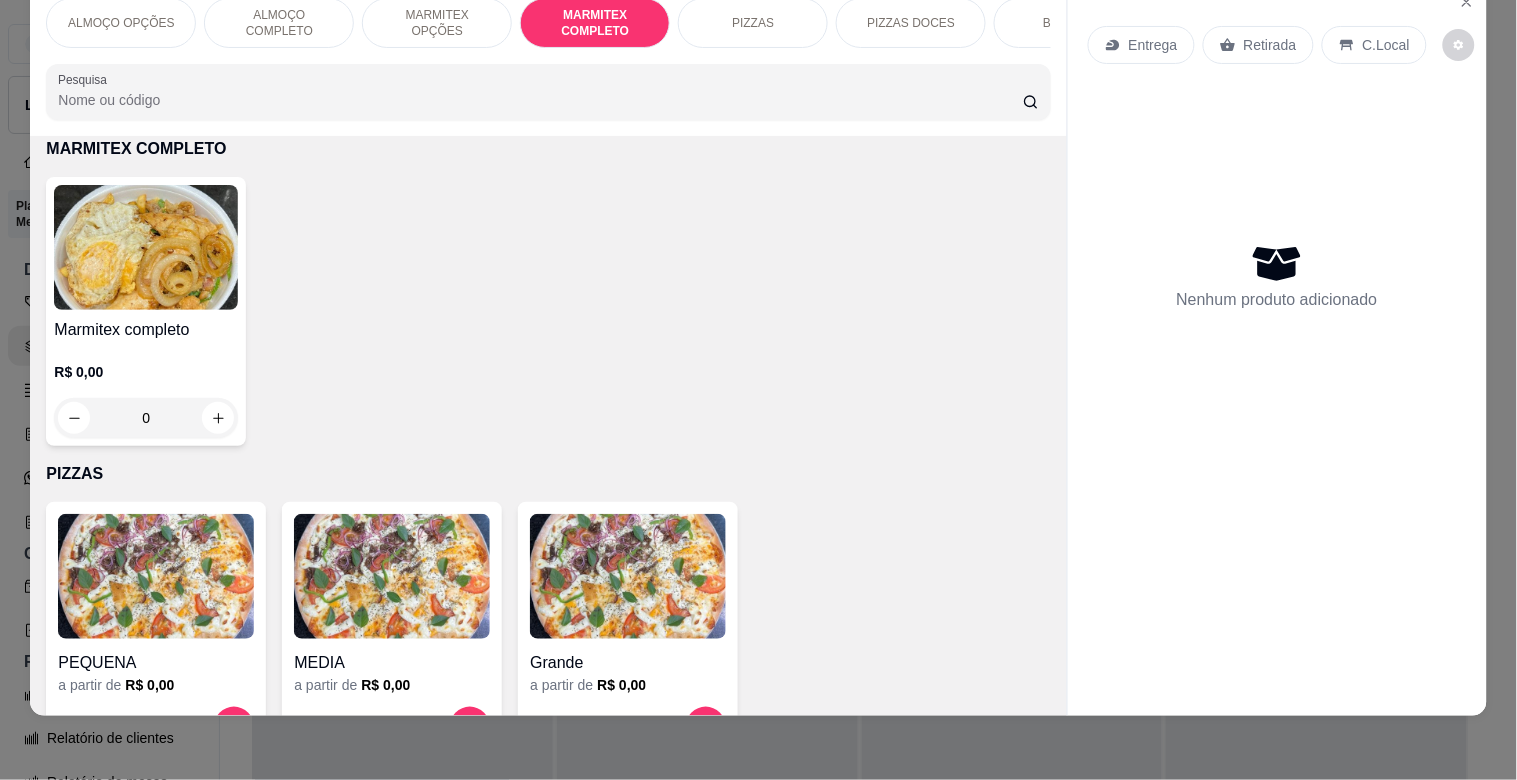 click at bounding box center [146, 247] 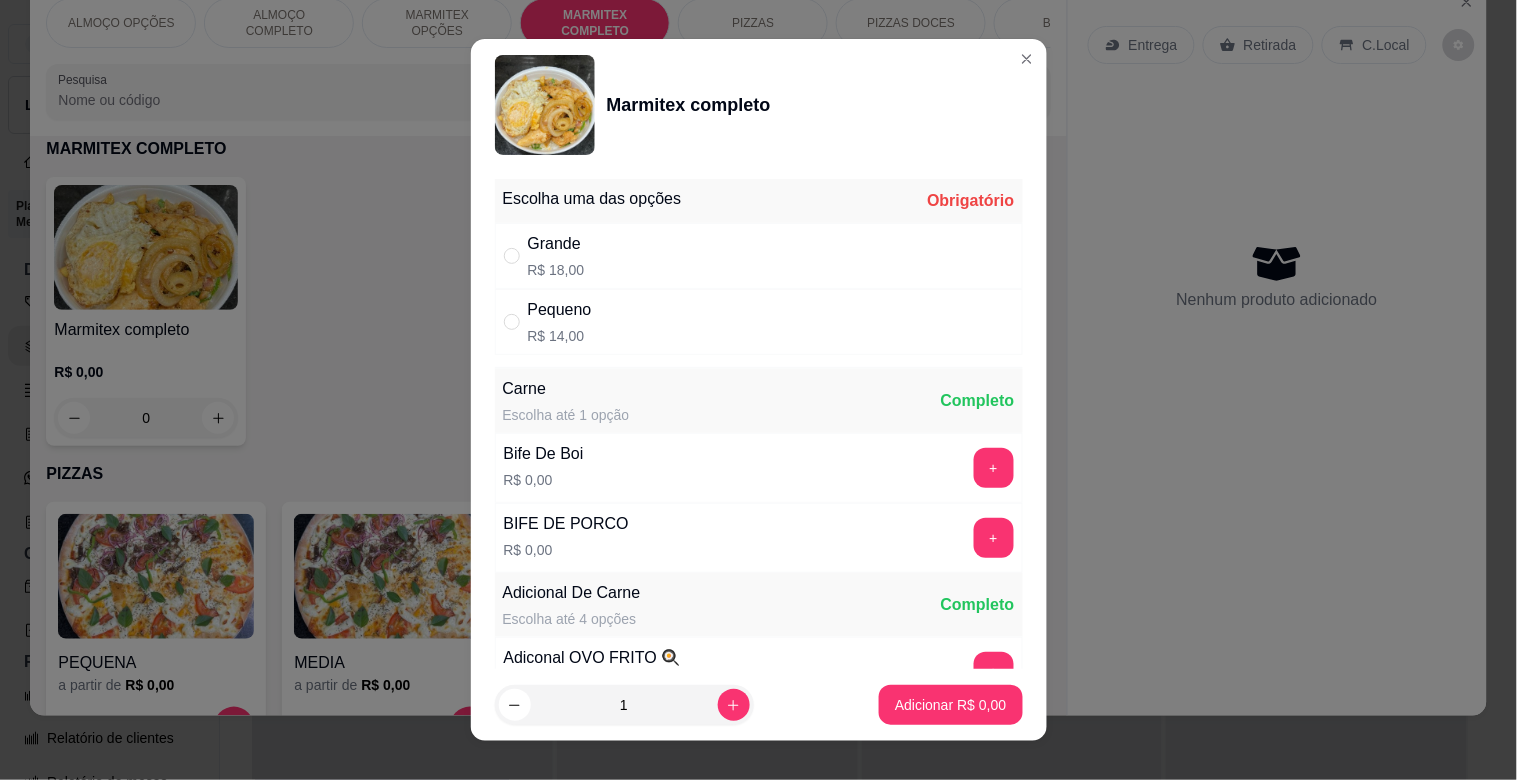 click on "Pequeno  R$ 14,00" at bounding box center (759, 322) 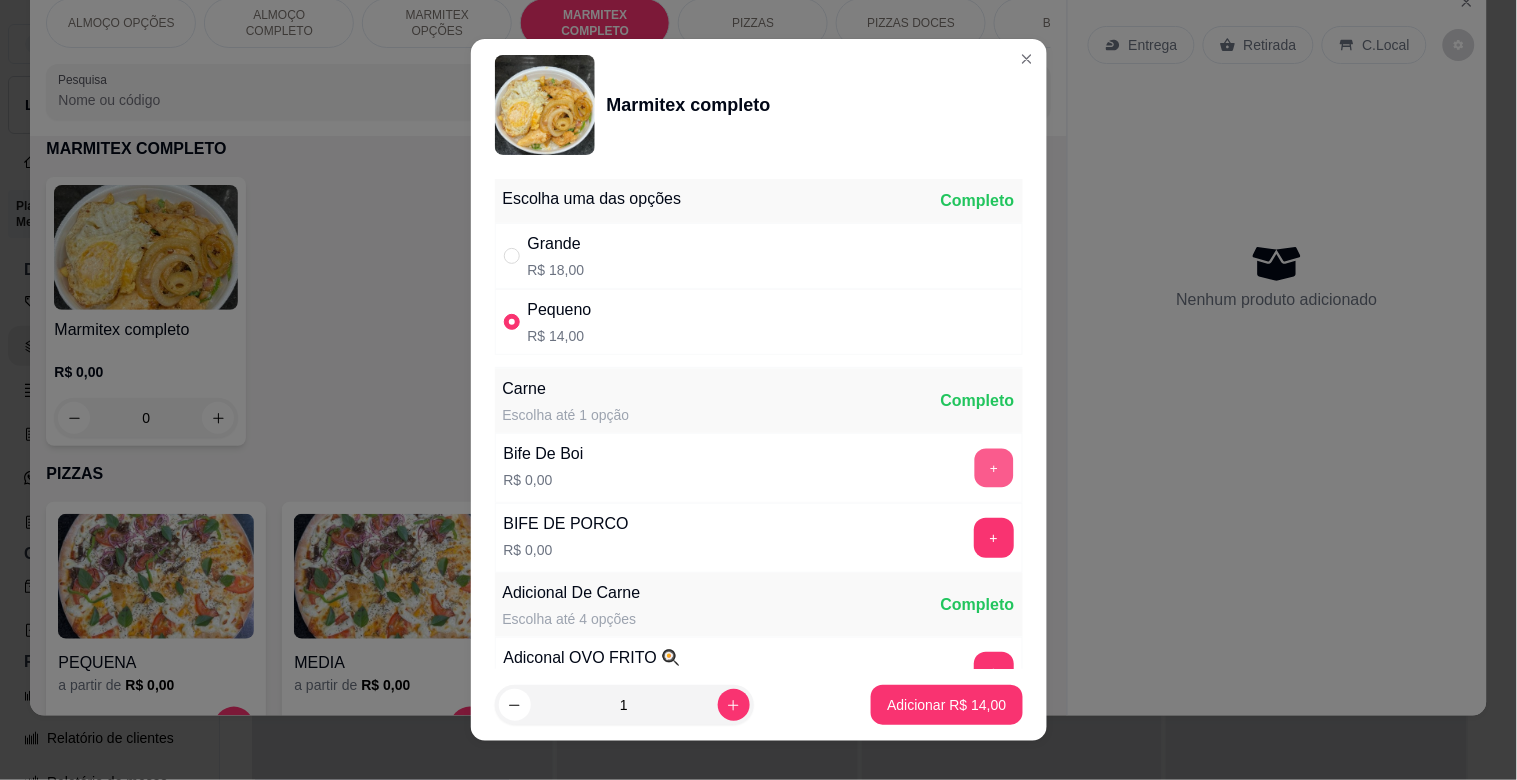 click on "+" at bounding box center (993, 468) 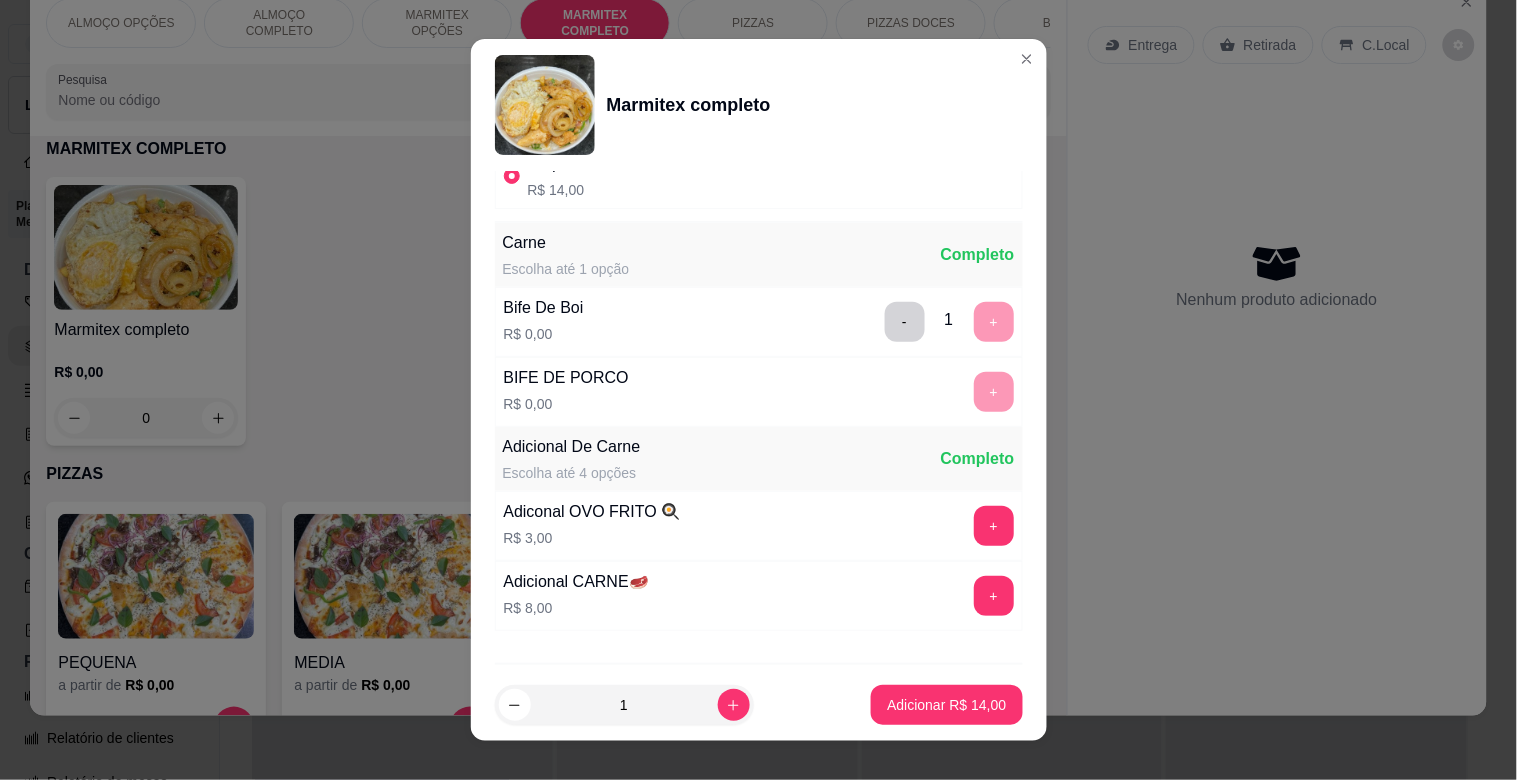 scroll, scrollTop: 201, scrollLeft: 0, axis: vertical 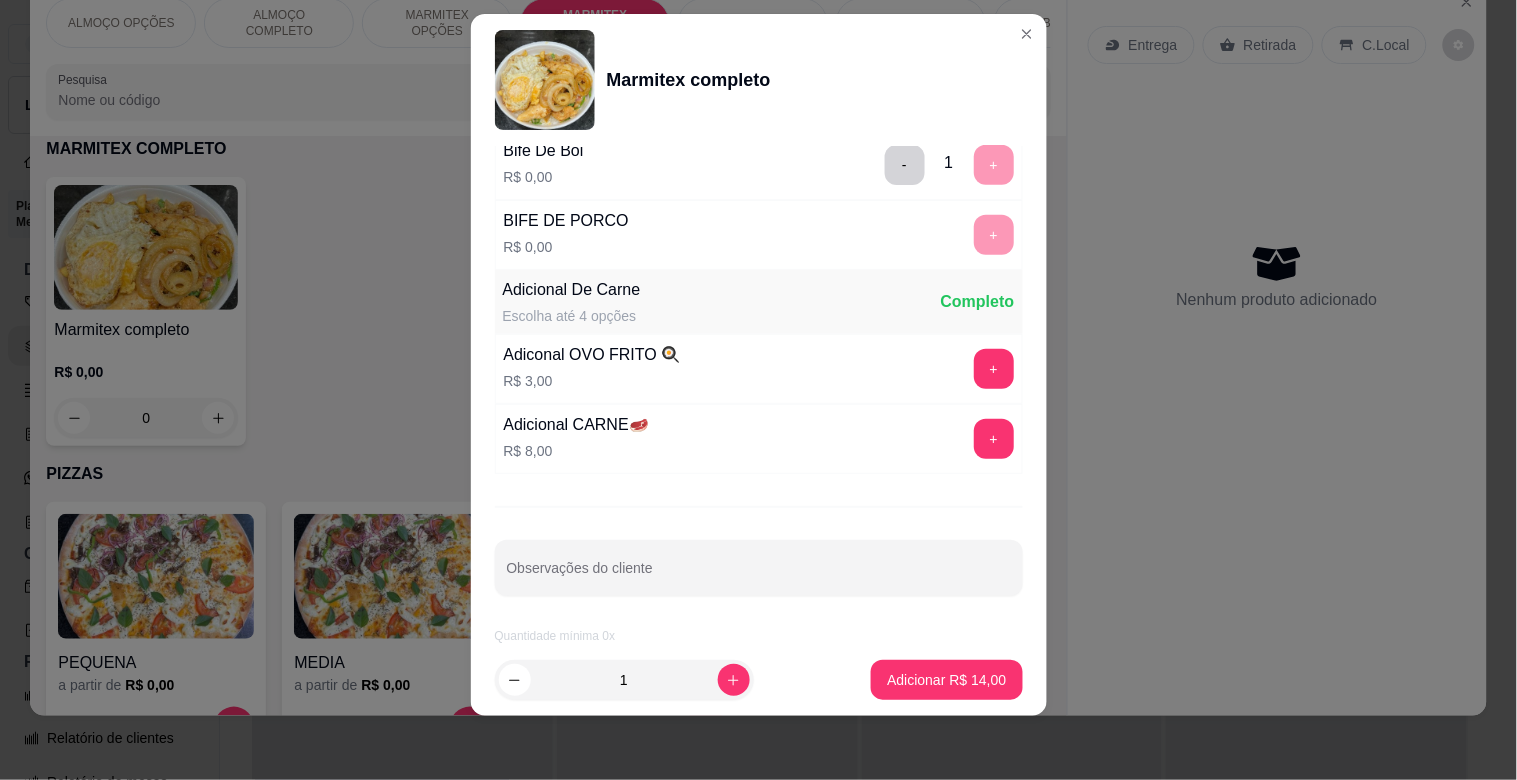 click on "- 1 +" at bounding box center [949, 165] 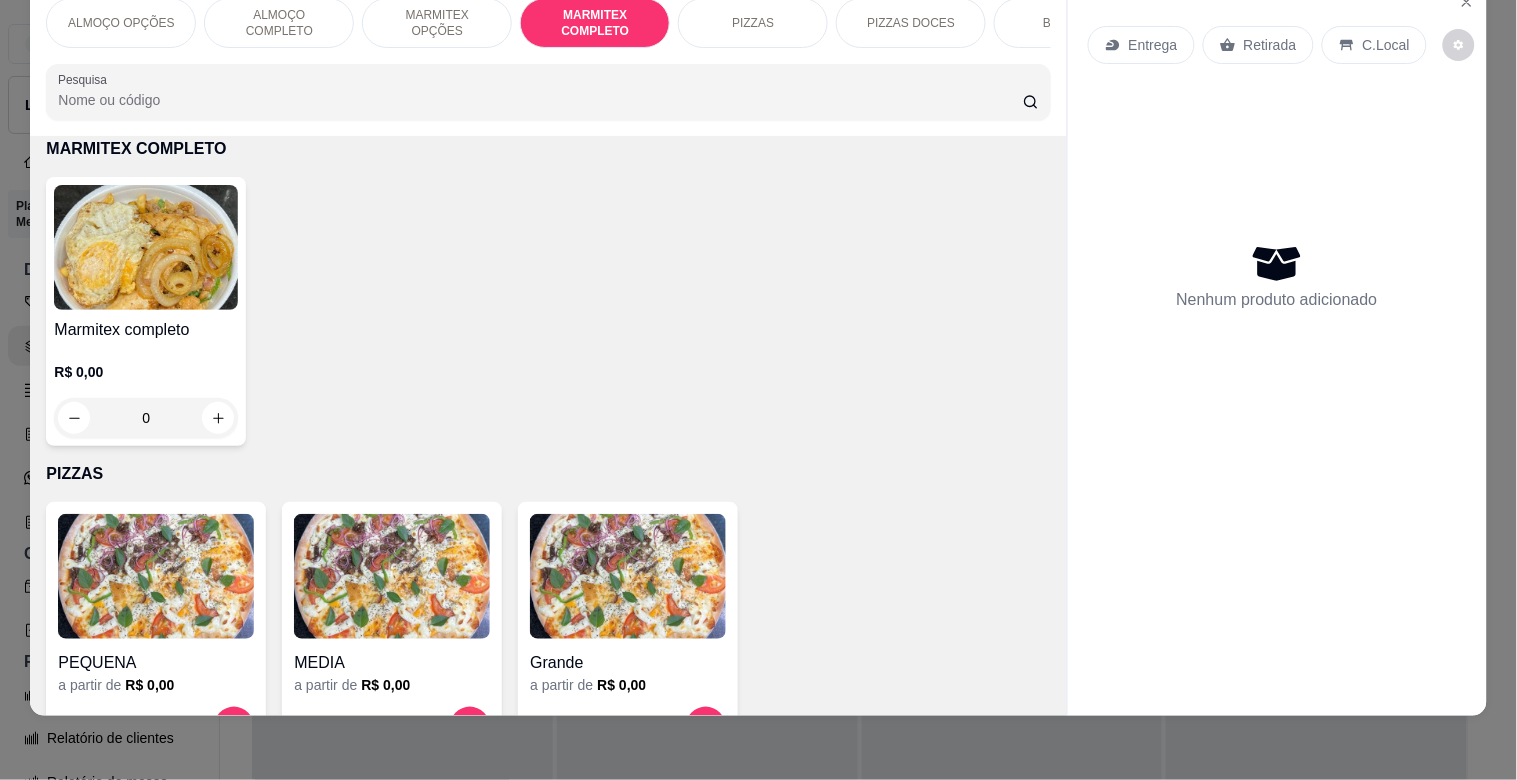 click on "R$ 0,00 0" at bounding box center [146, 390] 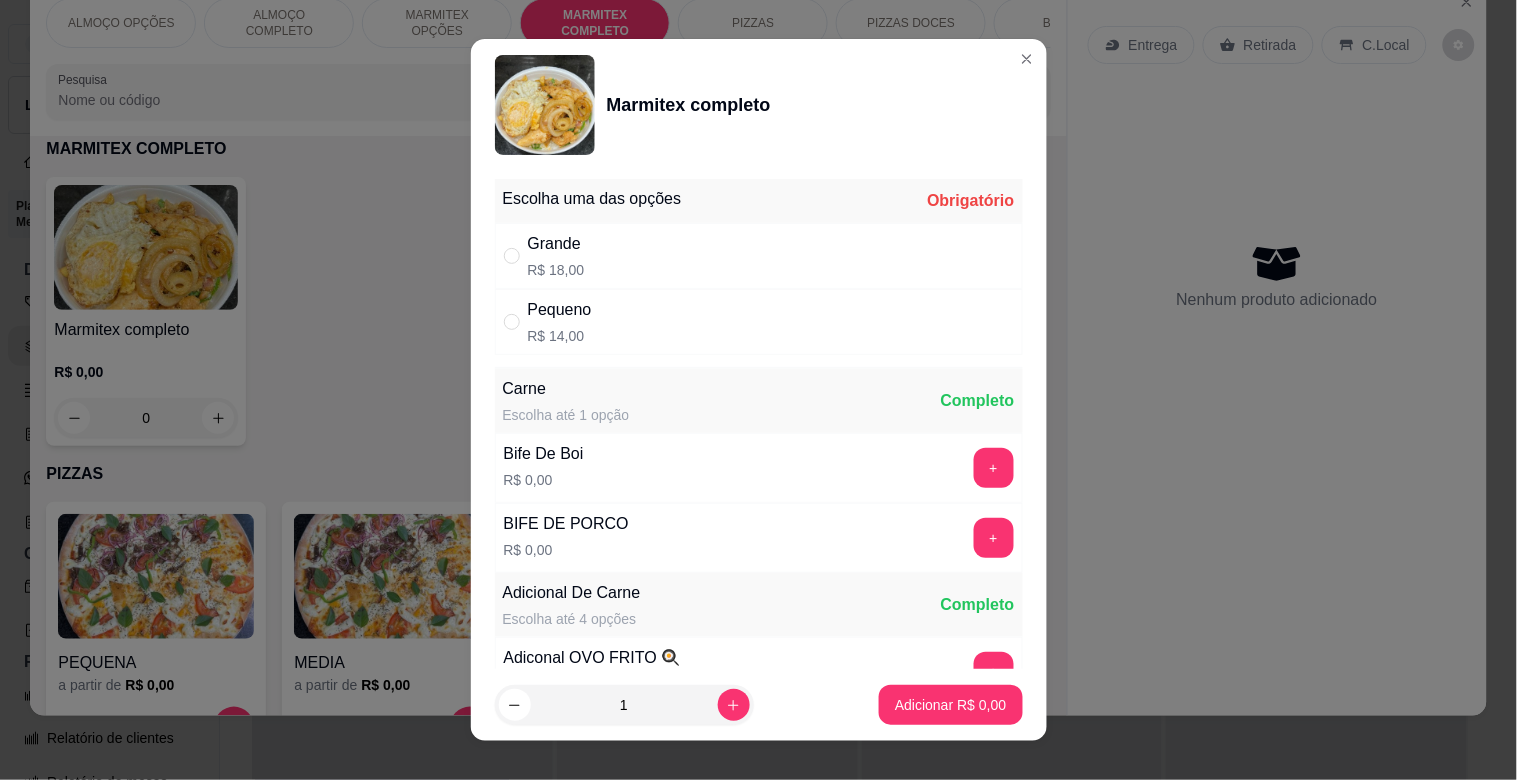 click on "Pequeno  R$ 14,00" at bounding box center (759, 322) 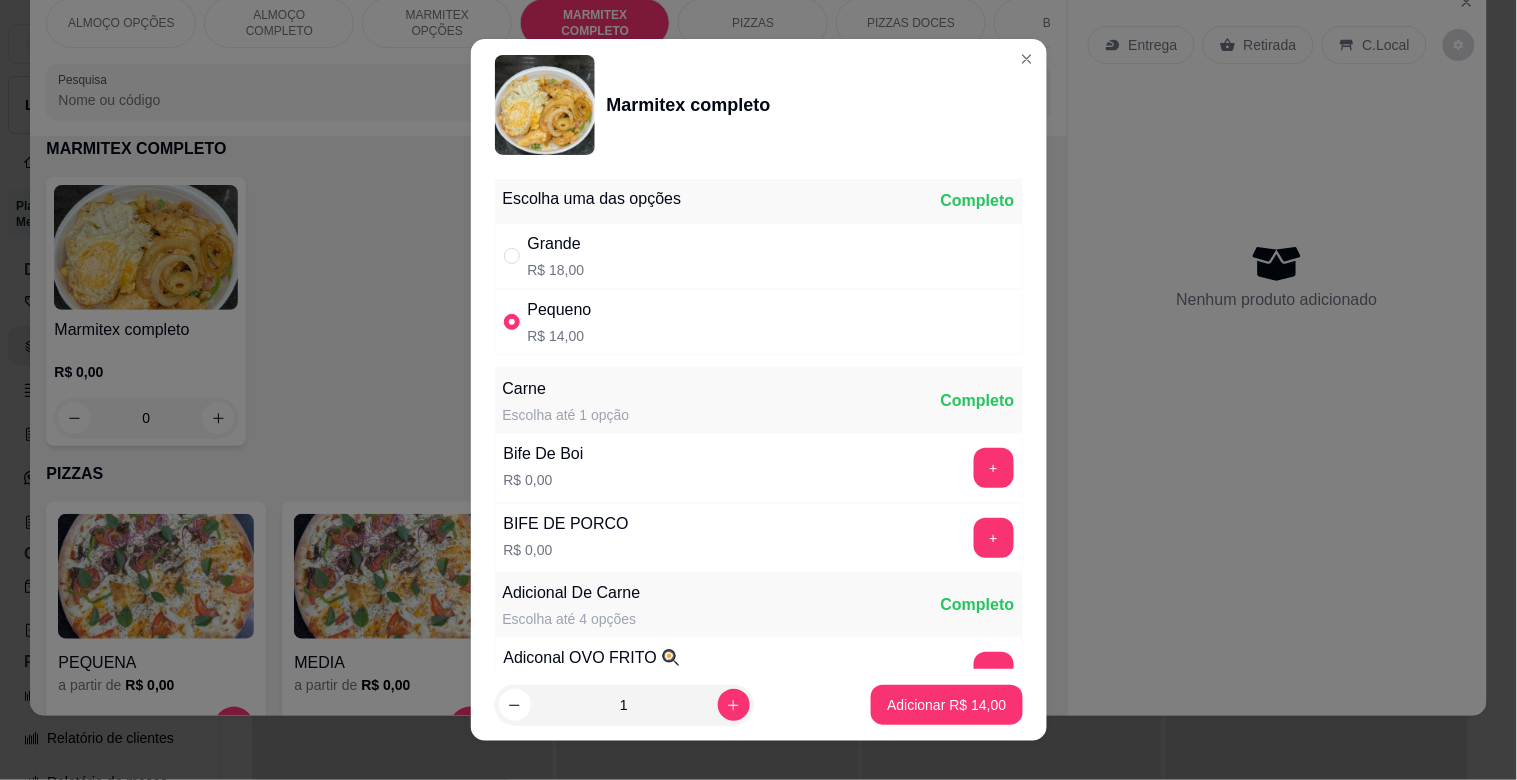 click on "Bife De Boi  R$ 0,00 +" at bounding box center [759, 468] 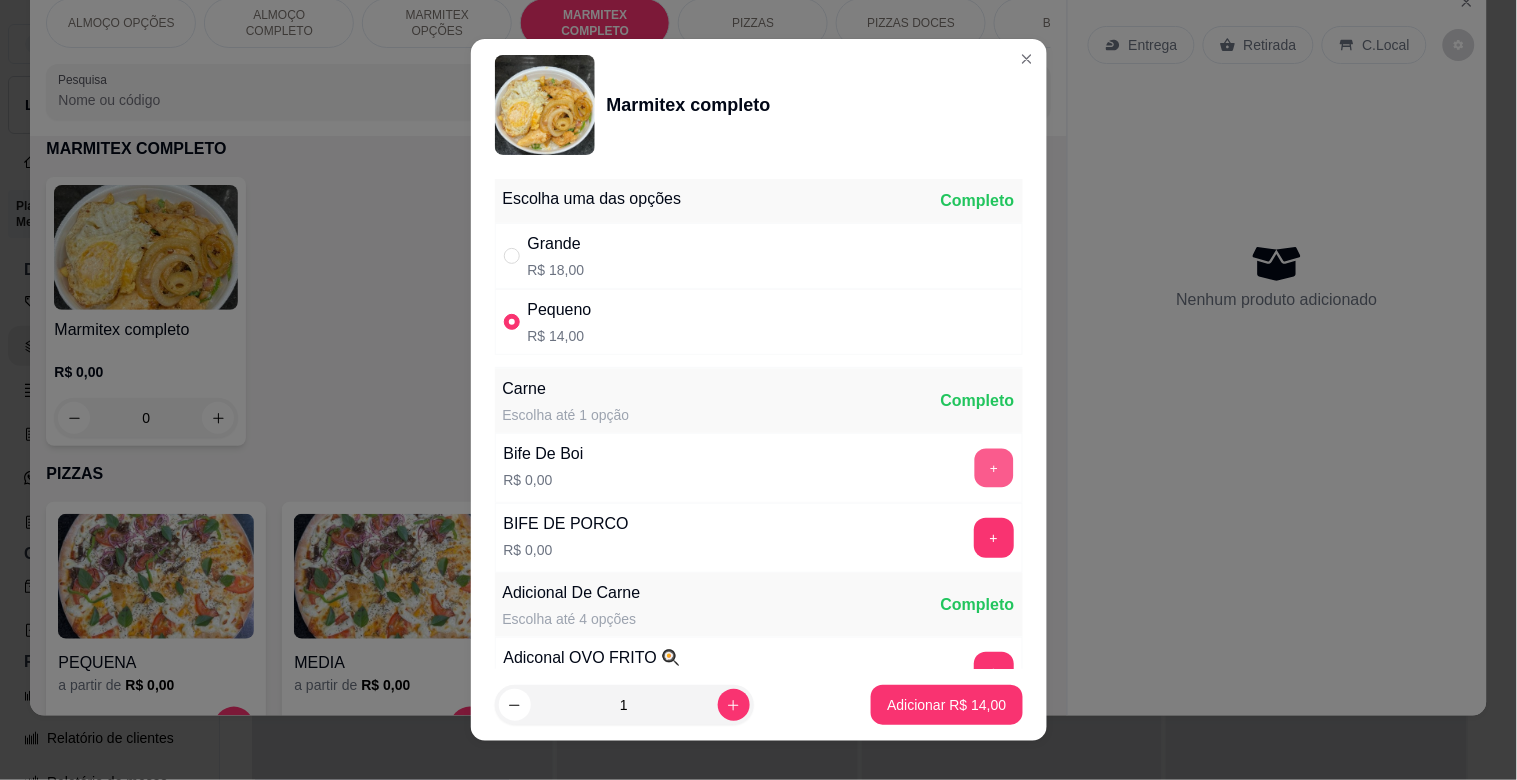 click on "+" at bounding box center (993, 468) 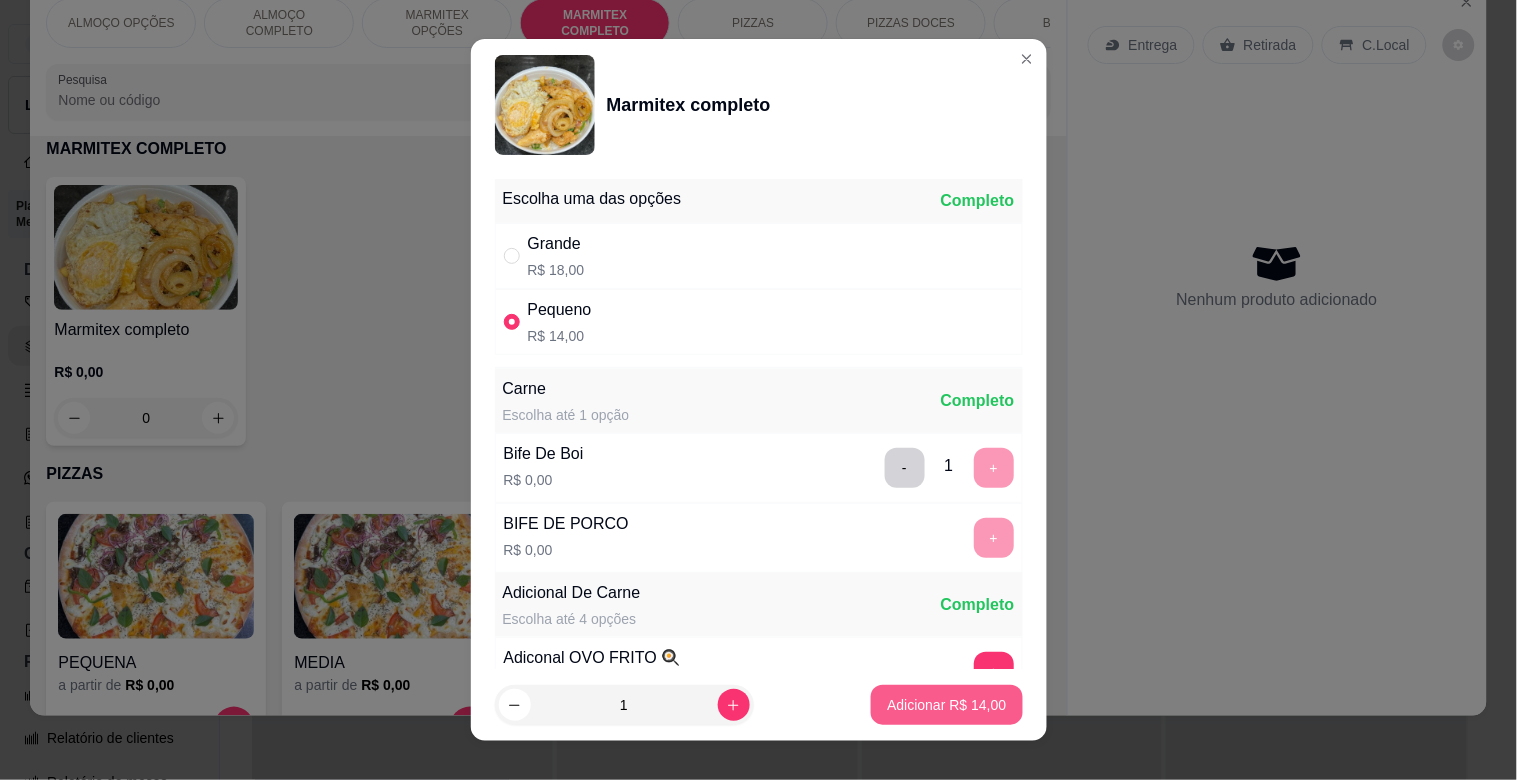 click on "Adicionar   R$ 14,00" at bounding box center [946, 705] 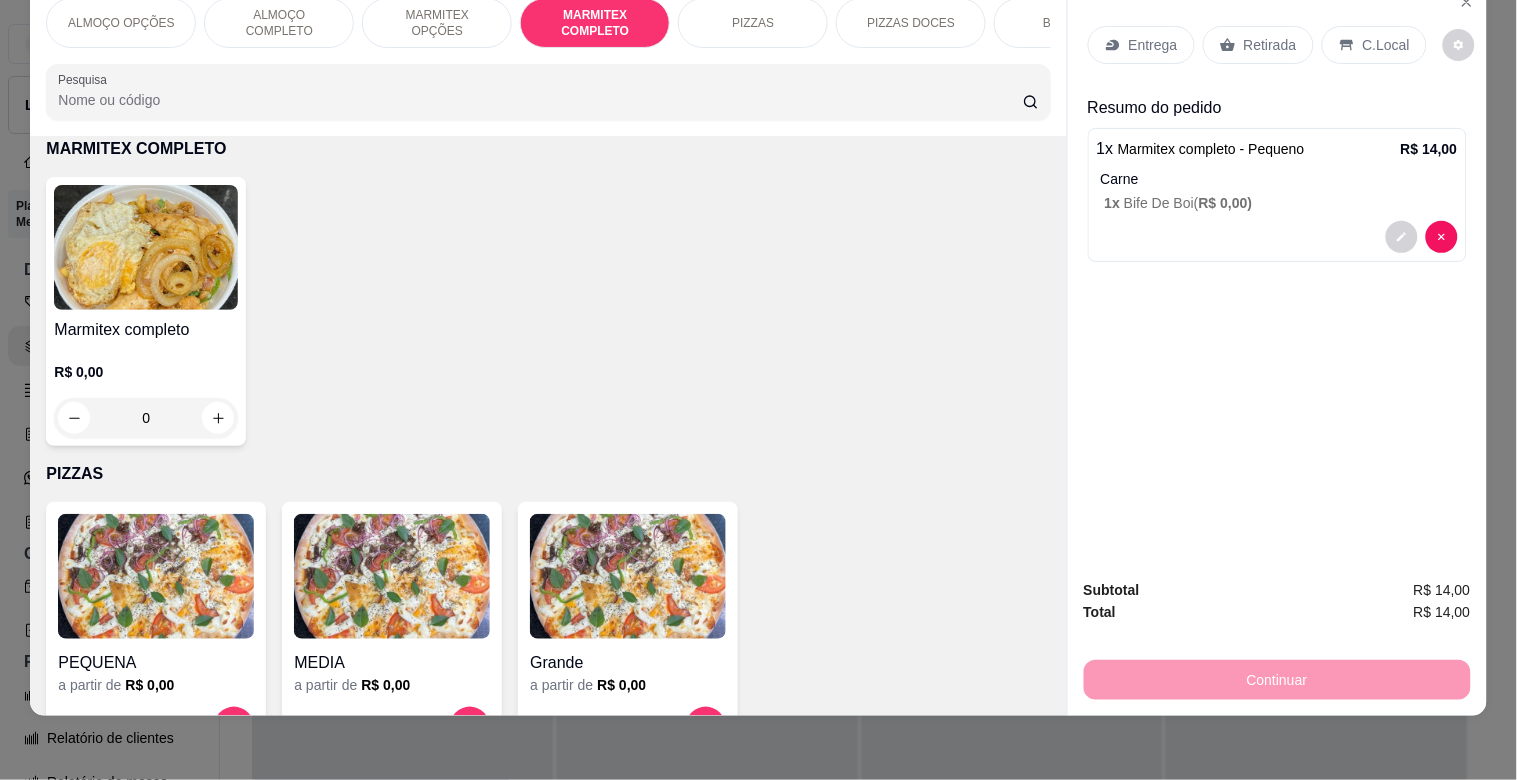 click at bounding box center [146, 247] 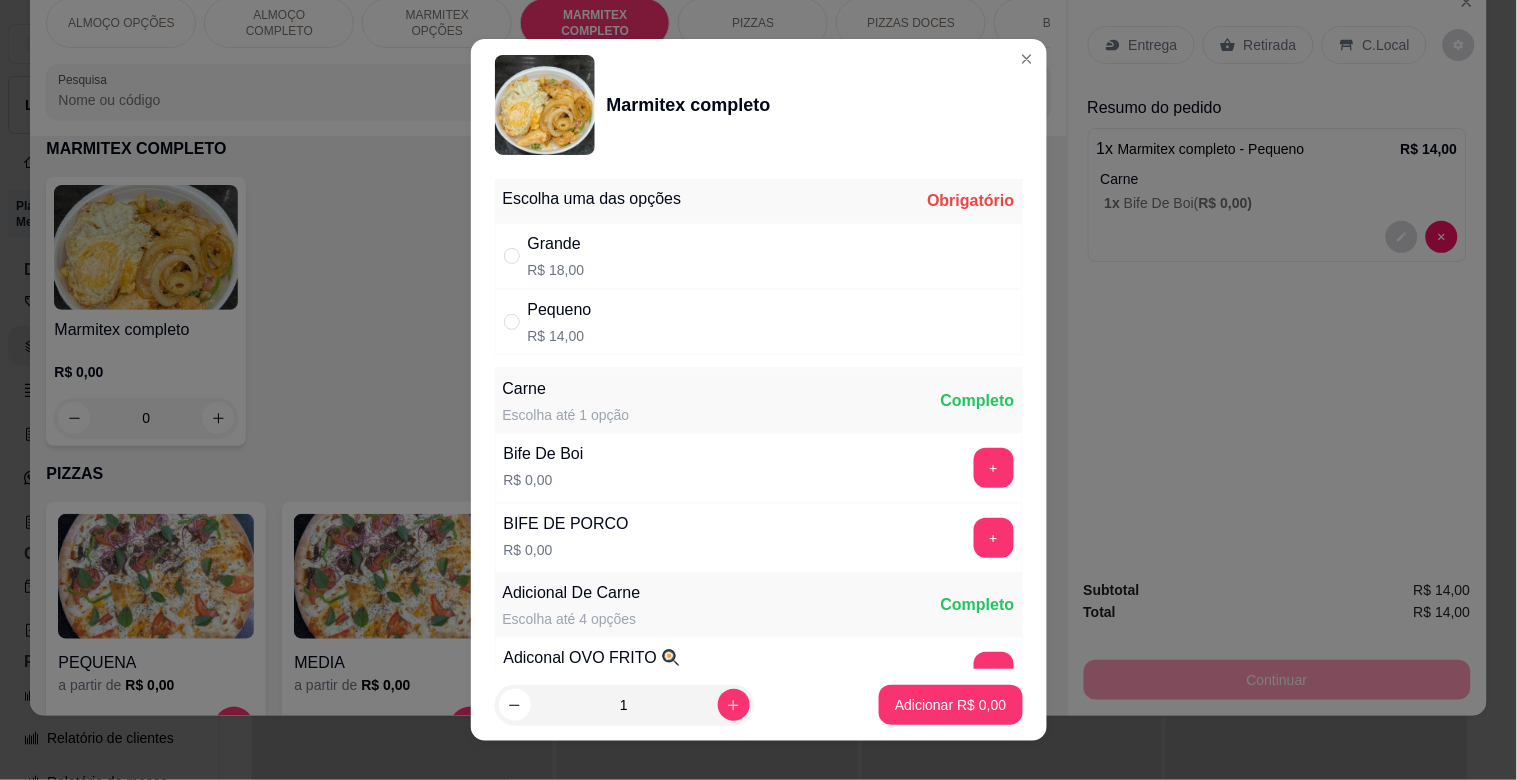 click on "Pequeno  R$ 14,00" at bounding box center (759, 322) 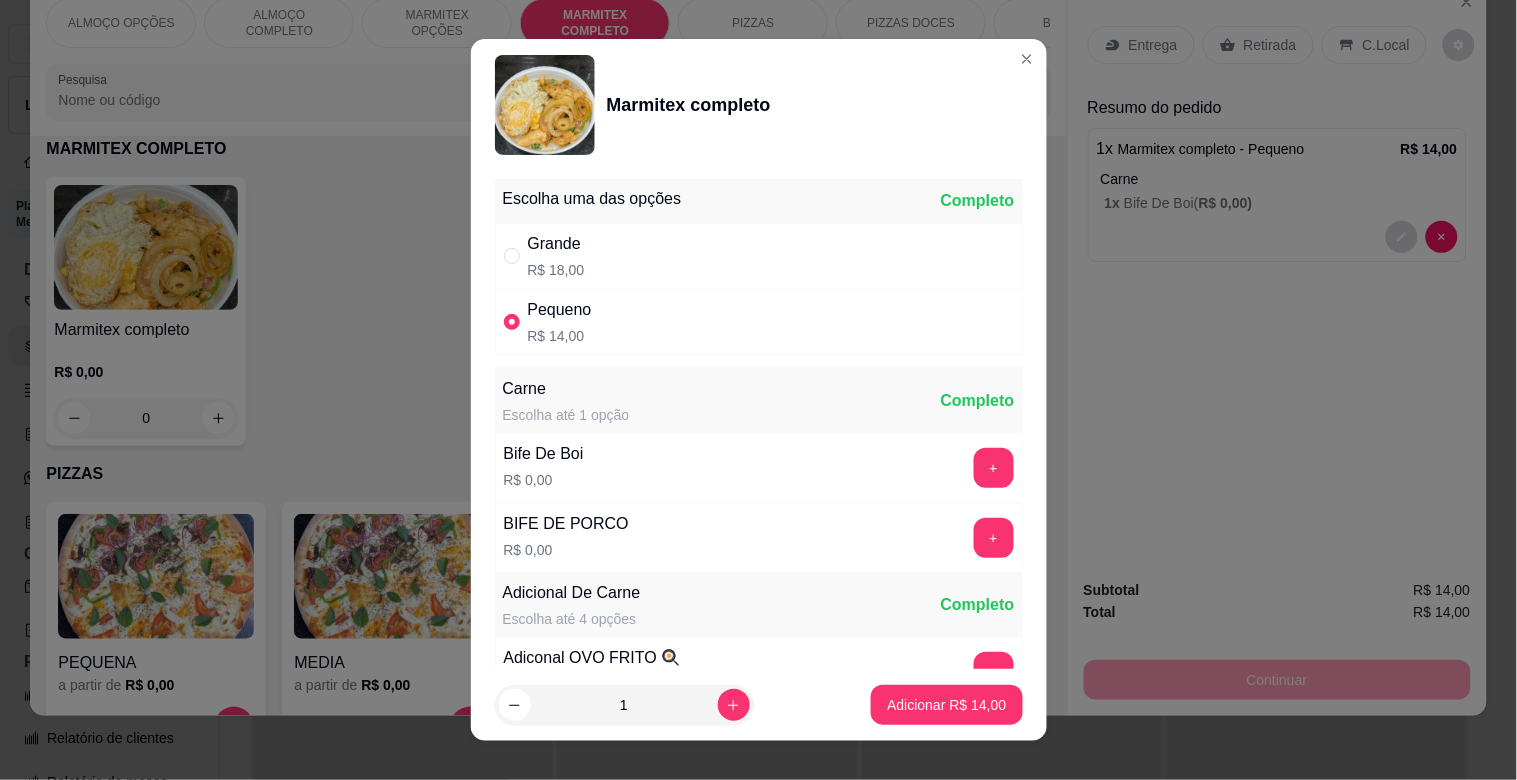click on "Bife De Boi  R$ 0,00 +" at bounding box center [759, 468] 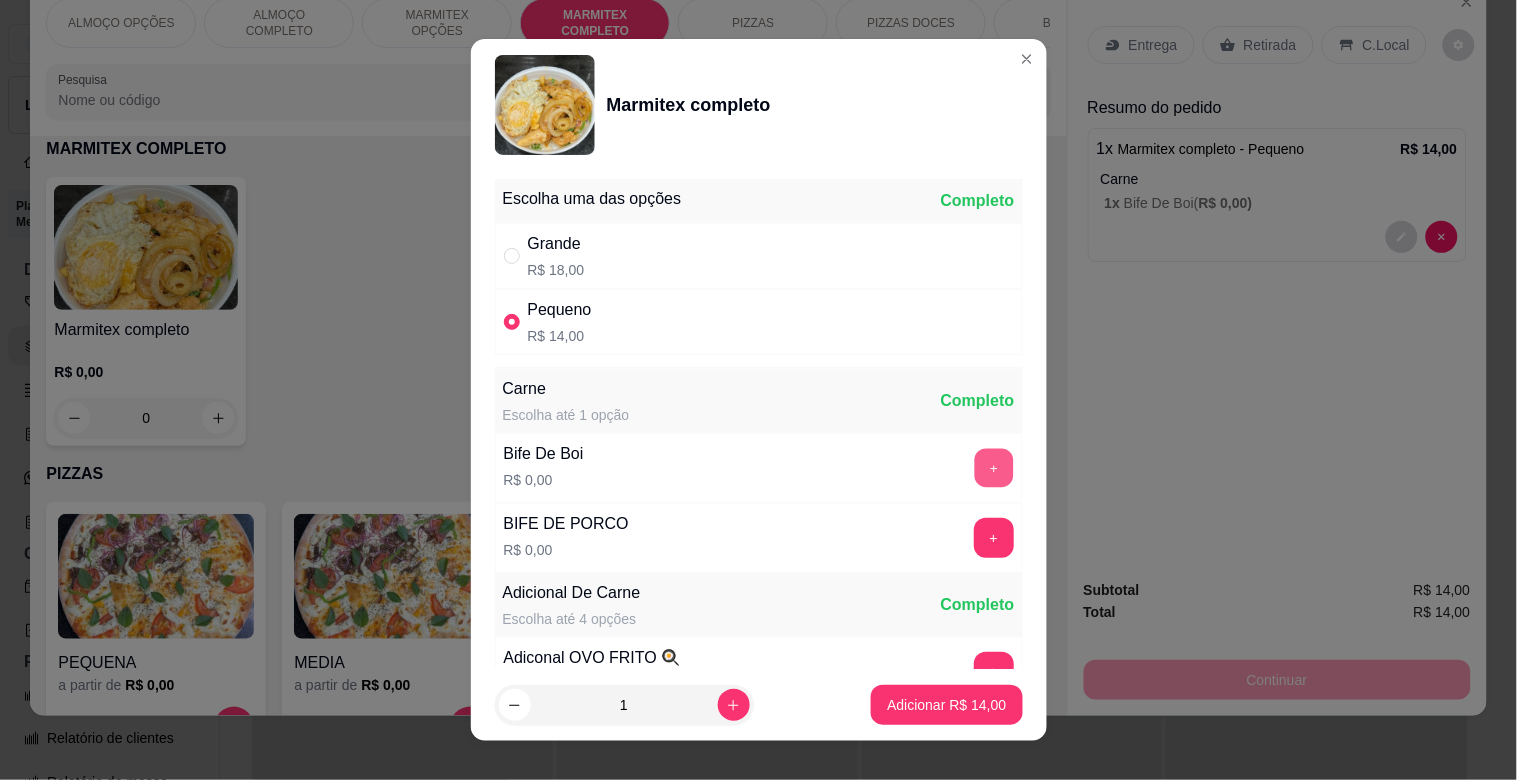 click on "+" at bounding box center [993, 468] 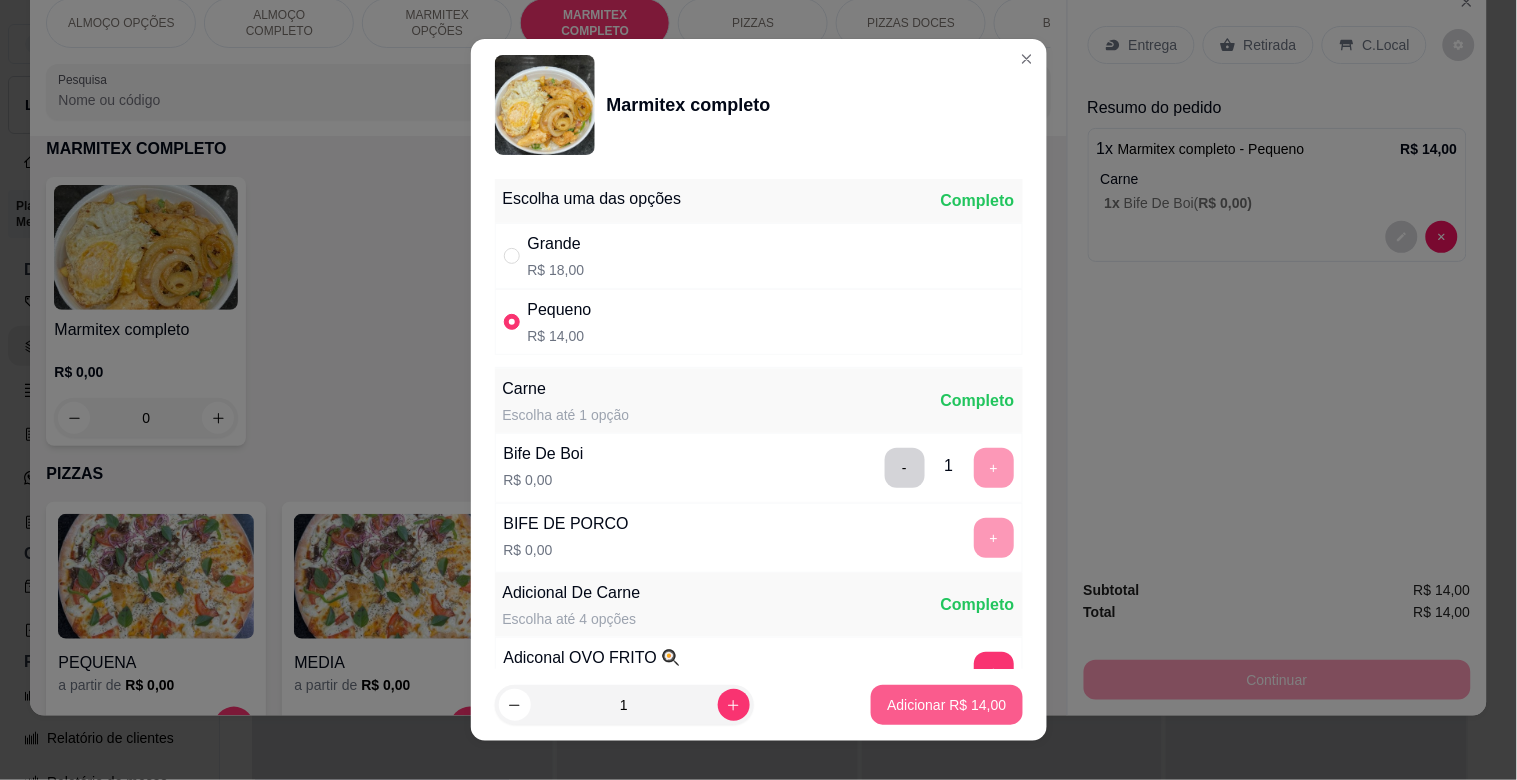 click on "Adicionar   R$ 14,00" at bounding box center (946, 705) 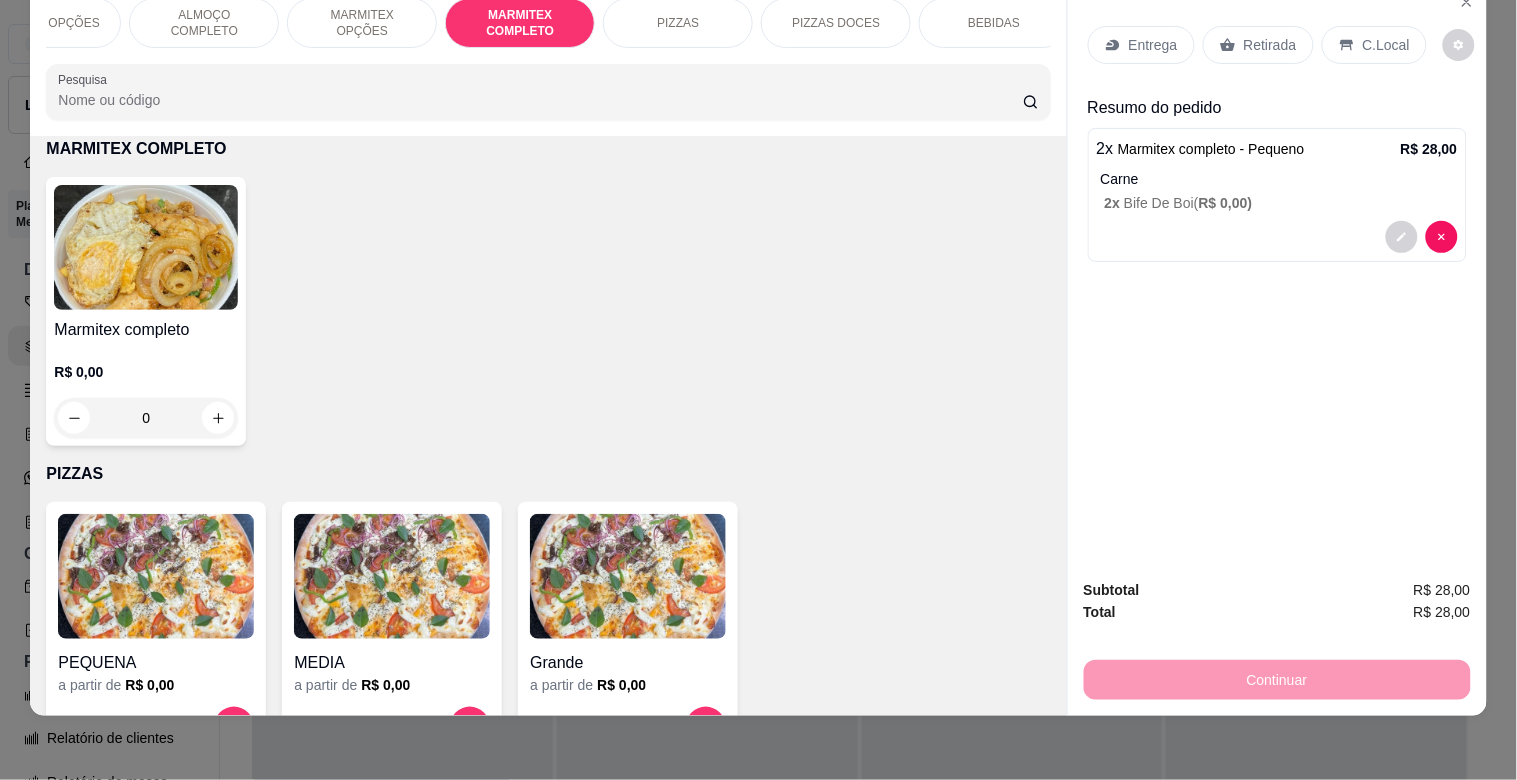 scroll, scrollTop: 0, scrollLeft: 88, axis: horizontal 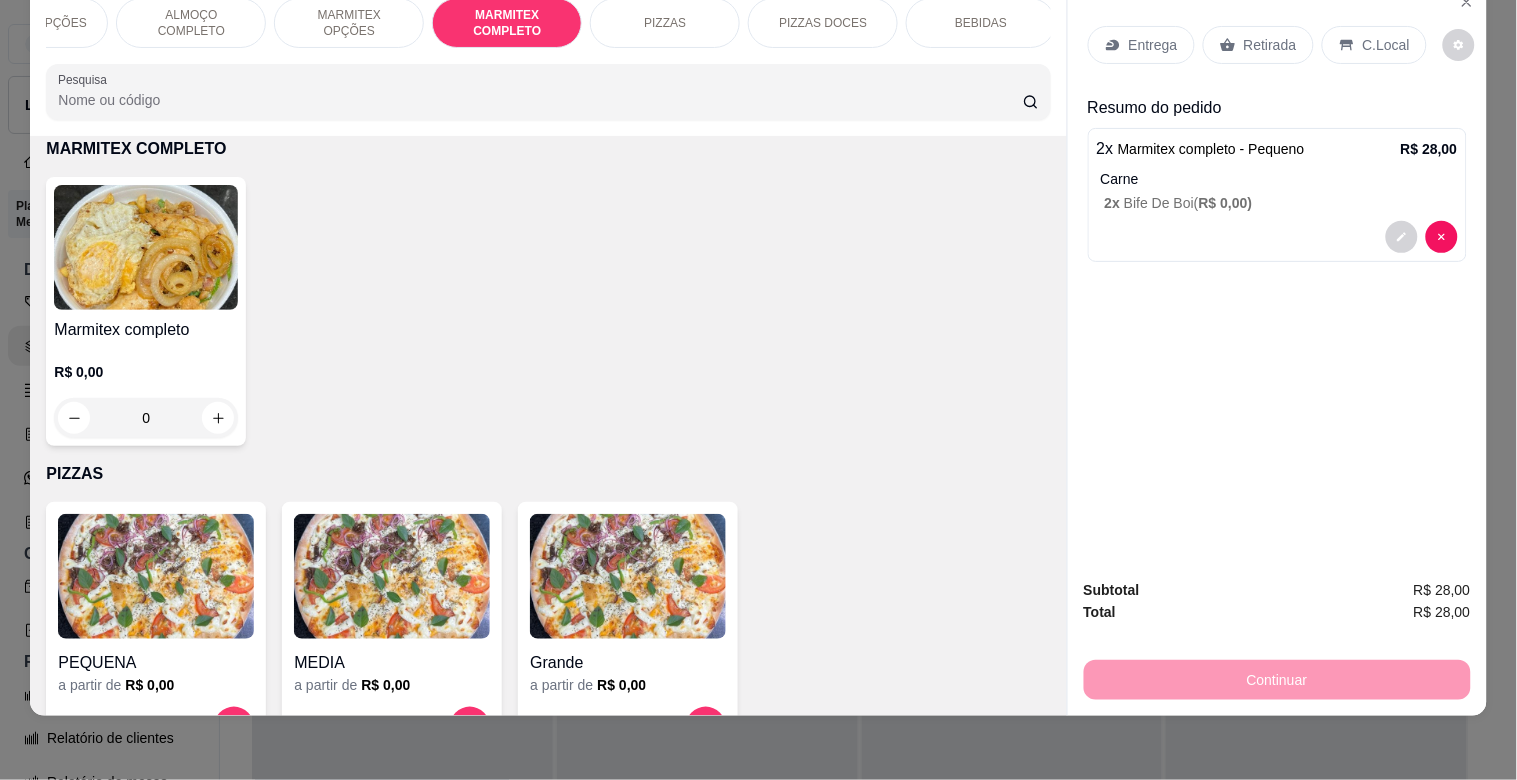 click on "BEBIDAS" at bounding box center [981, 23] 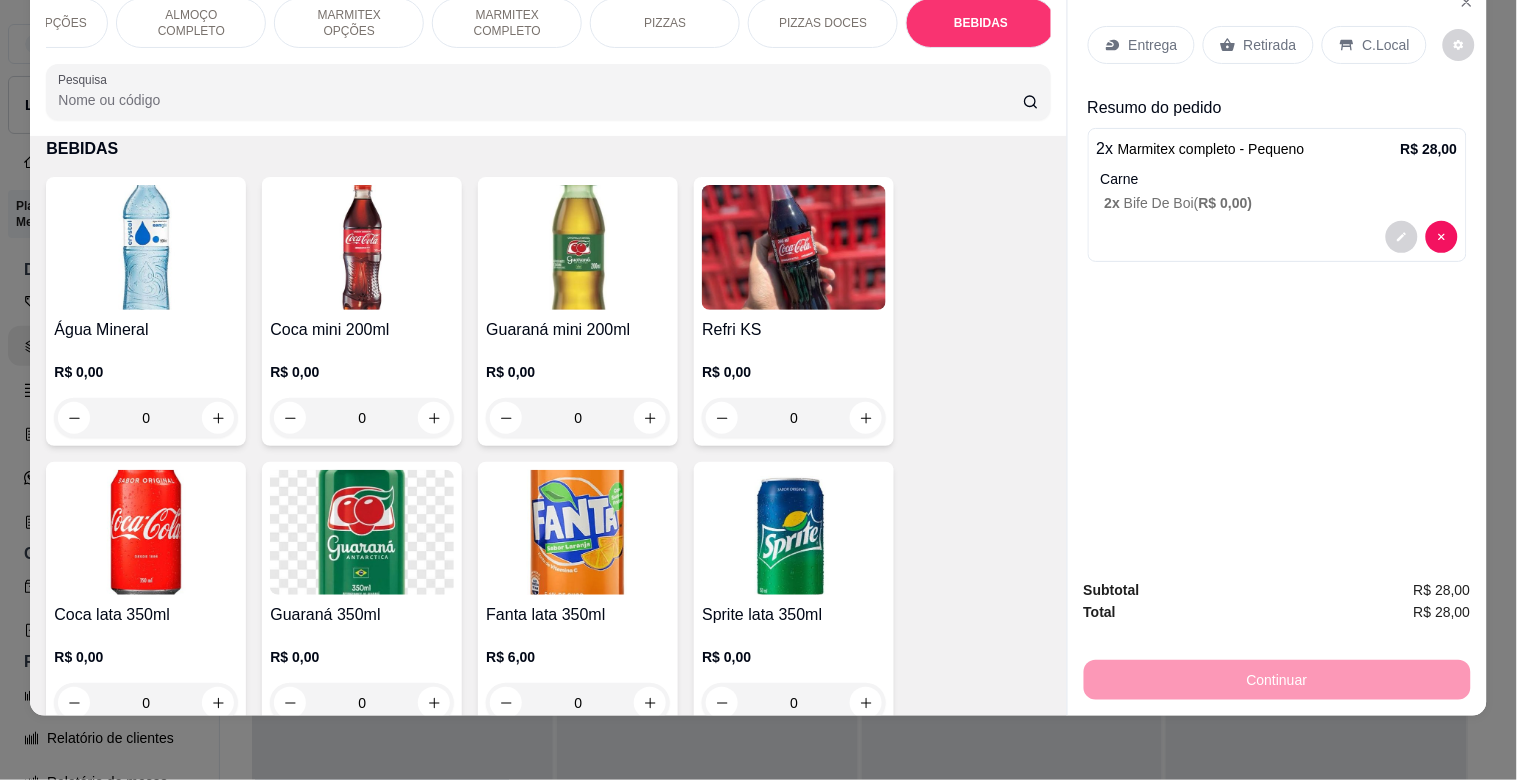 click on "Guaraná mini 200ml   R$ 0,00 0" at bounding box center (578, 311) 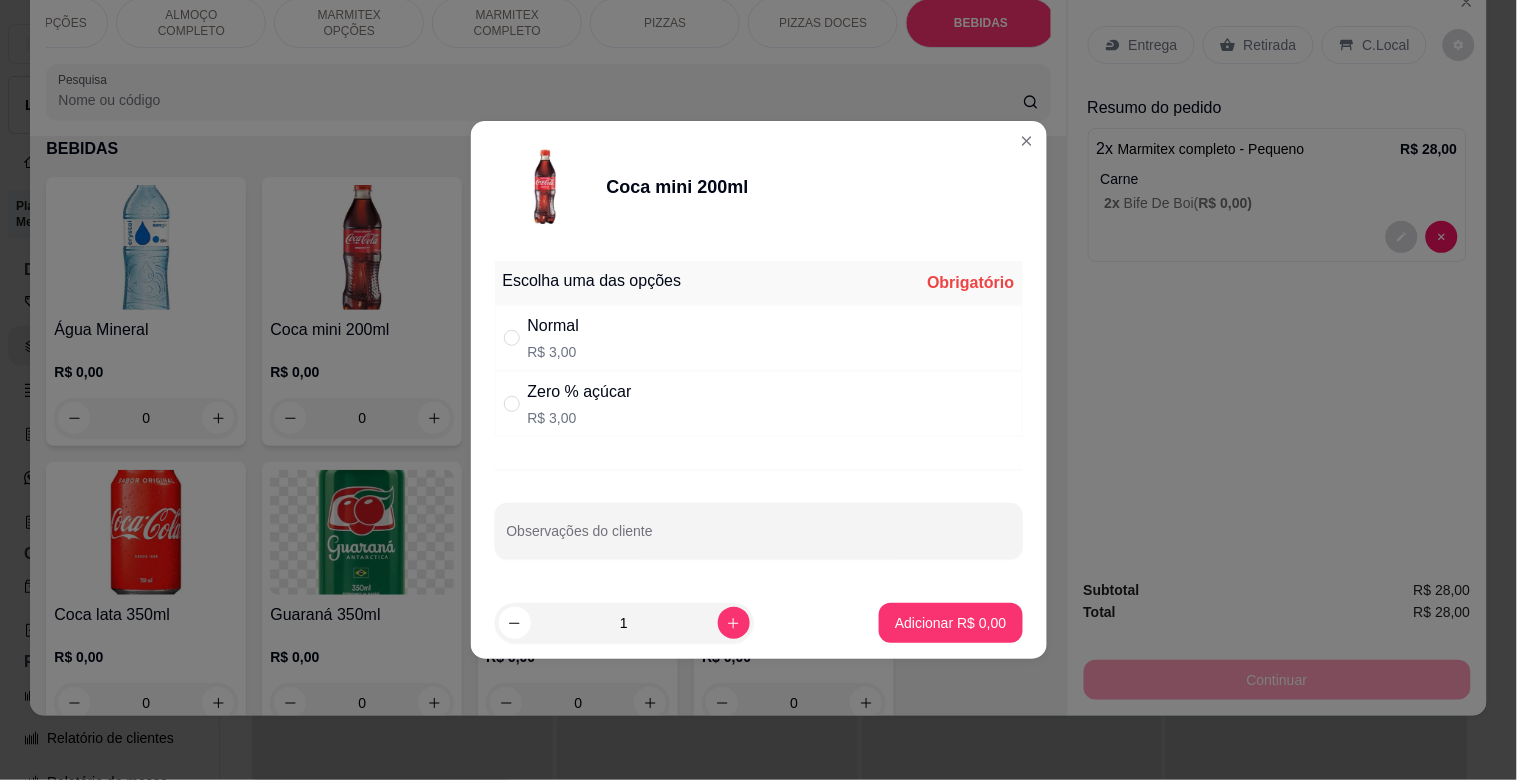 click on "Normal   R$ 3,00" at bounding box center [759, 338] 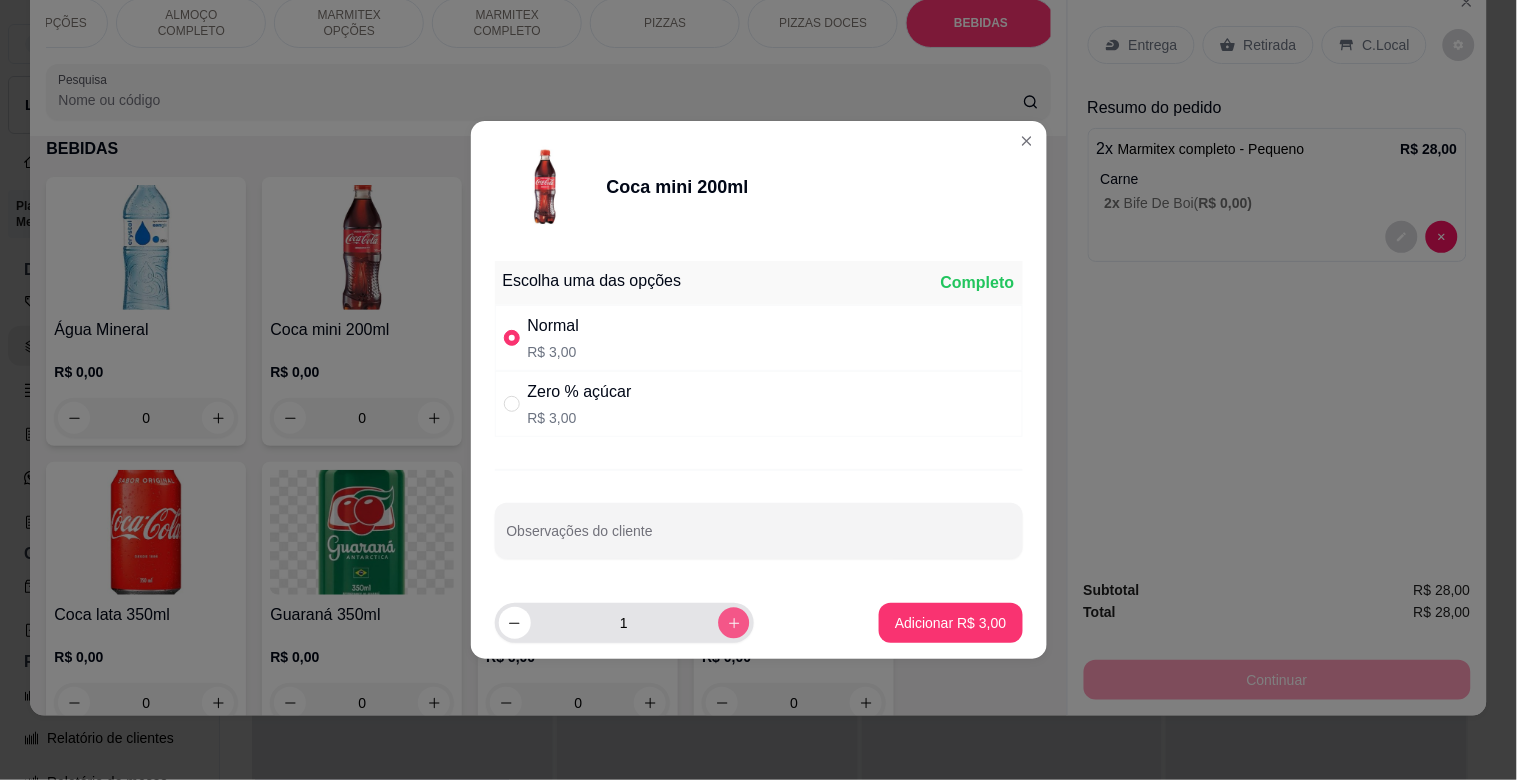 click 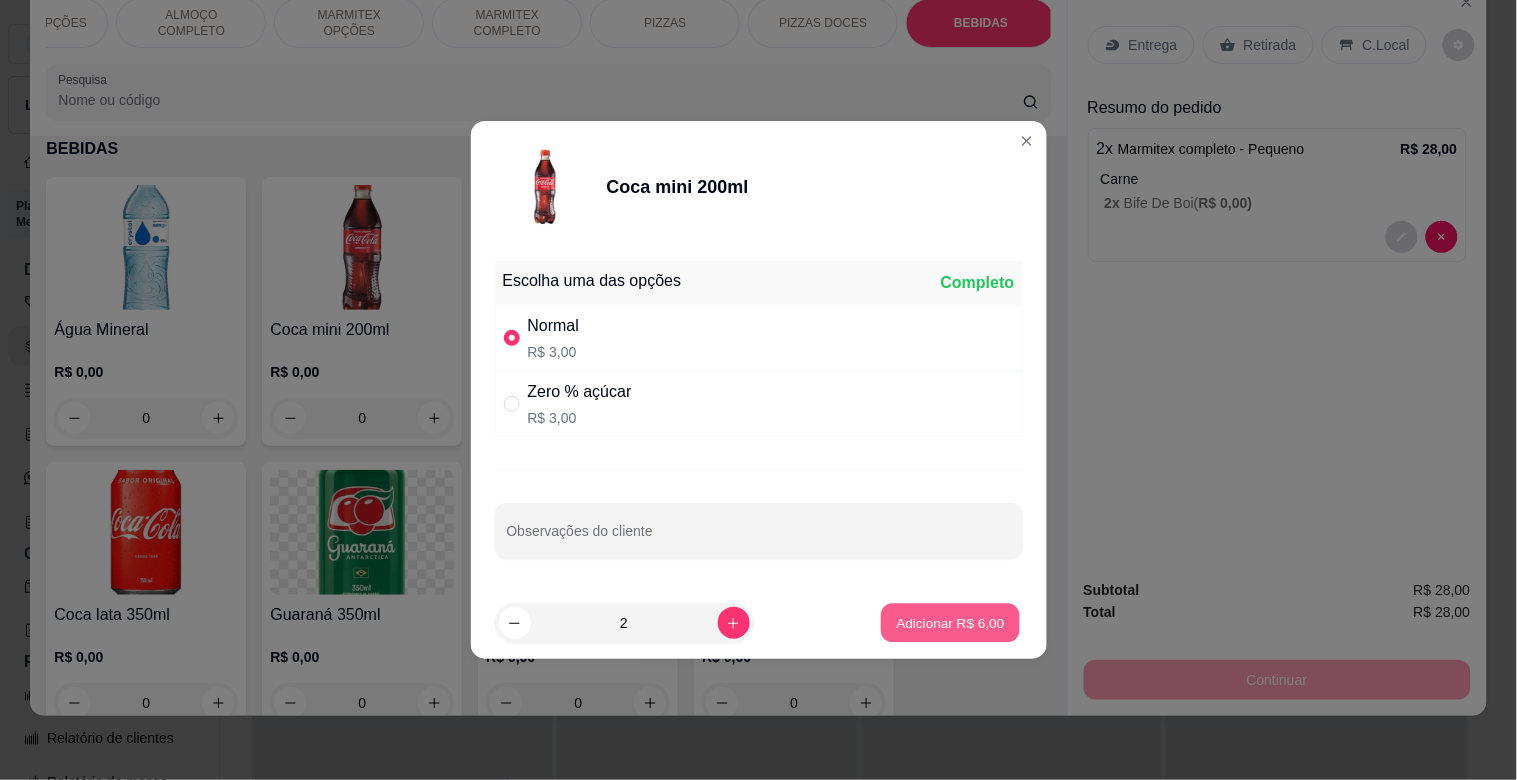 click on "Adicionar   R$ 6,00" at bounding box center (951, 622) 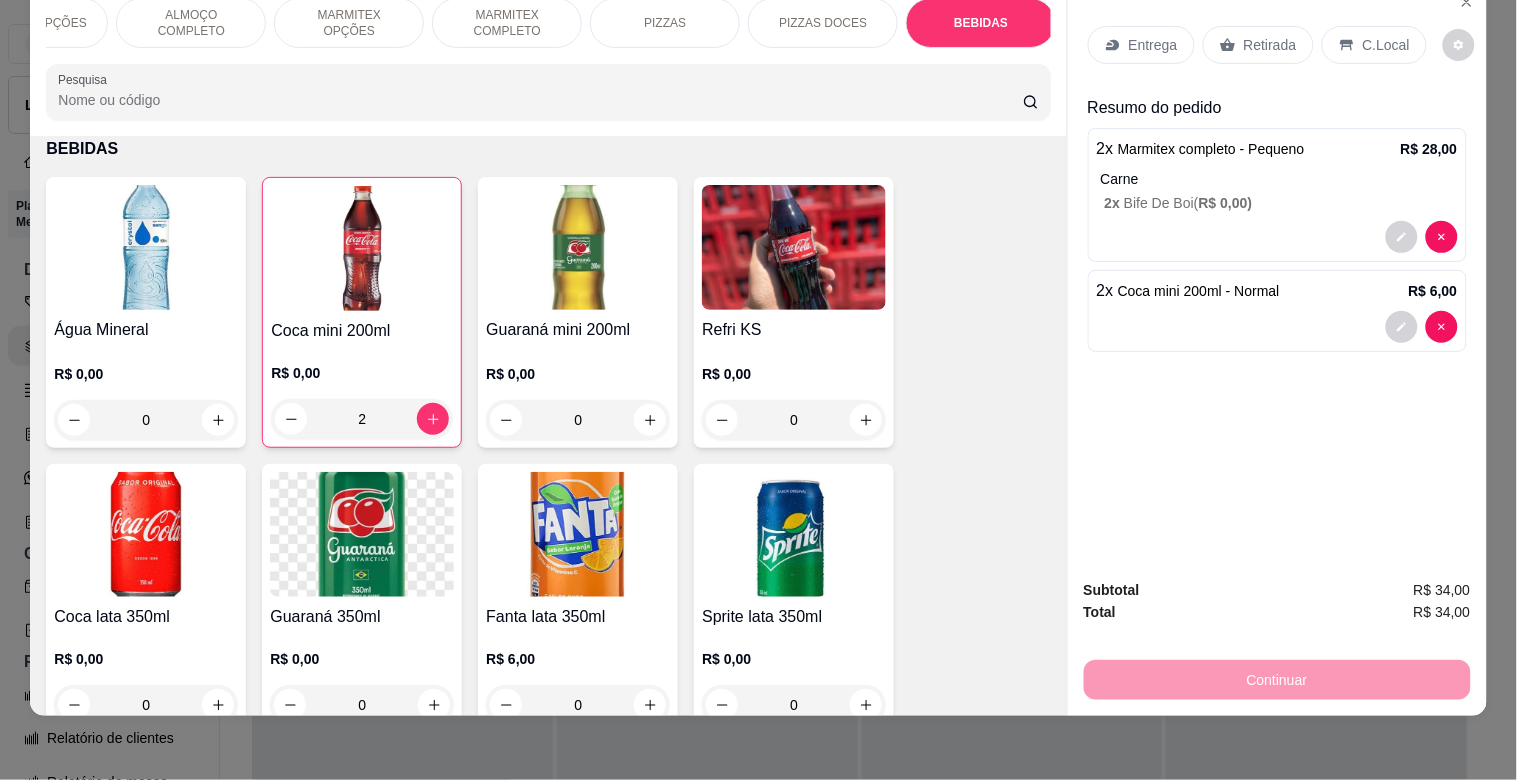 click on "Retirada" at bounding box center (1270, 45) 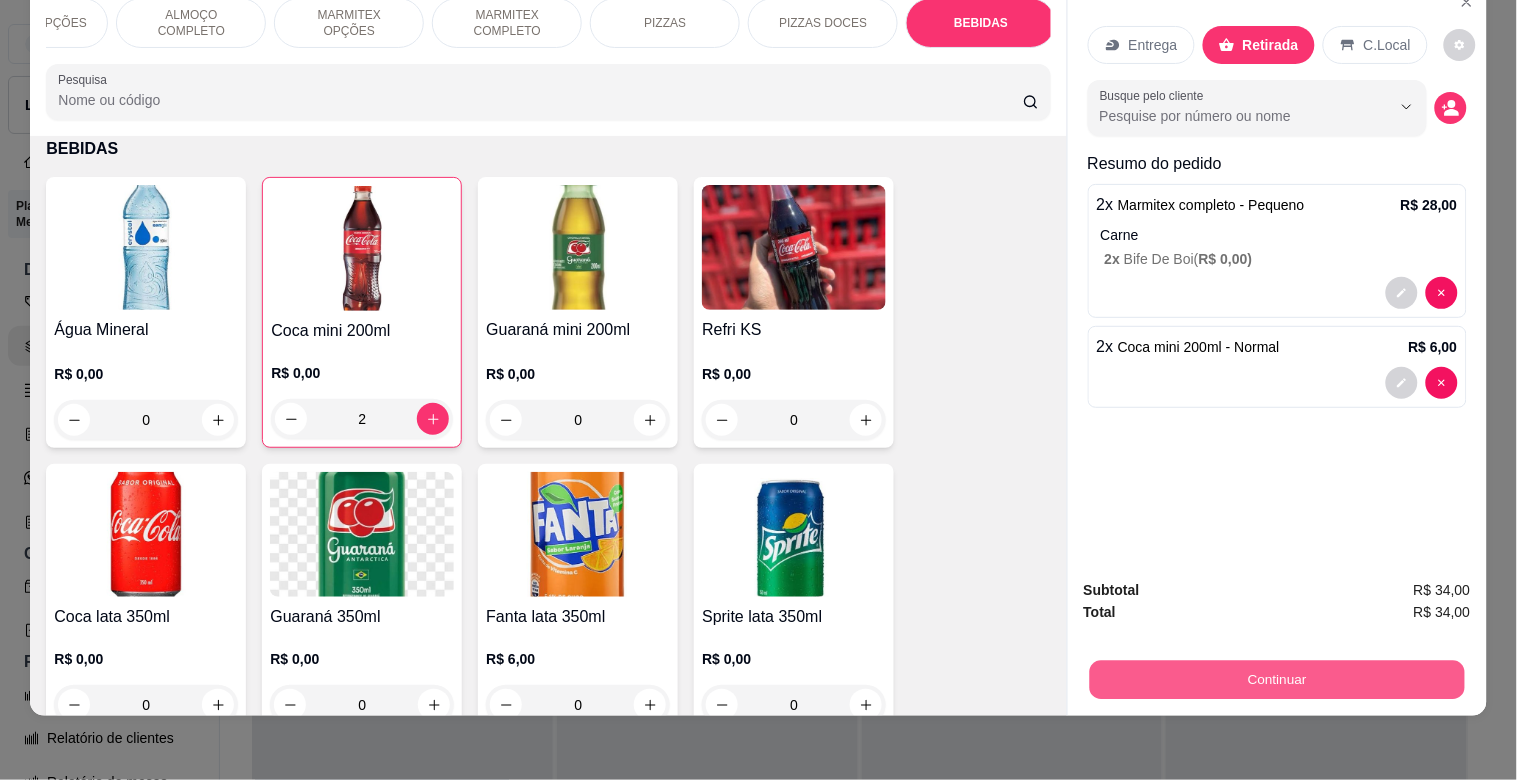 click on "Continuar" at bounding box center (1276, 679) 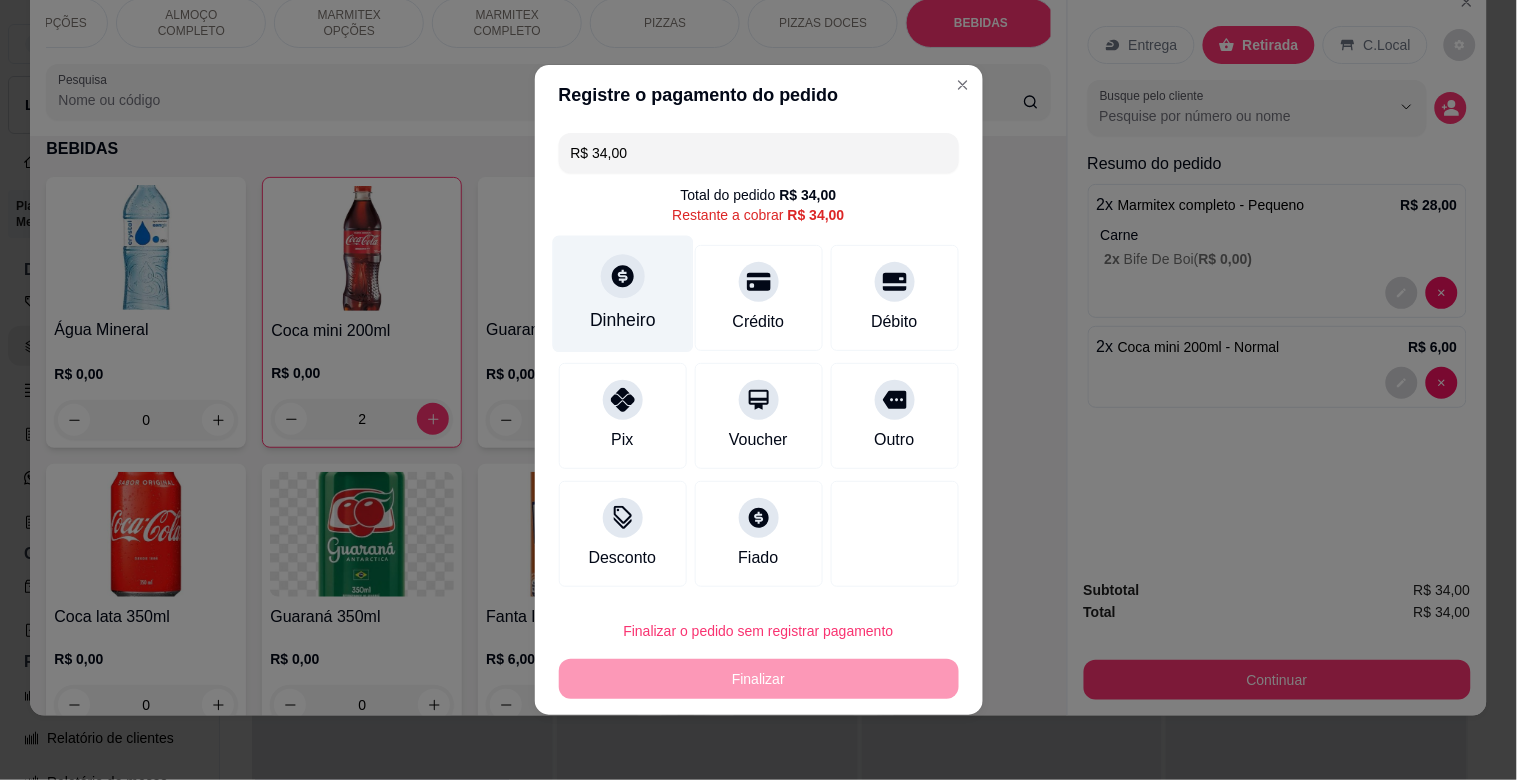 click on "Dinheiro" at bounding box center [622, 294] 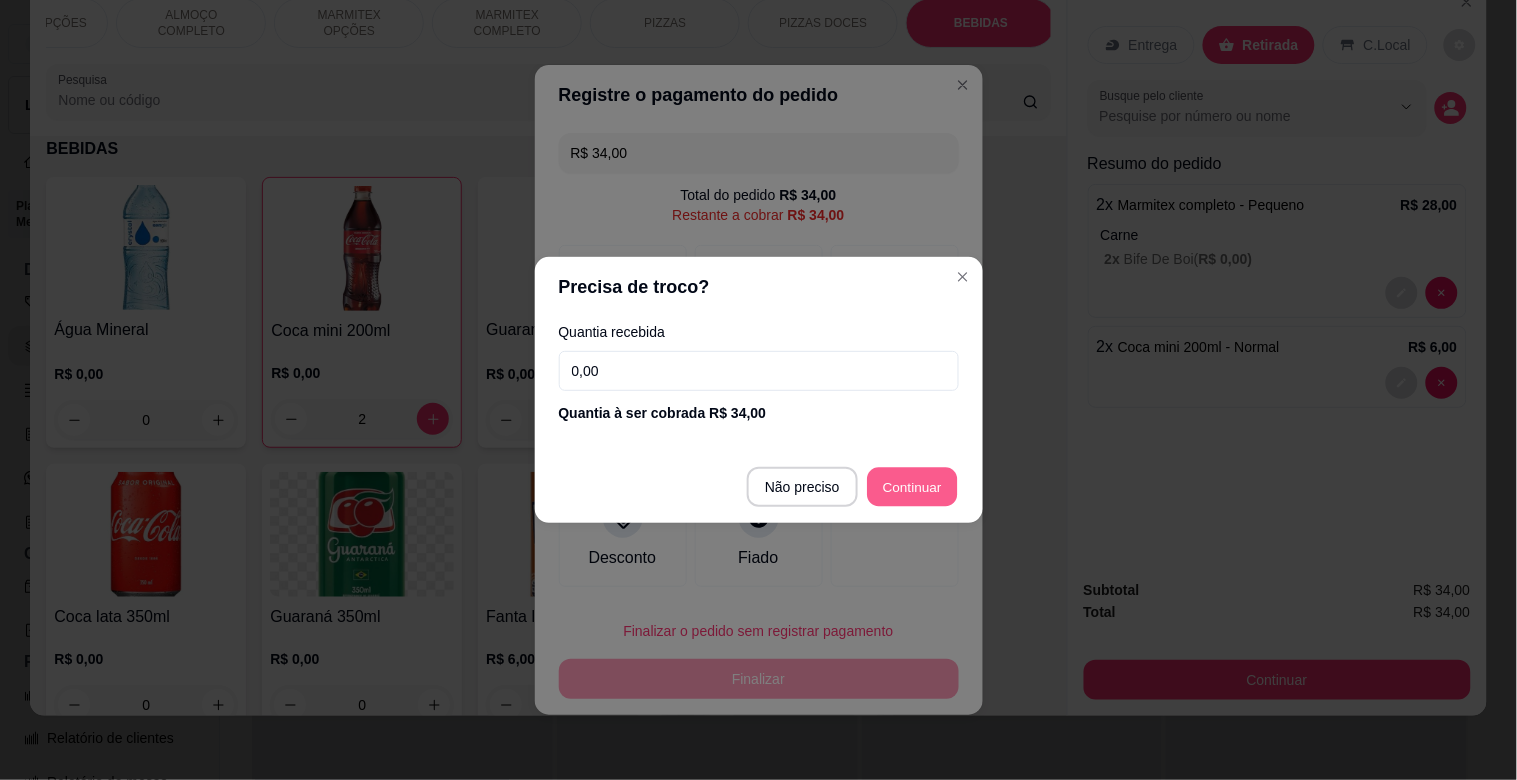 type on "R$ 0,00" 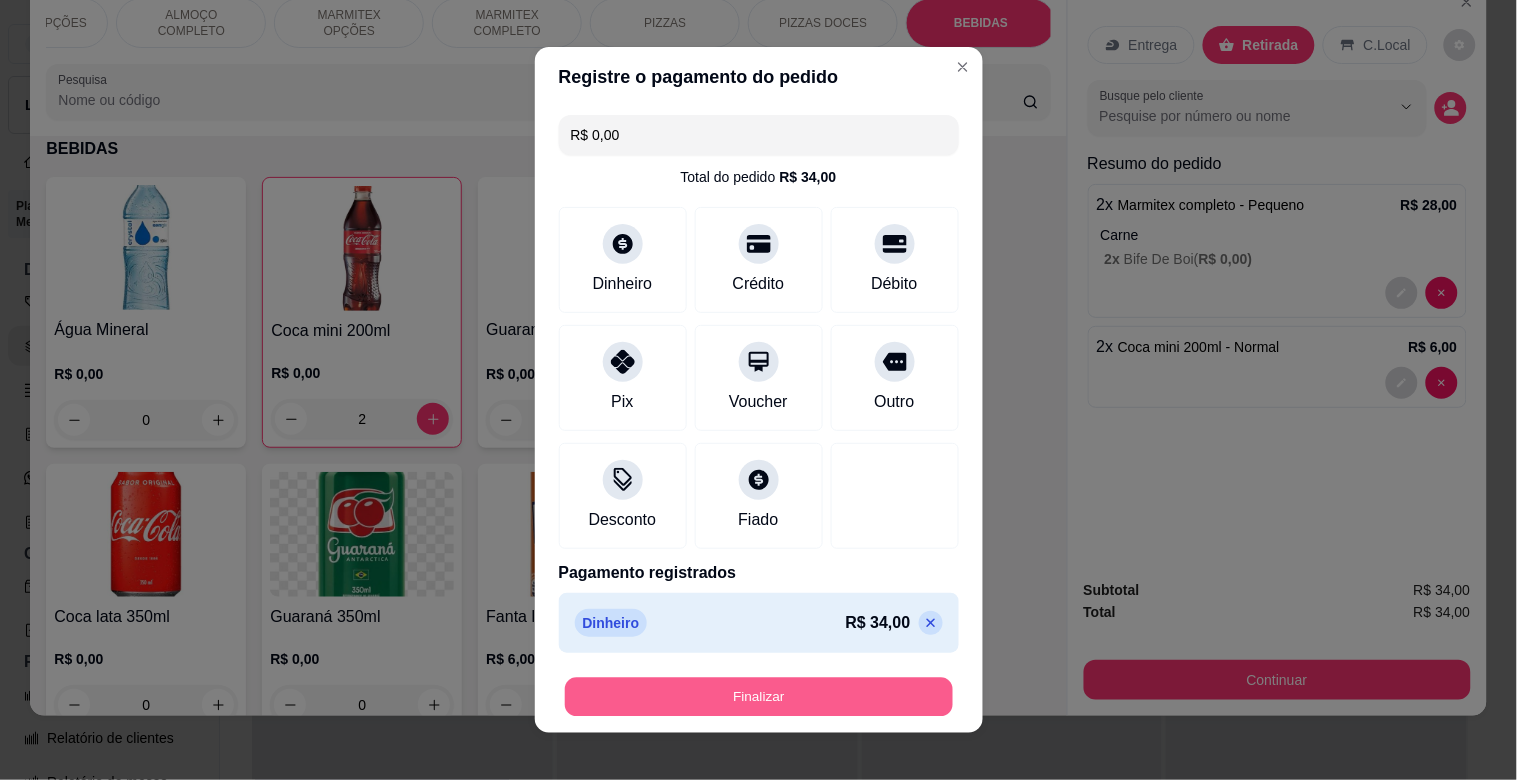 click on "Finalizar" at bounding box center [759, 697] 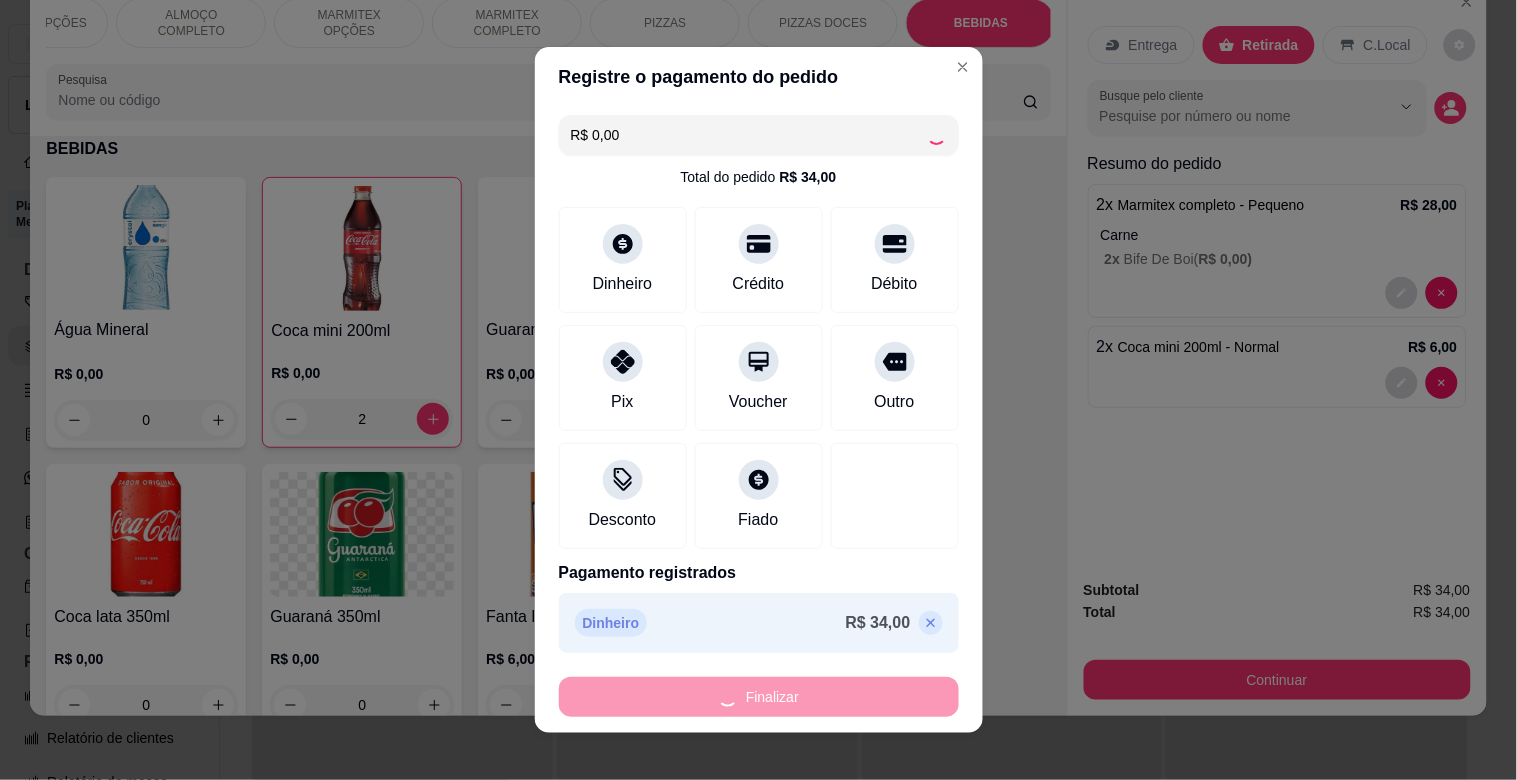 type on "0" 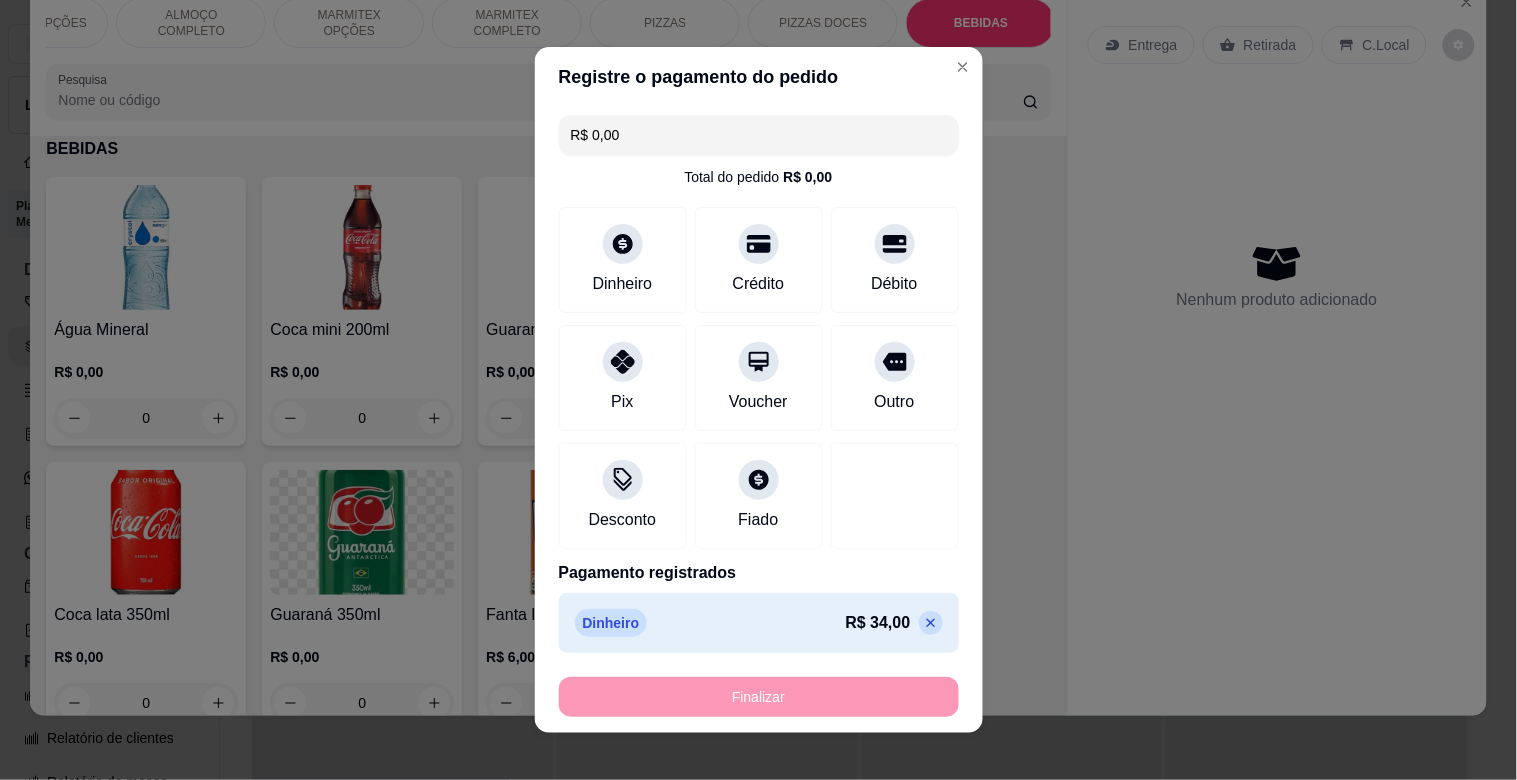 type on "-R$ 34,00" 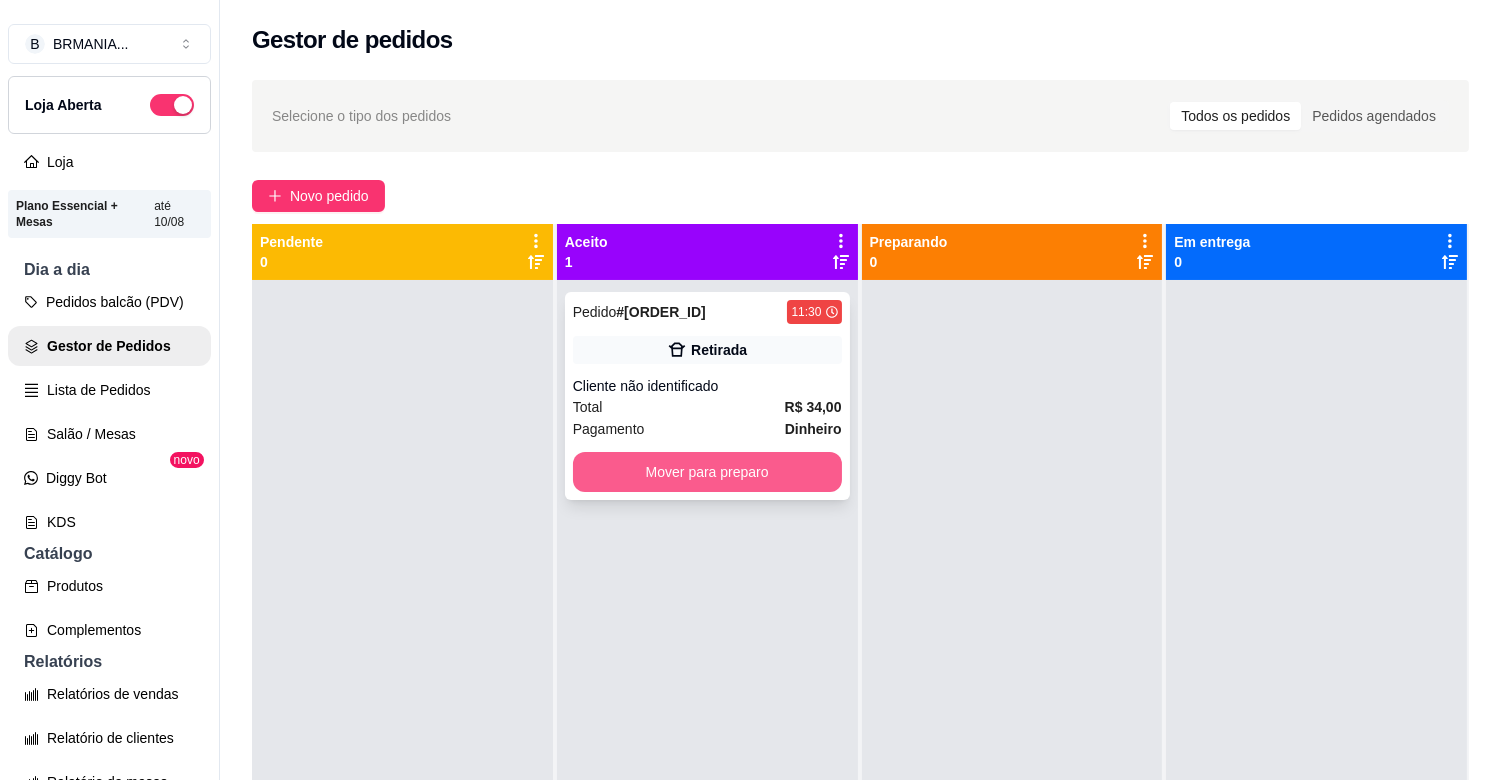 click on "Mover para preparo" at bounding box center [707, 472] 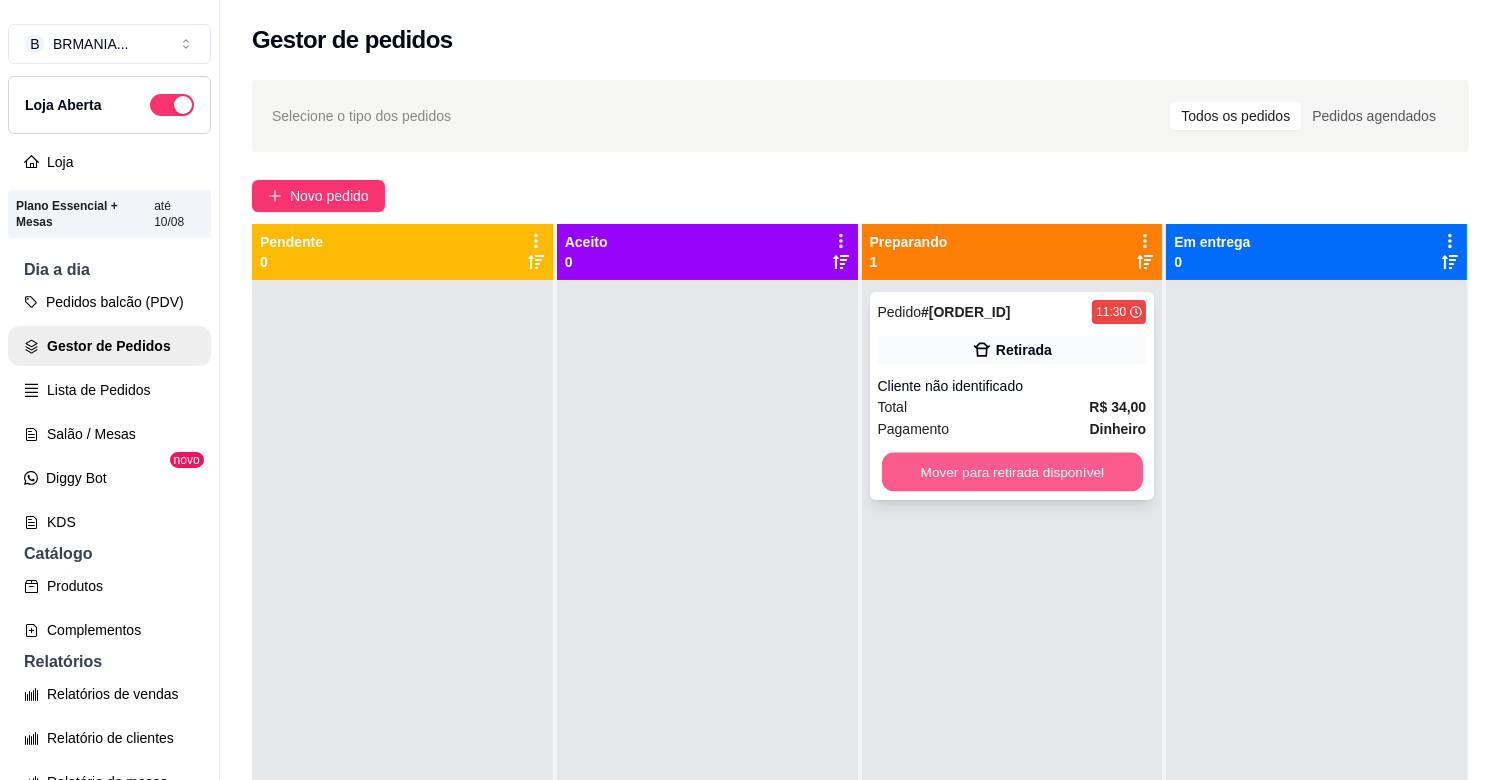 click on "Mover para retirada disponível" at bounding box center [1012, 472] 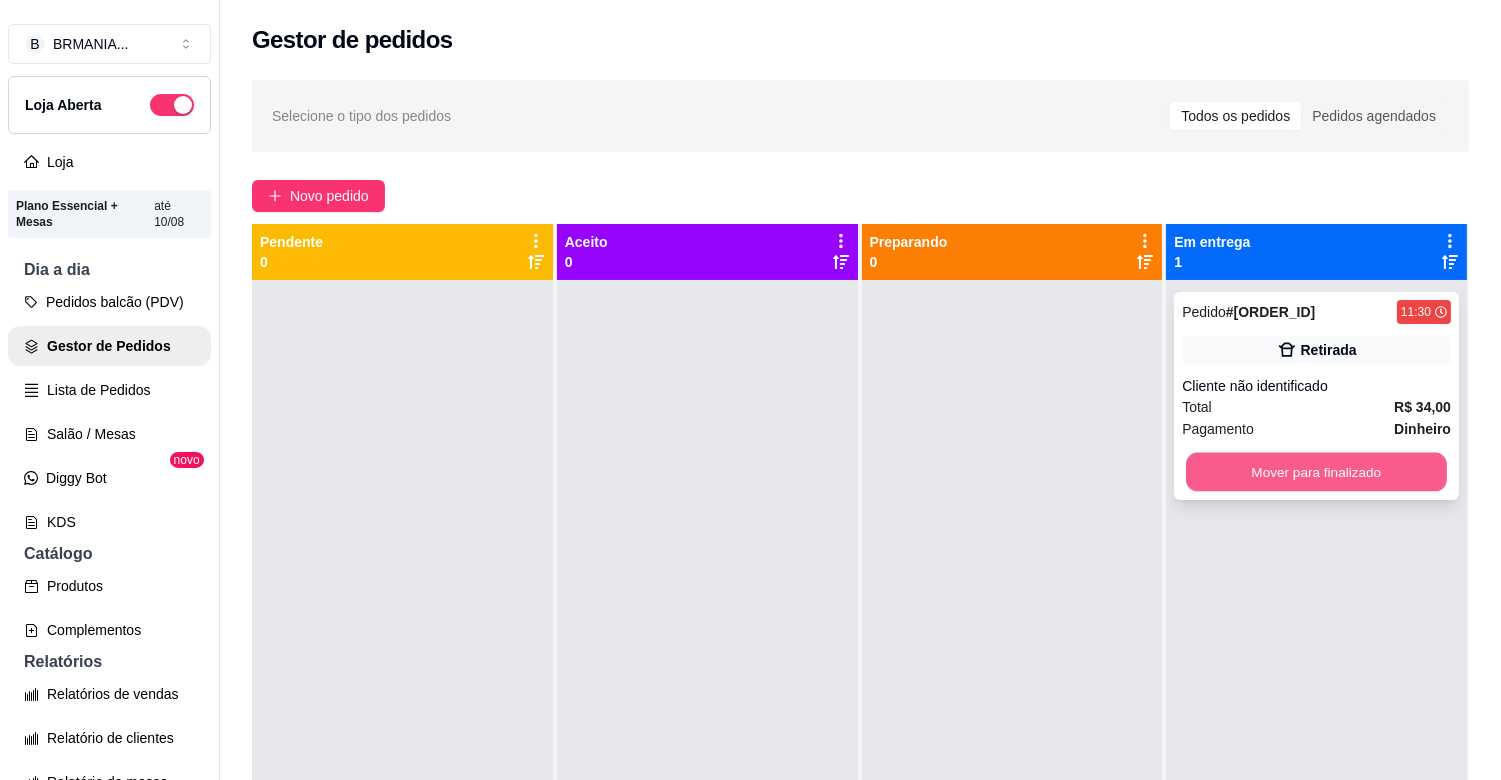 click on "Mover para finalizado" at bounding box center (1316, 472) 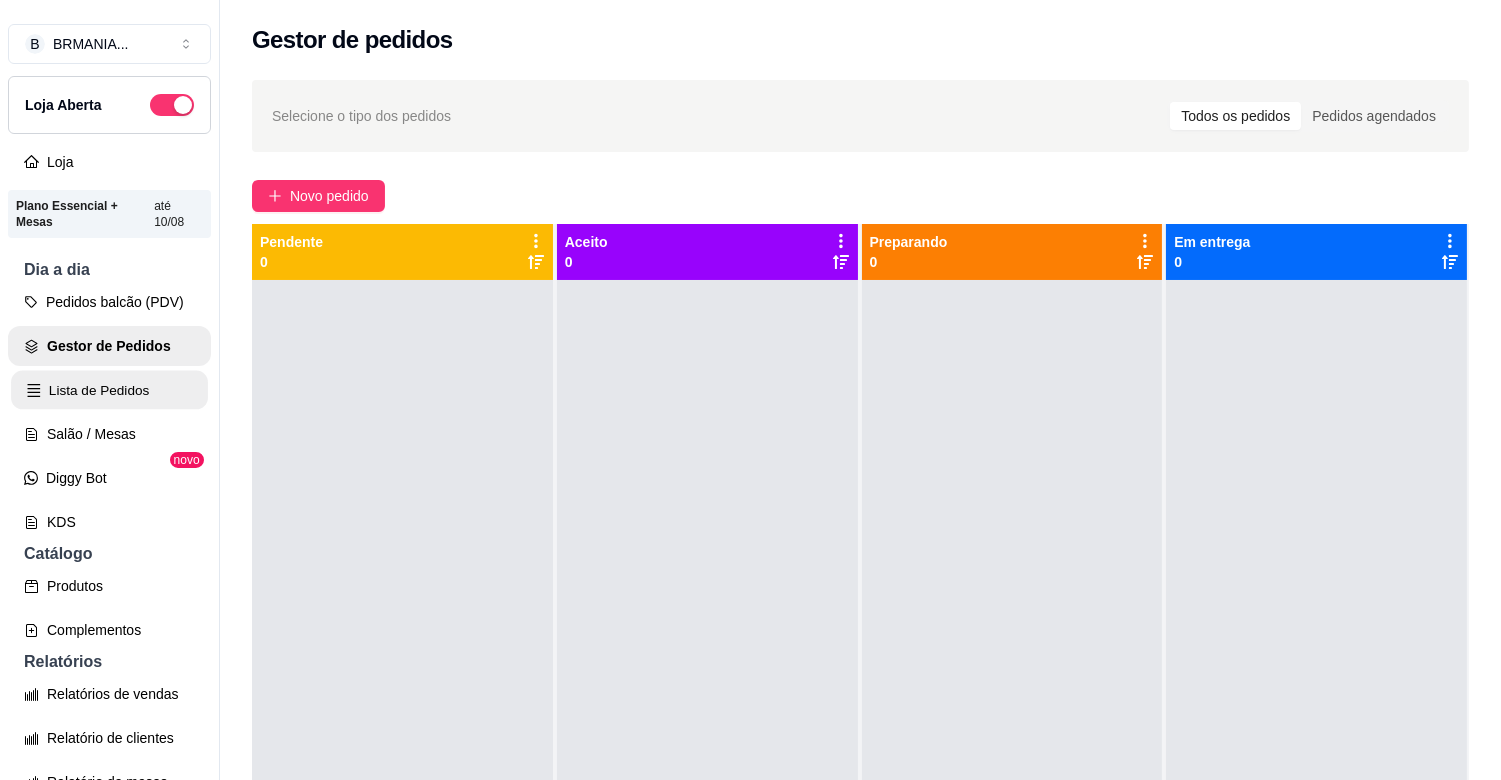 click on "Lista de Pedidos" at bounding box center (109, 390) 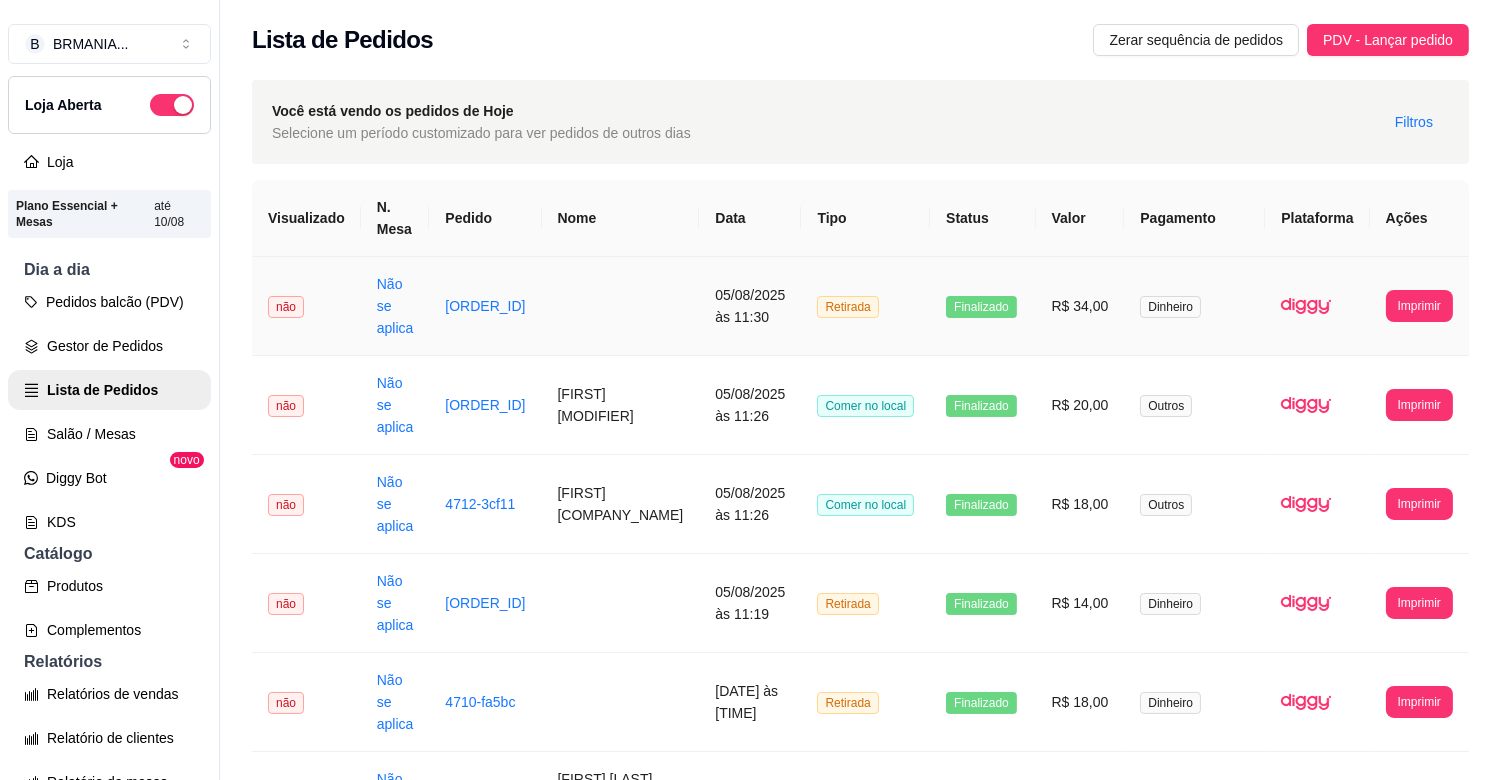 click at bounding box center [621, 306] 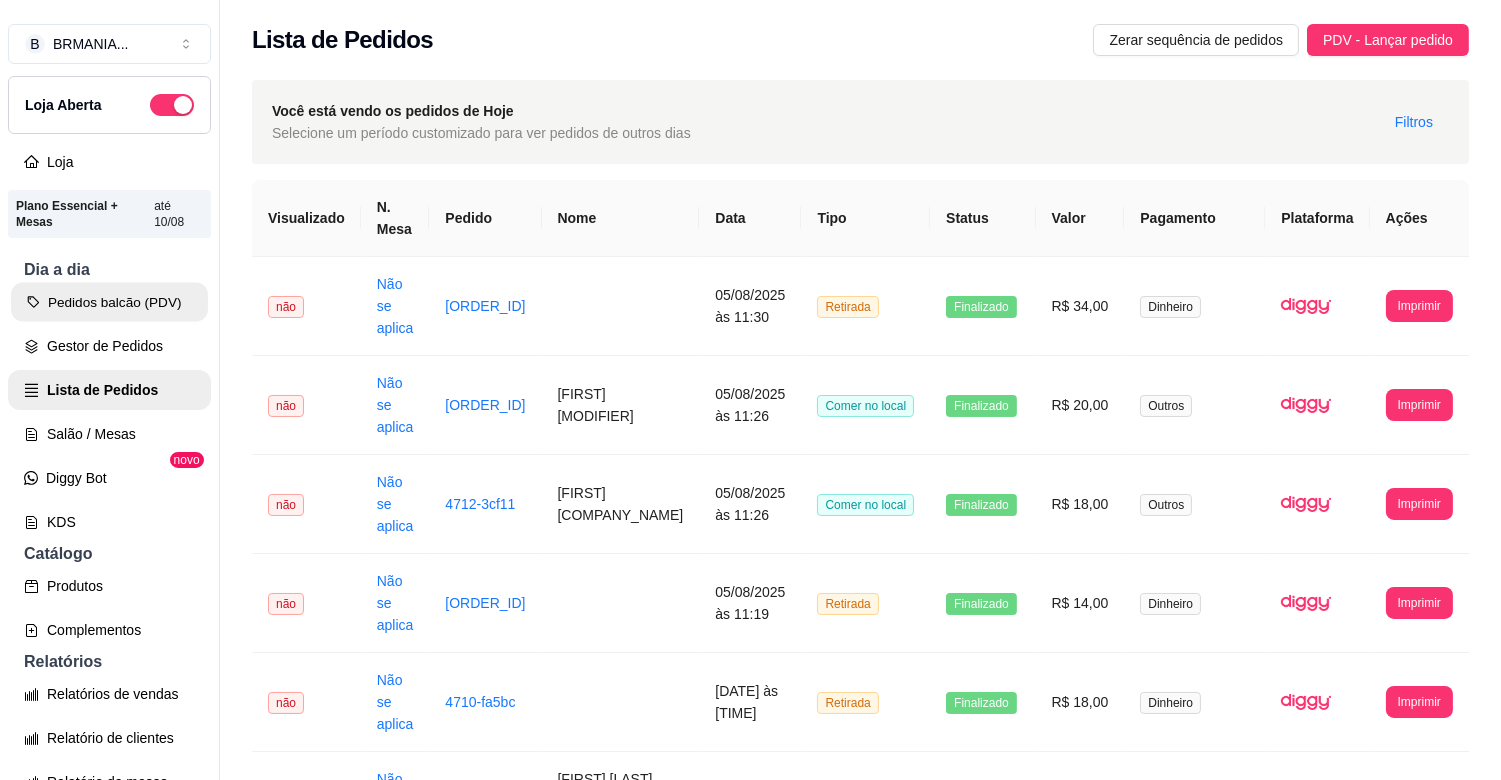 click on "Pedidos balcão (PDV)" at bounding box center (109, 302) 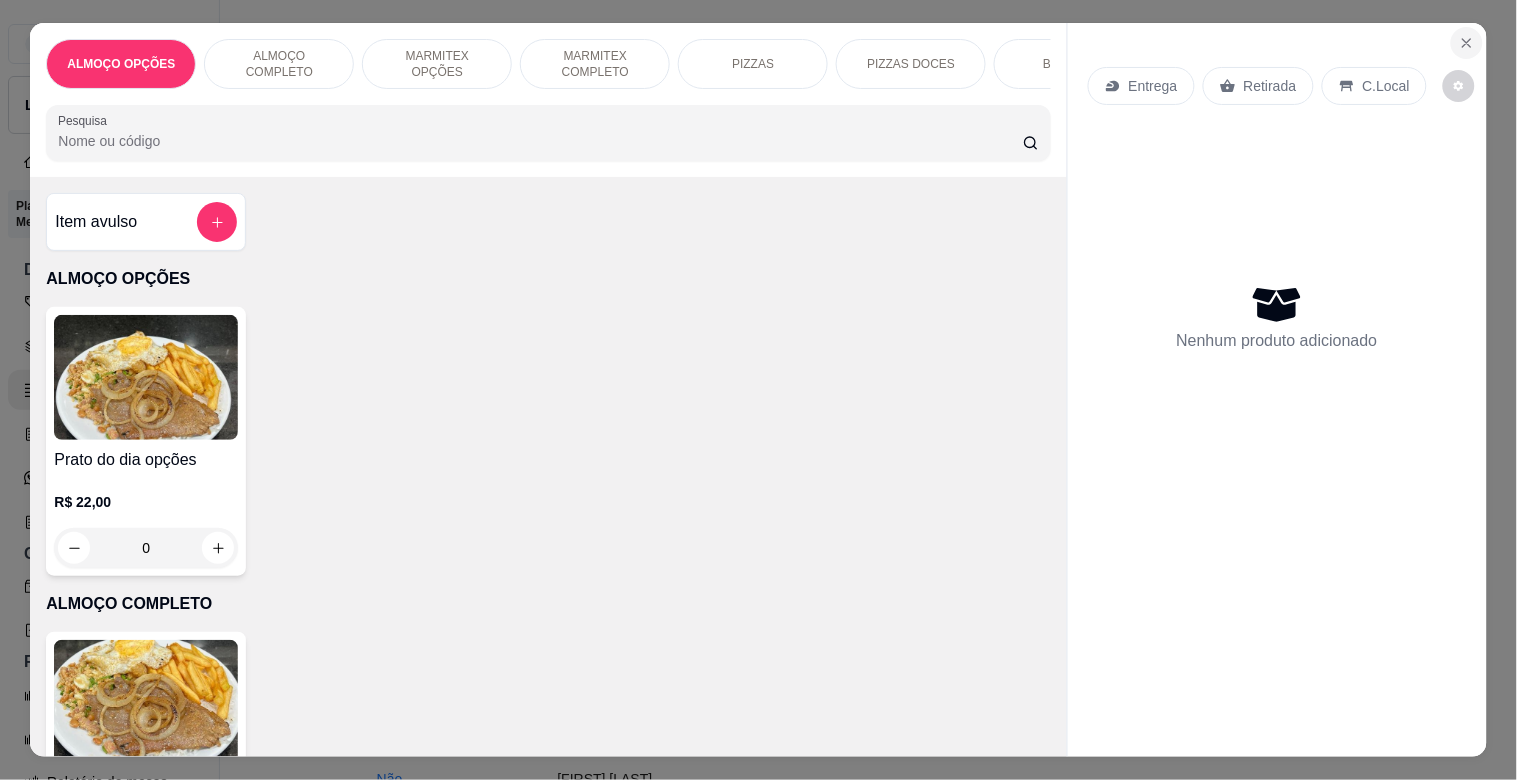 click at bounding box center [1467, 43] 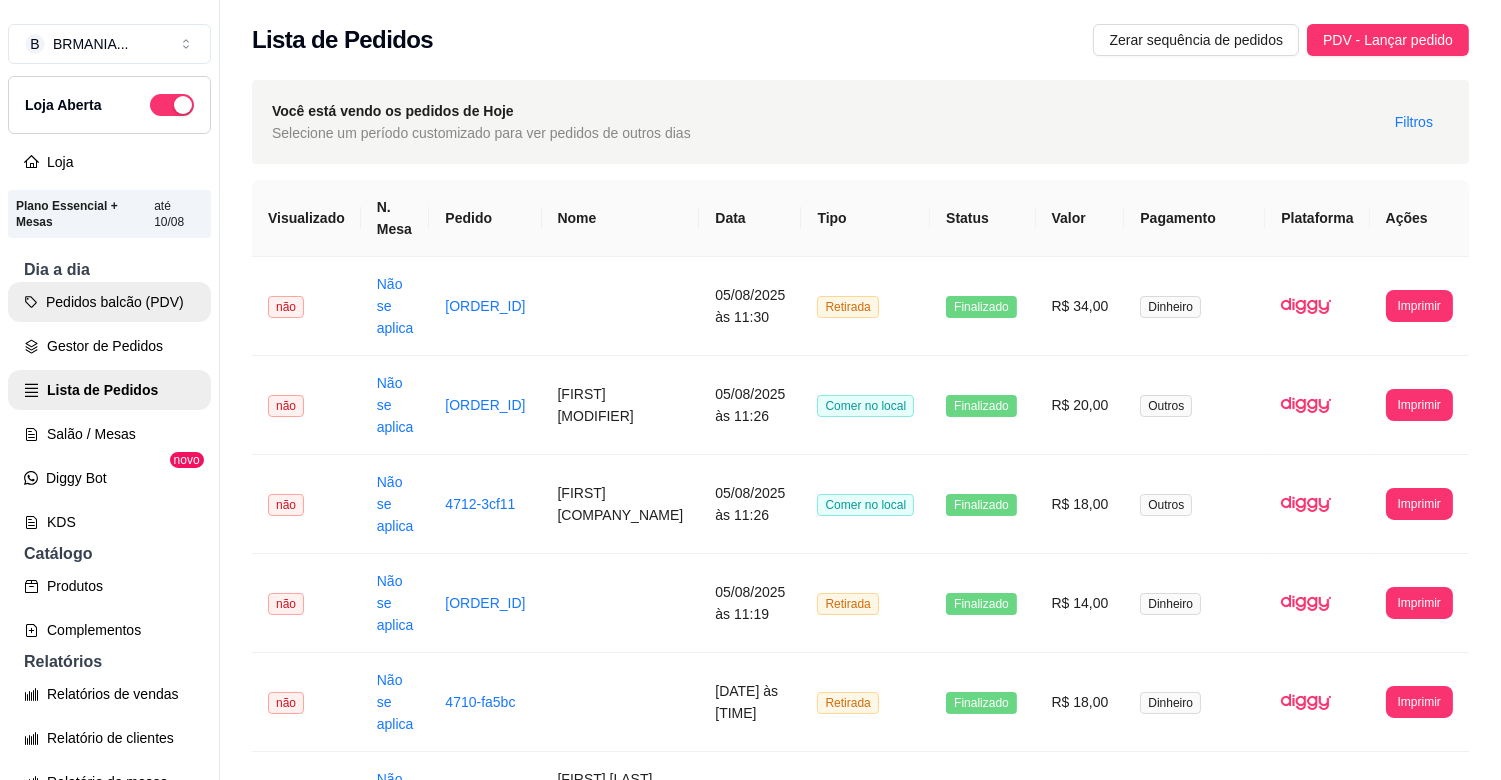 click on "Pedidos balcão (PDV)" at bounding box center [109, 302] 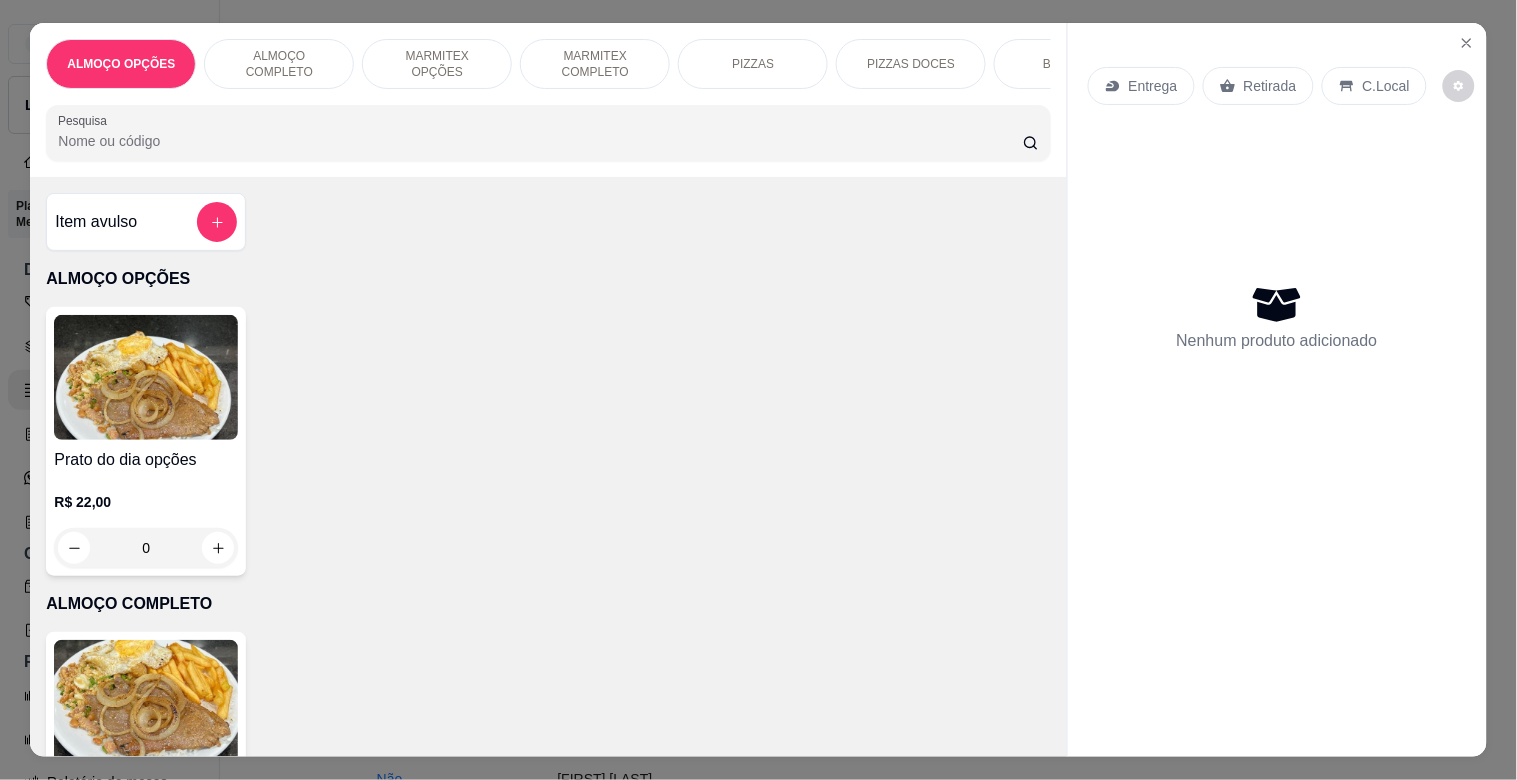 click at bounding box center [146, 702] 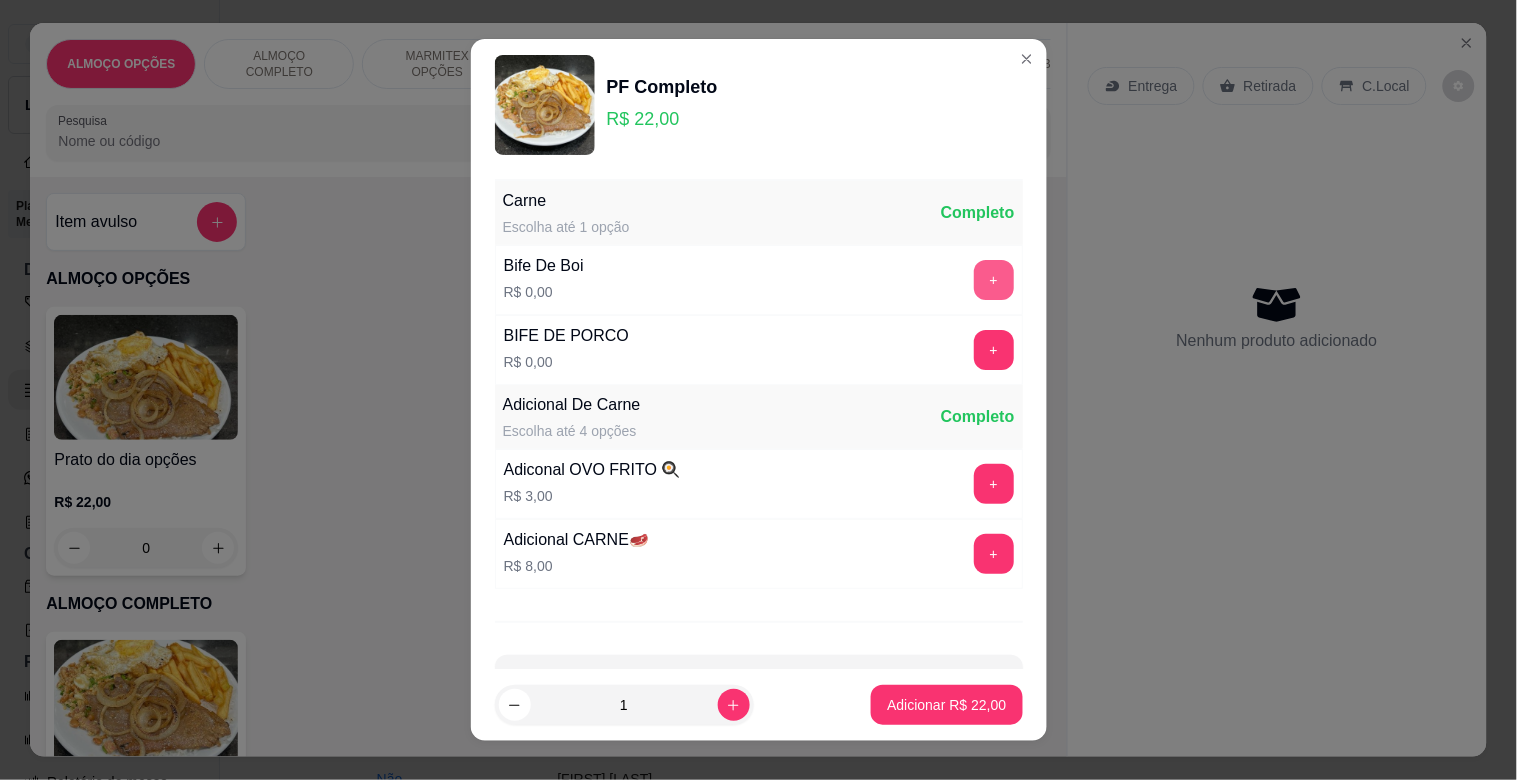 click on "+" at bounding box center (994, 280) 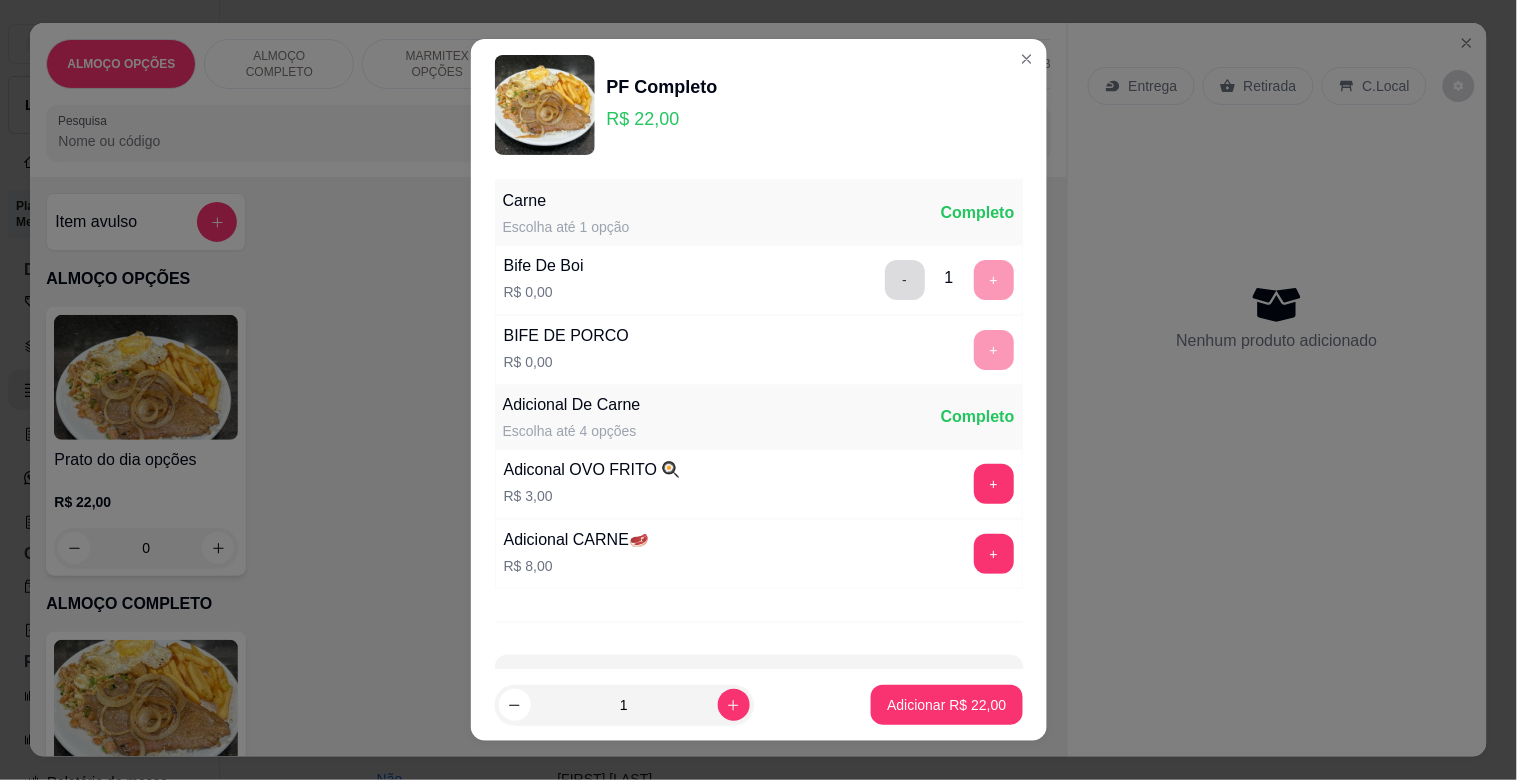click on "-" at bounding box center [905, 280] 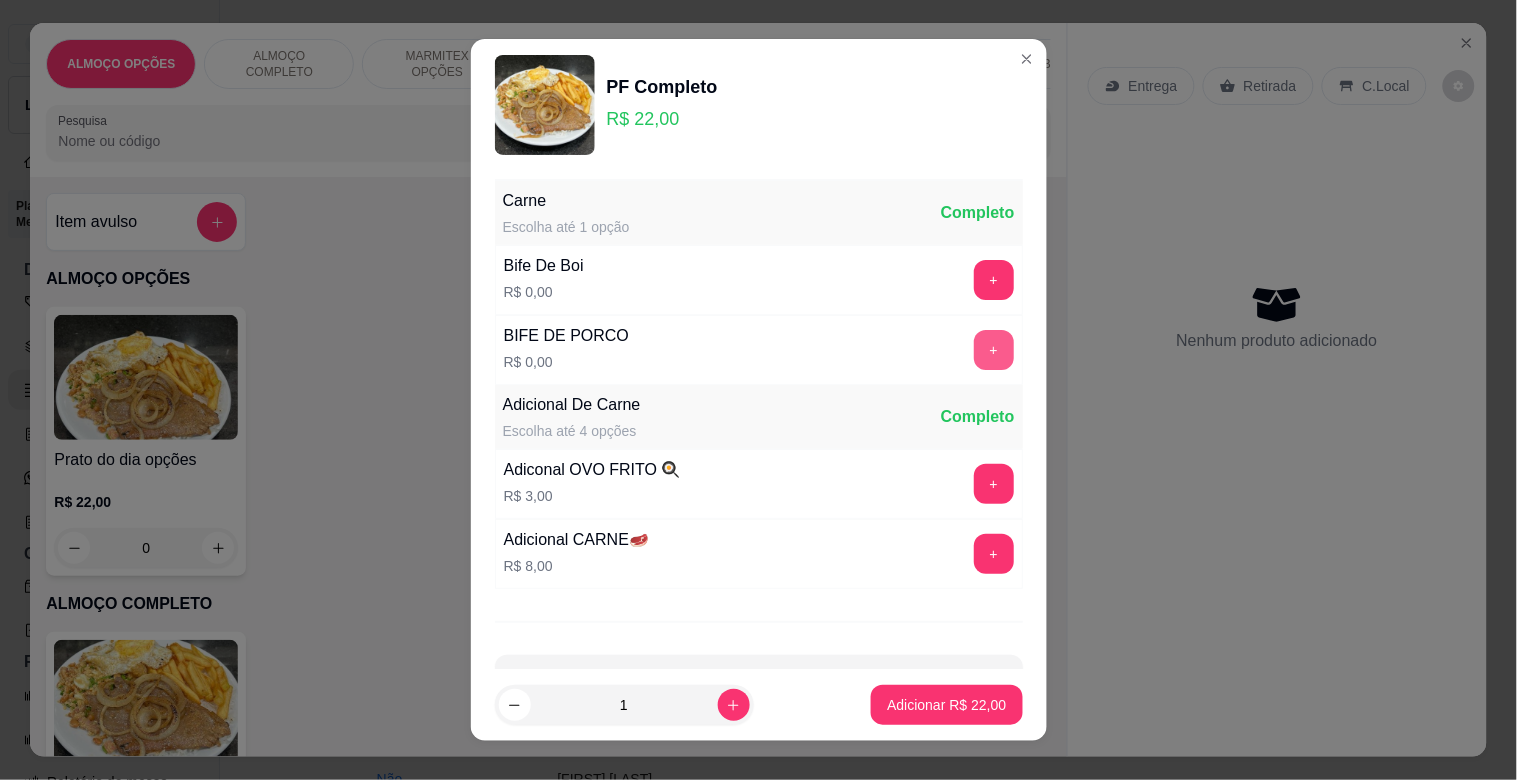 click on "+" at bounding box center (994, 350) 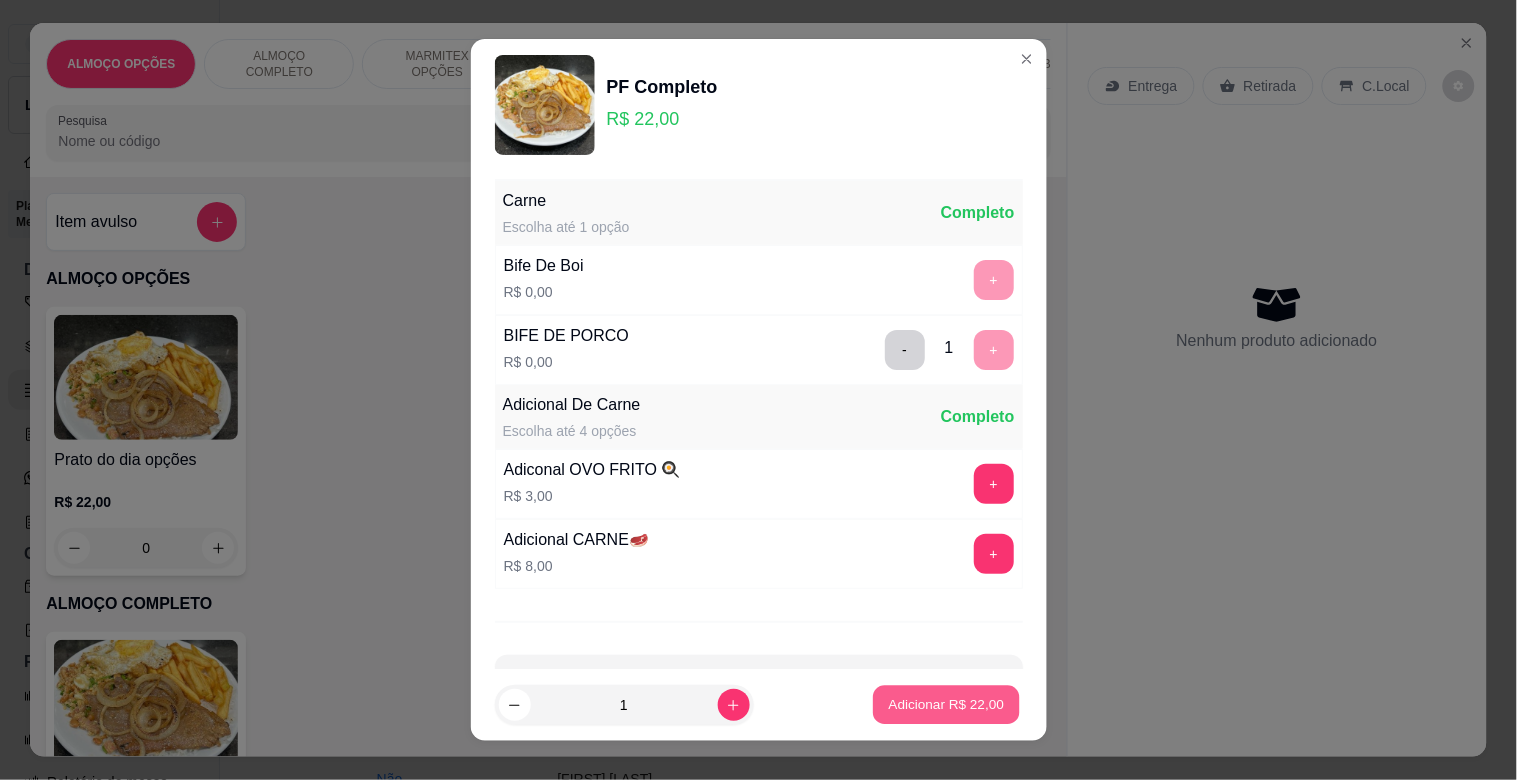 click on "Adicionar   R$ 22,00" at bounding box center [947, 704] 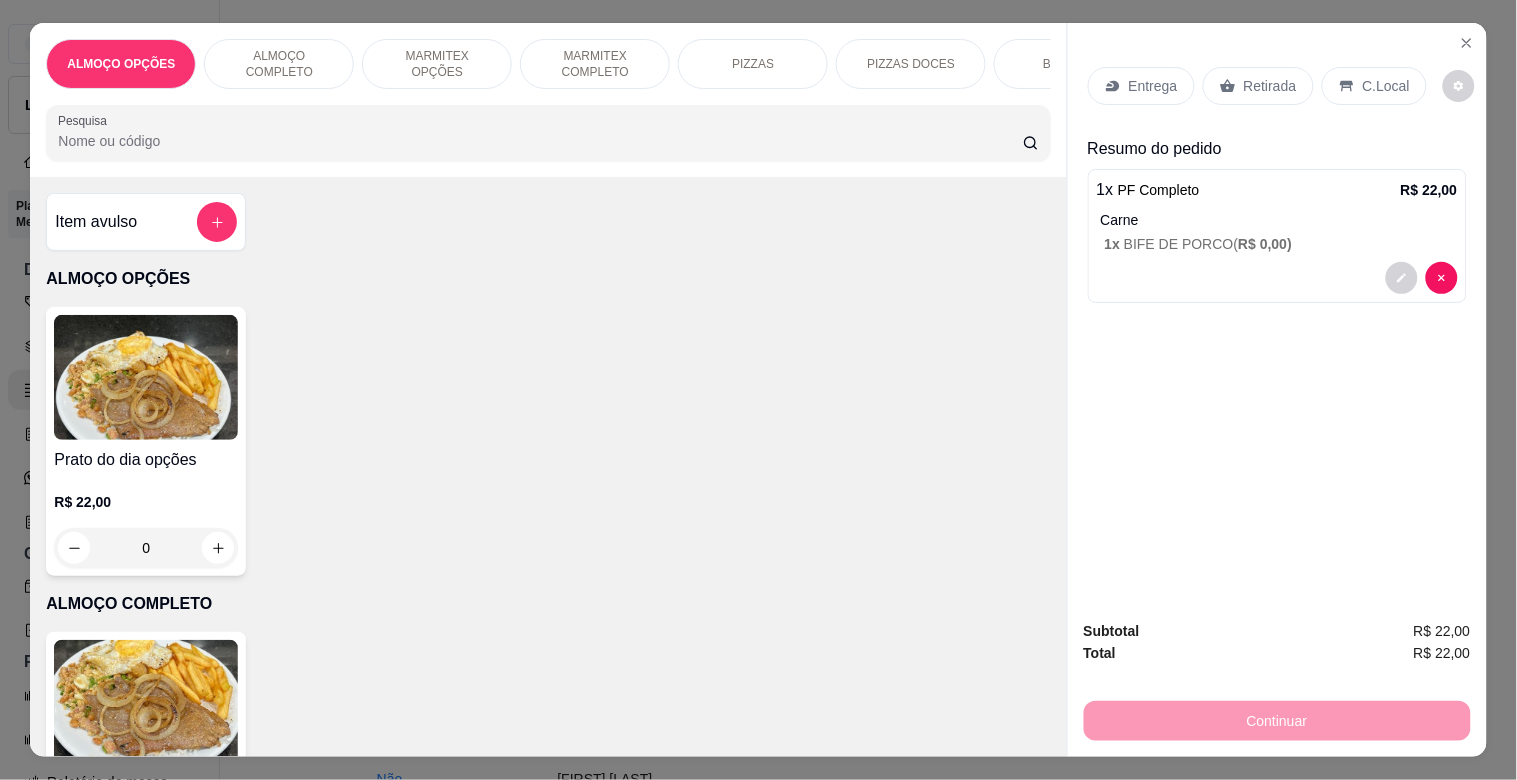 click on "Retirada" at bounding box center [1258, 86] 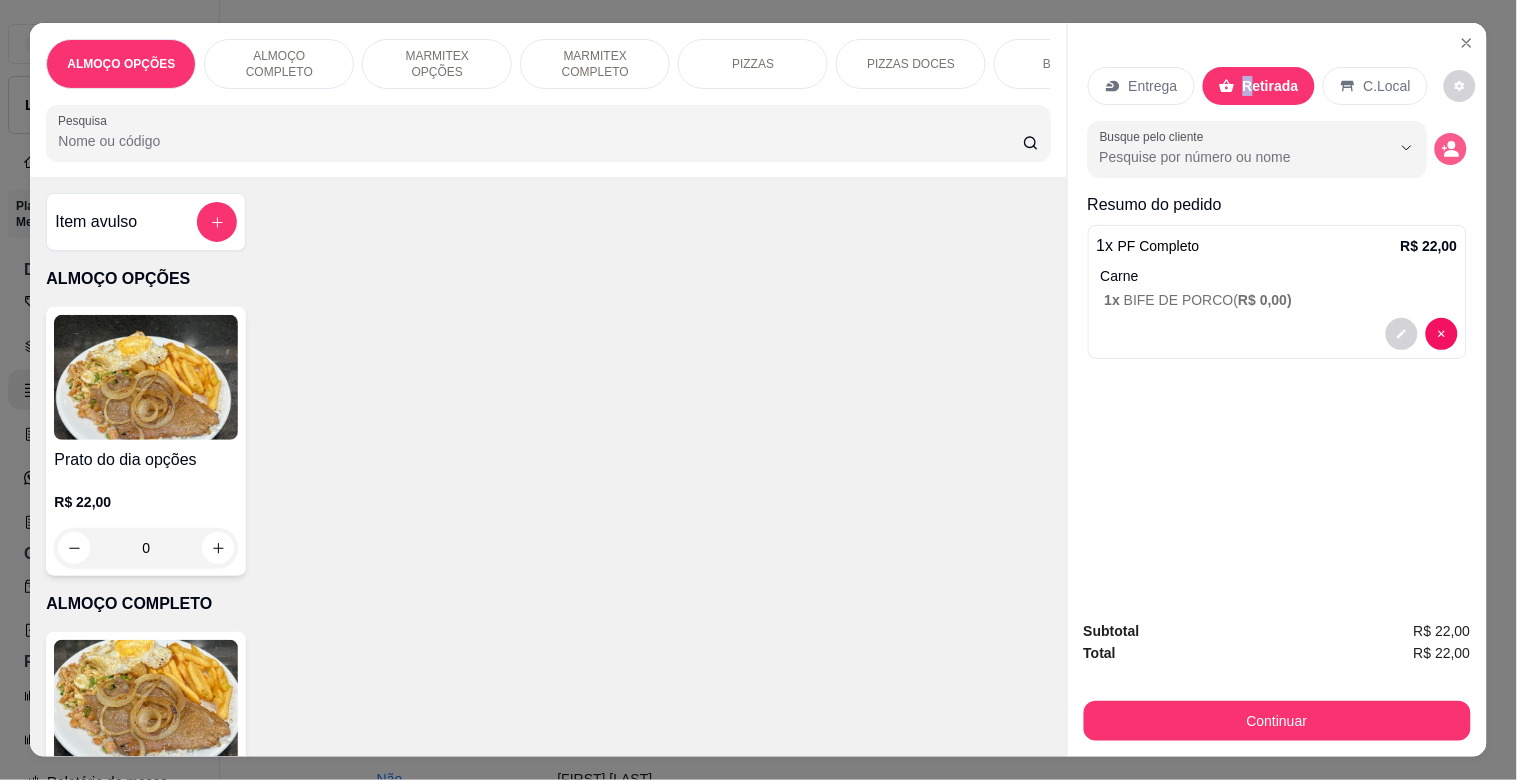 click at bounding box center (1451, 149) 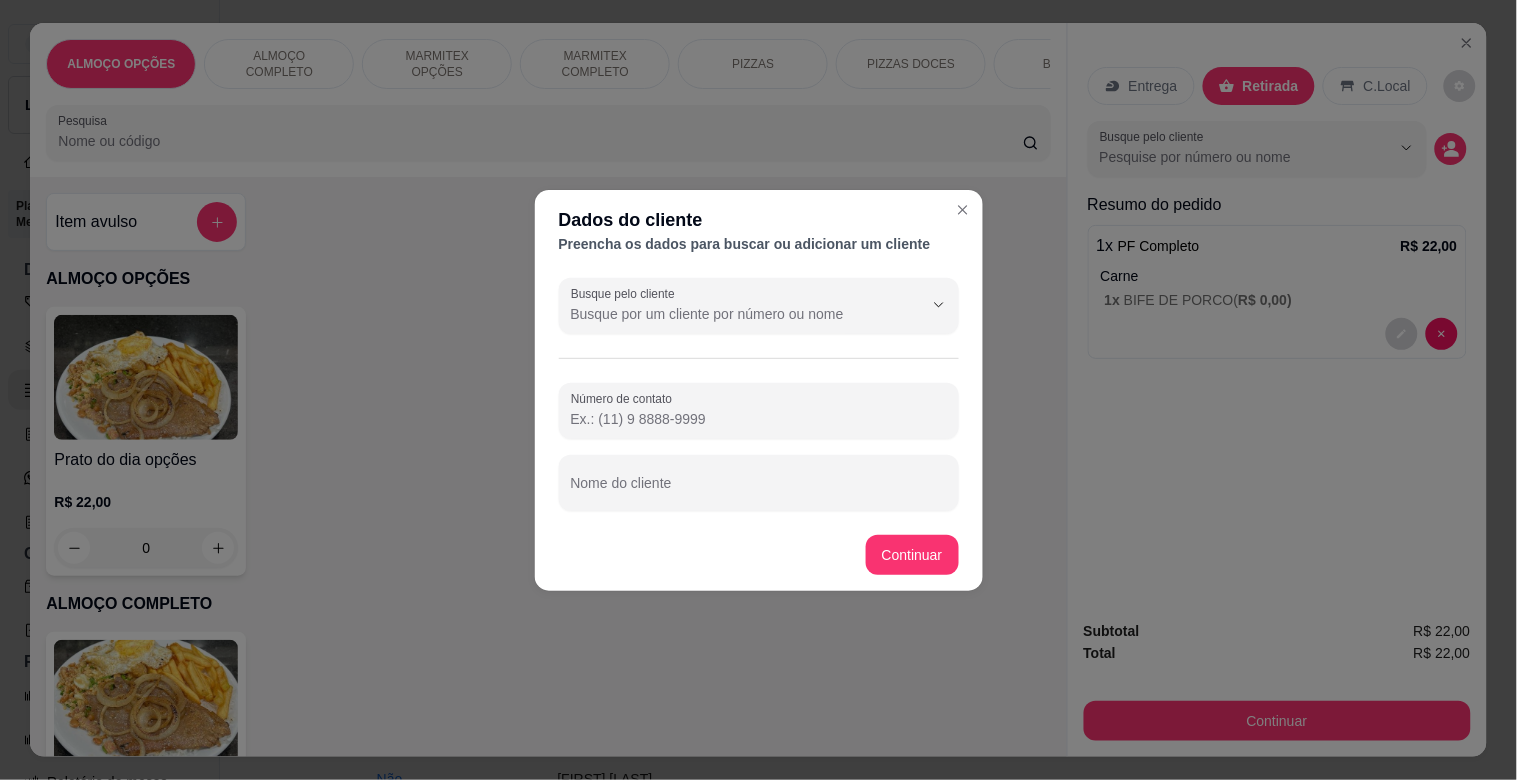 click on "Busque pelo cliente Número de contato Nome do cliente" at bounding box center [759, 394] 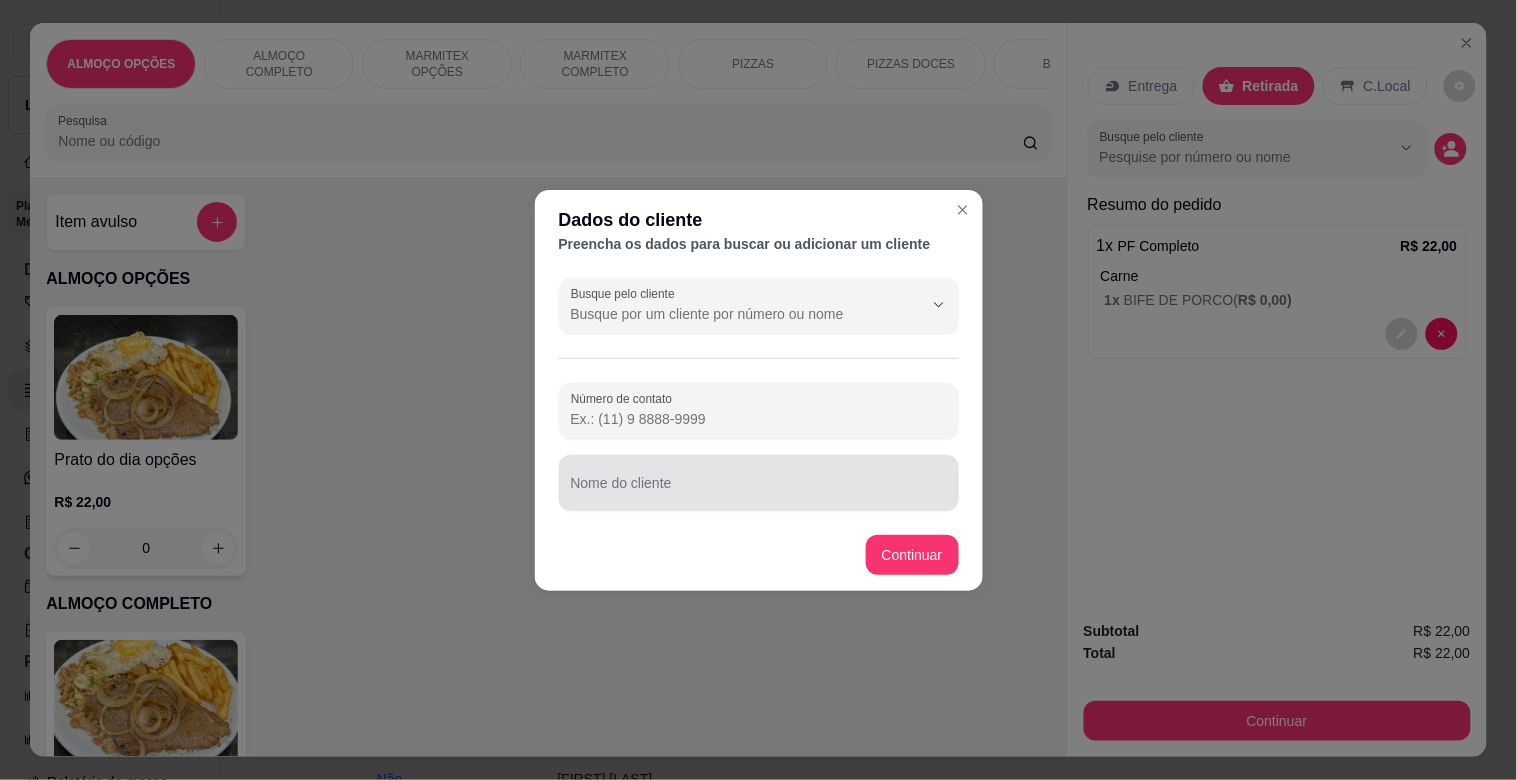 click on "Nome do cliente" at bounding box center (759, 483) 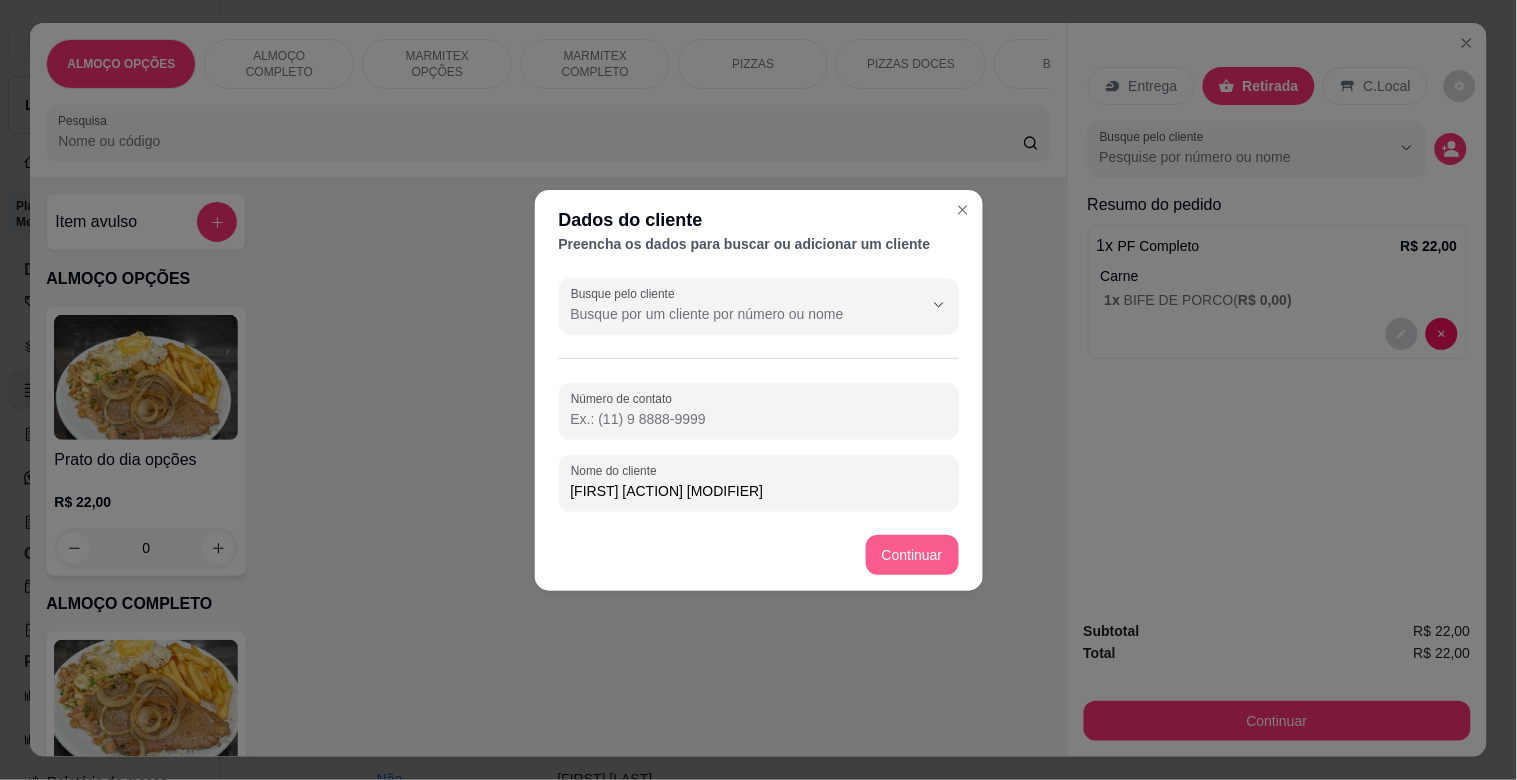 type on "[FIRST] [ACTION] [MODIFIER]" 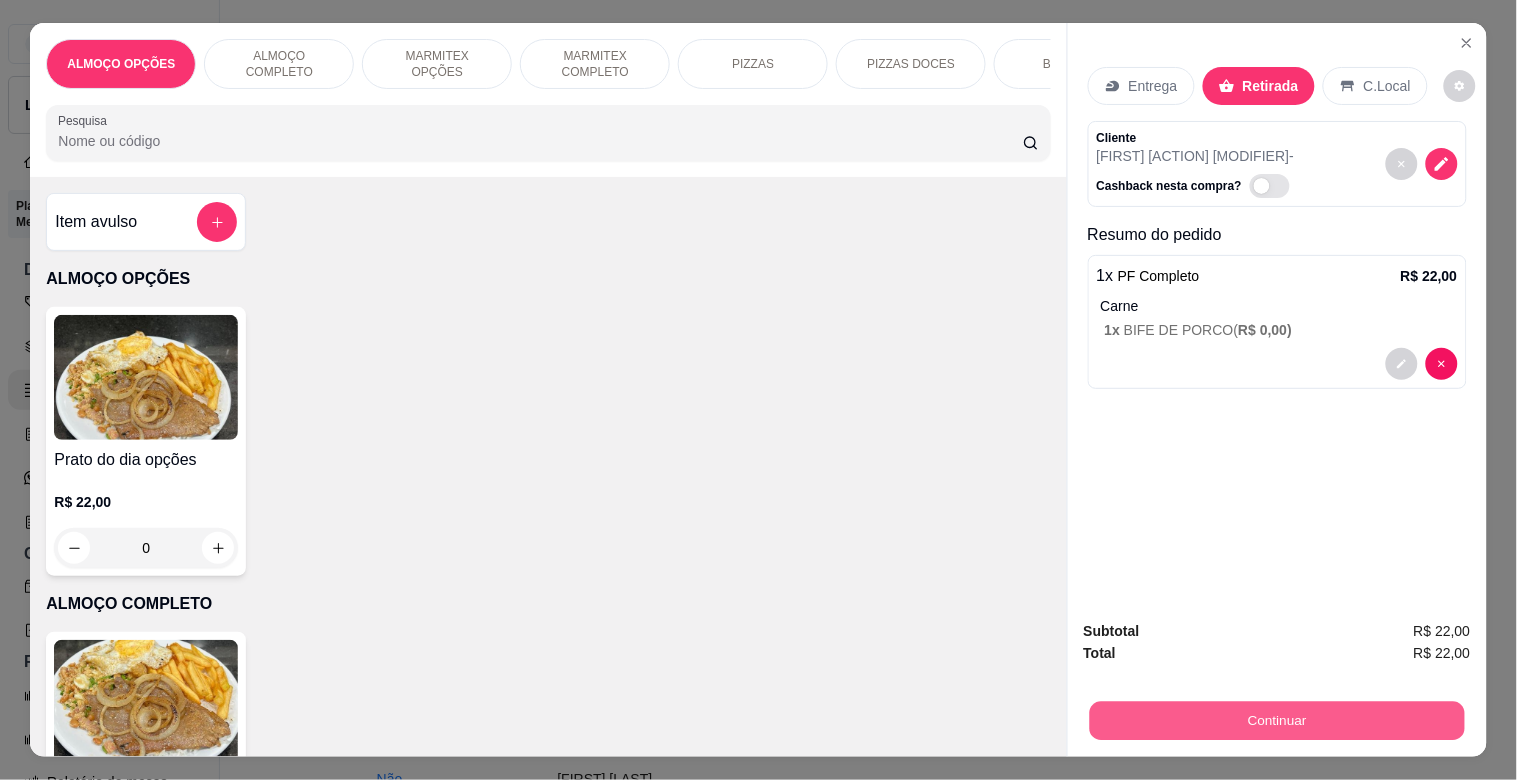 click on "Continuar" at bounding box center (1276, 720) 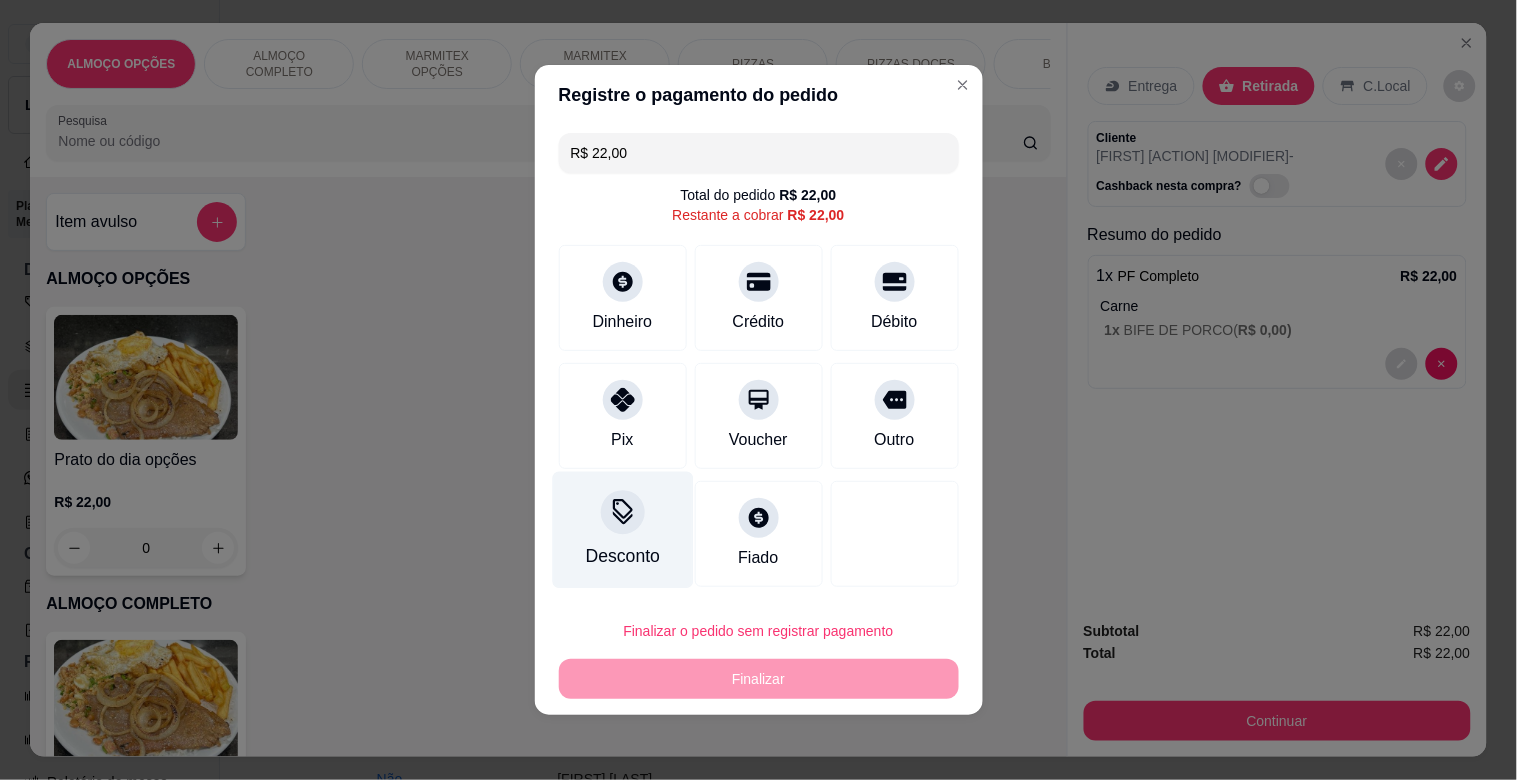 click on "Desconto" at bounding box center [622, 530] 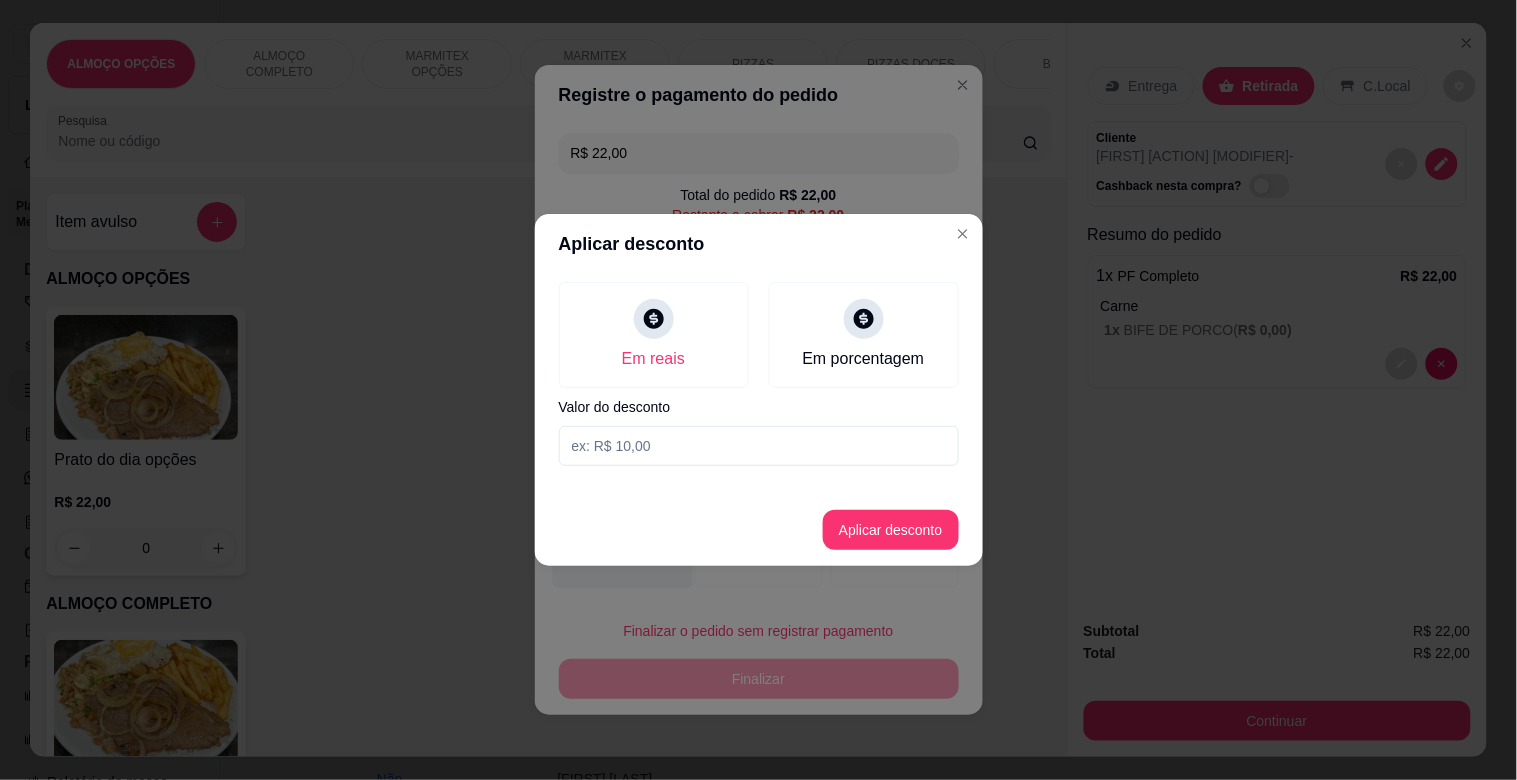 click at bounding box center [759, 446] 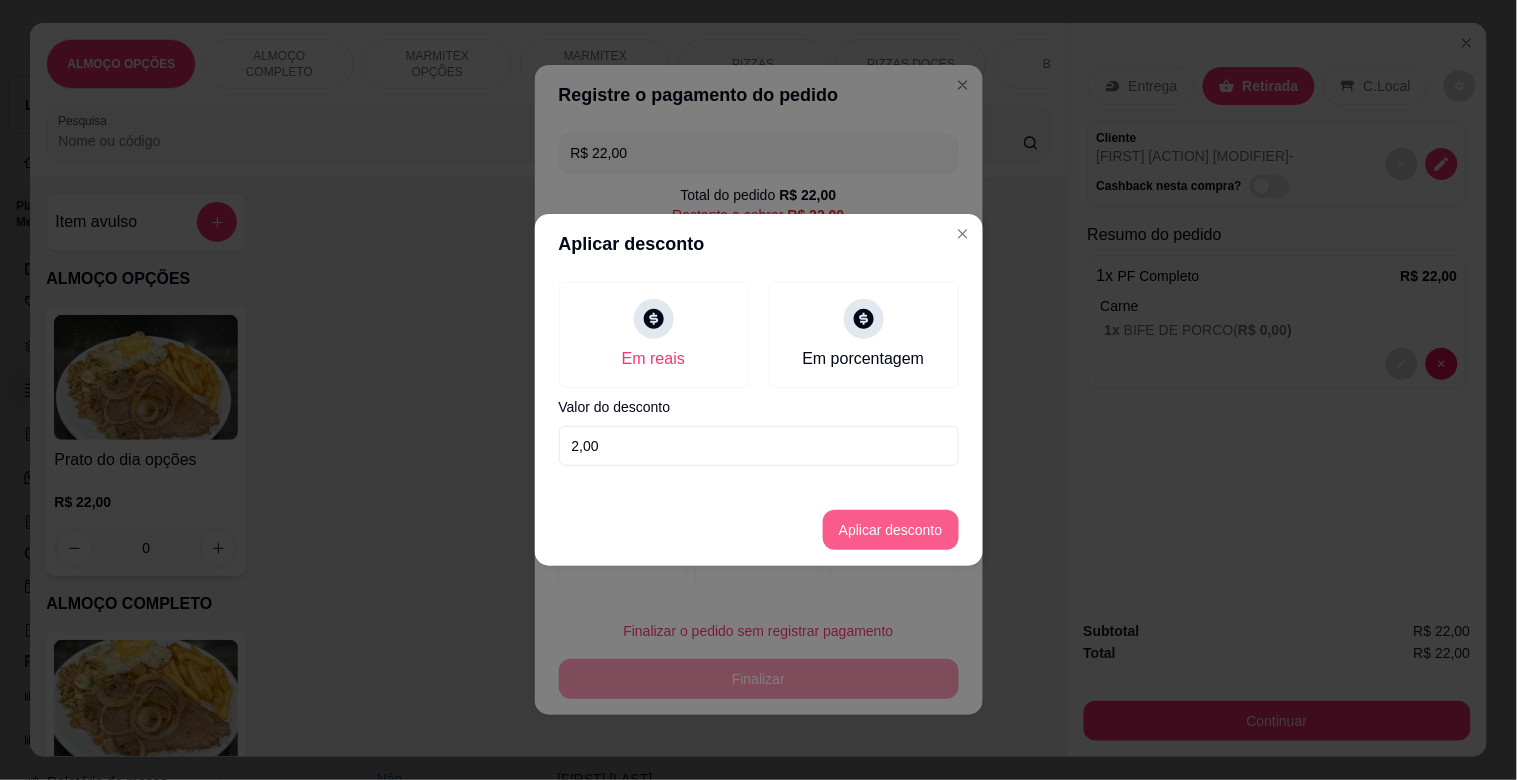 type on "2,00" 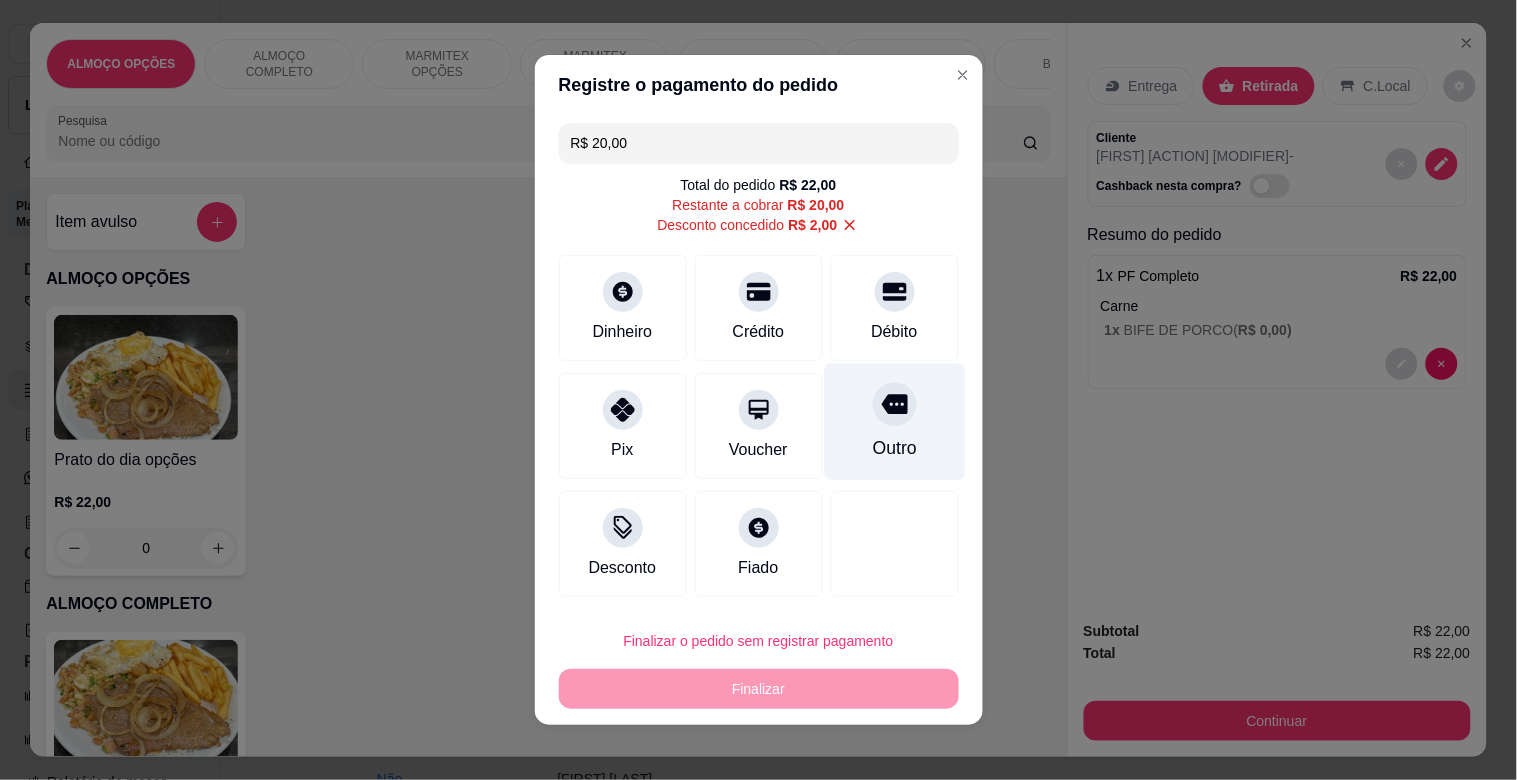 click 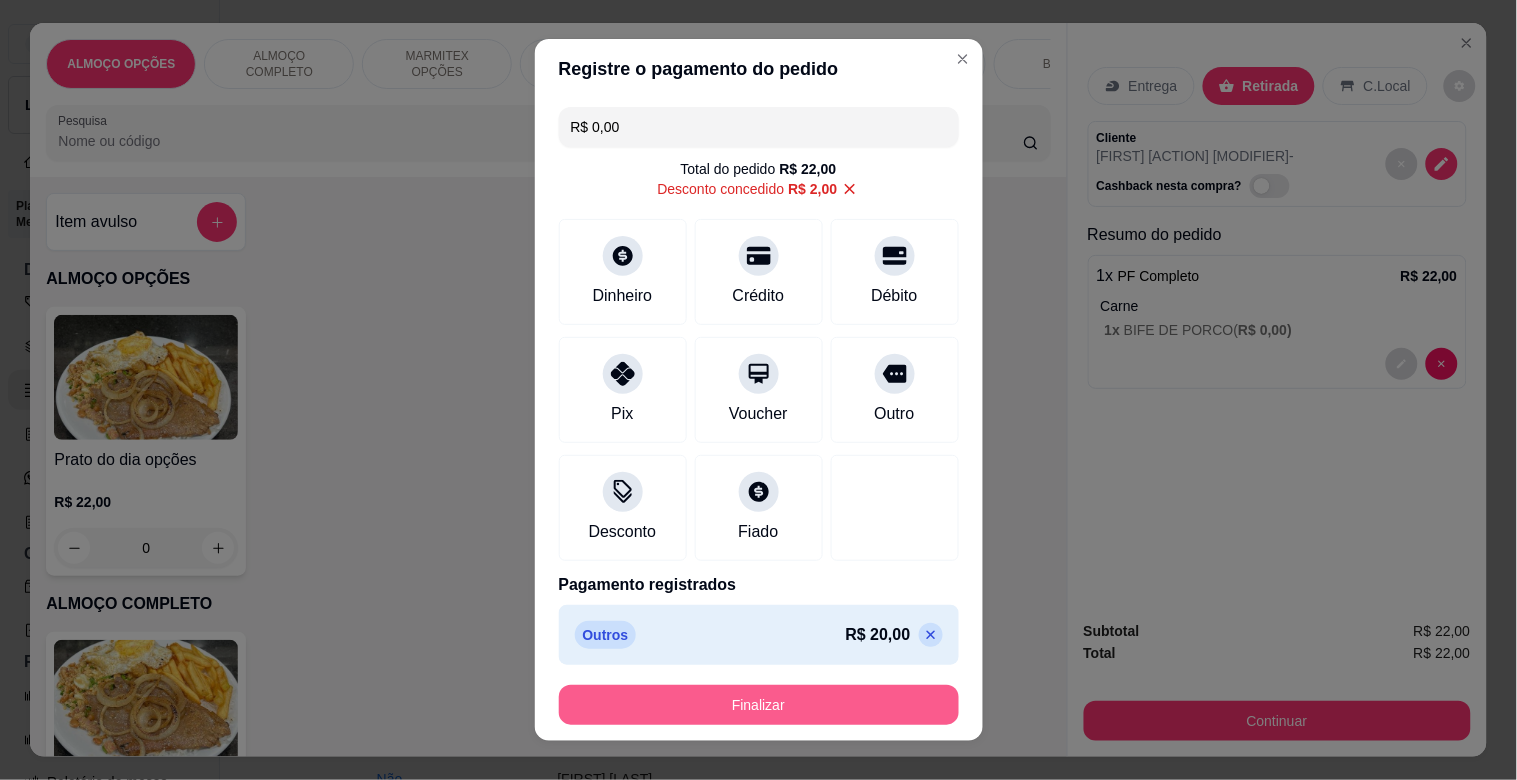 click on "Finalizar" at bounding box center [759, 705] 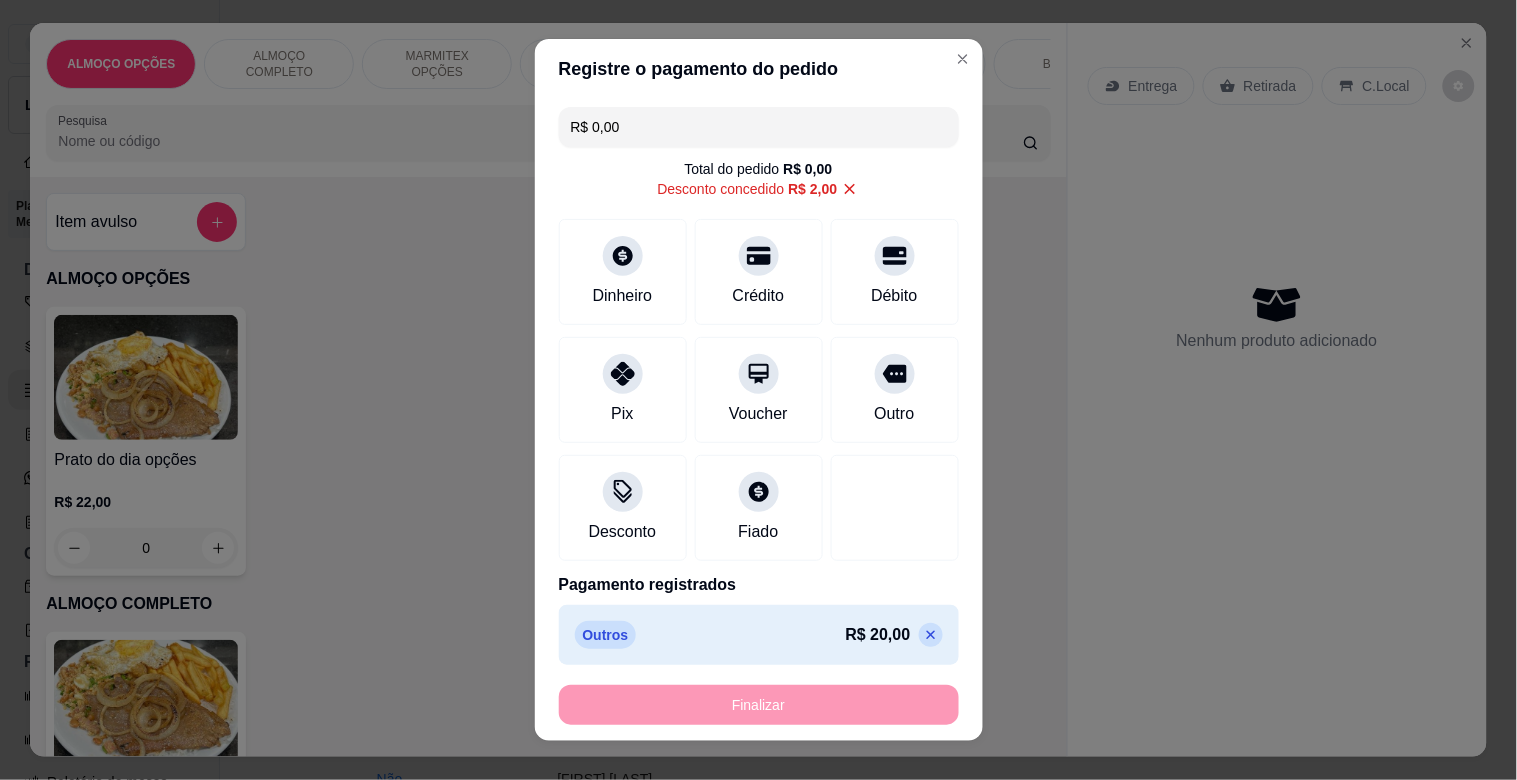 type on "-R$ 22,00" 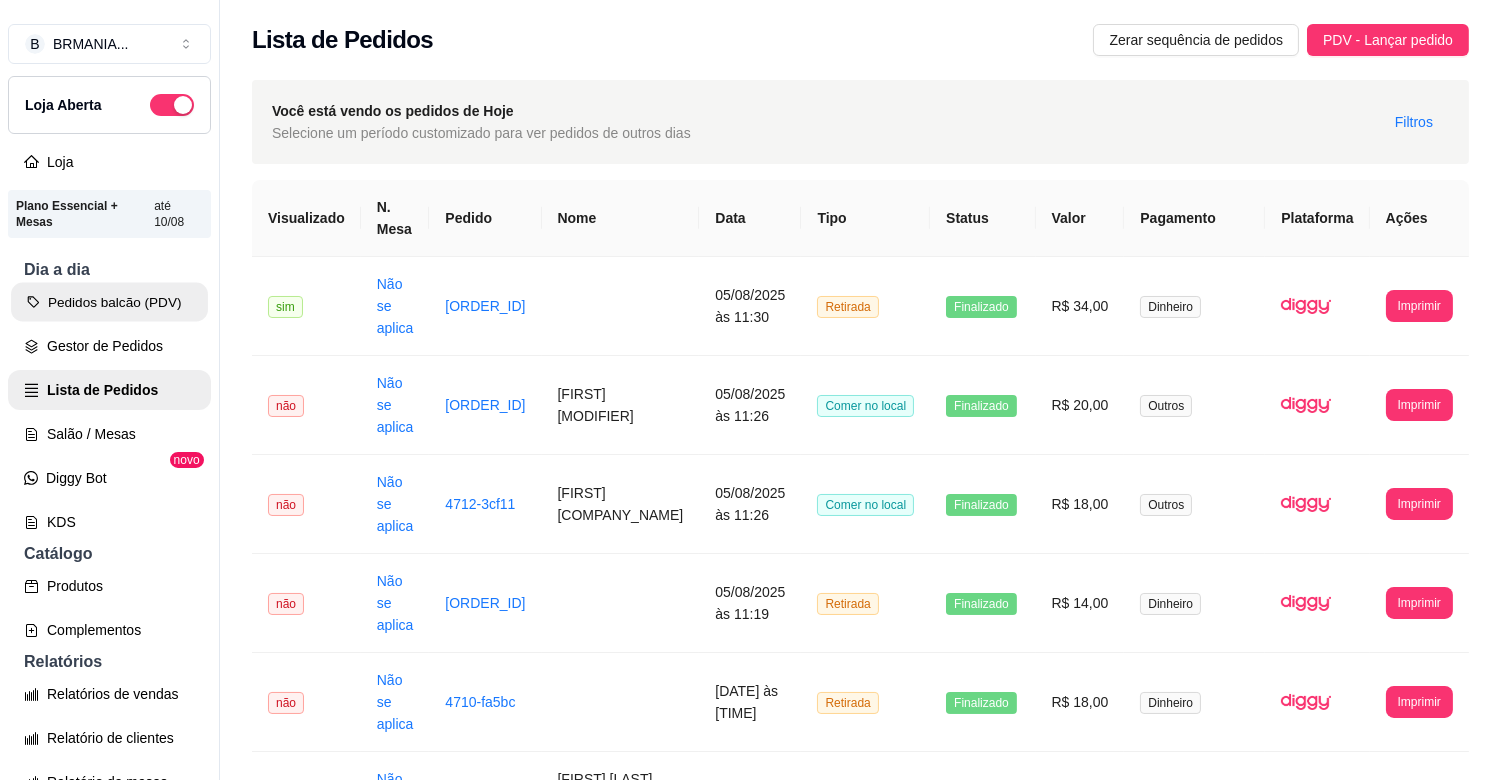 click on "Pedidos balcão (PDV)" at bounding box center [109, 302] 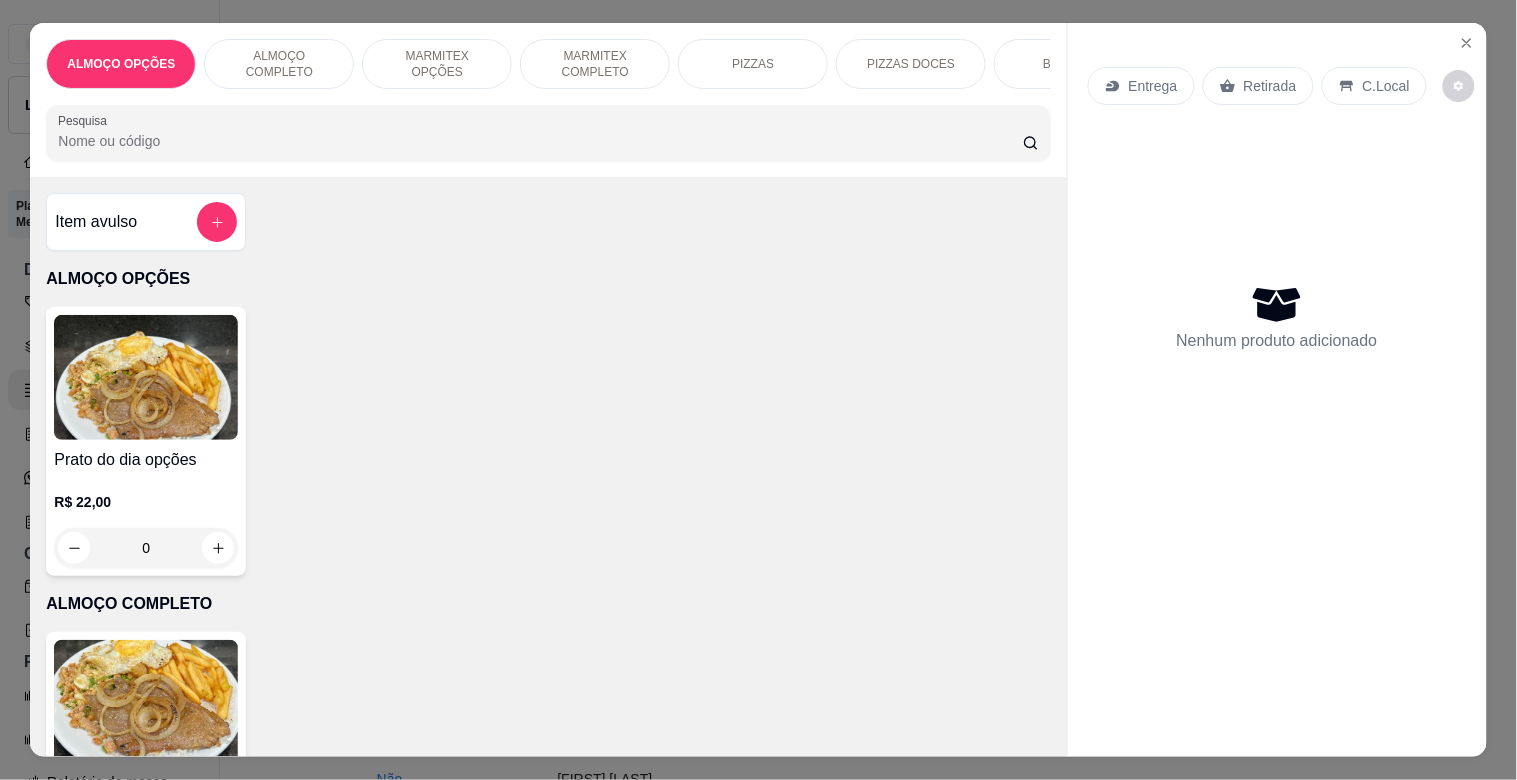 click at bounding box center (146, 702) 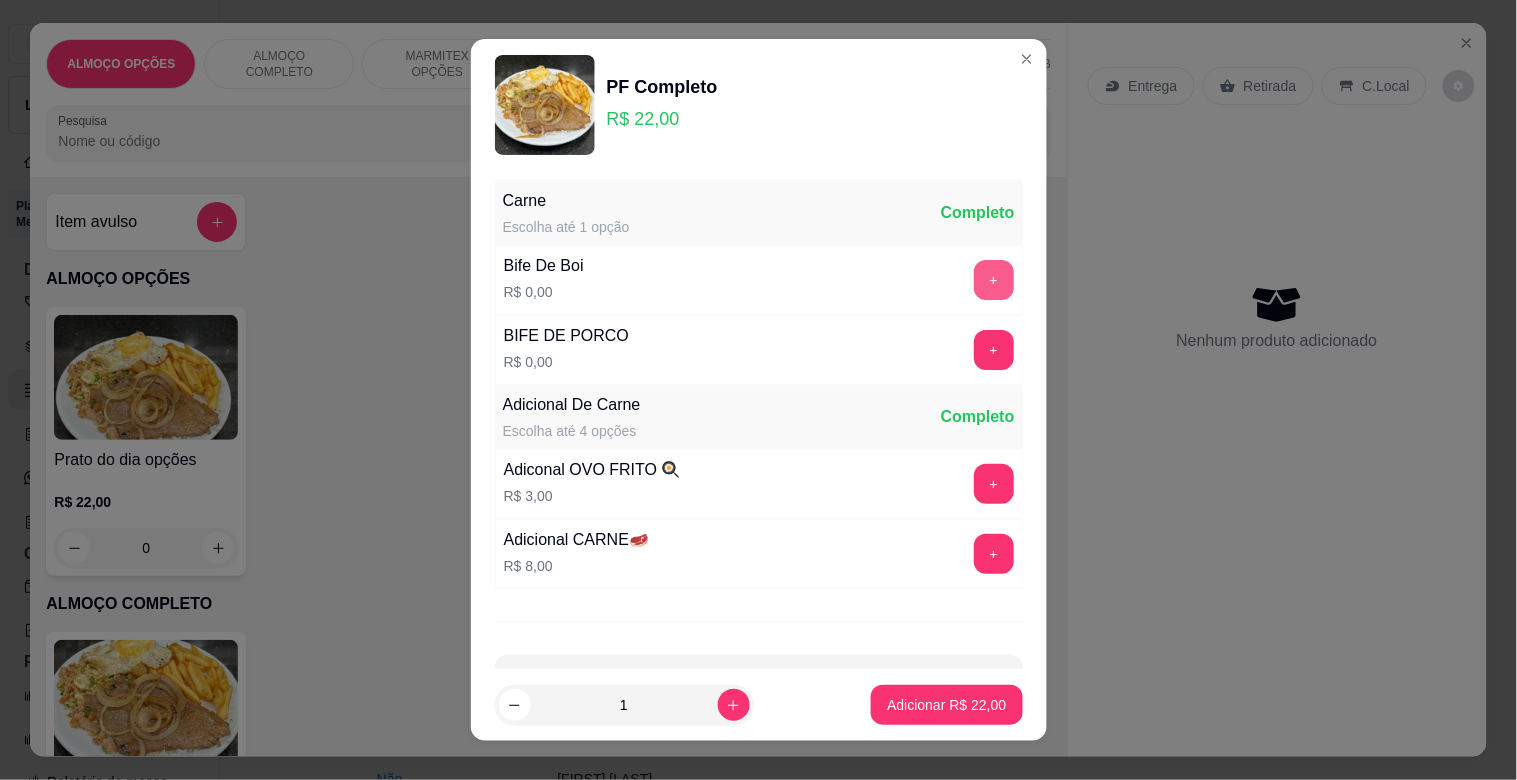 click on "+" at bounding box center [994, 280] 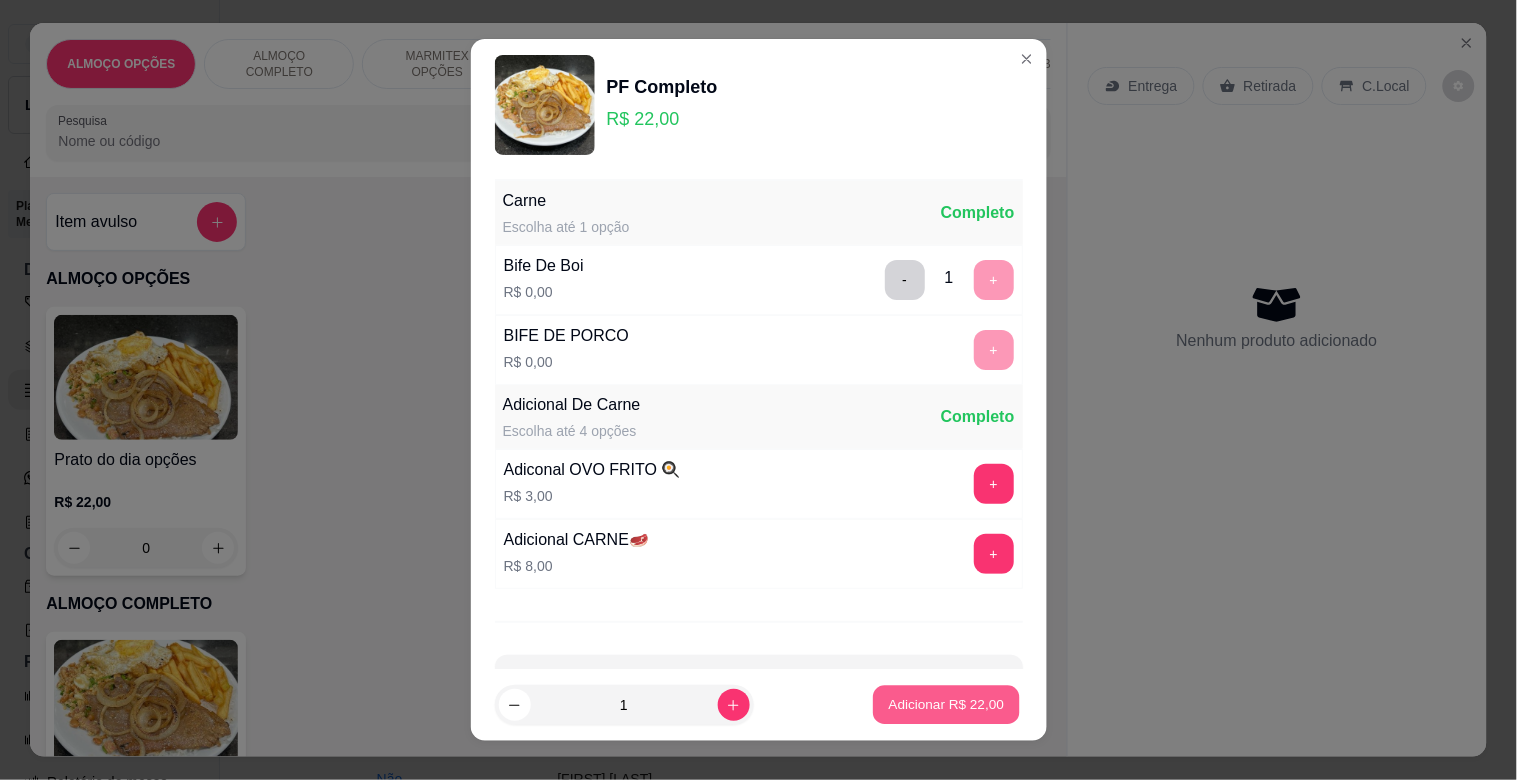 click on "Adicionar   R$ 22,00" at bounding box center (947, 704) 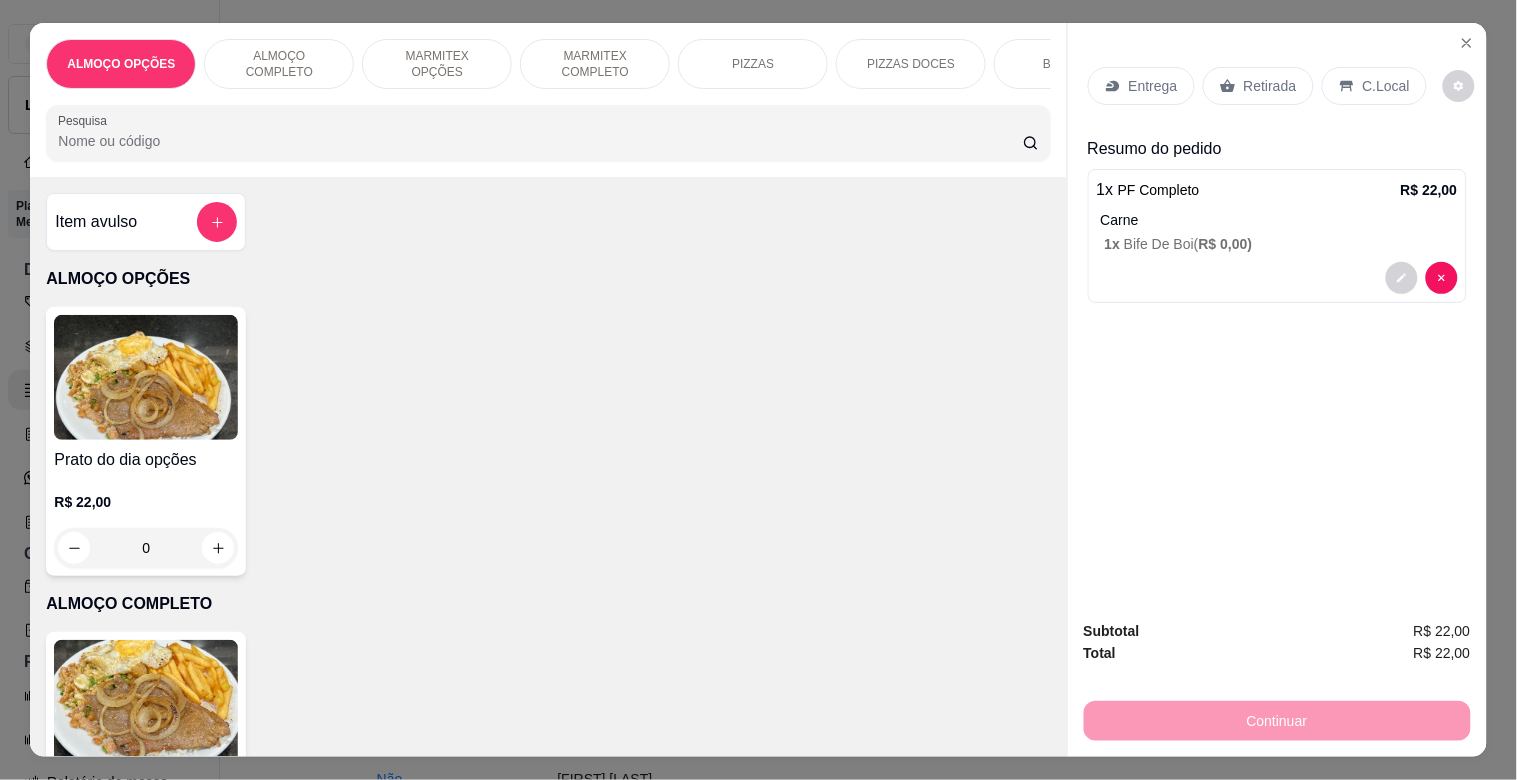 click on "Retirada" at bounding box center (1270, 86) 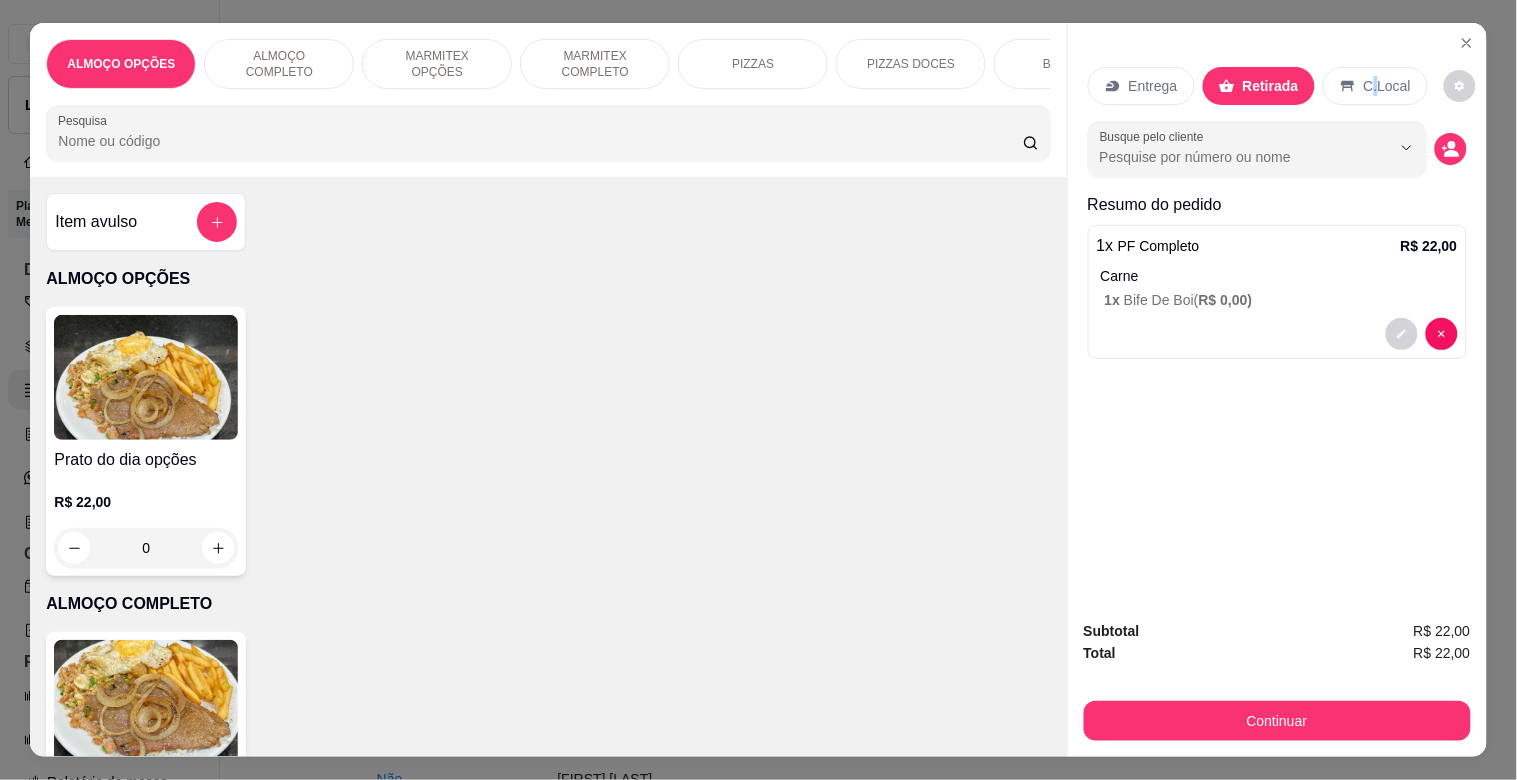 click on "C.Local" at bounding box center [1387, 86] 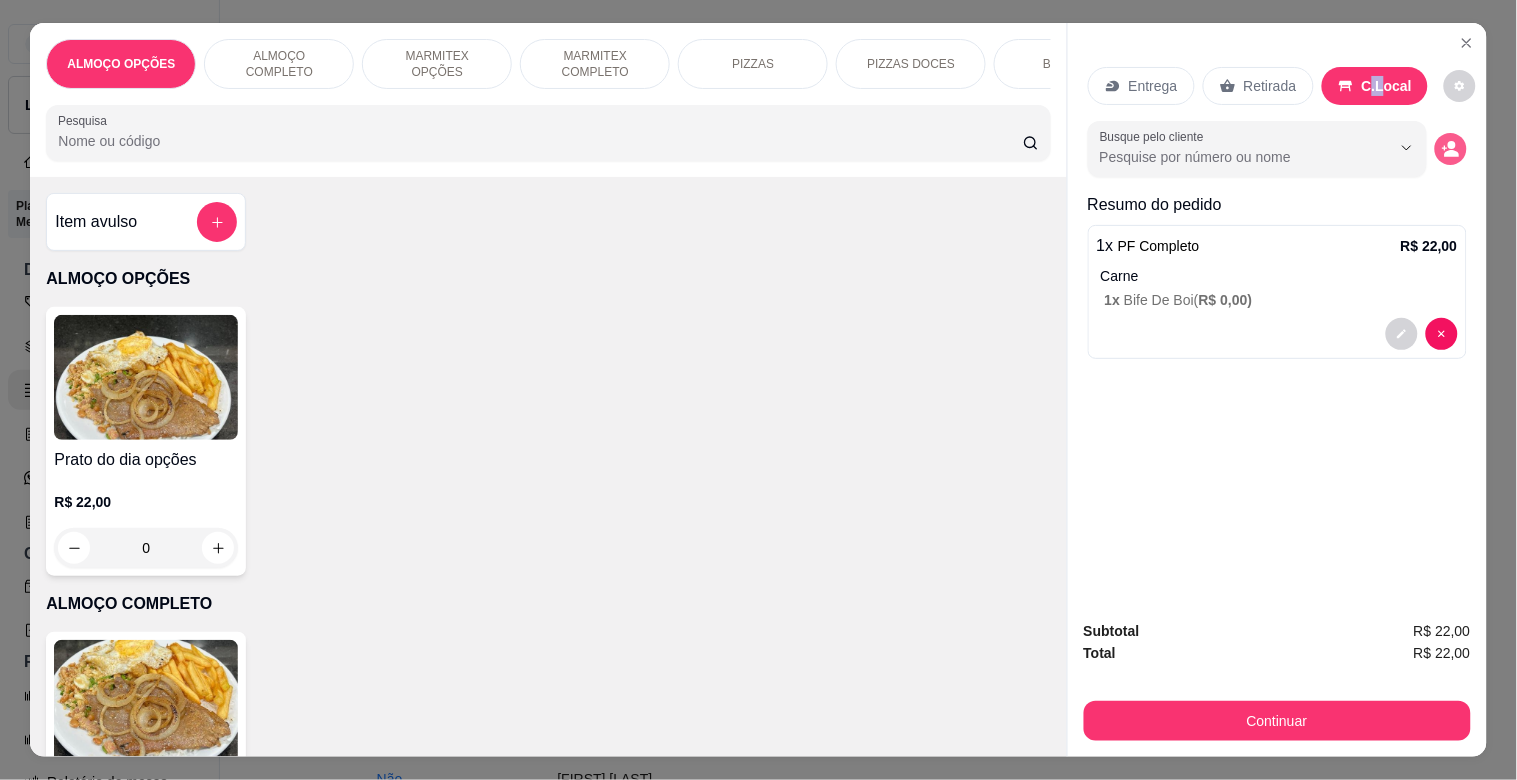 click 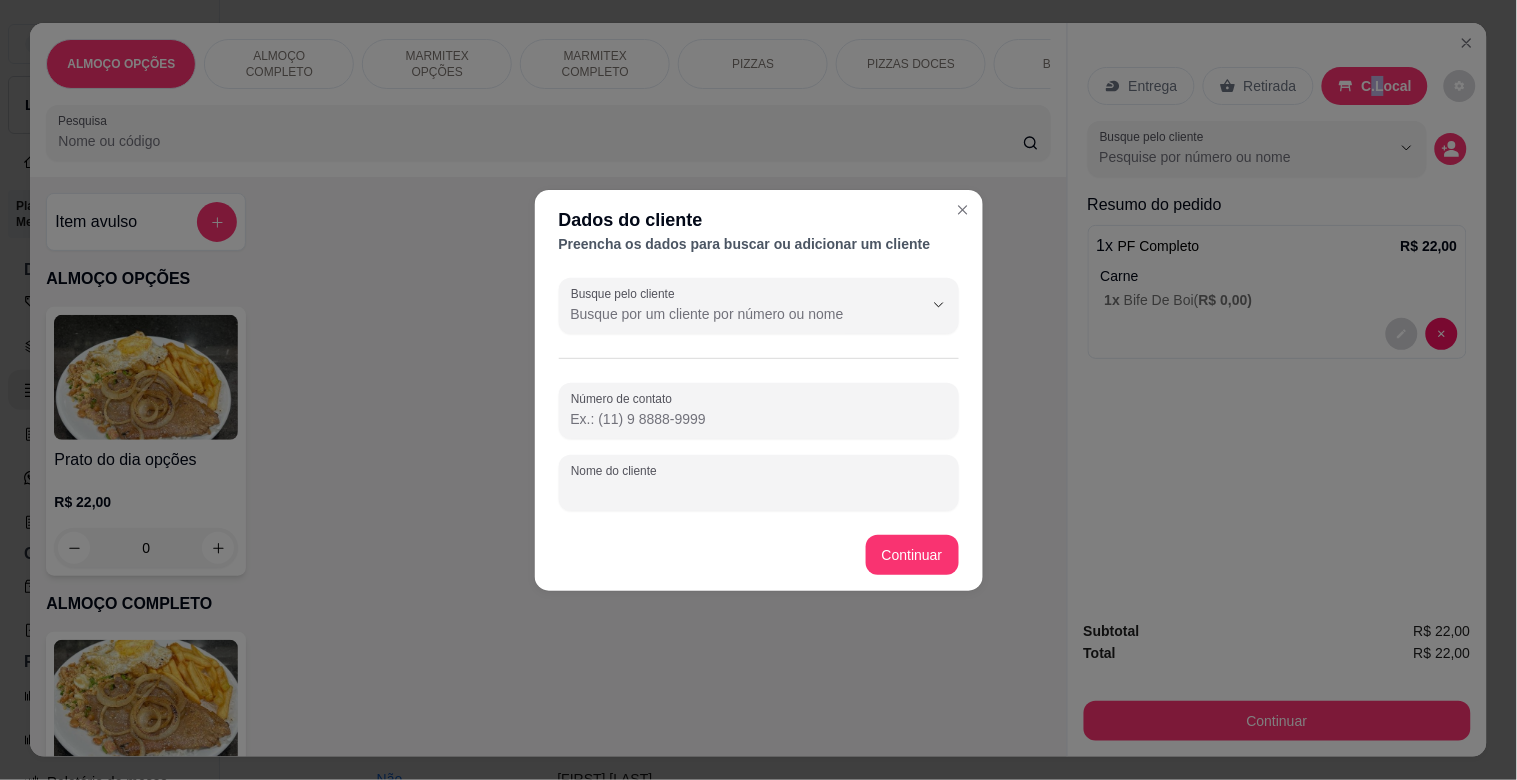 click on "Nome do cliente" at bounding box center [759, 491] 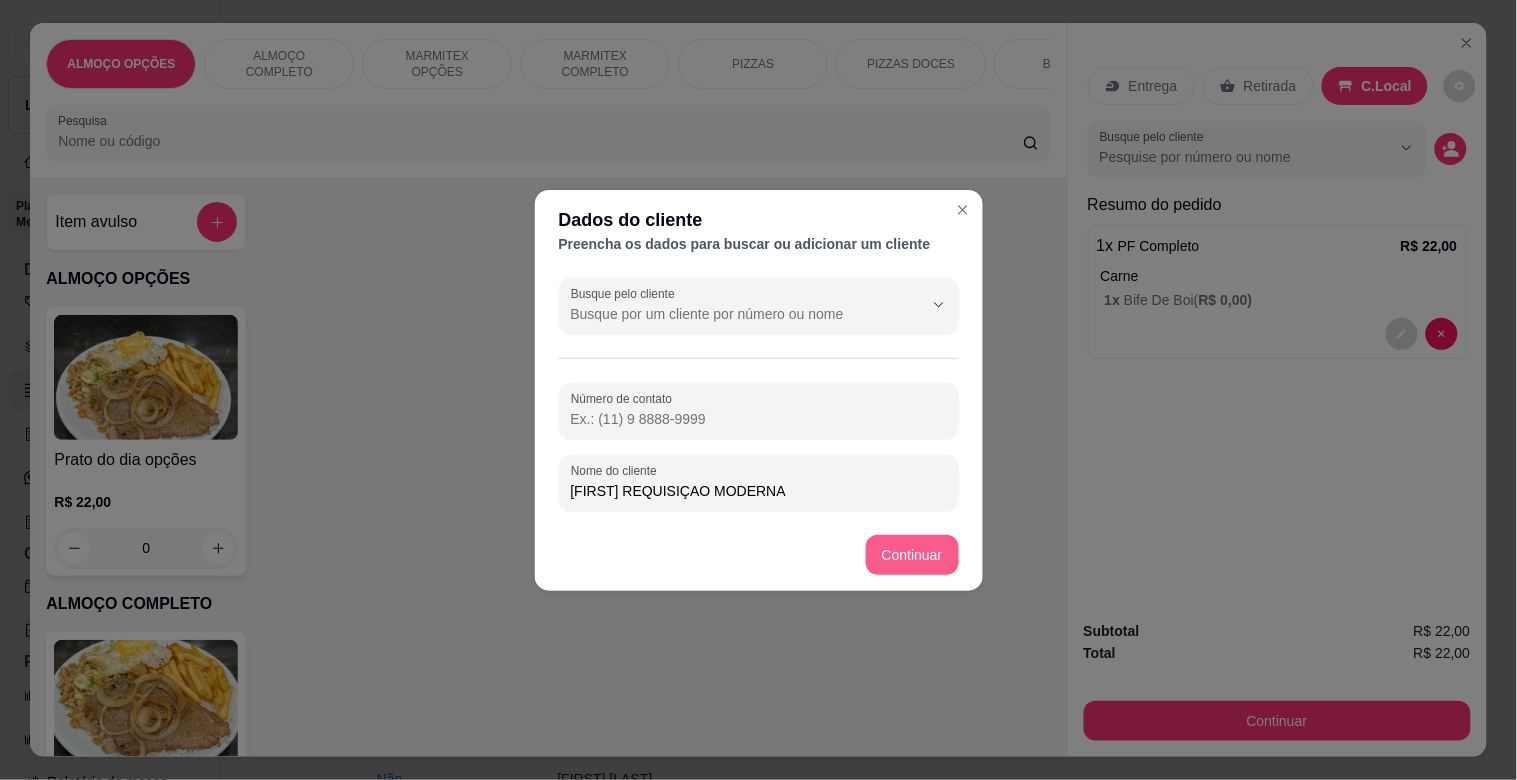 type on "[FIRST] REQUISIÇAO MODERNA" 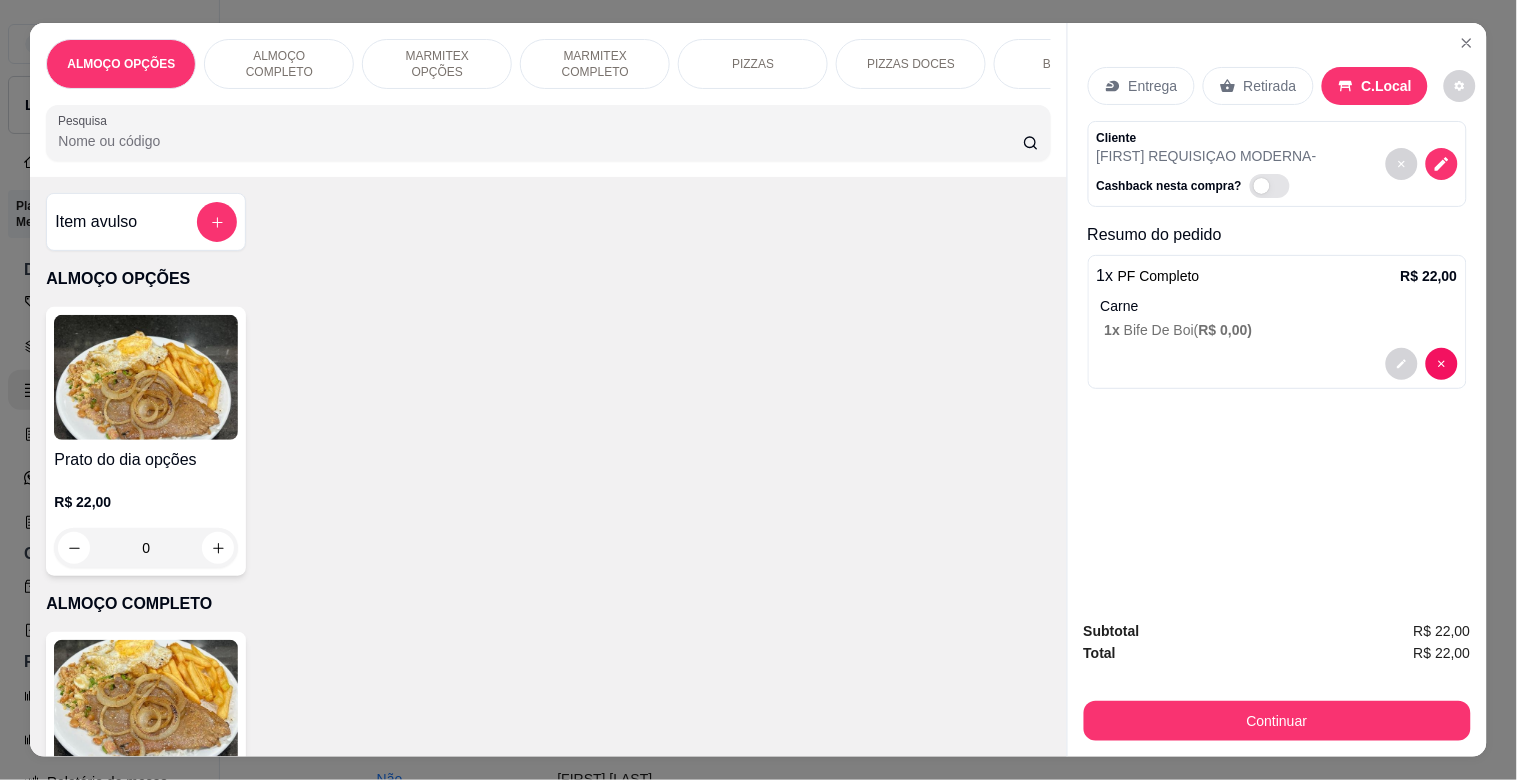 click on "Continuar" at bounding box center [1277, 721] 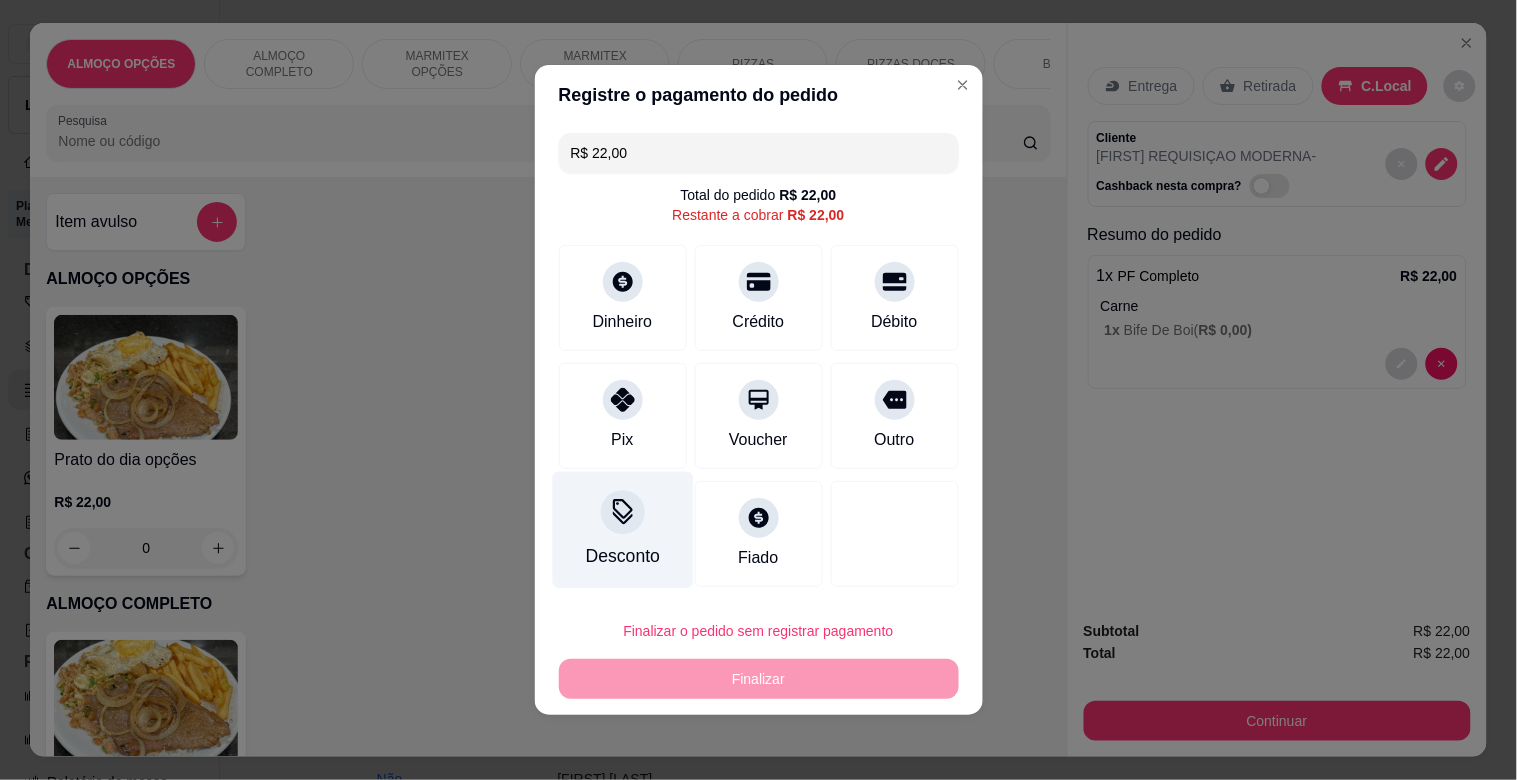click on "Desconto" at bounding box center (622, 530) 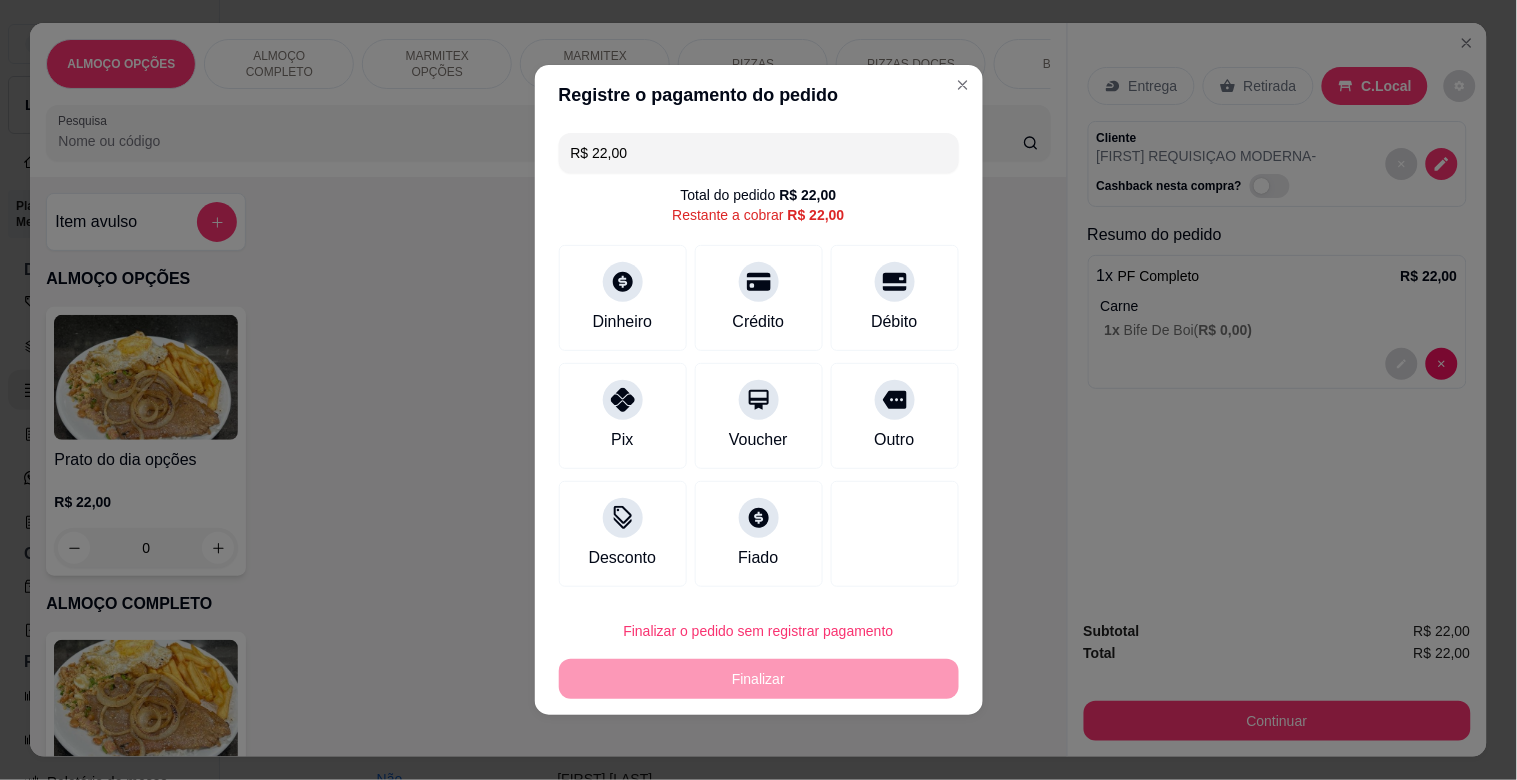 click at bounding box center (759, 446) 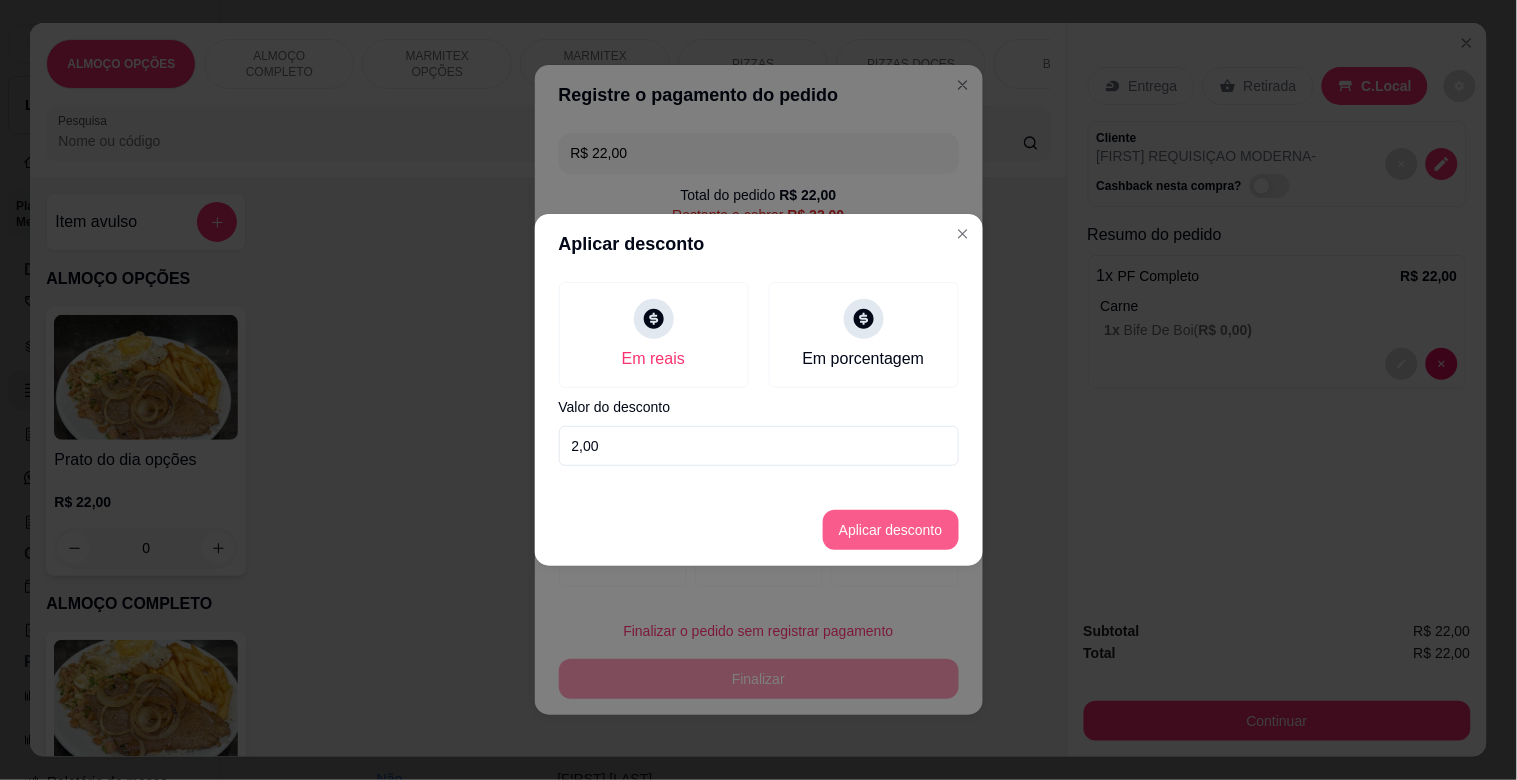 type on "2,00" 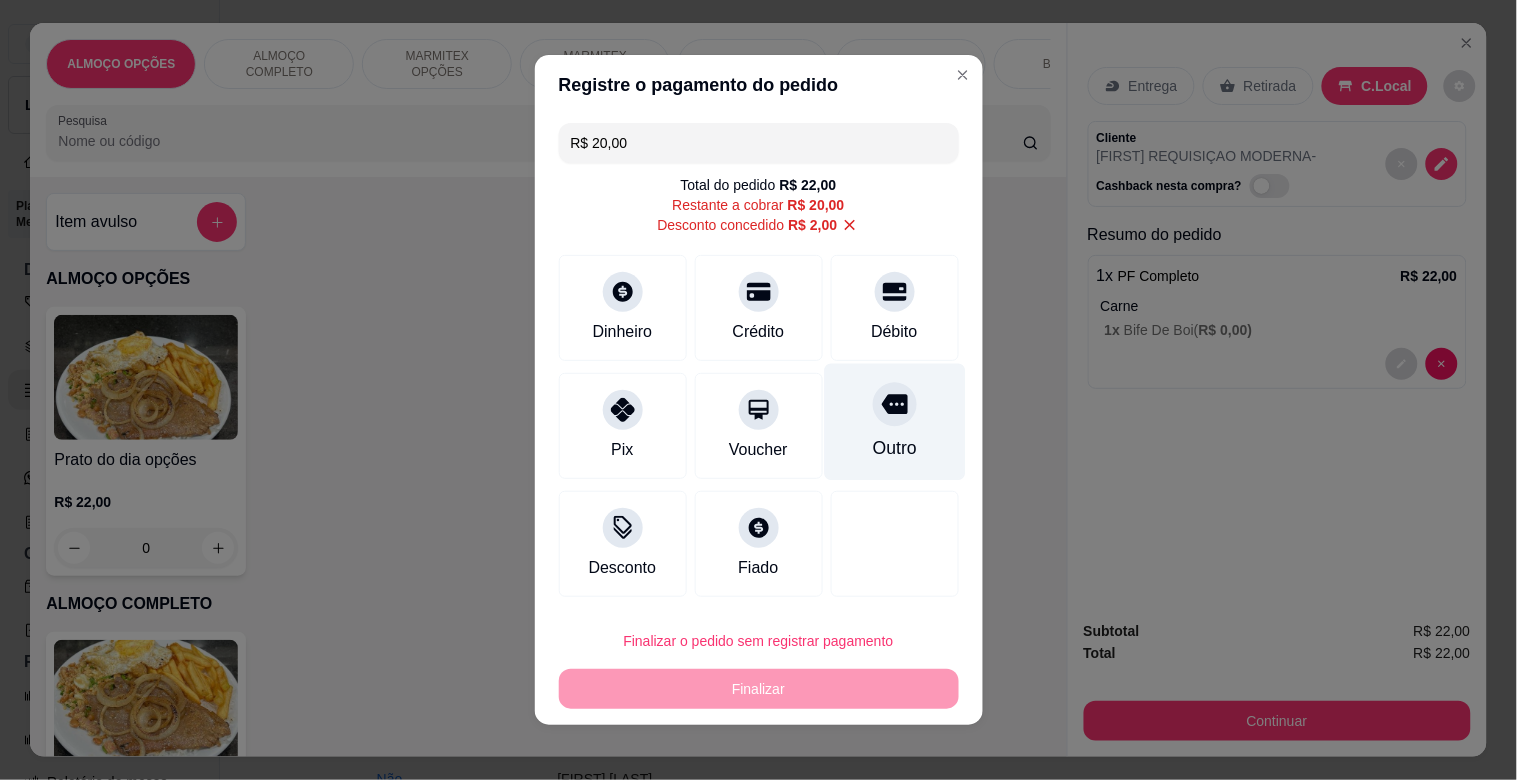 drag, startPoint x: 872, startPoint y: 401, endPoint x: 911, endPoint y: 411, distance: 40.261642 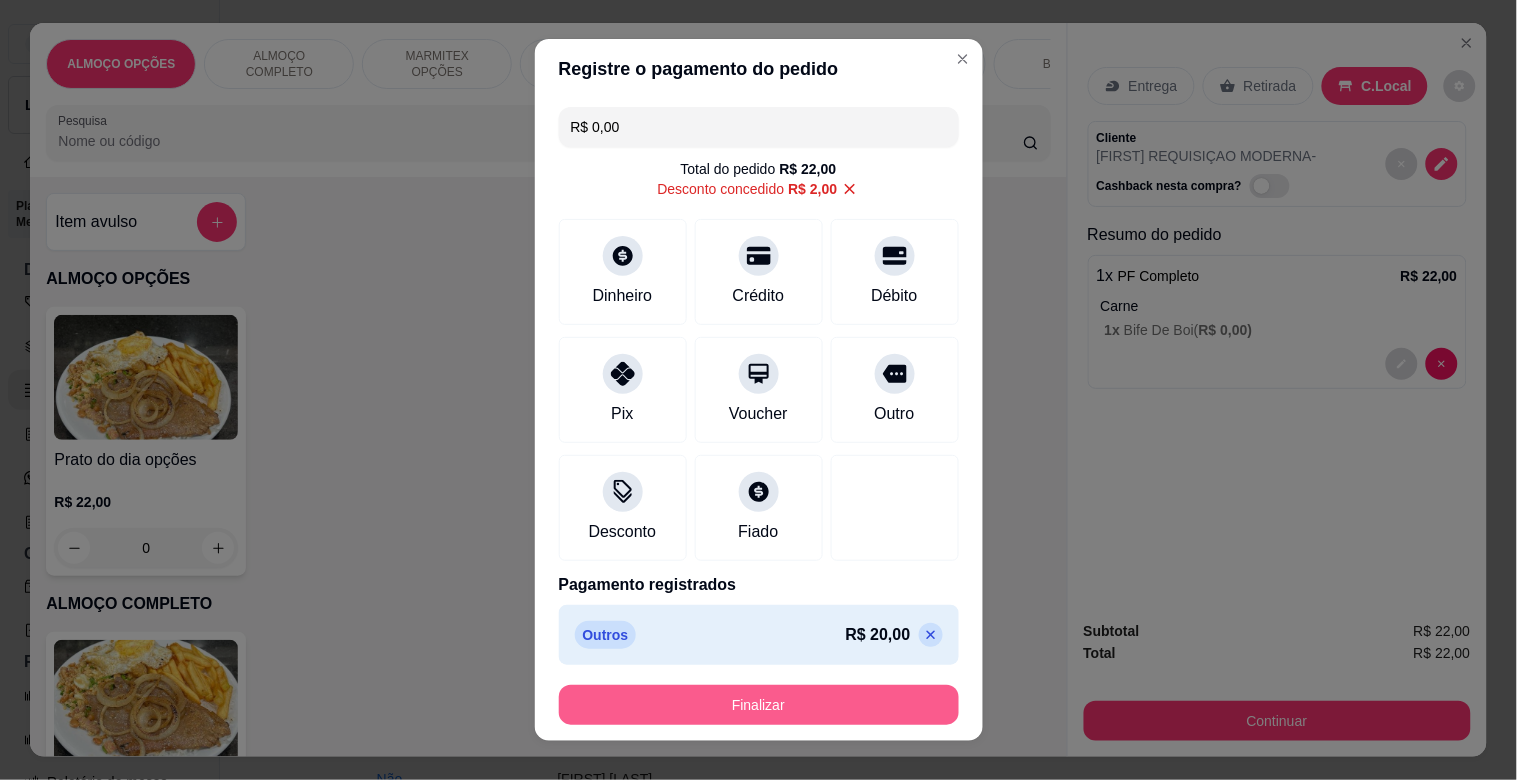 click on "Finalizar" at bounding box center (759, 705) 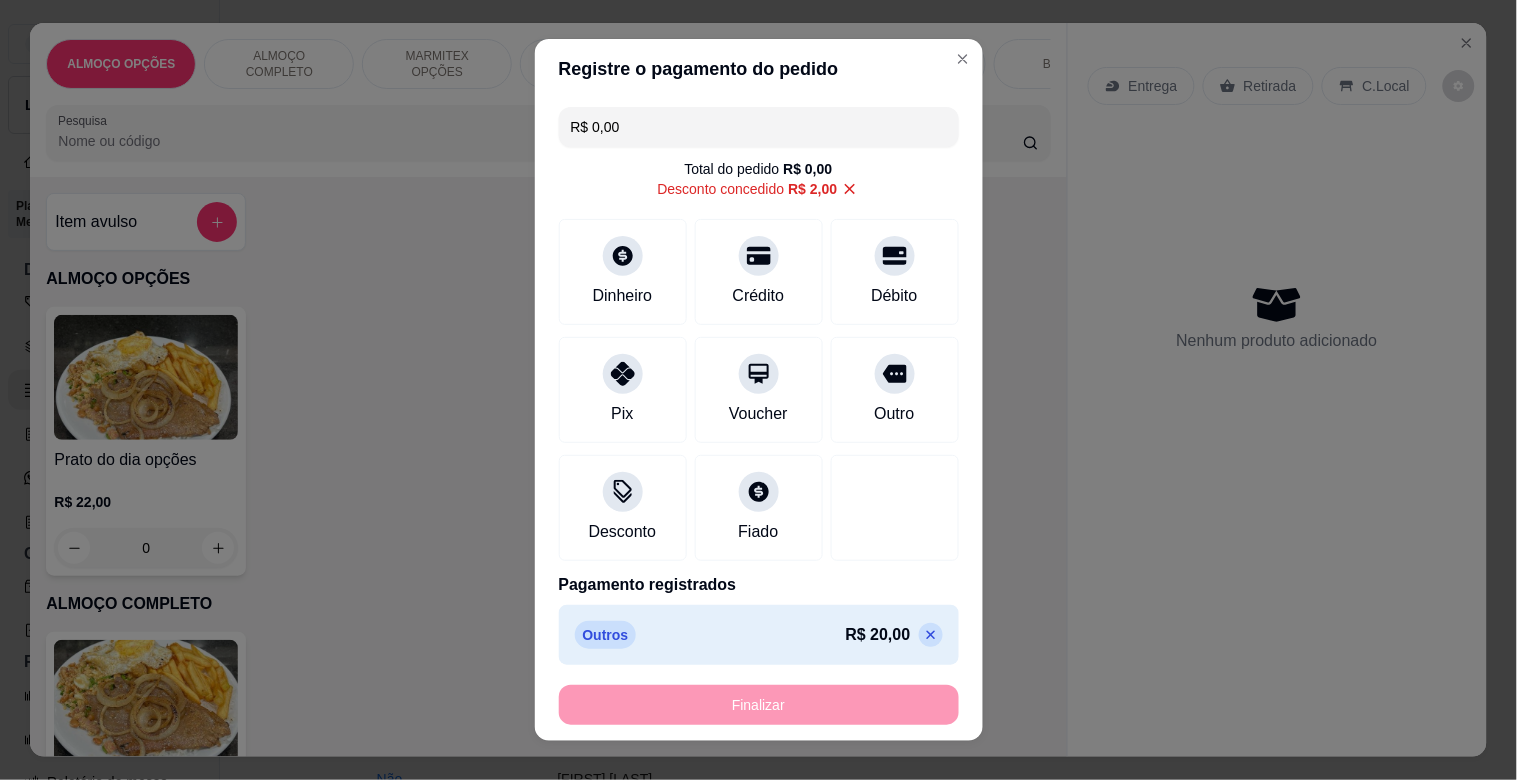 type on "-R$ 22,00" 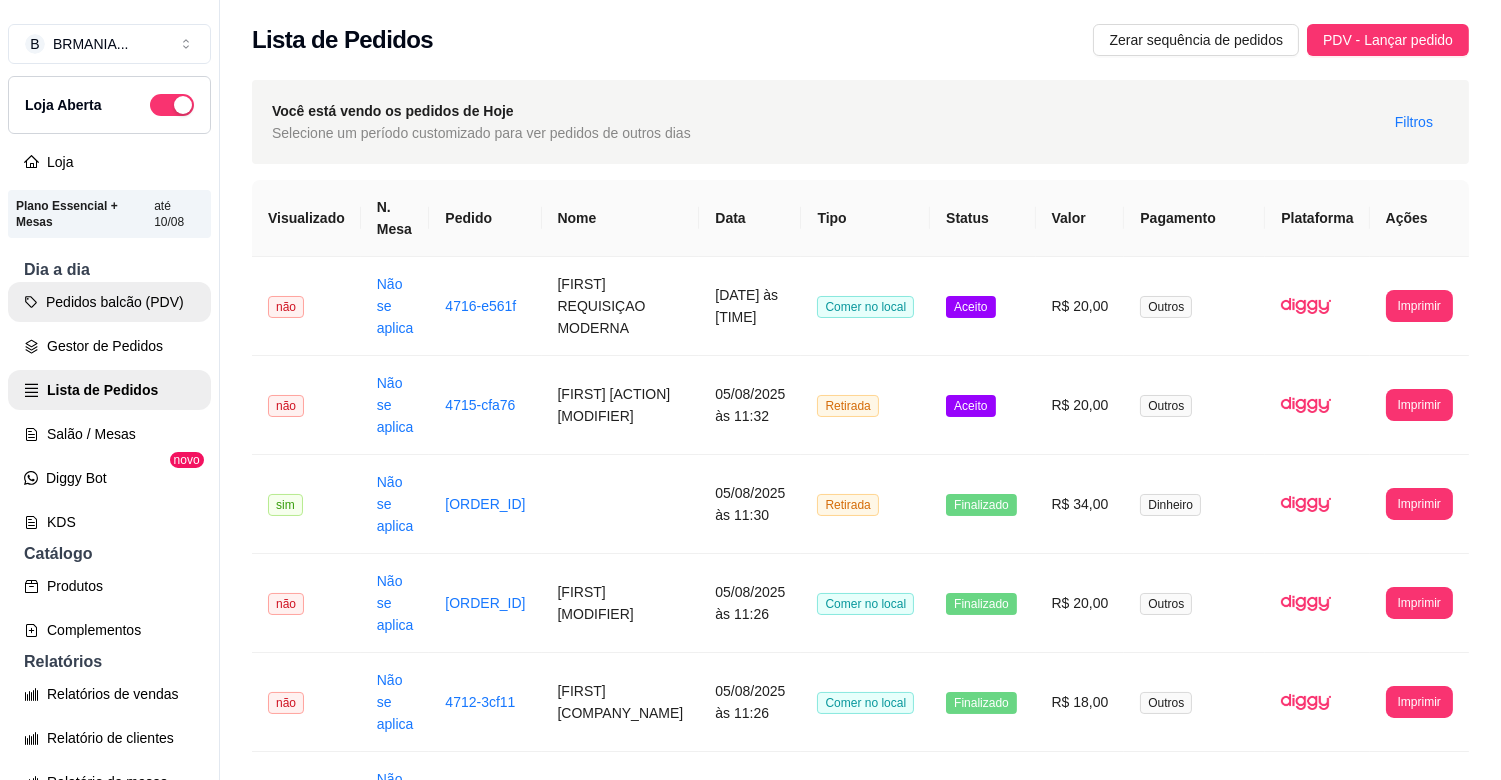 click on "Pedidos balcão (PDV)" at bounding box center (109, 302) 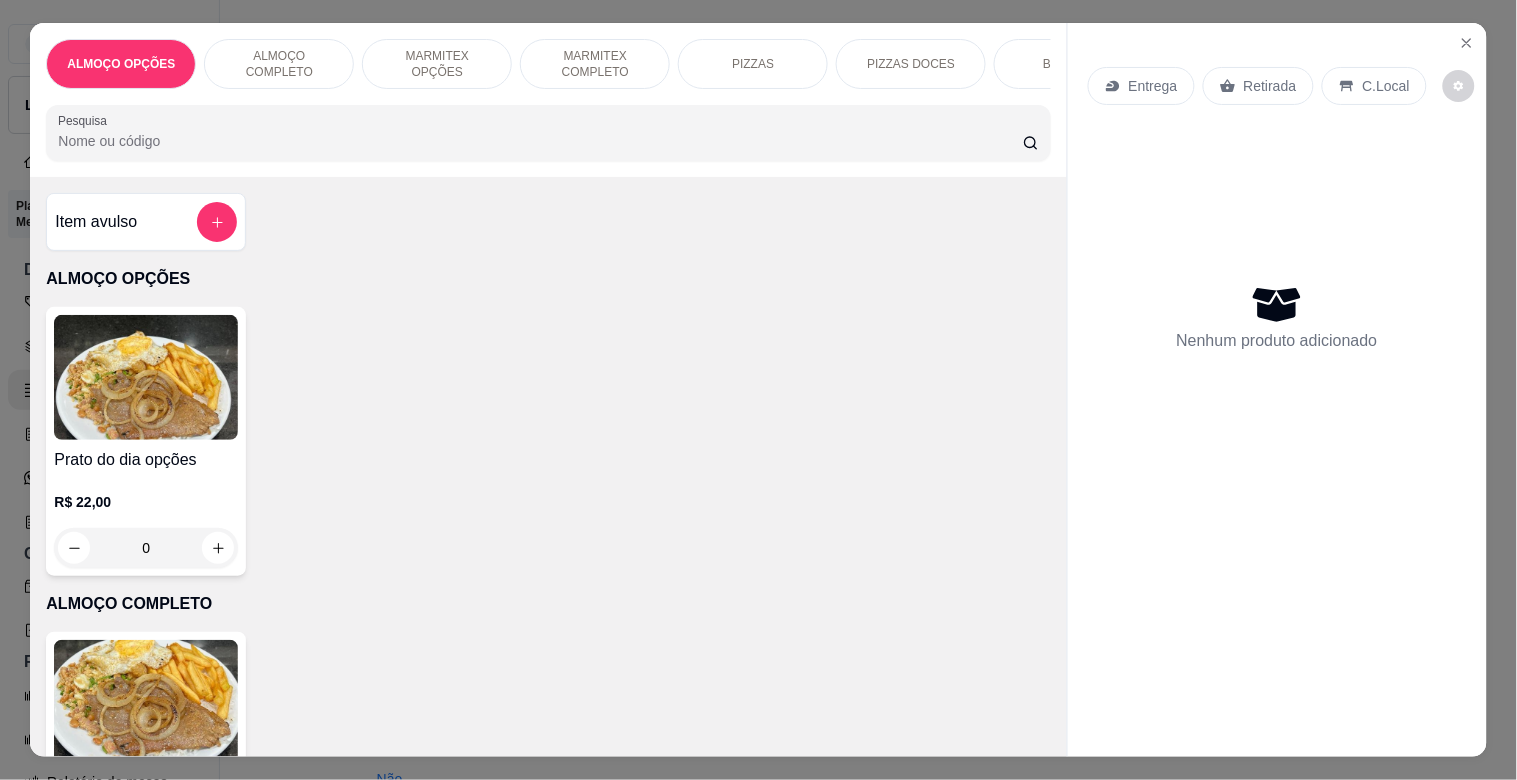 click at bounding box center [146, 702] 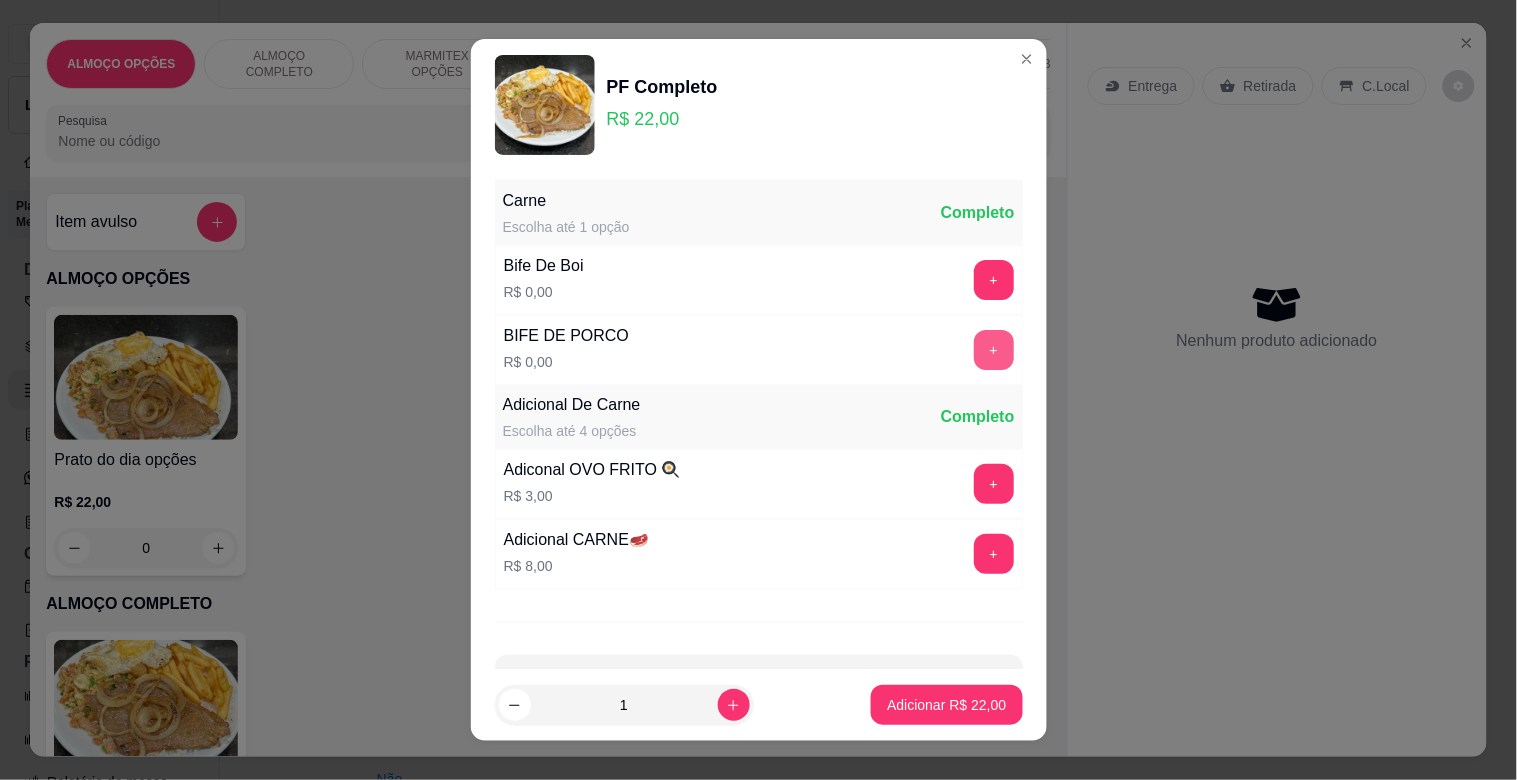 click on "+" at bounding box center (994, 350) 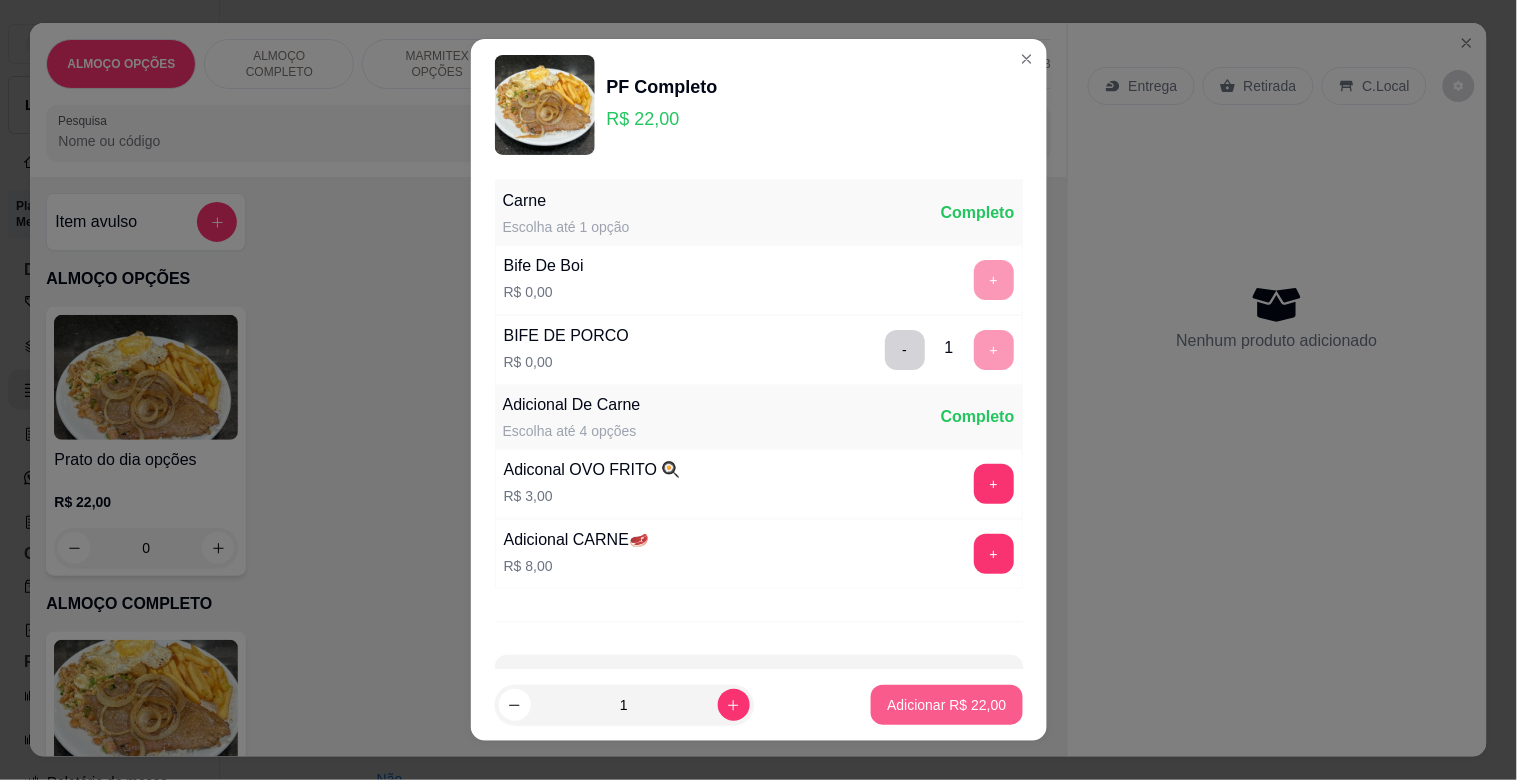 click on "Adicionar   R$ 22,00" at bounding box center (946, 705) 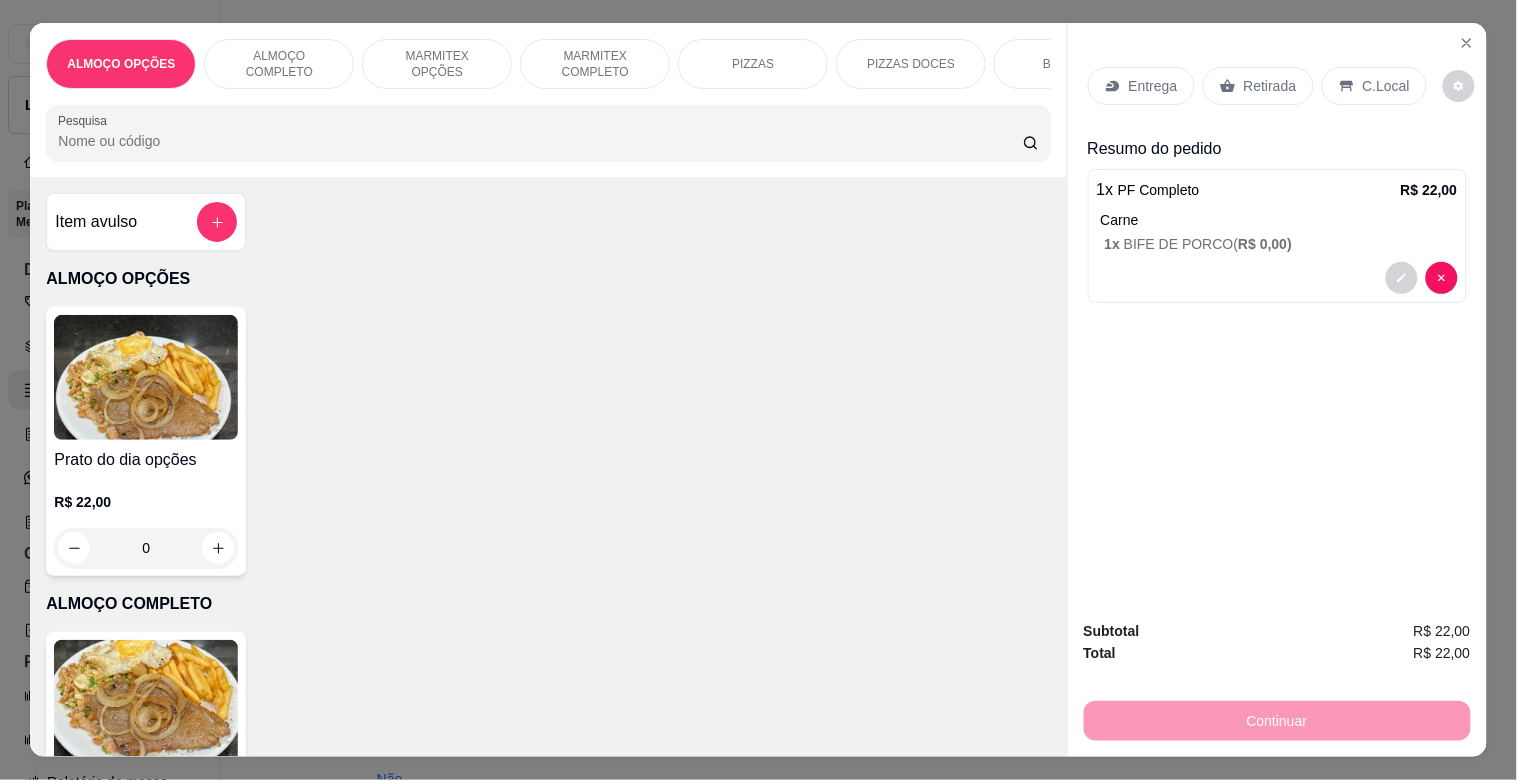 click on "C.Local" at bounding box center (1374, 86) 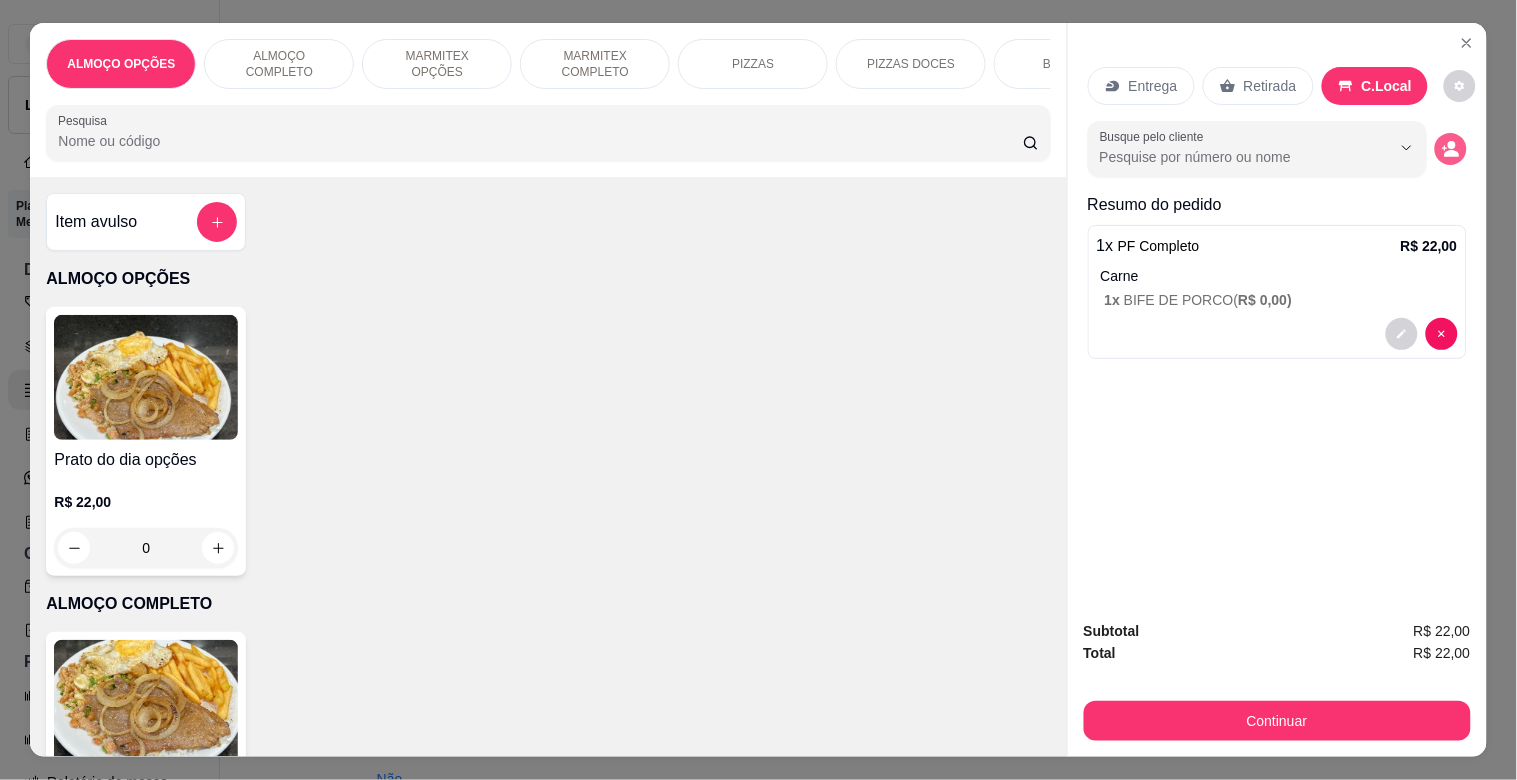 click 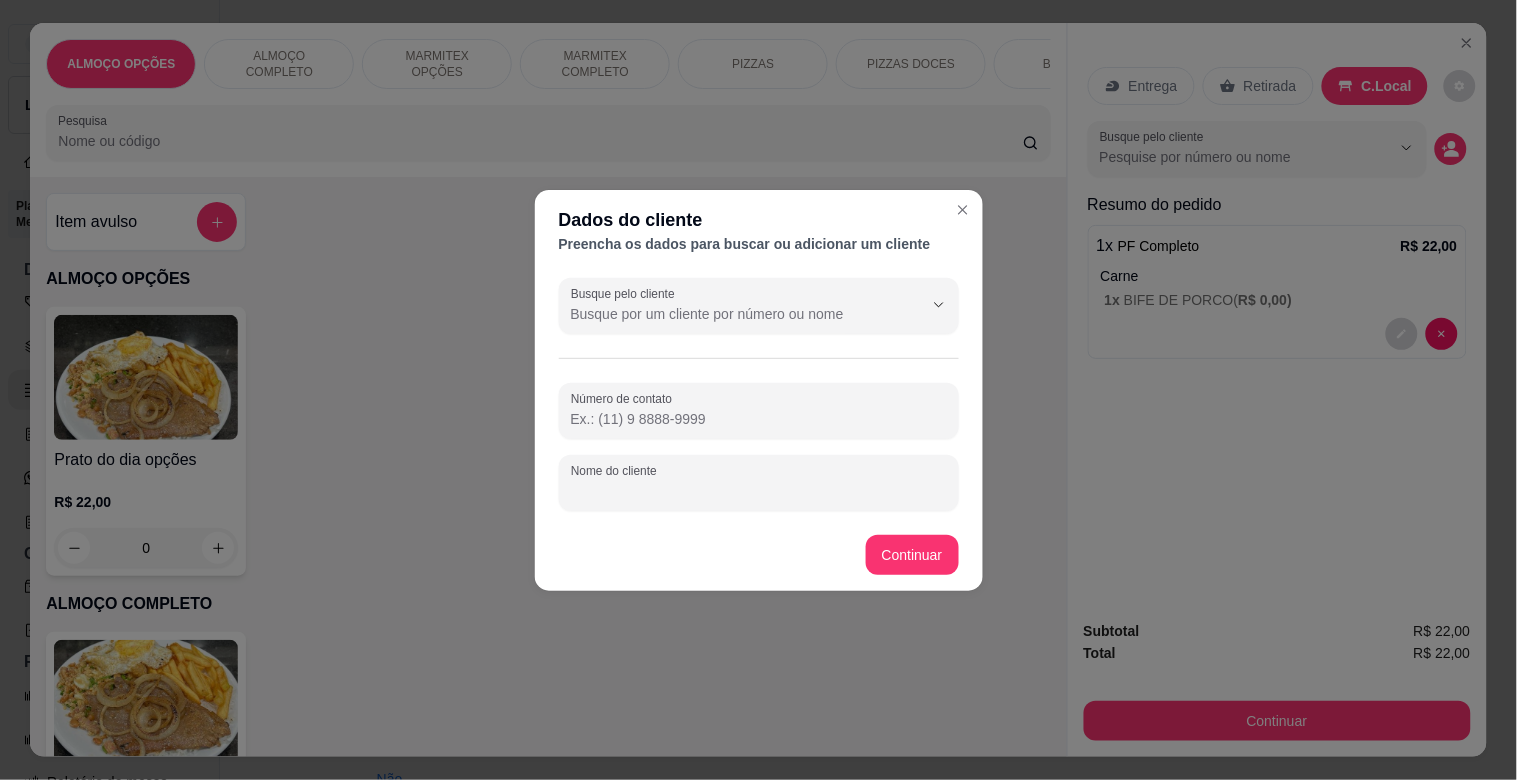 click on "Nome do cliente" at bounding box center (759, 491) 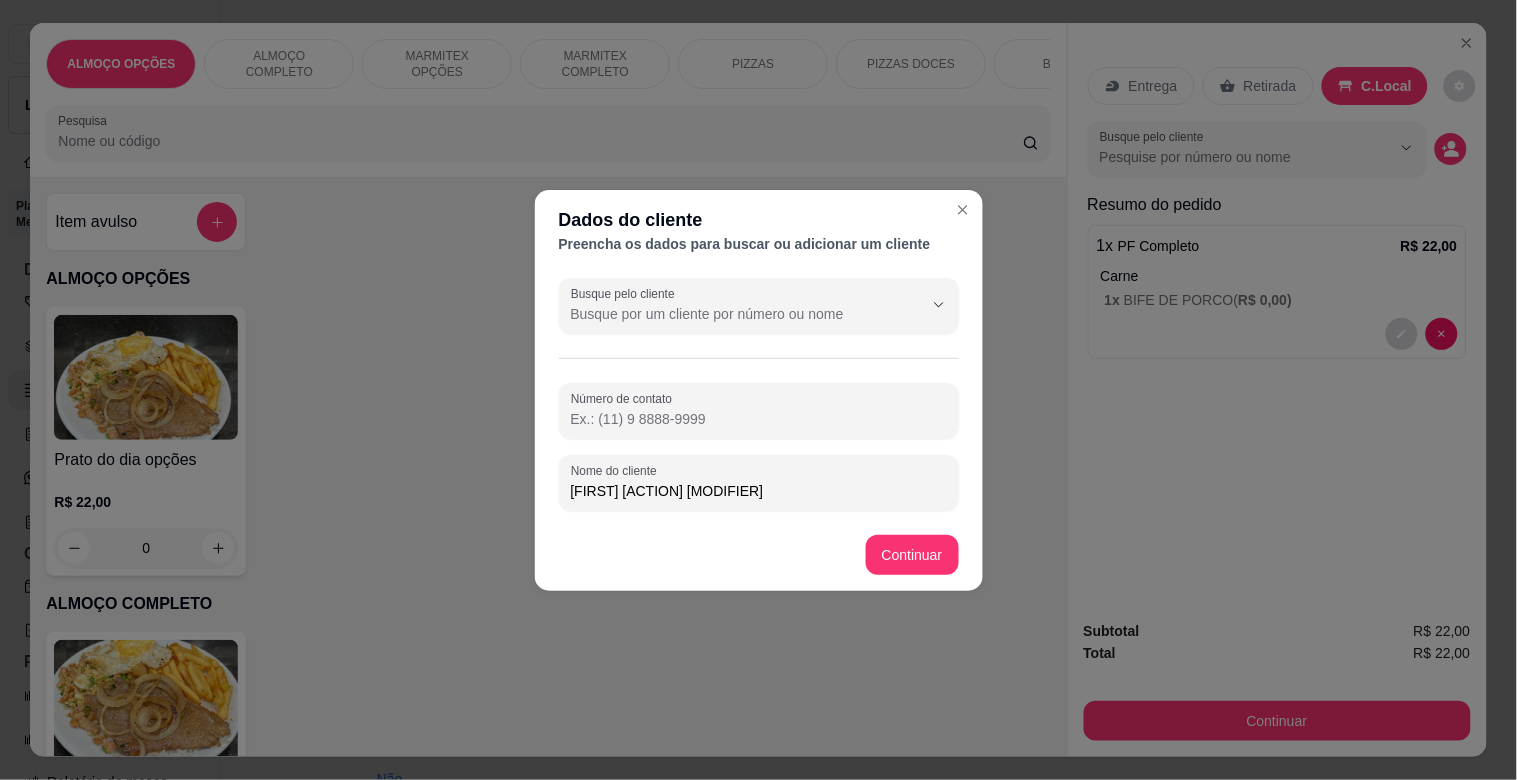 type on "[FIRST] [ACTION] [MODIFIER]" 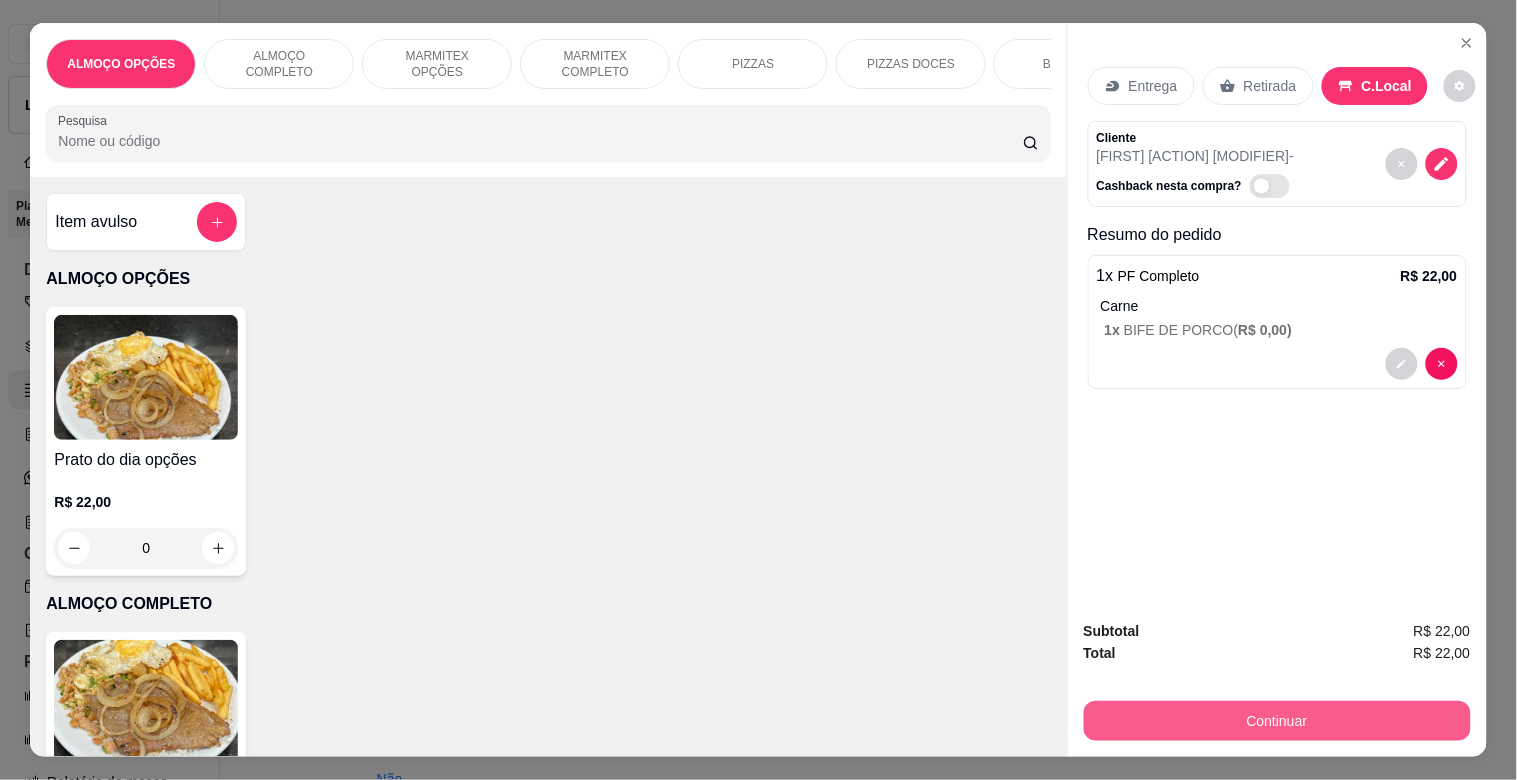 click on "Continuar" at bounding box center (1277, 721) 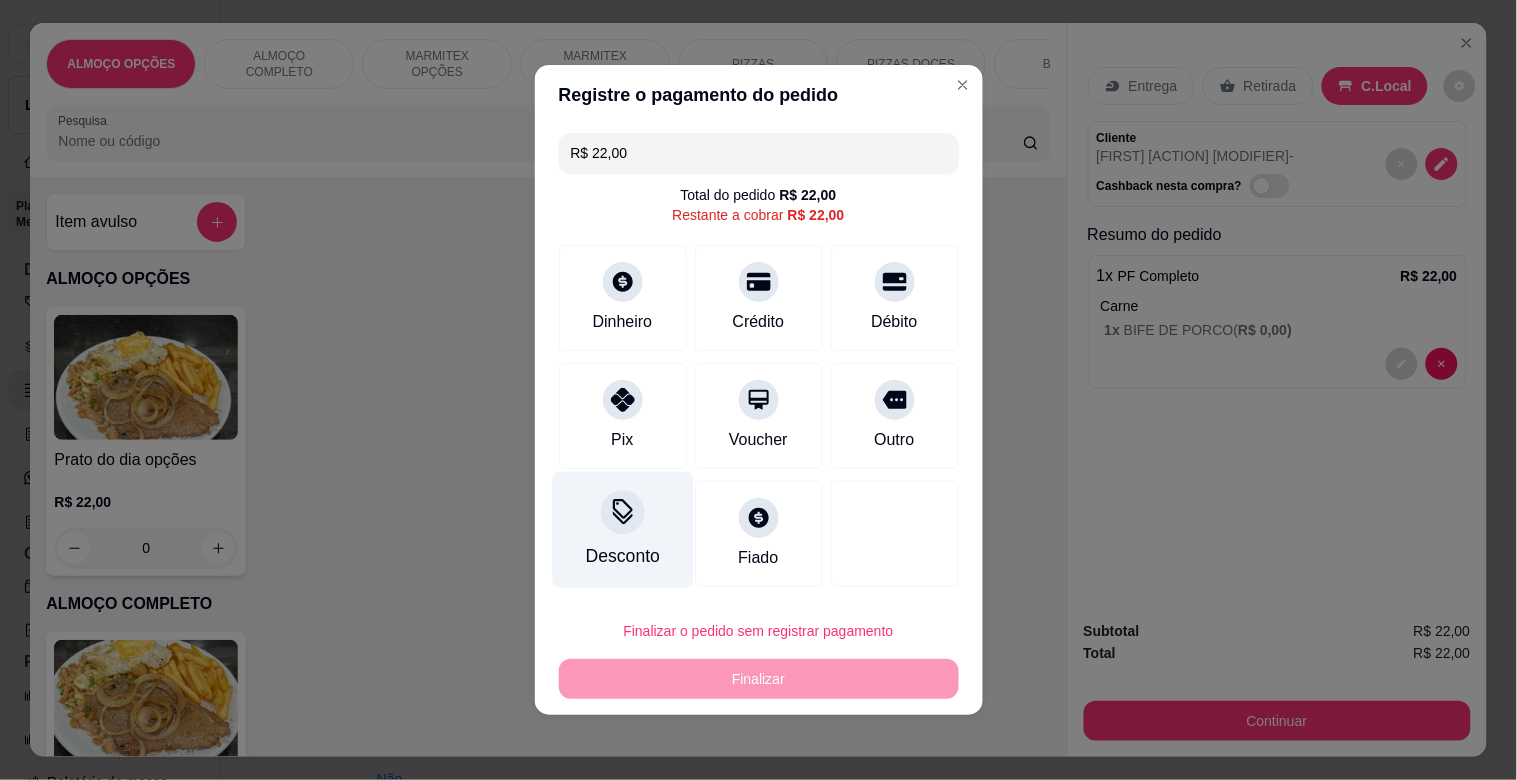 click on "Desconto" at bounding box center (622, 530) 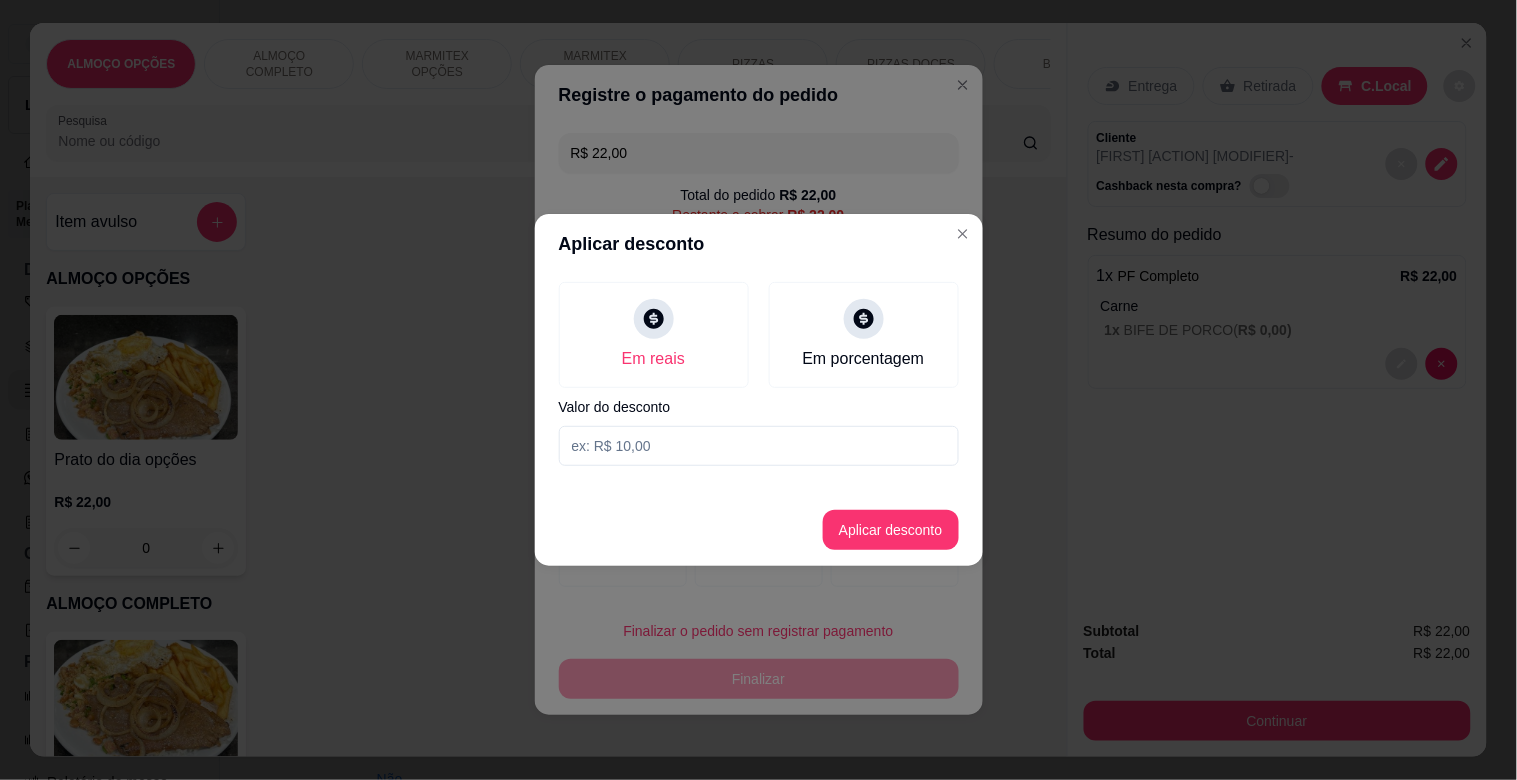 click at bounding box center (759, 446) 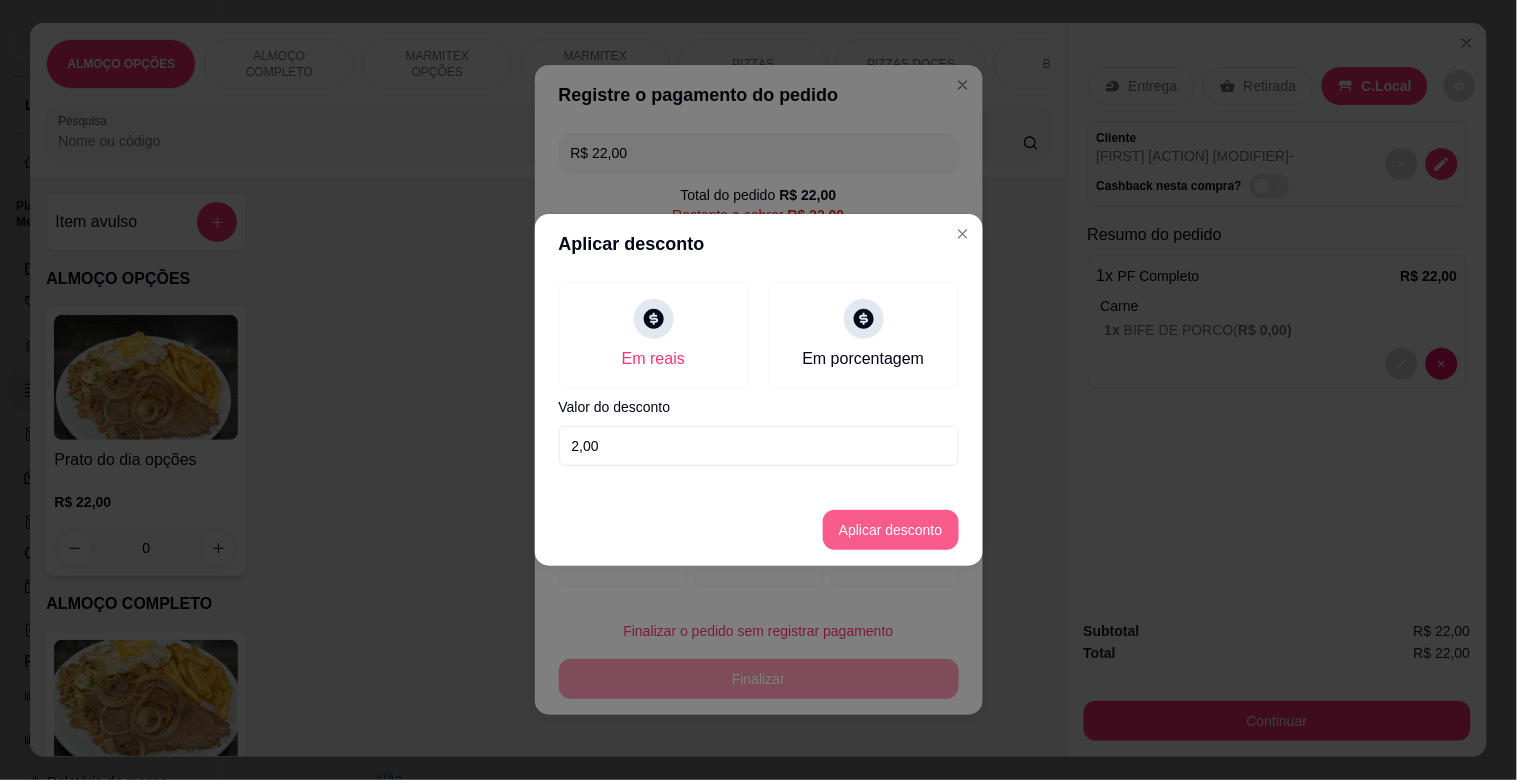 type on "2,00" 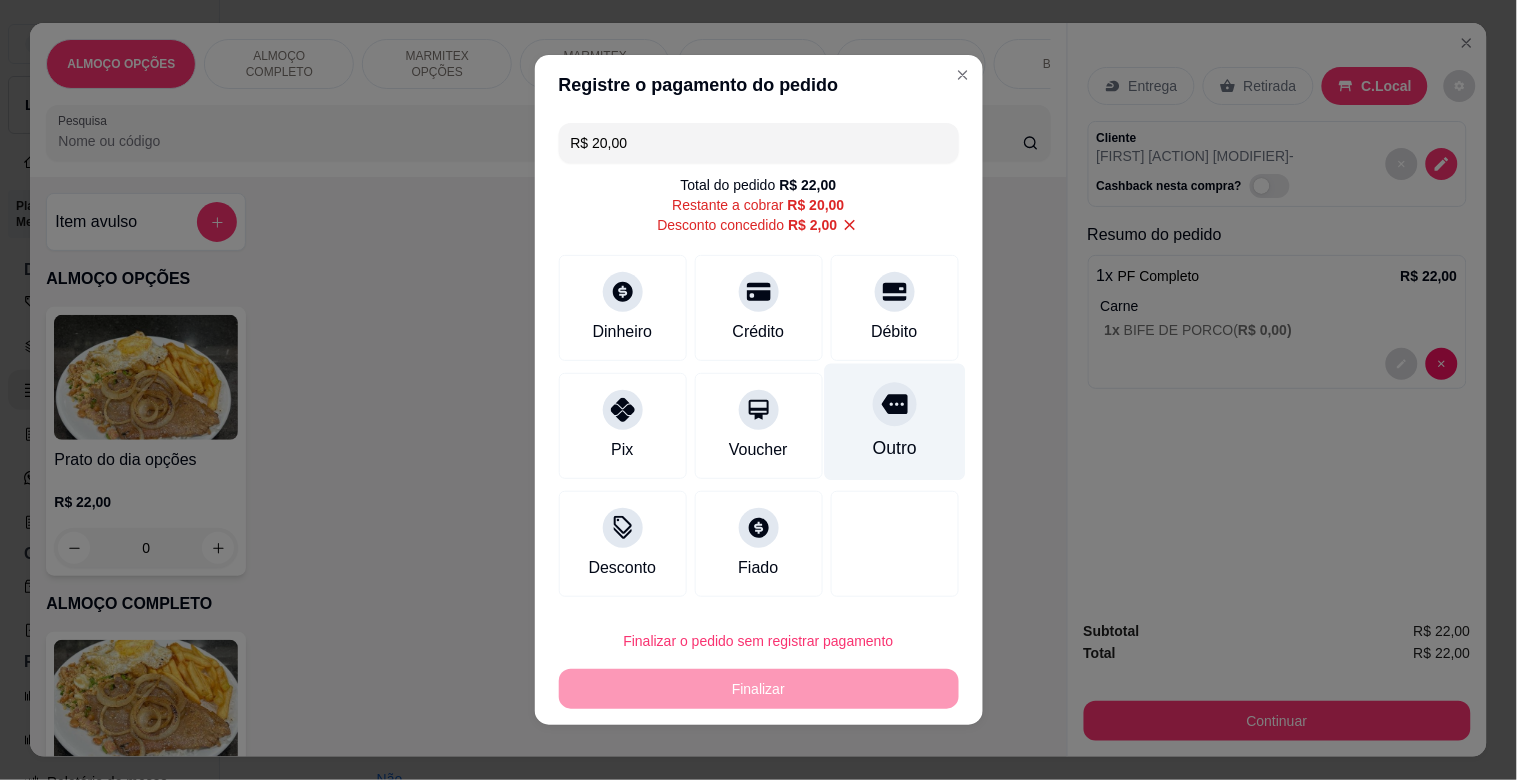 click on "Outro" at bounding box center (894, 422) 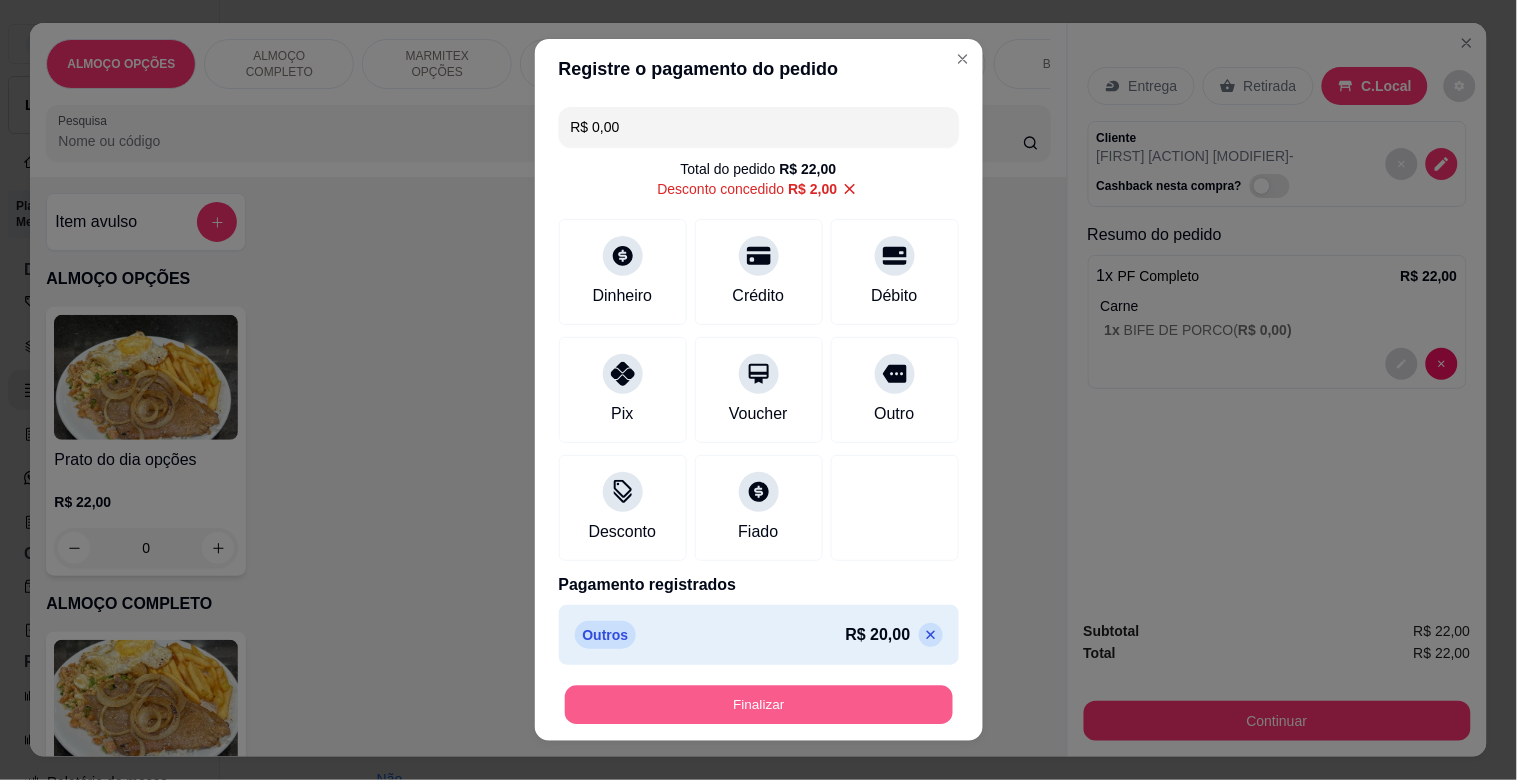 click on "Finalizar" at bounding box center (759, 705) 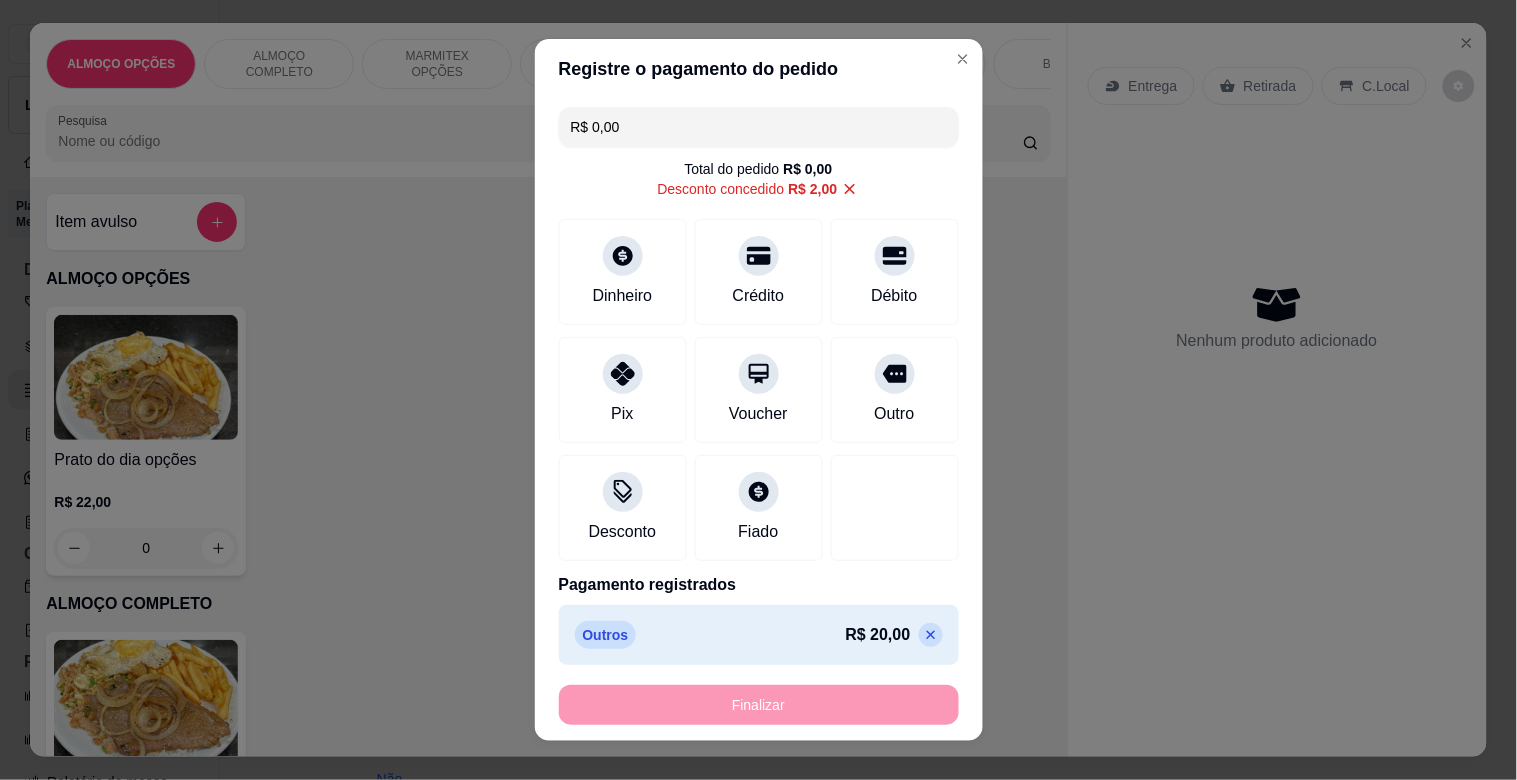 type on "-R$ 22,00" 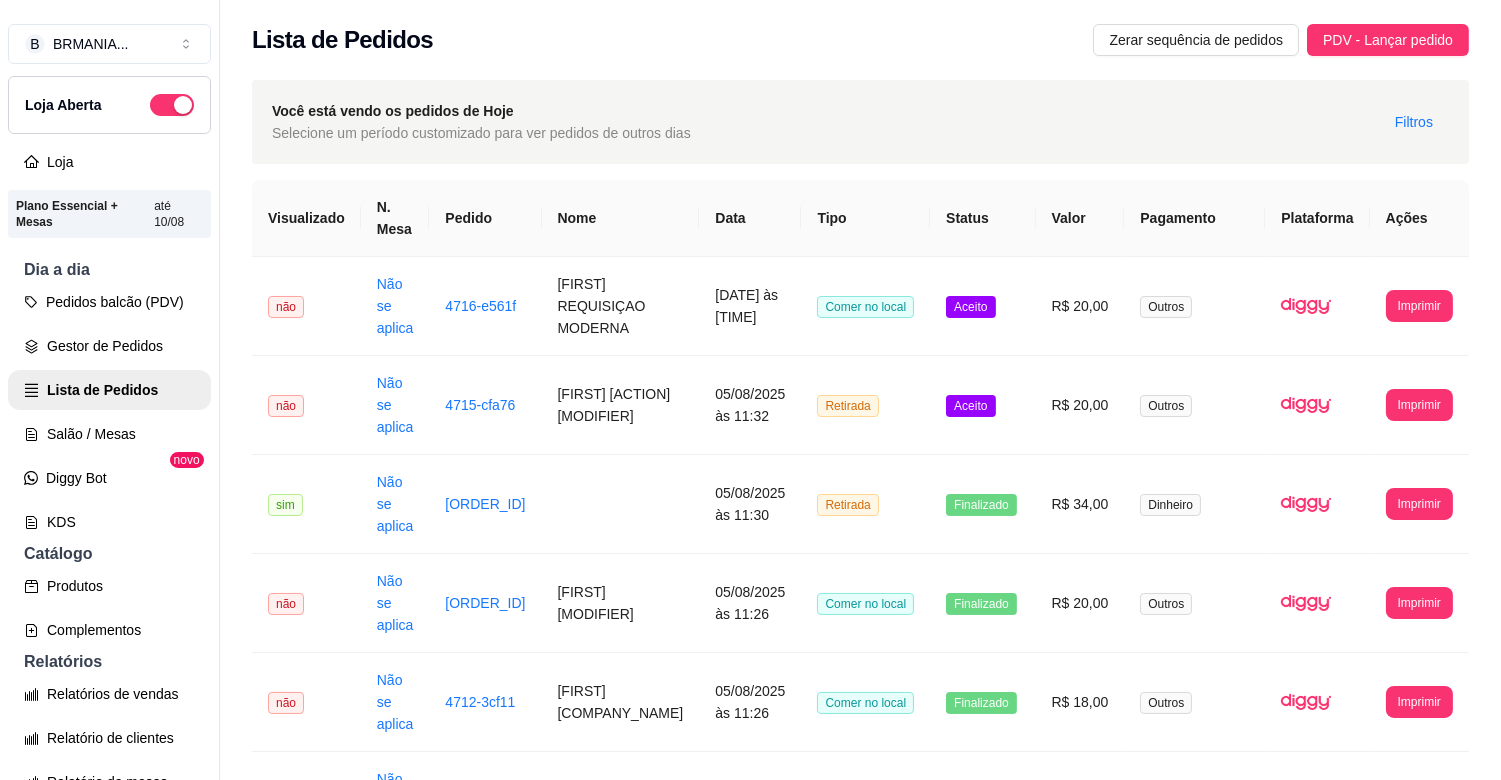 click on "Pedidos balcão (PDV) Gestor de Pedidos Lista de Pedidos Salão / Mesas Diggy Bot novo KDS" at bounding box center [109, 412] 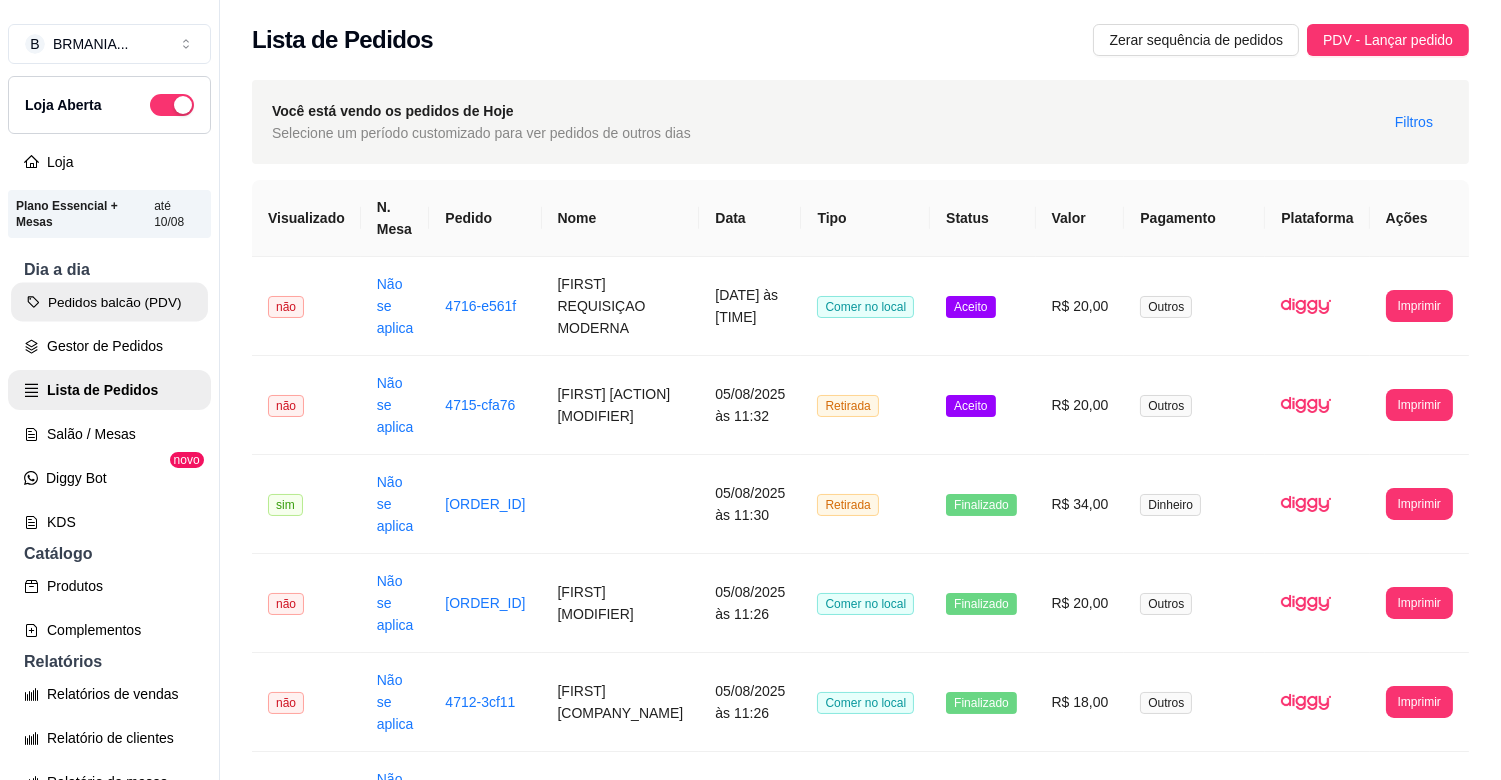click on "Pedidos balcão (PDV)" at bounding box center [109, 302] 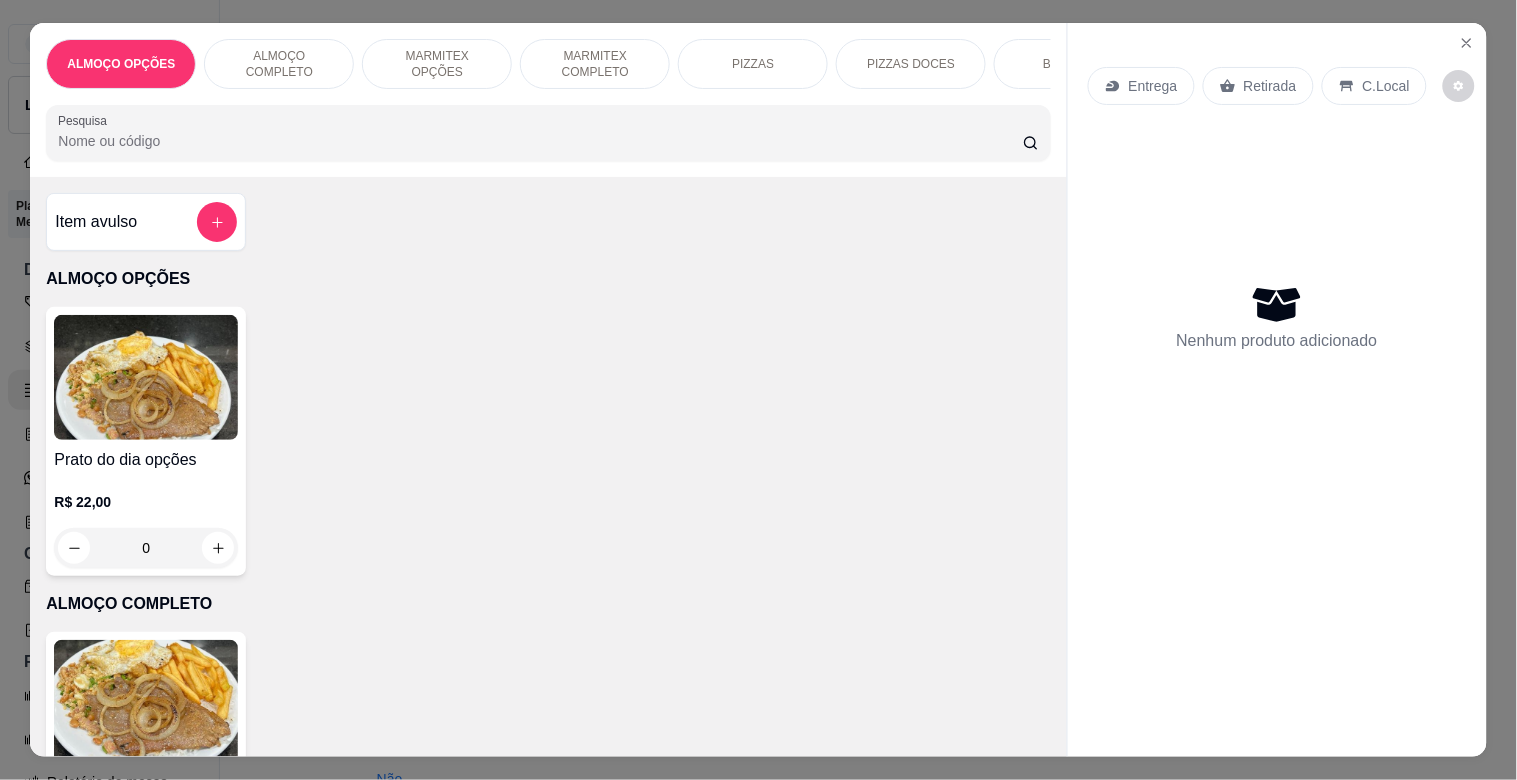 click at bounding box center (146, 702) 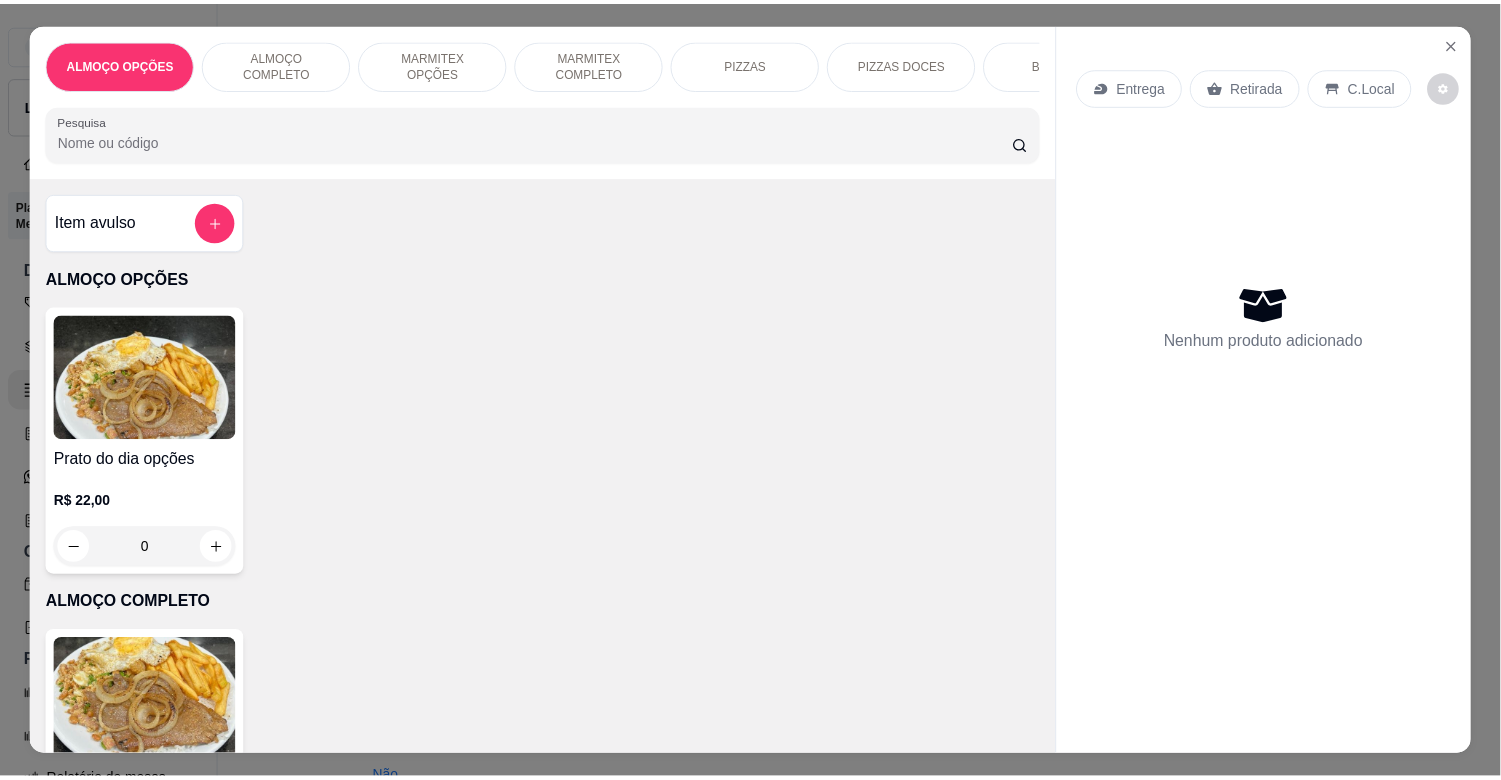 scroll, scrollTop: 48, scrollLeft: 0, axis: vertical 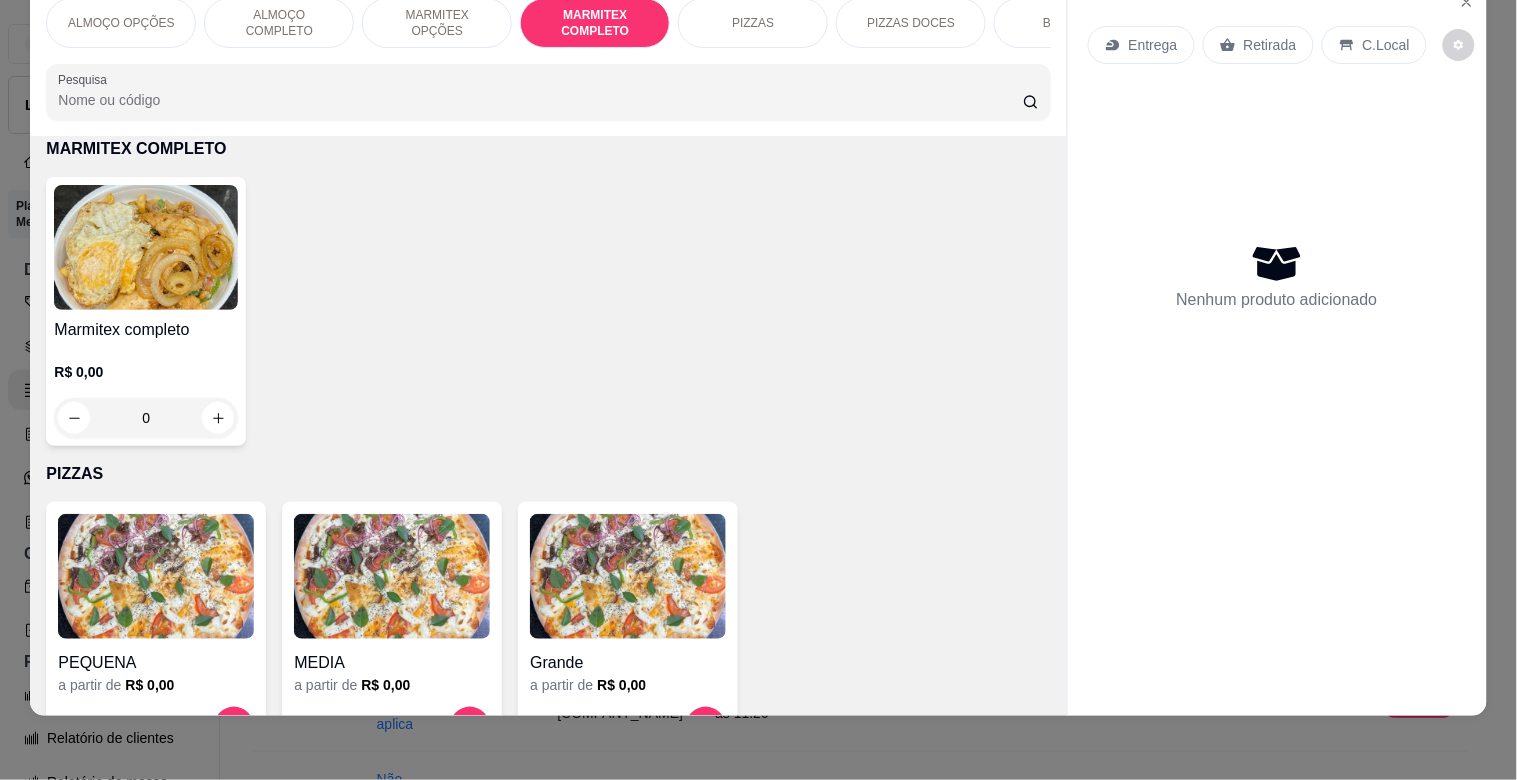 click on "Marmitex completo    R$ 0,00 0" at bounding box center [146, 311] 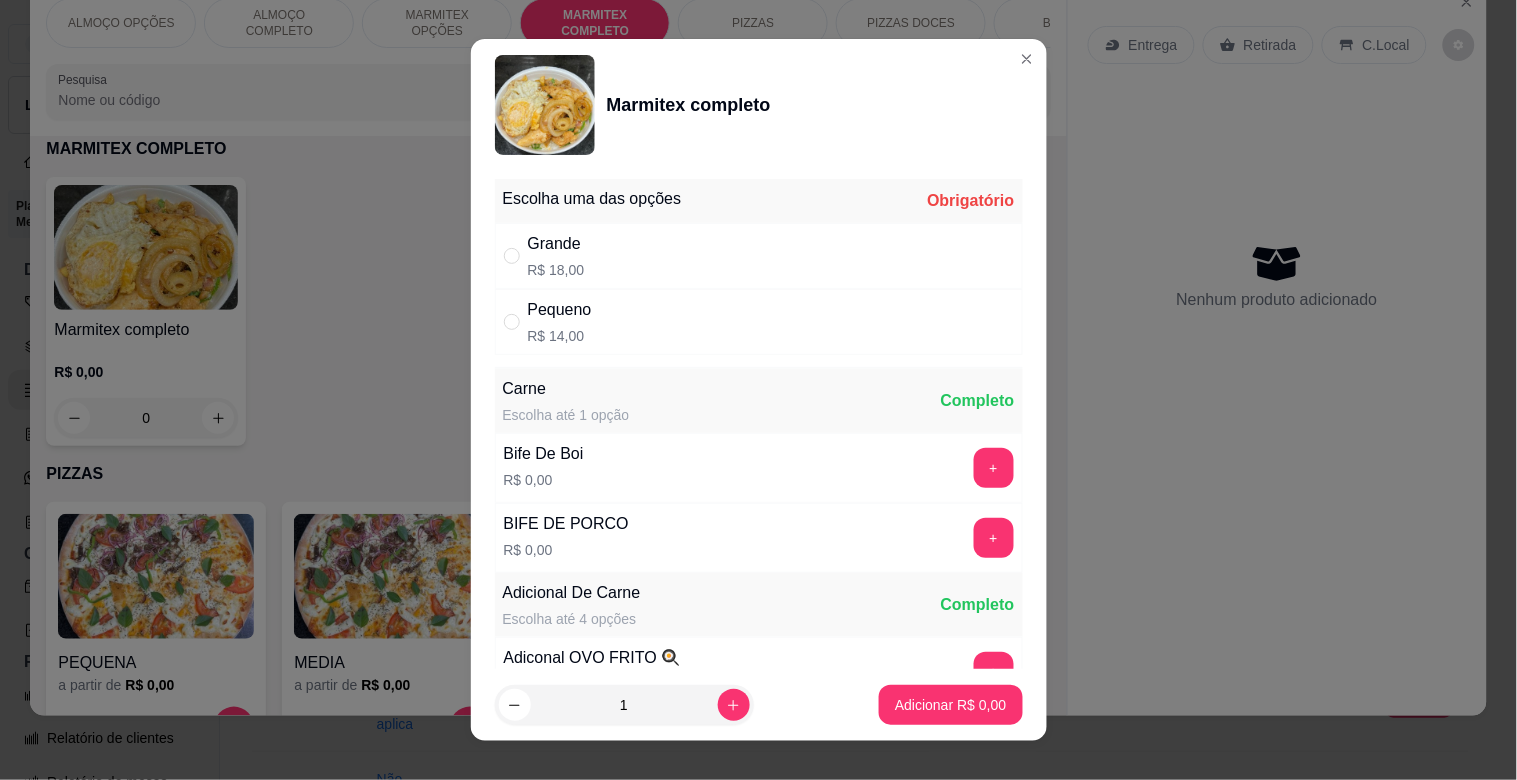 click on "Grande  R$ 18,00" at bounding box center (759, 256) 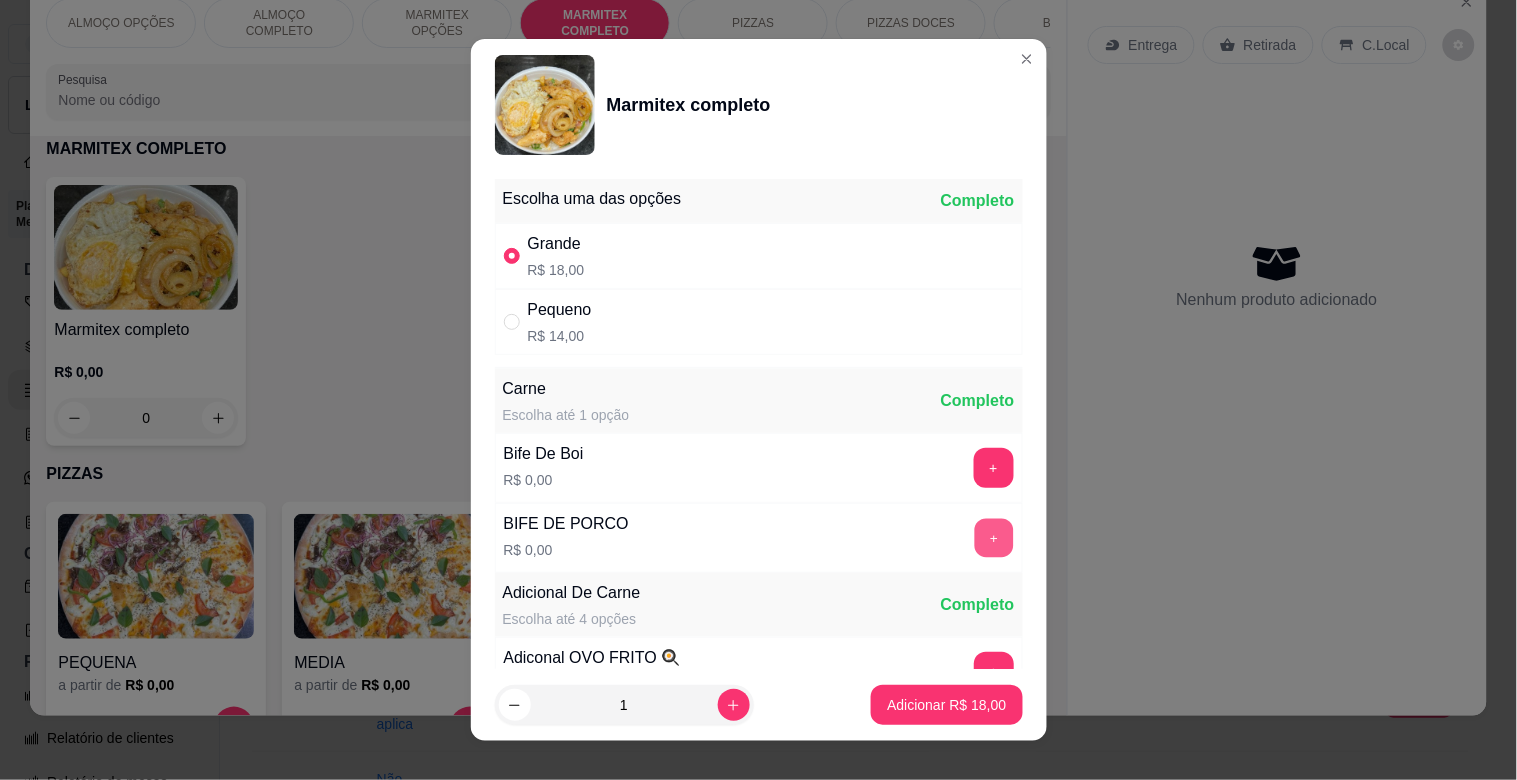 click on "+" at bounding box center (993, 538) 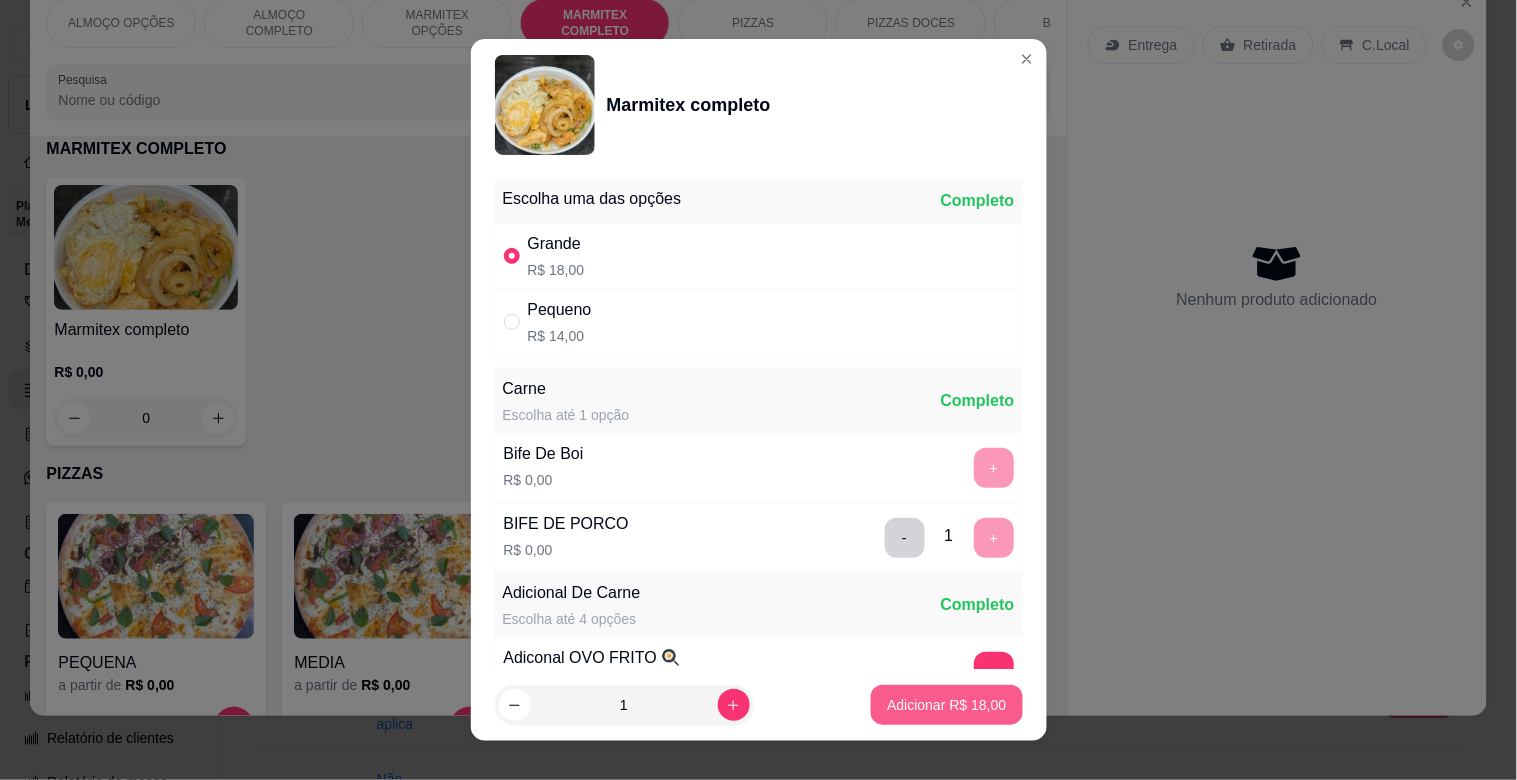 click on "Adicionar   R$ 18,00" at bounding box center [946, 705] 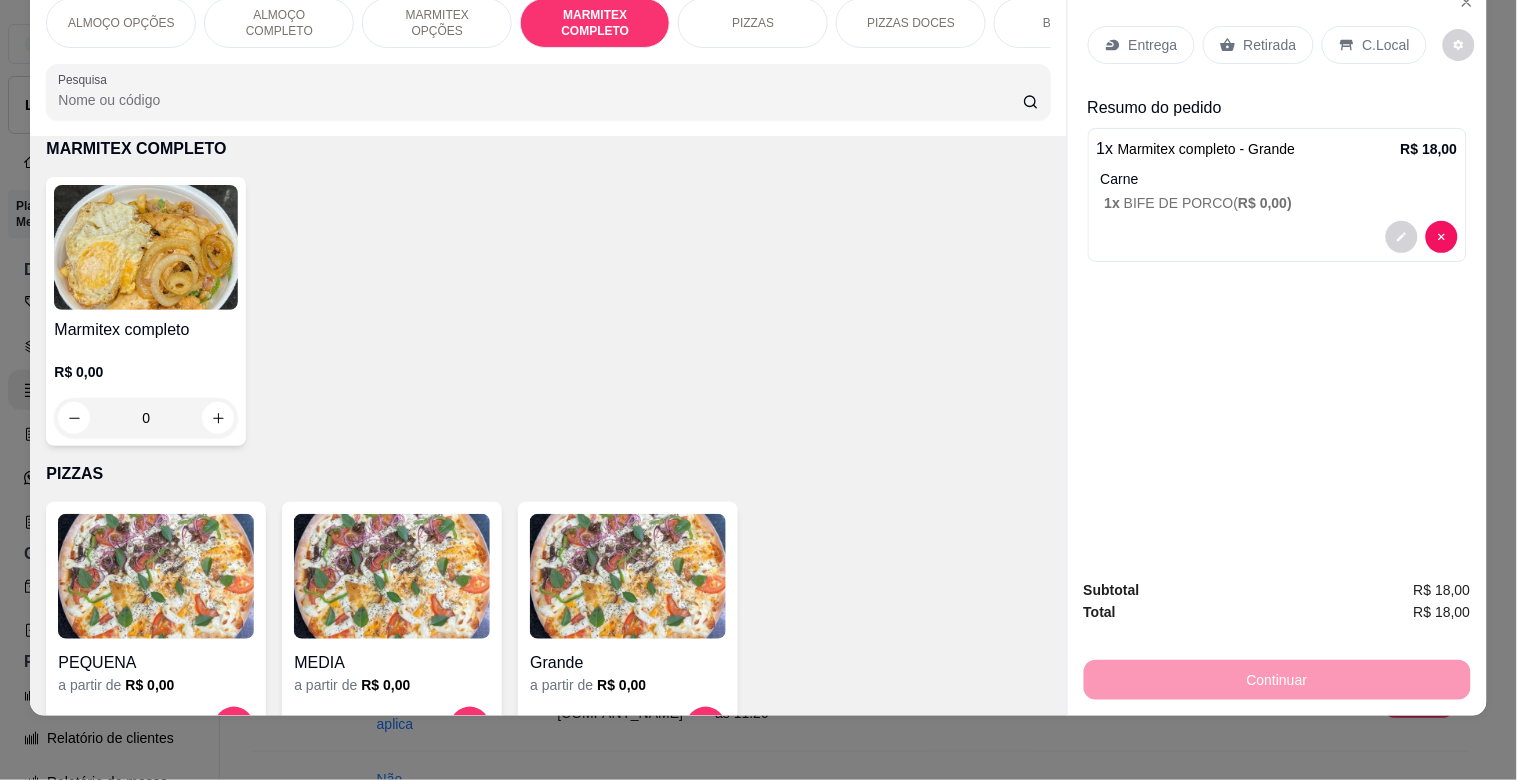 click on "Retirada" at bounding box center (1270, 45) 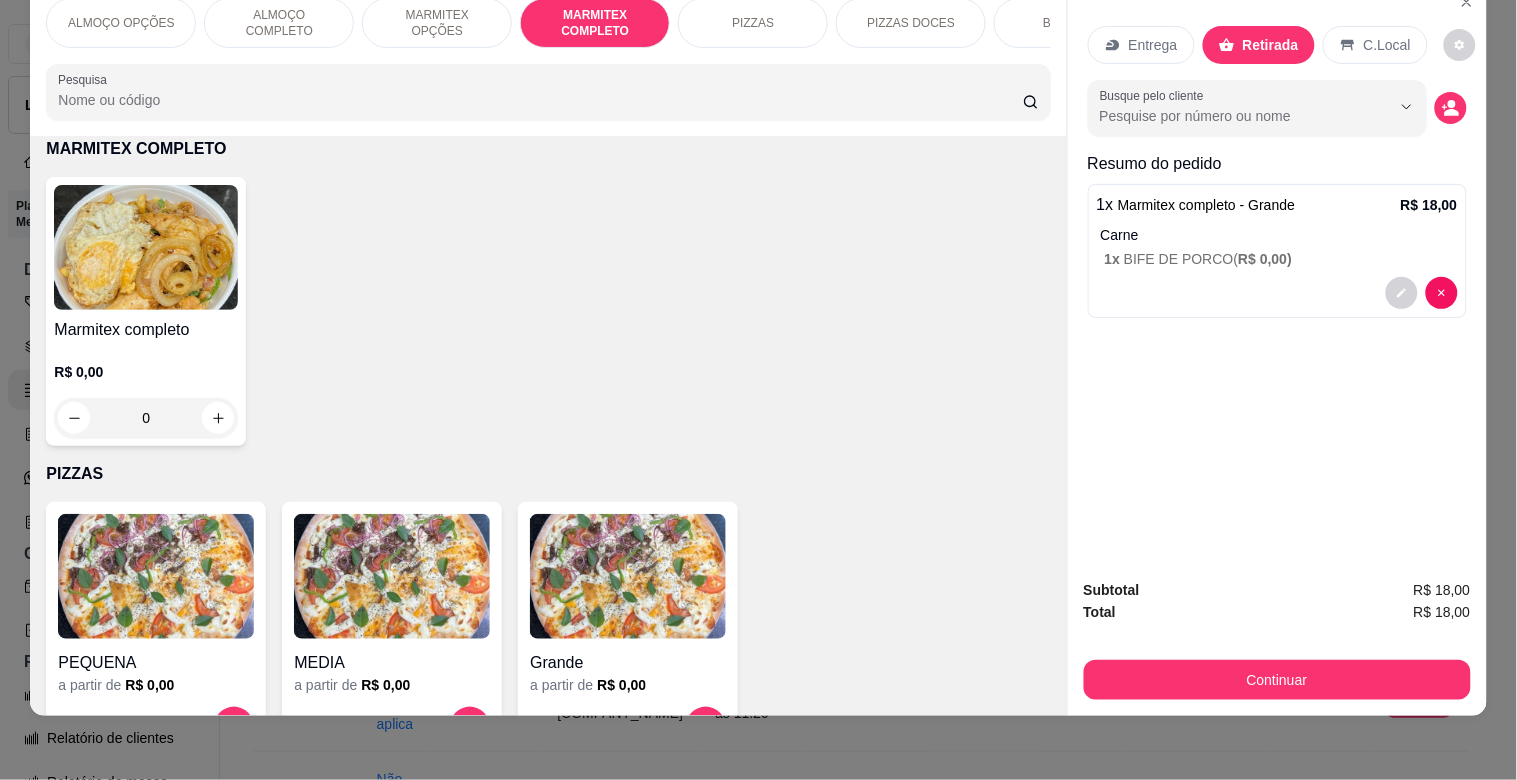 click on "C.Local" at bounding box center (1387, 45) 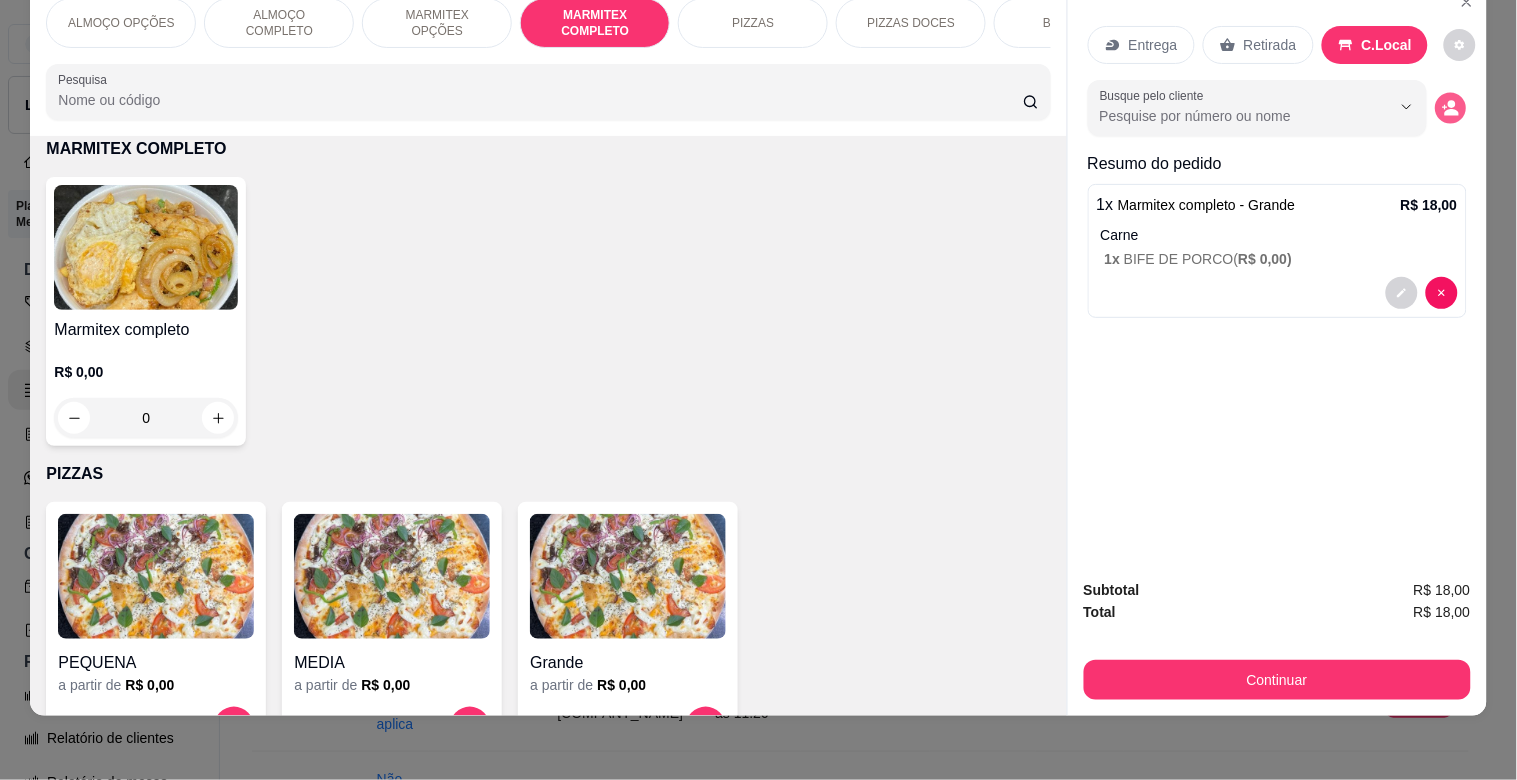 click 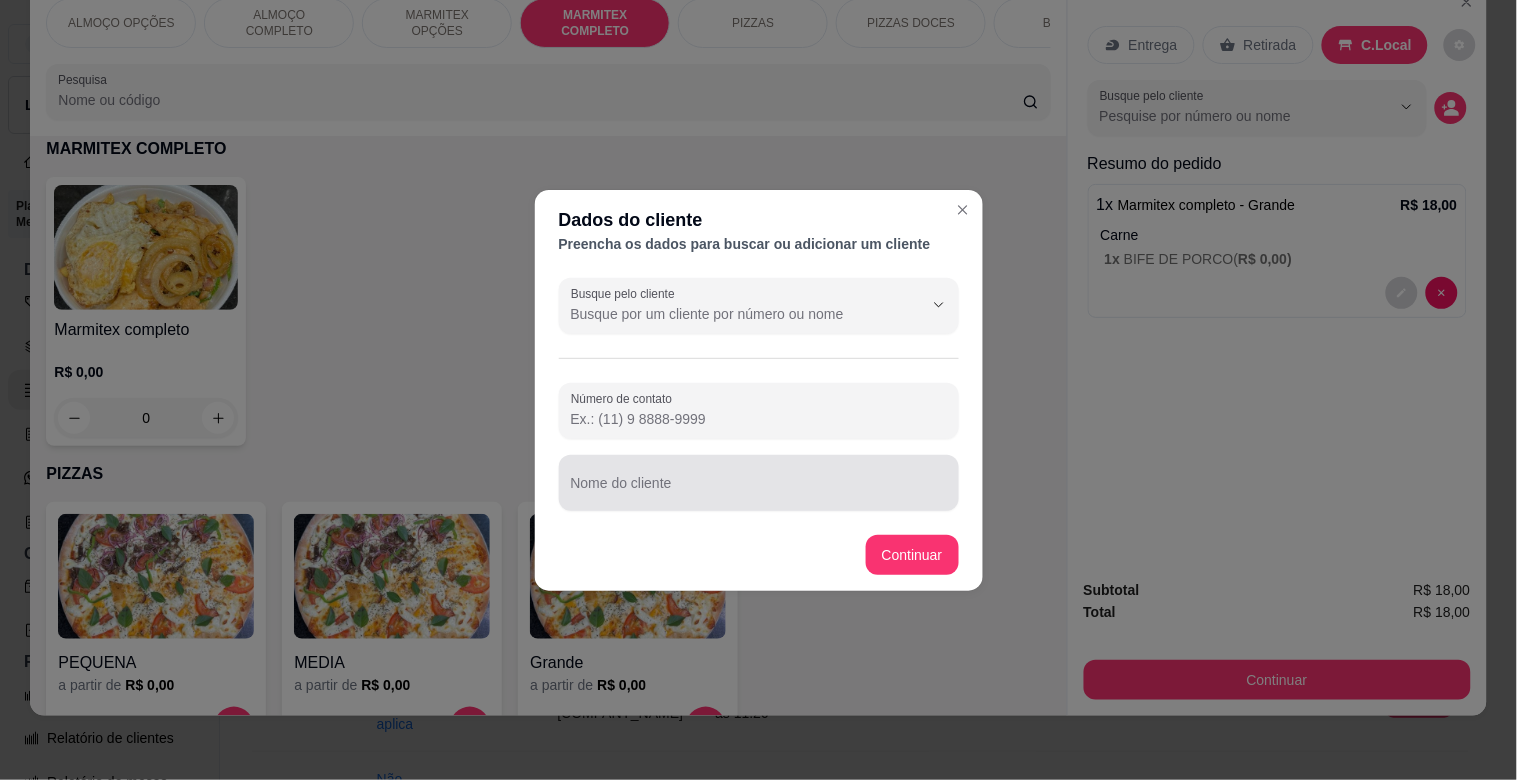 click on "Nome do cliente" at bounding box center [759, 491] 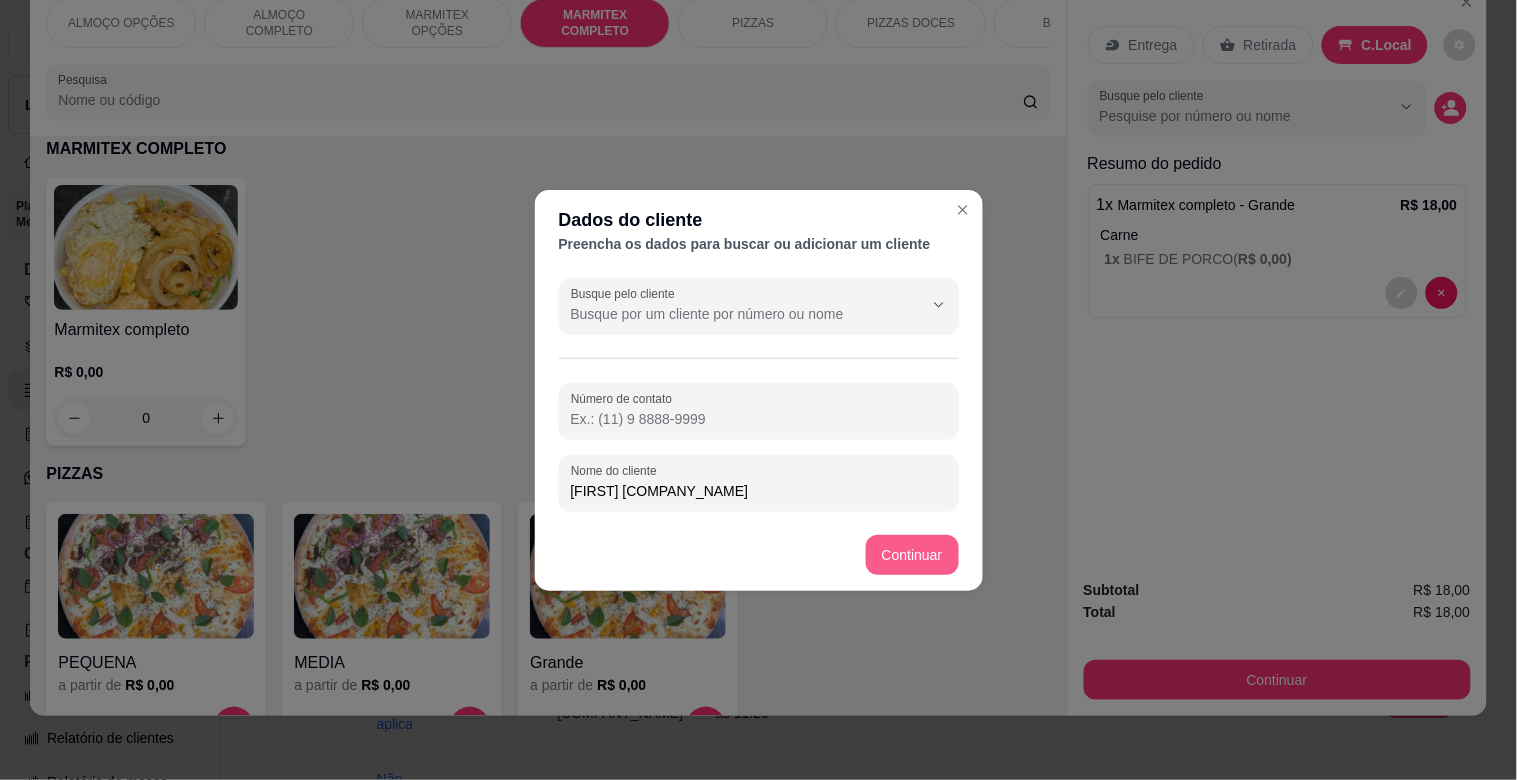 type on "[FIRST] [COMPANY_NAME]" 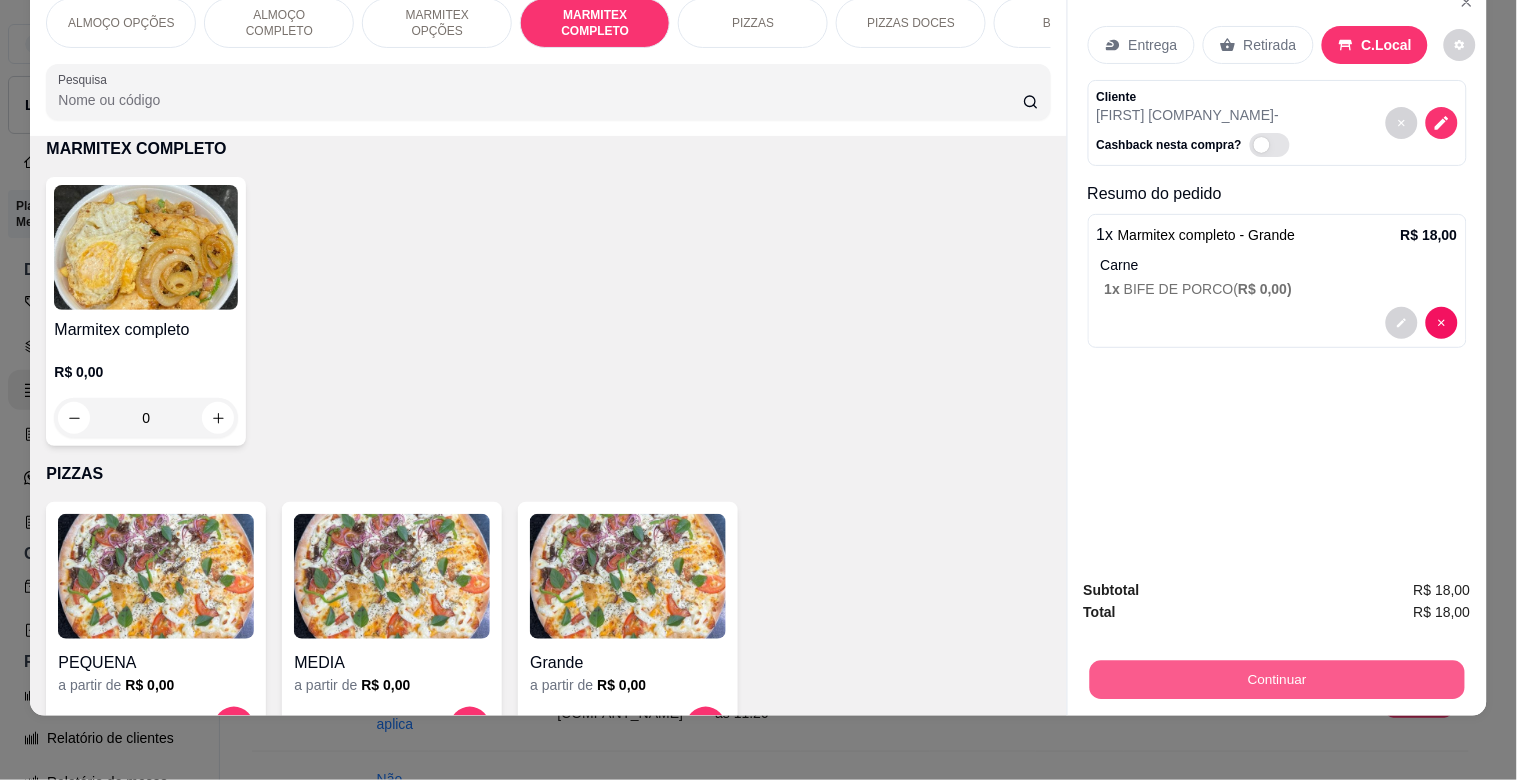 click on "Continuar" at bounding box center [1276, 679] 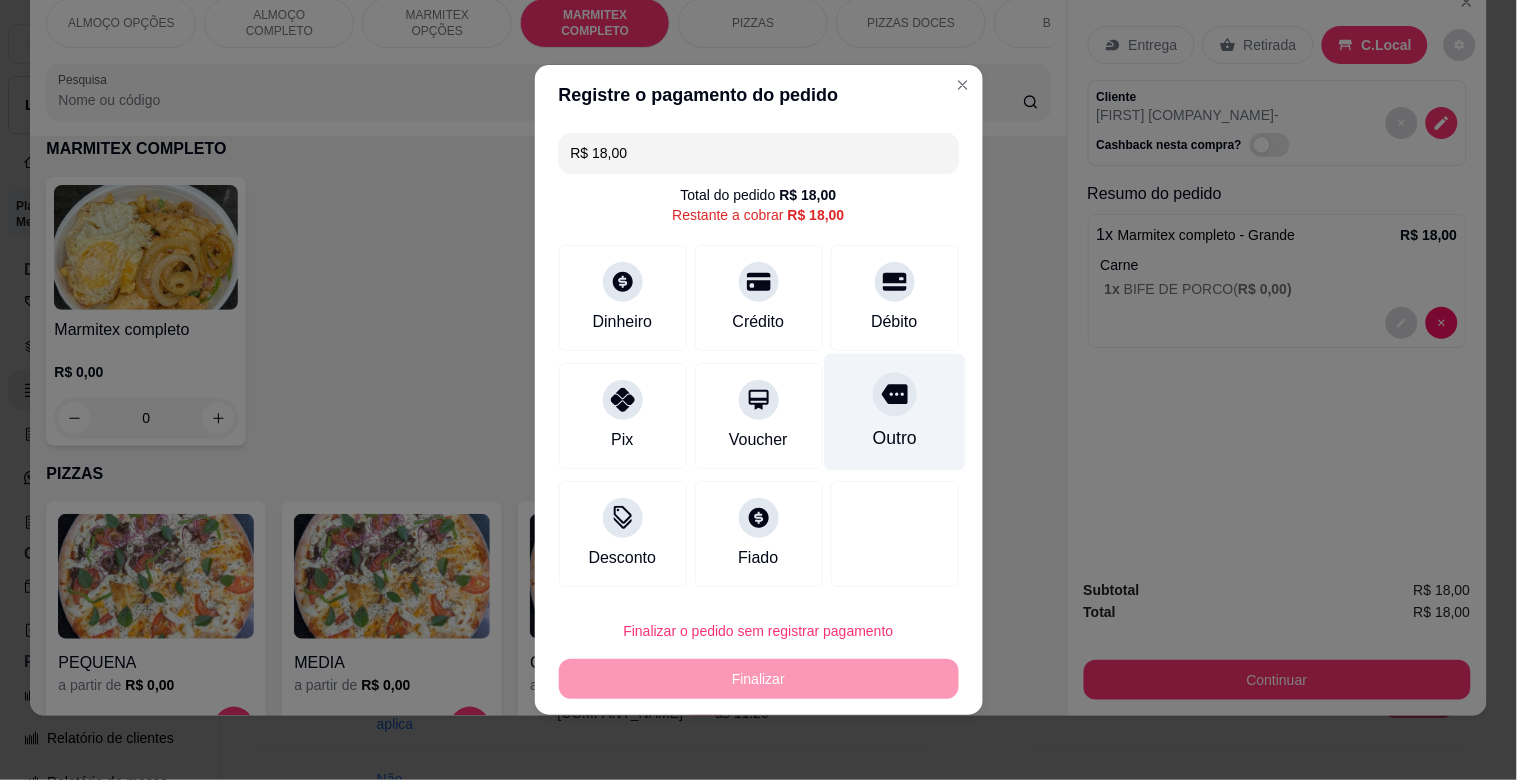 click on "Outro" at bounding box center (894, 412) 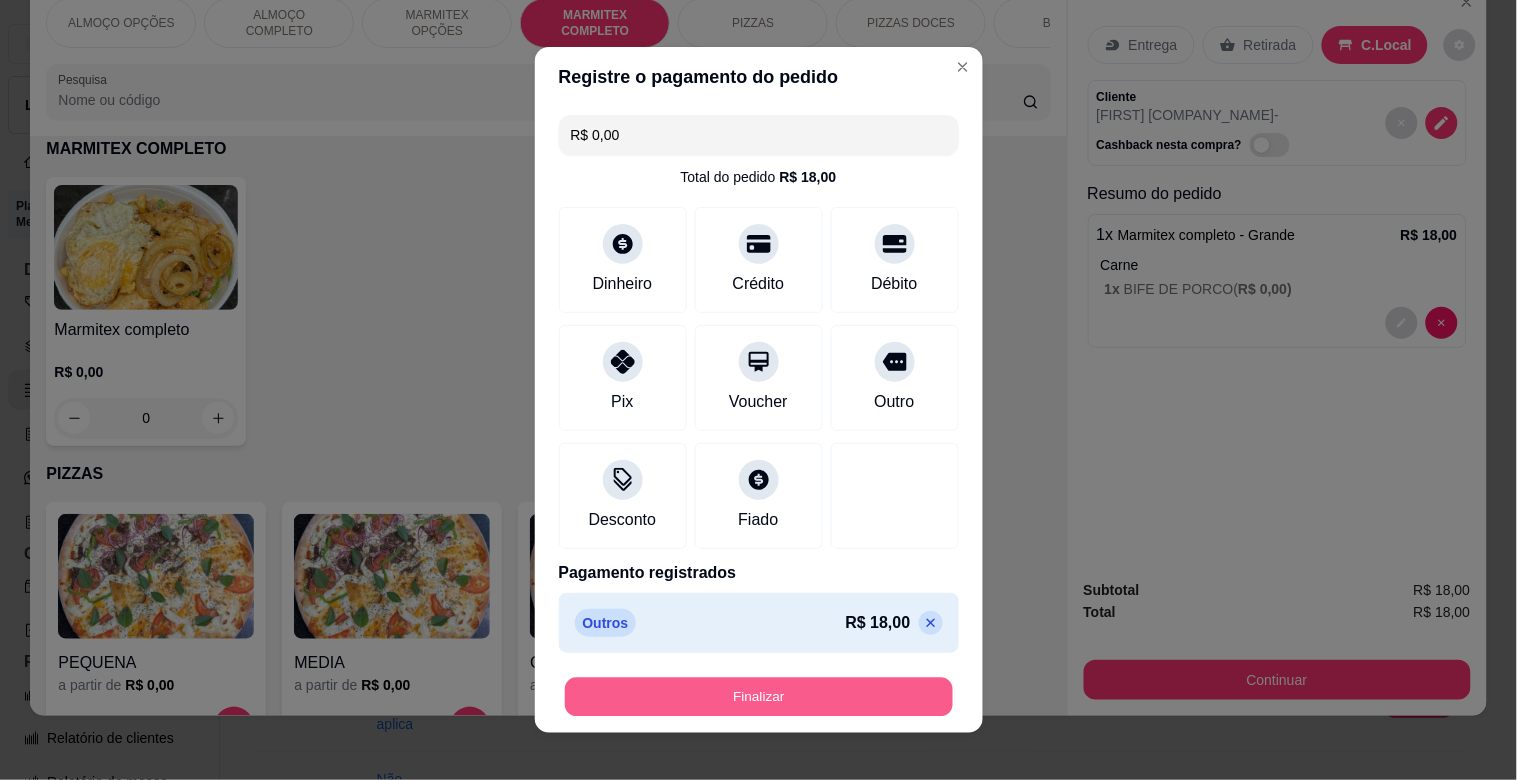 click on "Finalizar" at bounding box center (759, 697) 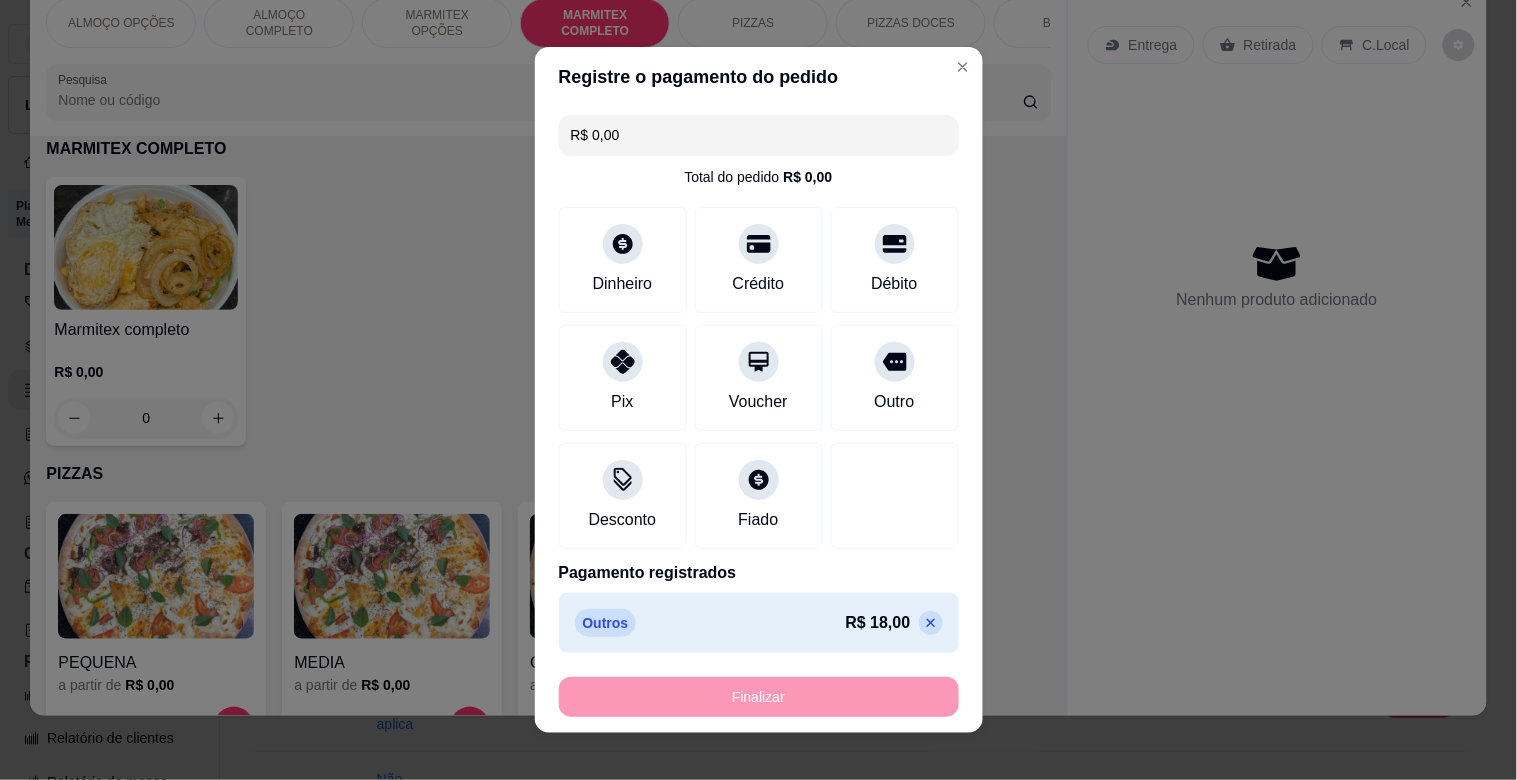 type on "-R$ 18,00" 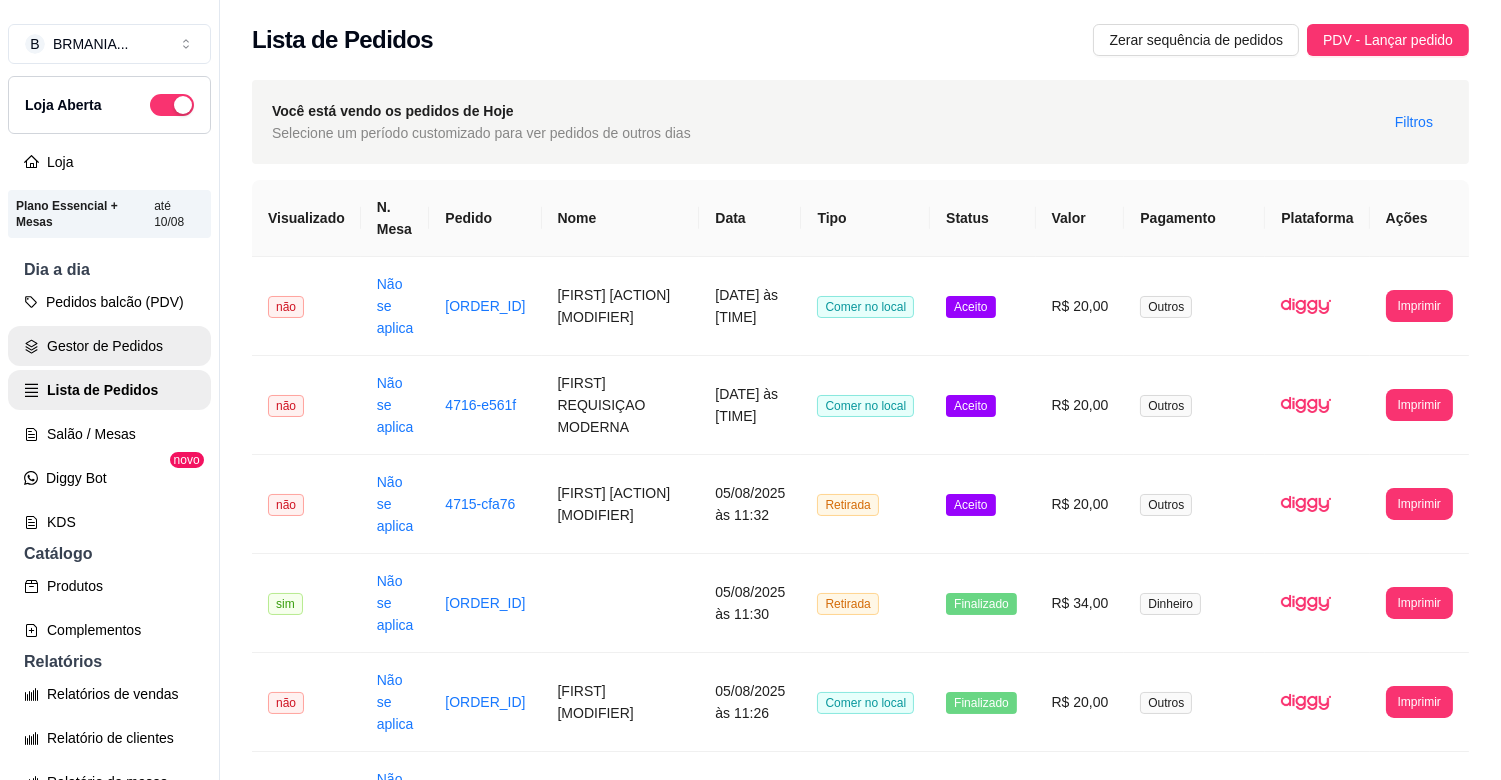 click on "Gestor de Pedidos" at bounding box center [109, 346] 